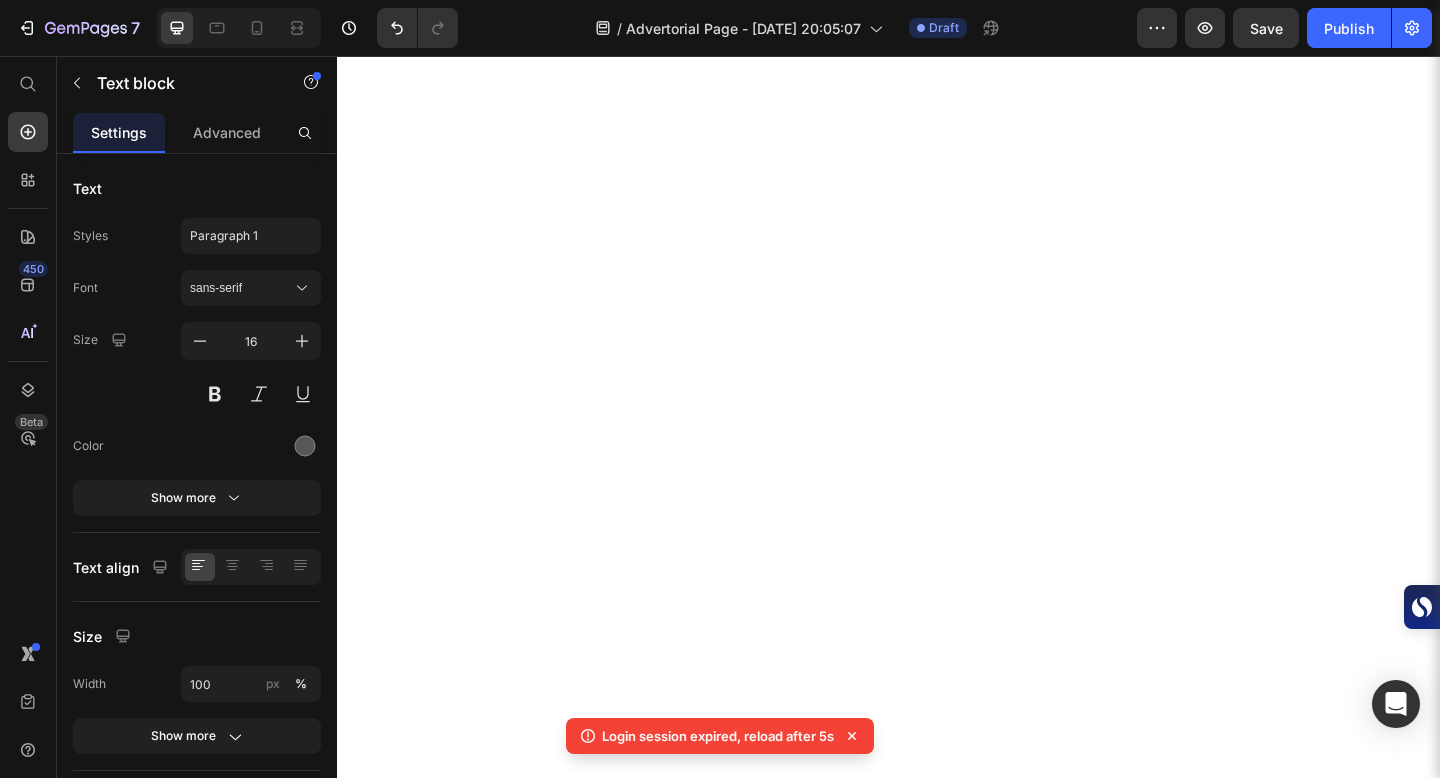 scroll, scrollTop: 0, scrollLeft: 0, axis: both 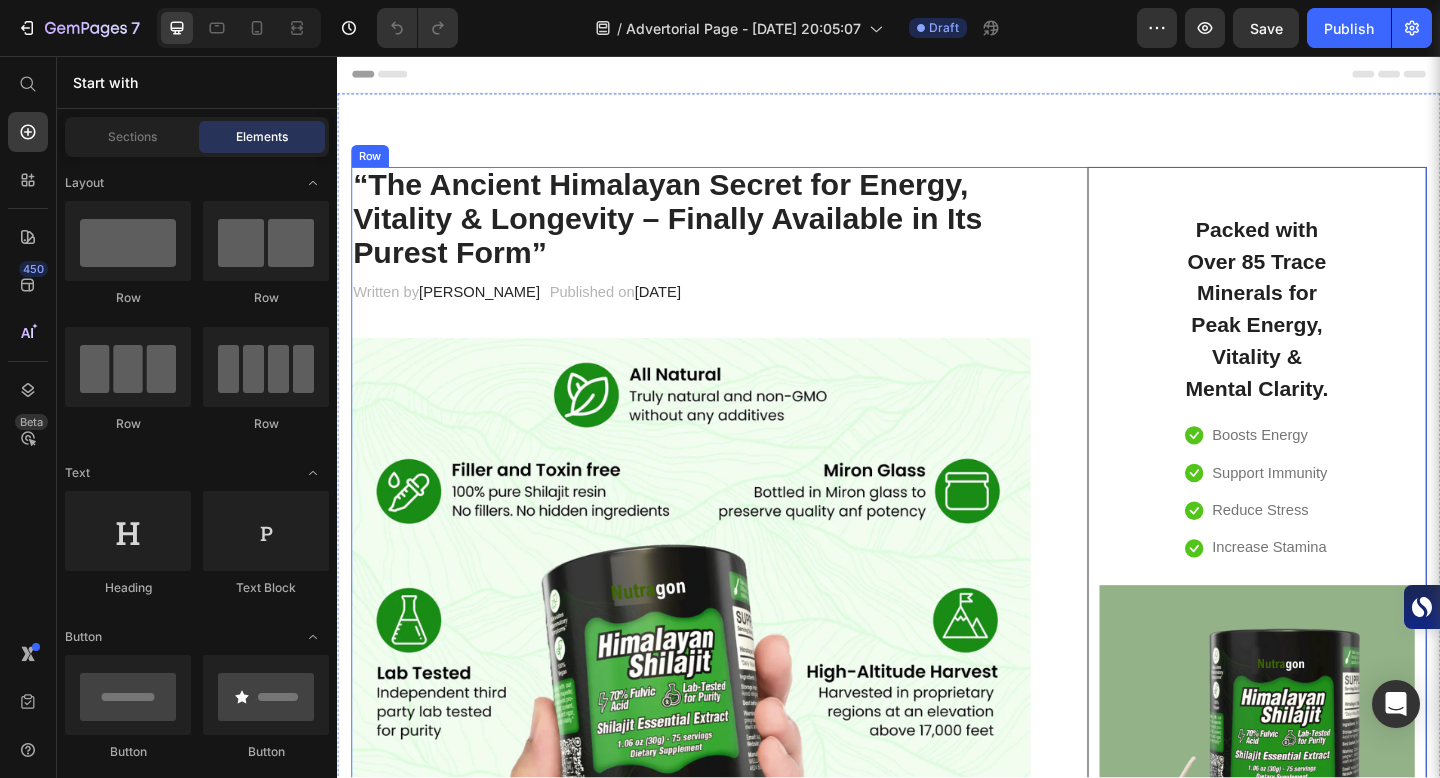 click on "“The Ancient Himalayan Secret for Energy, Vitality & Longevity – Finally Available in Its Purest Form” Heading Written by  Dr.Marcus   Text block Published on  February 28, 2023 Text block Row Image Harvested from the pristine peaks of the Himalayas, our  pure Shilajit resin  delivers nature’s most potent source of energy and vitality. Packed with over  85 trace minerals  and powerful fulvic acid, it helps  boost energy ,  enhance focus , and  support overall wellness . Whether you’re looking to improve stamina, fight stress, or promote healthy aging, this ancient remedy has been trusted for centuries  and now it’s available in its purest form. Text block How Soon Will You Feel the Difference? Heading Most users report  noticing improved energy and focus within 7–10 days  of consistent use. Over  3–4 weeks , deeper benefits like  enhanced stamina, balanced mood, and better recovery  become more noticeable. Long-term use (6–8 weeks) supports  overall wellness, vitality, and healthy aging" at bounding box center [937, 2985] 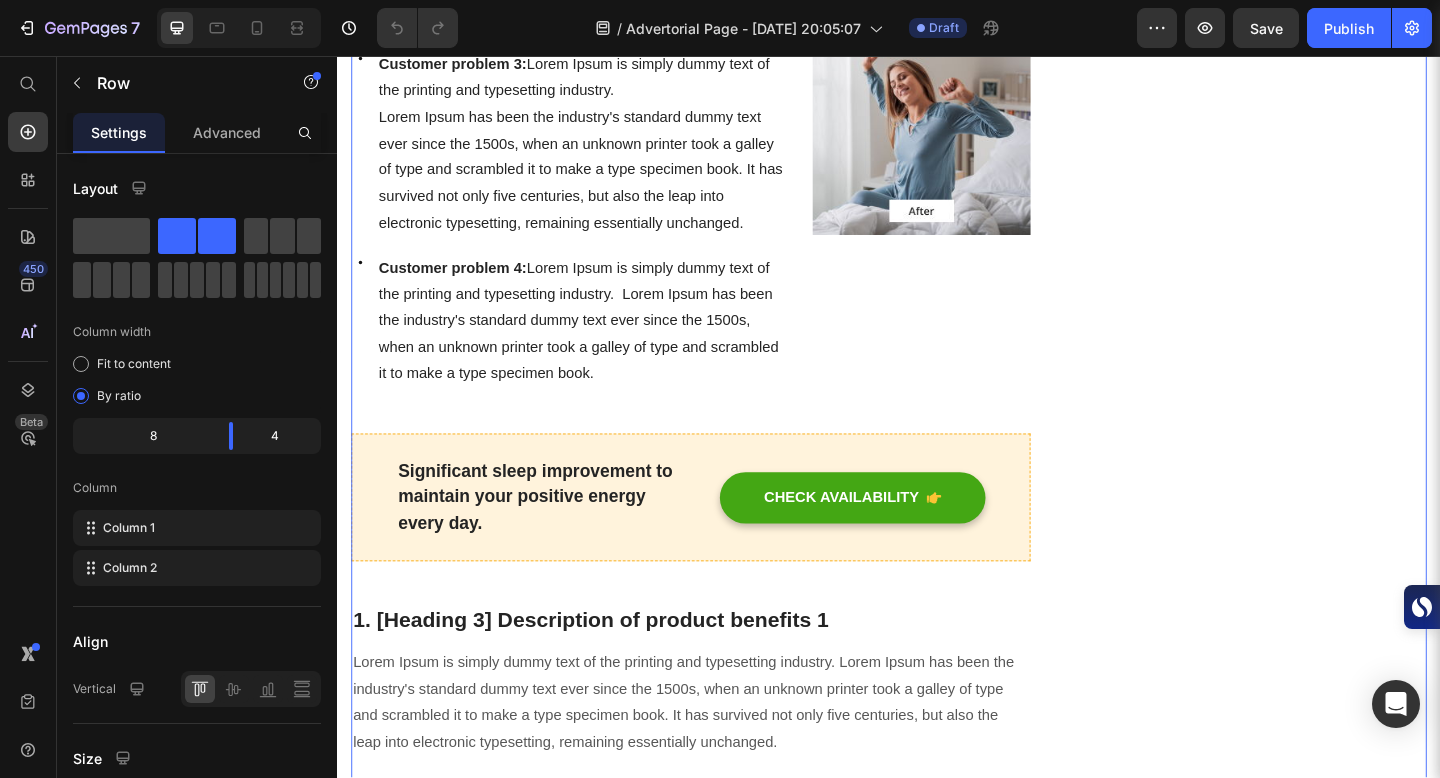 scroll, scrollTop: 1800, scrollLeft: 0, axis: vertical 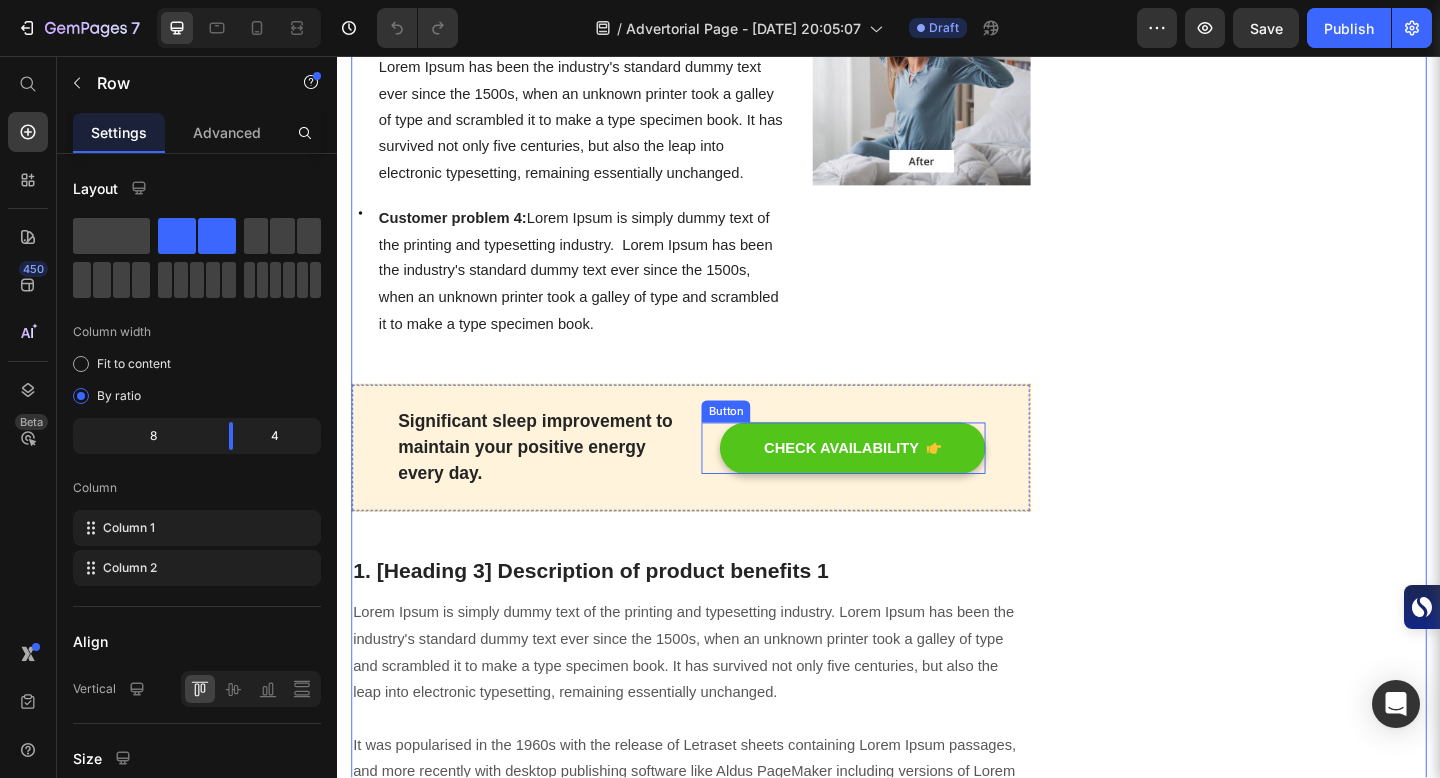 click on "CHECK AVAILABILITY" at bounding box center [897, 483] 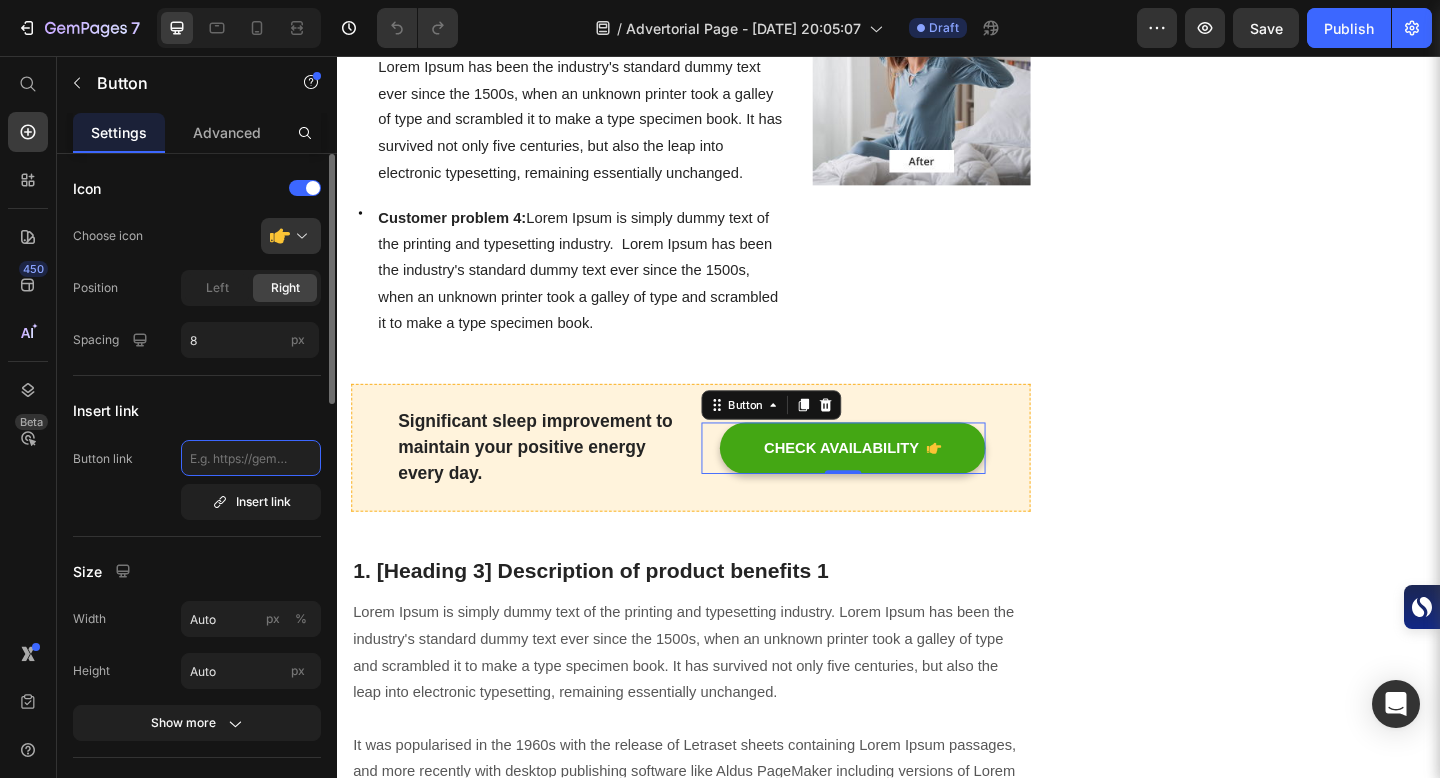 click 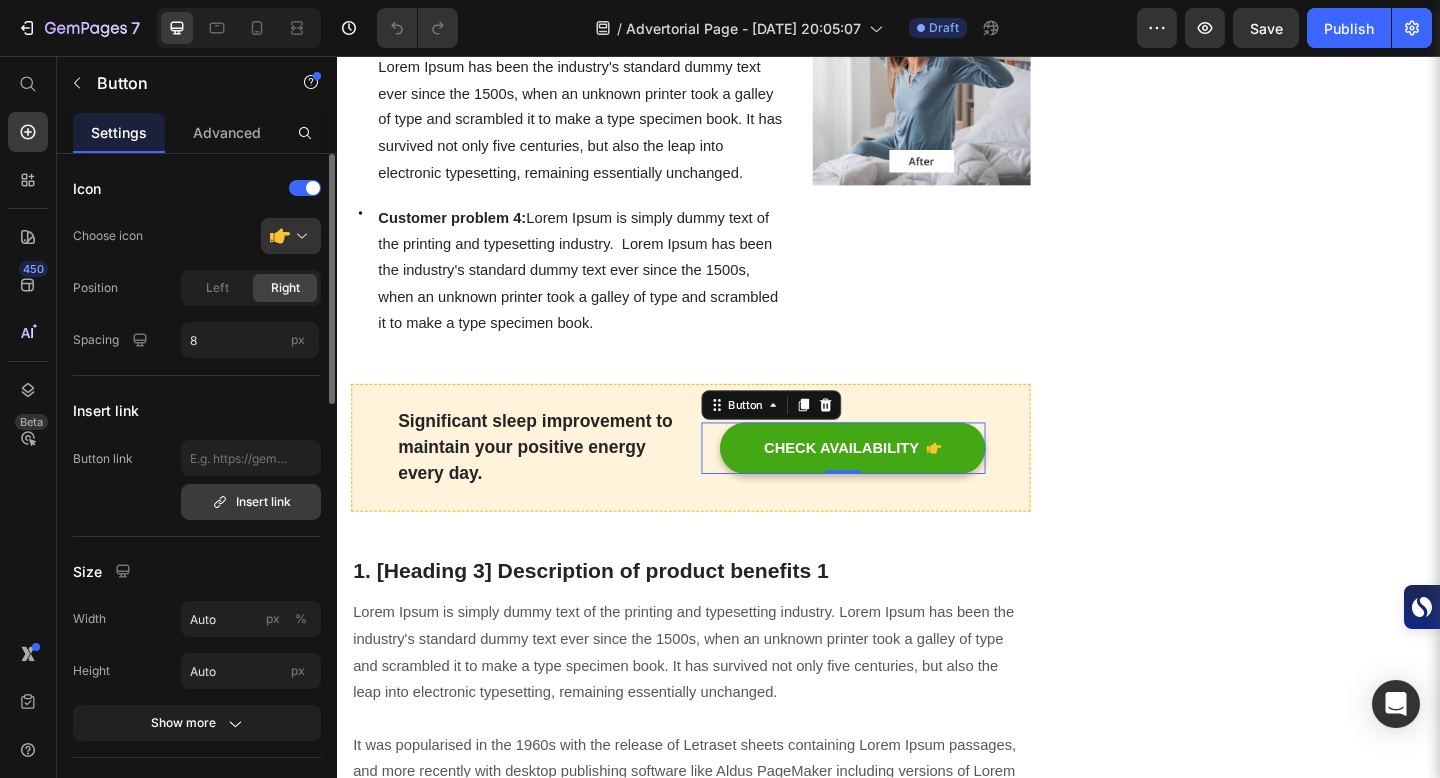 click on "Insert link" at bounding box center (251, 502) 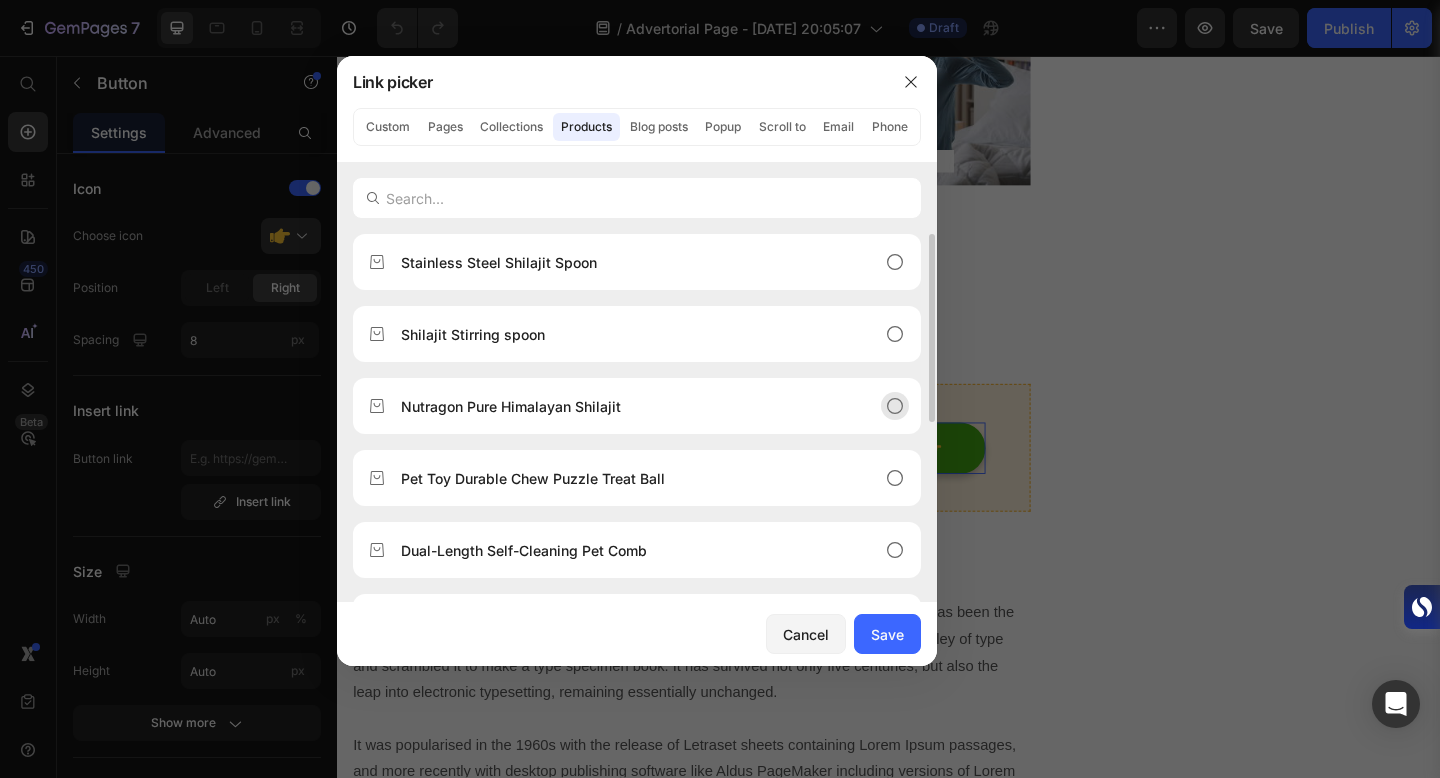click 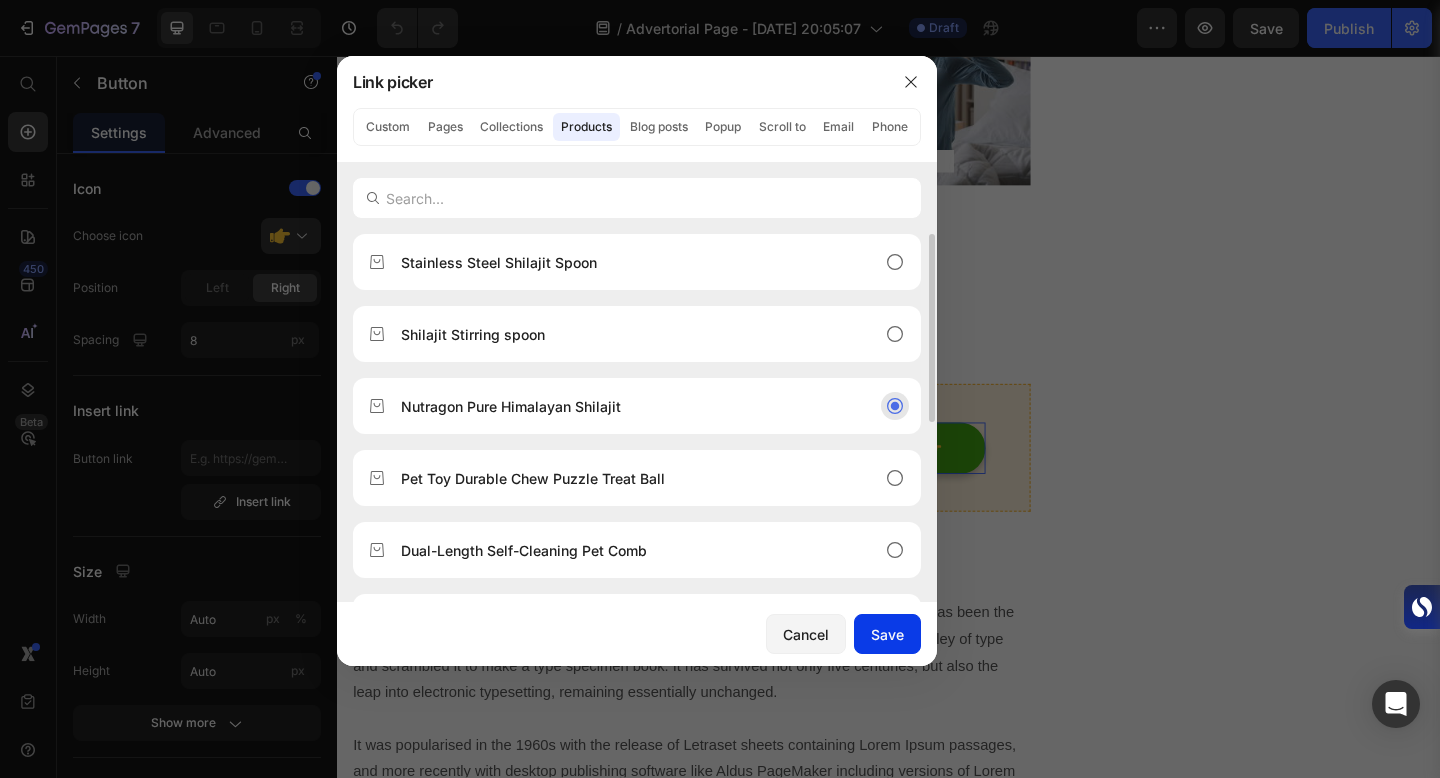 click on "Save" 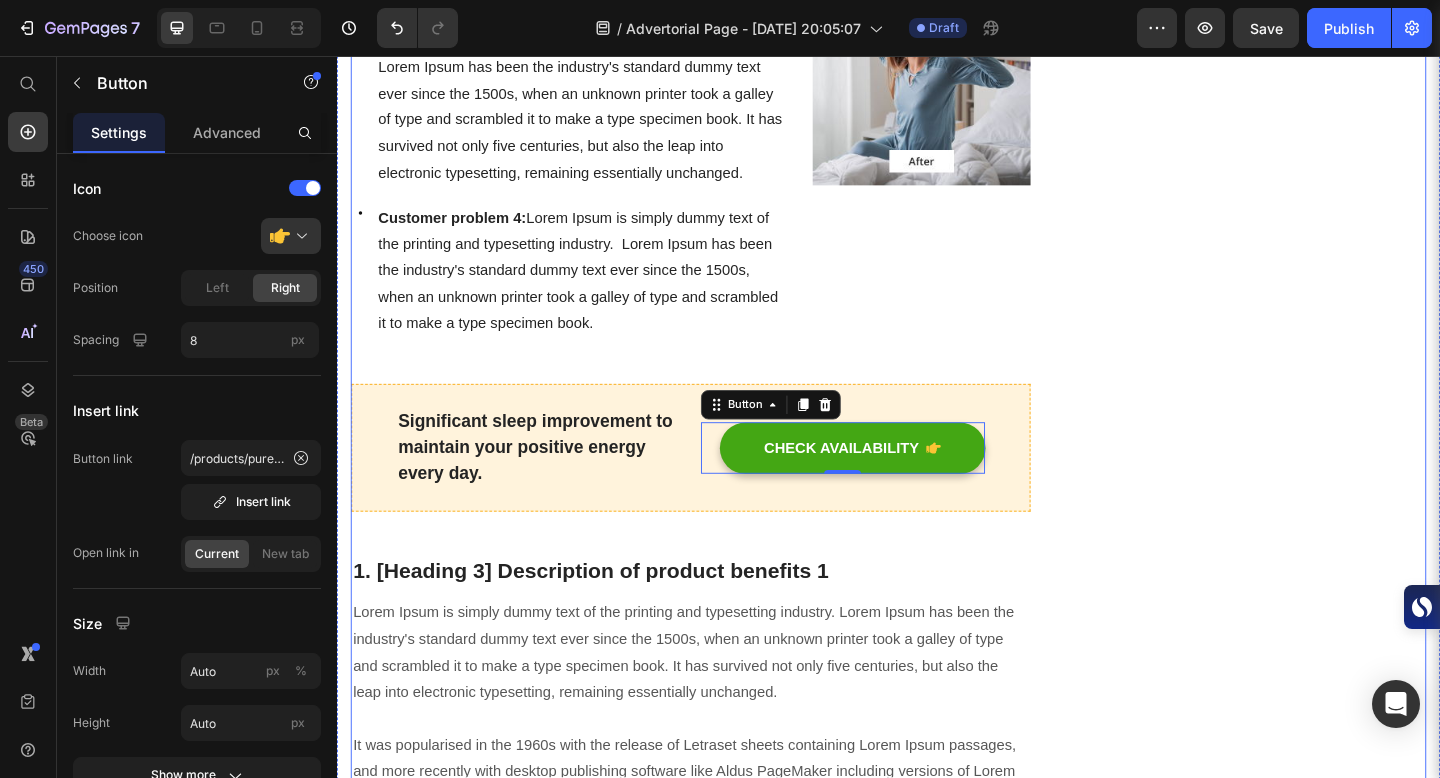 click on "Packed with Over 85 Trace Minerals for Peak Energy, Vitality & Mental Clarity. Heading
Icon Boosts Energy Text block
Icon Support Immunity Text block
Icon Reduce Stress  Text block
Icon Increase Stamina  Text block Icon List Row Image  	   CHECK AVAILABILITY Button ✔️ 30-Day Money-Back Guarantee Text block Row
Publish the page to see the content.
Sticky sidebar" at bounding box center [1337, 1185] 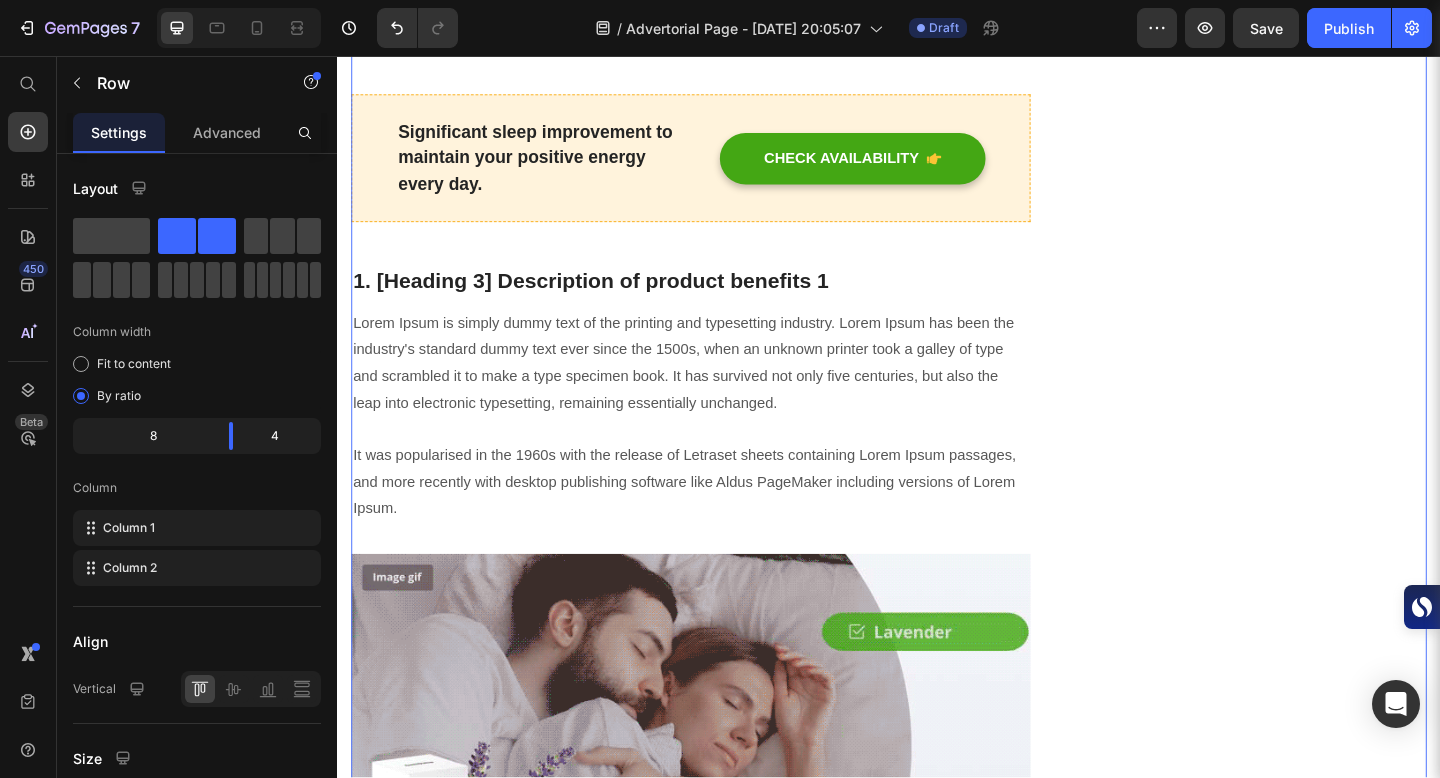 scroll, scrollTop: 2120, scrollLeft: 0, axis: vertical 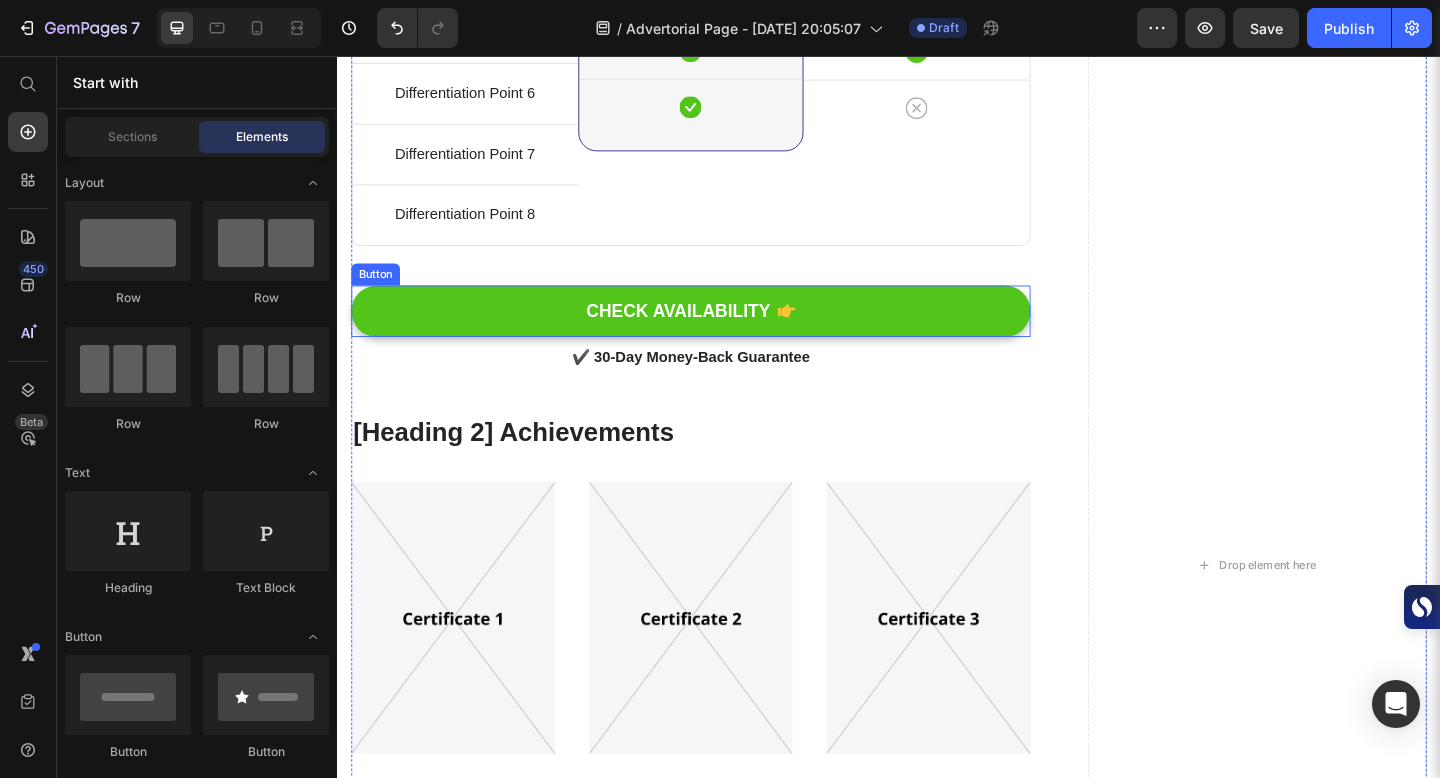 click on "CHECK AVAILABILITY" at bounding box center (721, 334) 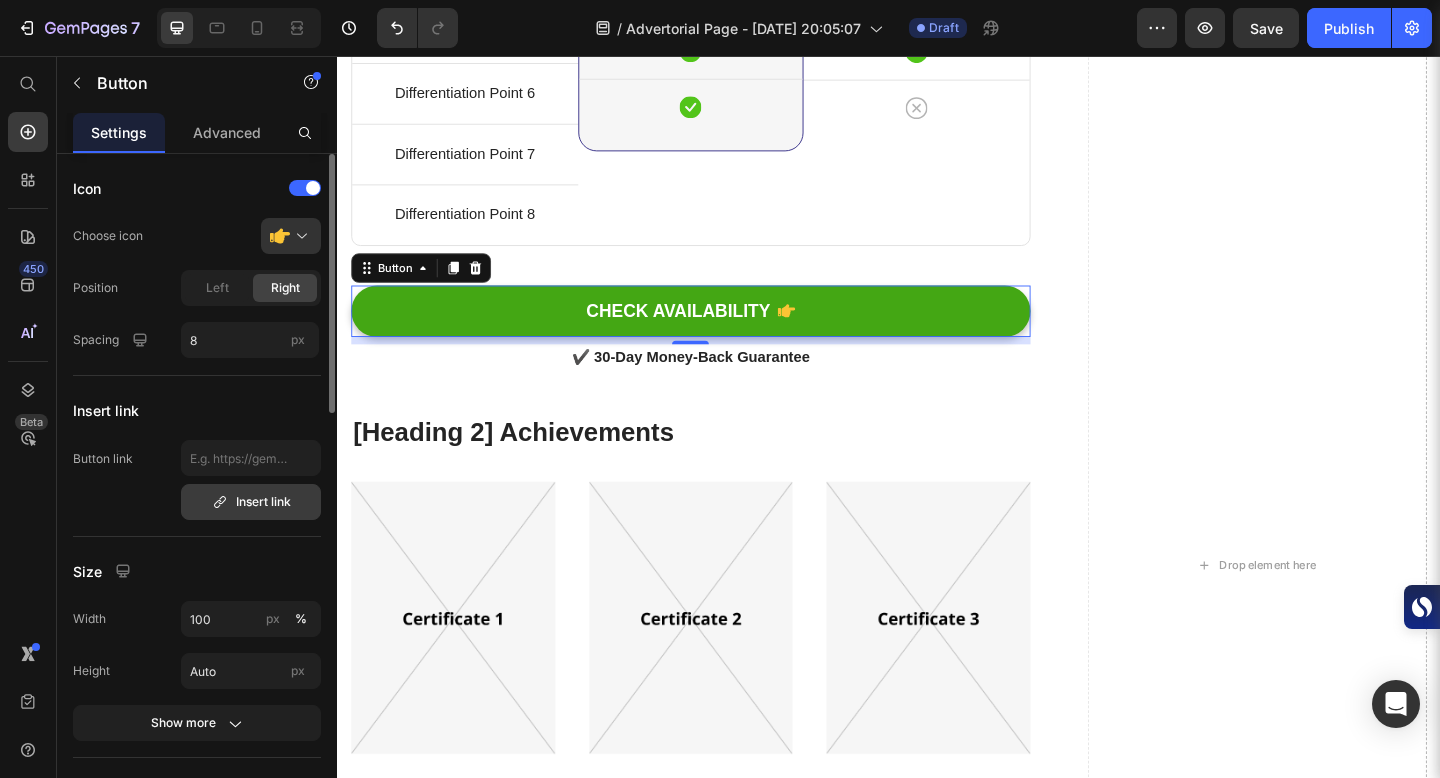 click on "Insert link" at bounding box center (251, 502) 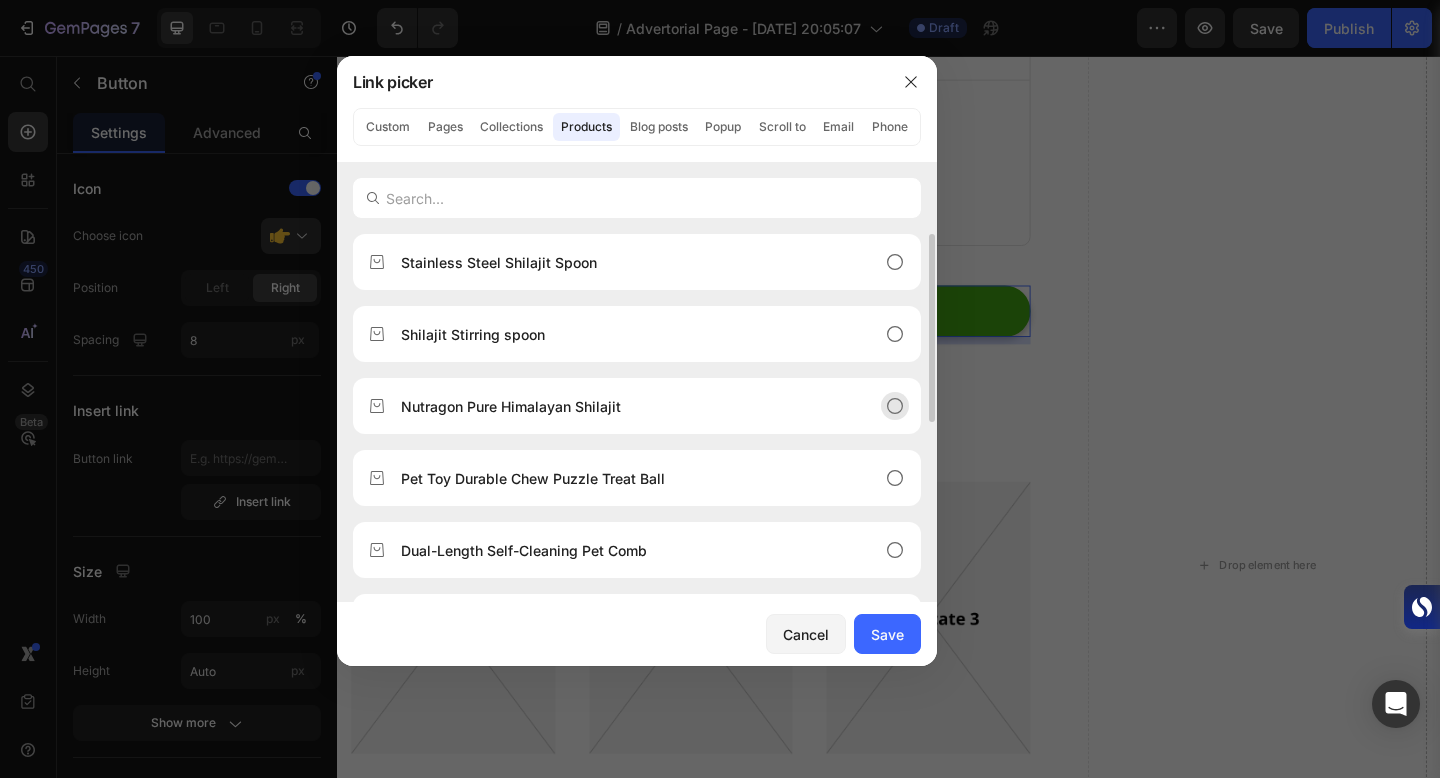 click on "Nutragon Pure Himalayan Shilajit" 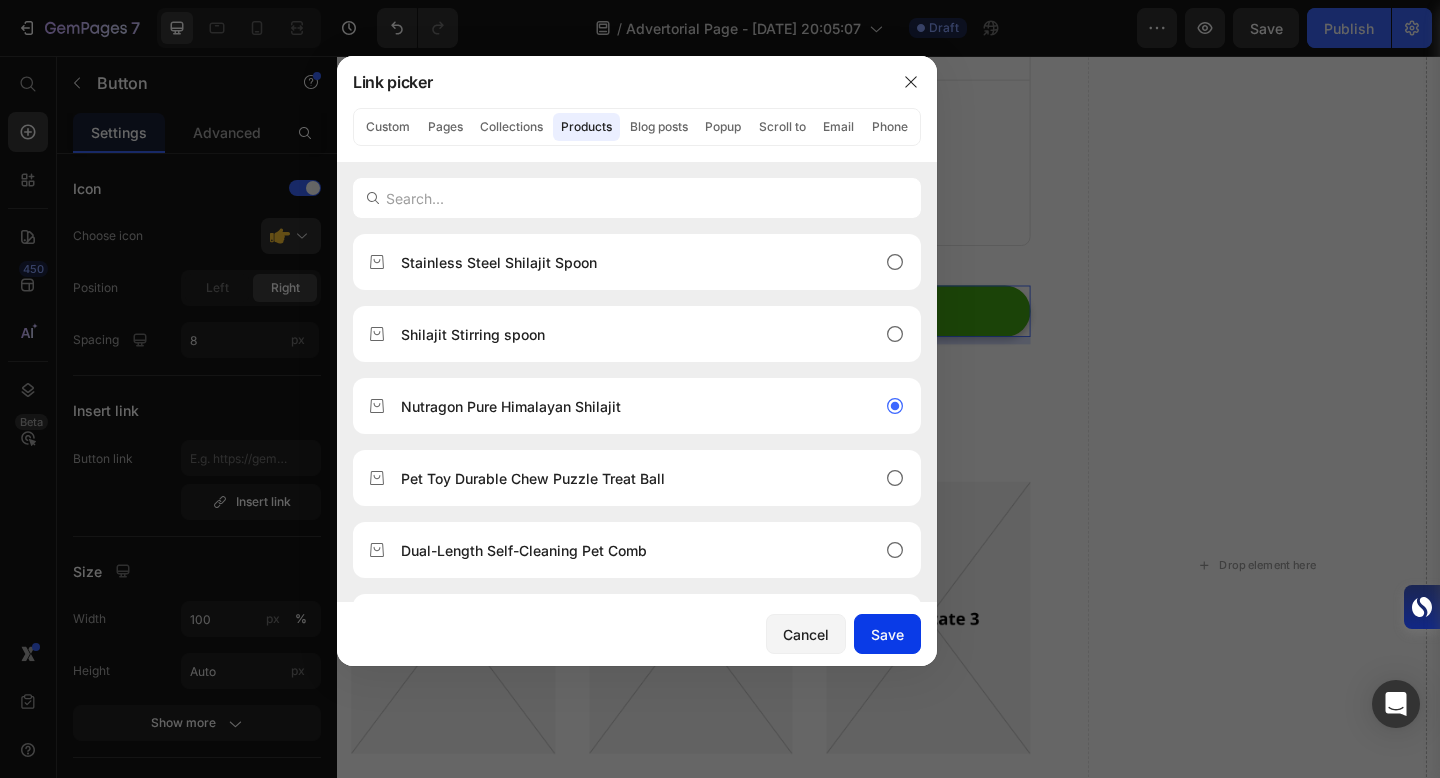 click on "Save" at bounding box center [887, 634] 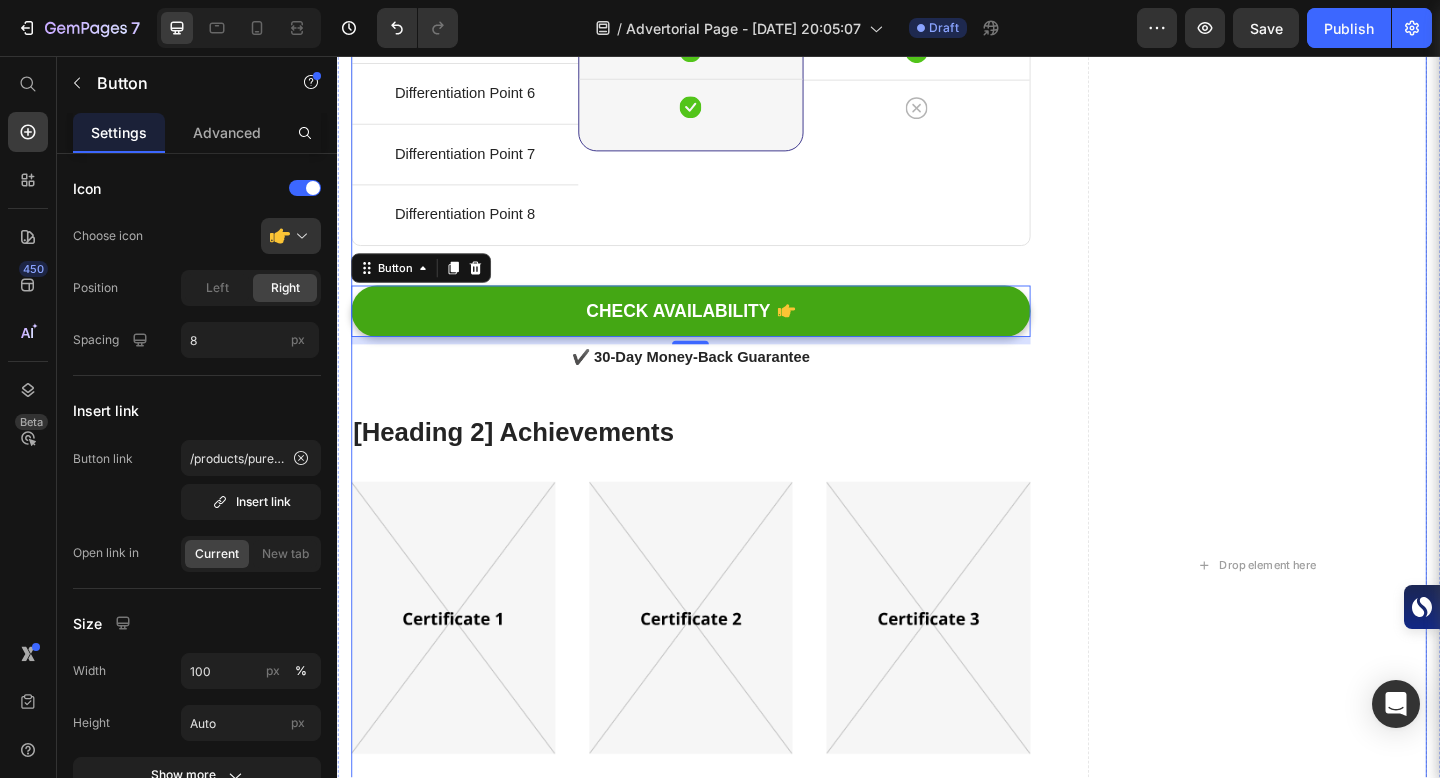 click on "[Heading 2] Compare with other products Heading                Title Line Differentiation Point 1 Text block Row Differentiation Point 2 Text block Row Differentiation Point 3 Text block Row Differentiation Point 4 Text block Row Differentiation Point 5 Text block Row Differentiation Point 6 Text block Row Differentiation Point 7 Text block Row Differentiation Point 8 Text block Row Image Your Brand Heading
Icon Row
Icon Row
Icon Row
Icon Row
Icon Row
Icon Row
Icon Row
Icon Row Row Image Other Brands Heading
Icon Row
Icon Row
Icon Row
Icon Row
Icon Row
Icon Row
Icon Row
Icon Row Row  	   CHECK AVAILABILITY Button   8 ✔️ 30-Day Money-Back Guarantee Text block [Heading 2] Achievements Heading Image Image Image Row [Heading 2] Show social proof Heading Icon" at bounding box center [937, 610] 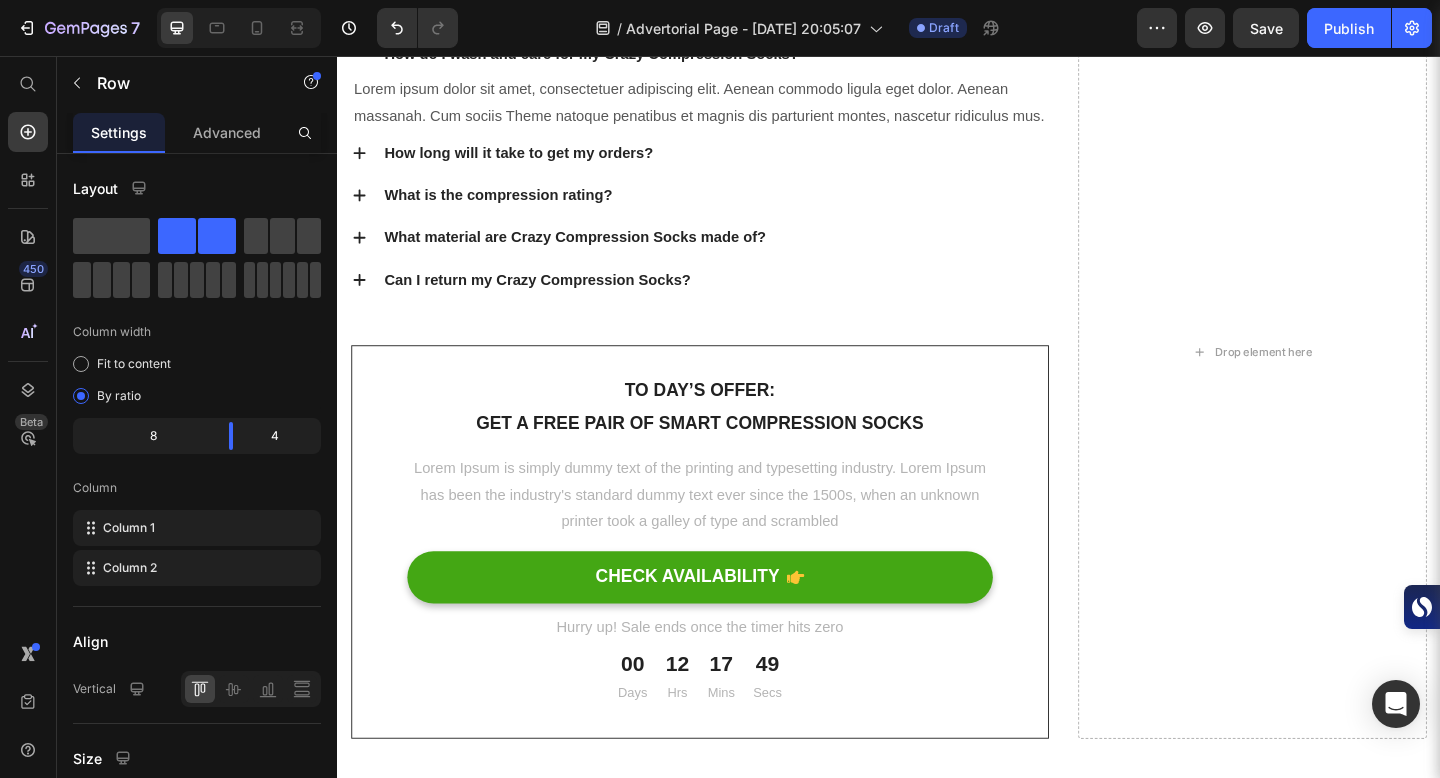 scroll, scrollTop: 10819, scrollLeft: 0, axis: vertical 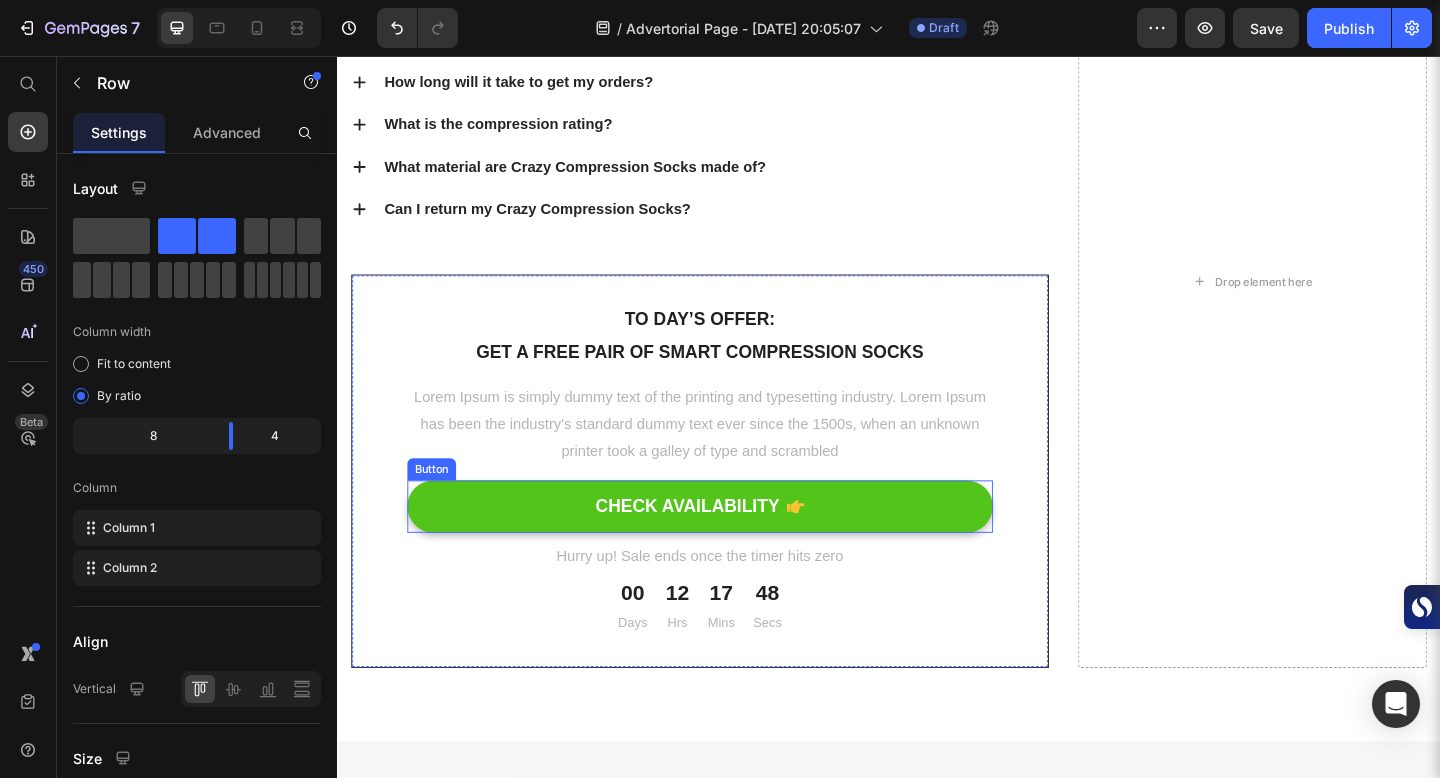 click on "CHECK AVAILABILITY" at bounding box center [731, 546] 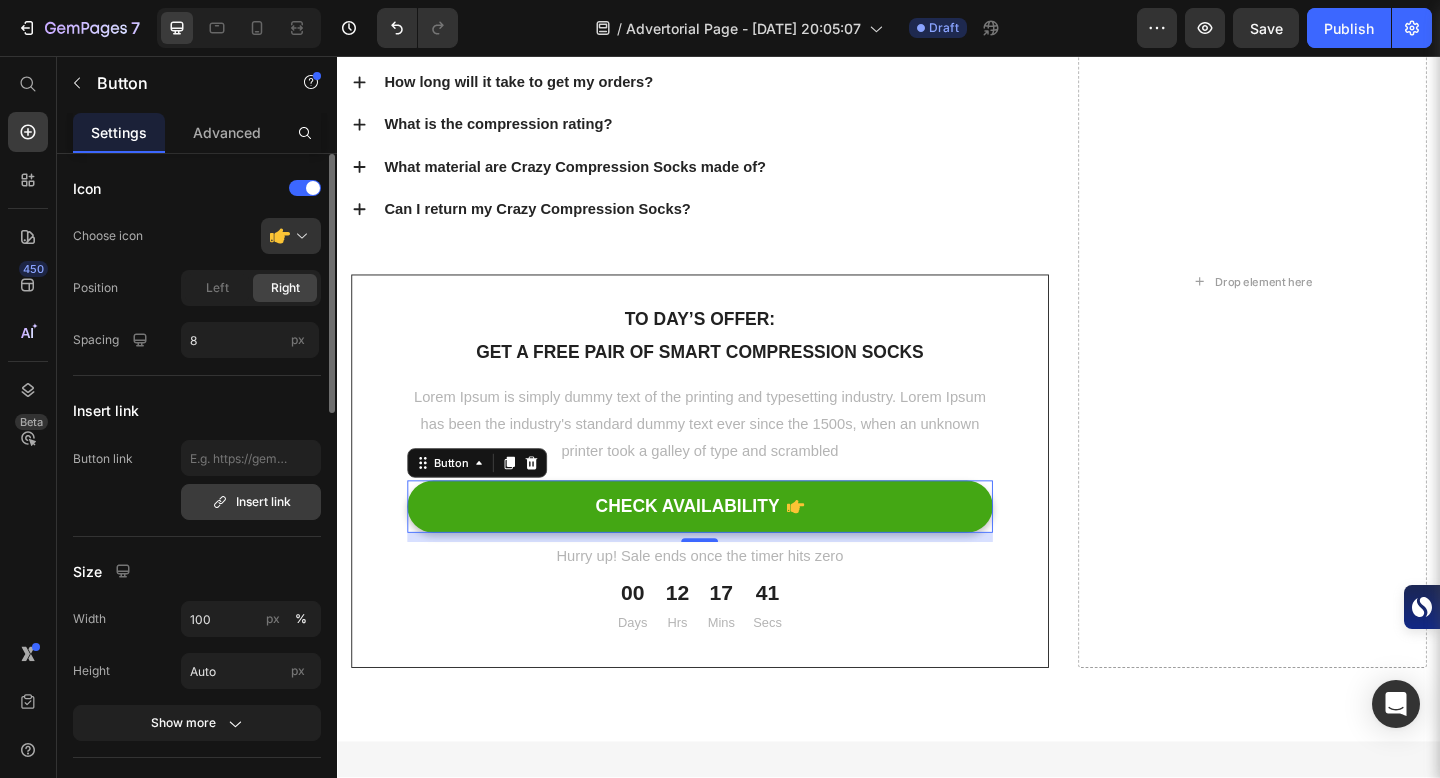 click on "Insert link" at bounding box center (251, 502) 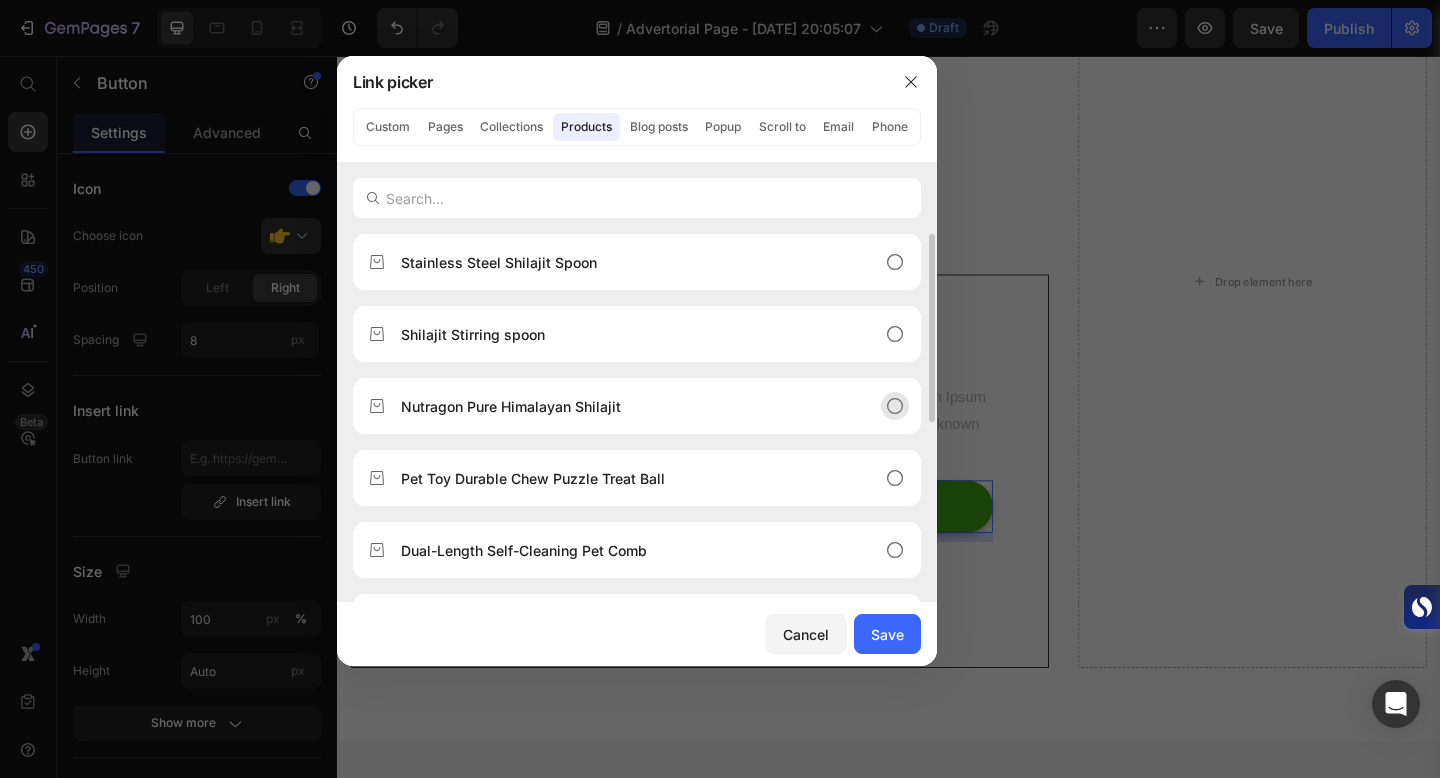 click 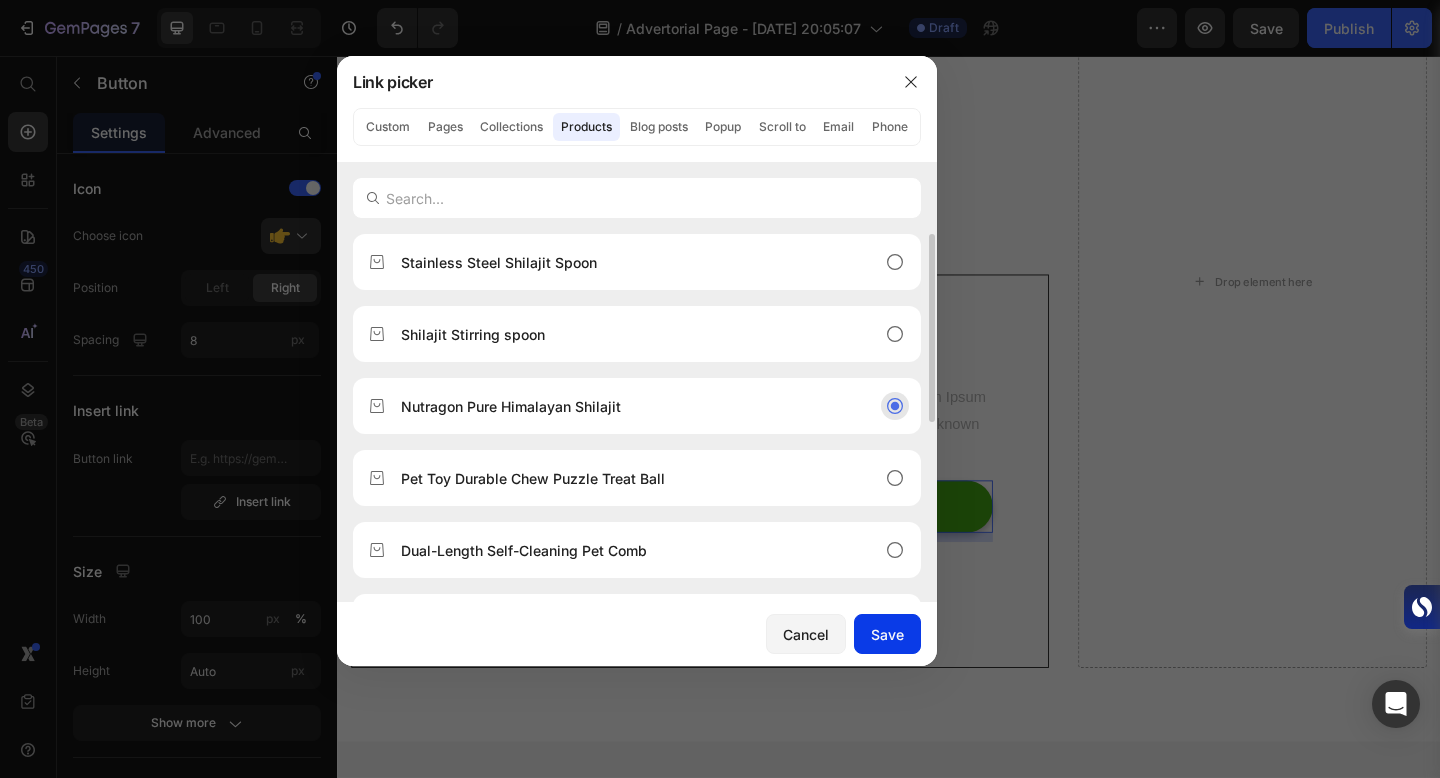 click on "Save" at bounding box center [887, 634] 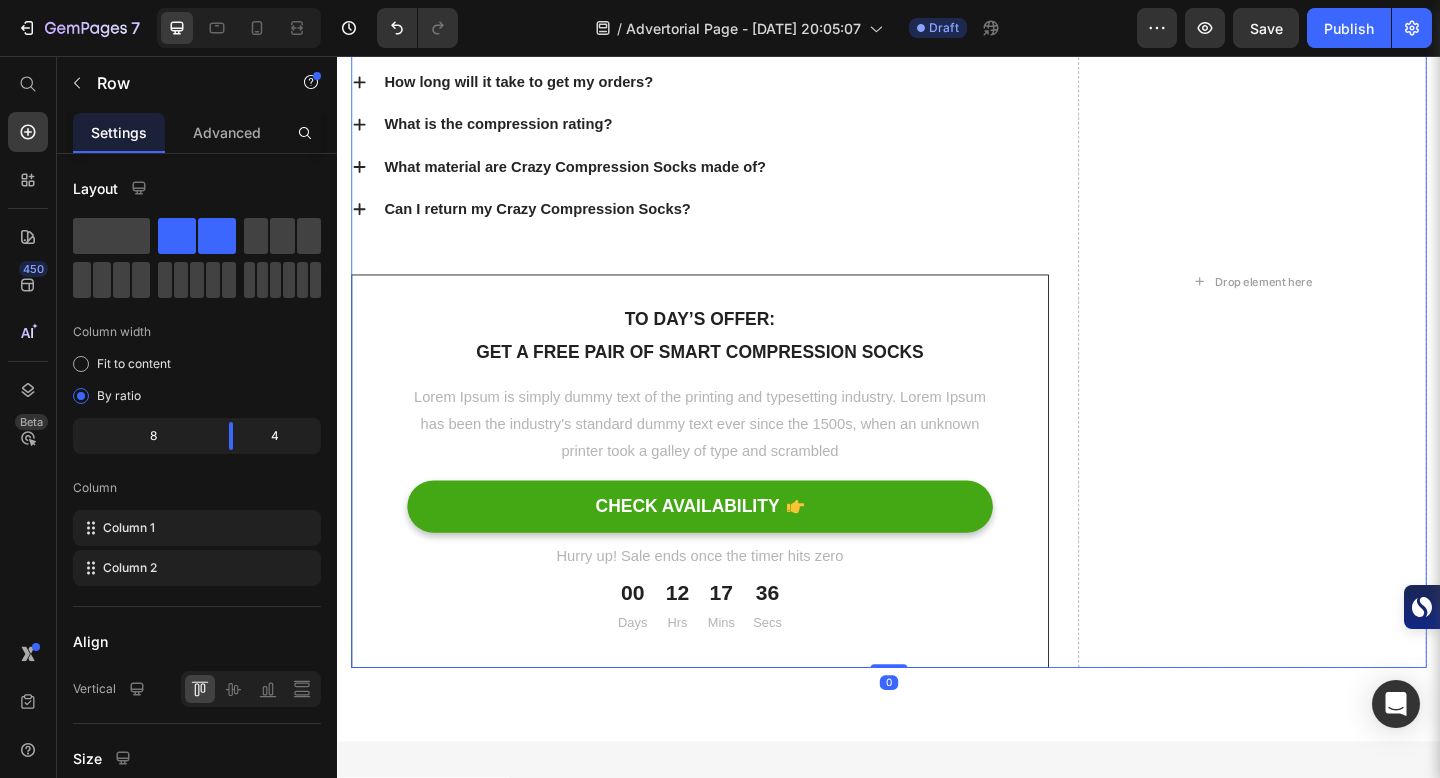 click on "[Heading 2] Show social proof Heading How do I wash and care for my Crazy Compression Socks? Lorem ipsum dolor sit amet, consectetuer adipiscing elit. Aenean commodo ligula eget dolor. Aenean massanah. Cum sociis Theme natoque penatibus et magnis dis parturient montes, nascetur ridiculus mus. Text block How long will it take to get my orders? What is the compression rating? What material are Crazy Compression Socks made of? Can I return my Crazy Compression Socks? Accordion To day’s offer: Text block Get a free pair of smart compression socks Text block Lorem Ipsum is simply dummy text of the printing and typesetting industry. Lorem Ipsum has been the industry's standard dummy text ever since the 1500s, when an unknown printer took a galley of type and scrambled Text block  	   CHECK AVAILABILITY Button Hurry up! Sale ends once the timer hits zero Text block 00 Days 12 Hrs 17 Mins 36 Secs CountDown Timer Row
Drop element here Row   0" at bounding box center [937, 302] 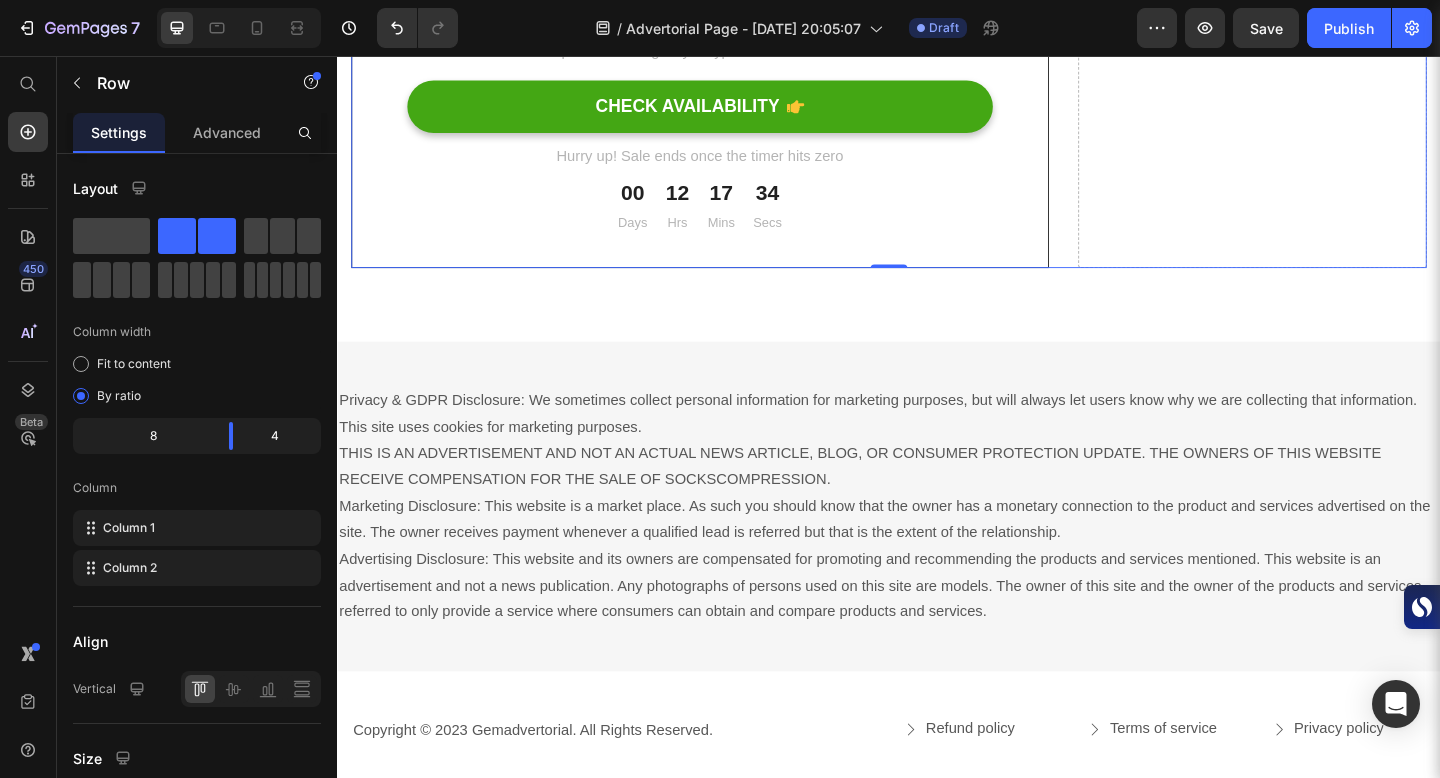 scroll, scrollTop: 11259, scrollLeft: 0, axis: vertical 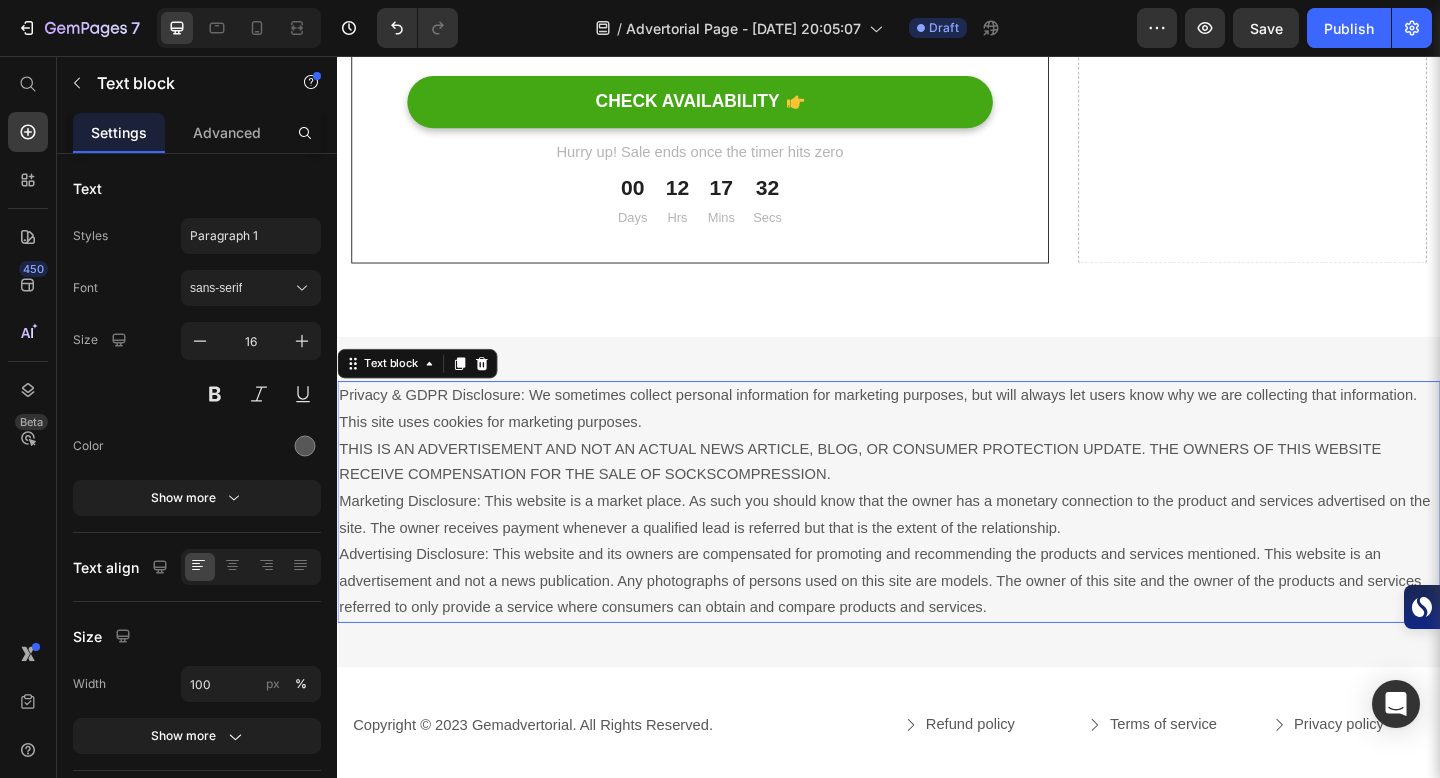 click on "Privacy & GDPR Disclosure: We sometimes collect personal information for marketing purposes, but will always let users know why we are collecting that information. This site uses cookies for marketing purposes. THIS IS AN ADVERTISEMENT AND NOT AN ACTUAL NEWS ARTICLE, BLOG, OR CONSUMER PROTECTION UPDATE. THE OWNERS OF THIS WEBSITE RECEIVE COMPENSATION FOR THE SALE OF SOCKSCOMPRESSION. Marketing Disclosure: This website is a market place. As such you should know that the owner has a monetary connection to the product and services advertised on the site. The owner receives payment whenever a qualified lead is referred but that is the extent of the relationship." at bounding box center (937, 541) 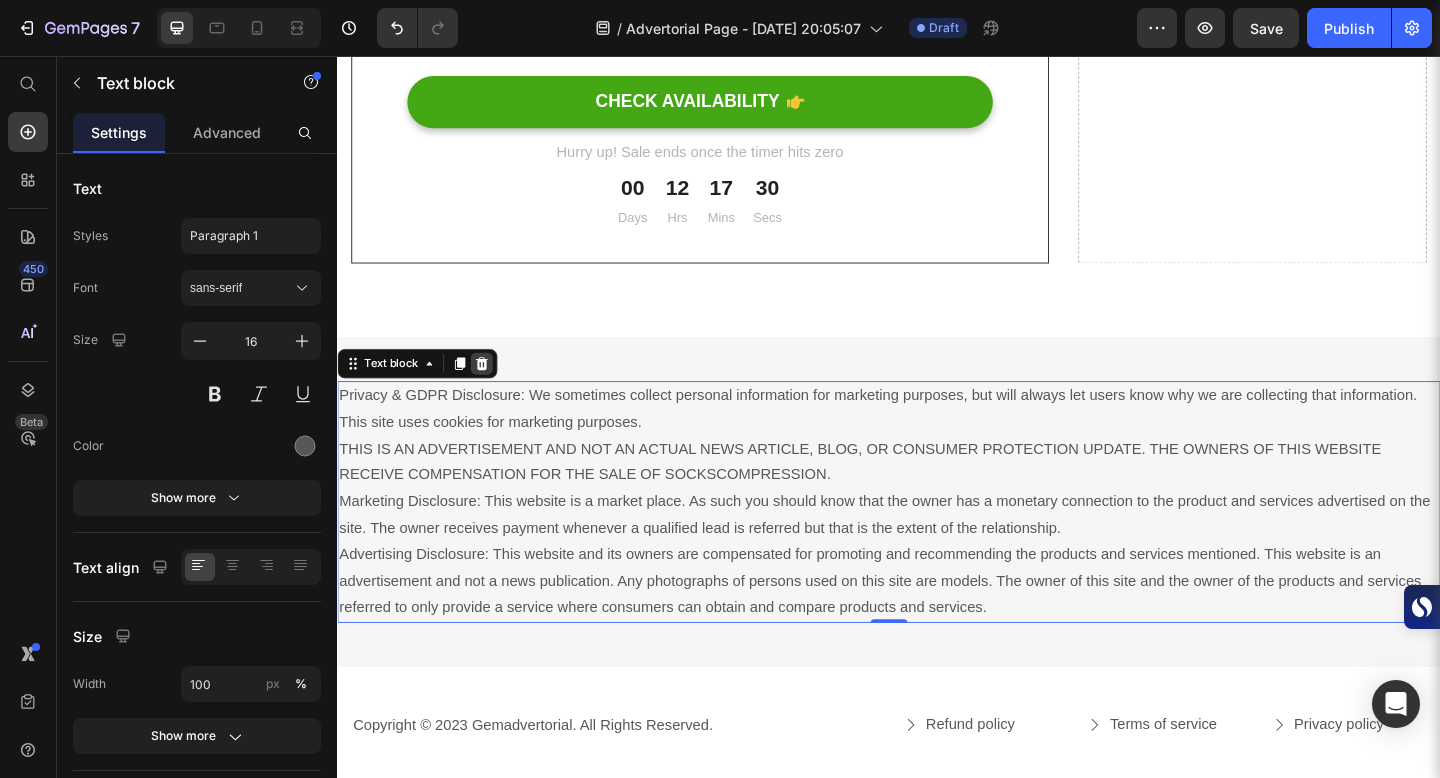click 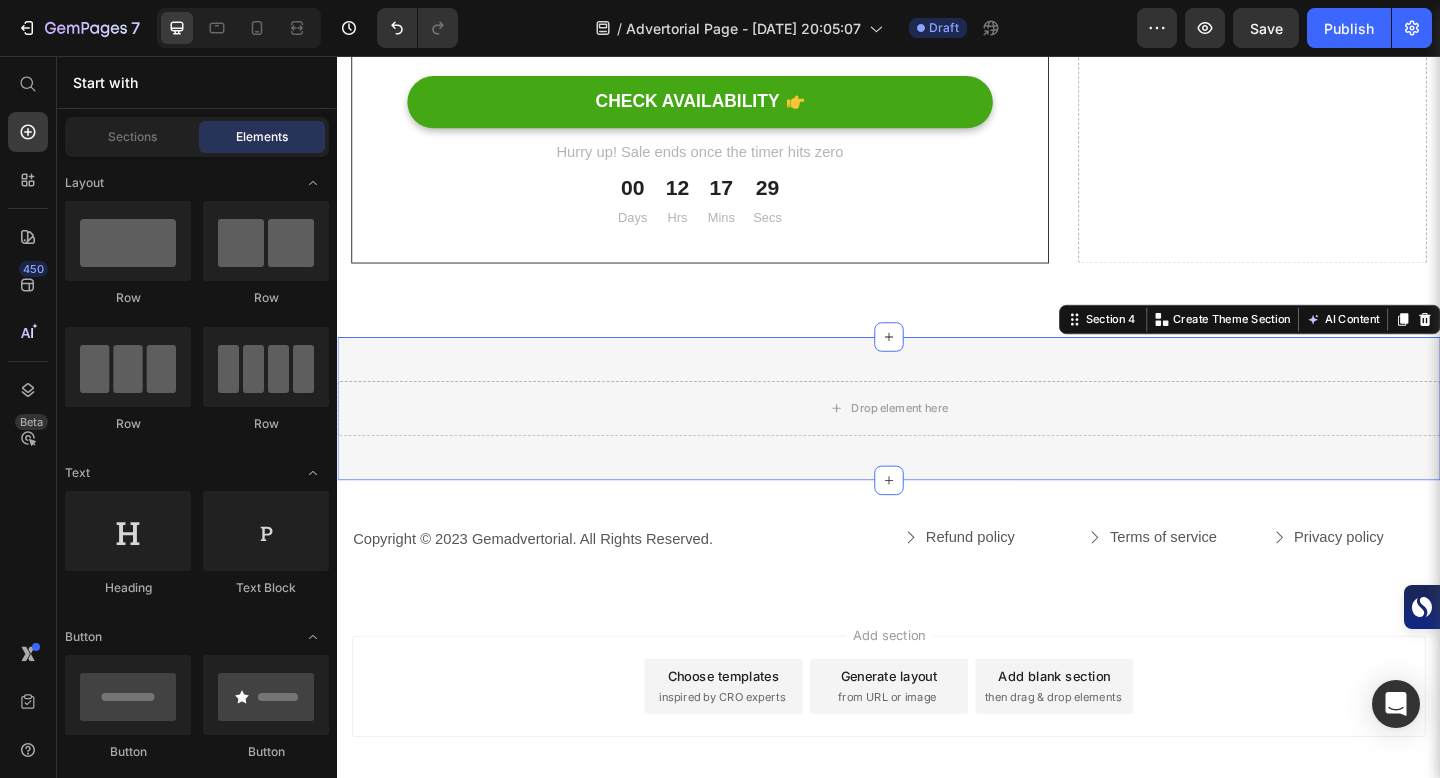click on "Drop element here Row Section 4   You can create reusable sections Create Theme Section AI Content Write with GemAI What would you like to describe here? Tone and Voice Persuasive Product Getting products... Show more Generate" at bounding box center [937, 440] 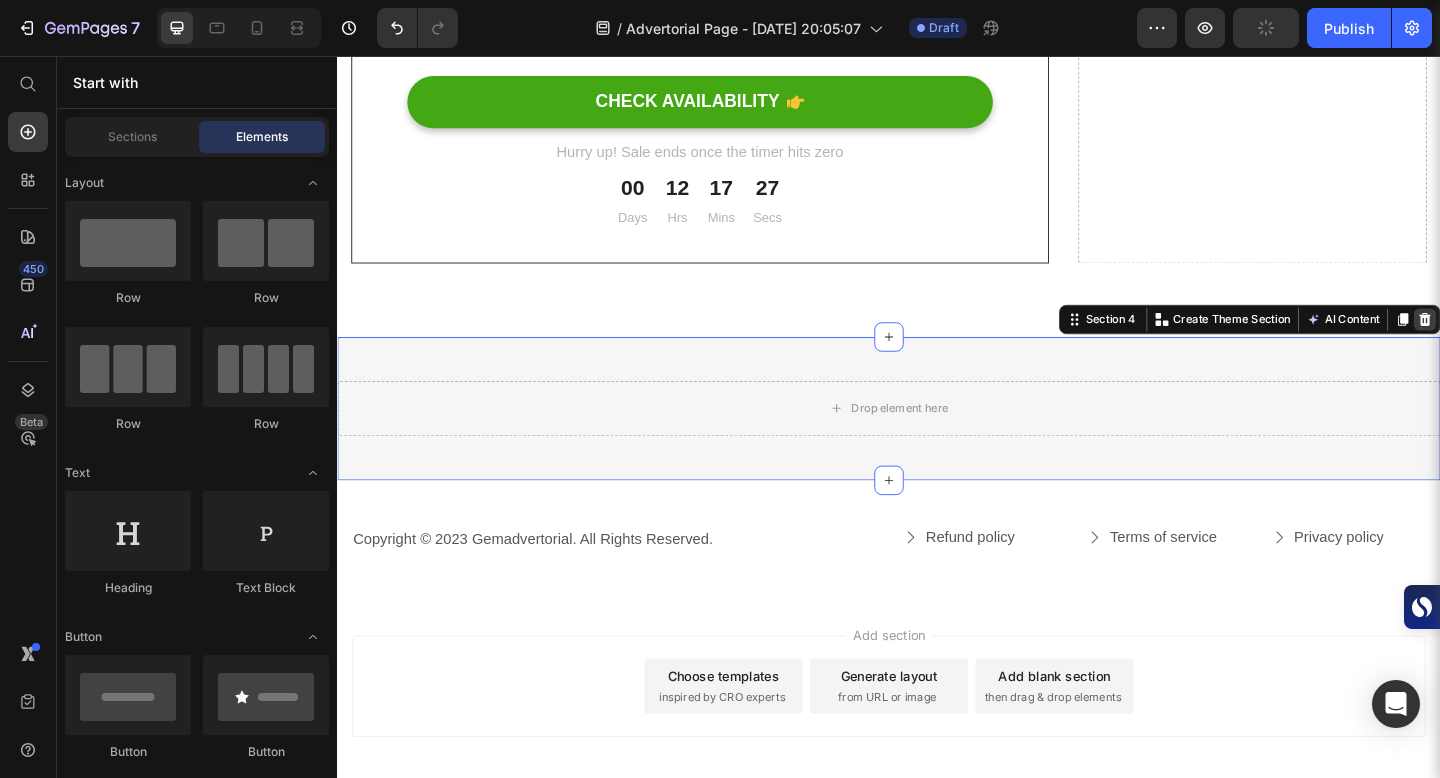 click 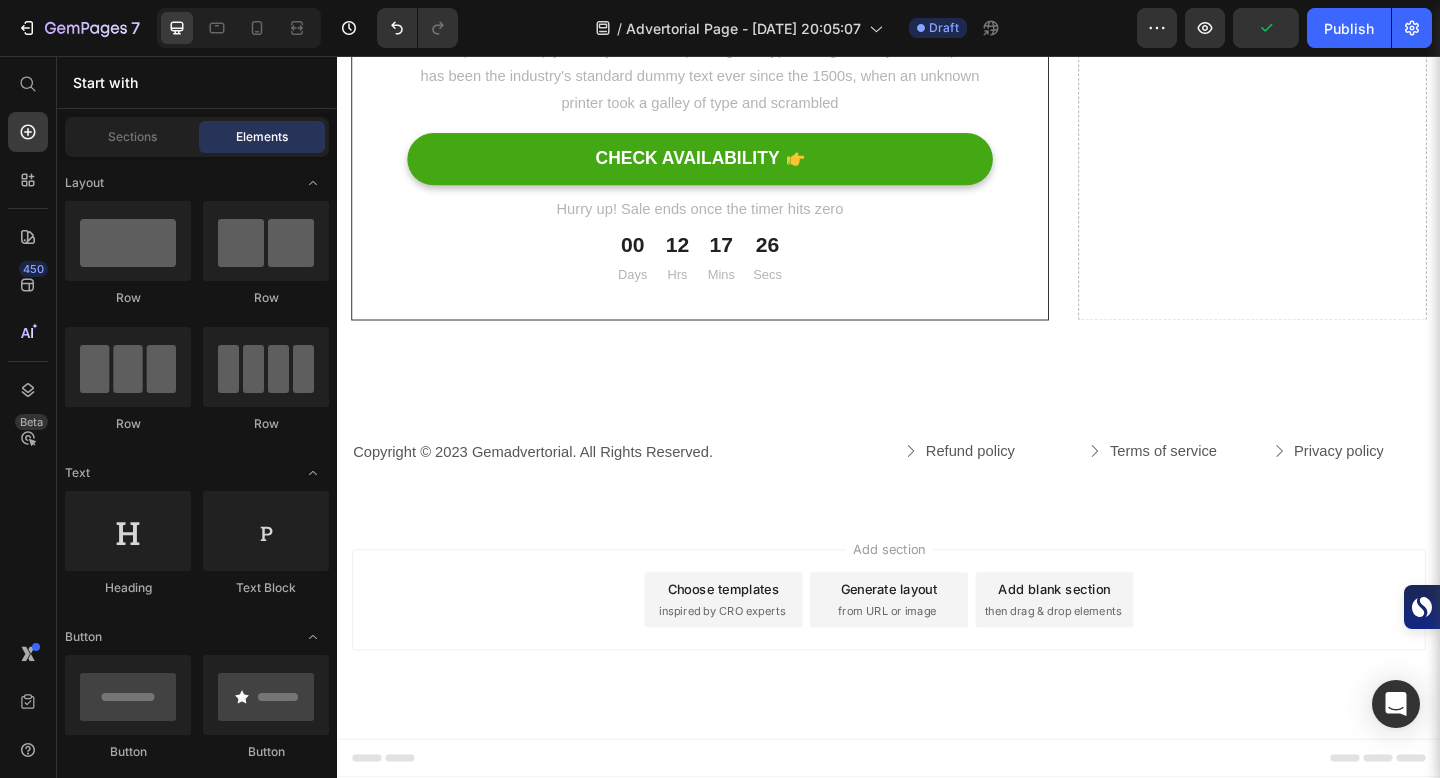 scroll, scrollTop: 11197, scrollLeft: 0, axis: vertical 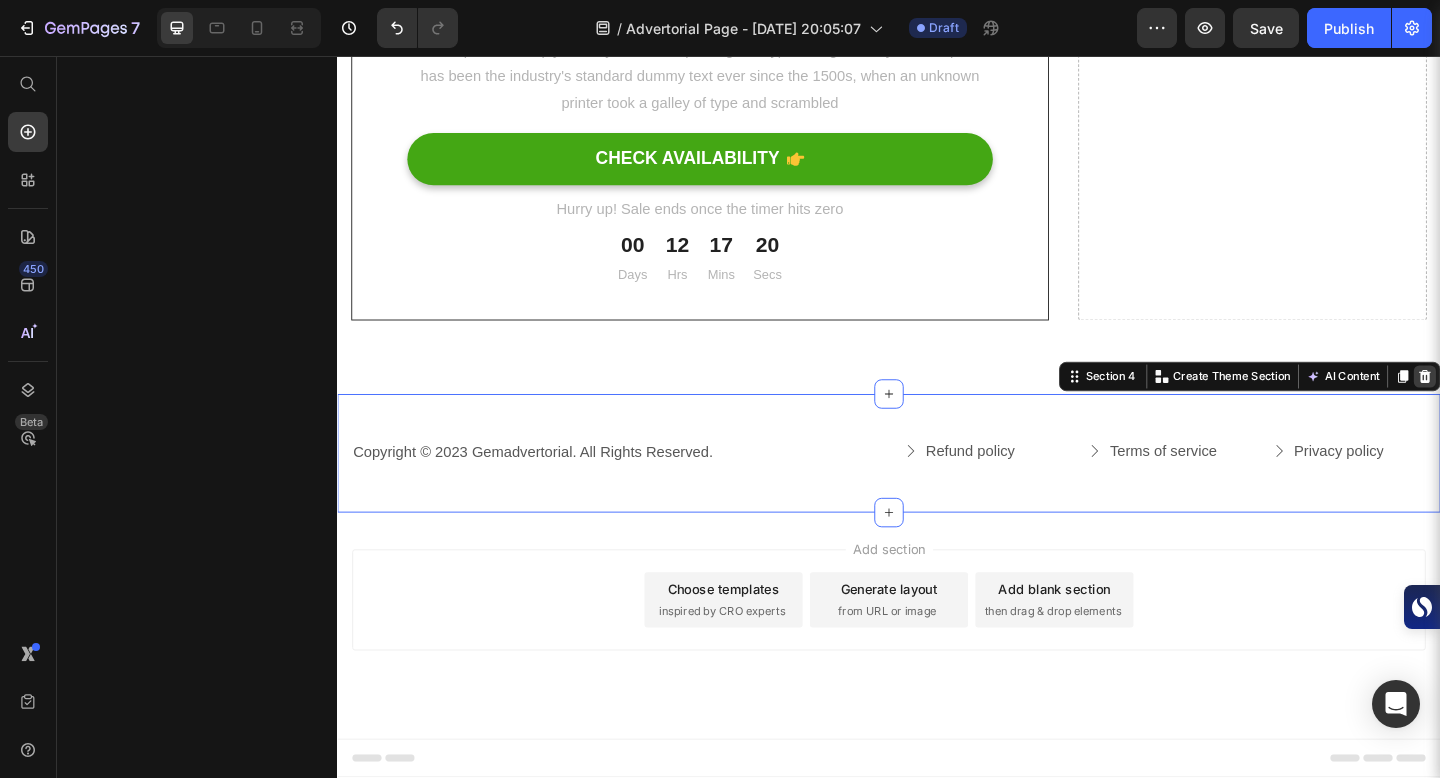 click at bounding box center (1520, 405) 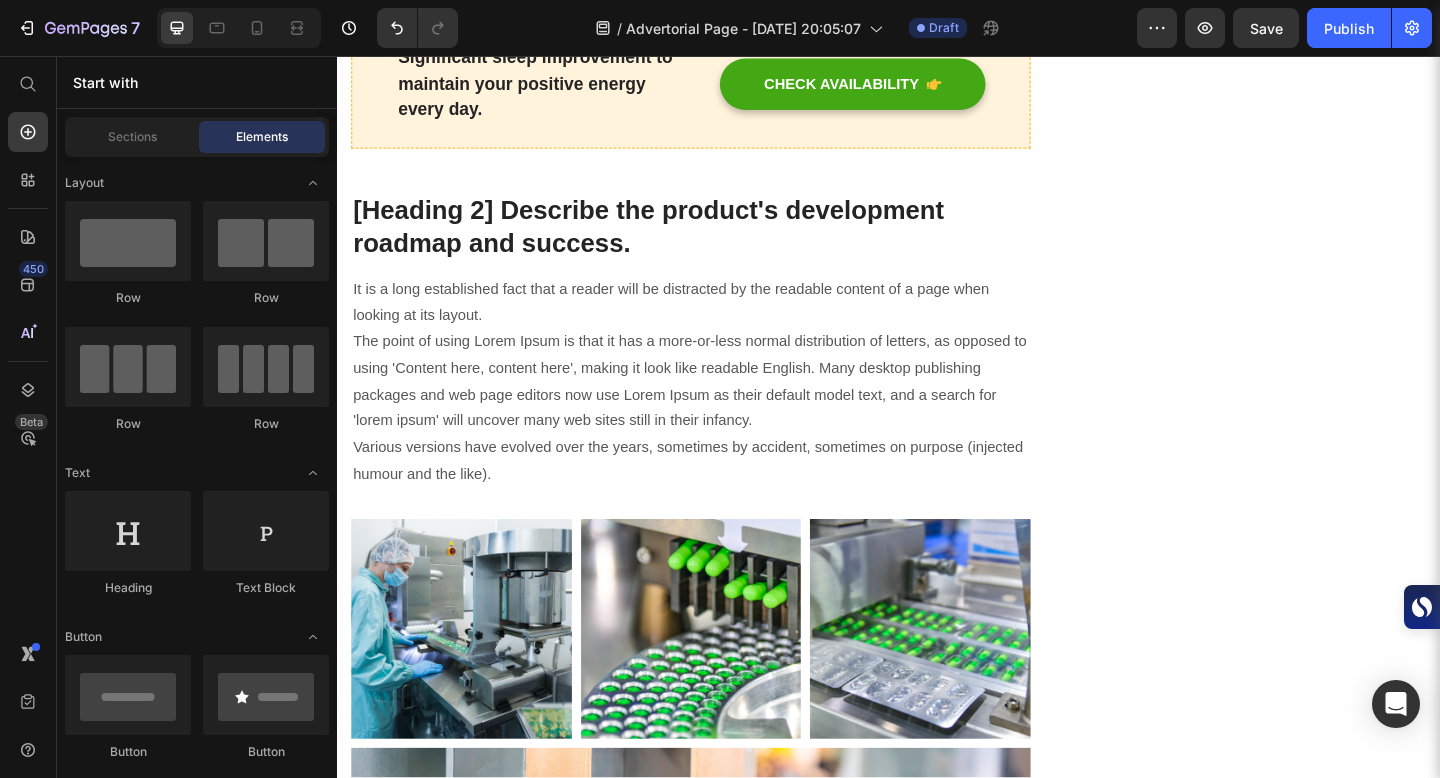 scroll, scrollTop: 5369, scrollLeft: 0, axis: vertical 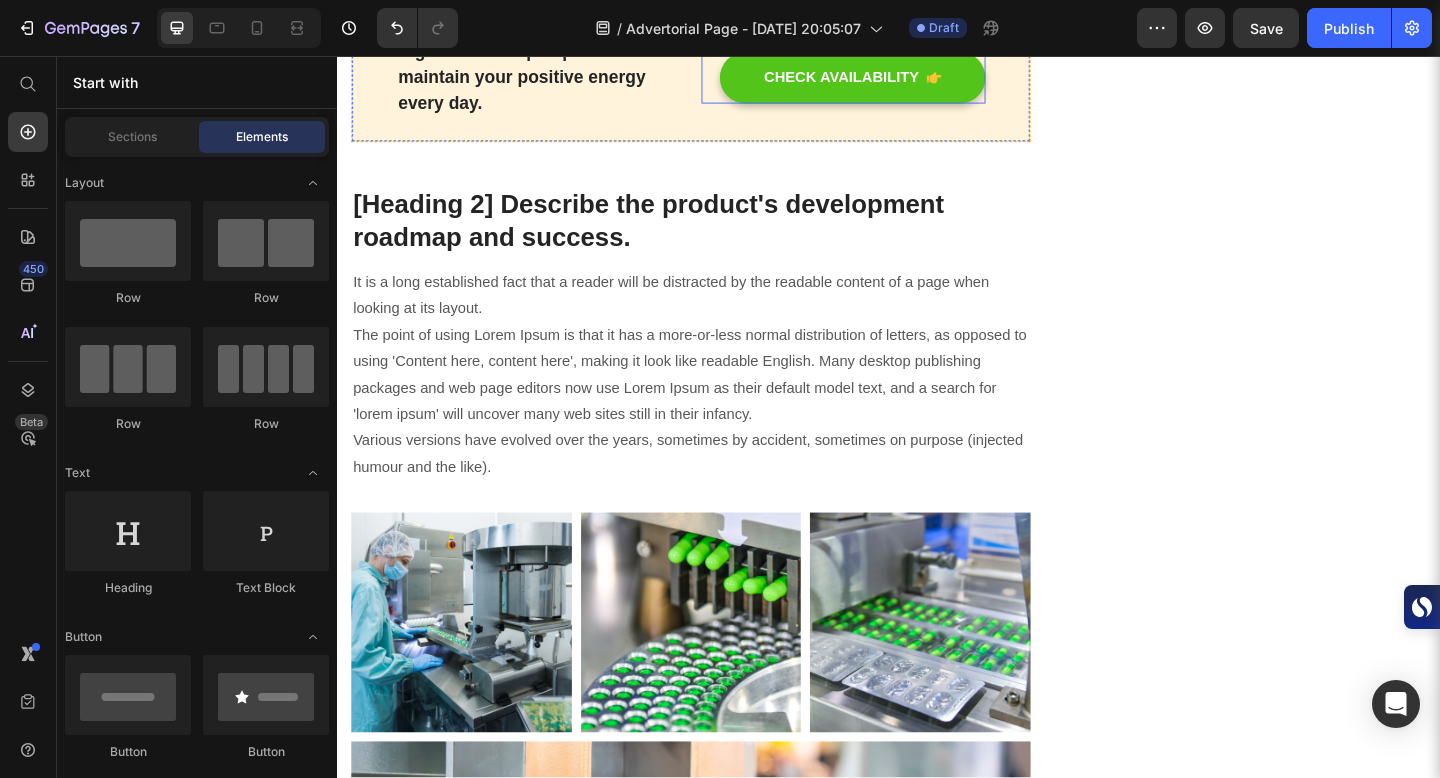 click on "CHECK AVAILABILITY" at bounding box center (897, 80) 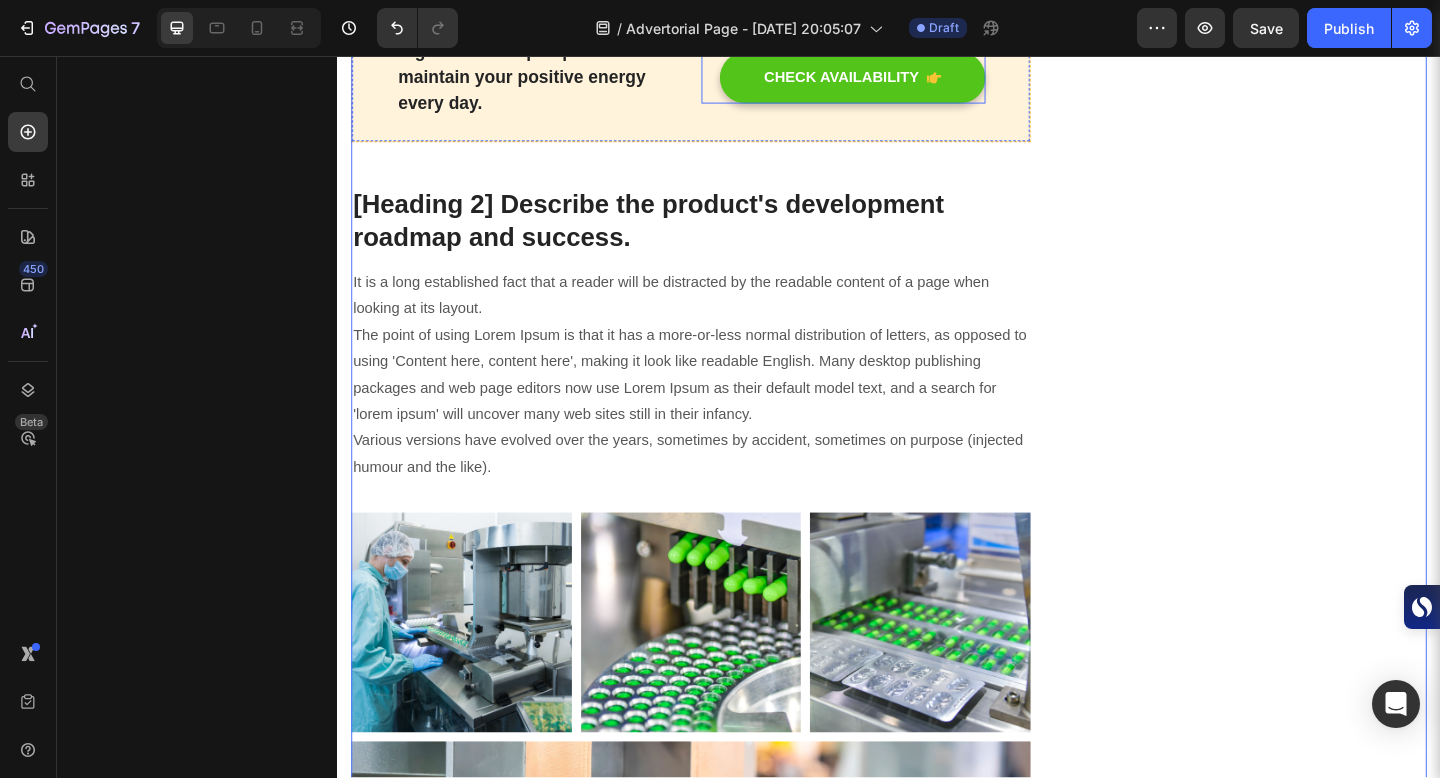 click on "CHECK AVAILABILITY" at bounding box center (897, 80) 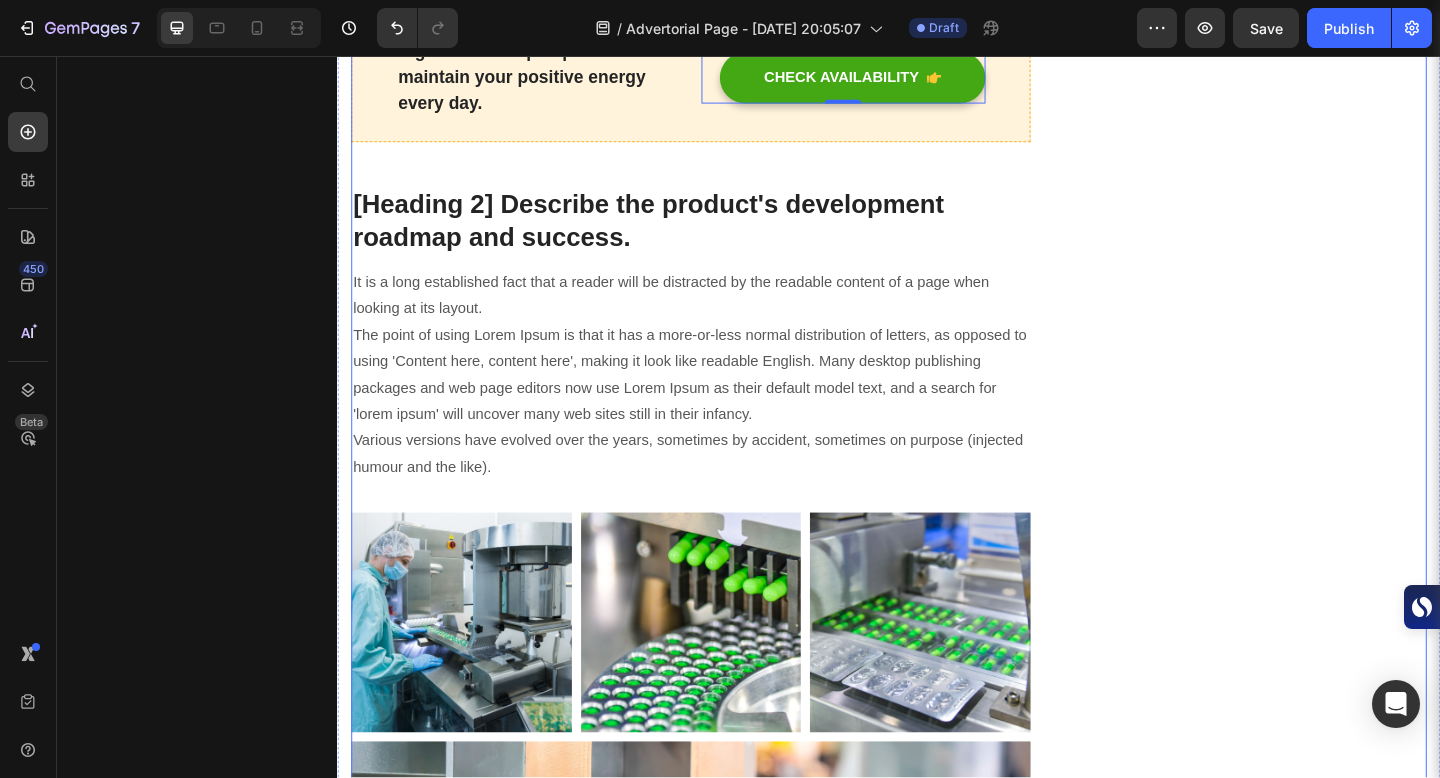 click on "“The Ancient Himalayan Secret for Energy, Vitality & Longevity – Finally Available in Its Purest Form” Heading Written by  Dr.Marcus   Text block Published on  February 28, 2023 Text block Row Image Harvested from the pristine peaks of the Himalayas, our  pure Shilajit resin  delivers nature’s most potent source of energy and vitality. Packed with over  85 trace minerals  and powerful fulvic acid, it helps  boost energy ,  enhance focus , and  support overall wellness . Whether you’re looking to improve stamina, fight stress, or promote healthy aging, this ancient remedy has been trusted for centuries  and now it’s available in its purest form. Text block How Soon Will You Feel the Difference? Heading Most users report  noticing improved energy and focus within 7–10 days  of consistent use. Over  3–4 weeks , deeper benefits like  enhanced stamina, balanced mood, and better recovery  become more noticeable. Long-term use (6–8 weeks) supports  overall wellness, vitality, and healthy aging" at bounding box center [721, -1721] 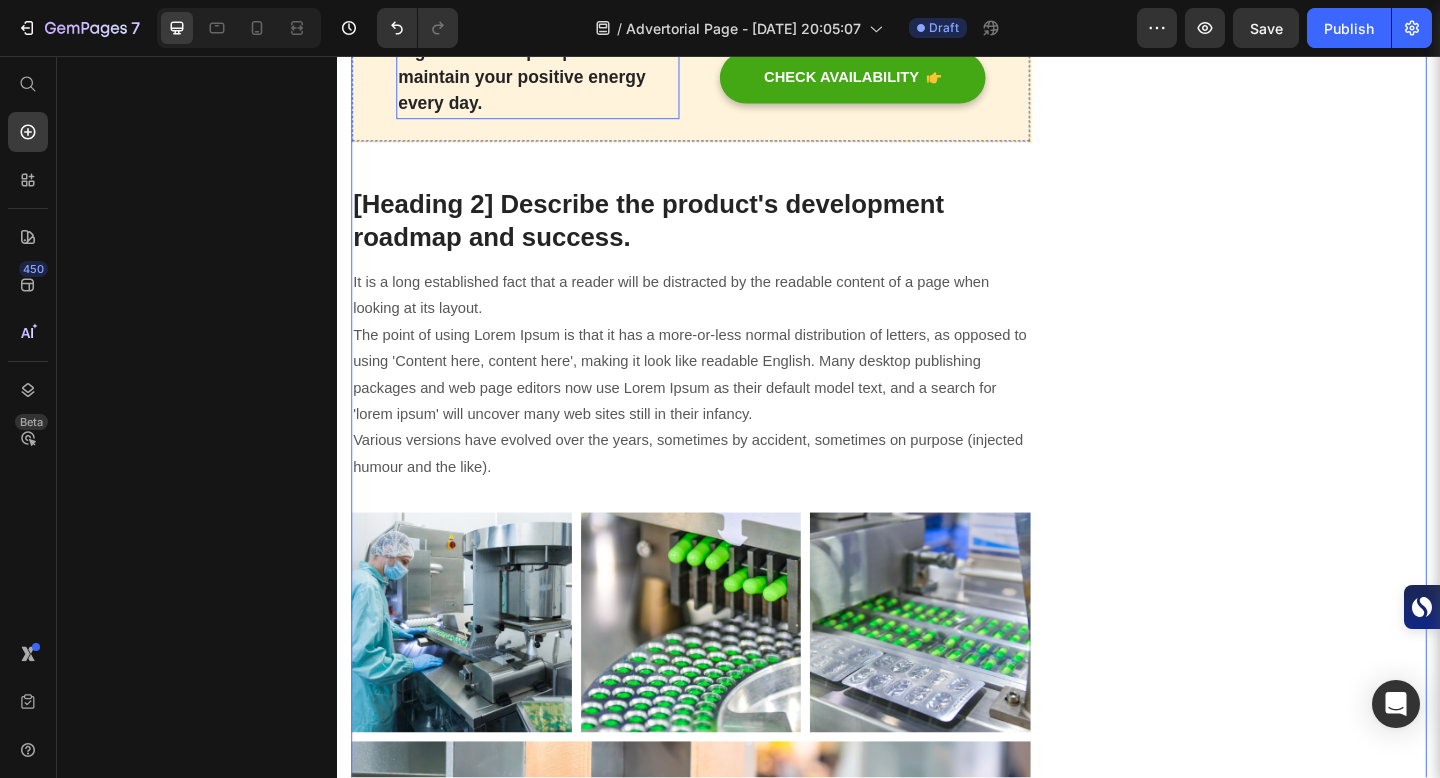 click on "Significant sleep improvement to maintain your positive energy  every day." at bounding box center (555, 80) 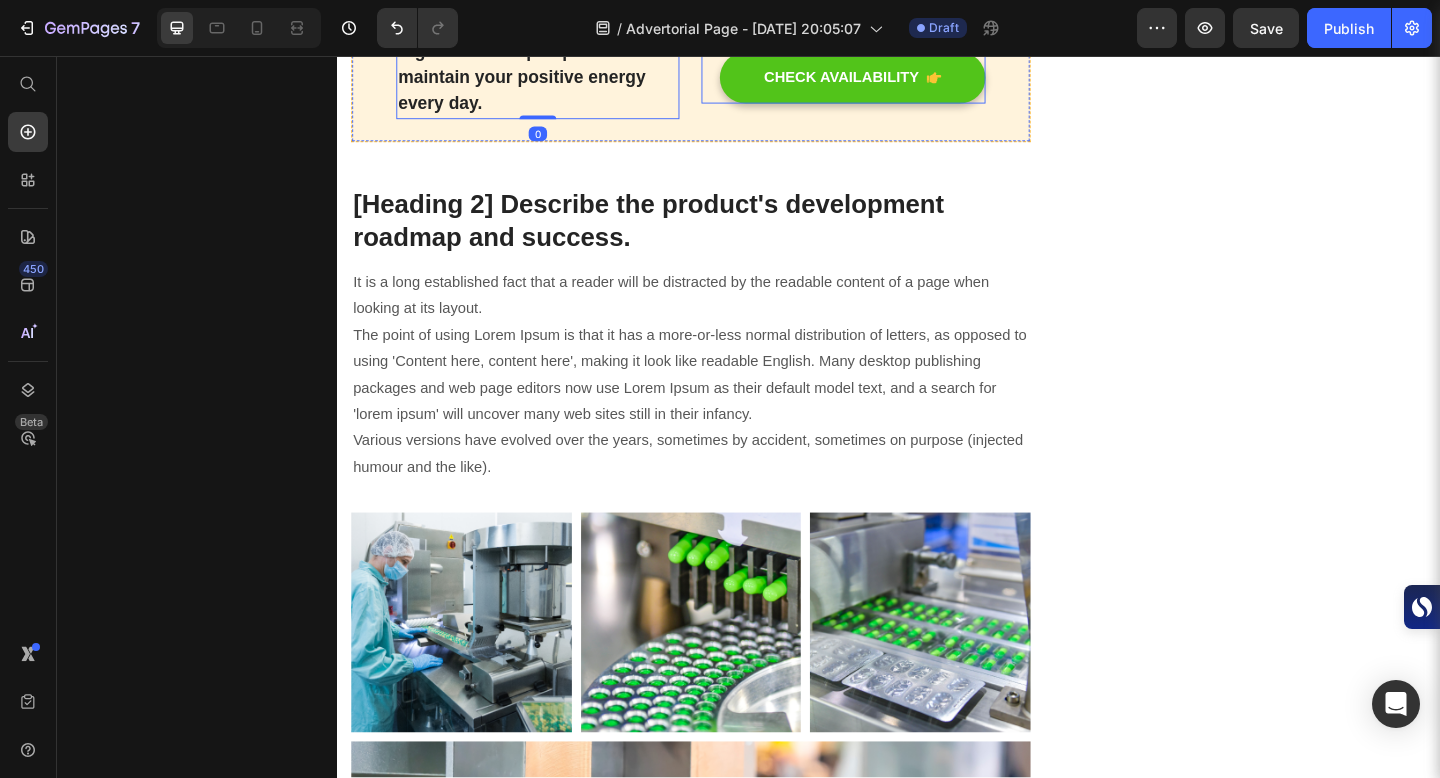 click on "CHECK AVAILABILITY" at bounding box center [897, 80] 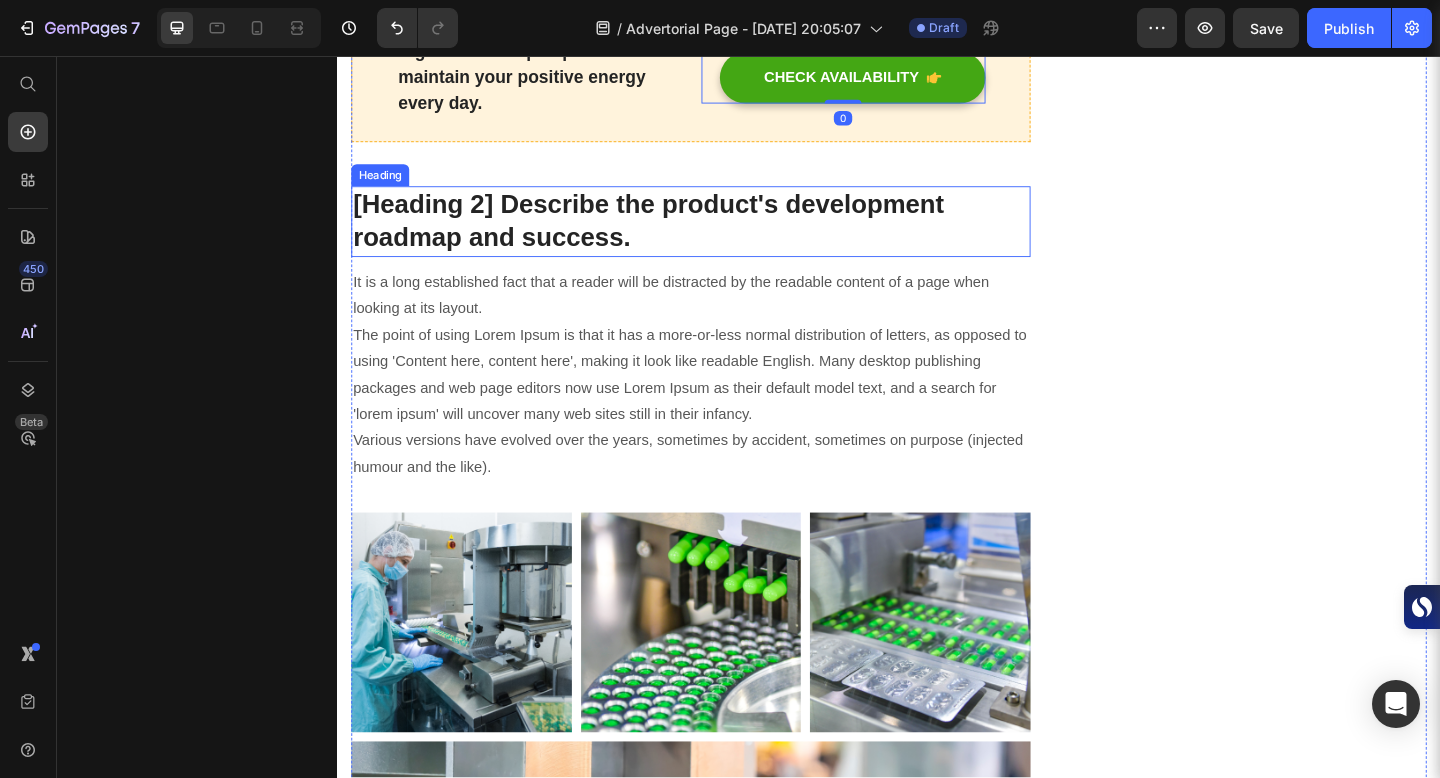 click on "[Heading 2] Describe the product's development roadmap and success." at bounding box center (721, 236) 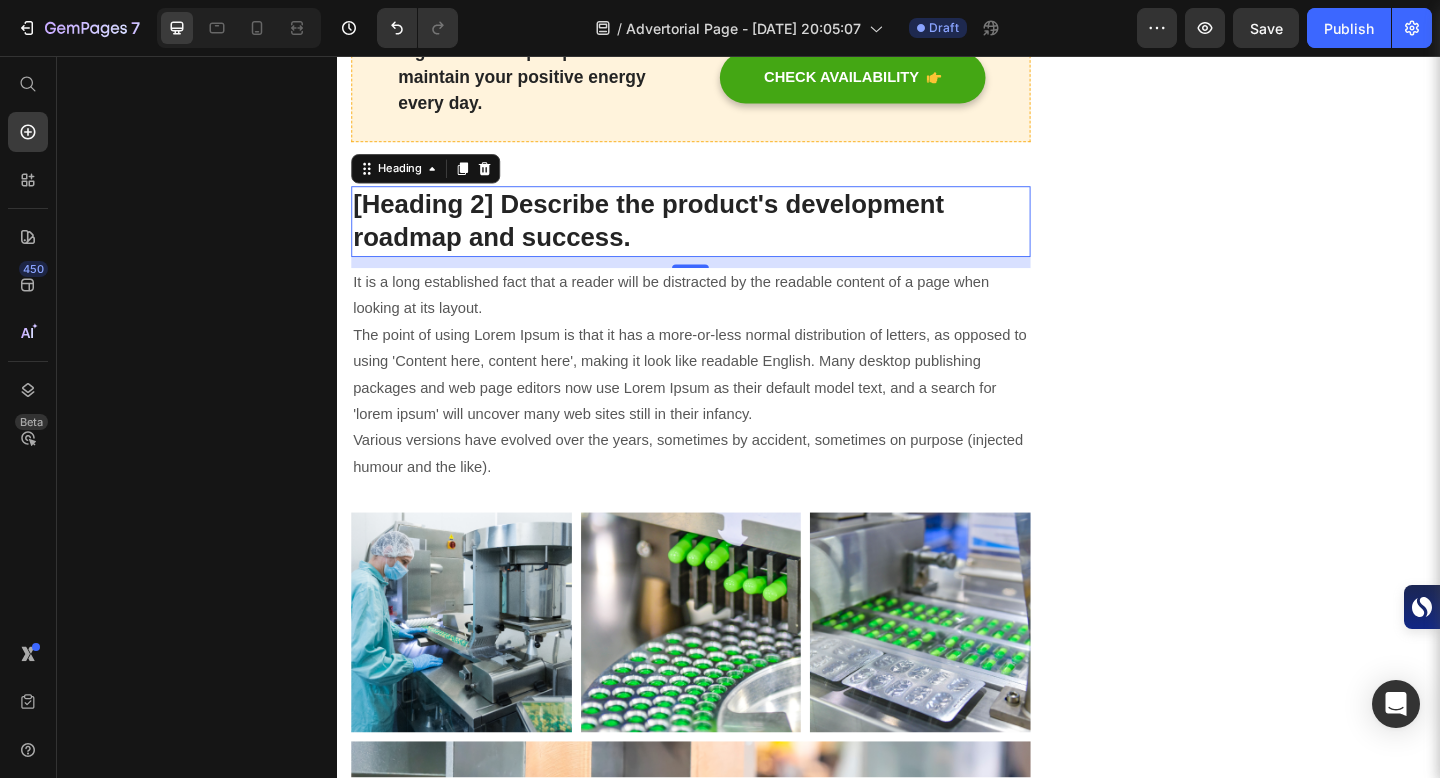 click at bounding box center [967, -411] 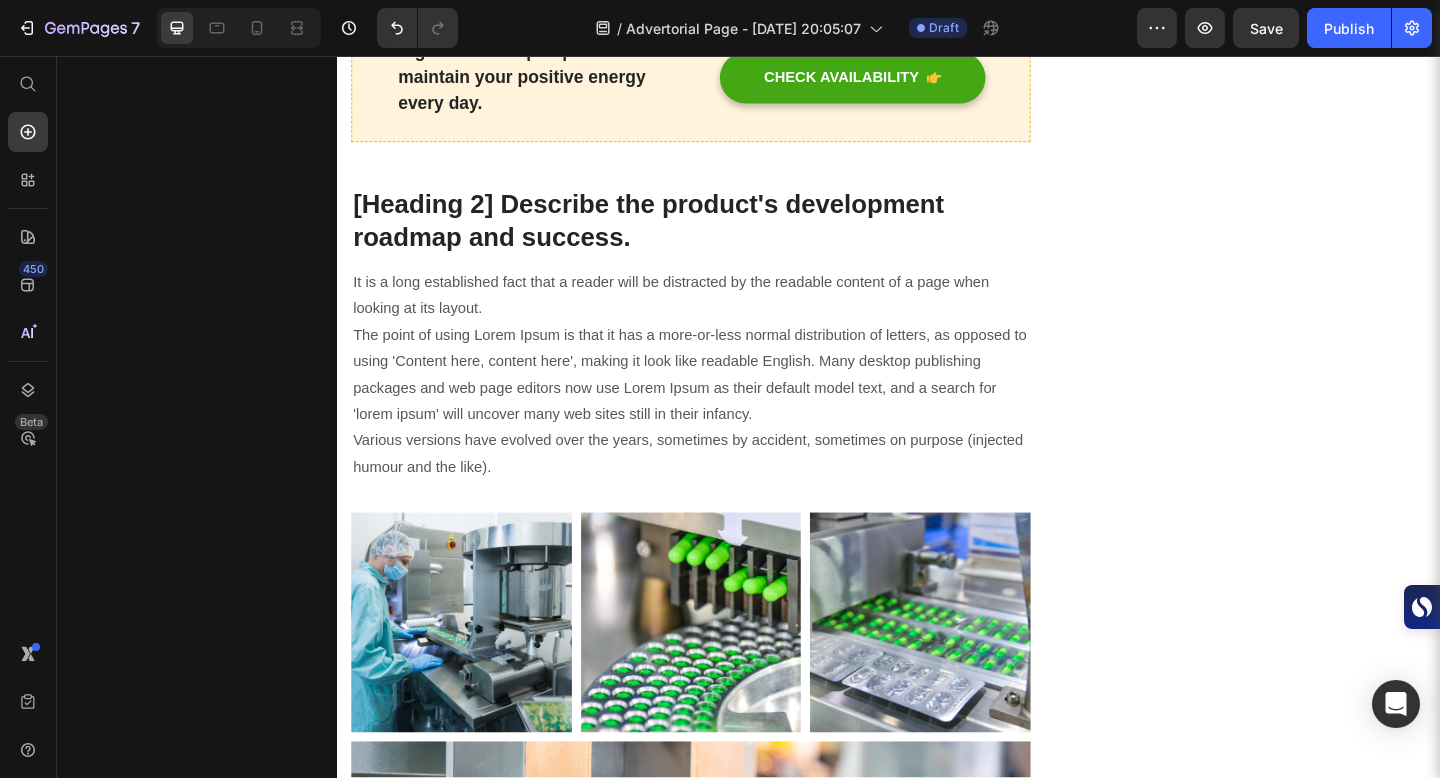 click at bounding box center [967, -411] 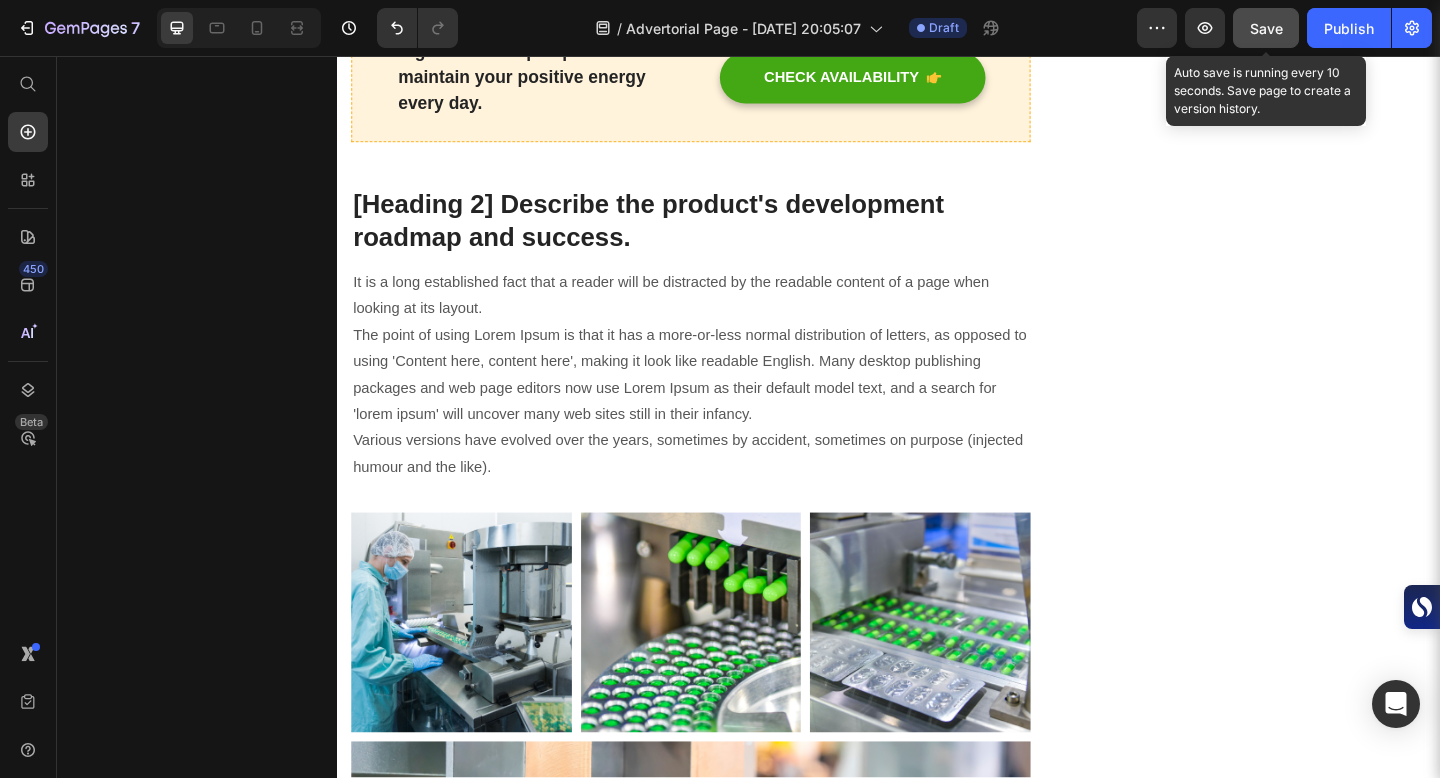 click on "Save" 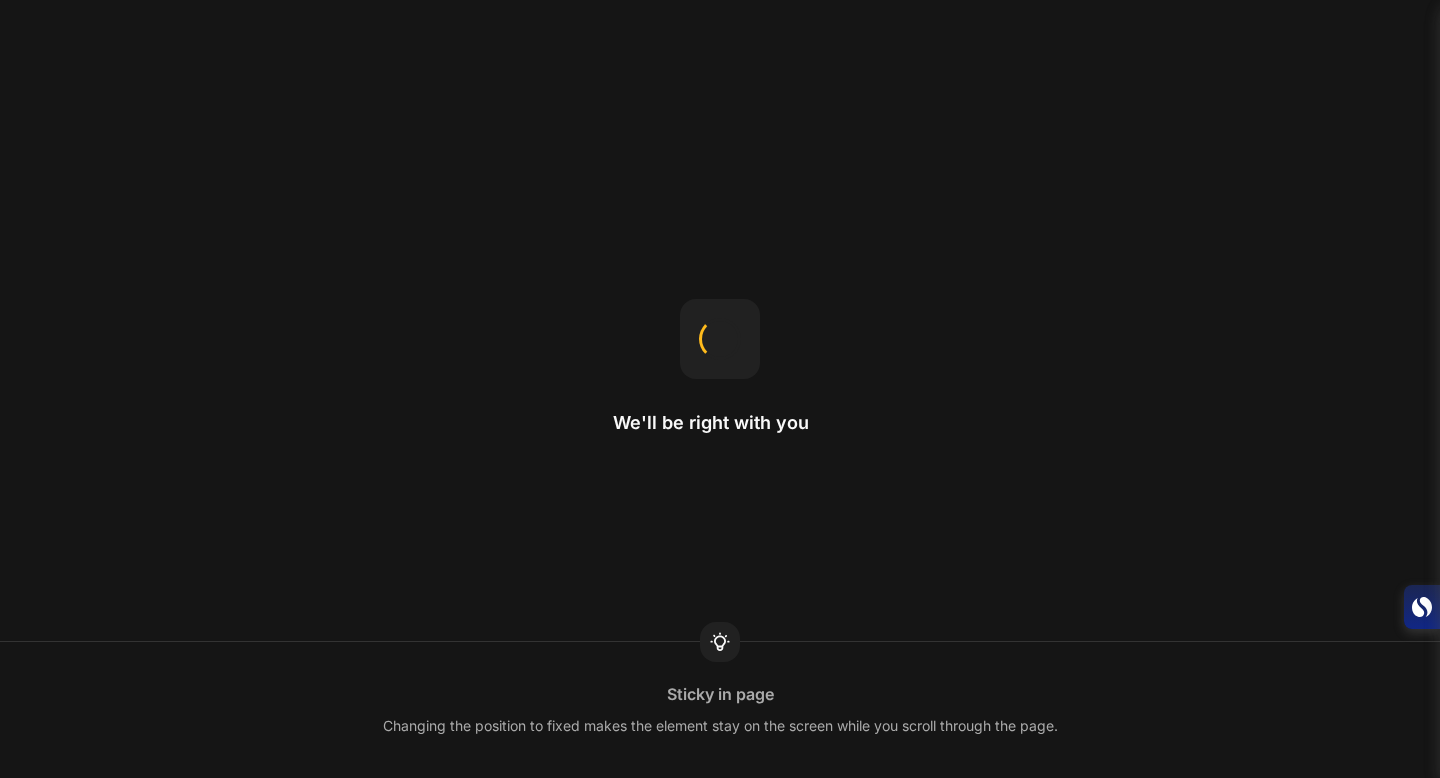 scroll, scrollTop: 0, scrollLeft: 0, axis: both 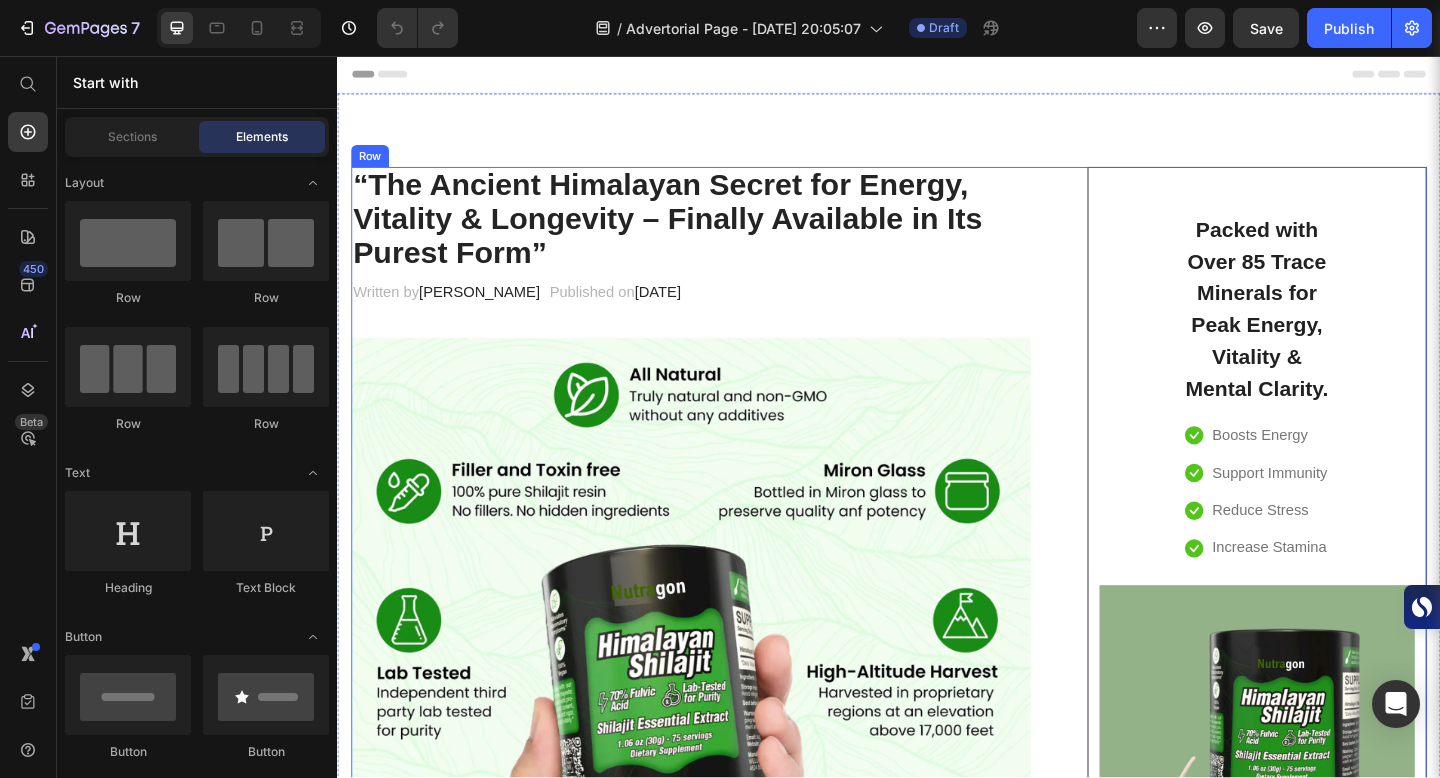 click on "“The Ancient Himalayan Secret for Energy, Vitality & Longevity – Finally Available in Its Purest Form” Heading Written by  Dr.Marcus   Text block Published on  February 28, 2023 Text block Row Image Harvested from the pristine peaks of the Himalayas, our  pure Shilajit resin  delivers nature’s most potent source of energy and vitality. Packed with over  85 trace minerals  and powerful fulvic acid, it helps  boost energy ,  enhance focus , and  support overall wellness . Whether you’re looking to improve stamina, fight stress, or promote healthy aging, this ancient remedy has been trusted for centuries  and now it’s available in its purest form. Text block How Soon Will You Feel the Difference? Heading Most users report  noticing improved energy and focus within 7–10 days  of consistent use. Over  3–4 weeks , deeper benefits like  enhanced stamina, balanced mood, and better recovery  become more noticeable. Long-term use (6–8 weeks) supports  overall wellness, vitality, and healthy aging" at bounding box center [721, 2985] 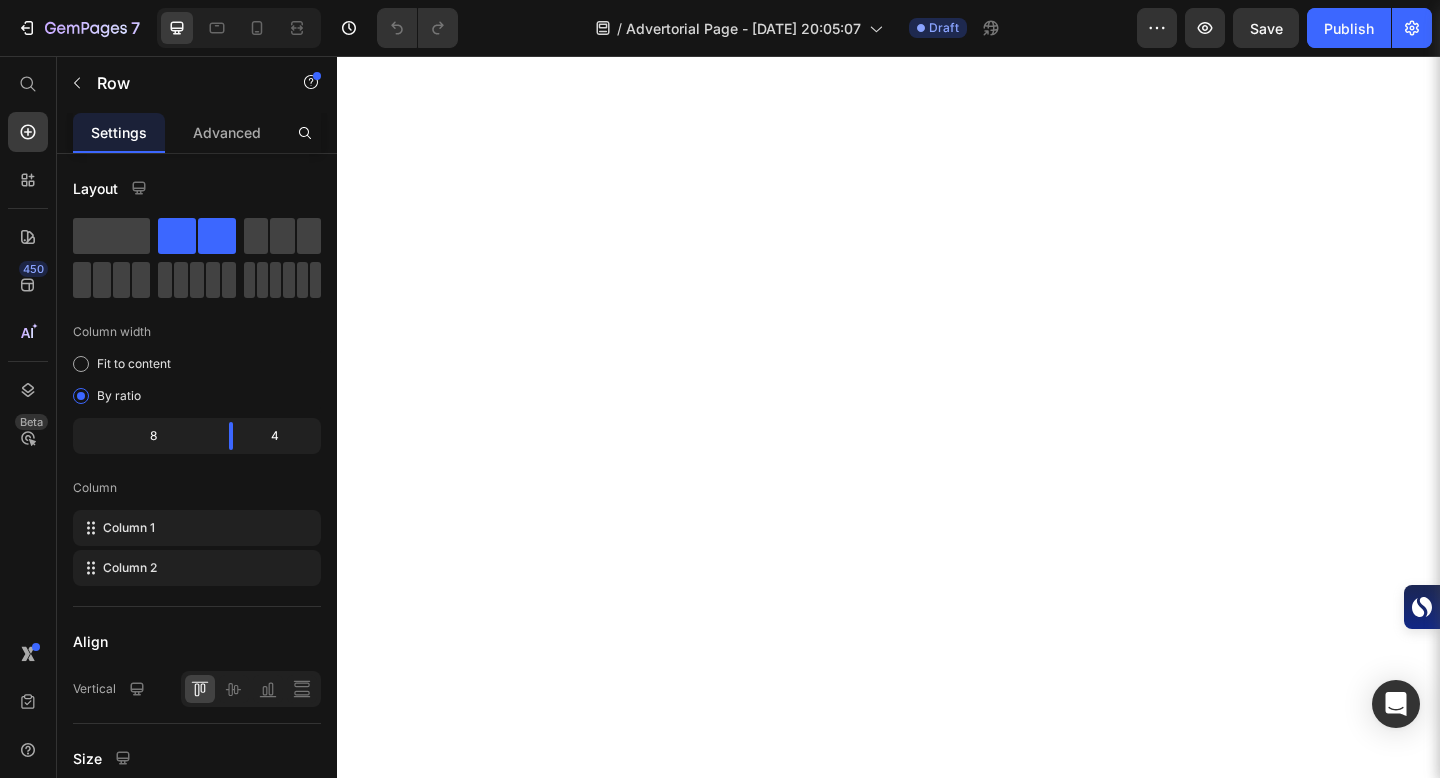 scroll, scrollTop: 6120, scrollLeft: 0, axis: vertical 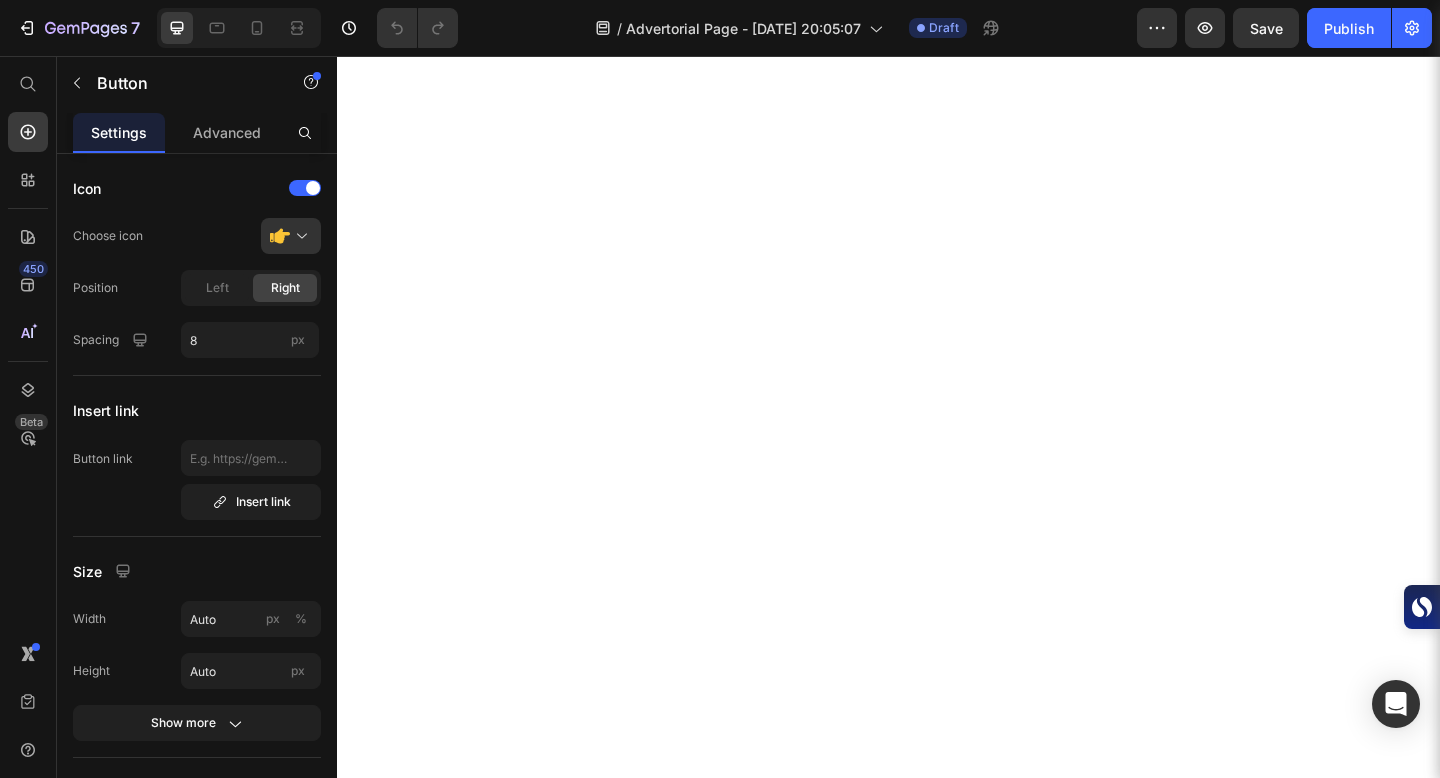 click on "CHECK AVAILABILITY" at bounding box center [897, -1086] 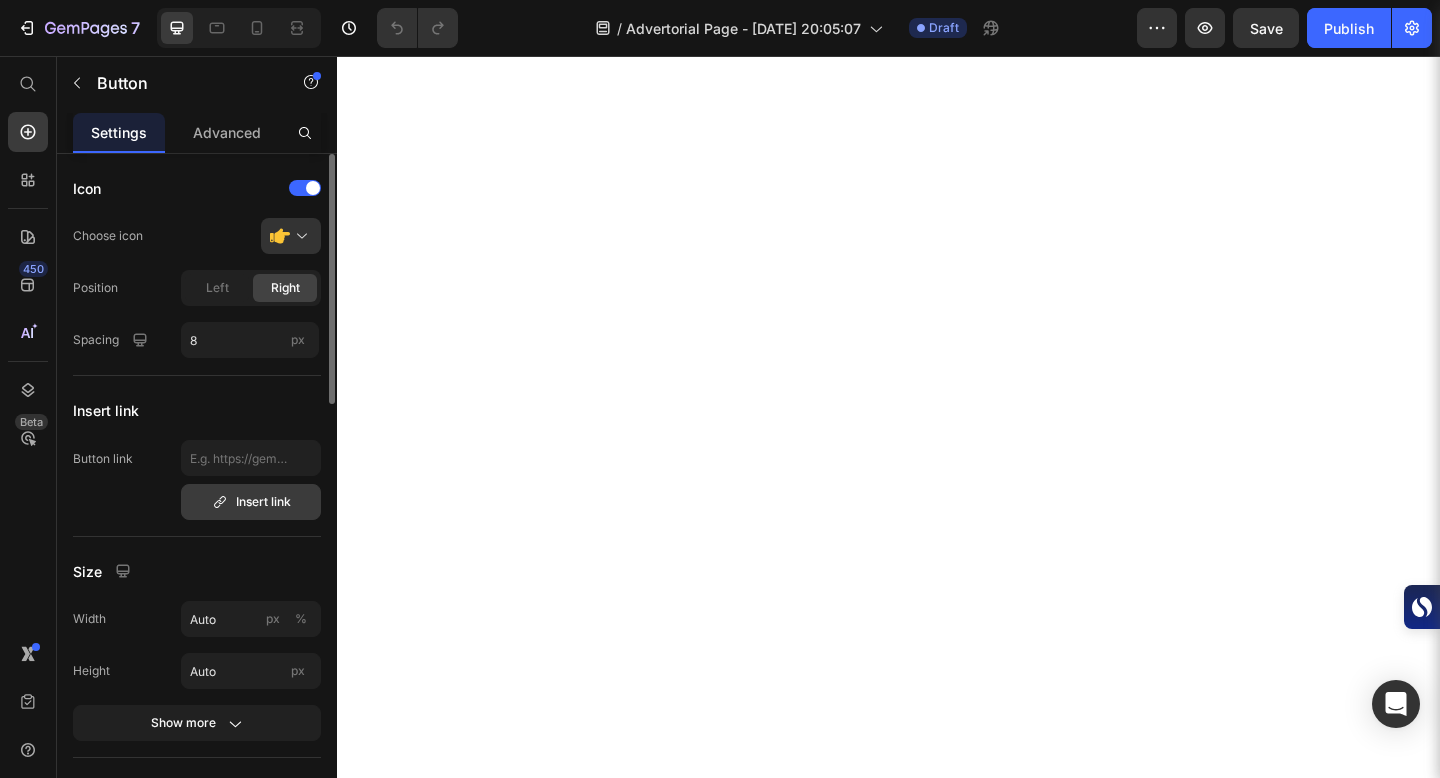 click on "Insert link" at bounding box center [251, 502] 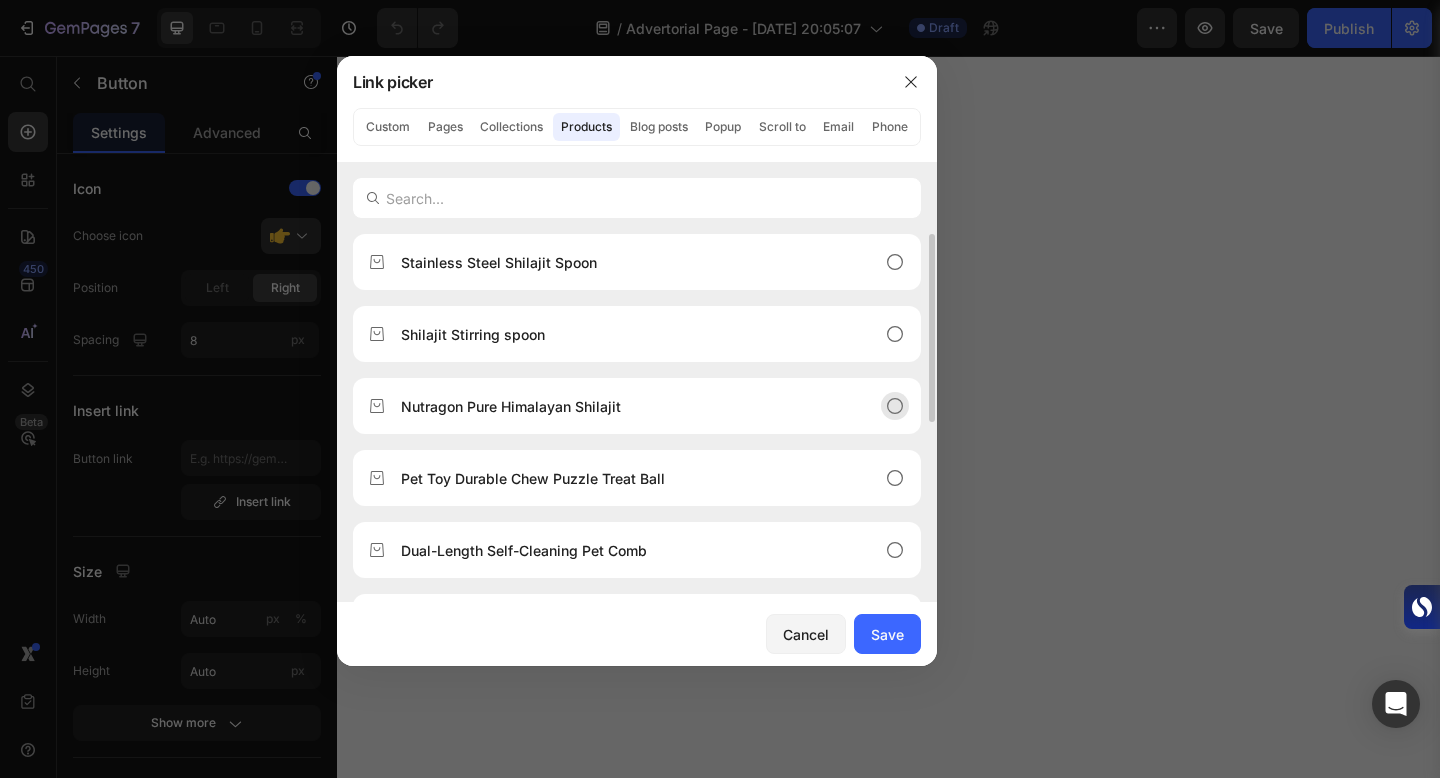 click 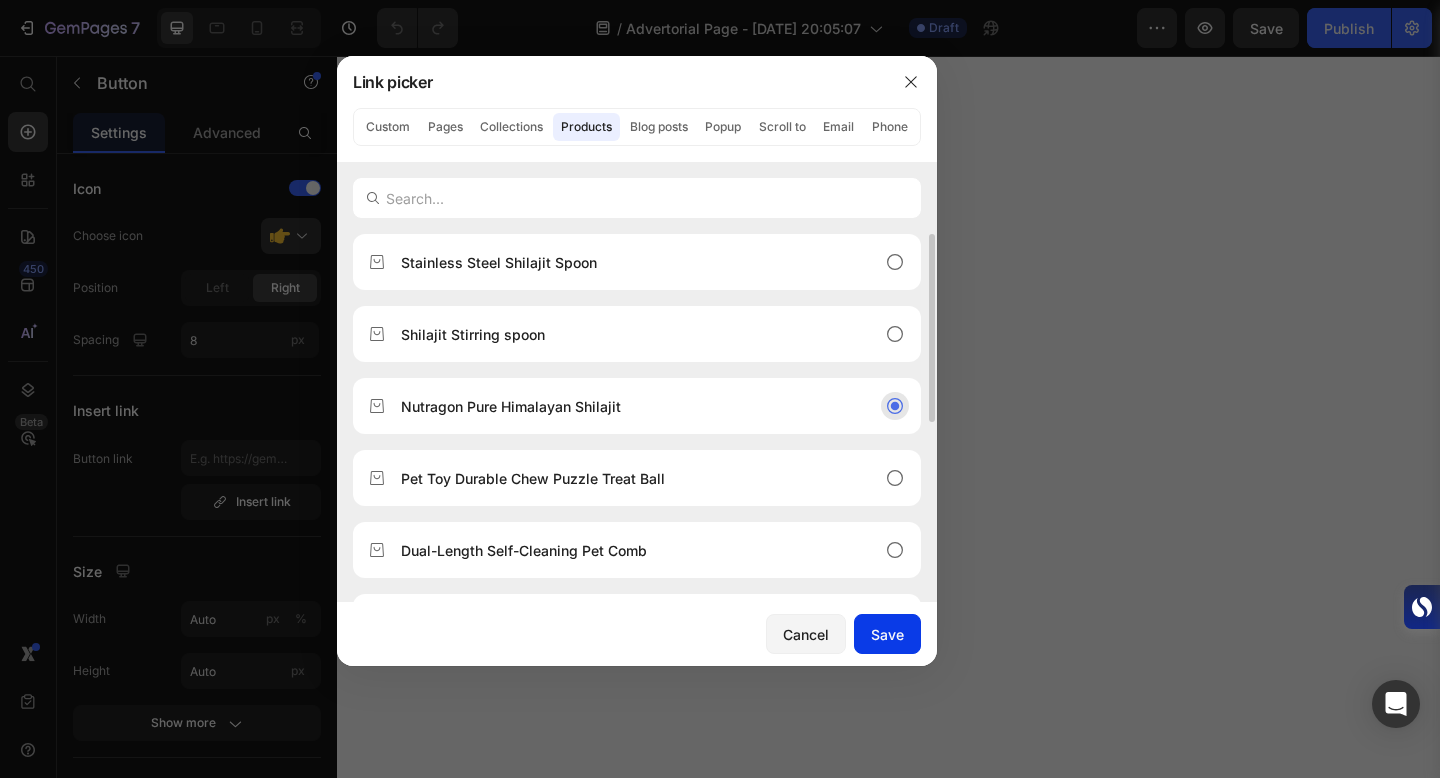 click on "Save" at bounding box center (887, 634) 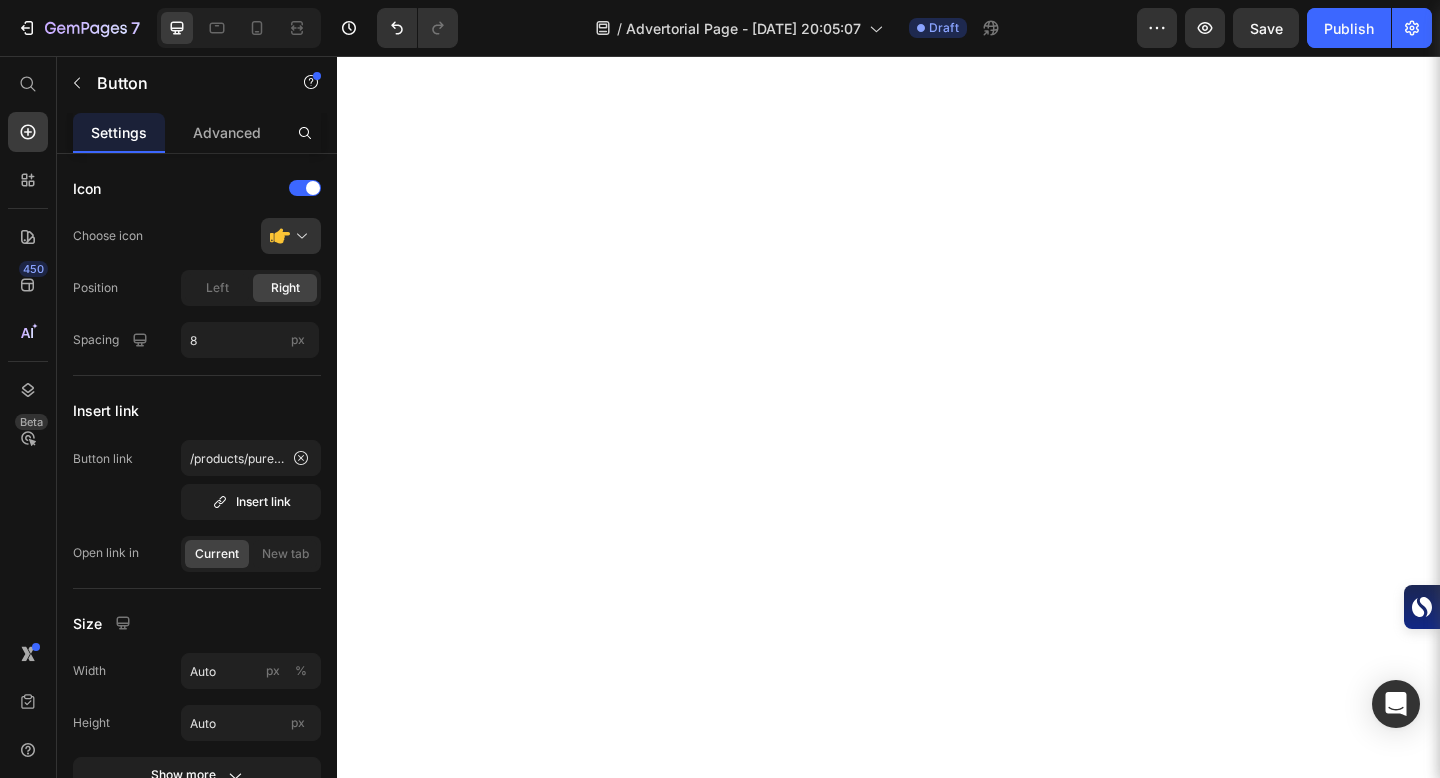 click on "Packed with Over 85 Trace Minerals for Peak Energy, Vitality & Mental Clarity. Heading
Icon Boosts Energy Text block
Icon Support Immunity Text block
Icon Reduce Stress  Text block
Icon Increase Stamina  Text block Icon List Row Image  	   CHECK AVAILABILITY Button ✔️ 30-Day Money-Back Guarantee Text block Row
Publish the page to see the content.
Sticky sidebar" at bounding box center [1337, -3135] 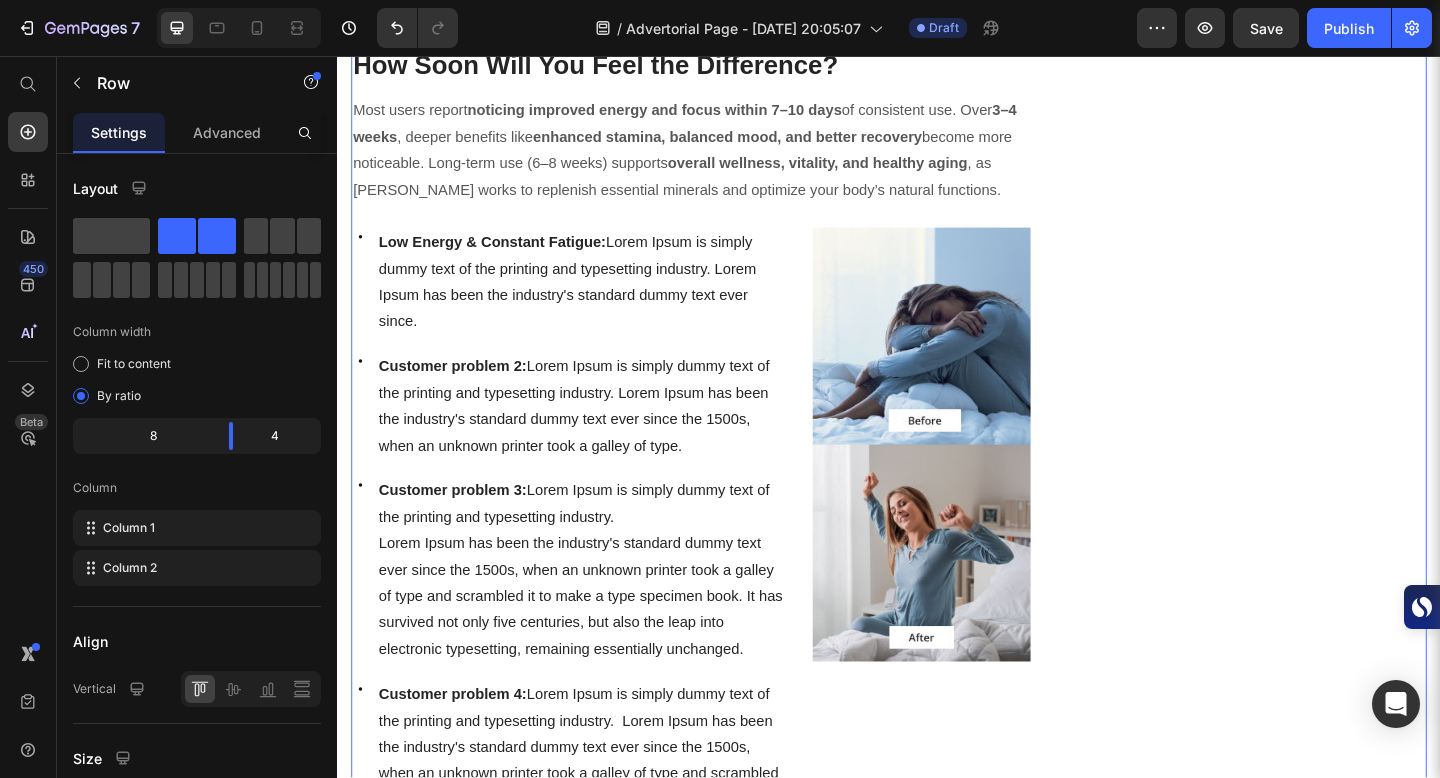 scroll, scrollTop: 1280, scrollLeft: 0, axis: vertical 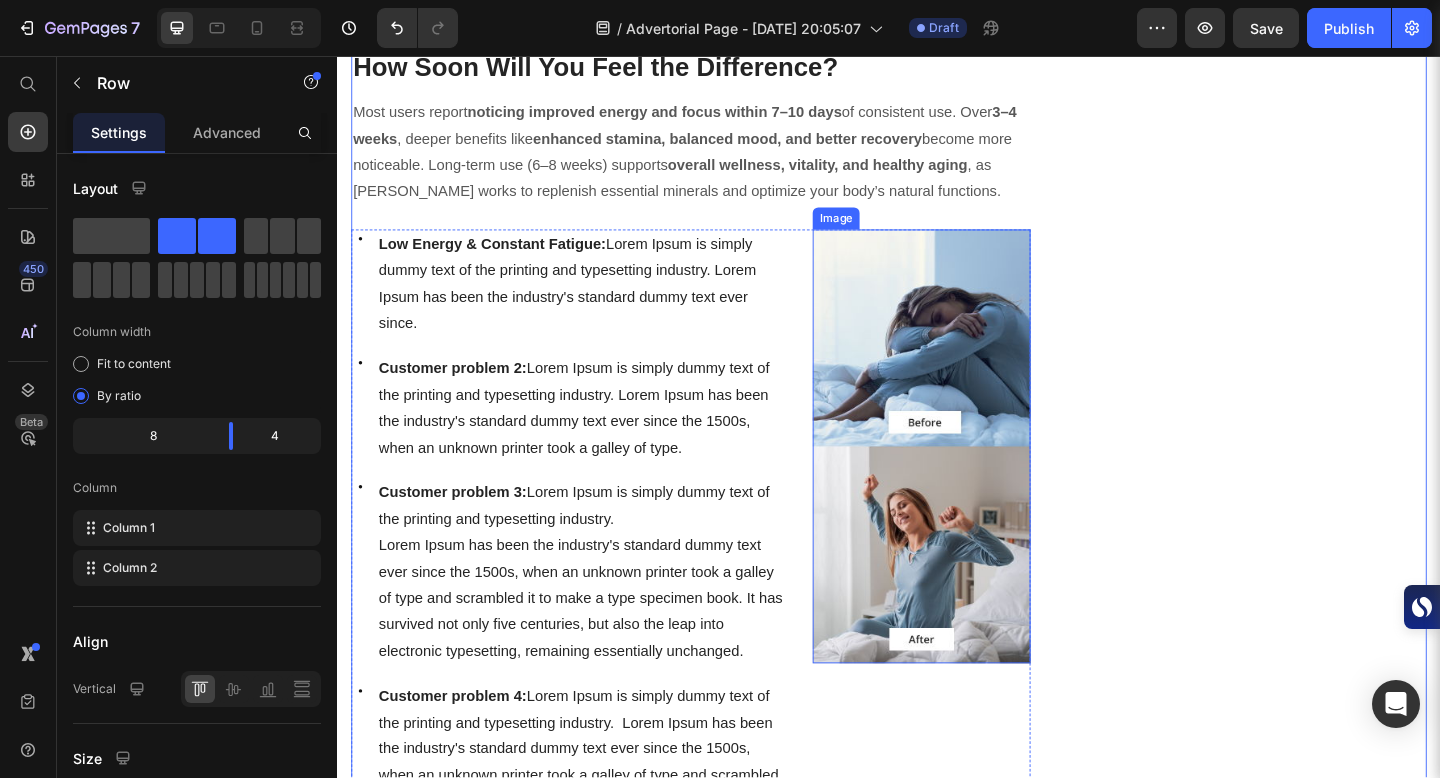 click at bounding box center (972, 481) 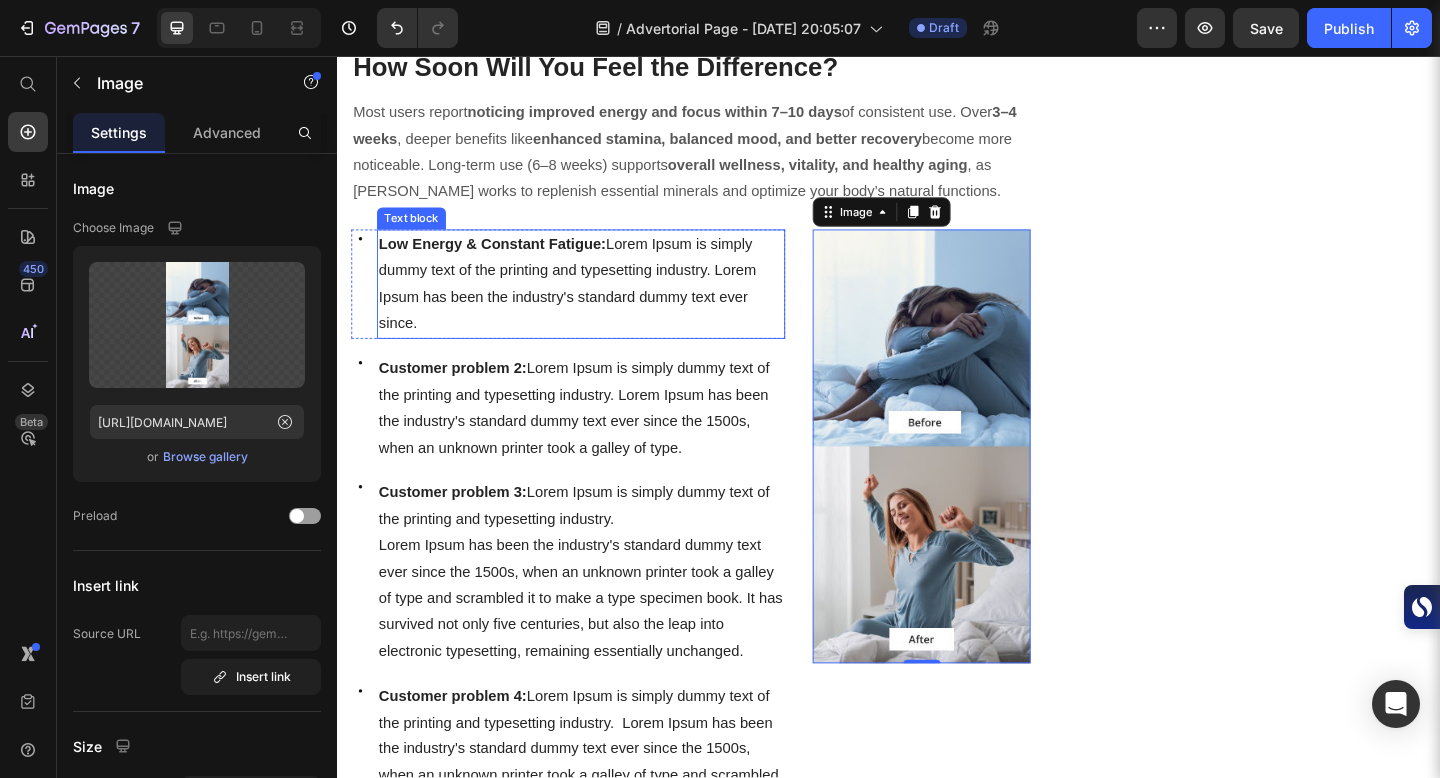 click on "Low Energy & Constant Fatigue:  Lorem Ipsum is simply dummy text of the printing and typesetting industry. Lorem Ipsum has been the industry's standard dummy text ever since." at bounding box center (602, 304) 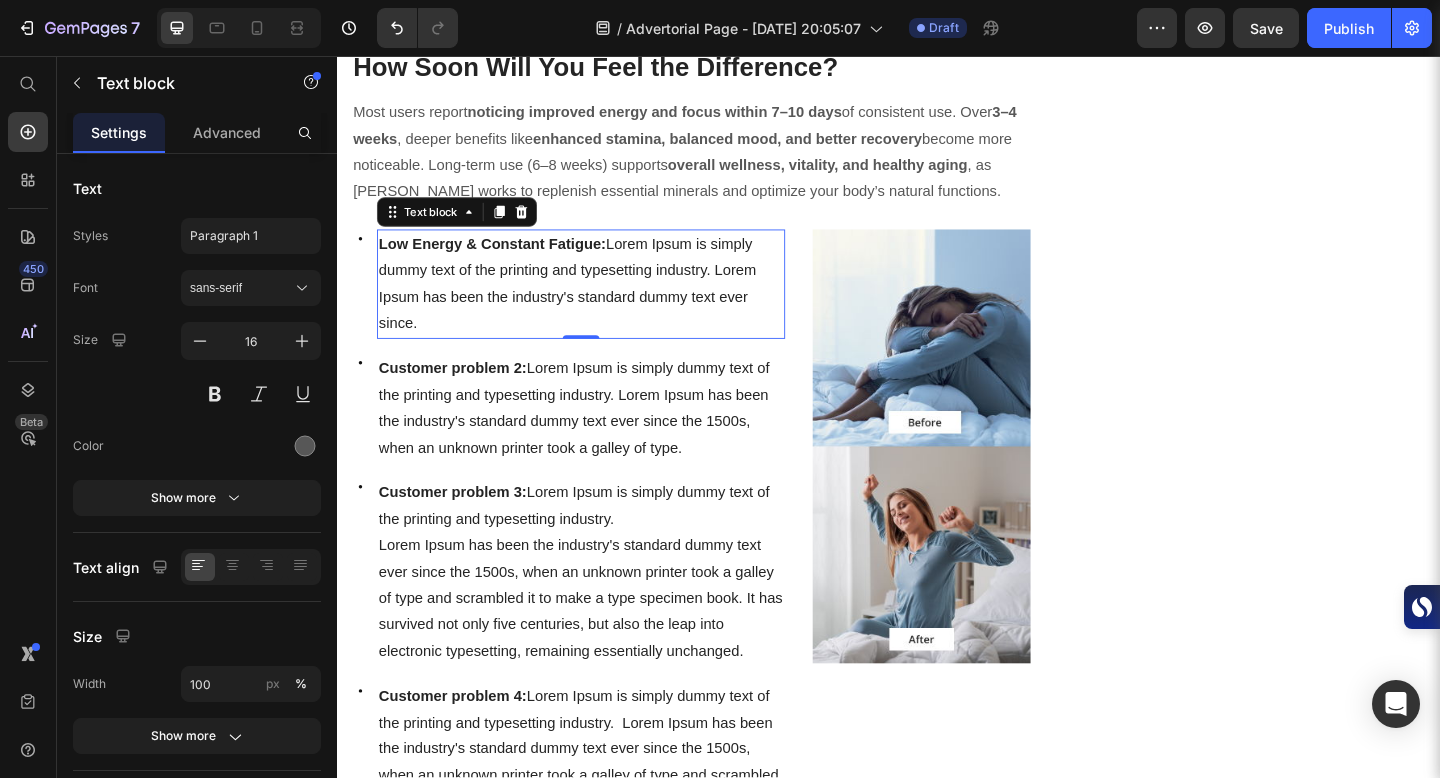 click on "Low Energy & Constant Fatigue:  Lorem Ipsum is simply dummy text of the printing and typesetting industry. Lorem Ipsum has been the industry's standard dummy text ever since." at bounding box center (587, 303) 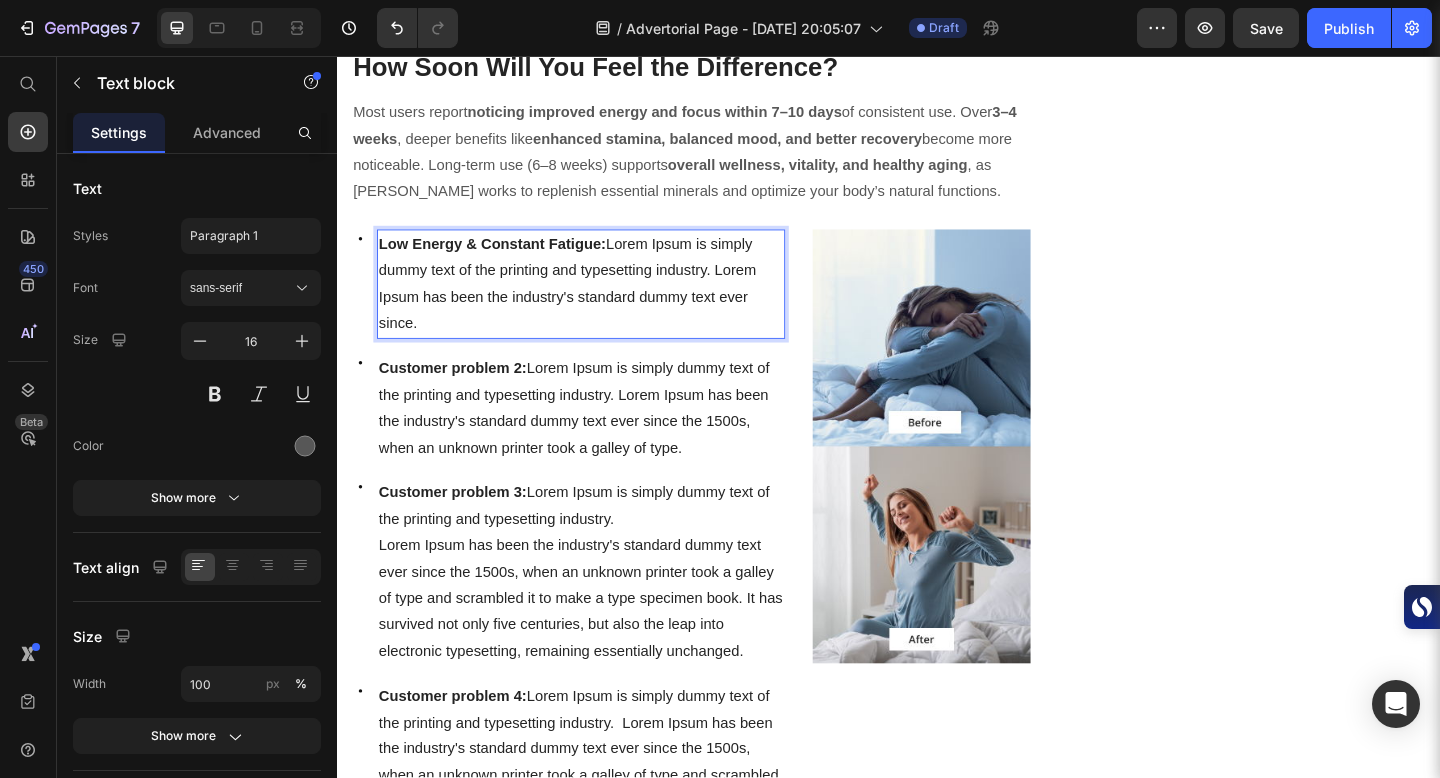 drag, startPoint x: 631, startPoint y: 254, endPoint x: 669, endPoint y: 351, distance: 104.177734 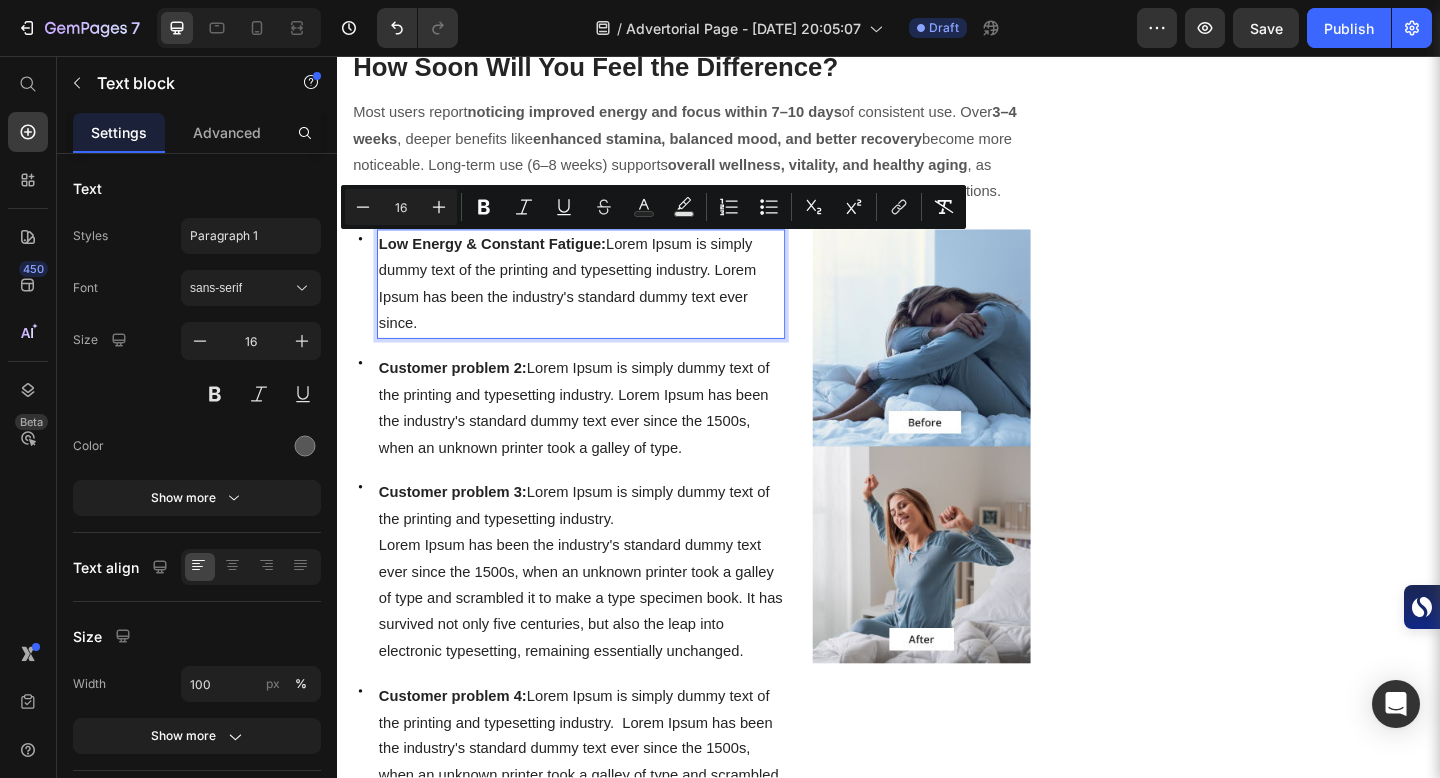 drag, startPoint x: 637, startPoint y: 251, endPoint x: 655, endPoint y: 338, distance: 88.84256 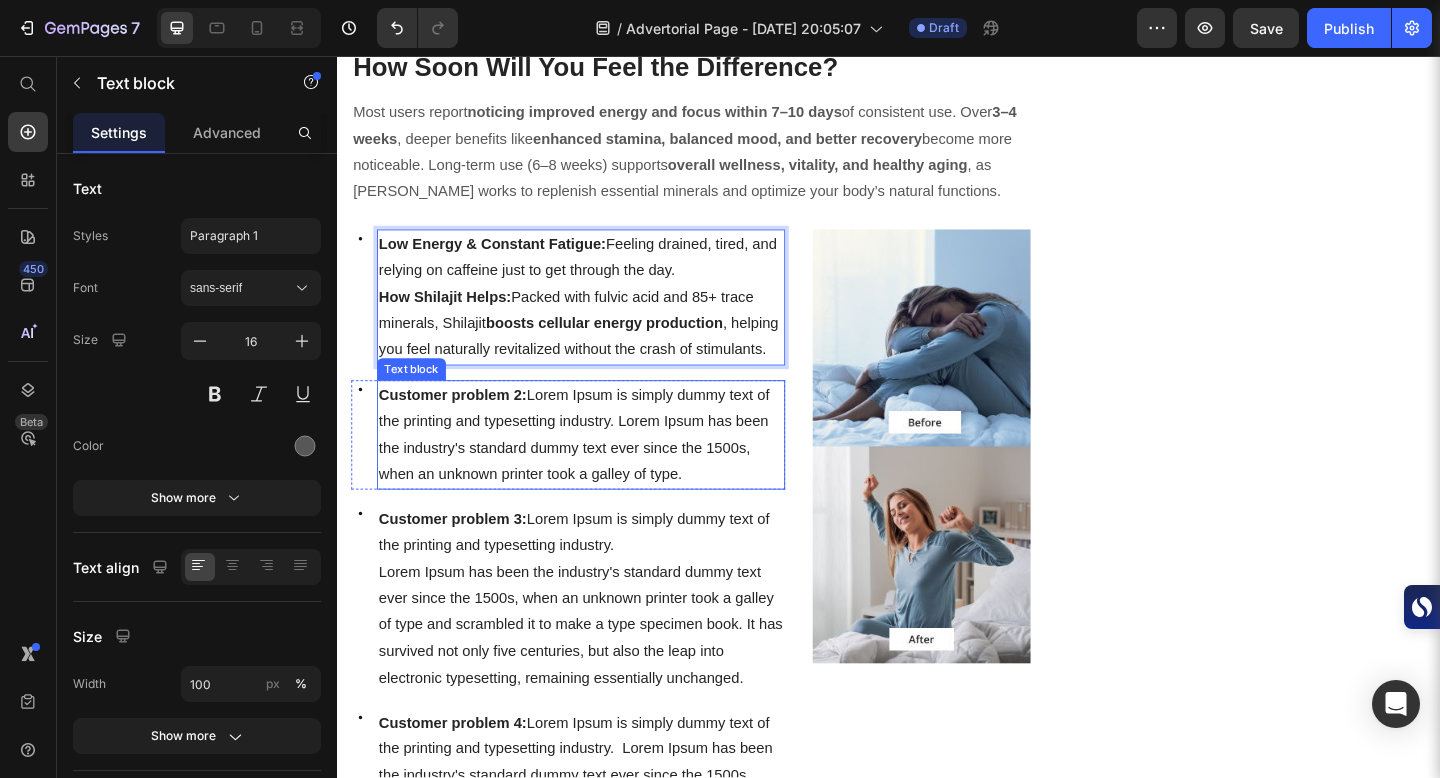 click on "Customer problem 2:  Lorem Ipsum is simply dummy text of the printing and typesetting industry. Lorem Ipsum has been the industry's standard dummy text ever since the 1500s, when an unknown printer took a galley of type." at bounding box center [594, 467] 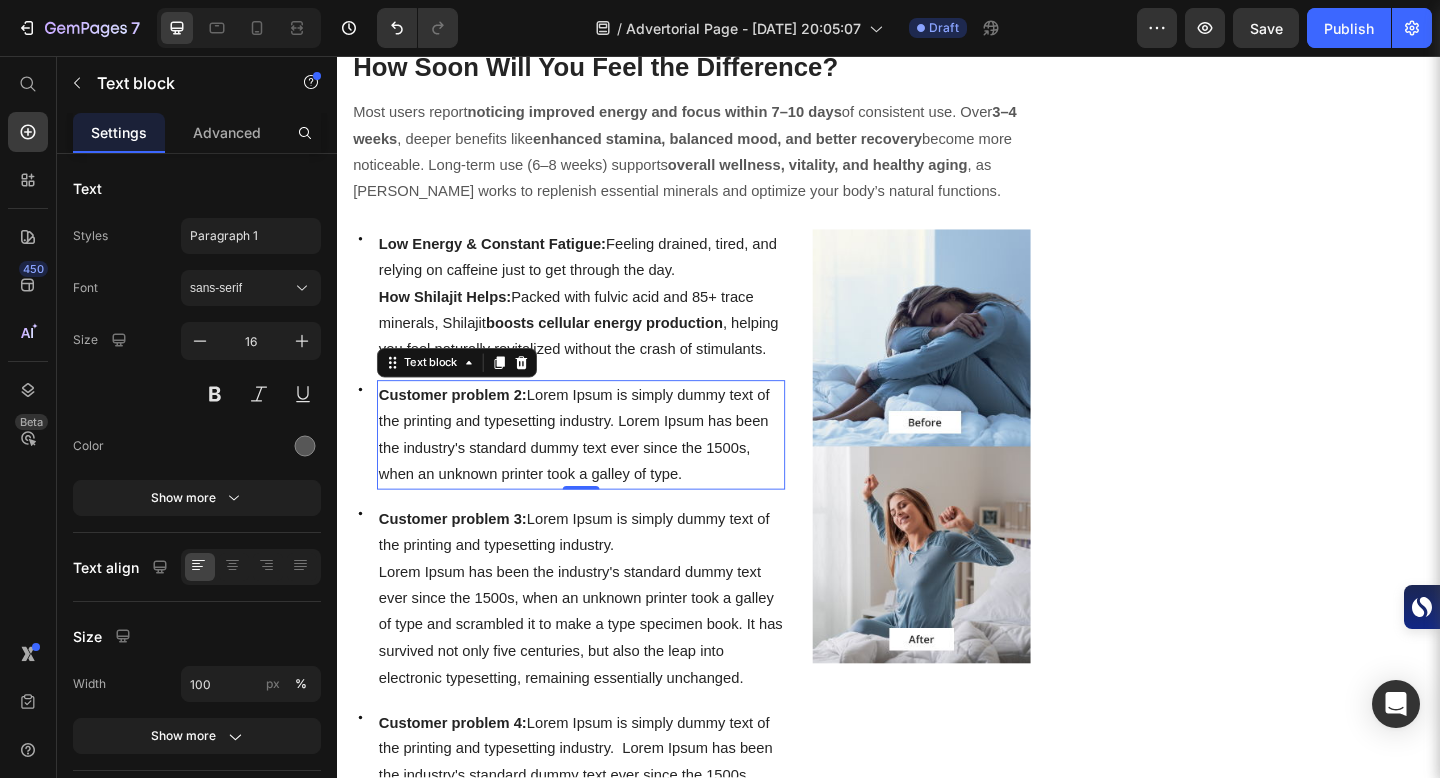 click on "Customer problem 2:  Lorem Ipsum is simply dummy text of the printing and typesetting industry. Lorem Ipsum has been the industry's standard dummy text ever since the 1500s, when an unknown printer took a galley of type." at bounding box center [594, 467] 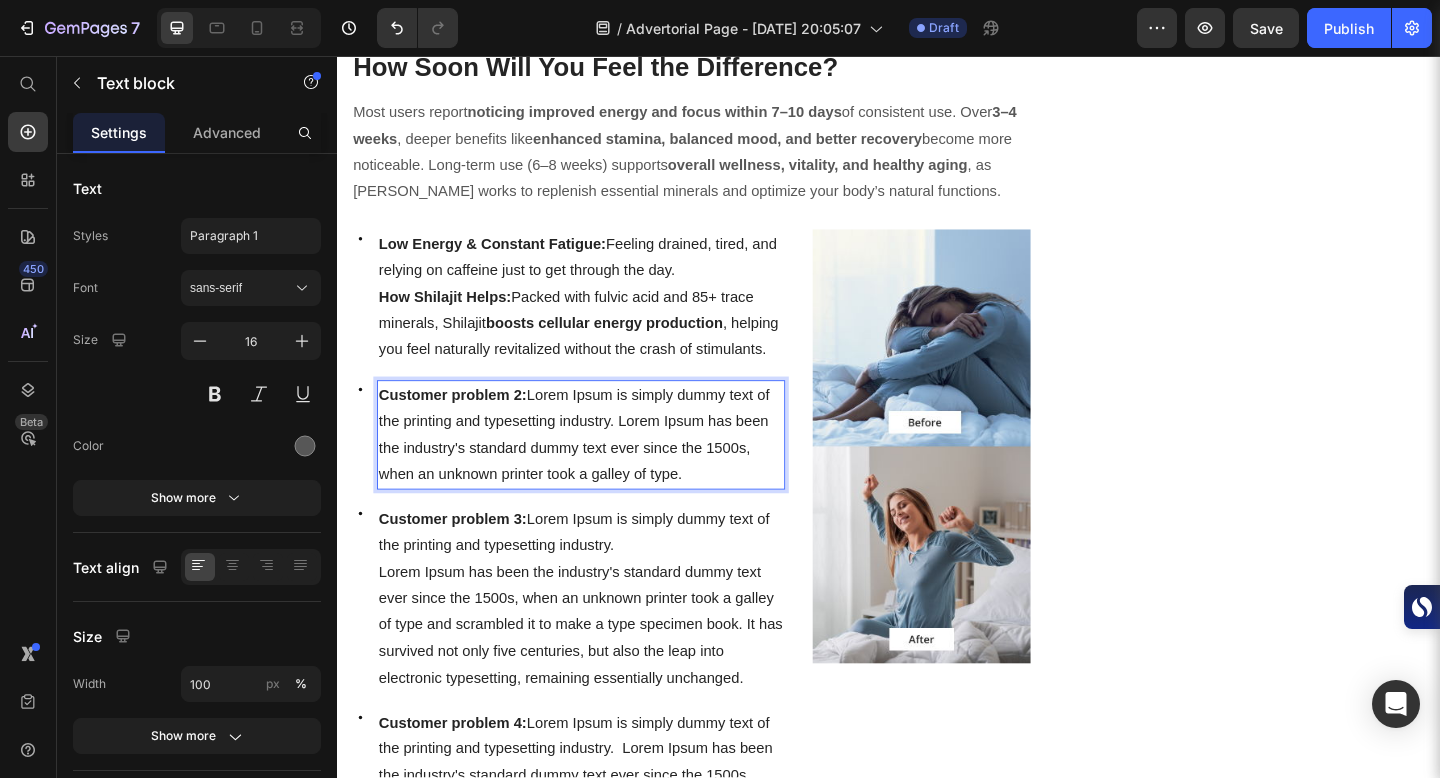 click on "Customer problem 2:  Lorem Ipsum is simply dummy text of the printing and typesetting industry. Lorem Ipsum has been the industry's standard dummy text ever since the 1500s, when an unknown printer took a galley of type." at bounding box center [602, 468] 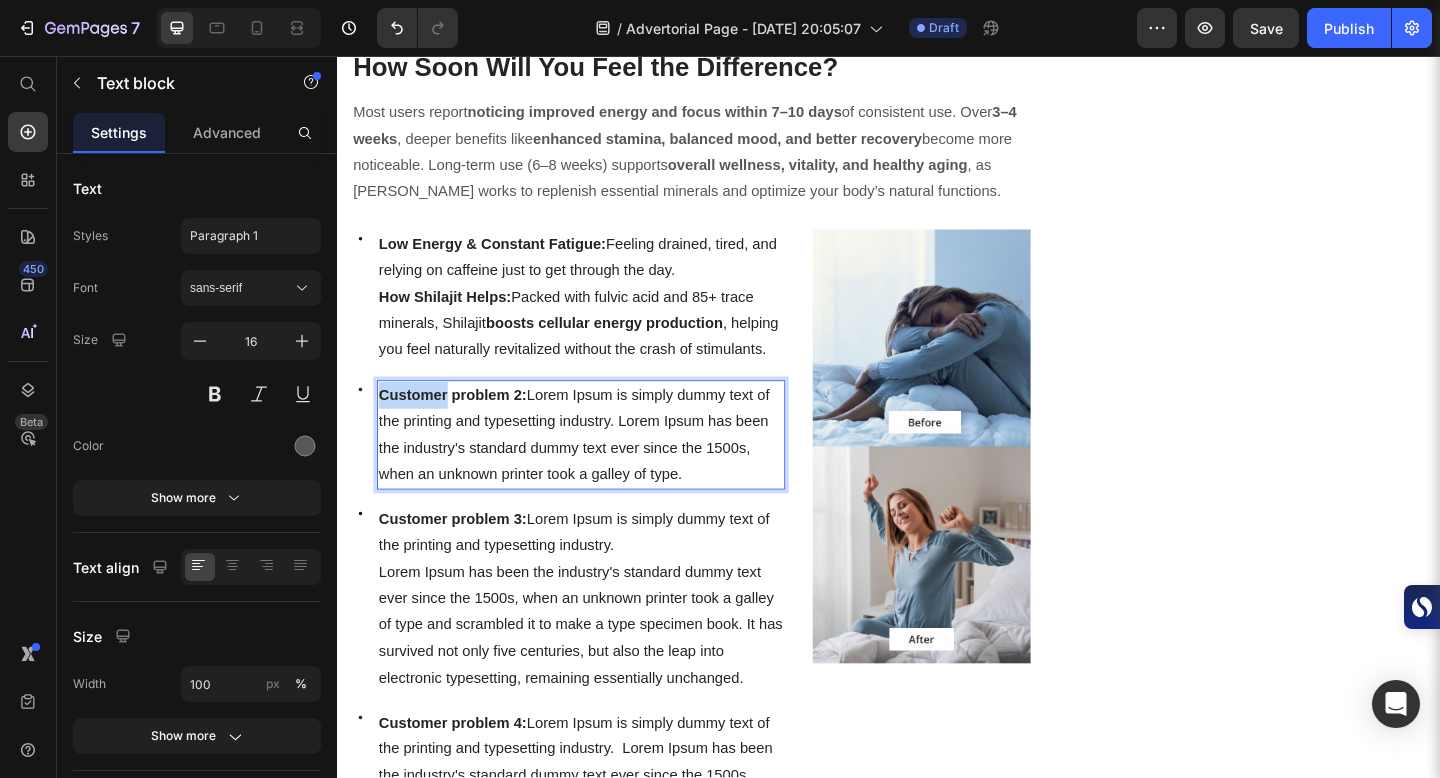 click on "Customer problem 2:  Lorem Ipsum is simply dummy text of the printing and typesetting industry. Lorem Ipsum has been the industry's standard dummy text ever since the 1500s, when an unknown printer took a galley of type." at bounding box center (602, 468) 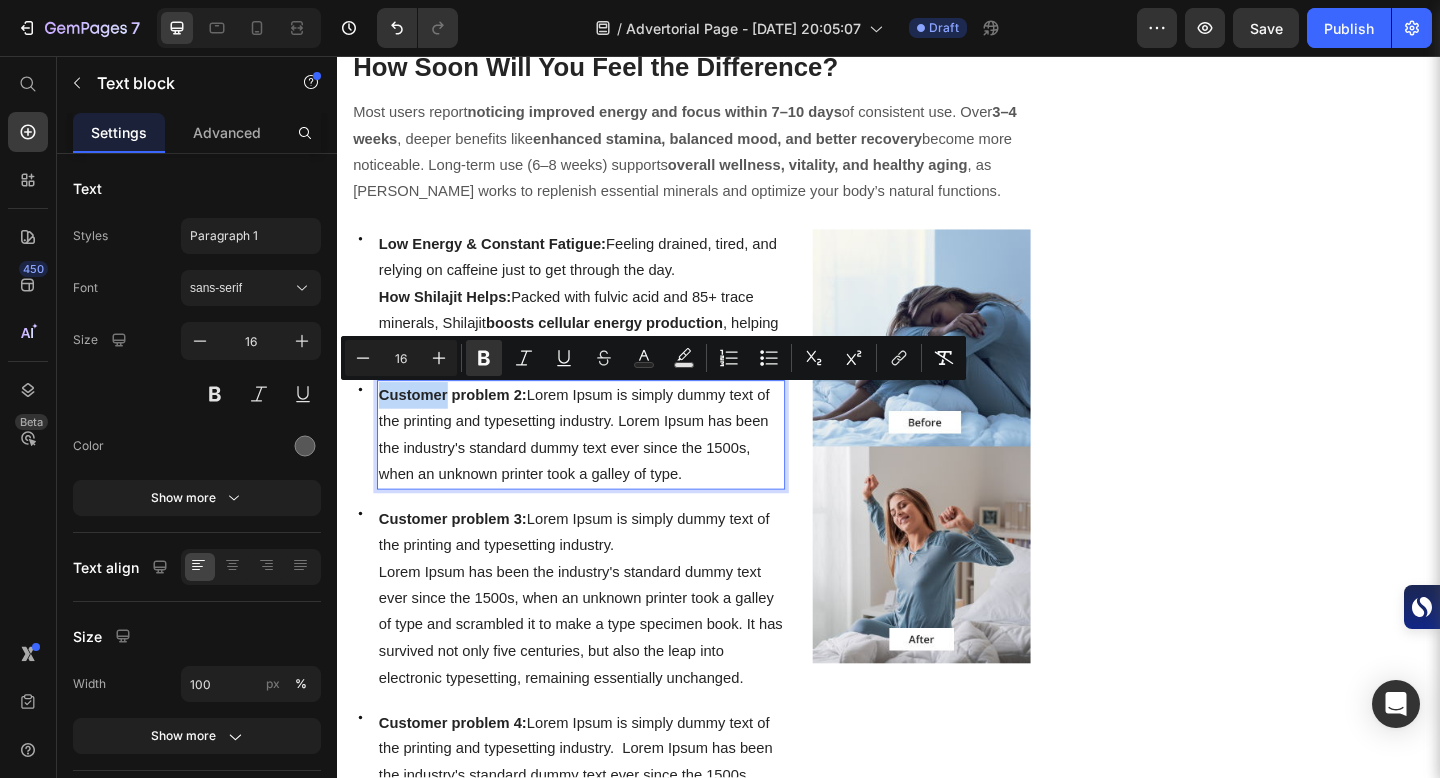 click on "Customer problem 2:" at bounding box center [462, 424] 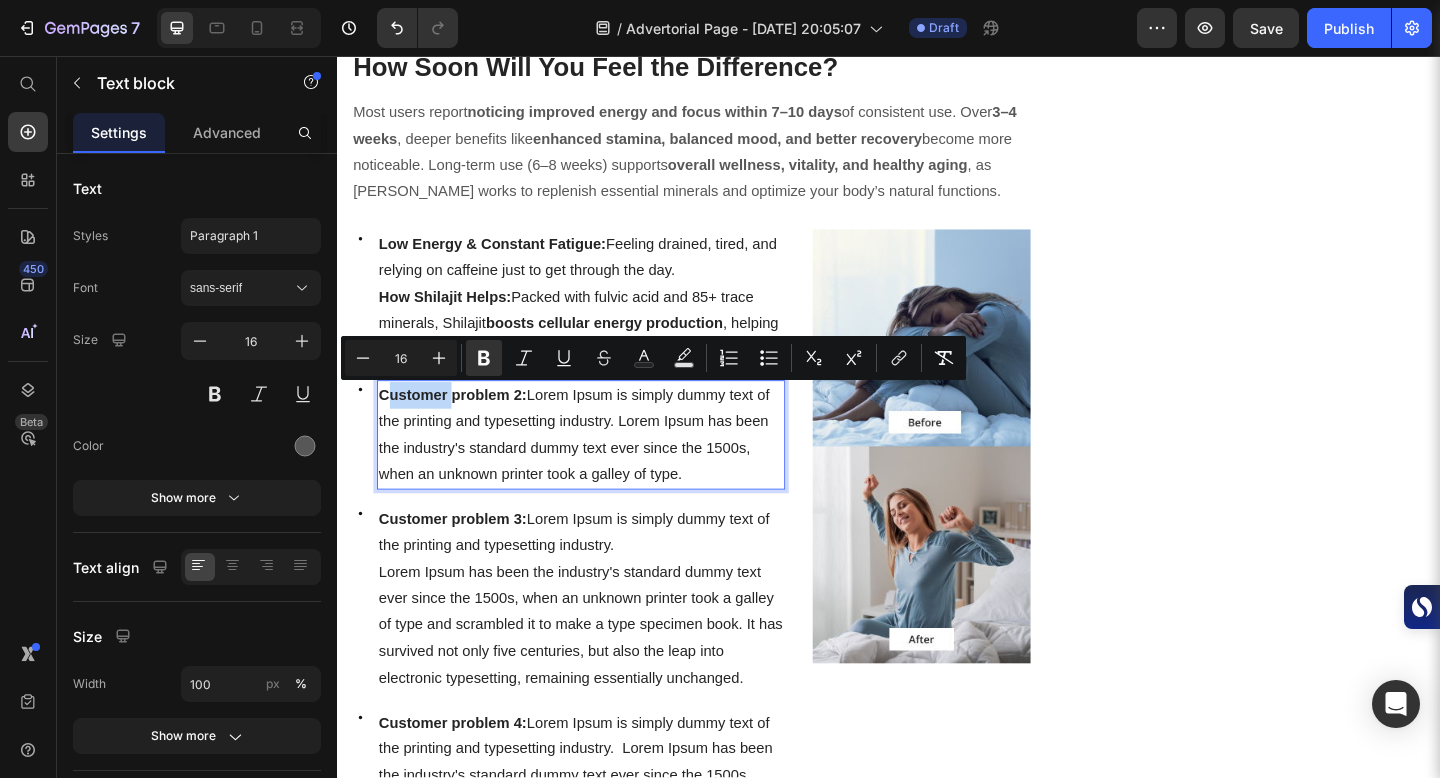 drag, startPoint x: 388, startPoint y: 418, endPoint x: 455, endPoint y: 422, distance: 67.11929 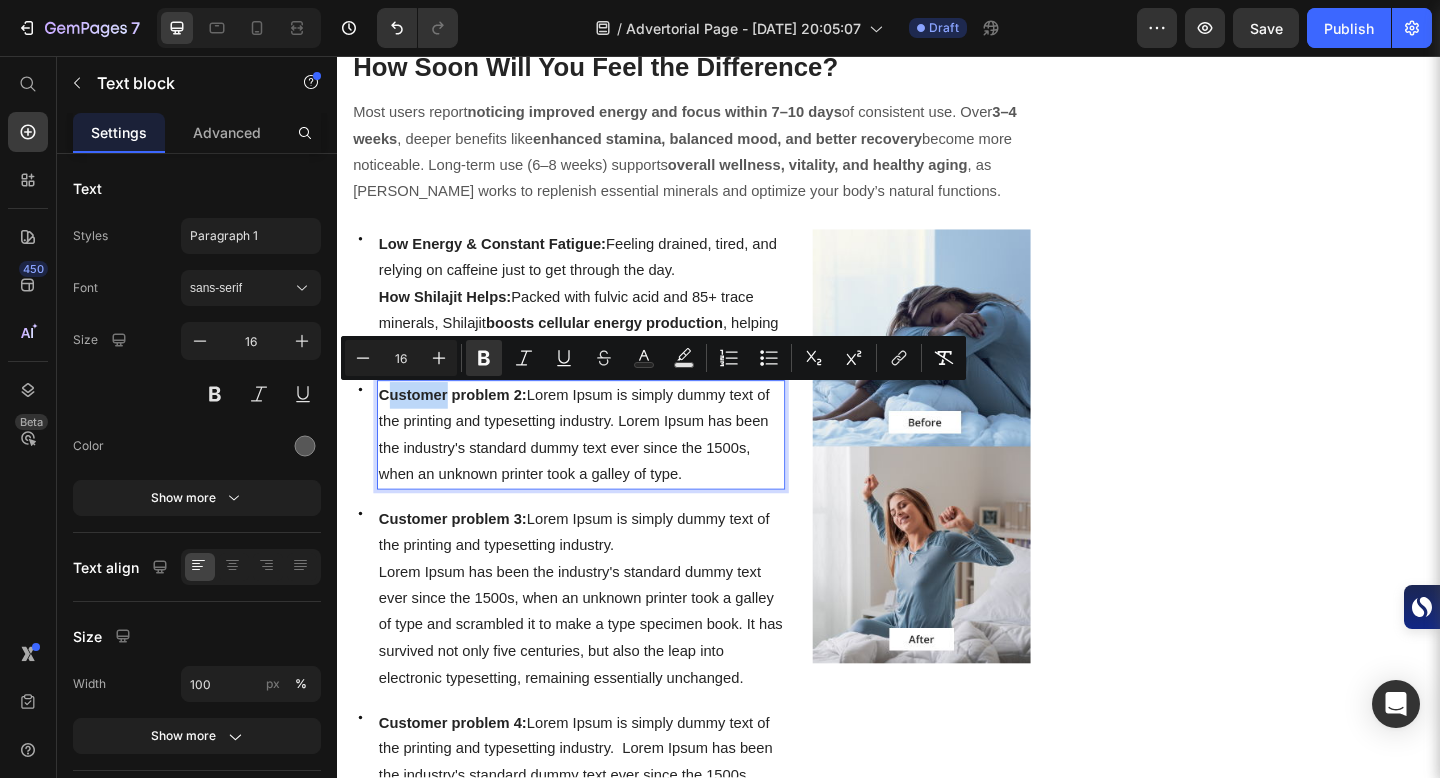 click on "Customer problem 2:" at bounding box center (462, 424) 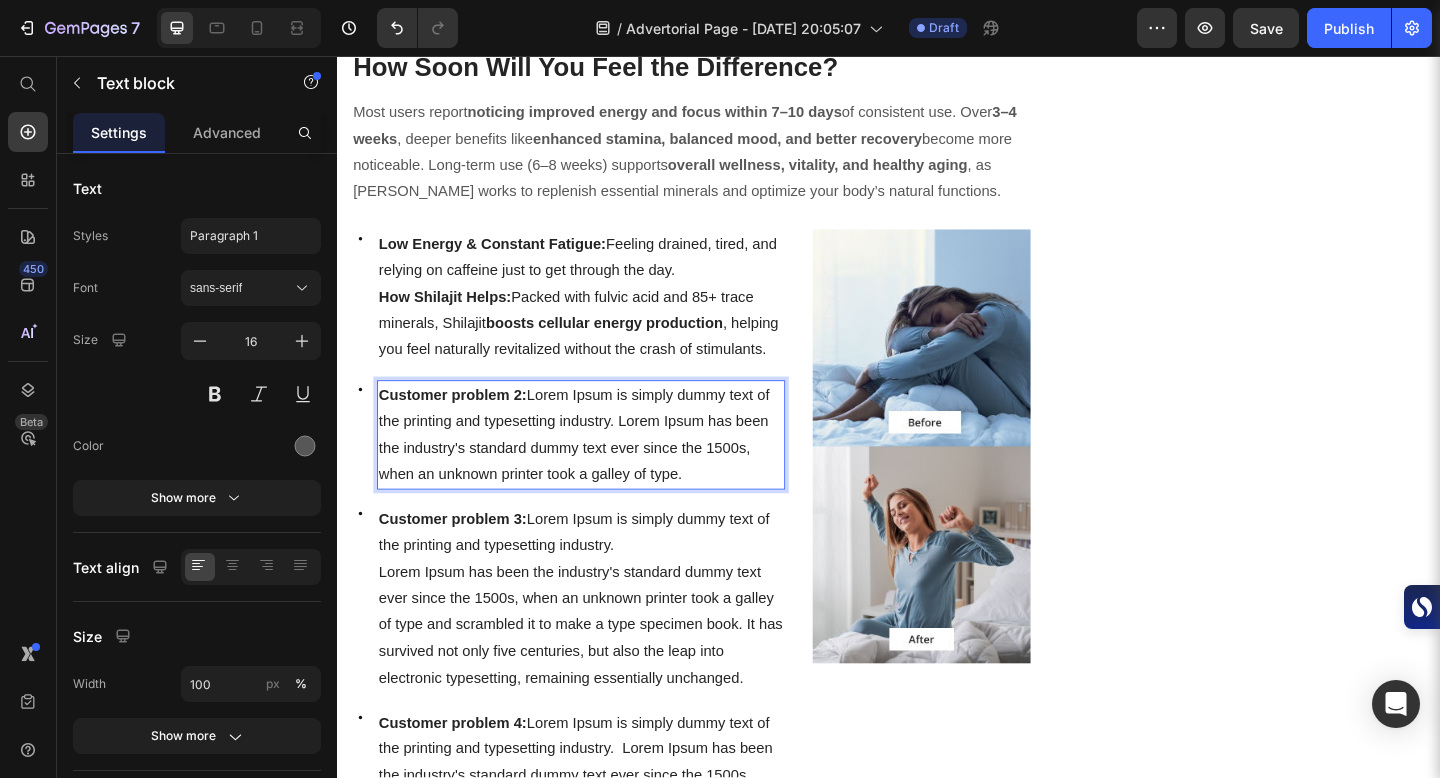 click on "Customer problem 2:" at bounding box center (462, 424) 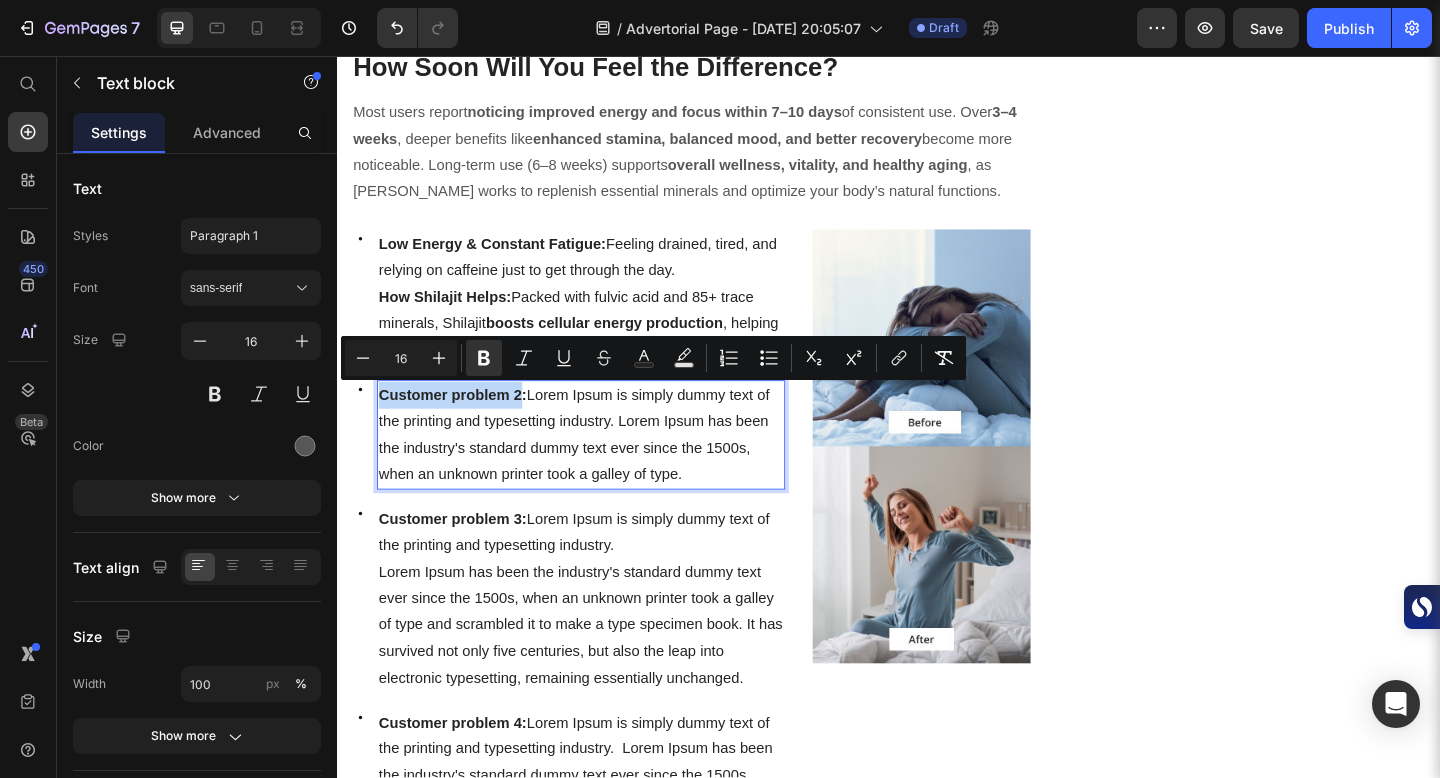 drag, startPoint x: 383, startPoint y: 422, endPoint x: 531, endPoint y: 422, distance: 148 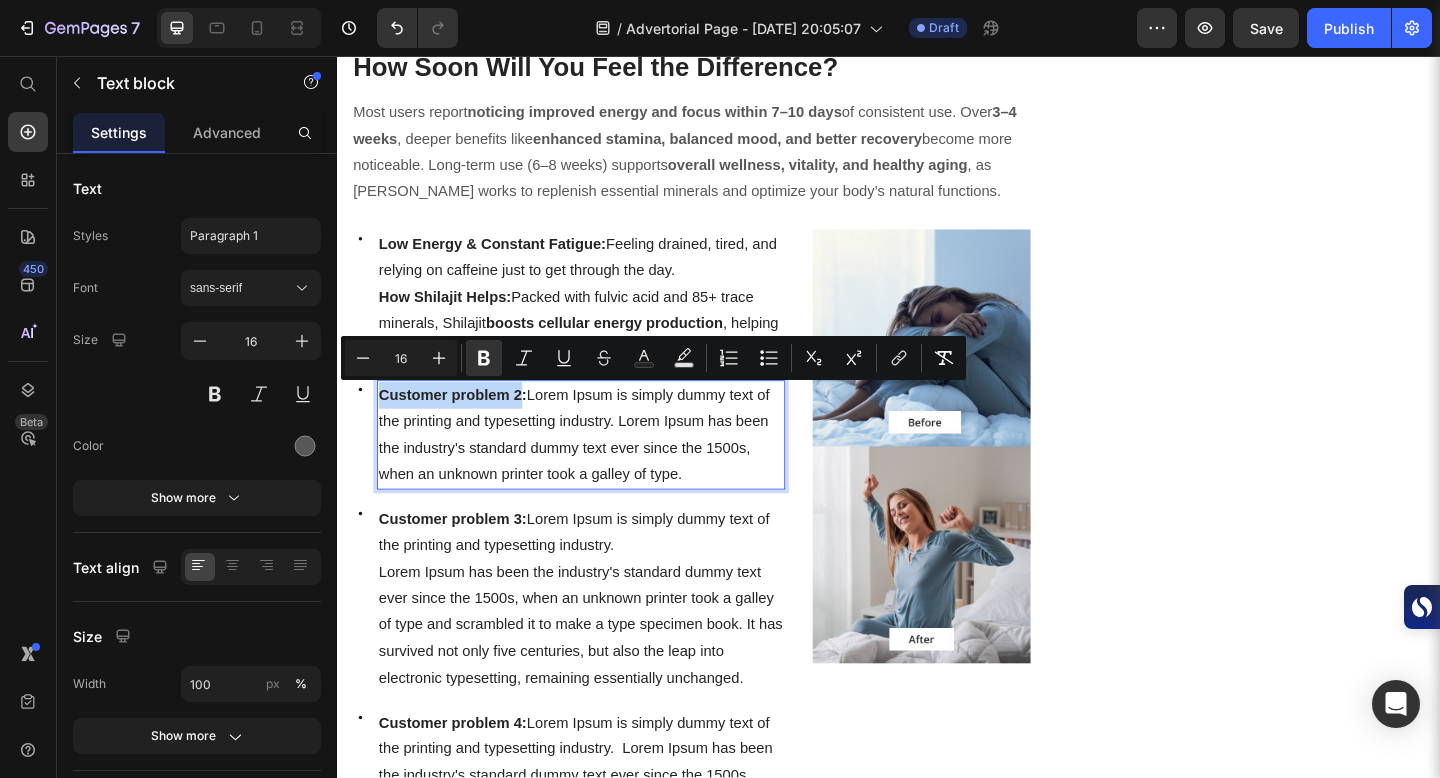 click on "Customer problem 2:" at bounding box center (462, 424) 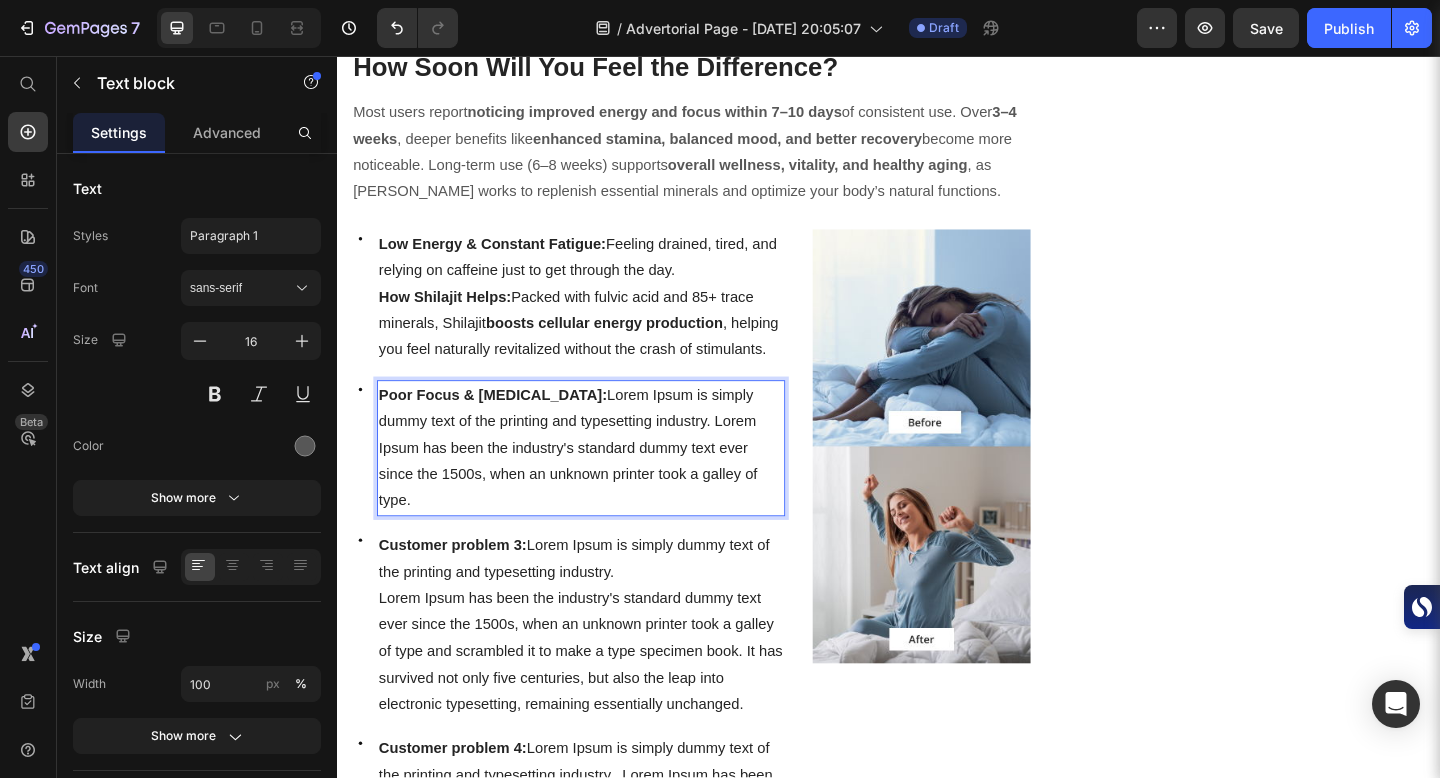 click on "Poor Focus & Brain Fog:  Lorem Ipsum is simply dummy text of the printing and typesetting industry. Lorem Ipsum has been the industry's standard dummy text ever since the 1500s, when an unknown printer took a galley of type." at bounding box center (588, 482) 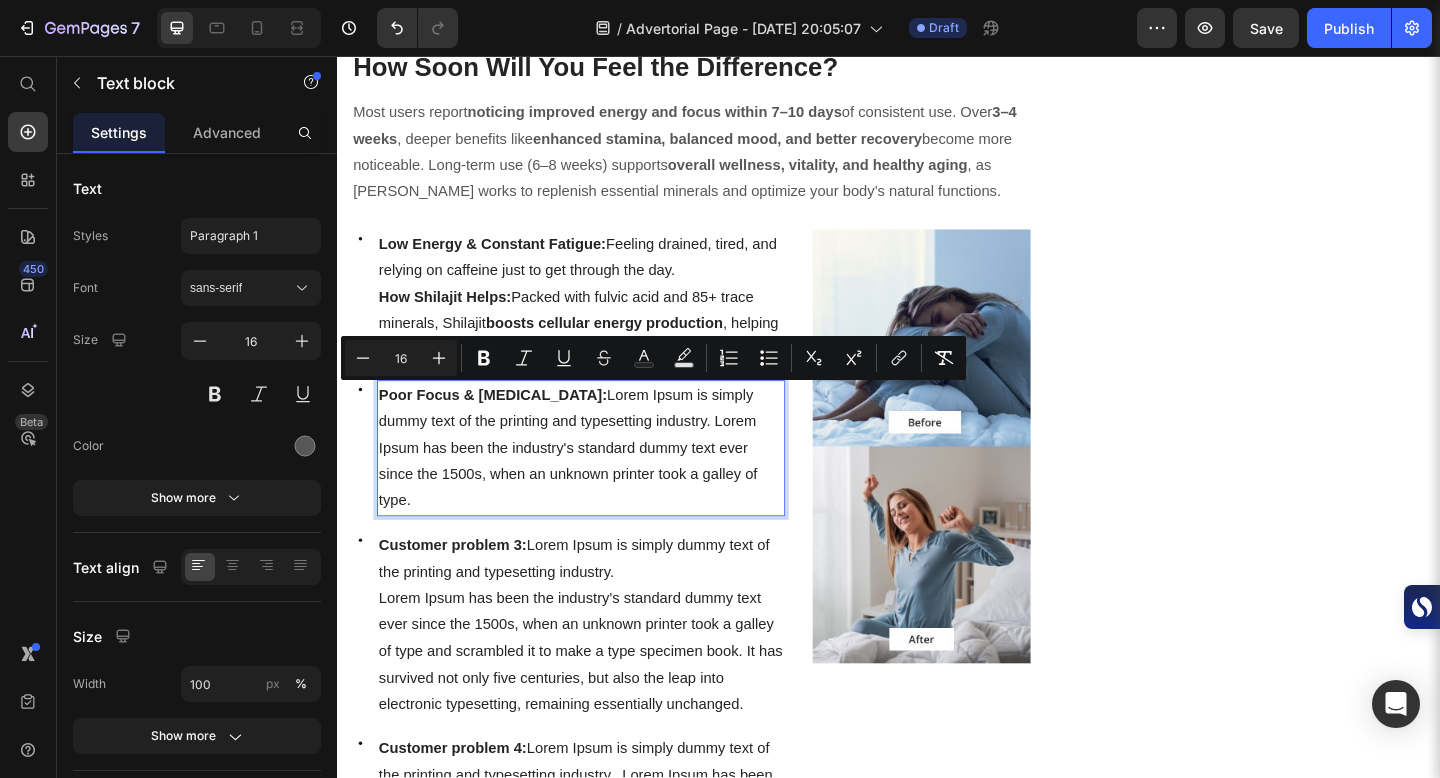 drag, startPoint x: 575, startPoint y: 418, endPoint x: 780, endPoint y: 518, distance: 228.08989 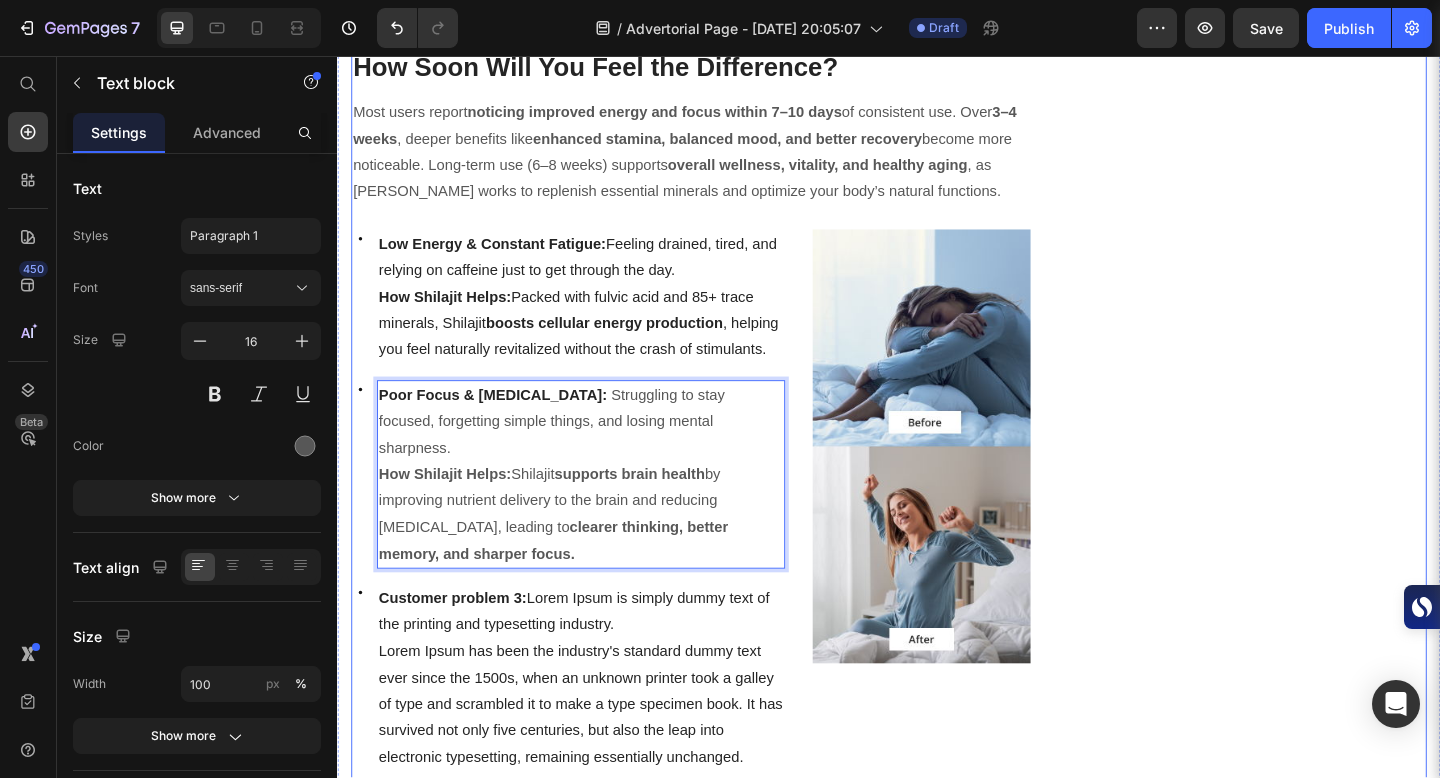 click on "Packed with Over 85 Trace Minerals for Peak Energy, Vitality & Mental Clarity. Heading
Icon Boosts Energy Text block
Icon Support Immunity Text block
Icon Reduce Stress  Text block
Icon Increase Stamina  Text block Icon List Row Image  	   CHECK AVAILABILITY Button ✔️ 30-Day Money-Back Guarantee Text block Row
Publish the page to see the content.
Sticky sidebar" at bounding box center [1337, 1762] 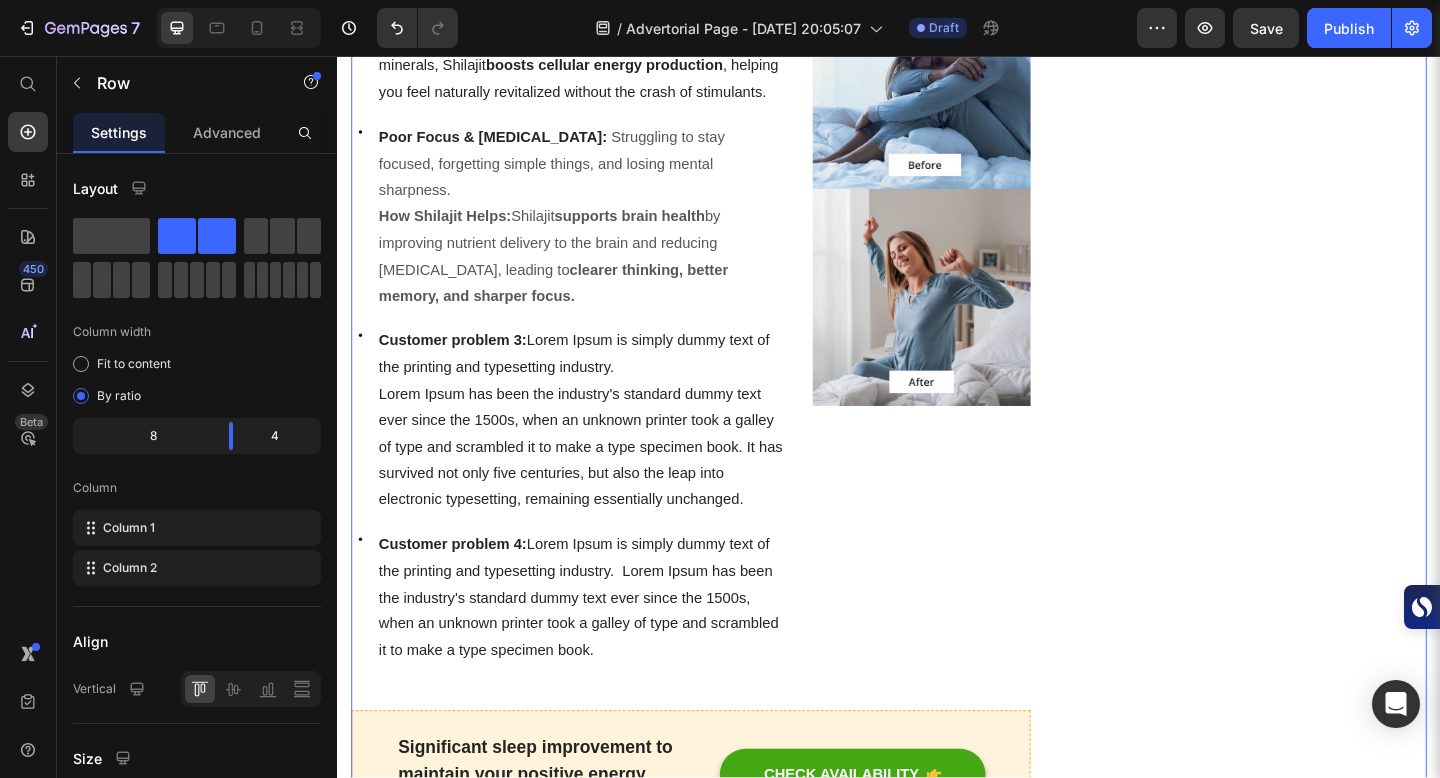 scroll, scrollTop: 1600, scrollLeft: 0, axis: vertical 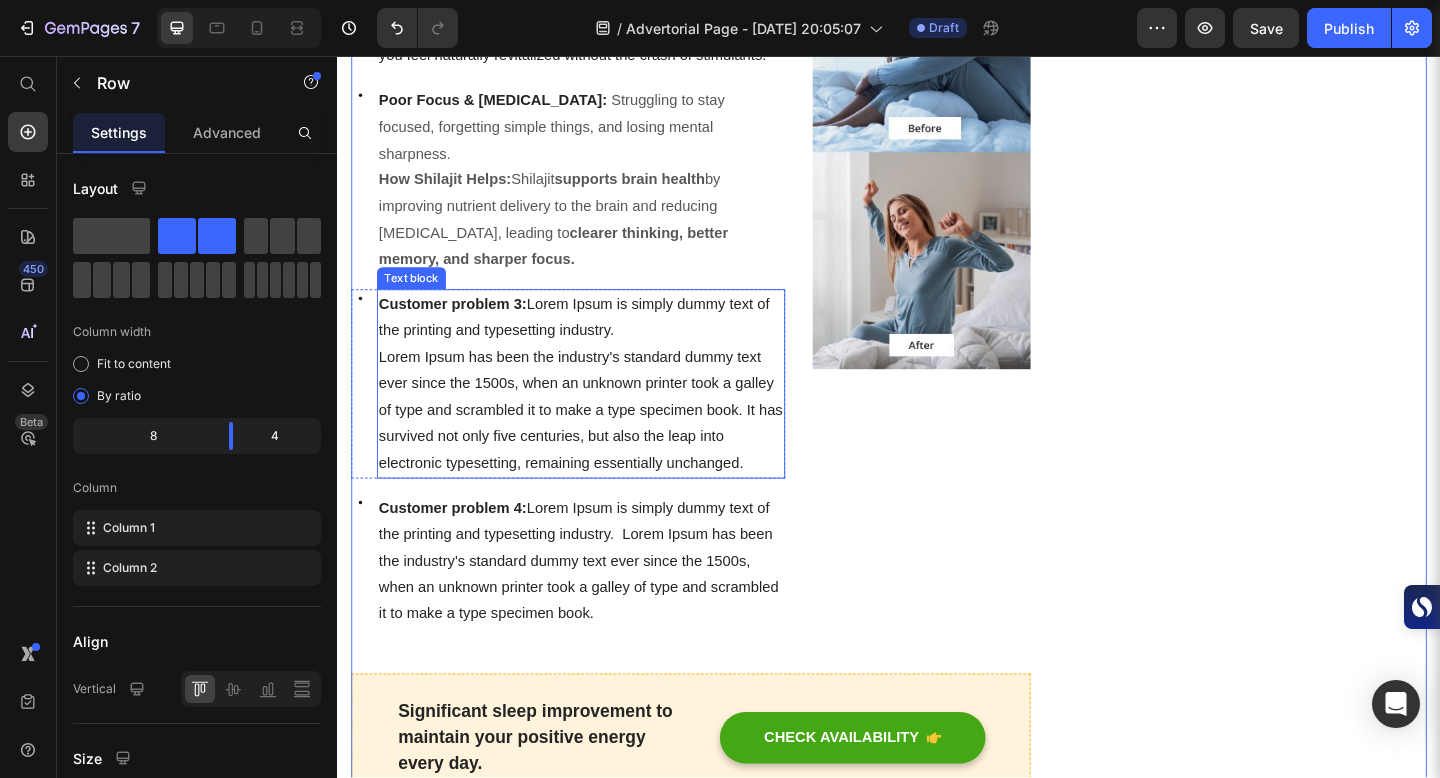 click on "Lorem Ipsum has been the industry's standard dummy text ever since the 1500s, when an unknown printer took a galley of type and scrambled it to make a type specimen book. It has survived not only five centuries, but also the leap into electronic typesetting, remaining essentially unchanged." at bounding box center (602, 442) 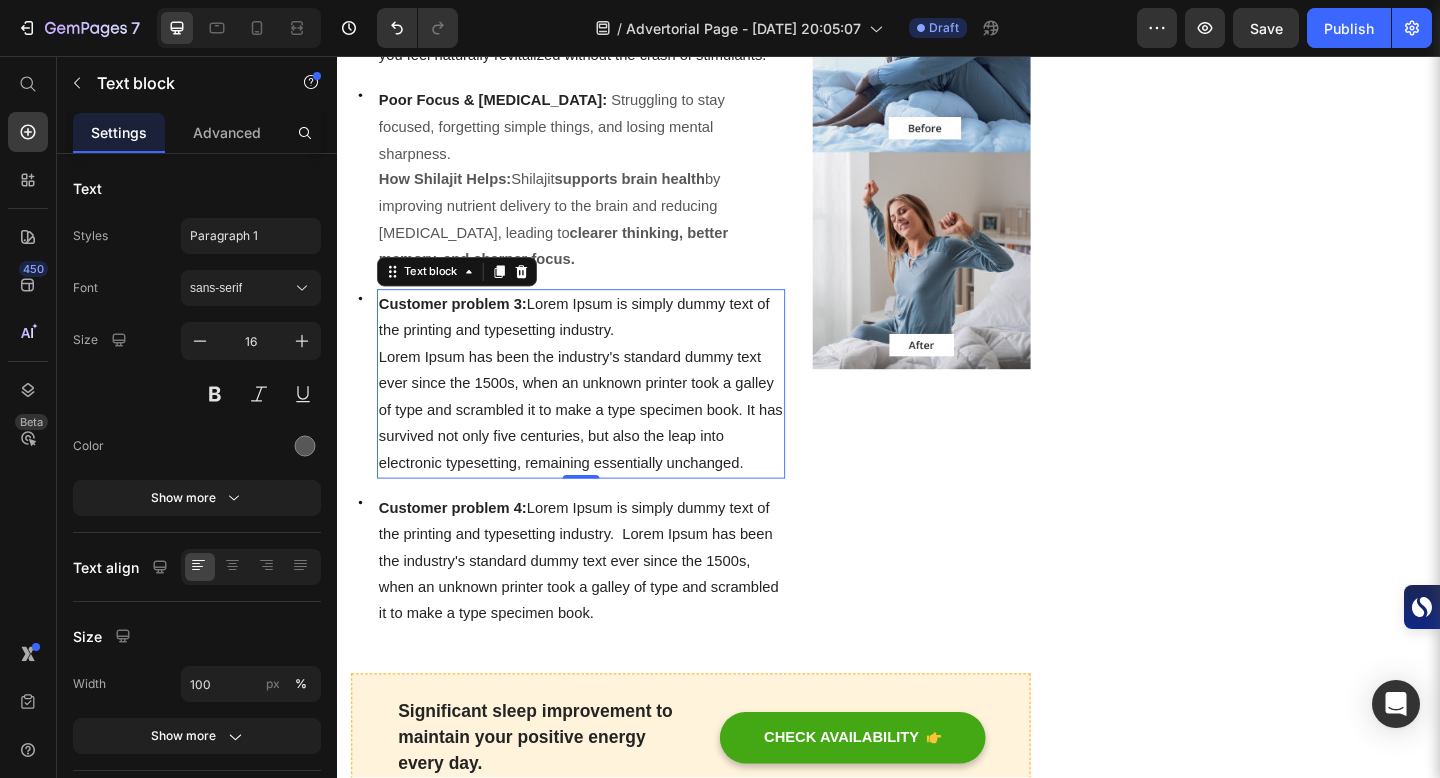 click on "Customer problem 3:" at bounding box center (462, 325) 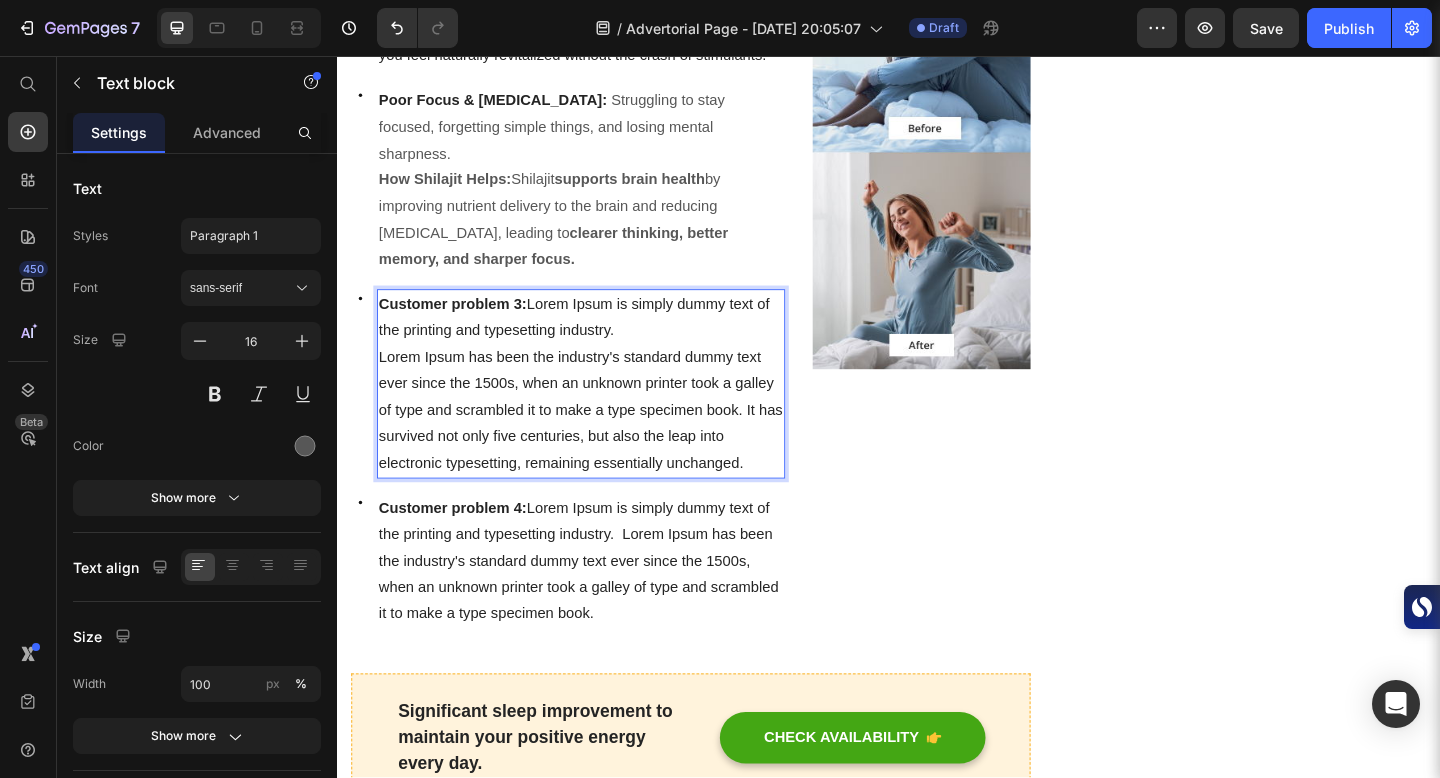 click on "Customer problem 3:" at bounding box center [462, 325] 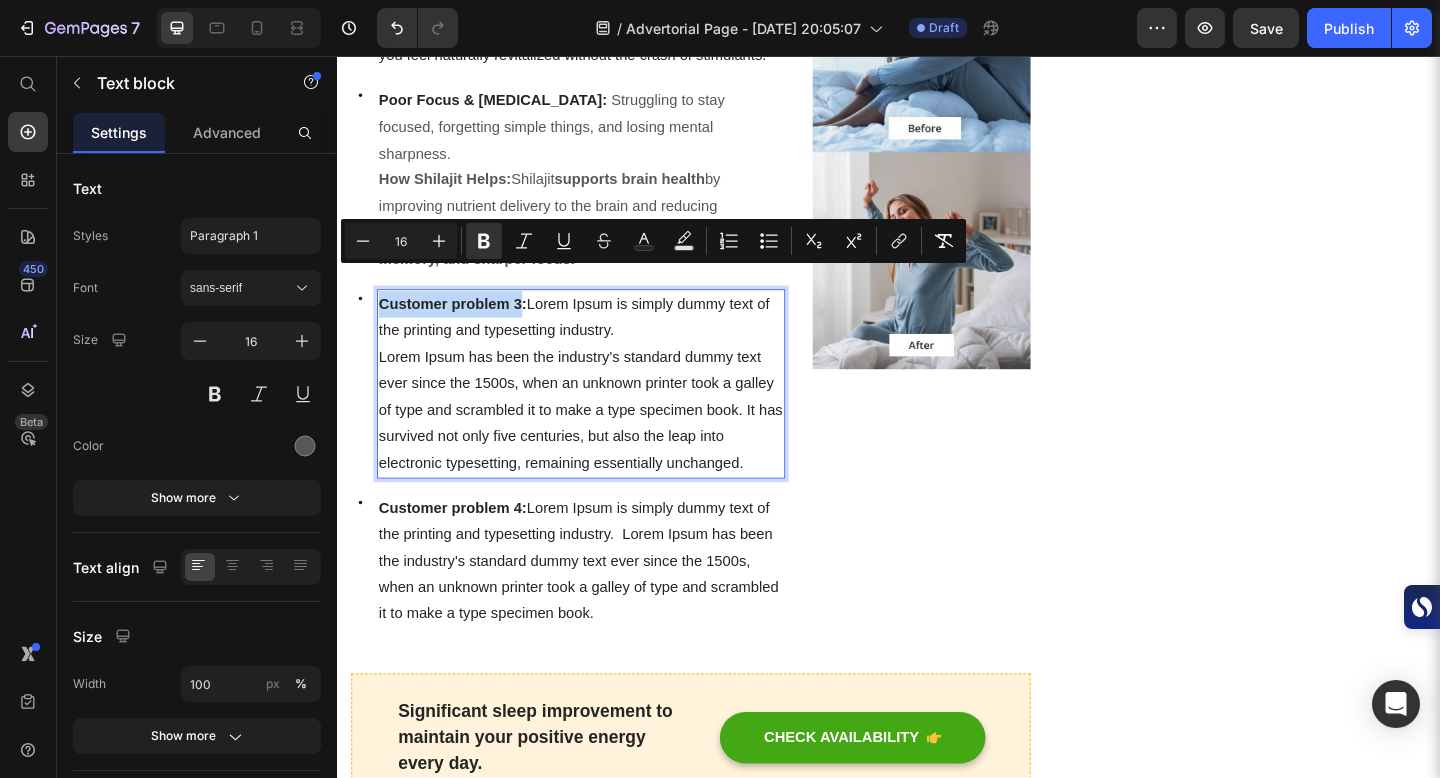 drag, startPoint x: 386, startPoint y: 287, endPoint x: 534, endPoint y: 290, distance: 148.0304 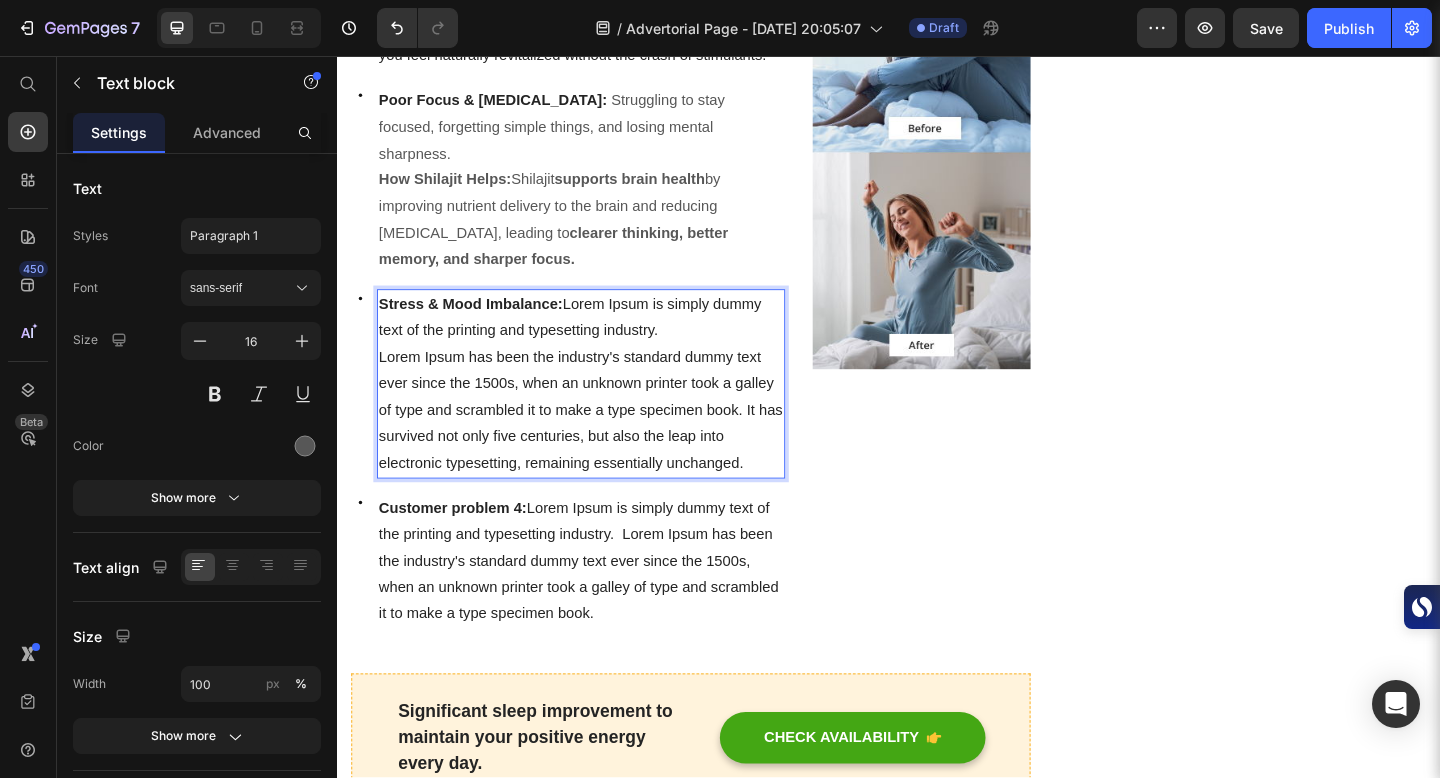 click on "Stress & Mood Imbalance:  Lorem Ipsum is simply dummy text of the printing and typesetting industry." at bounding box center [590, 340] 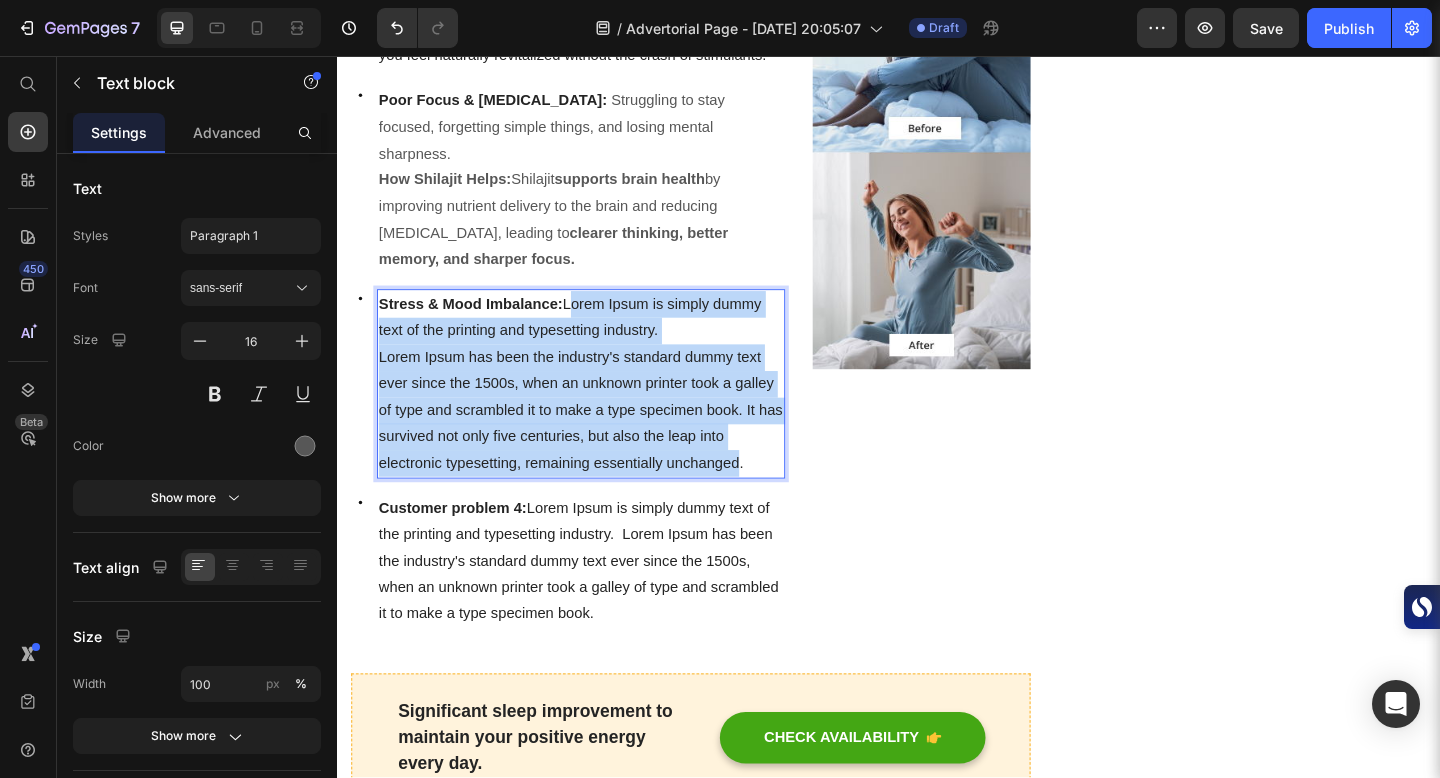 drag, startPoint x: 587, startPoint y: 291, endPoint x: 775, endPoint y: 463, distance: 254.80974 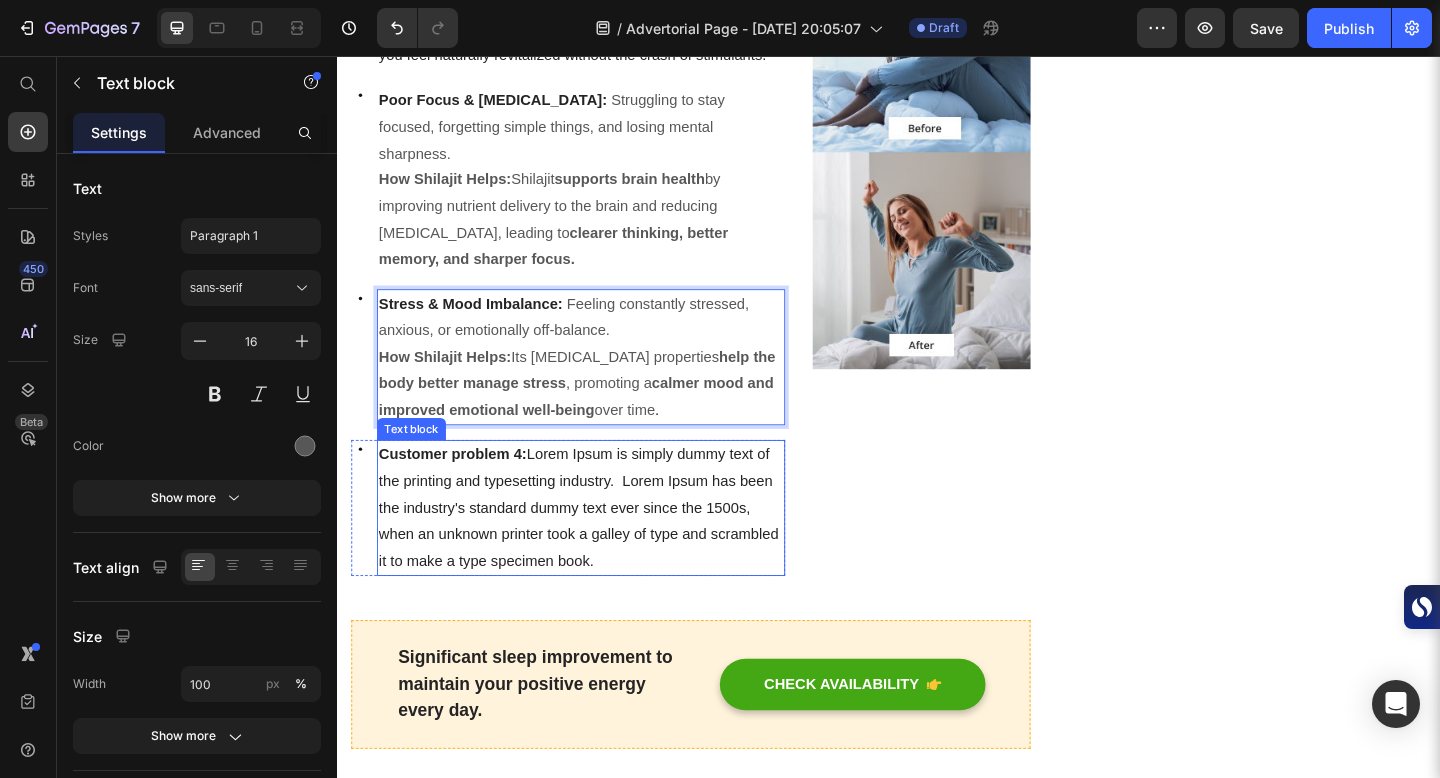 click on "Customer problem 4:  Lorem Ipsum is simply dummy text of the printing and typesetting industry.  Lorem Ipsum has been the industry's standard dummy text ever since the 1500s, when an unknown printer took a galley of type and scrambled it to make a type specimen book." at bounding box center [599, 547] 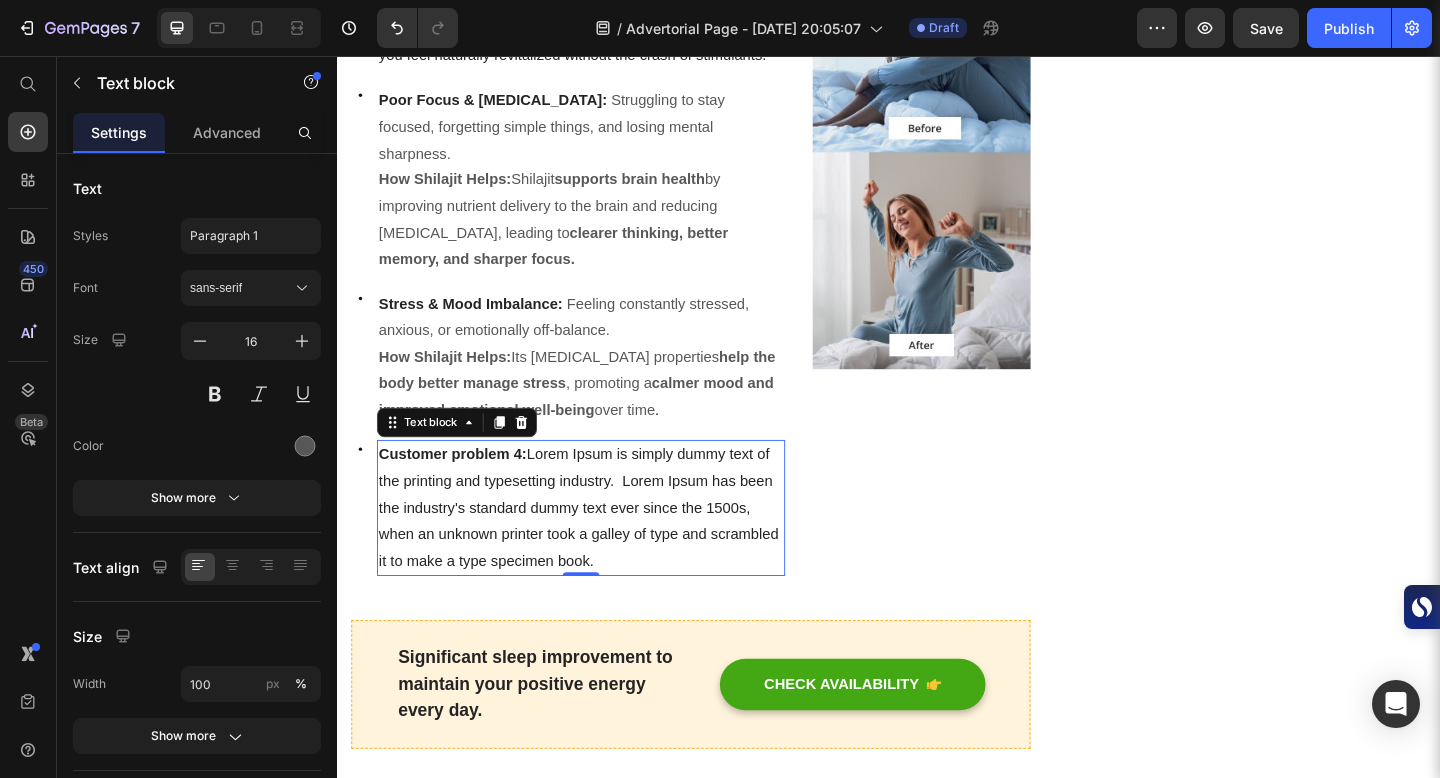 click on "Customer problem 4:" at bounding box center [462, 489] 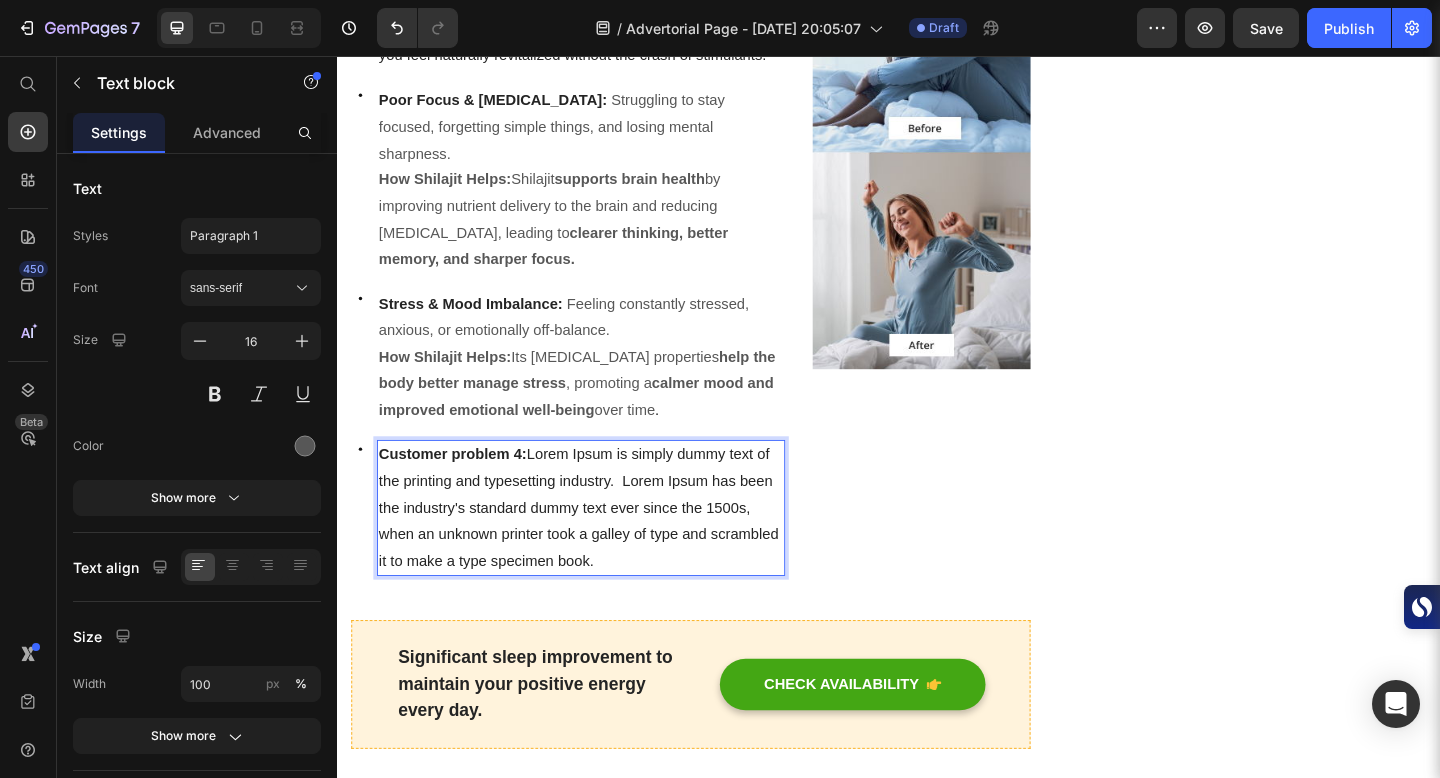 click on "Customer problem 4:" at bounding box center [462, 489] 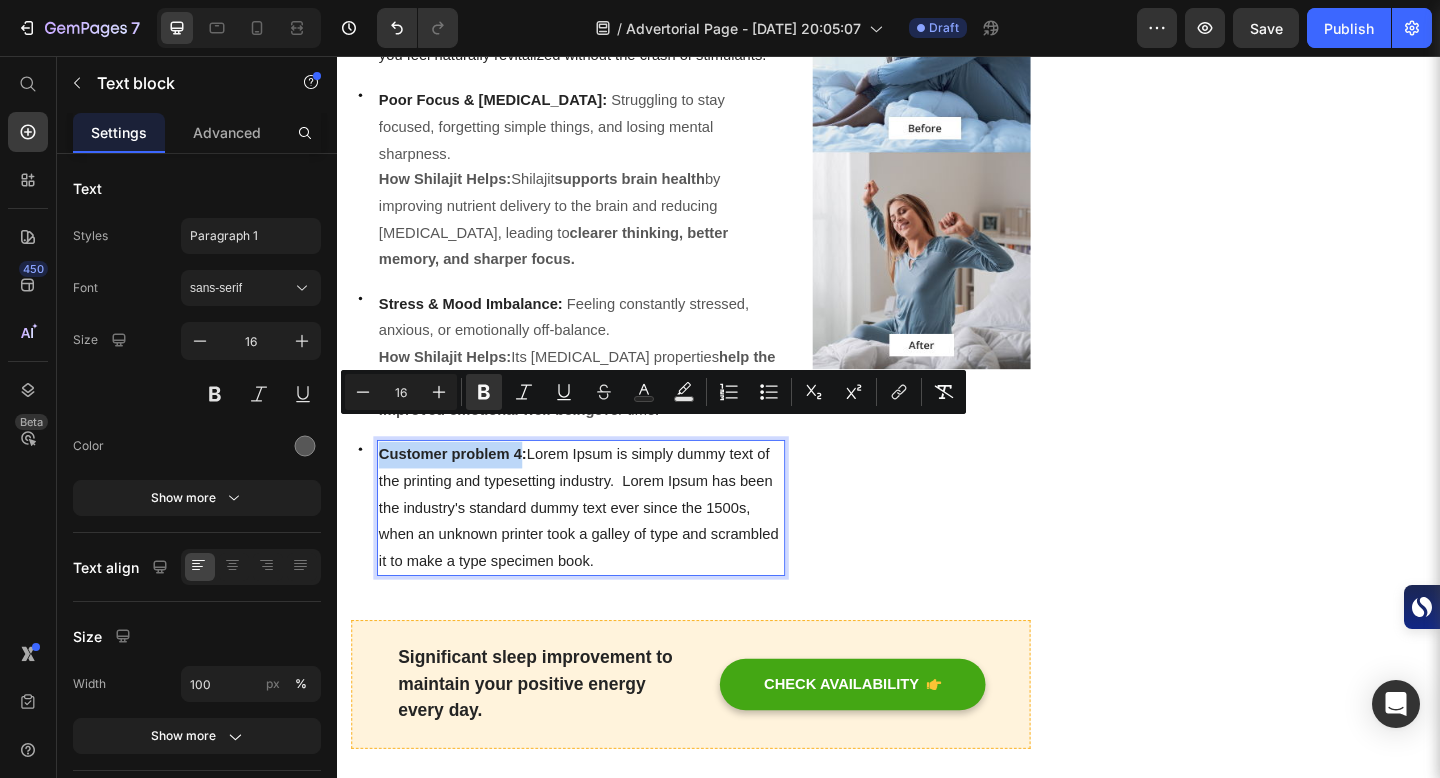 drag, startPoint x: 382, startPoint y: 456, endPoint x: 537, endPoint y: 454, distance: 155.01291 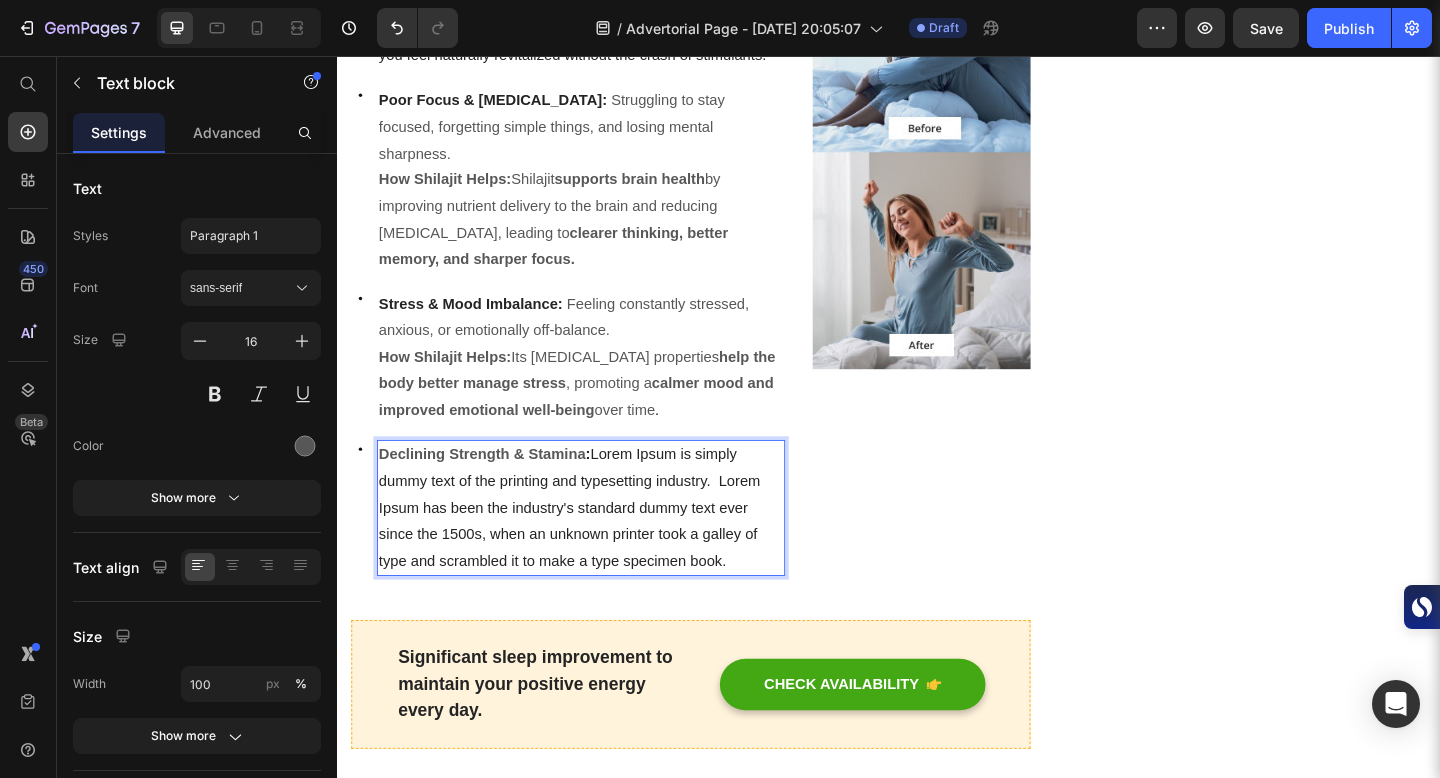 click on ":  Lorem Ipsum is simply dummy text of the printing and typesetting industry.  Lorem Ipsum has been the industry's standard dummy text ever since the 1500s, when an unknown printer took a galley of type and scrambled it to make a type specimen book." at bounding box center [589, 547] 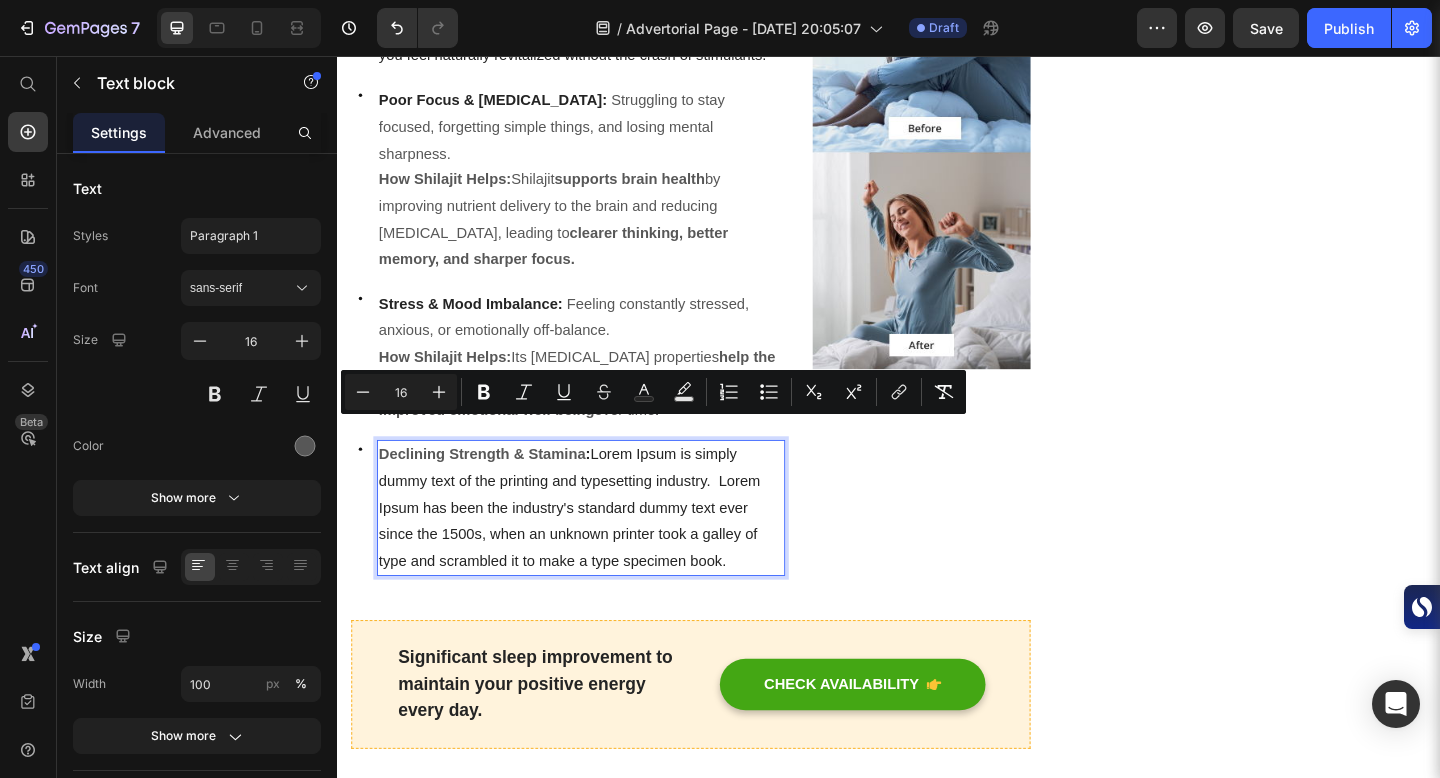 drag, startPoint x: 616, startPoint y: 461, endPoint x: 758, endPoint y: 573, distance: 180.85353 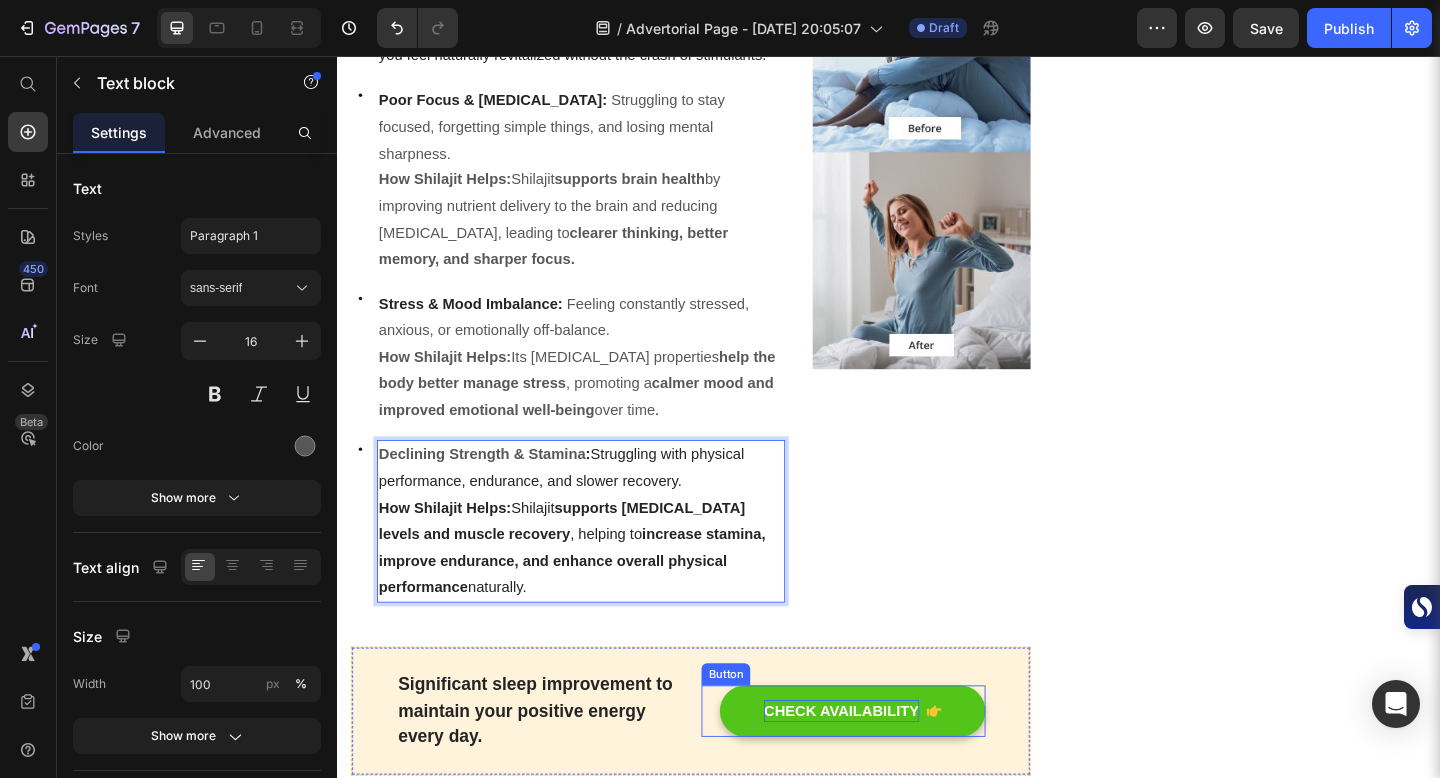 click on "CHECK AVAILABILITY" at bounding box center [885, 769] 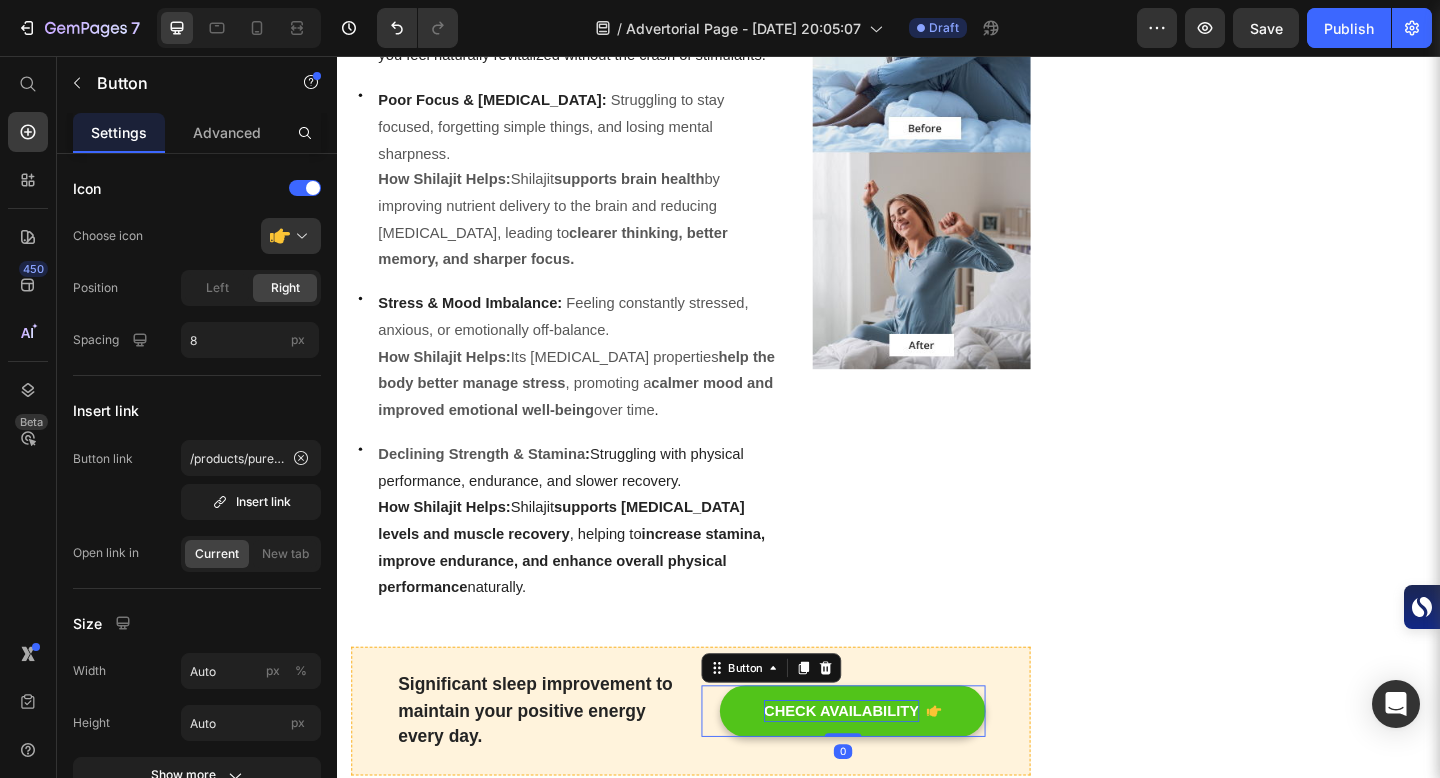click on "CHECK AVAILABILITY" at bounding box center (885, 769) 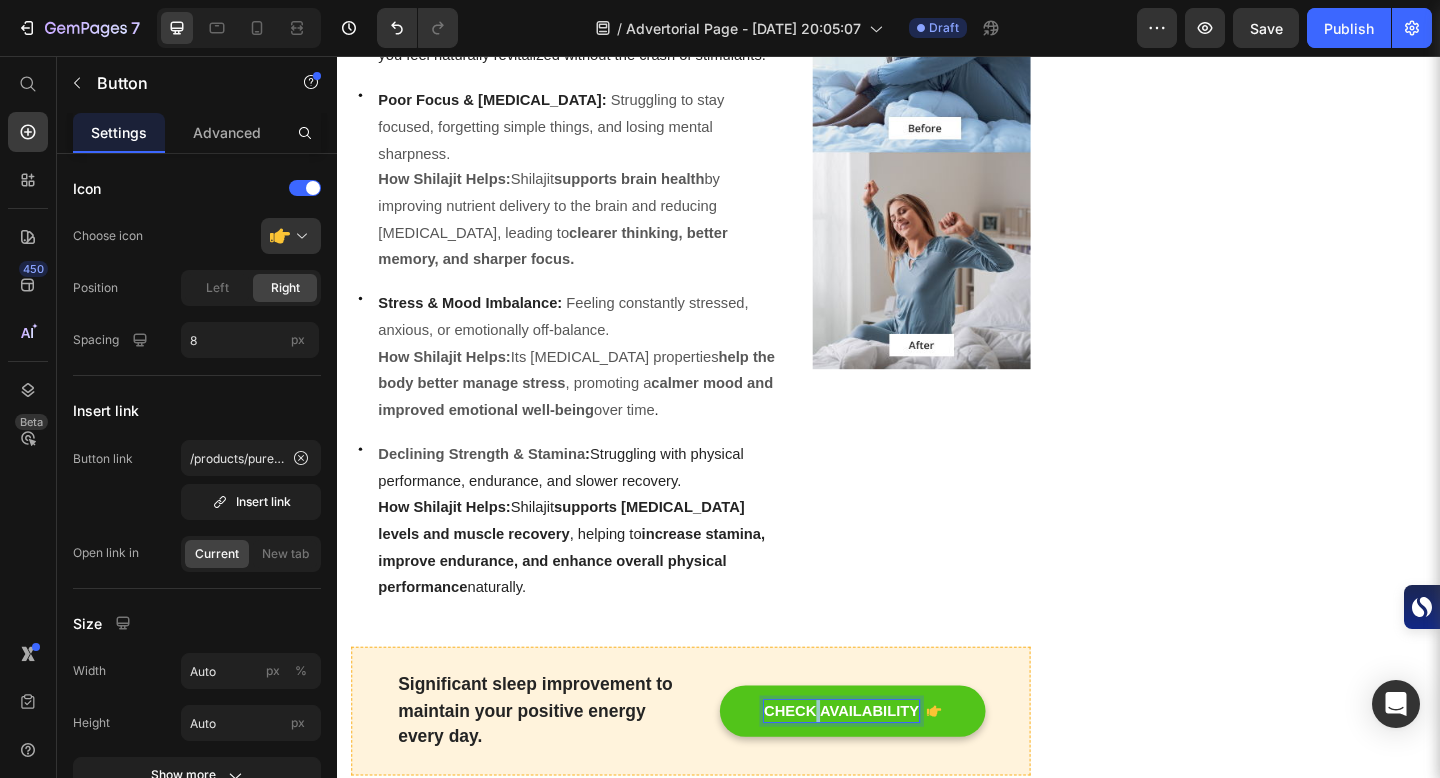 click on "CHECK AVAILABILITY" at bounding box center [885, 769] 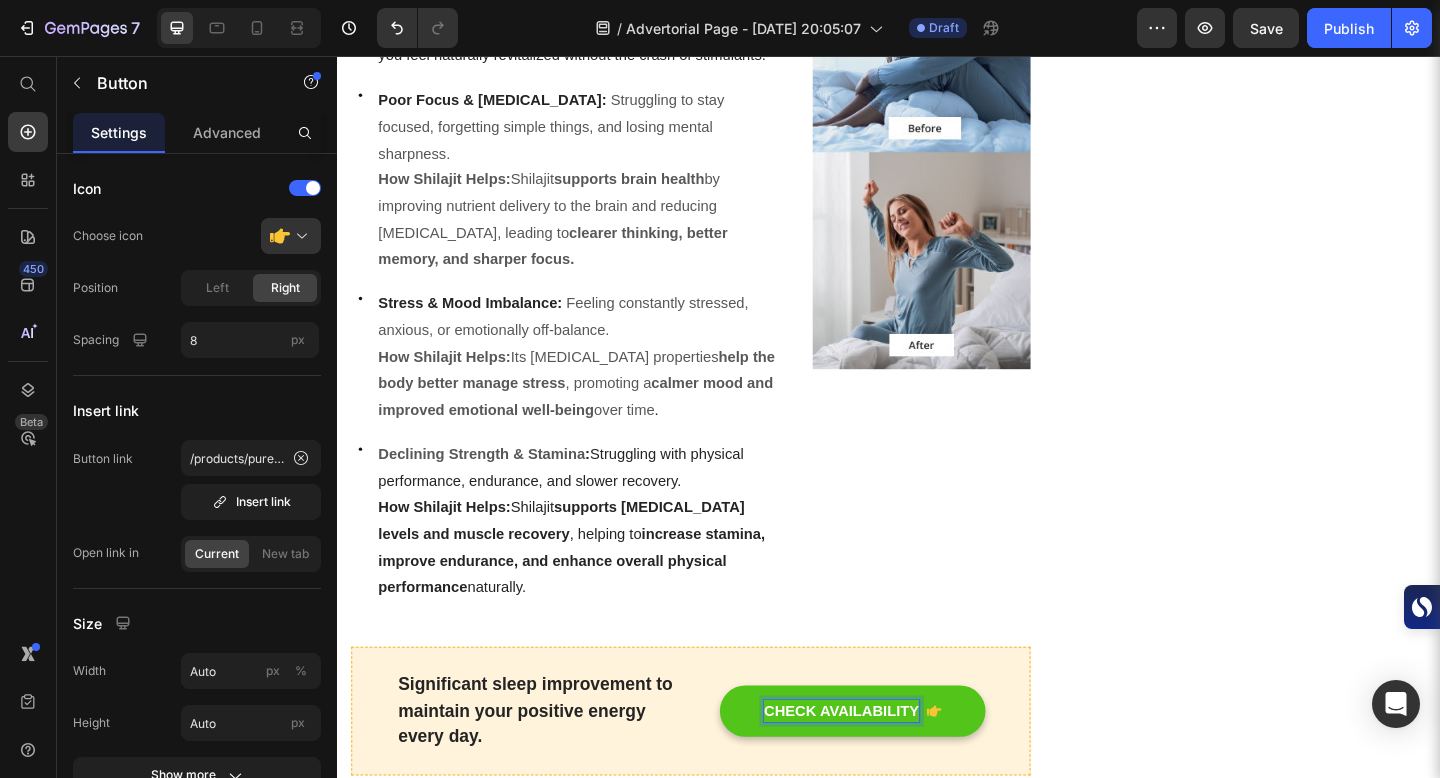 click on "CHECK AVAILABILITY" at bounding box center [885, 769] 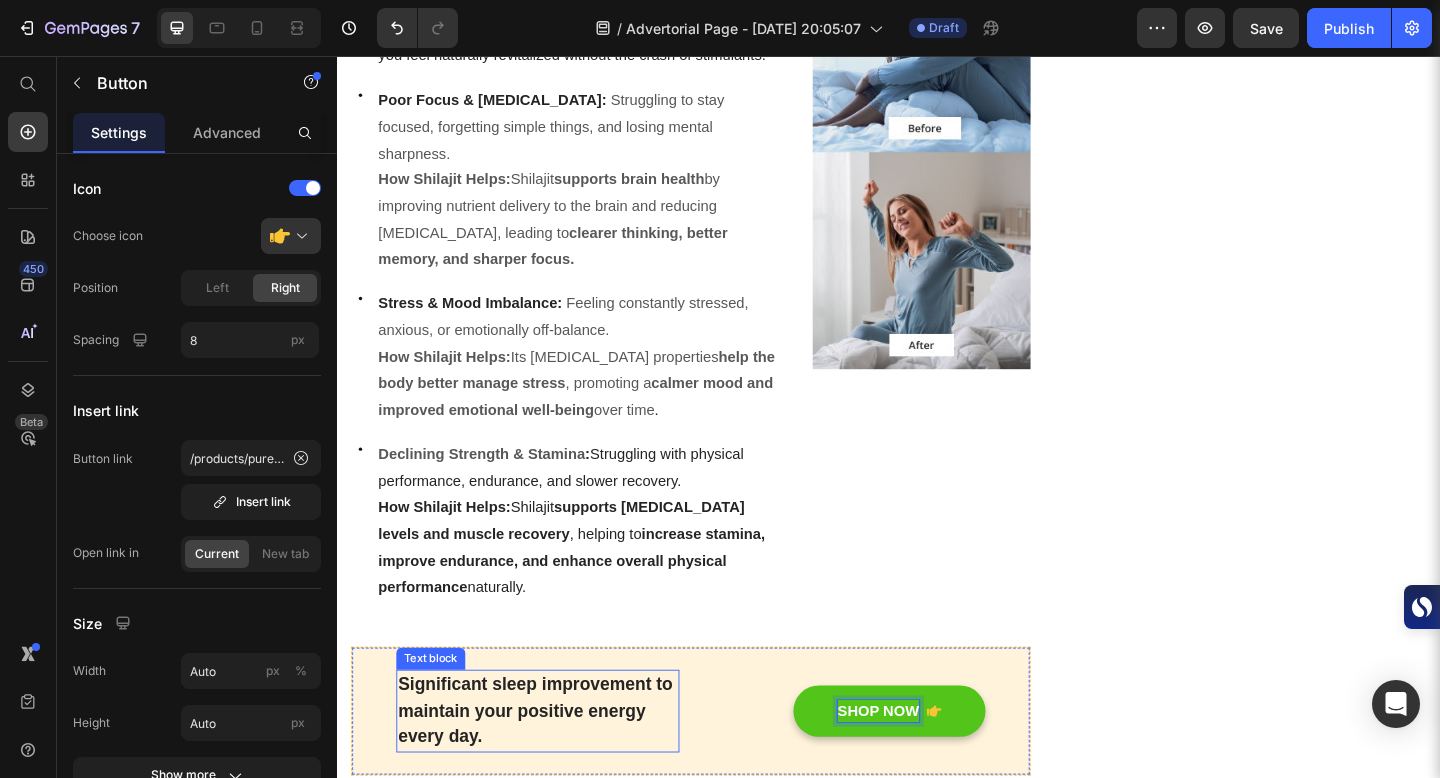 click on "Significant sleep improvement to maintain your positive energy  every day." at bounding box center (555, 769) 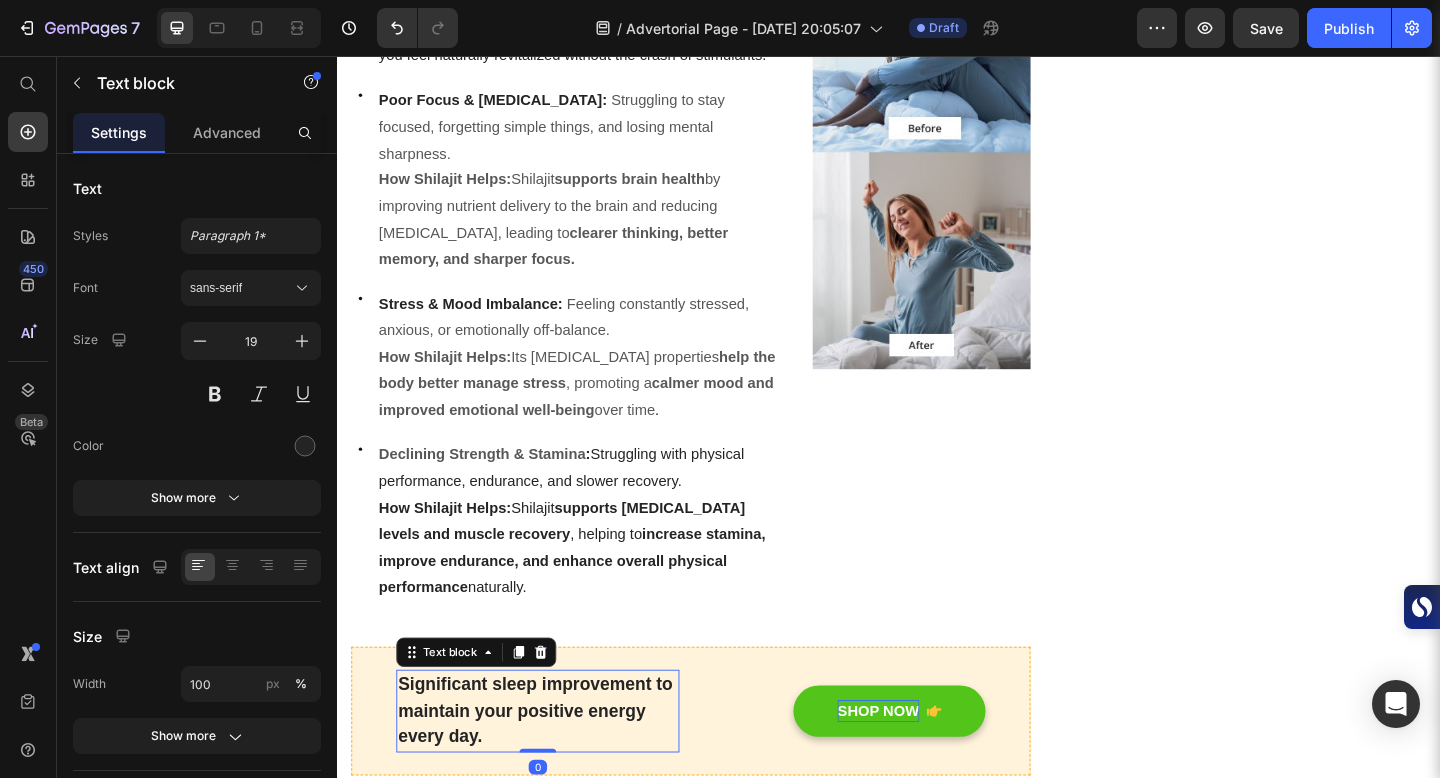 click on "Significant sleep improvement to maintain your positive energy  every day." at bounding box center [555, 769] 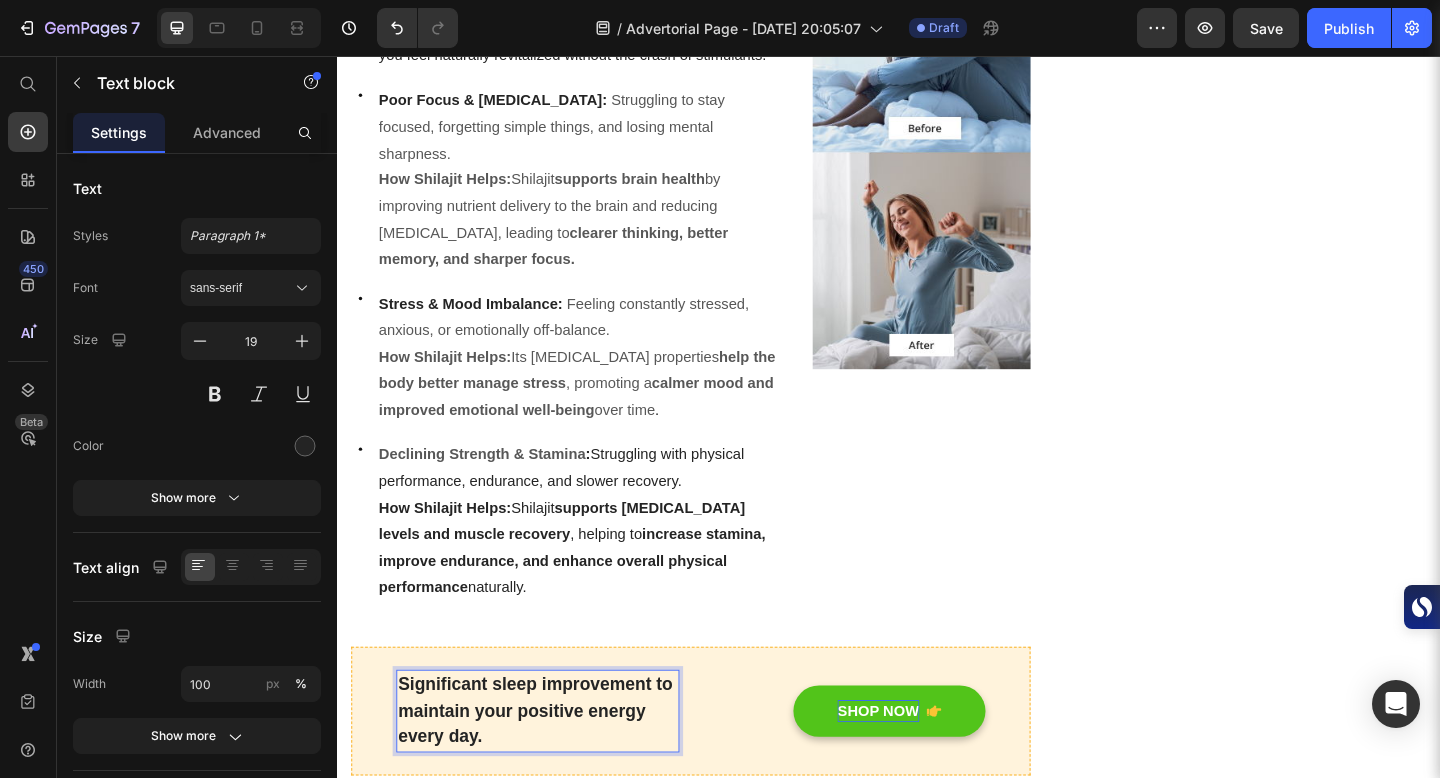 click on "Significant sleep improvement to maintain your positive energy  every day." at bounding box center [555, 769] 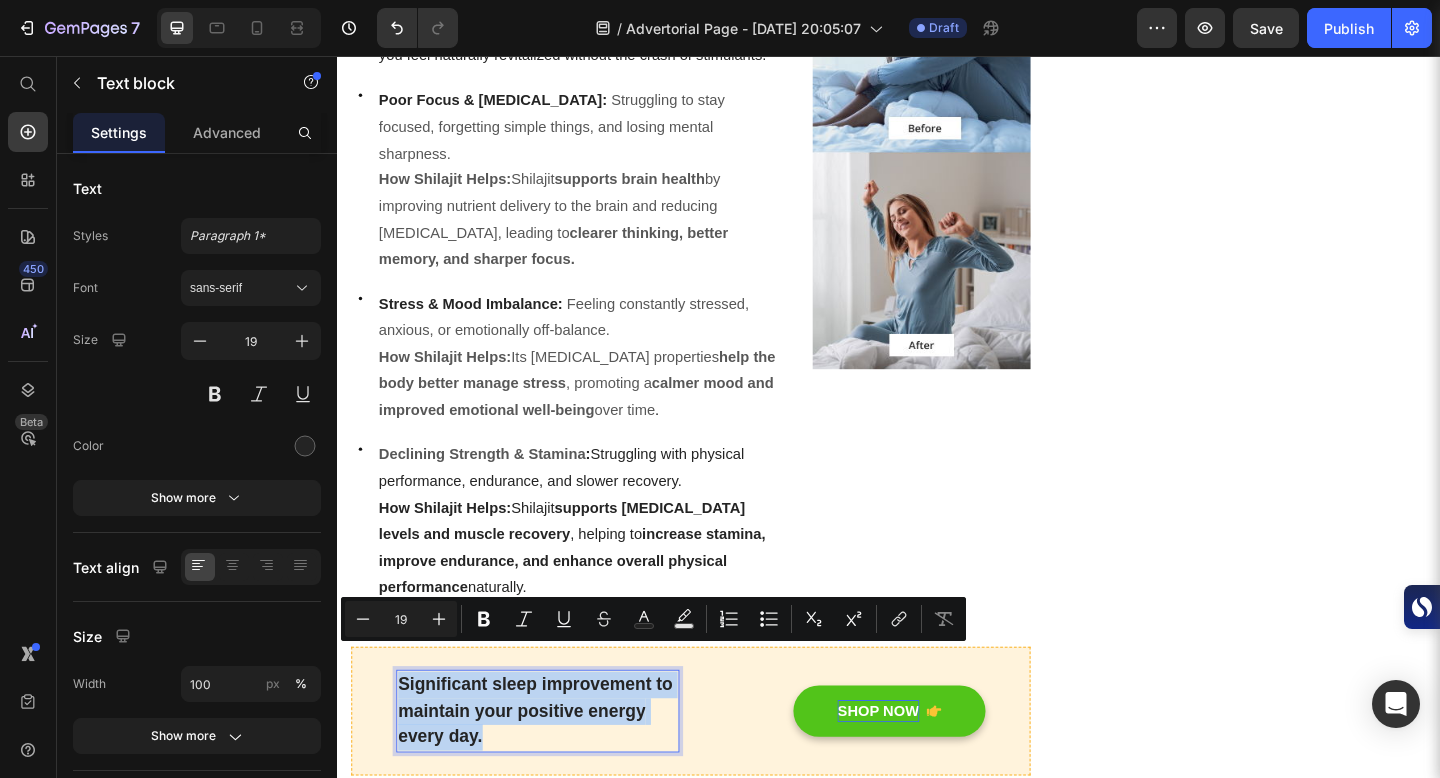 drag, startPoint x: 404, startPoint y: 702, endPoint x: 524, endPoint y: 784, distance: 145.34097 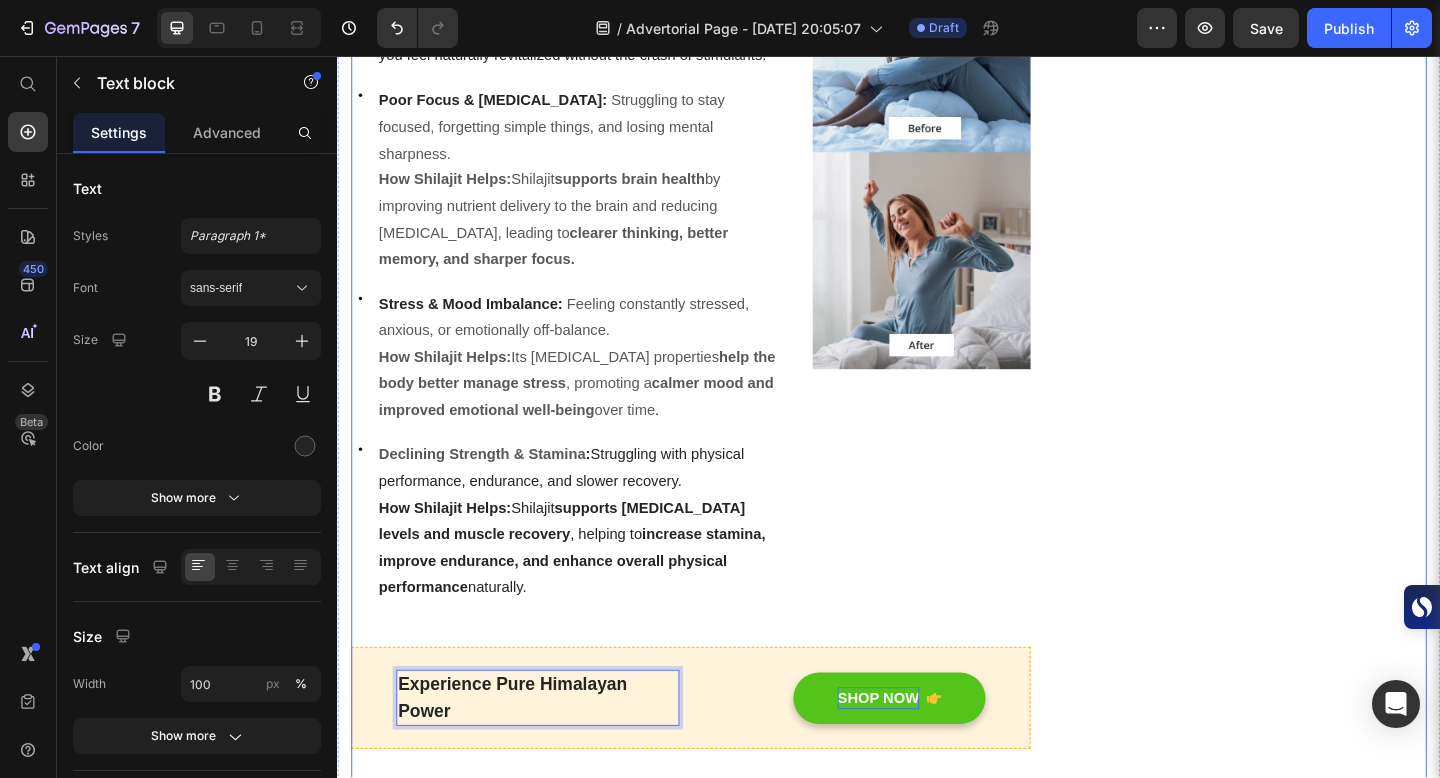 click on "Packed with Over 85 Trace Minerals for Peak Energy, Vitality & Mental Clarity. Heading
Icon Boosts Energy Text block
Icon Support Immunity Text block
Icon Reduce Stress  Text block
Icon Increase Stamina  Text block Icon List Row Image  	   CHECK AVAILABILITY Button ✔️ 30-Day Money-Back Guarantee Text block Row
Publish the page to see the content.
Sticky sidebar" at bounding box center (1337, 1413) 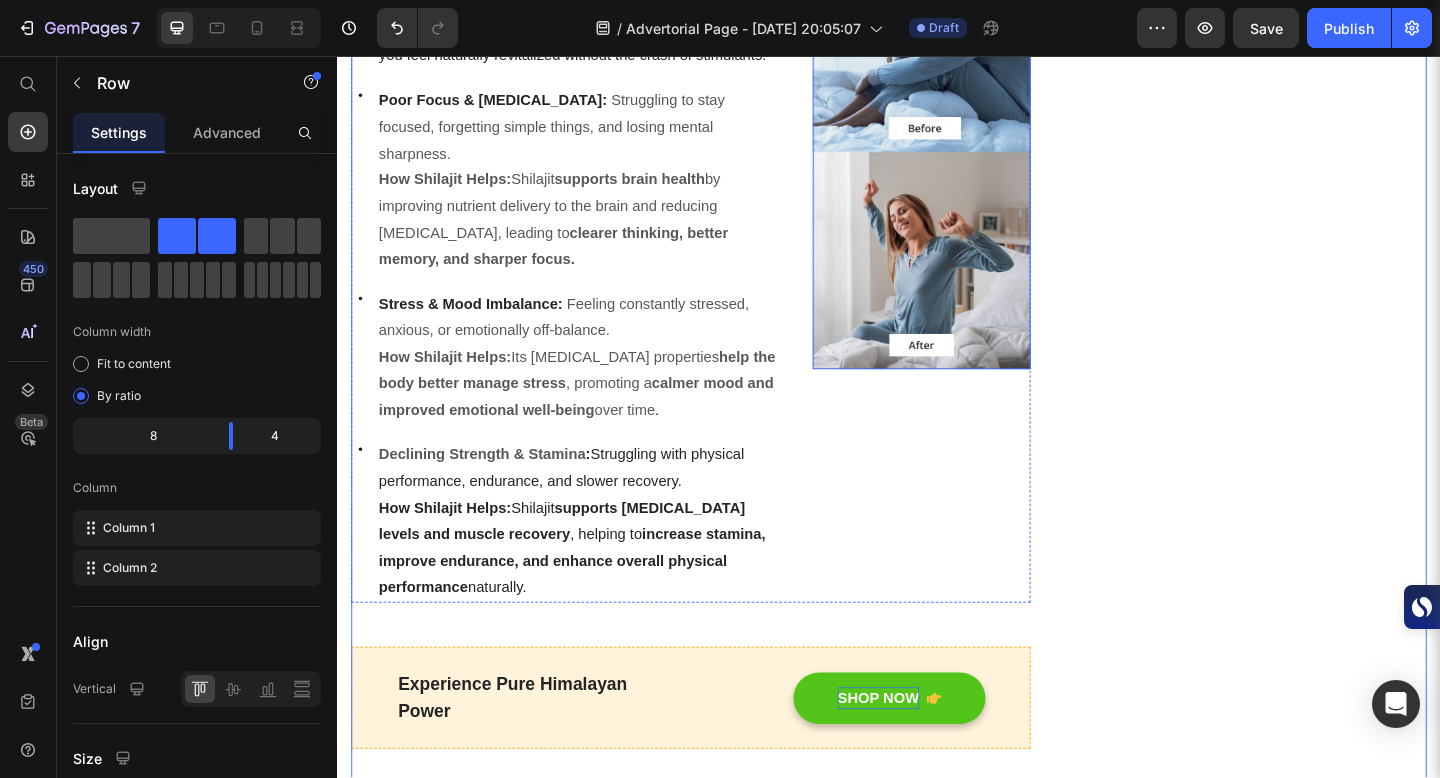 click at bounding box center (972, 161) 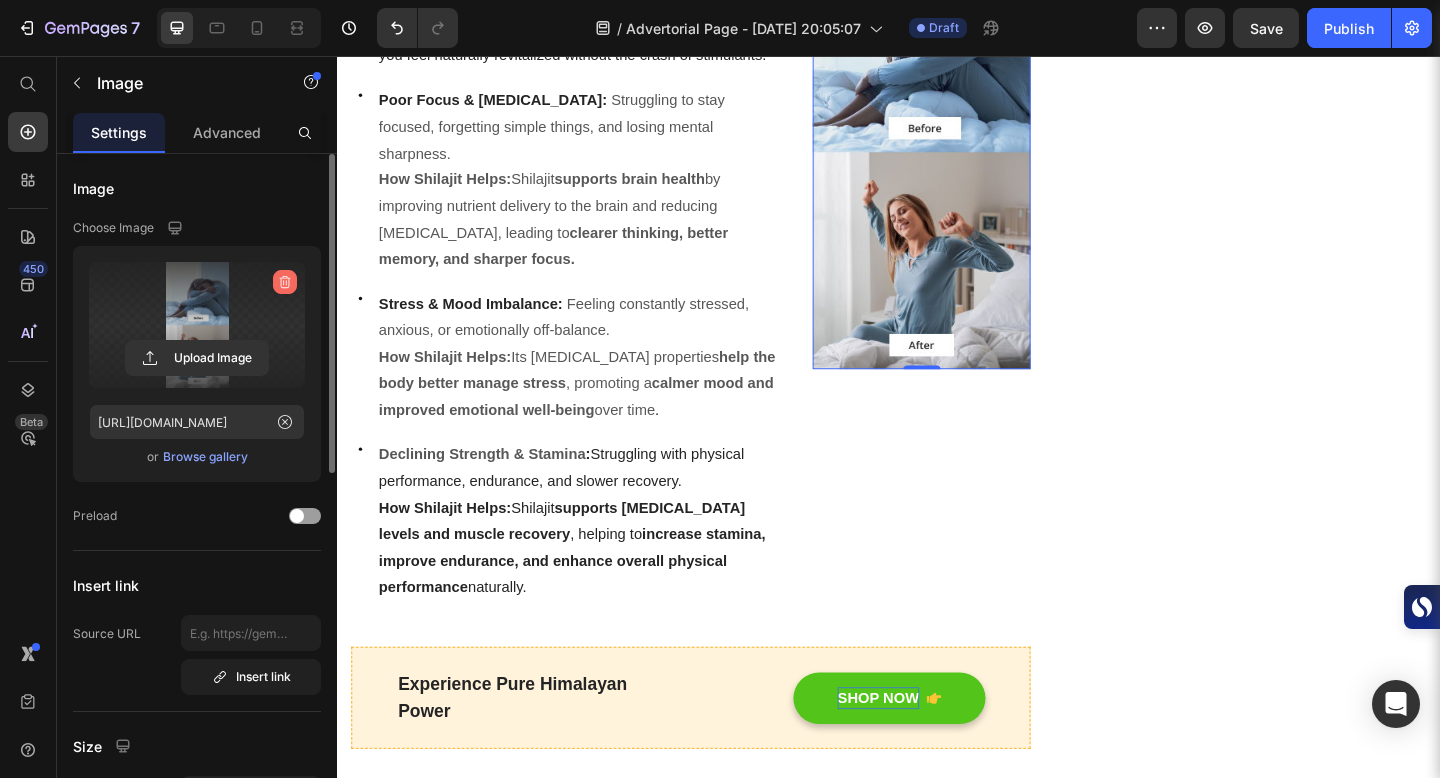 click 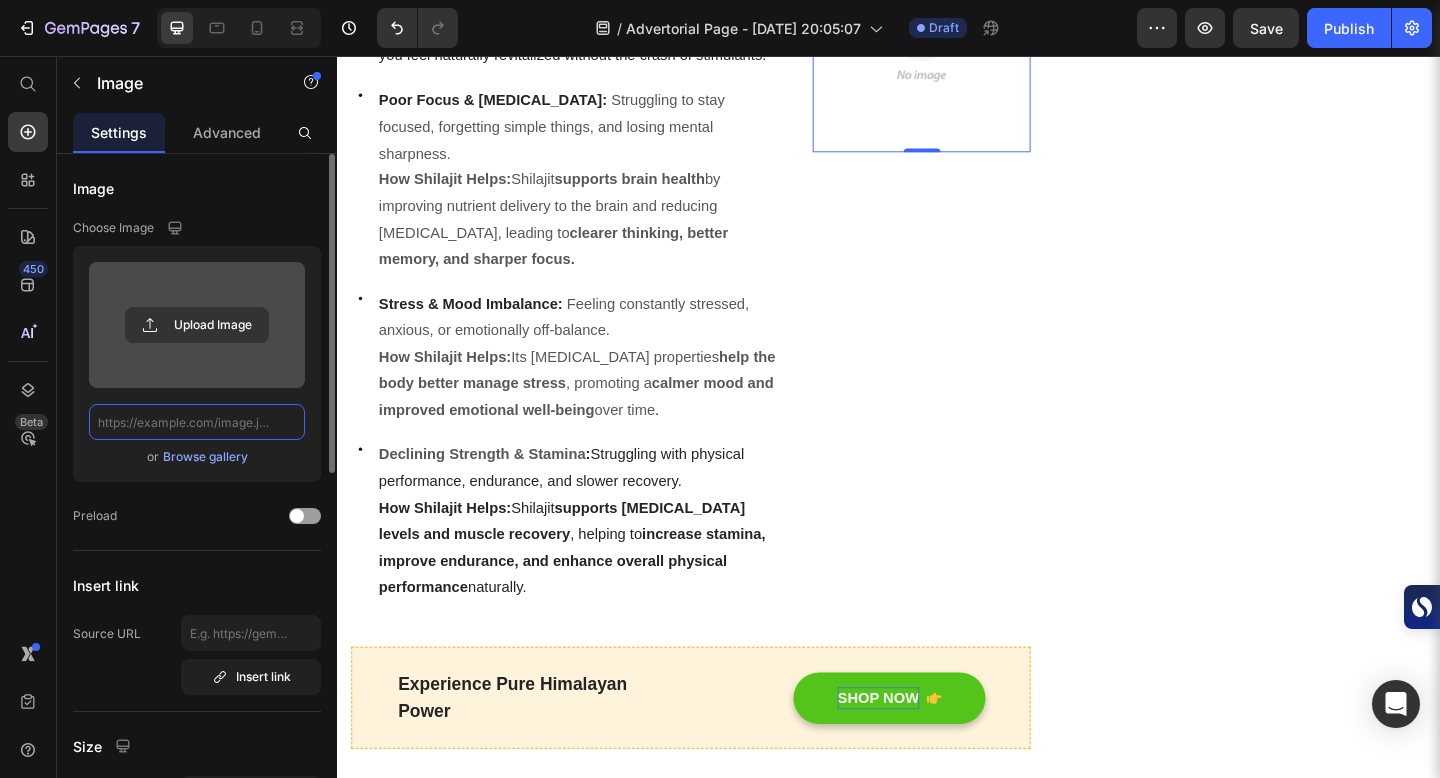 scroll, scrollTop: 0, scrollLeft: 0, axis: both 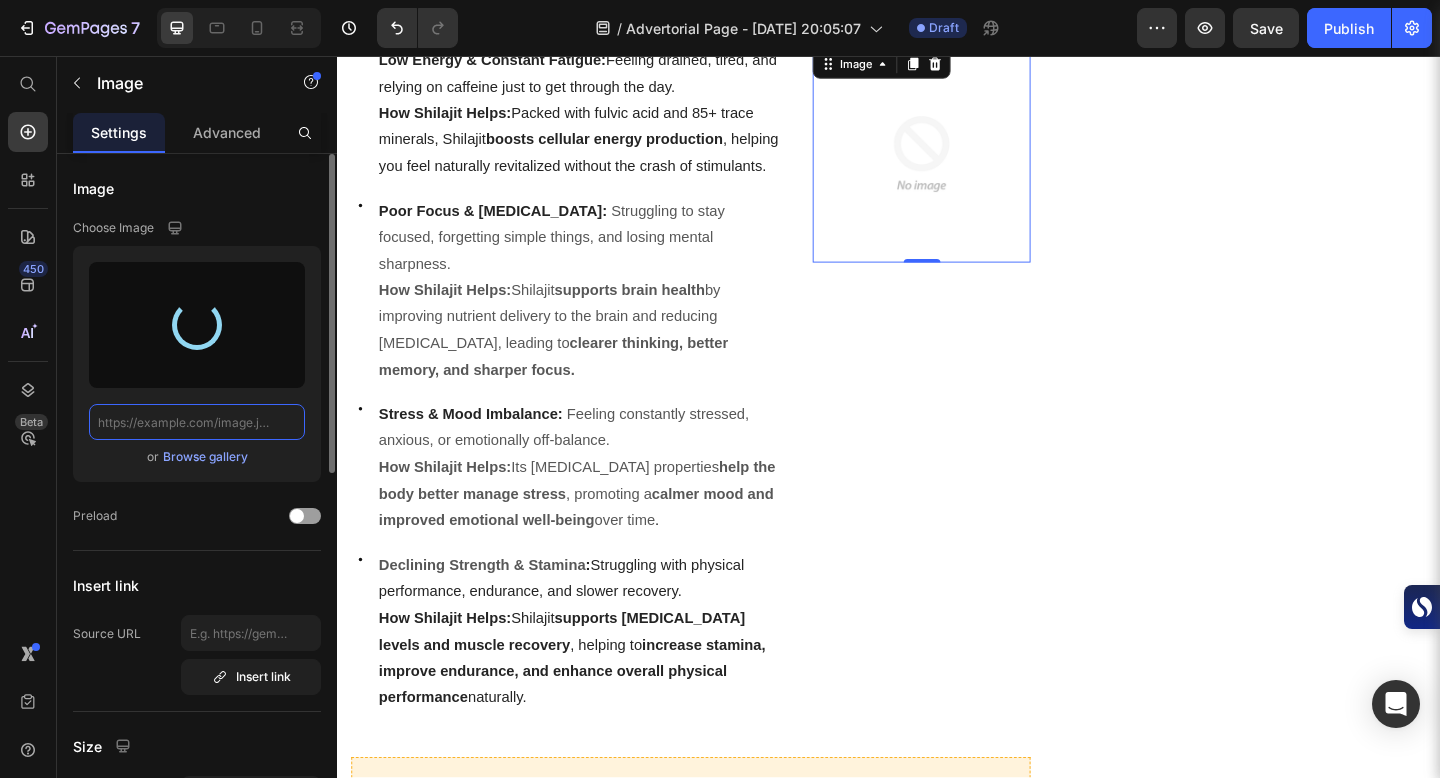 type on "https://cdn.shopify.com/s/files/1/0732/3199/1011/files/gempages_573112408483038324-7f54aaac-a6d6-4775-b120-8492e5c2ae92.png" 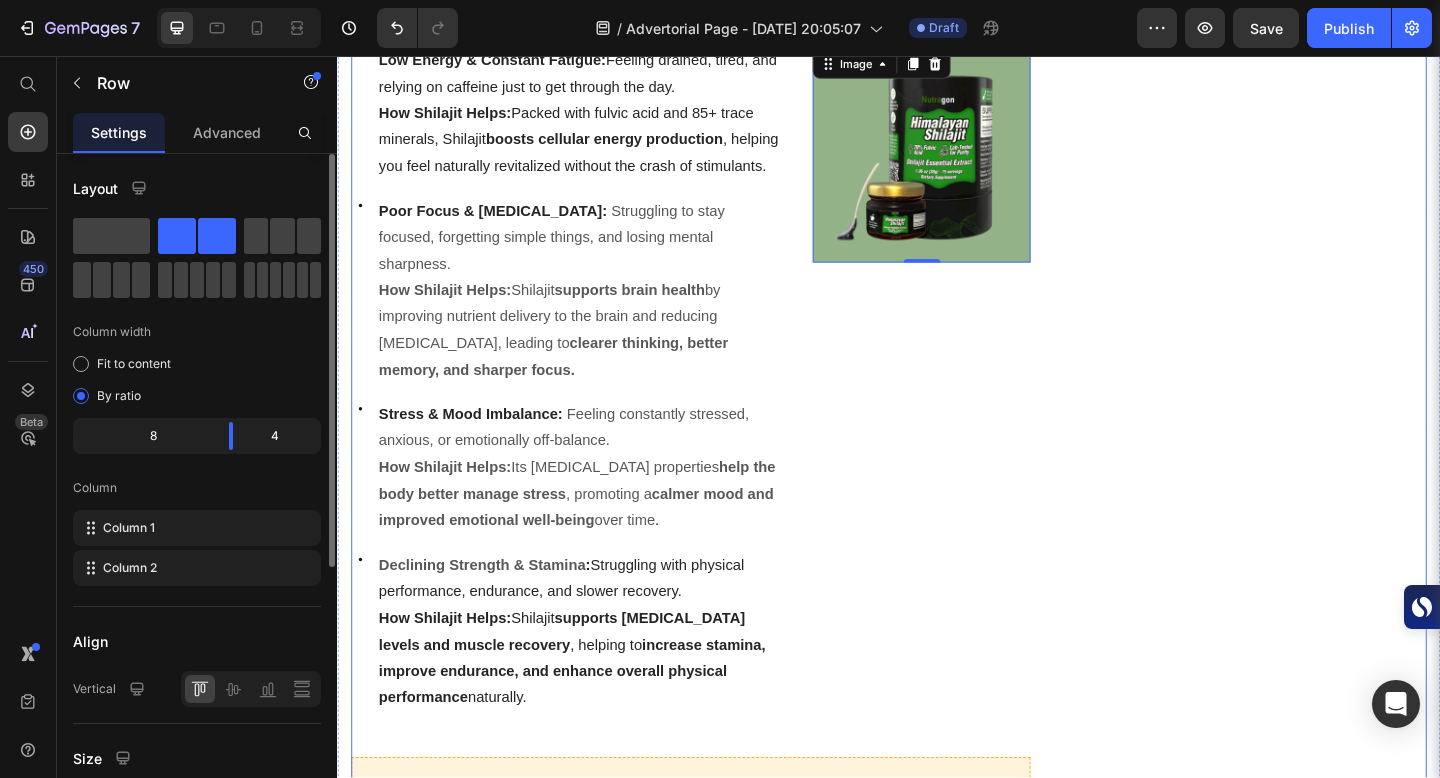 click on "Packed with Over 85 Trace Minerals for Peak Energy, Vitality & Mental Clarity. Heading
Icon Boosts Energy Text block
Icon Support Immunity Text block
Icon Reduce Stress  Text block
Icon Increase Stamina  Text block Icon List Row Image  	   CHECK AVAILABILITY Button ✔️ 30-Day Money-Back Guarantee Text block Row
Publish the page to see the content.
Sticky sidebar" at bounding box center (1337, 1533) 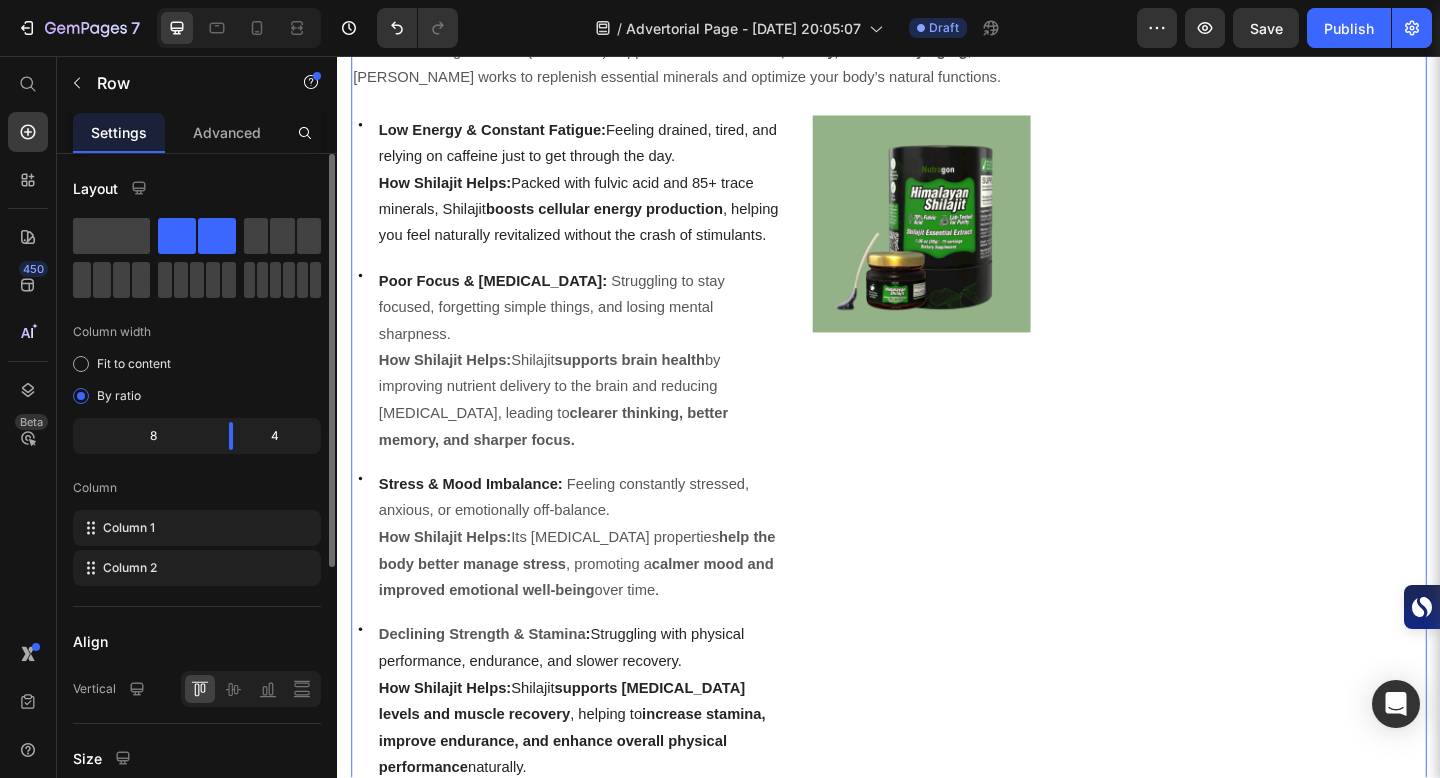 scroll, scrollTop: 1400, scrollLeft: 0, axis: vertical 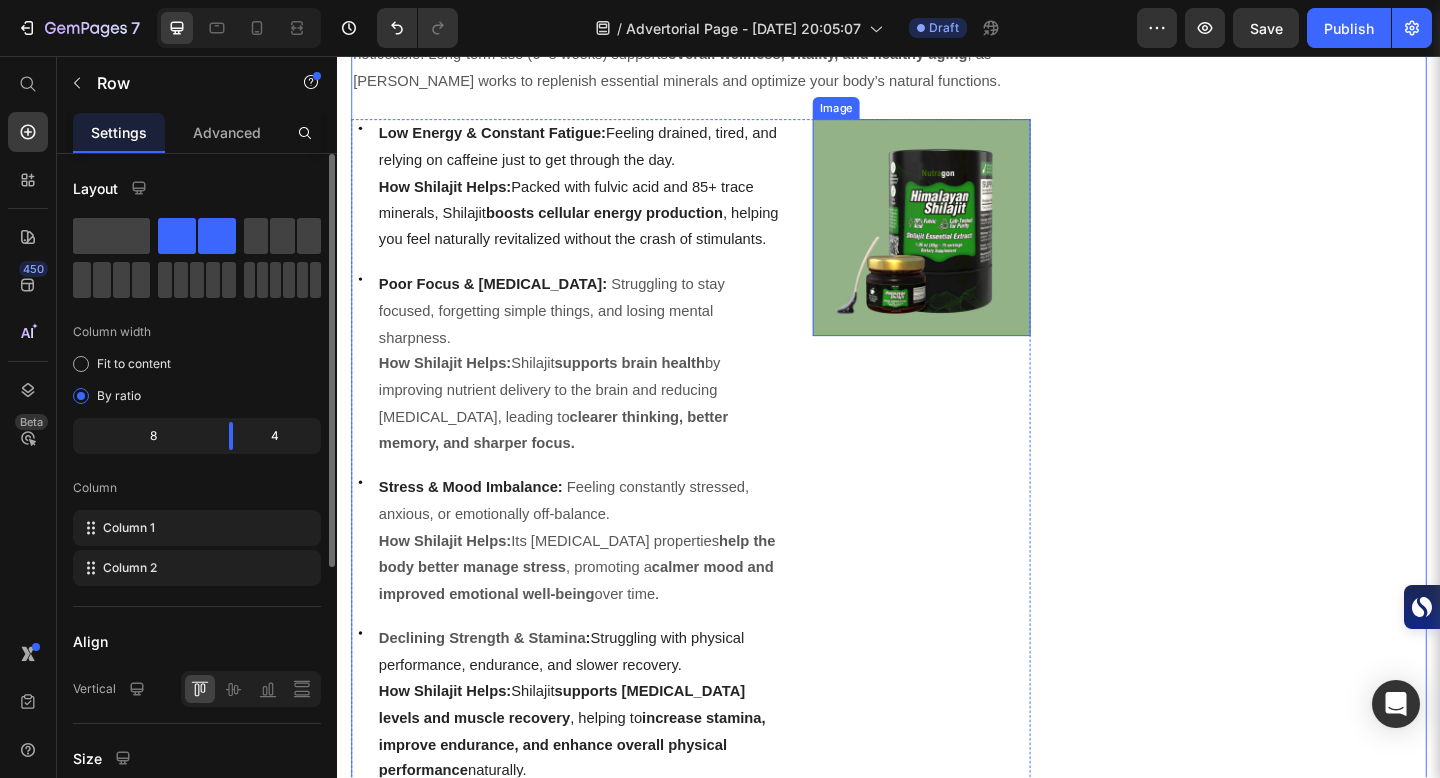 click at bounding box center (972, 243) 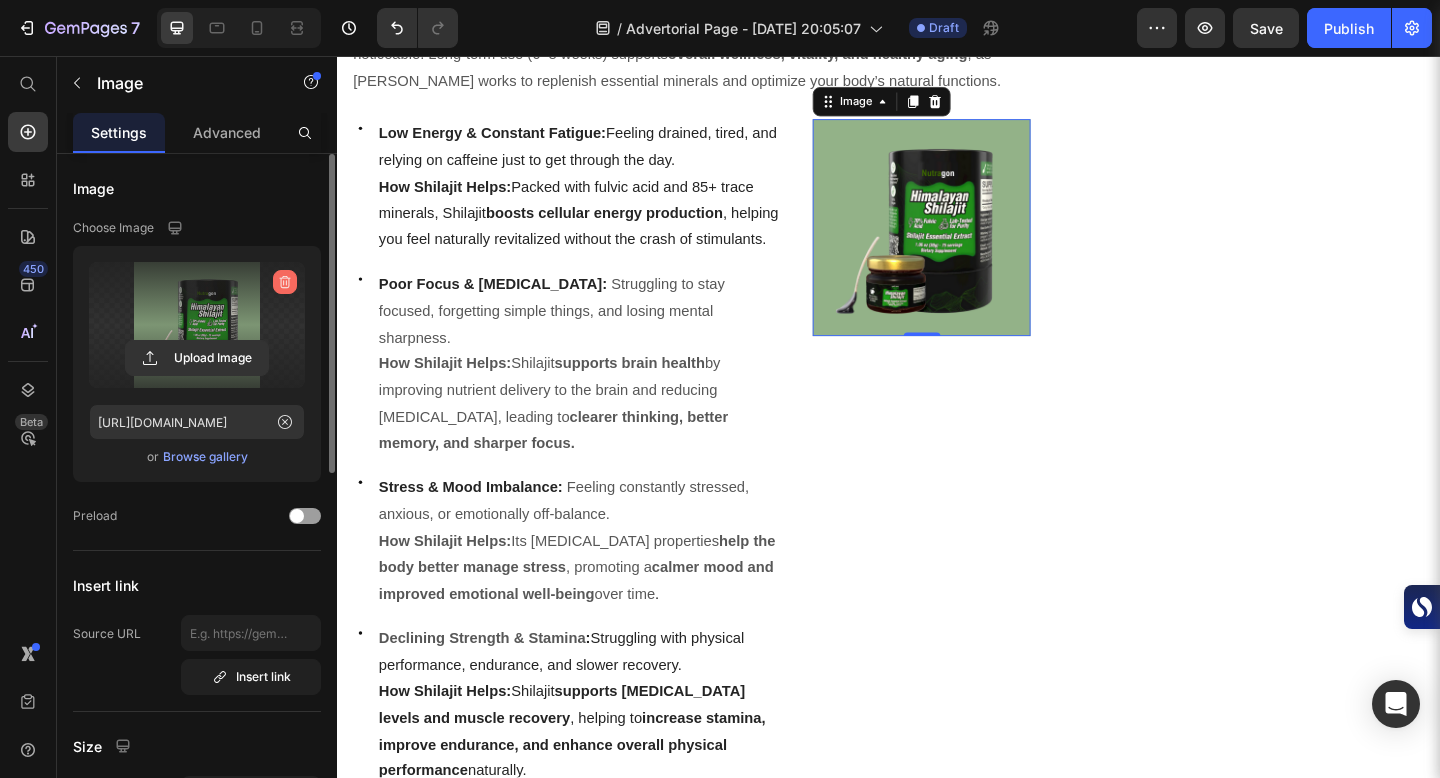 click at bounding box center [285, 282] 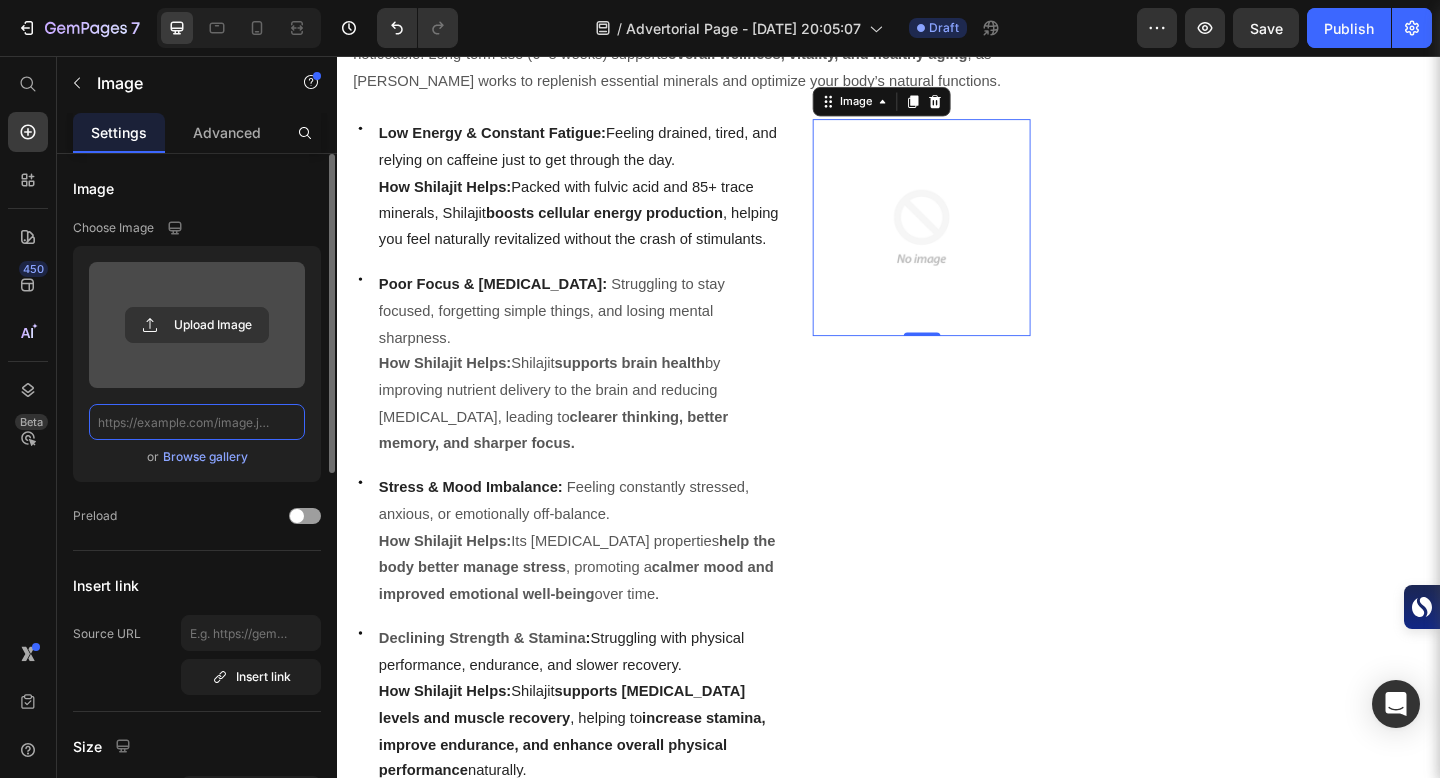 scroll, scrollTop: 0, scrollLeft: 0, axis: both 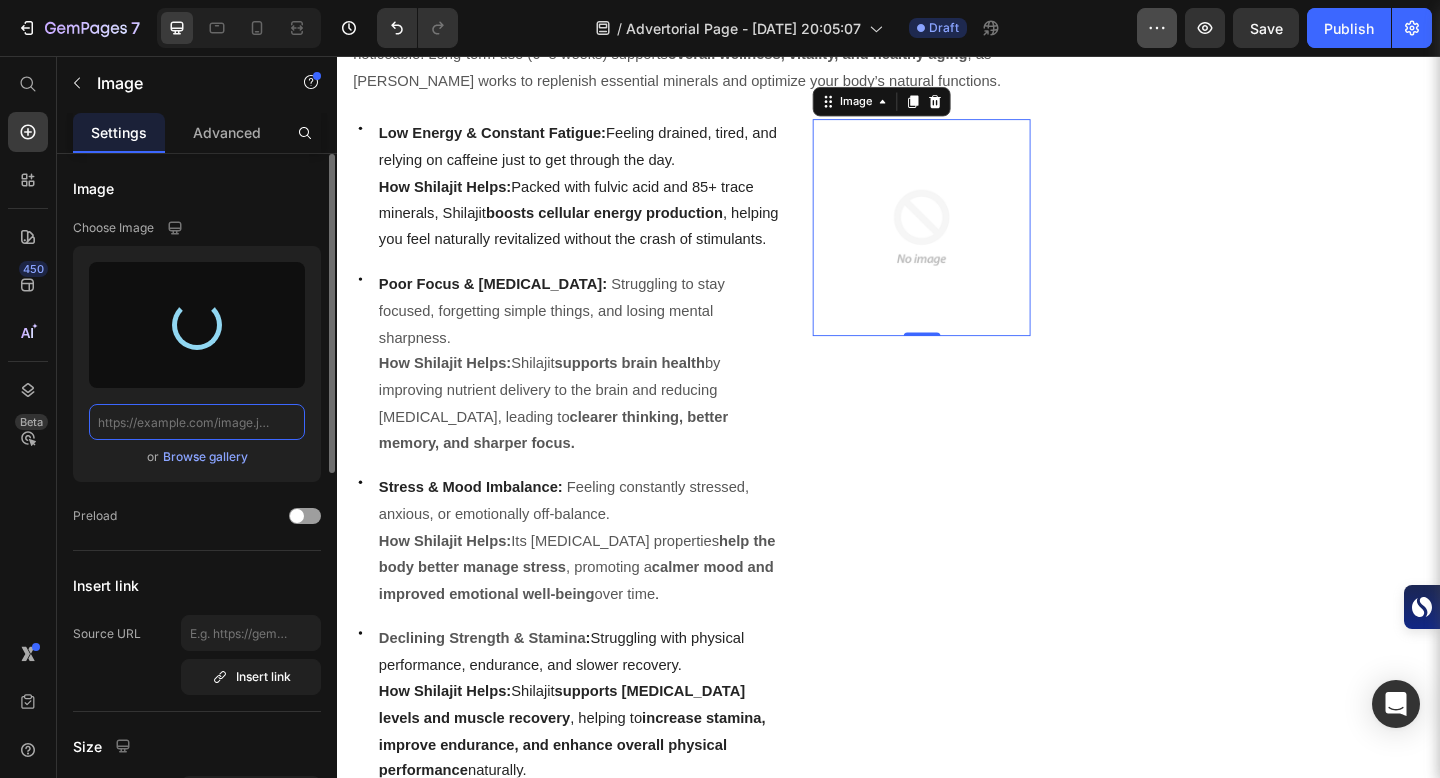type on "https://cdn.shopify.com/s/files/1/0732/3199/1011/files/gempages_573112408483038324-429b1ac0-1fb2-4bf1-aa69-eda6131e7e3b.png" 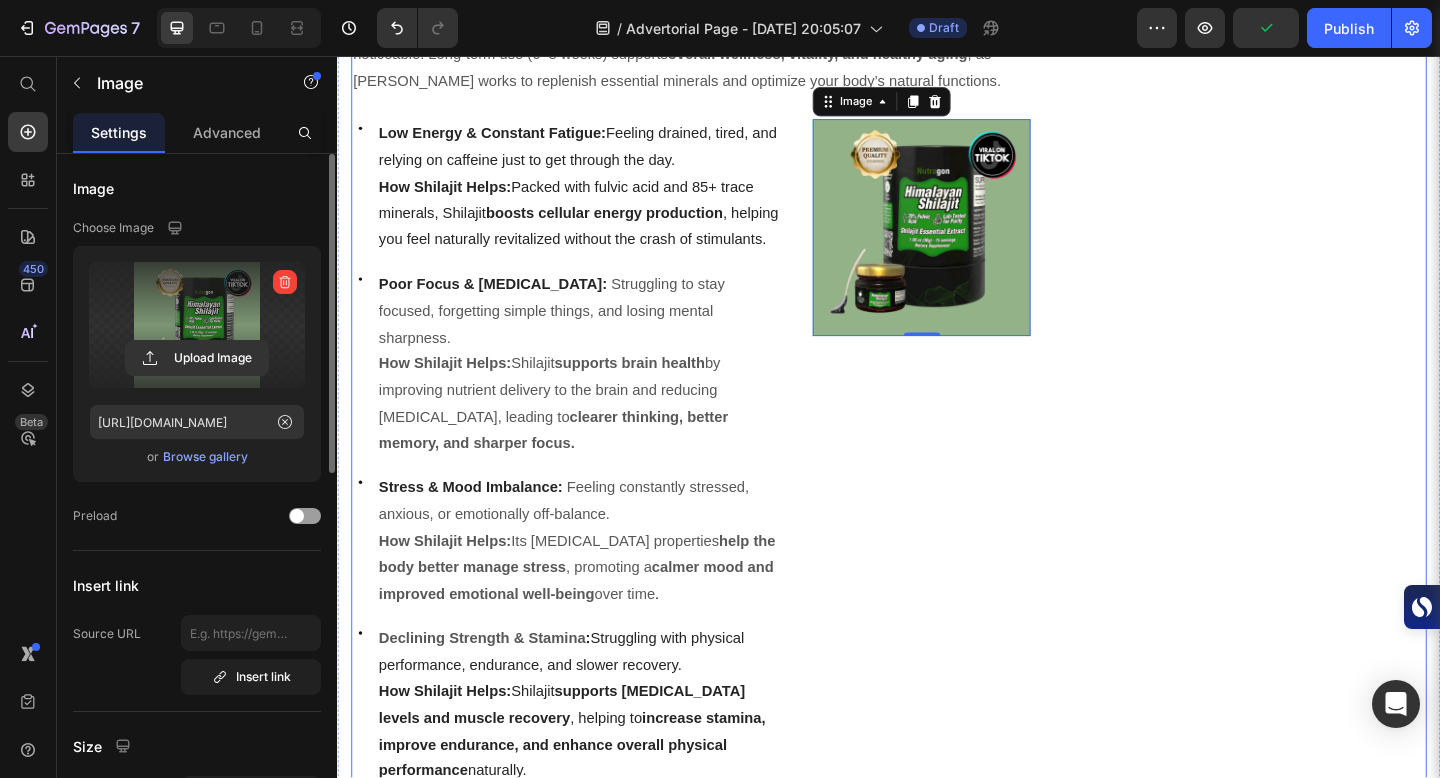 click on "Packed with Over 85 Trace Minerals for Peak Energy, Vitality & Mental Clarity. Heading
Icon Boosts Energy Text block
Icon Support Immunity Text block
Icon Reduce Stress  Text block
Icon Increase Stamina  Text block Icon List Row Image  	   CHECK AVAILABILITY Button ✔️ 30-Day Money-Back Guarantee Text block Row
Publish the page to see the content.
Sticky sidebar" at bounding box center [1337, 1613] 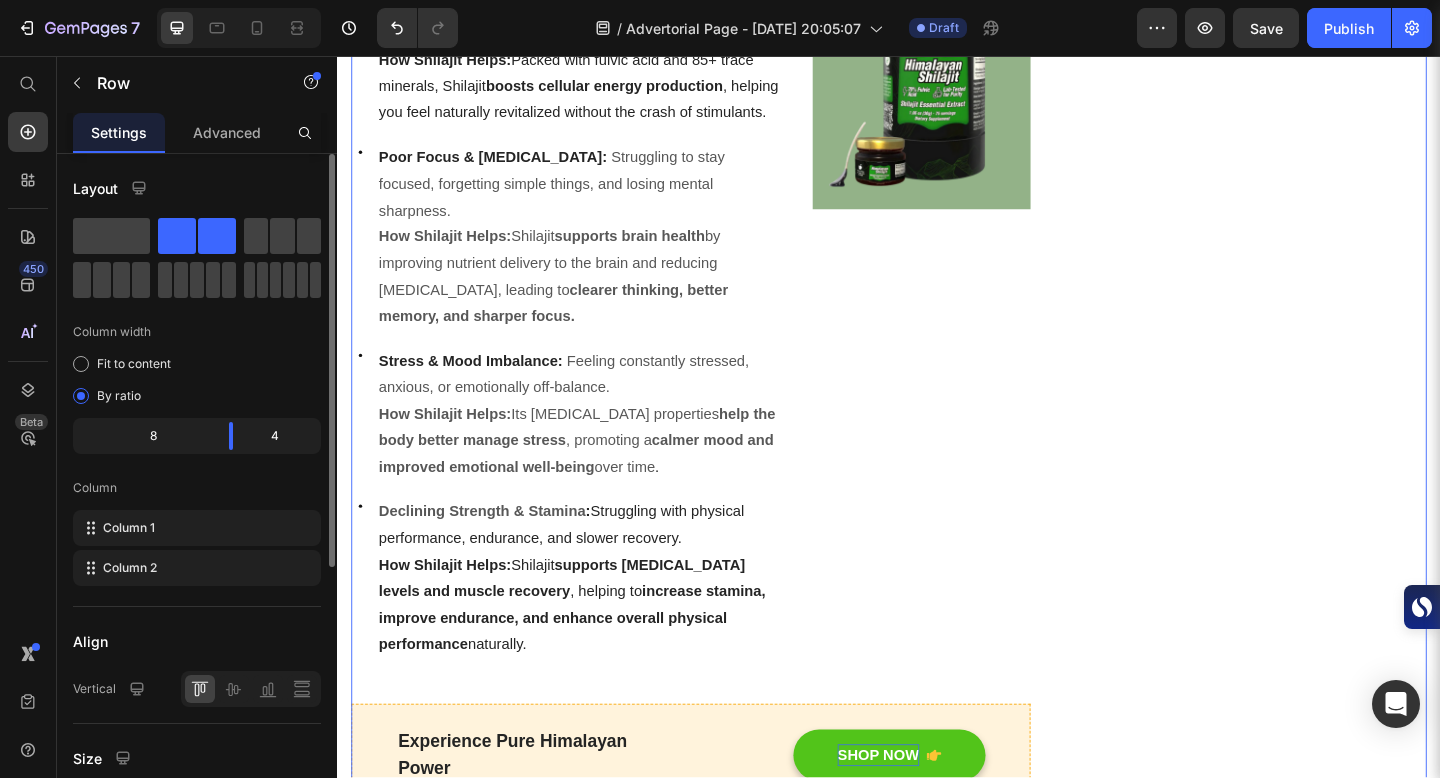 scroll, scrollTop: 1560, scrollLeft: 0, axis: vertical 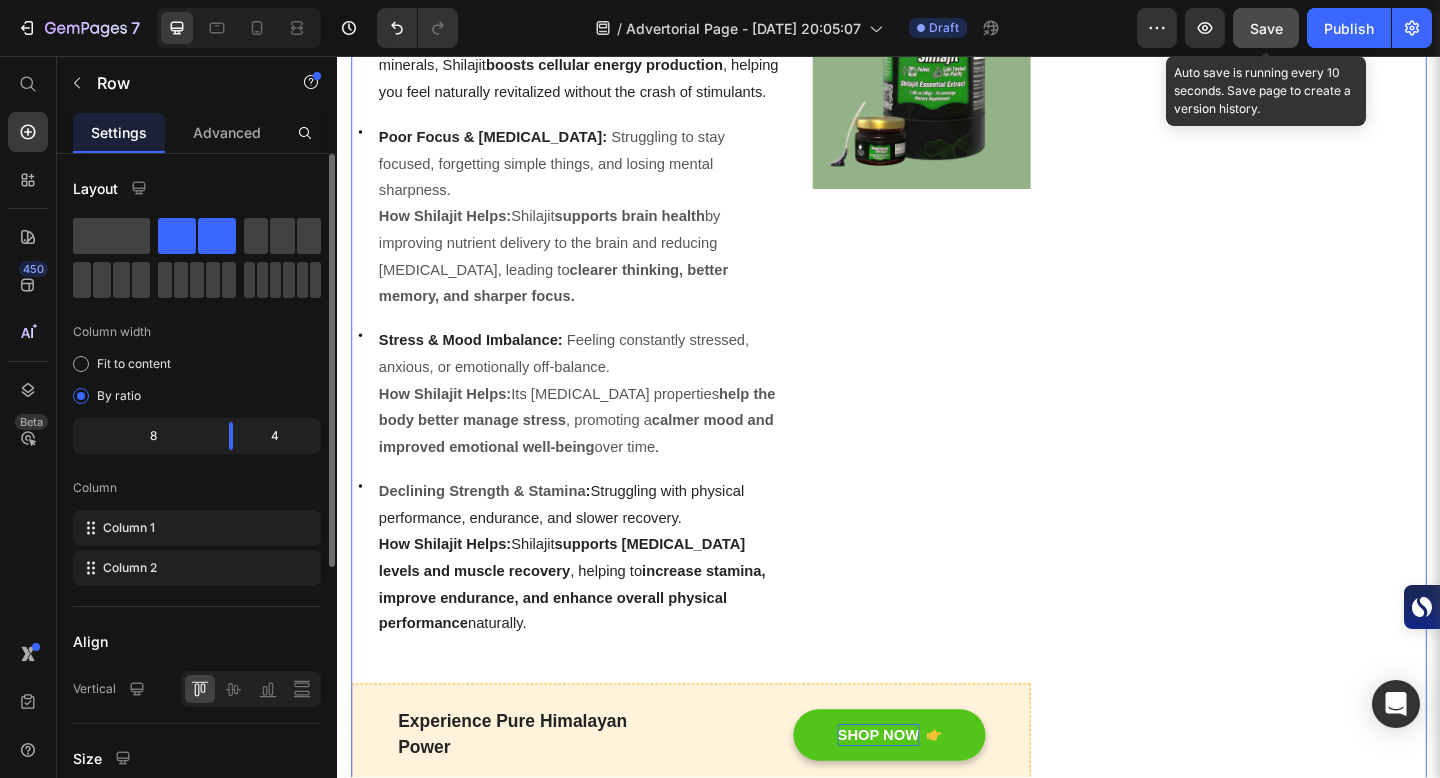 click on "Save" 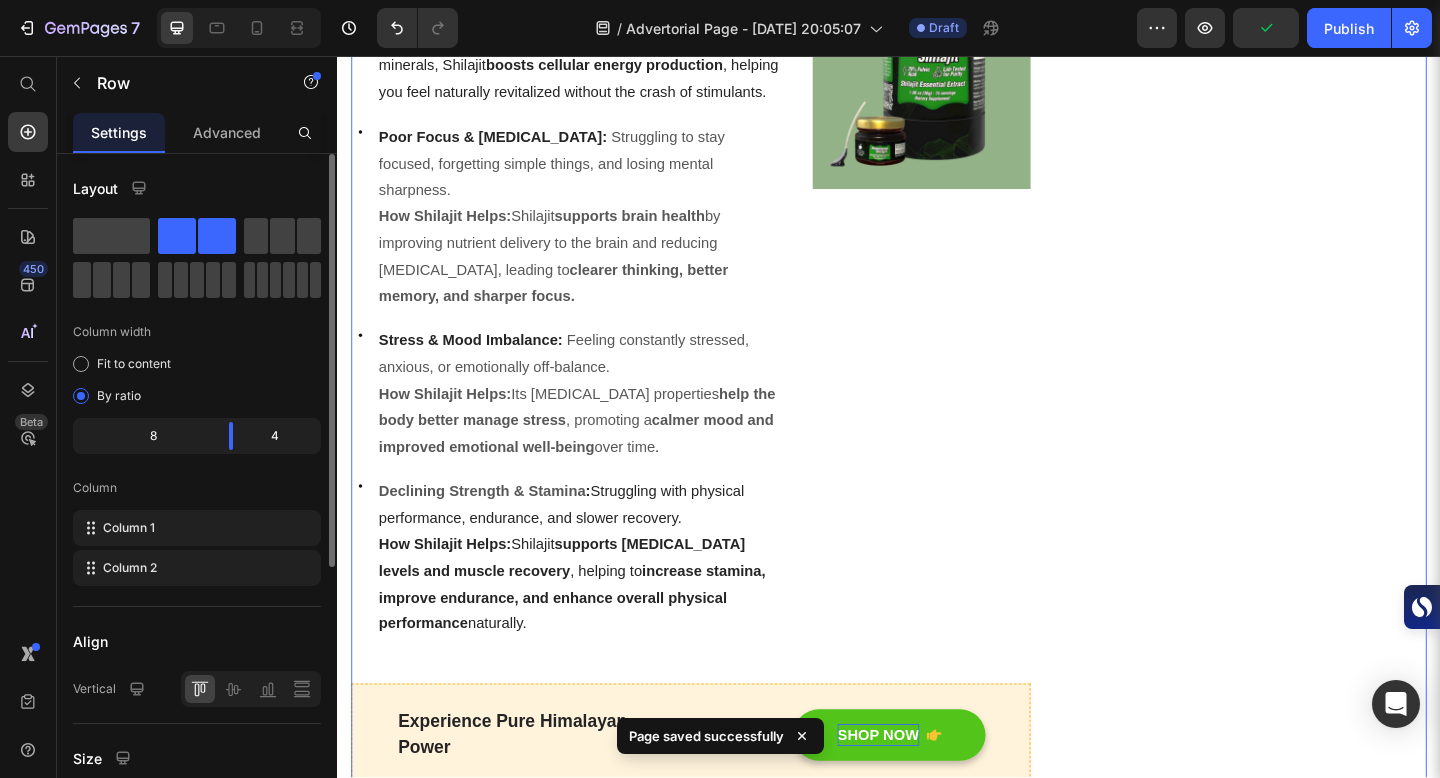 click on "Packed with Over 85 Trace Minerals for Peak Energy, Vitality & Mental Clarity. Heading
Icon Boosts Energy Text block
Icon Support Immunity Text block
Icon Reduce Stress  Text block
Icon Increase Stamina  Text block Icon List Row Image  	   CHECK AVAILABILITY Button ✔️ 30-Day Money-Back Guarantee Text block Row
Publish the page to see the content.
Sticky sidebar" at bounding box center (1337, 1453) 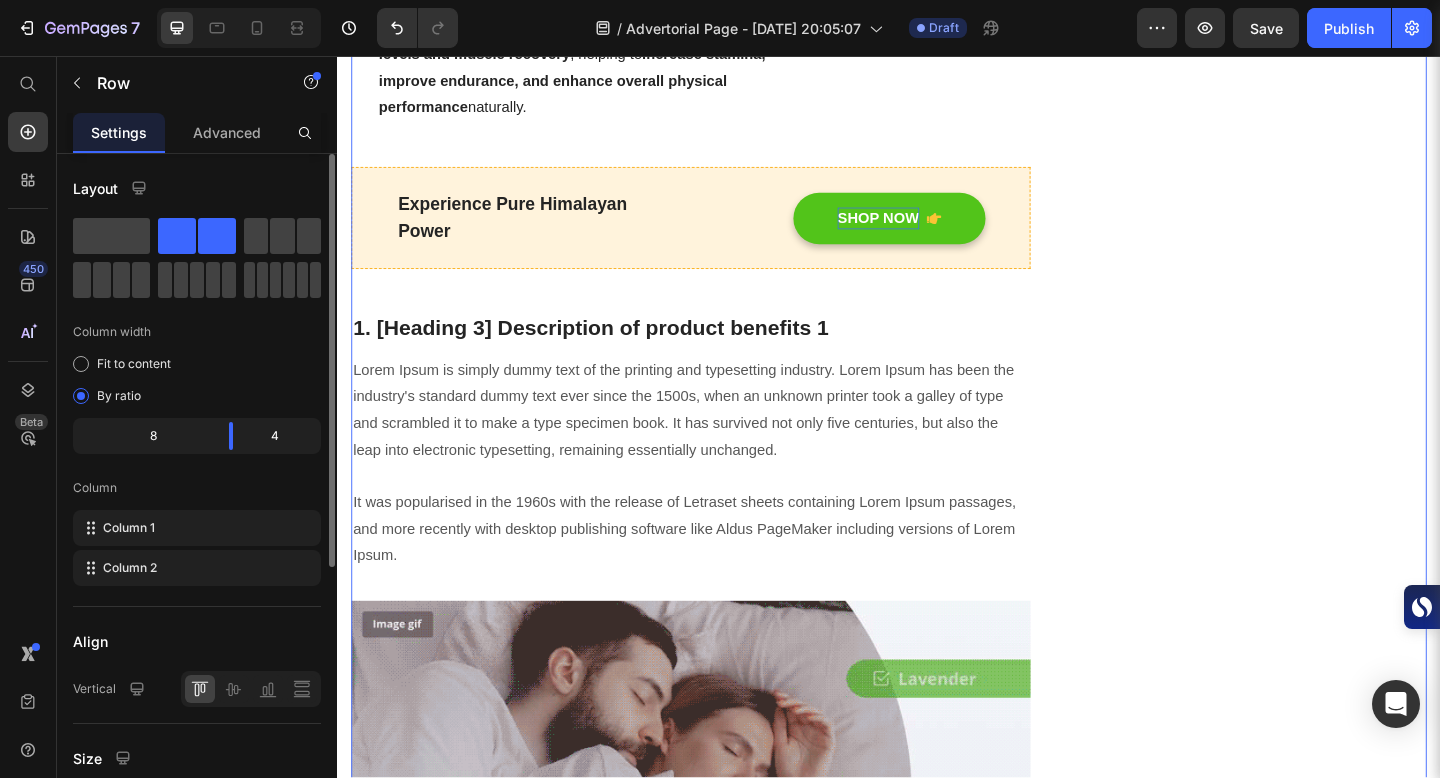 scroll, scrollTop: 2120, scrollLeft: 0, axis: vertical 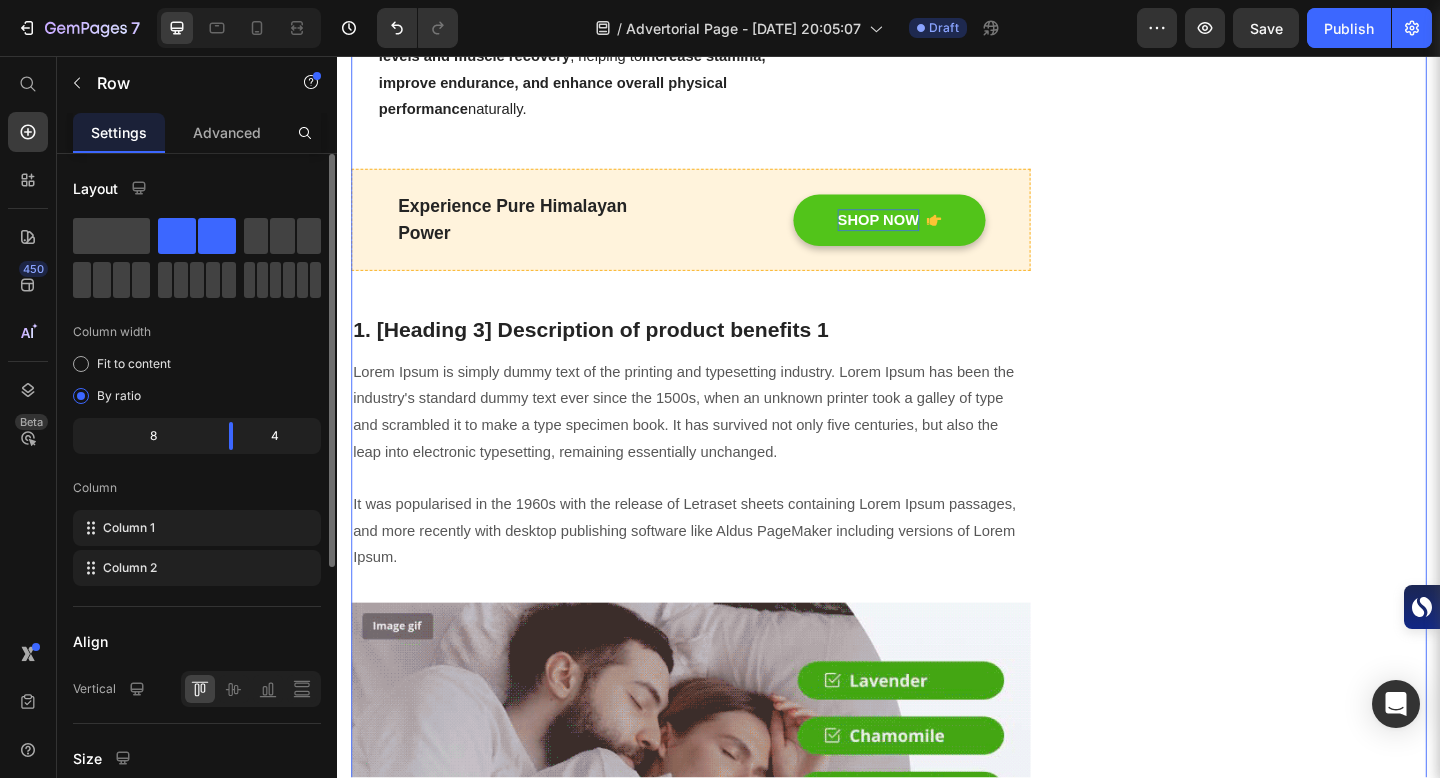 click on "Packed with Over 85 Trace Minerals for Peak Energy, Vitality & Mental Clarity. Heading
Icon Boosts Energy Text block
Icon Support Immunity Text block
Icon Reduce Stress  Text block
Icon Increase Stamina  Text block Icon List Row Image  	   CHECK AVAILABILITY Button ✔️ 30-Day Money-Back Guarantee Text block Row
Publish the page to see the content.
Sticky sidebar" at bounding box center [1337, 1101] 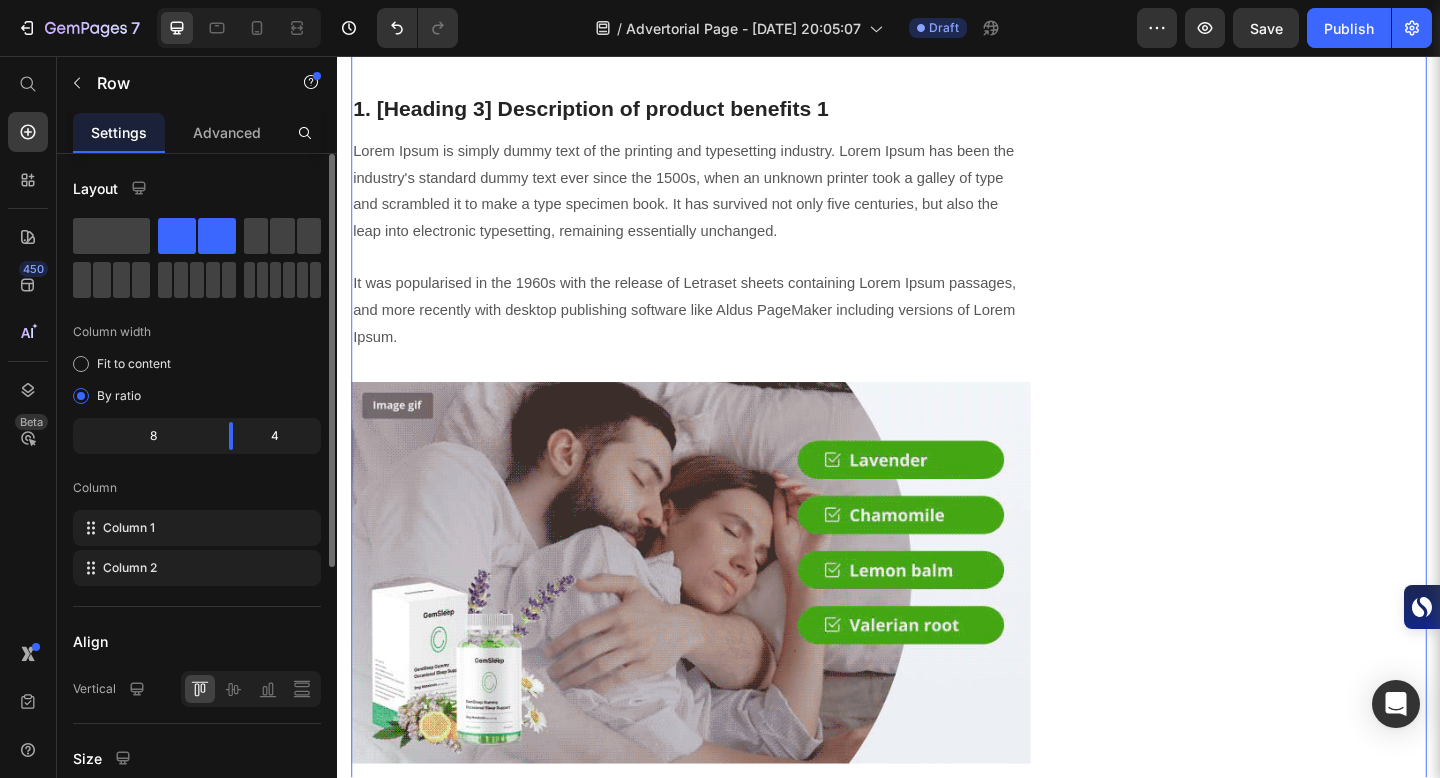 scroll, scrollTop: 2320, scrollLeft: 0, axis: vertical 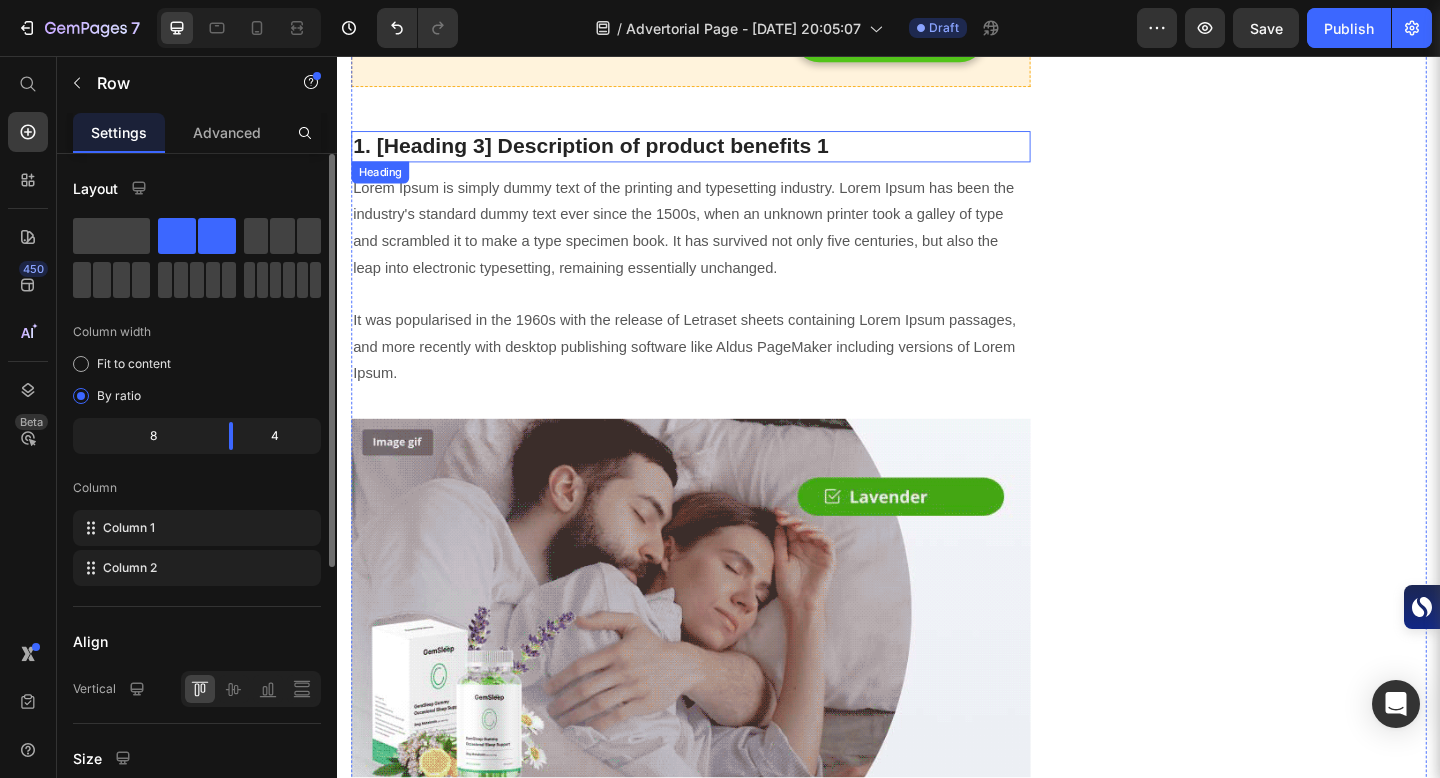 click on "1. [Heading 3] Description of product benefits 1" at bounding box center [721, 155] 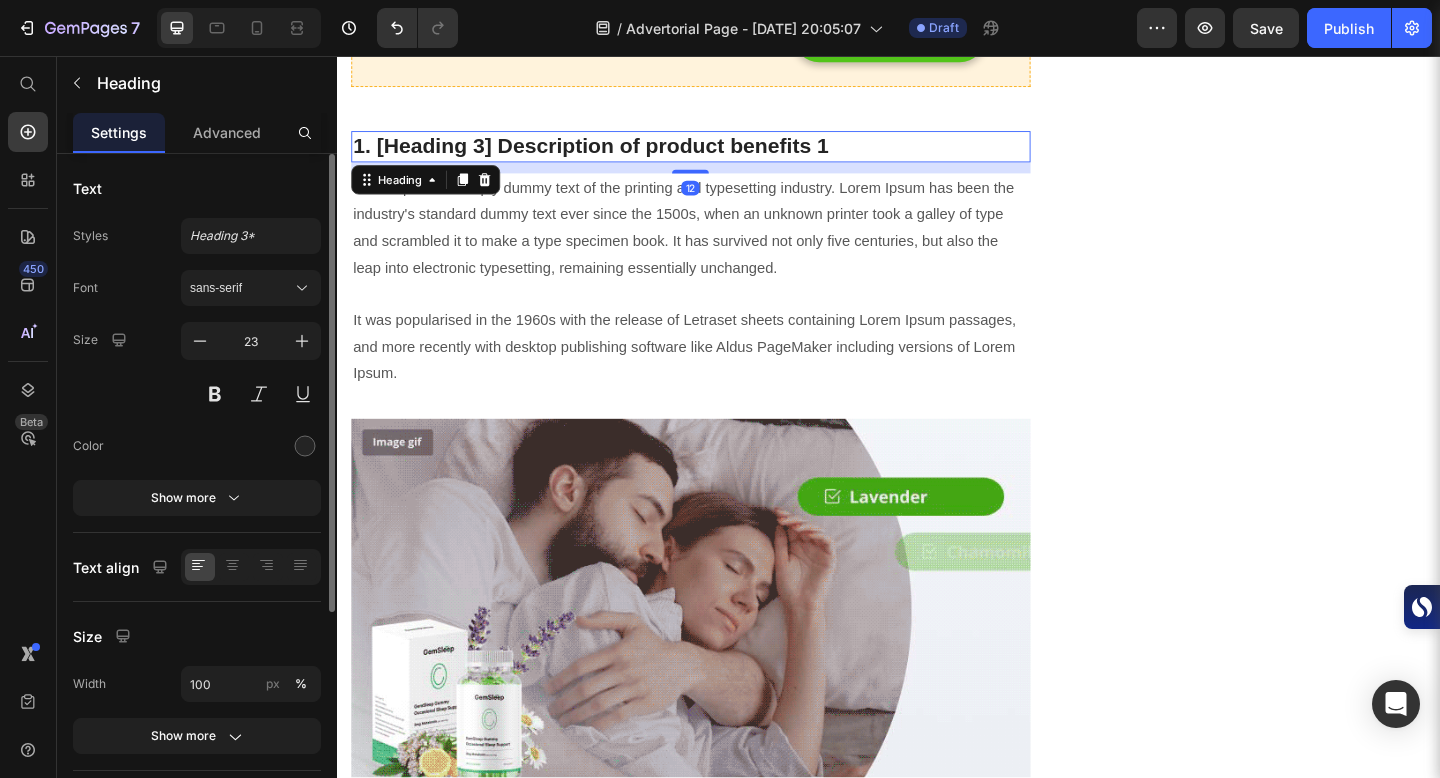 click on "1. [Heading 3] Description of product benefits 1" at bounding box center [721, 155] 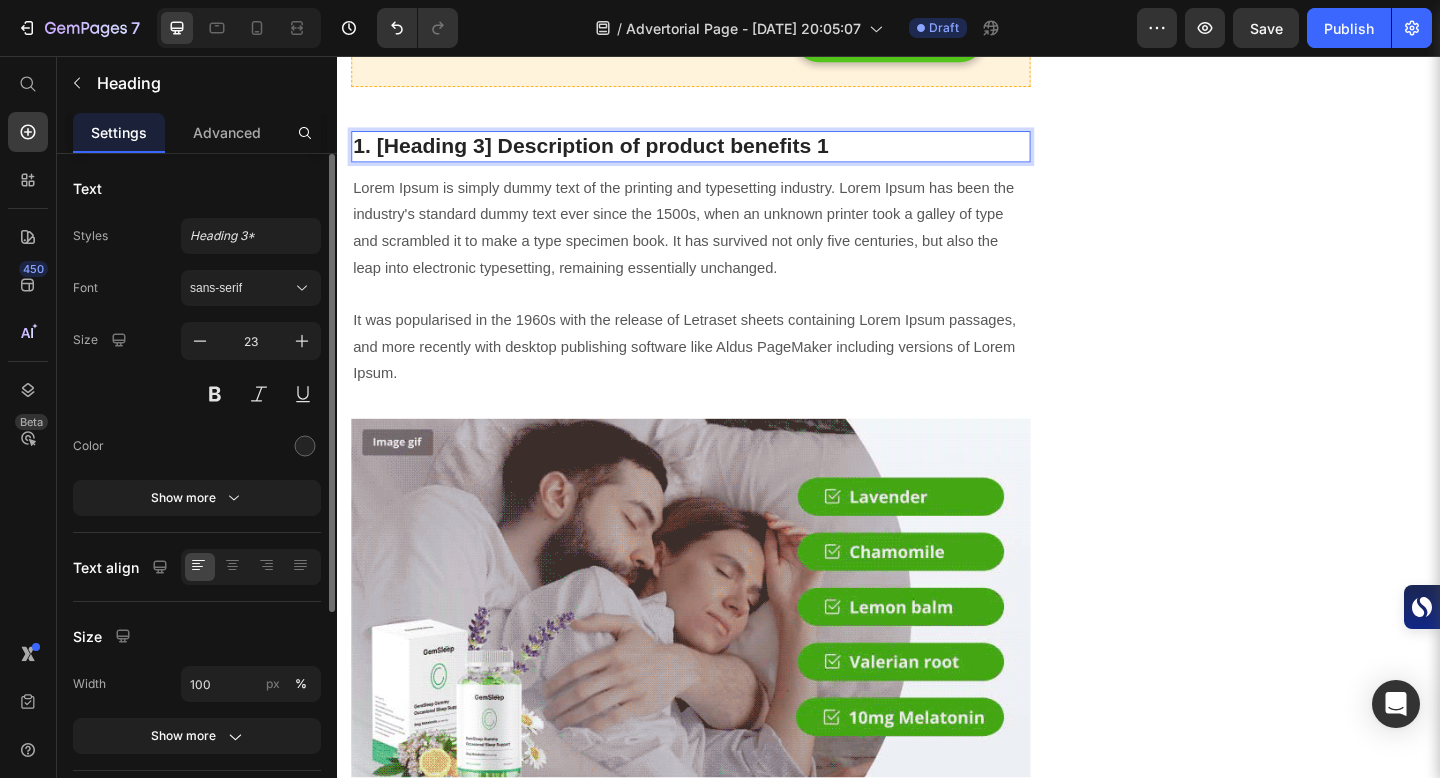 click on "1. [Heading 3] Description of product benefits 1" at bounding box center [721, 155] 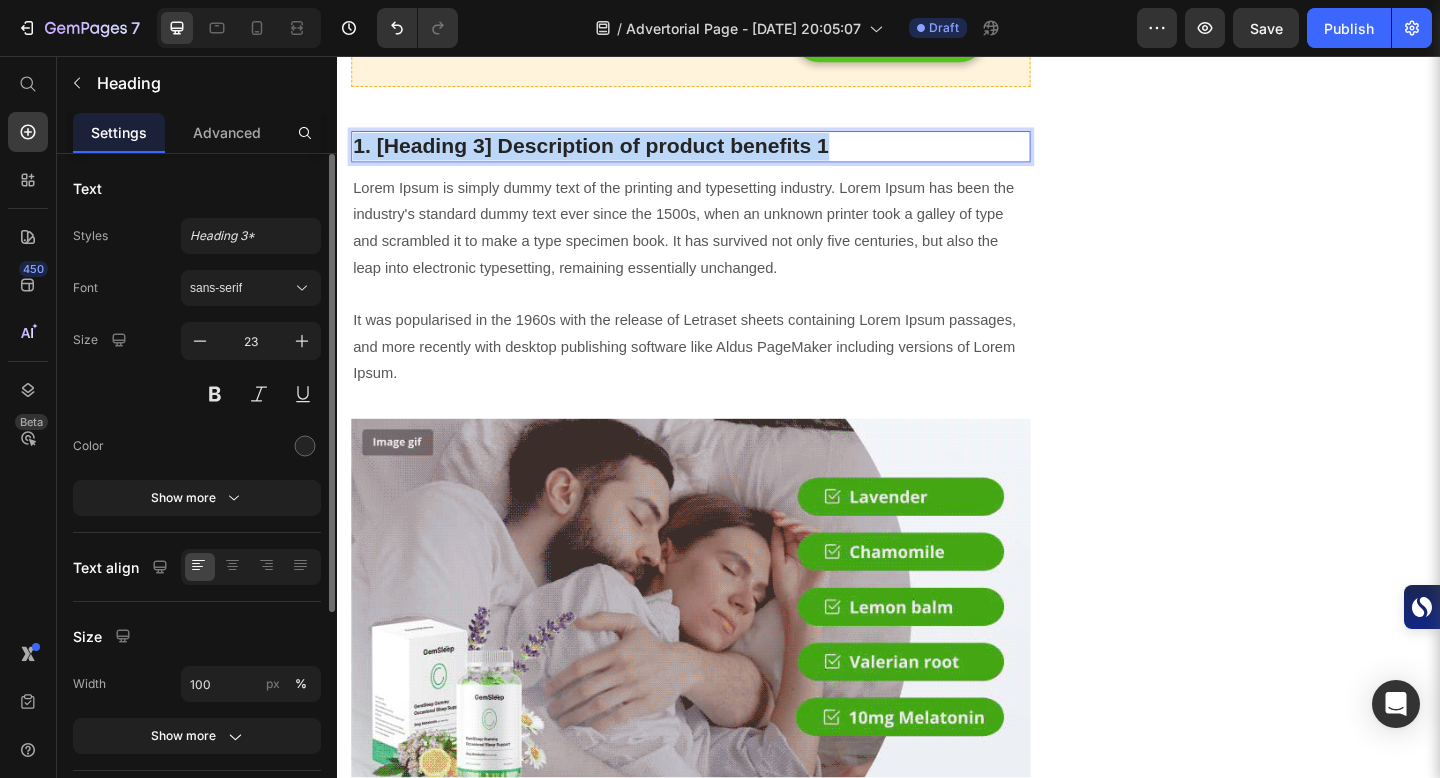 drag, startPoint x: 357, startPoint y: 119, endPoint x: 884, endPoint y: 120, distance: 527.001 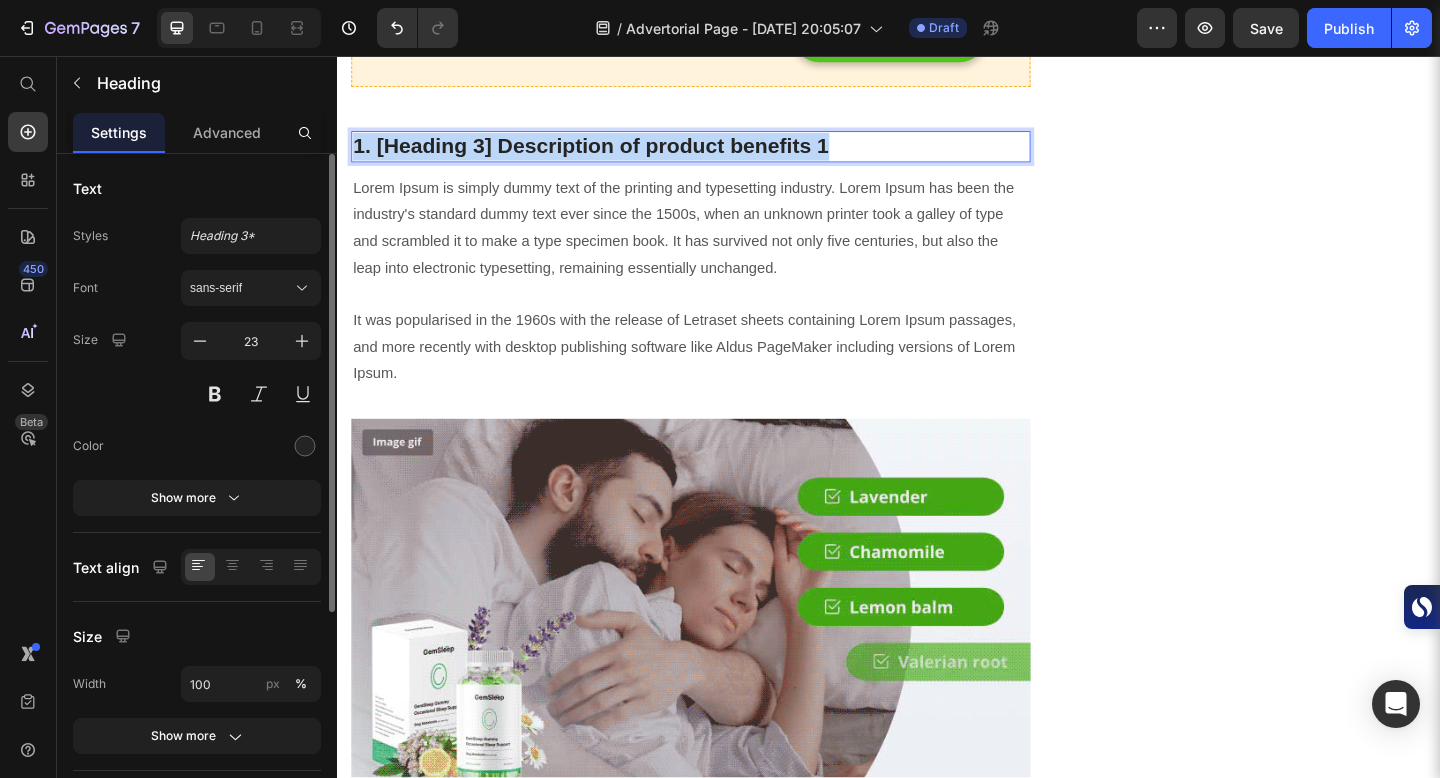 click on "1. [Heading 3] Description of product benefits 1" at bounding box center [721, 155] 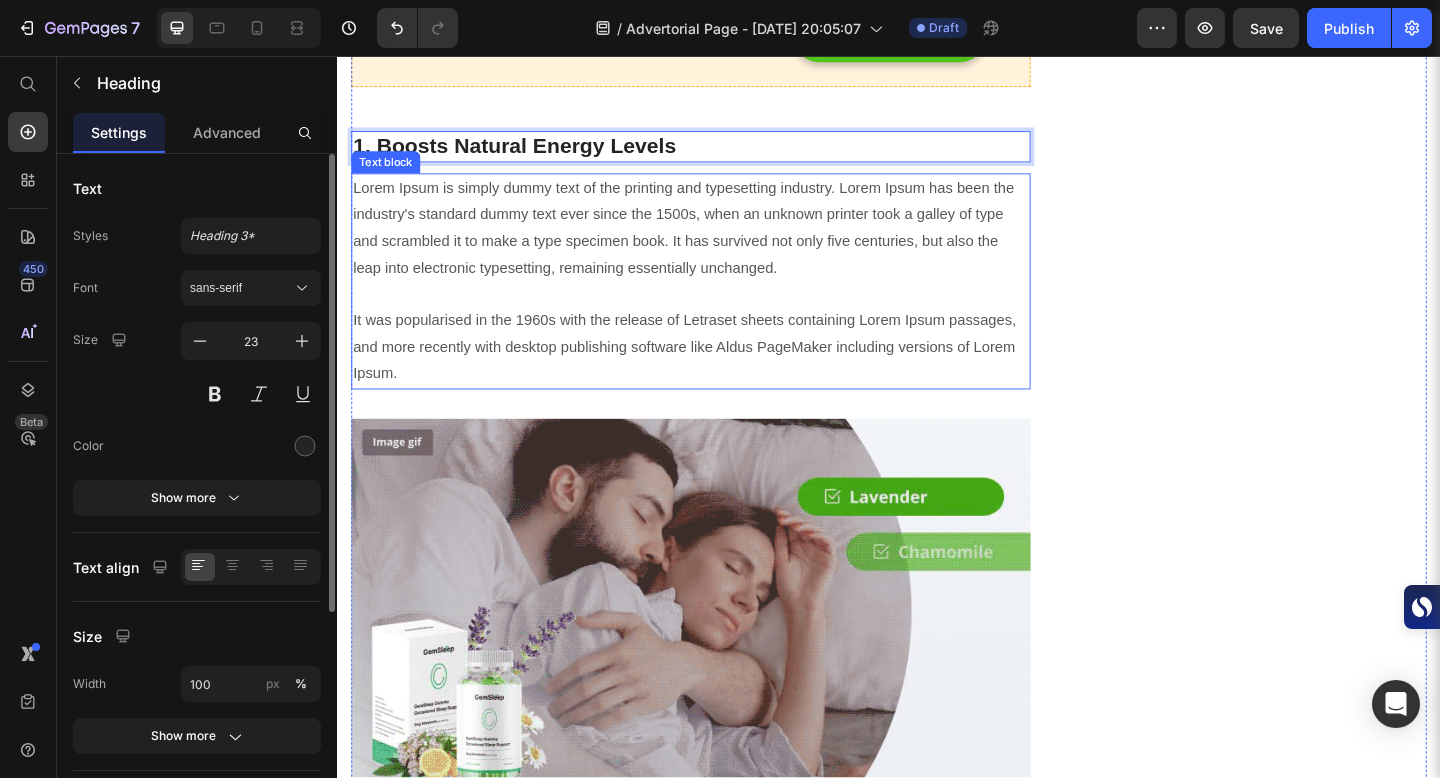 click on "Lorem Ipsum is simply dummy text of the printing and typesetting industry. Lorem Ipsum has been the industry's standard dummy text ever since the 1500s, when an unknown printer took a galley of type and scrambled it to make a type specimen book. It has survived not only five centuries, but also the leap into electronic typesetting, remaining essentially unchanged.  It was popularised in the 1960s with the release of Letraset sheets containing Lorem Ipsum passages, and more recently with desktop publishing software like Aldus PageMaker including versions of Lorem Ipsum." at bounding box center (721, 301) 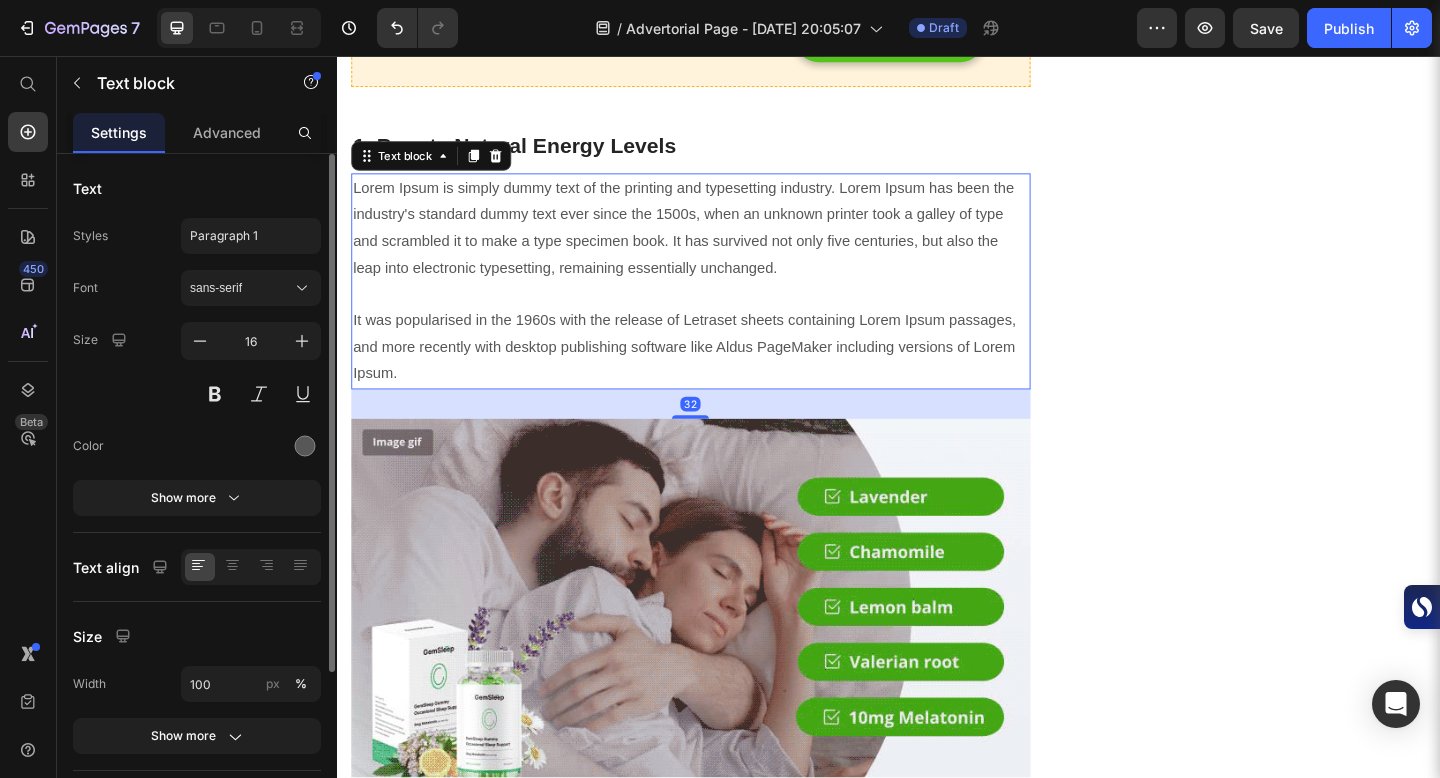 click on "Lorem Ipsum is simply dummy text of the printing and typesetting industry. Lorem Ipsum has been the industry's standard dummy text ever since the 1500s, when an unknown printer took a galley of type and scrambled it to make a type specimen book. It has survived not only five centuries, but also the leap into electronic typesetting, remaining essentially unchanged.  It was popularised in the 1960s with the release of Letraset sheets containing Lorem Ipsum passages, and more recently with desktop publishing software like Aldus PageMaker including versions of Lorem Ipsum." at bounding box center (721, 301) 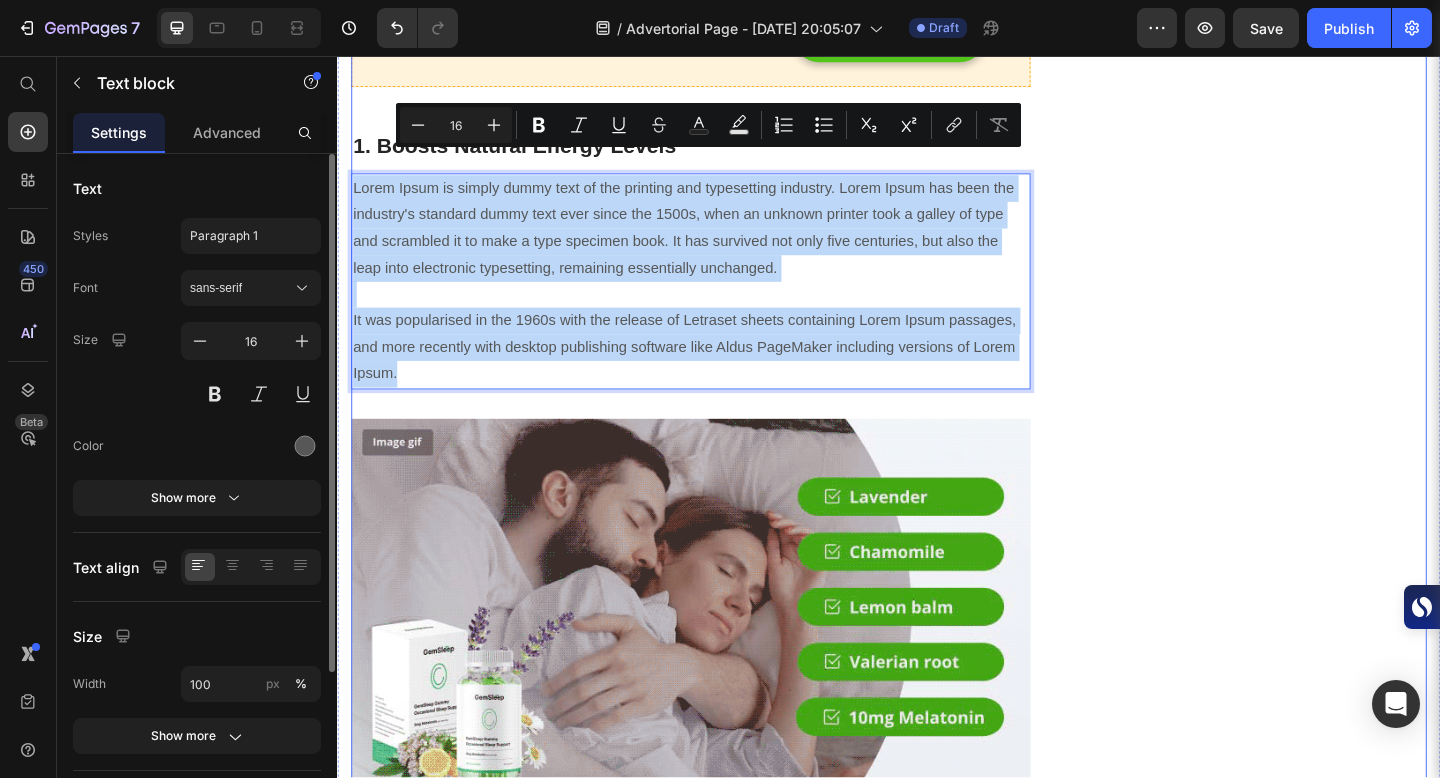 drag, startPoint x: 357, startPoint y: 166, endPoint x: 624, endPoint y: 395, distance: 351.75275 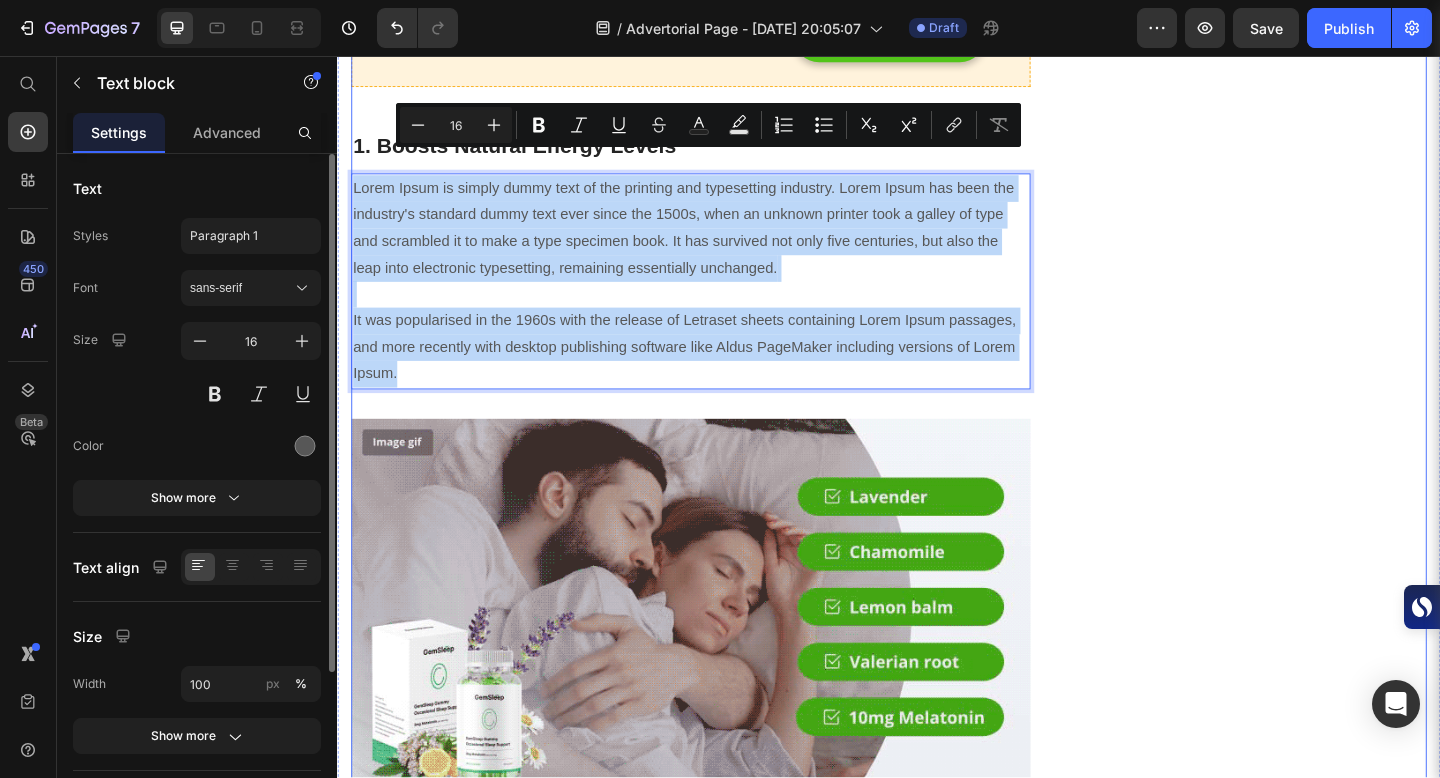 click on "“The Ancient Himalayan Secret for Energy, Vitality & Longevity – Finally Available in Its Purest Form” Heading Written by  Dr.Marcus   Text block Published on  February 28, 2023 Text block Row Image Harvested from the pristine peaks of the Himalayas, our  pure Shilajit resin  delivers nature’s most potent source of energy and vitality. Packed with over  85 trace minerals  and powerful fulvic acid, it helps  boost energy ,  enhance focus , and  support overall wellness . Whether you’re looking to improve stamina, fight stress, or promote healthy aging, this ancient remedy has been trusted for centuries  and now it’s available in its purest form. Text block How Soon Will You Feel the Difference? Heading Most users report  noticing improved energy and focus within 7–10 days  of consistent use. Over  3–4 weeks , deeper benefits like  enhanced stamina, balanced mood, and better recovery  become more noticeable. Long-term use (6–8 weeks) supports  overall wellness, vitality, and healthy aging" at bounding box center (721, 901) 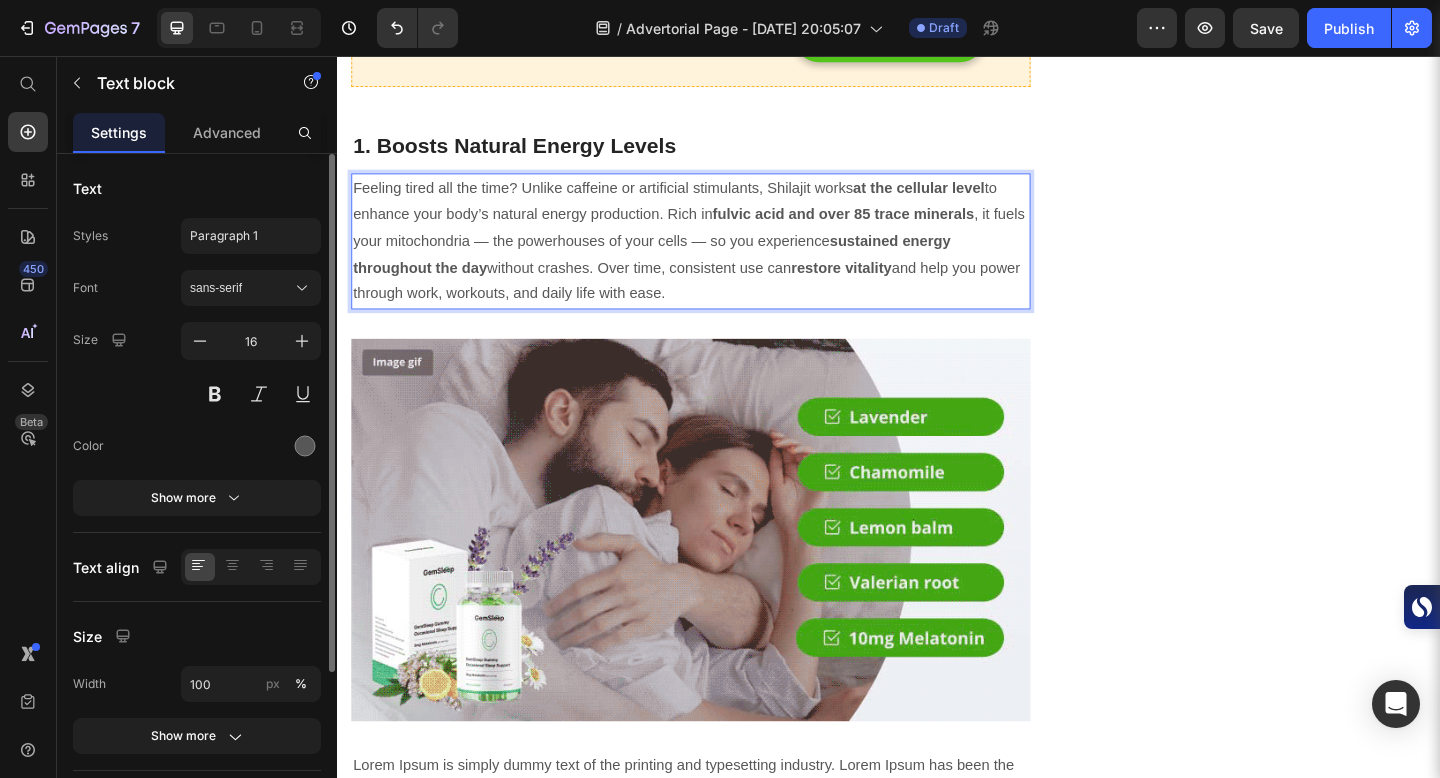 click on "Feeling tired all the time? Unlike caffeine or artificial stimulants, Shilajit works  at the cellular level  to enhance your body’s natural energy production. Rich in  fulvic acid and over 85 trace minerals , it fuels your mitochondria — the powerhouses of your cells — so you experience  sustained energy throughout the day  without crashes. Over time, consistent use can  restore vitality  and help you power through work, workouts, and daily life with ease." at bounding box center [721, 258] 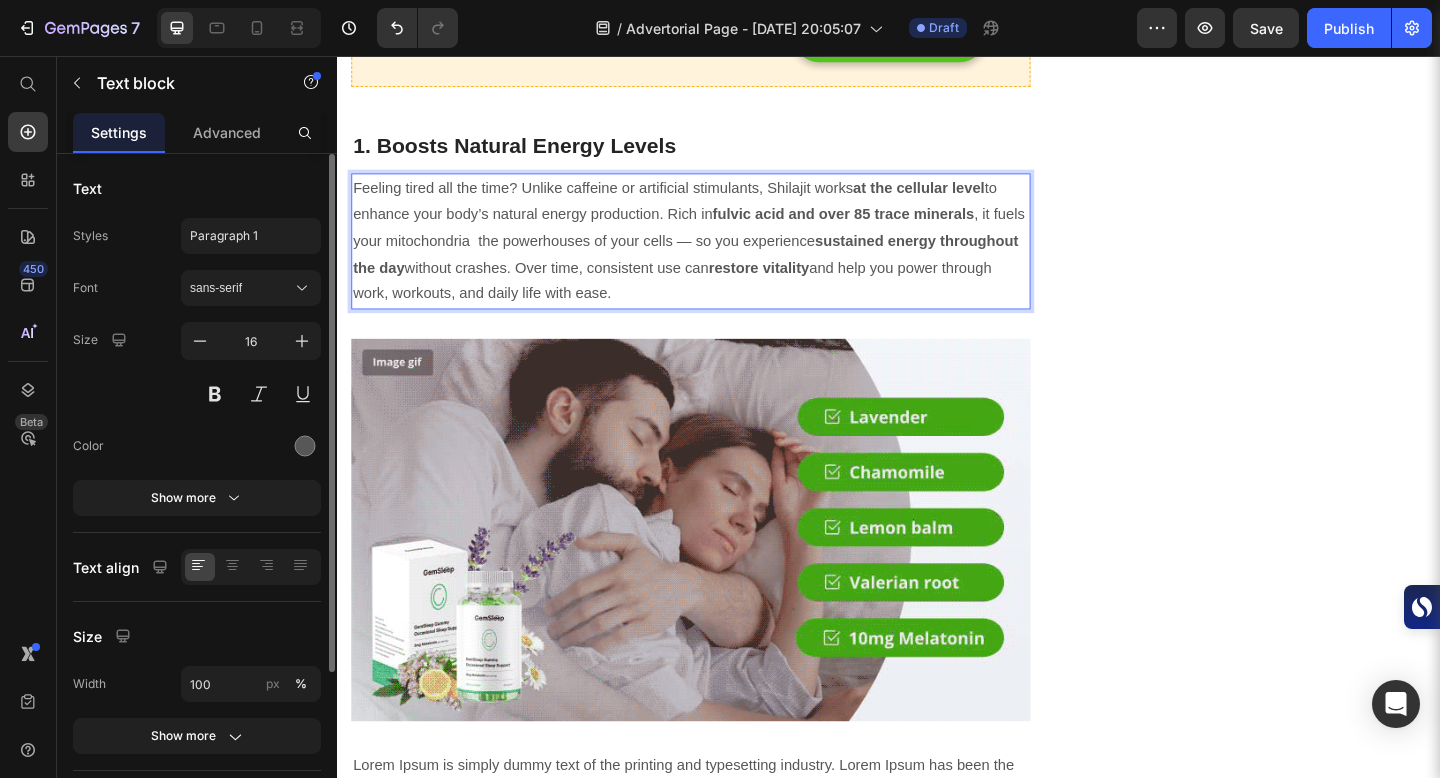 click on "Feeling tired all the time? Unlike caffeine or artificial stimulants, Shilajit works  at the cellular level  to enhance your body’s natural energy production. Rich in  fulvic acid and over 85 trace minerals , it fuels your mitochondria  the powerhouses of your cells — so you experience  sustained energy throughout the day  without crashes. Over time, consistent use can  restore vitality  and help you power through work, workouts, and daily life with ease." at bounding box center (721, 258) 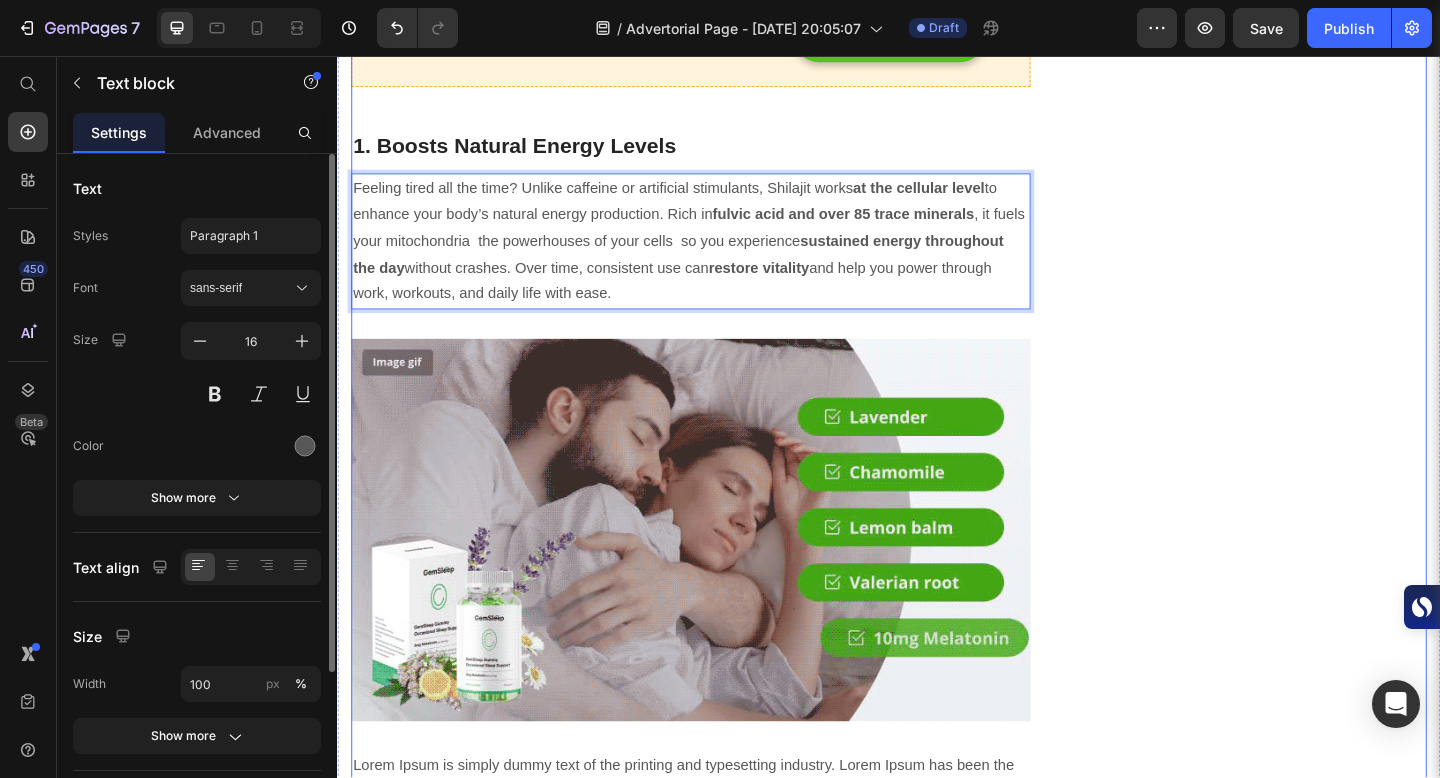 click on "Packed with Over 85 Trace Minerals for Peak Energy, Vitality & Mental Clarity. Heading
Icon Boosts Energy Text block
Icon Support Immunity Text block
Icon Reduce Stress  Text block
Icon Increase Stamina  Text block Icon List Row Image  	   CHECK AVAILABILITY Button ✔️ 30-Day Money-Back Guarantee Text block Row
Publish the page to see the content.
Sticky sidebar" at bounding box center [1337, 858] 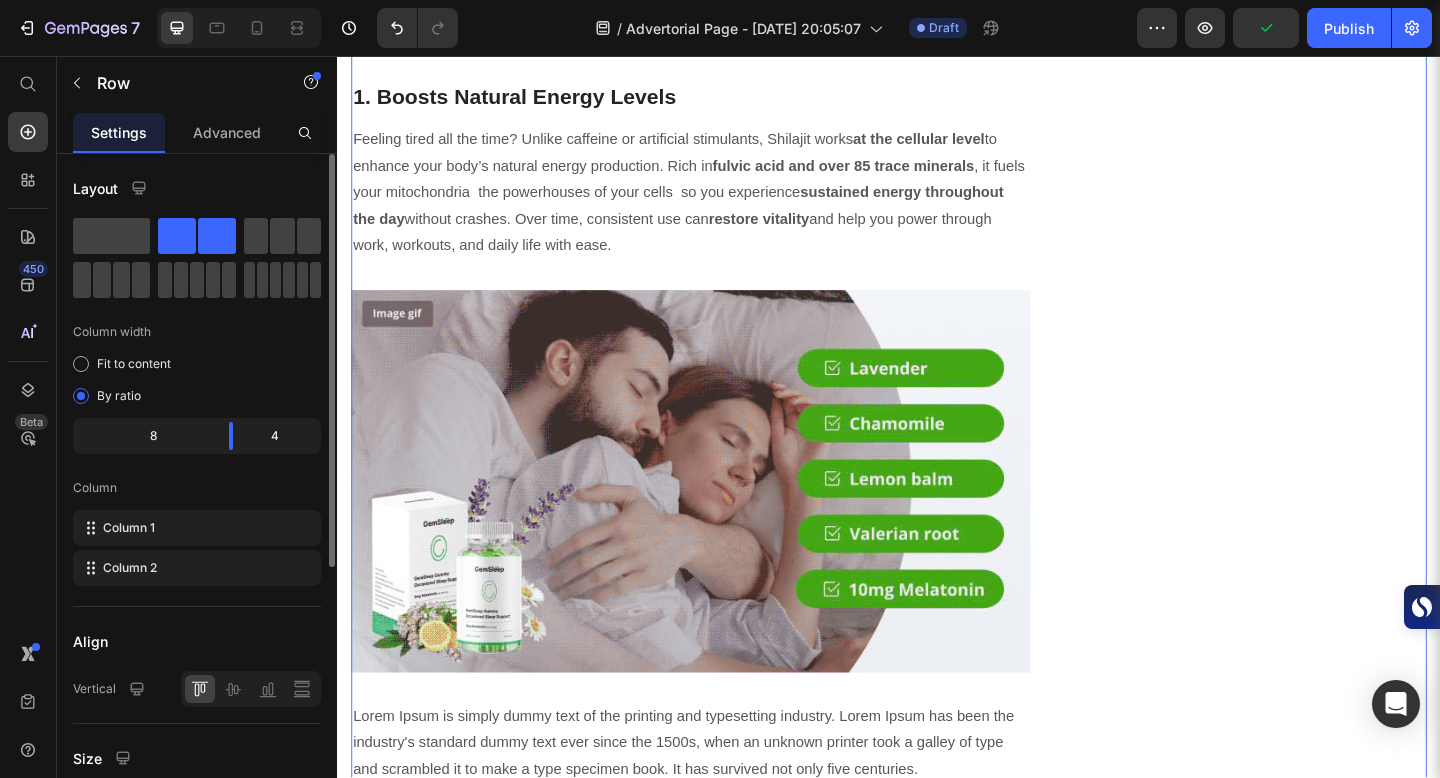 scroll, scrollTop: 2680, scrollLeft: 0, axis: vertical 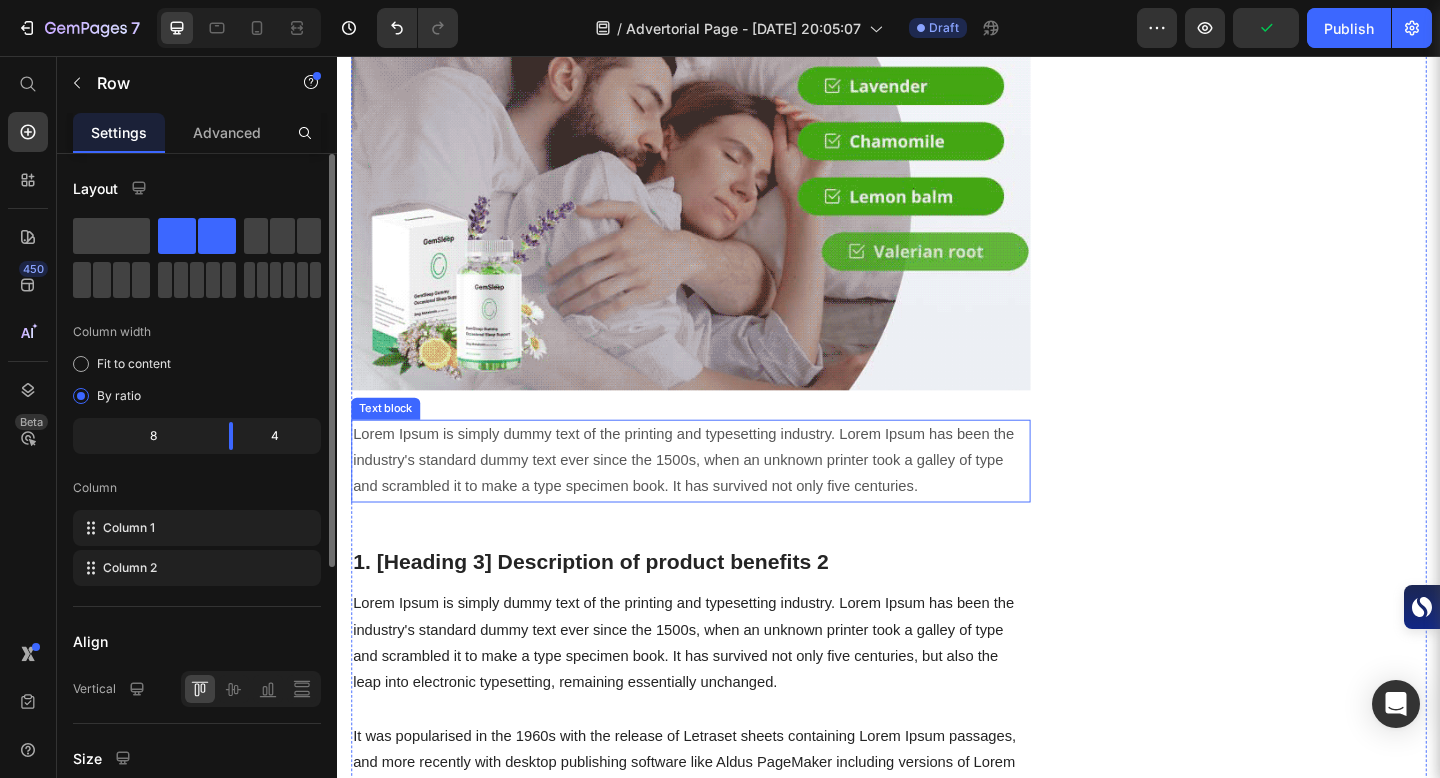 click on "Lorem Ipsum is simply dummy text of the printing and typesetting industry. Lorem Ipsum has been the industry's standard dummy text ever since the 1500s, when an unknown printer took a galley of type and scrambled it to make a type specimen book. It has survived not only five centuries." at bounding box center (721, 497) 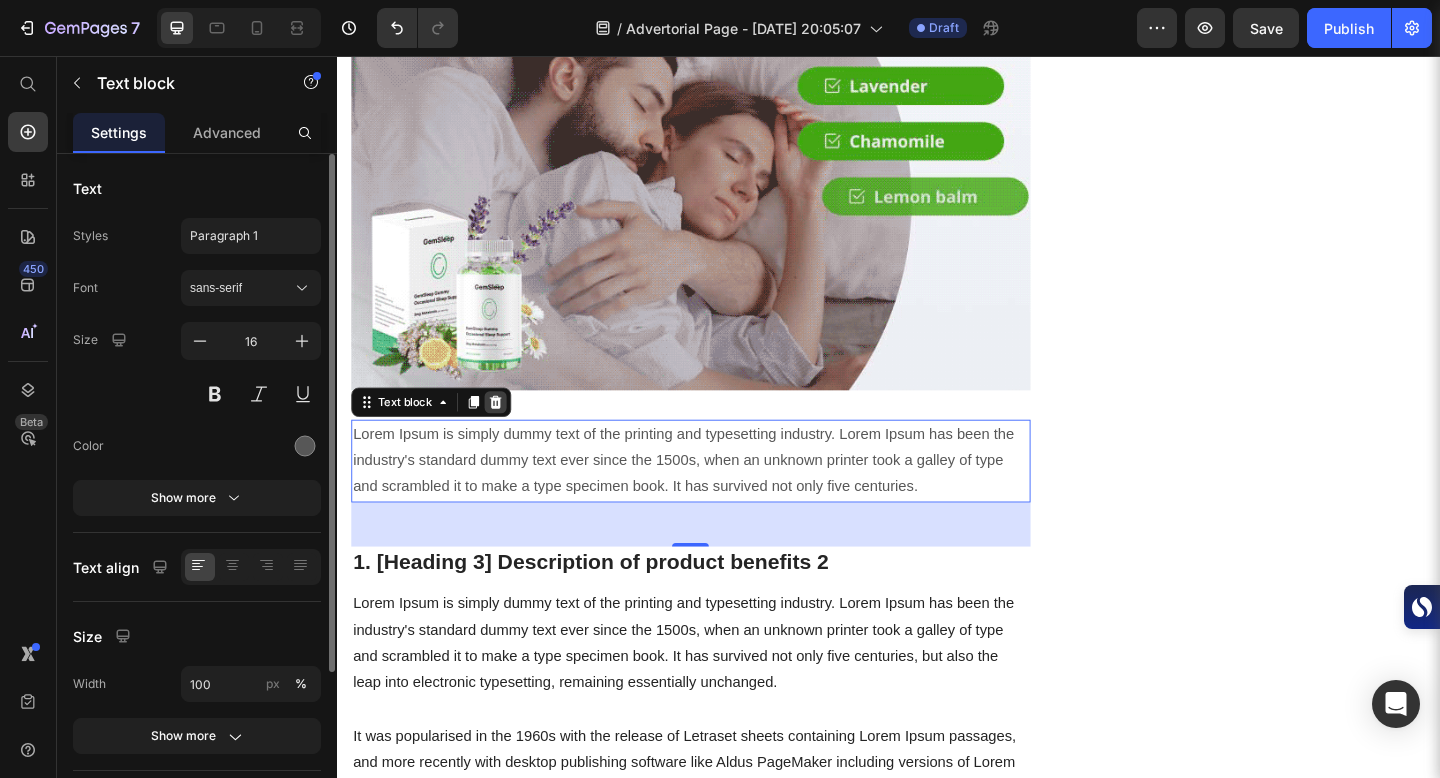 click 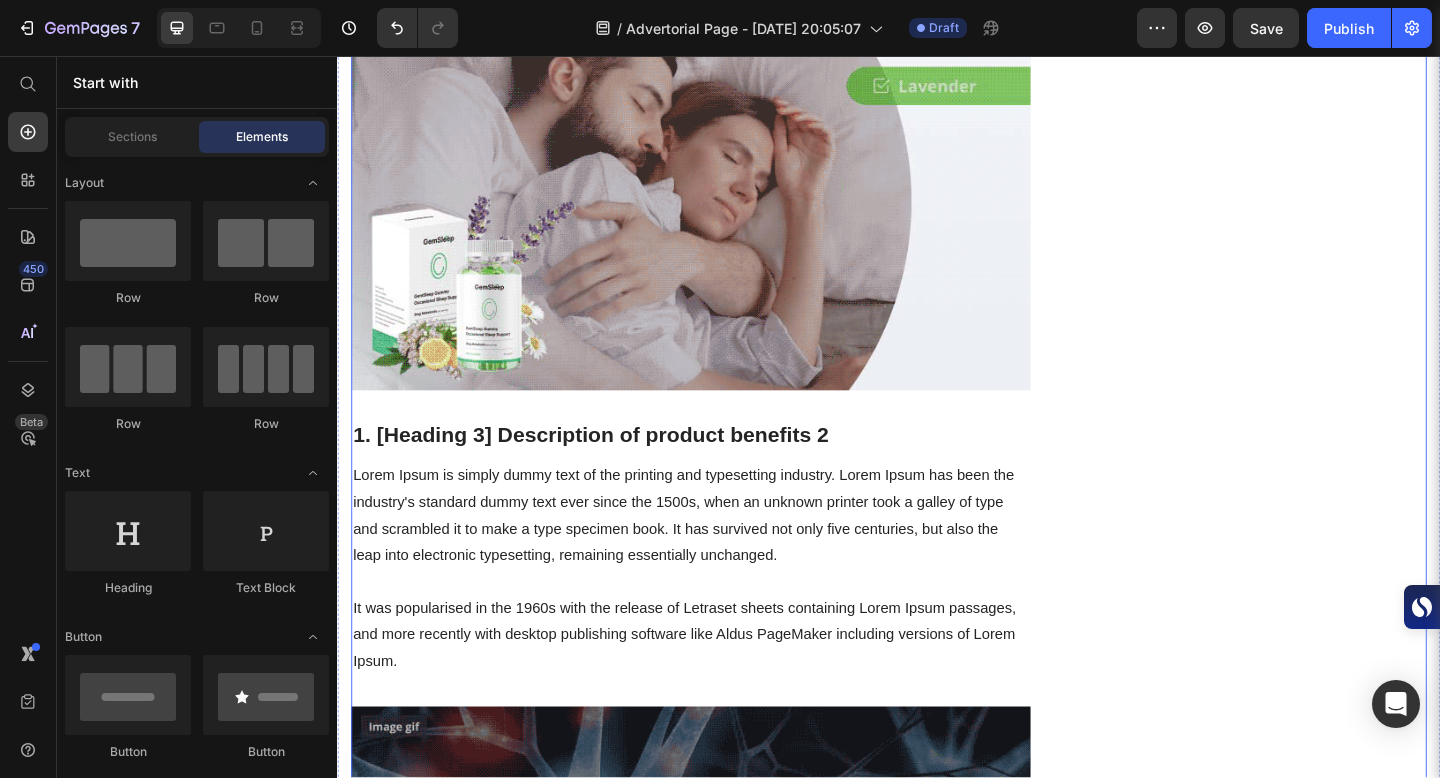 click on "Packed with Over 85 Trace Minerals for Peak Energy, Vitality & Mental Clarity. Heading
Icon Boosts Energy Text block
Icon Support Immunity Text block
Icon Reduce Stress  Text block
Icon Increase Stamina  Text block Icon List Row Image  	   CHECK AVAILABILITY Button ✔️ 30-Day Money-Back Guarantee Text block Row
Publish the page to see the content.
Sticky sidebar" at bounding box center [1337, 636] 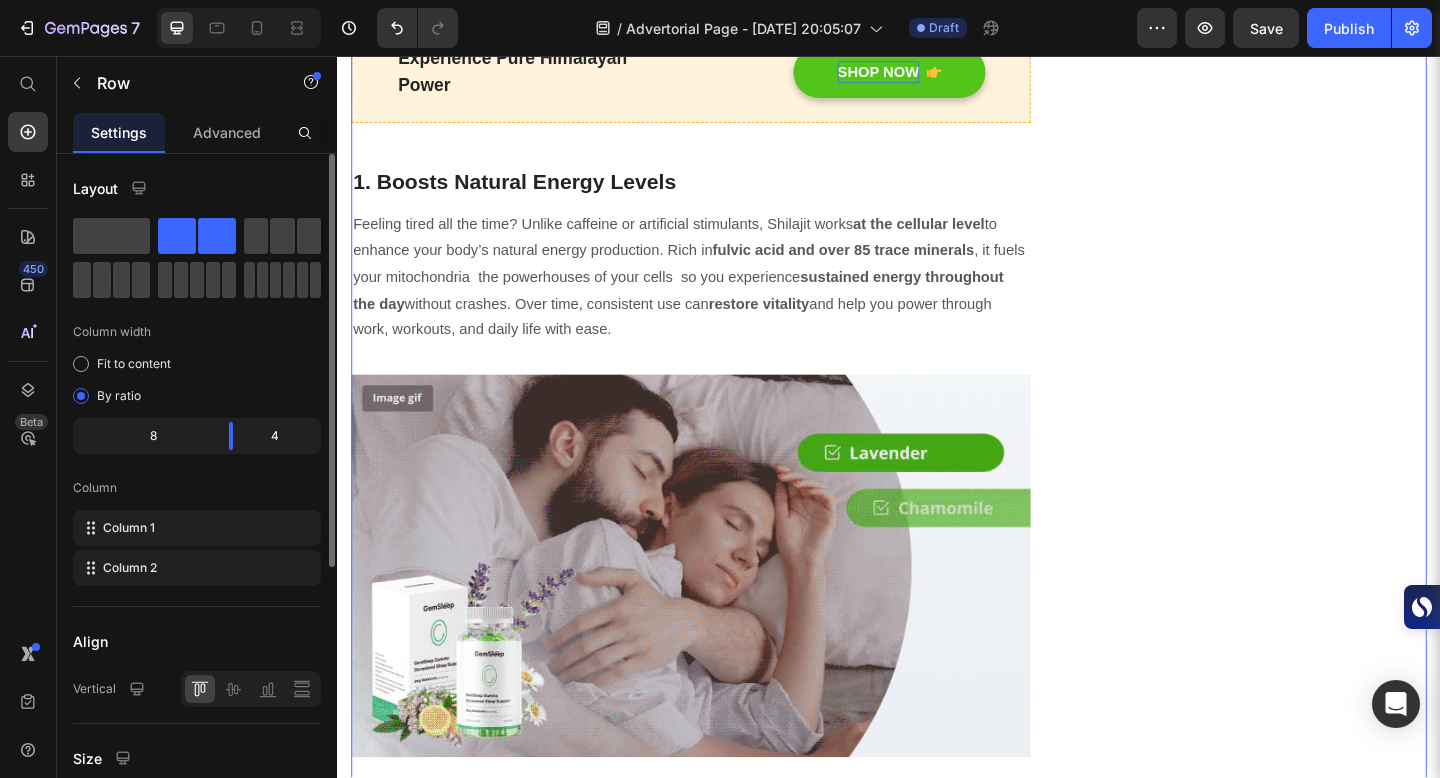 scroll, scrollTop: 2280, scrollLeft: 0, axis: vertical 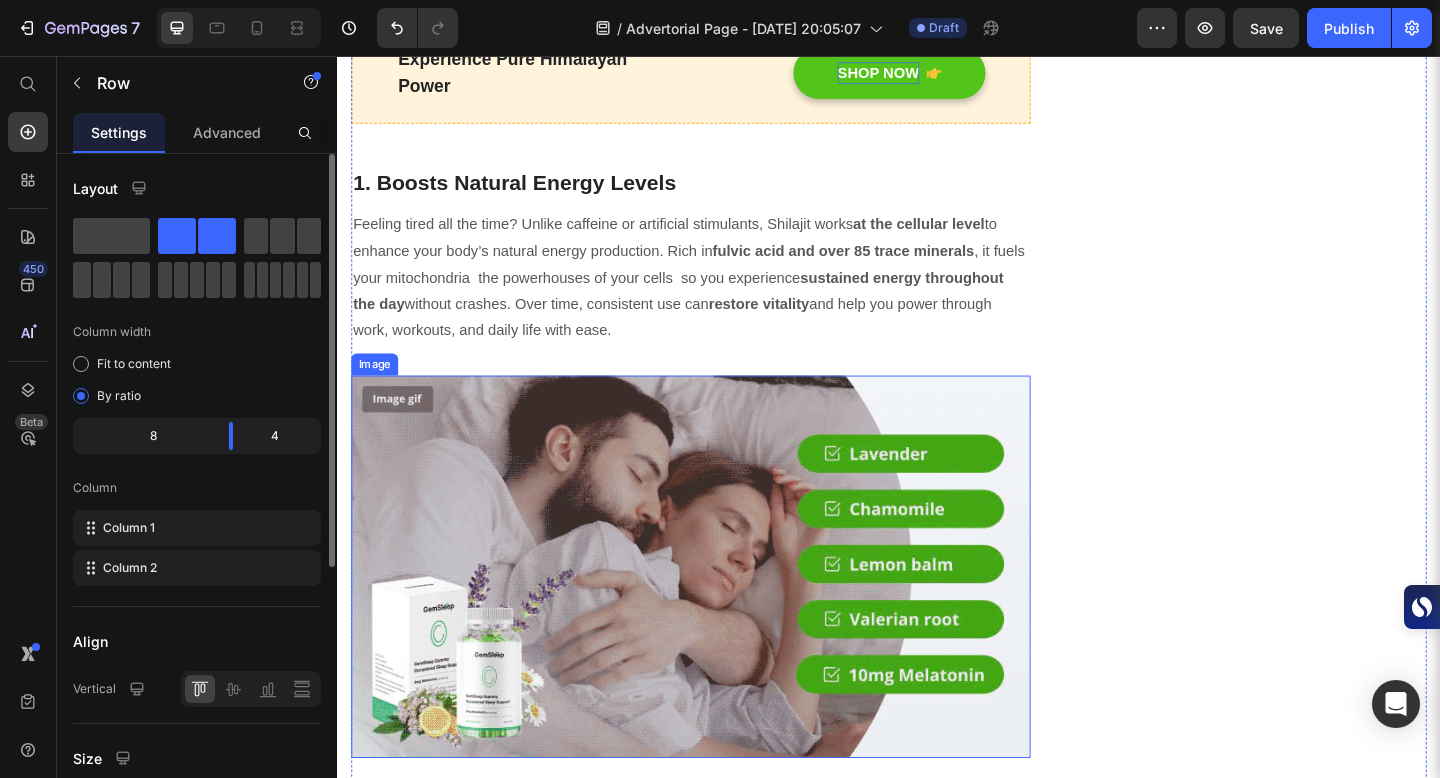 click at bounding box center (721, 611) 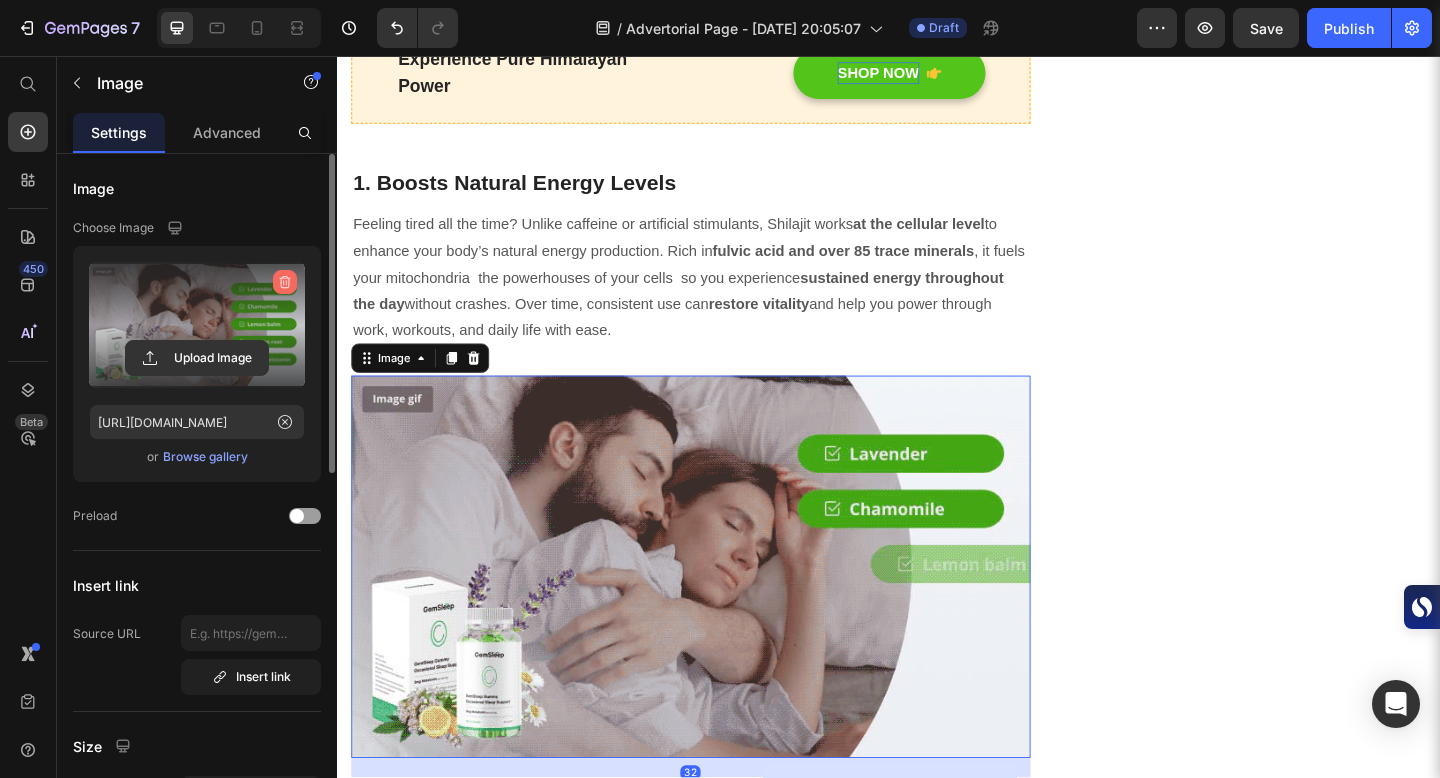 click 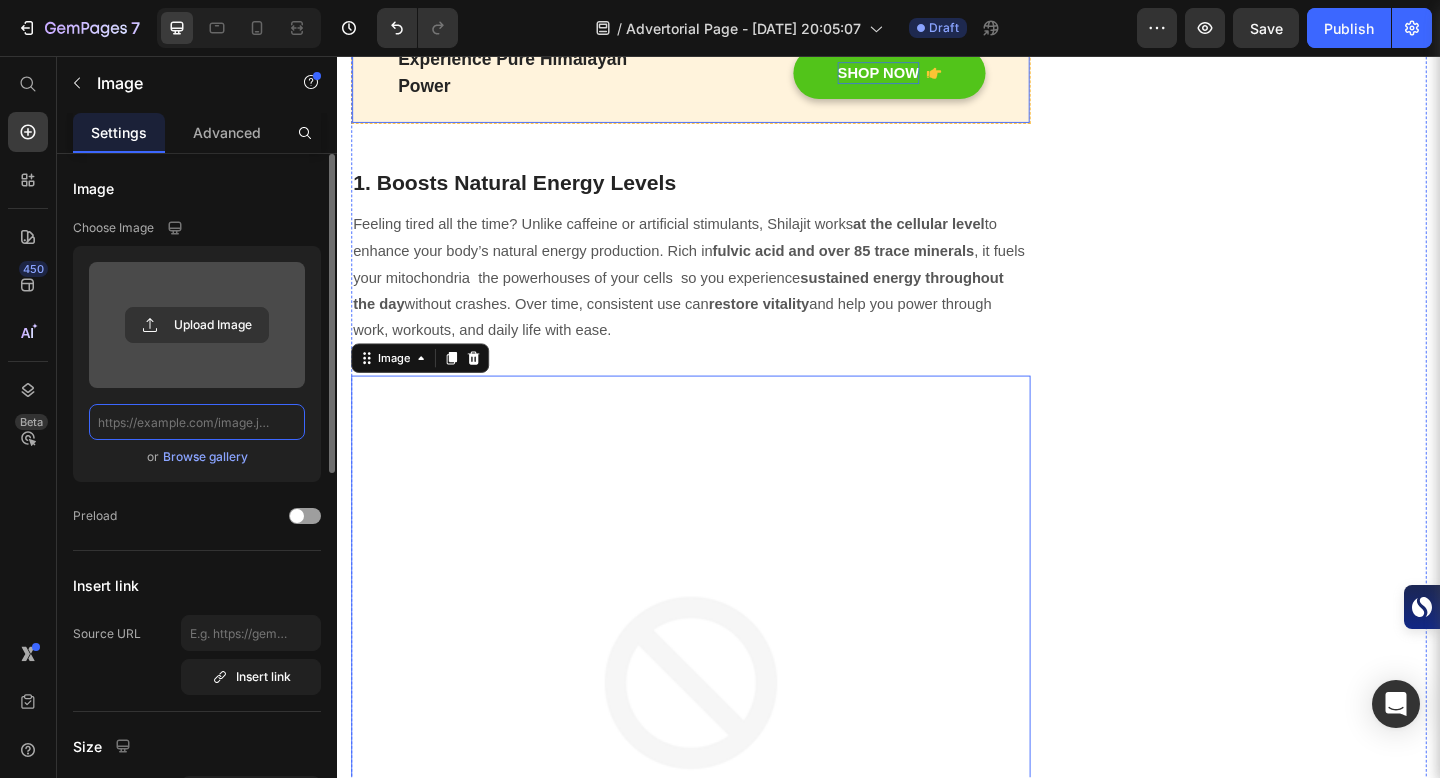 scroll, scrollTop: 0, scrollLeft: 0, axis: both 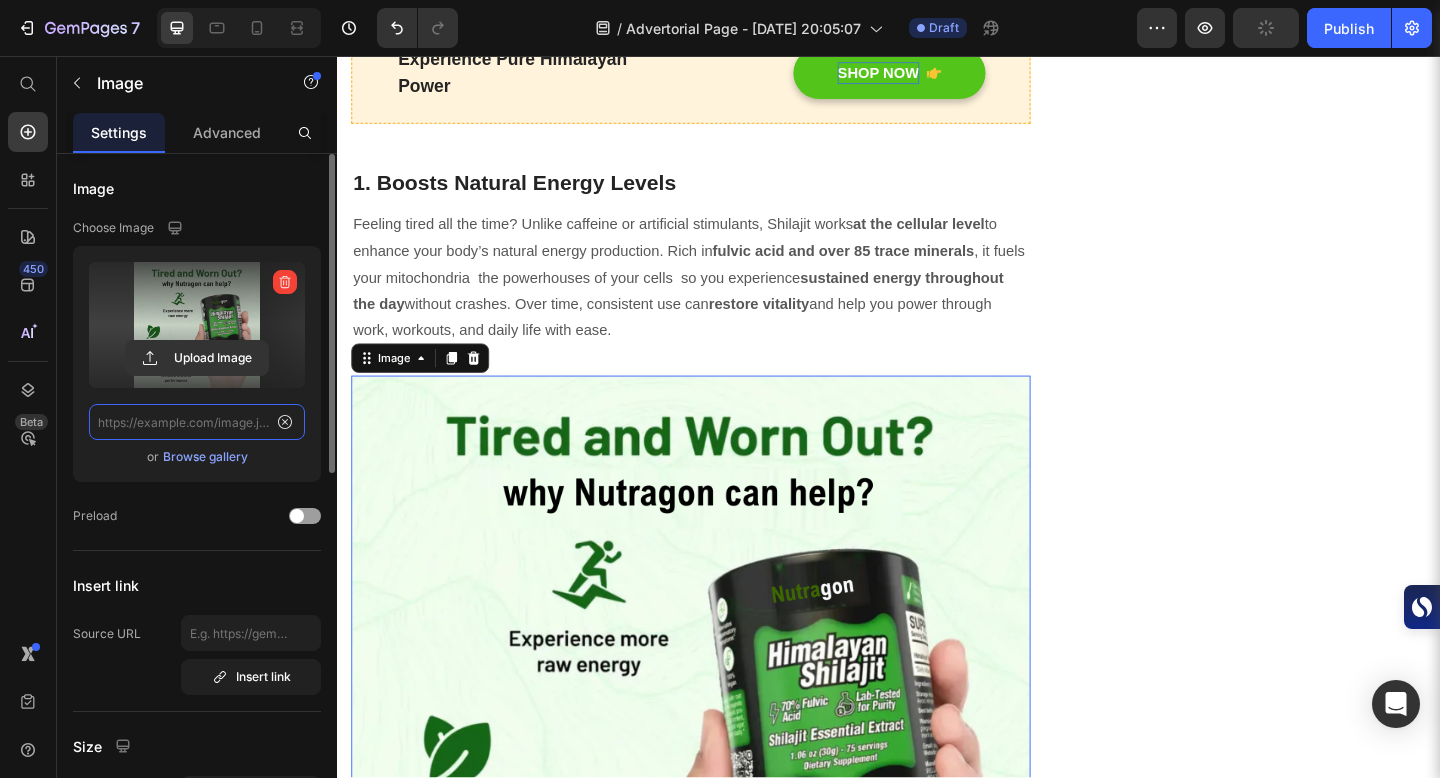 type on "https://cdn.shopify.com/s/files/1/0732/3199/1011/files/gempages_573112408483038324-8f941778-a0b7-412a-b730-dbe434906fda.png" 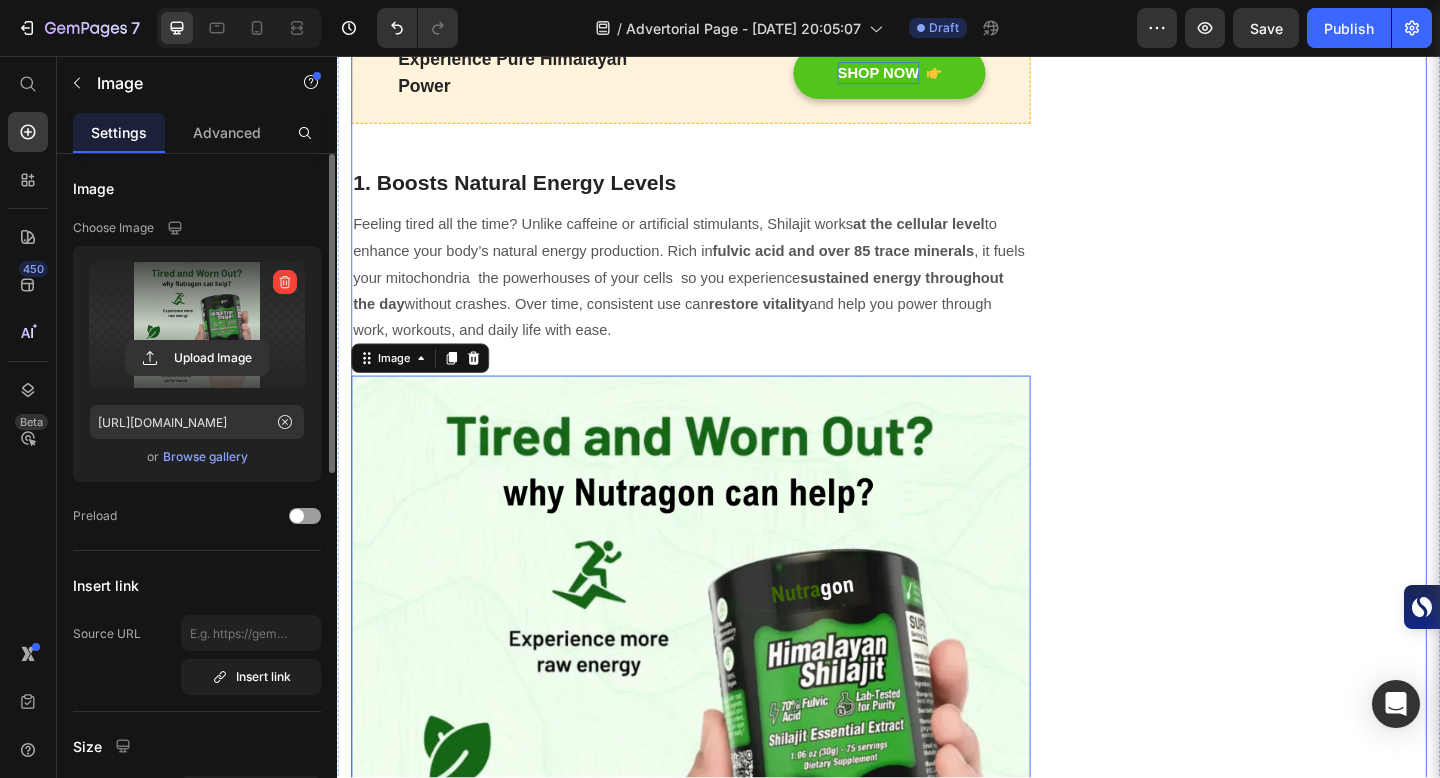 click on "Packed with Over 85 Trace Minerals for Peak Energy, Vitality & Mental Clarity. Heading
Icon Boosts Energy Text block
Icon Support Immunity Text block
Icon Reduce Stress  Text block
Icon Increase Stamina  Text block Icon List Row Image  	   CHECK AVAILABILITY Button ✔️ 30-Day Money-Back Guarantee Text block Row
Publish the page to see the content.
Sticky sidebar" at bounding box center [1337, 1198] 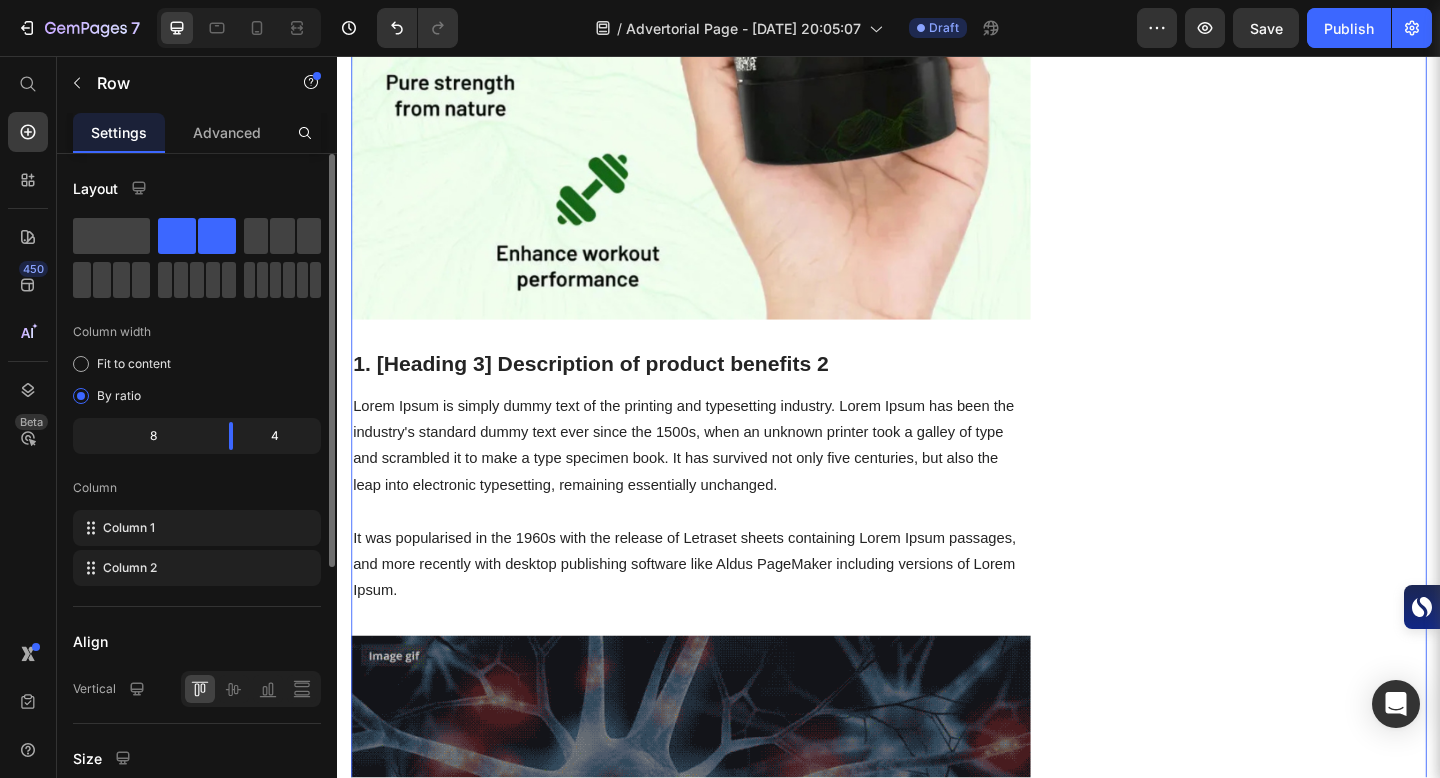 scroll, scrollTop: 3040, scrollLeft: 0, axis: vertical 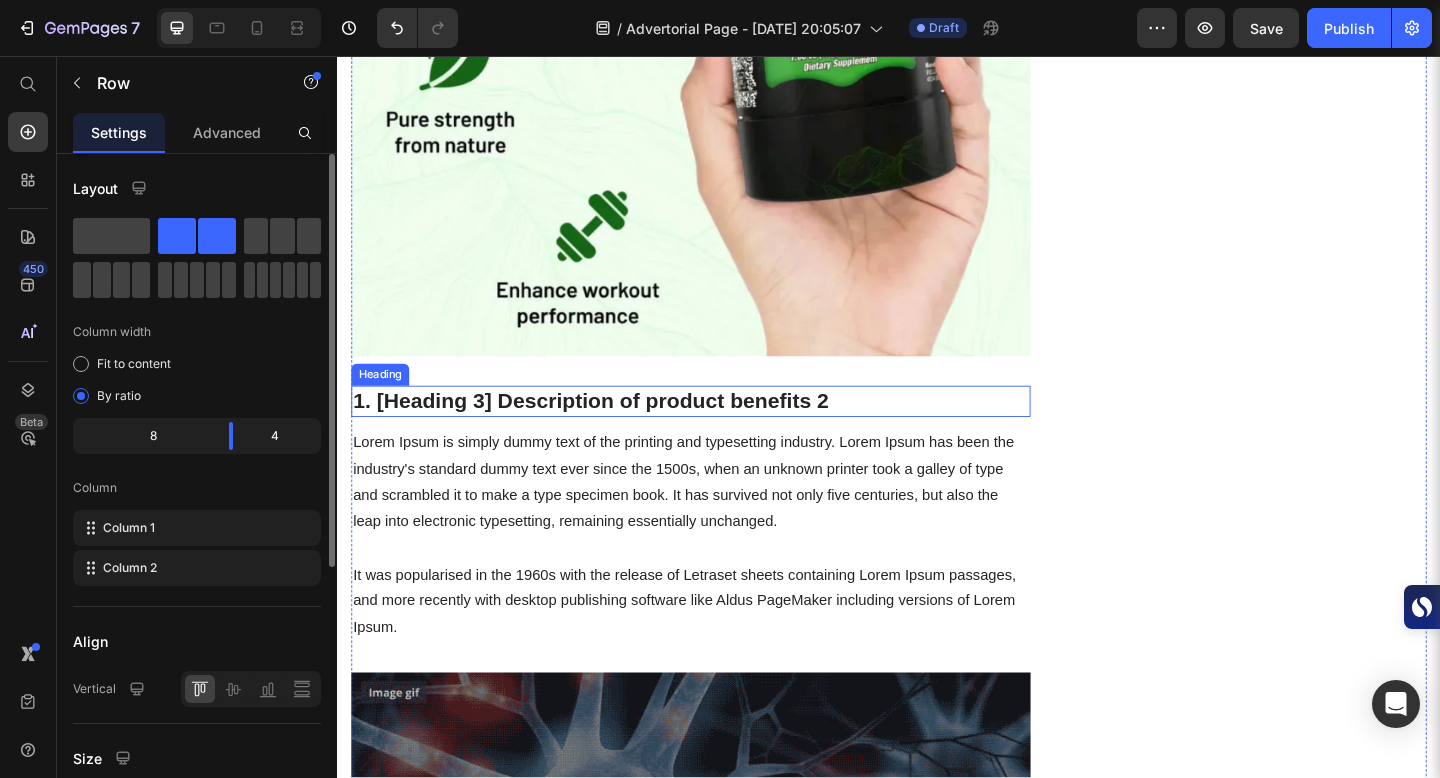 click on "1. [Heading 3] Description of product benefits 2" at bounding box center (721, 432) 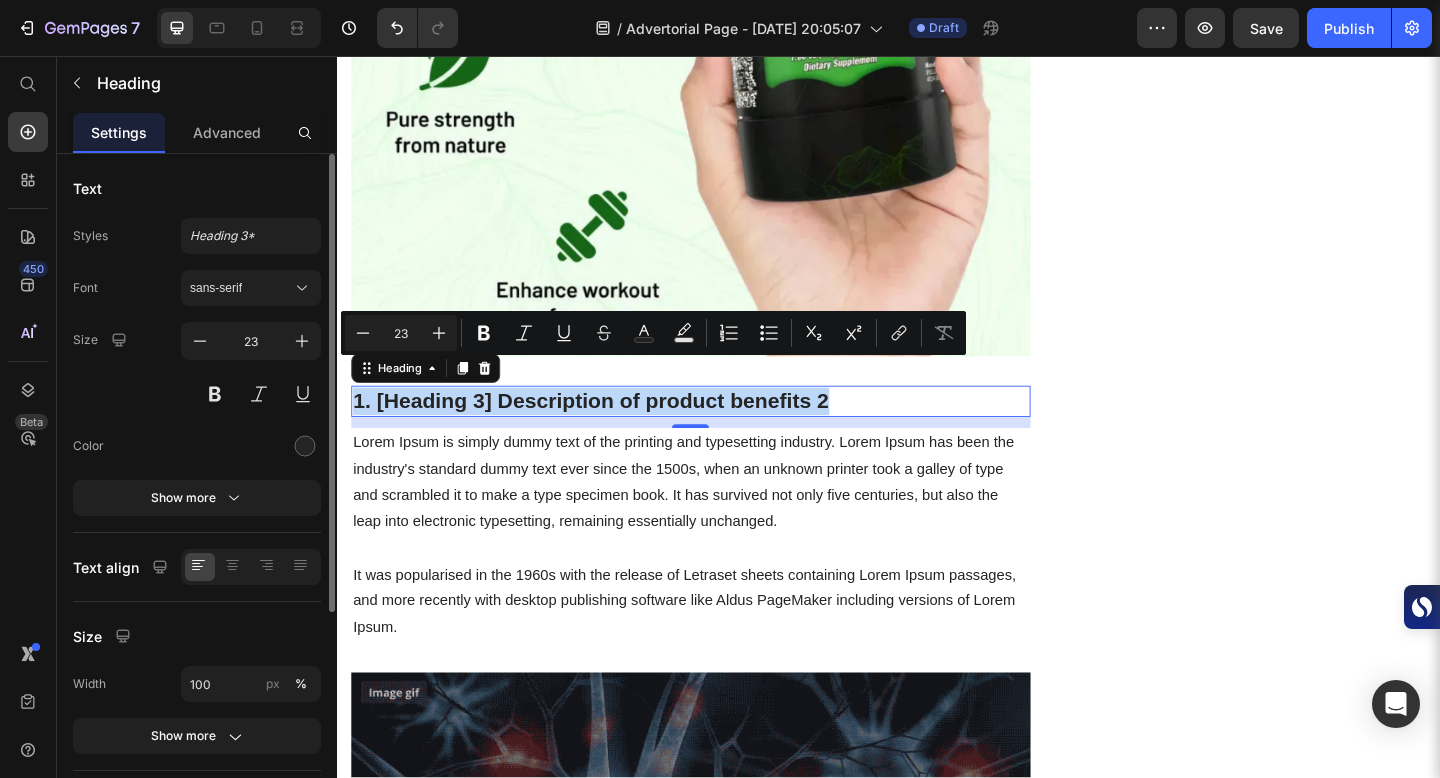 drag, startPoint x: 355, startPoint y: 399, endPoint x: 910, endPoint y: 420, distance: 555.39716 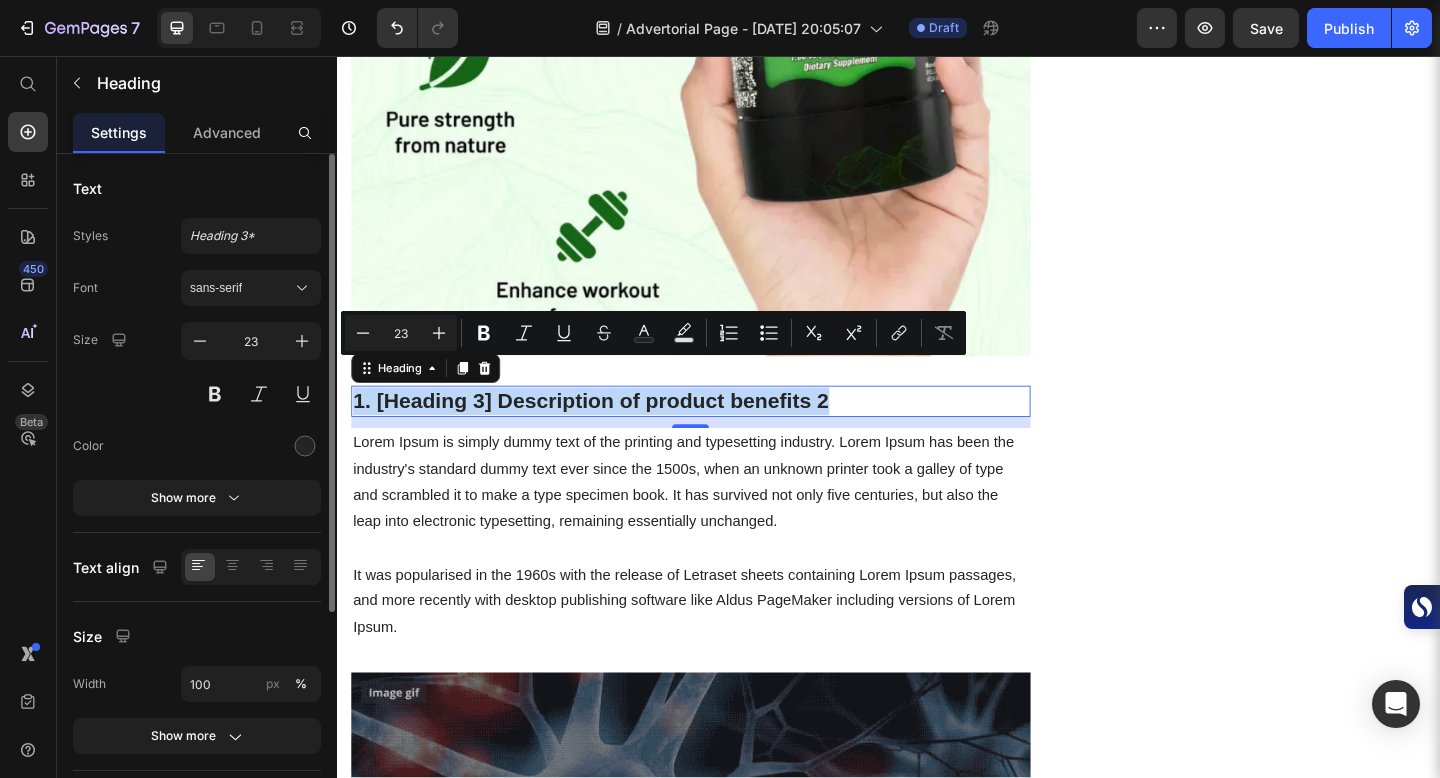 click on "1. [Heading 3] Description of product benefits 2 Heading   12" at bounding box center [721, 432] 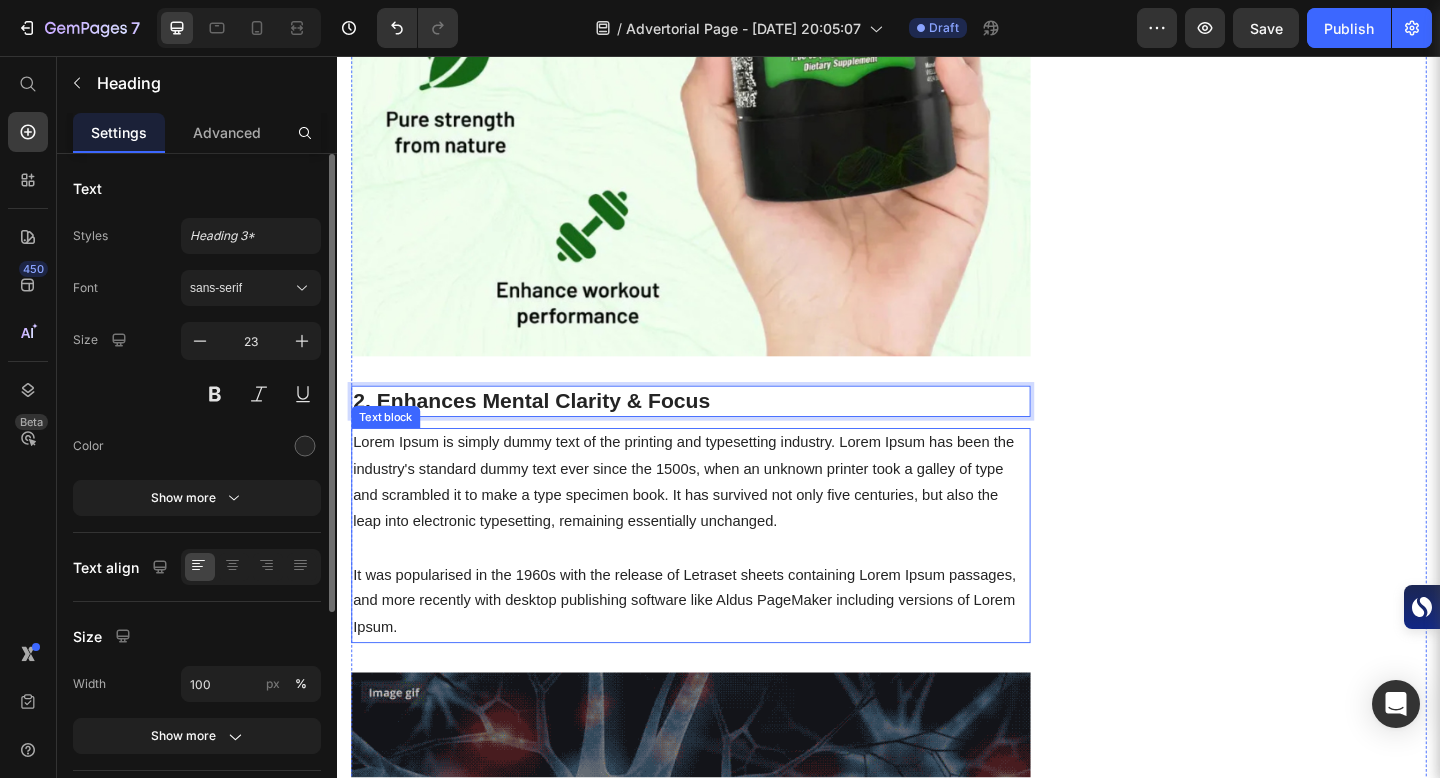 click on "Lorem Ipsum is simply dummy text of the printing and typesetting industry. Lorem Ipsum has been the industry's standard dummy text ever since the 1500s, when an unknown printer took a galley of type and scrambled it to make a type specimen book. It has survived not only five centuries, but also the leap into electronic typesetting, remaining essentially unchanged.  It was popularised in the 1960s with the release of Letraset sheets containing Lorem Ipsum passages, and more recently with desktop publishing software like Aldus PageMaker including versions of Lorem Ipsum." at bounding box center (721, 578) 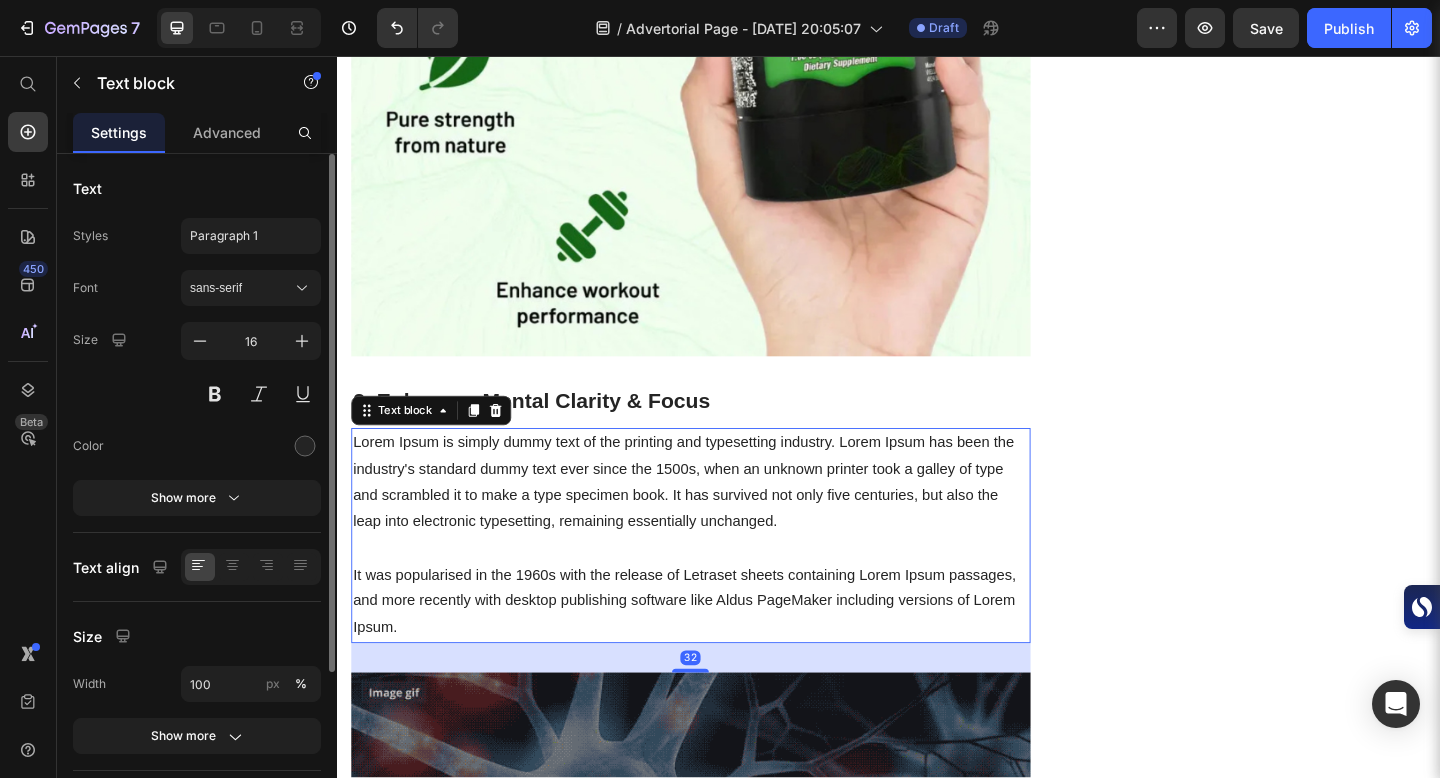 click on "Lorem Ipsum is simply dummy text of the printing and typesetting industry. Lorem Ipsum has been the industry's standard dummy text ever since the 1500s, when an unknown printer took a galley of type and scrambled it to make a type specimen book. It has survived not only five centuries, but also the leap into electronic typesetting, remaining essentially unchanged.  It was popularised in the 1960s with the release of Letraset sheets containing Lorem Ipsum passages, and more recently with desktop publishing software like Aldus PageMaker including versions of Lorem Ipsum." at bounding box center (721, 578) 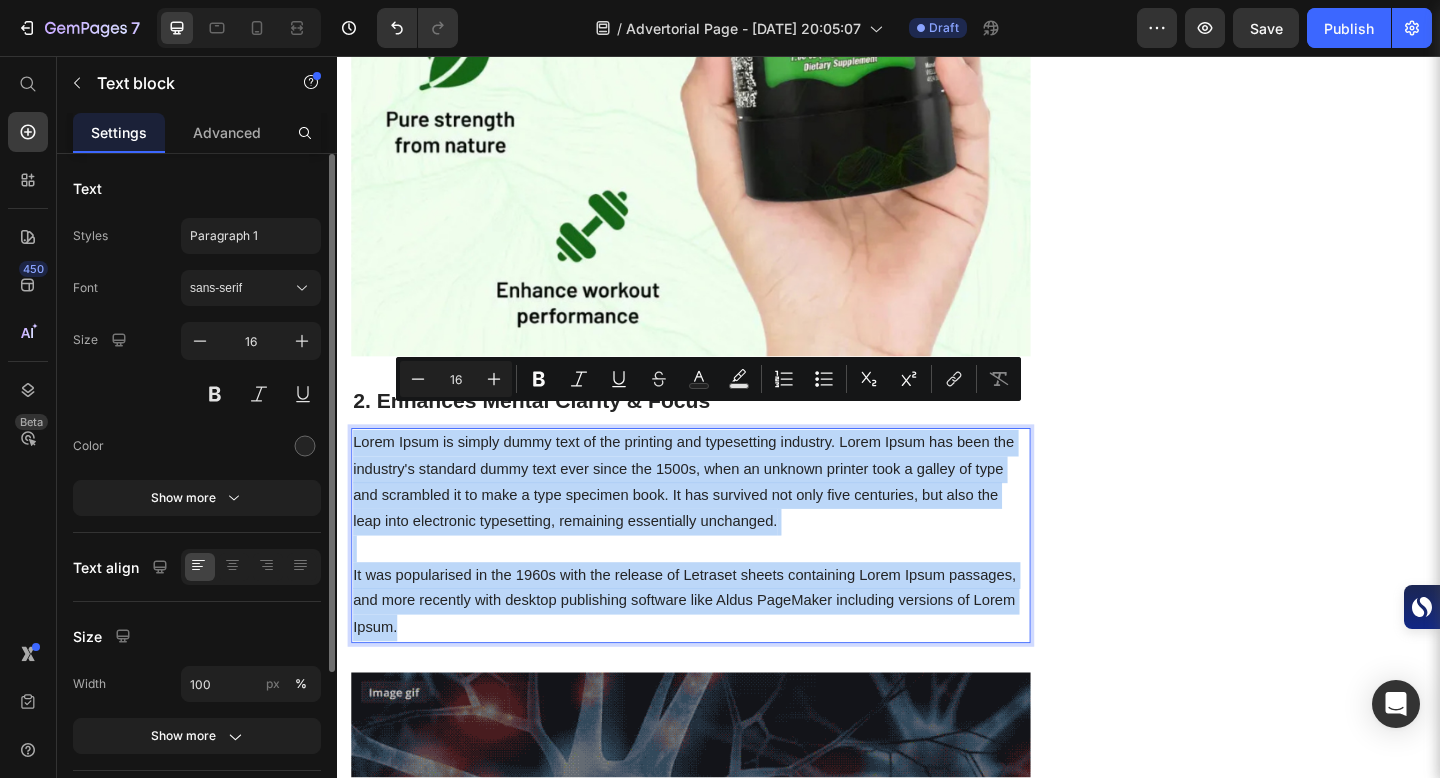 drag, startPoint x: 357, startPoint y: 441, endPoint x: 664, endPoint y: 638, distance: 364.77115 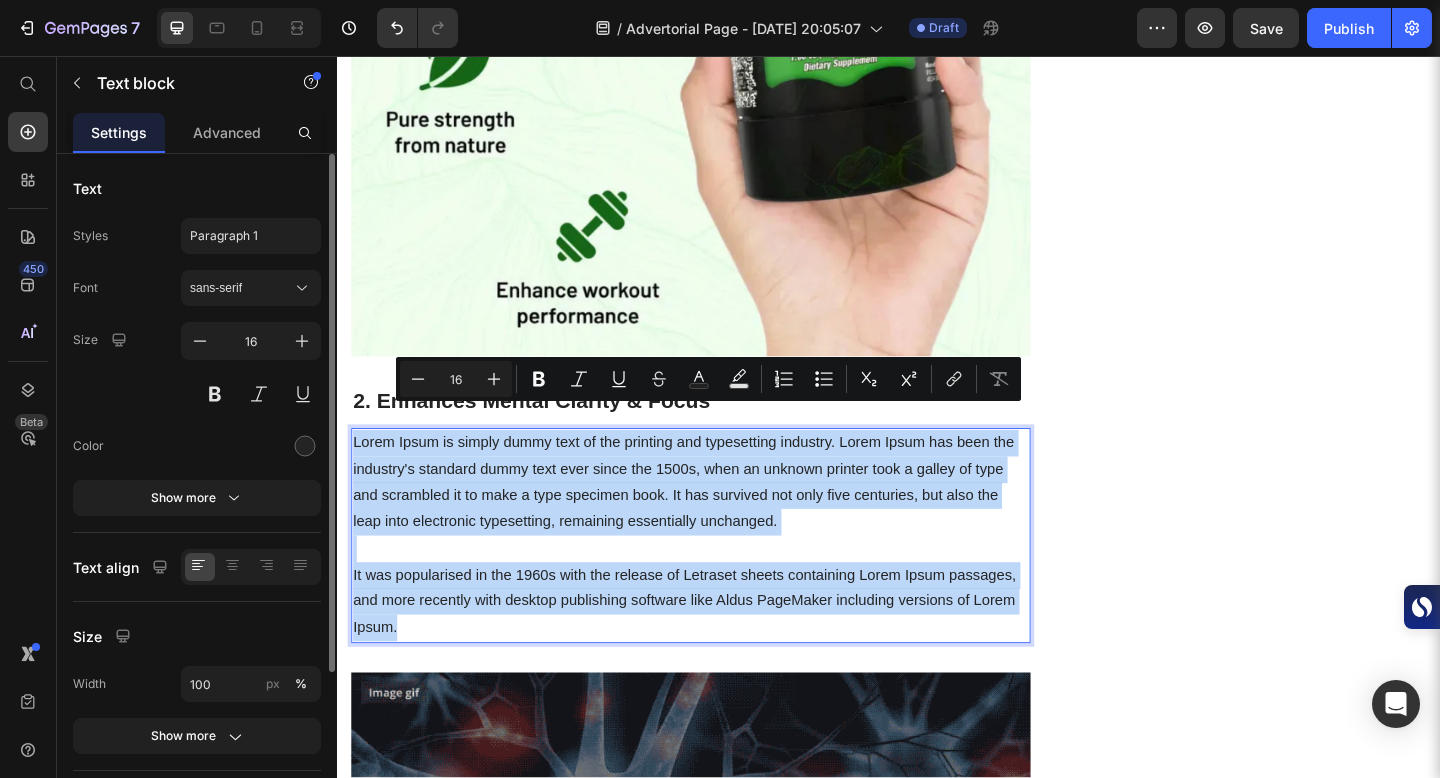 click on "Lorem Ipsum is simply dummy text of the printing and typesetting industry. Lorem Ipsum has been the industry's standard dummy text ever since the 1500s, when an unknown printer took a galley of type and scrambled it to make a type specimen book. It has survived not only five centuries, but also the leap into electronic typesetting, remaining essentially unchanged.  It was popularised in the 1960s with the release of Letraset sheets containing Lorem Ipsum passages, and more recently with desktop publishing software like Aldus PageMaker including versions of Lorem Ipsum." at bounding box center (721, 578) 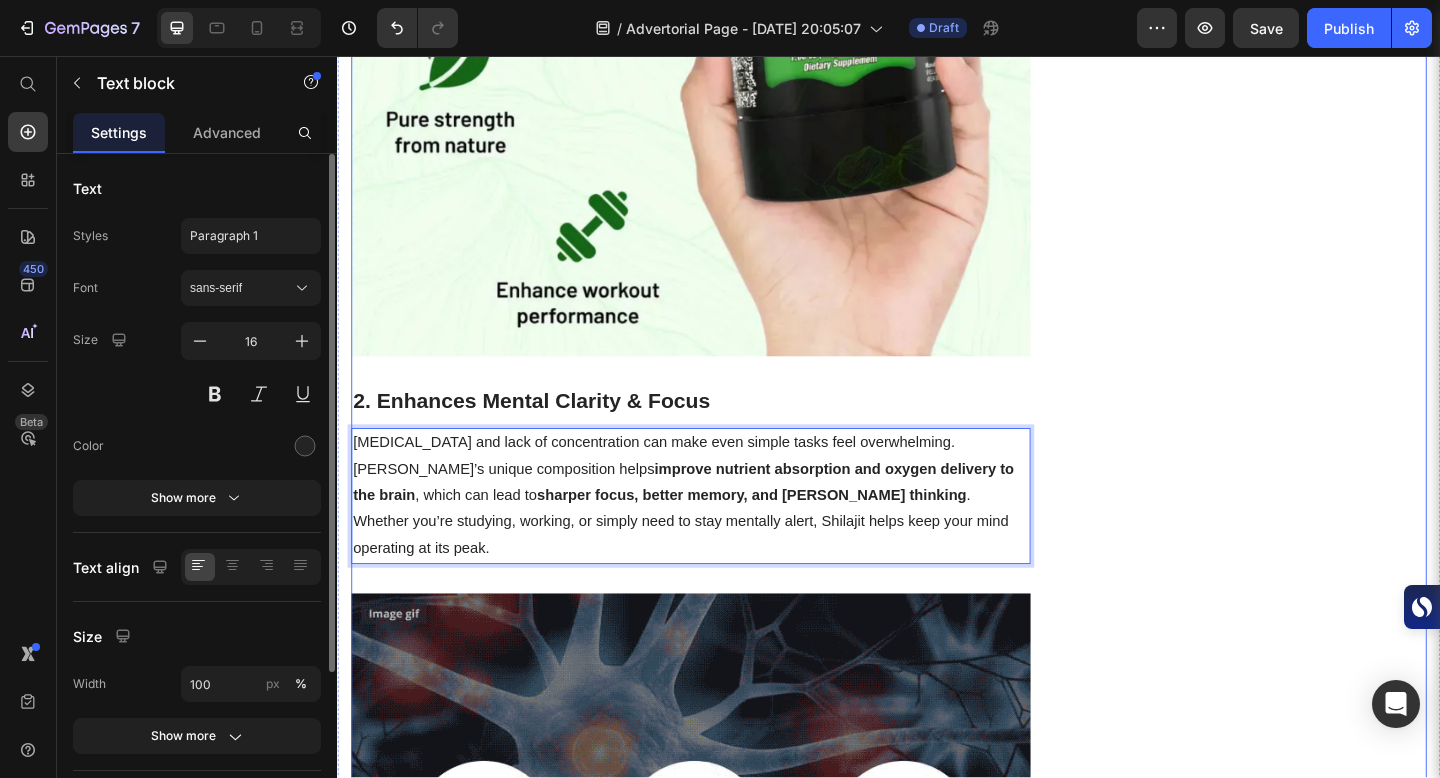 click on "Packed with Over 85 Trace Minerals for Peak Energy, Vitality & Mental Clarity. Heading
Icon Boosts Energy Text block
Icon Support Immunity Text block
Icon Reduce Stress  Text block
Icon Increase Stamina  Text block Icon List Row Image  	   CHECK AVAILABILITY Button ✔️ 30-Day Money-Back Guarantee Text block Row
Publish the page to see the content.
Sticky sidebar" at bounding box center (1337, 395) 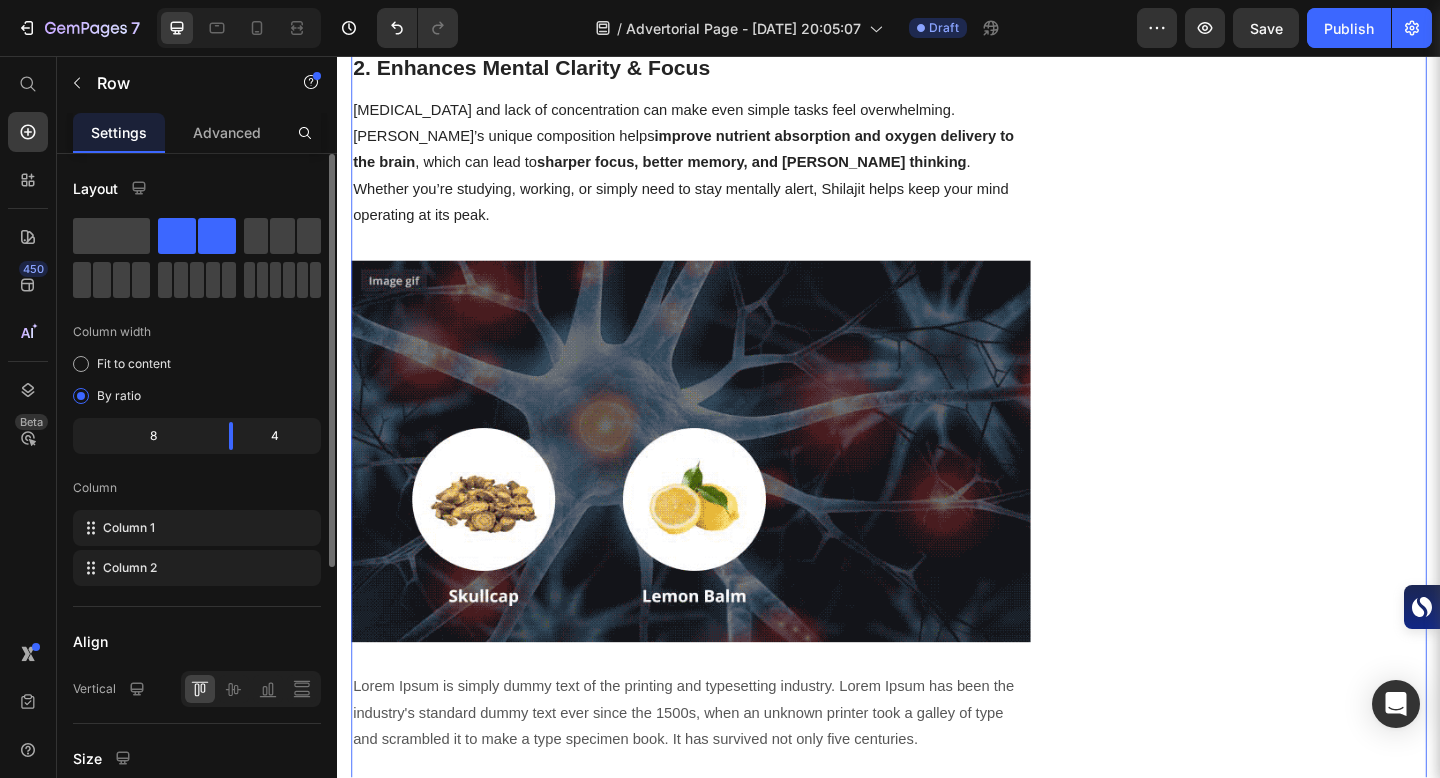 scroll, scrollTop: 3440, scrollLeft: 0, axis: vertical 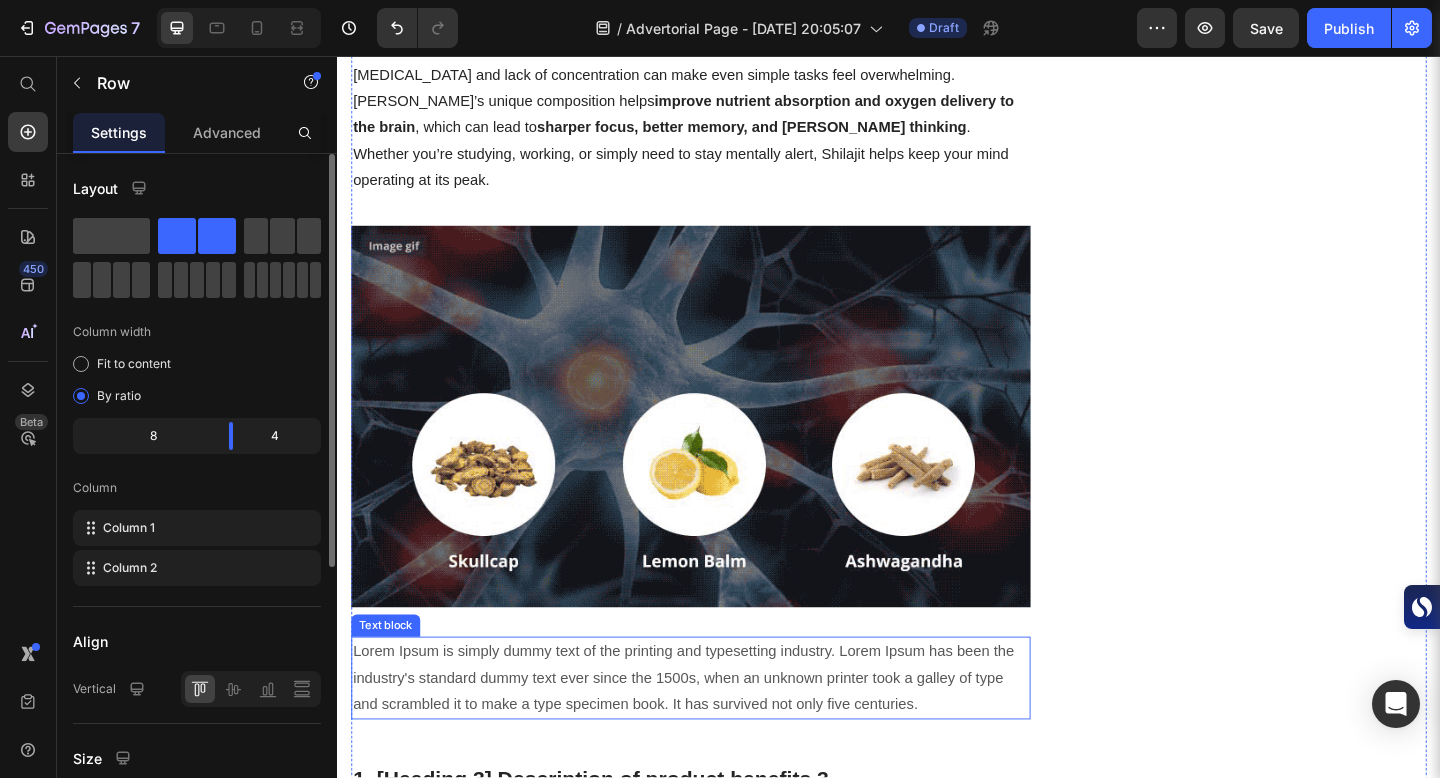 click on "Lorem Ipsum is simply dummy text of the printing and typesetting industry. Lorem Ipsum has been the industry's standard dummy text ever since the 1500s, when an unknown printer took a galley of type and scrambled it to make a type specimen book. It has survived not only five centuries." at bounding box center (721, 733) 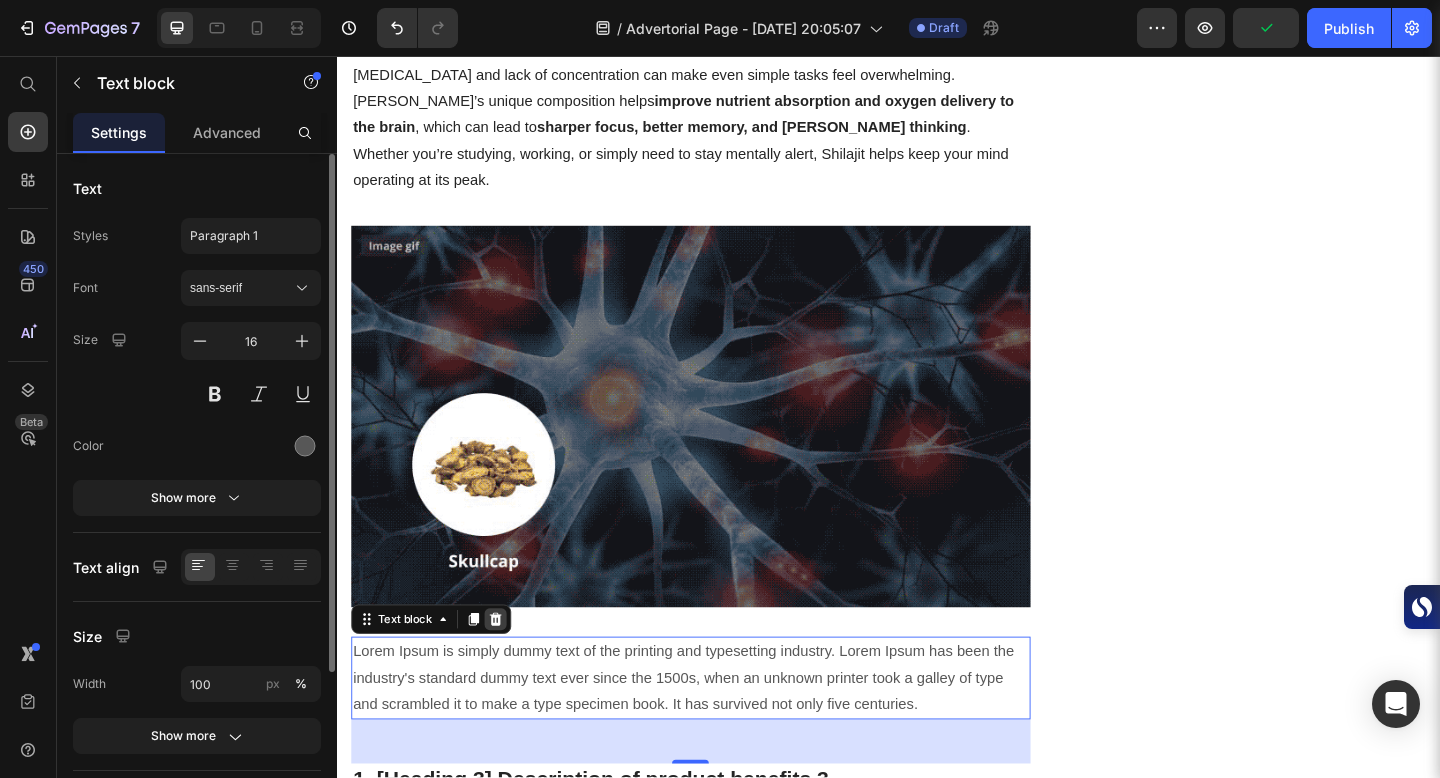 click 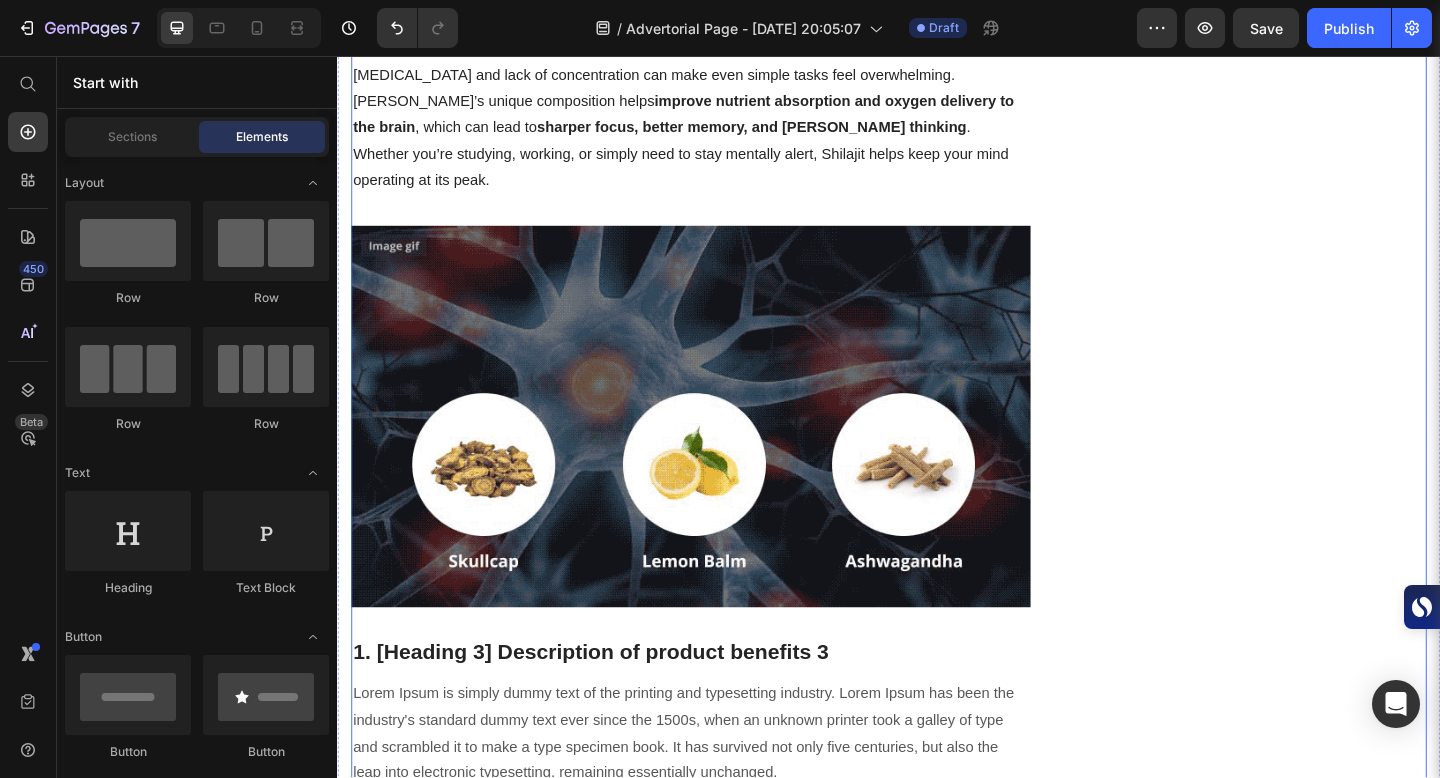 click on "Packed with Over 85 Trace Minerals for Peak Energy, Vitality & Mental Clarity. Heading
Icon Boosts Energy Text block
Icon Support Immunity Text block
Icon Reduce Stress  Text block
Icon Increase Stamina  Text block Icon List Row Image  	   CHECK AVAILABILITY Button ✔️ 30-Day Money-Back Guarantee Text block Row
Publish the page to see the content.
Sticky sidebar" at bounding box center [1337, -74] 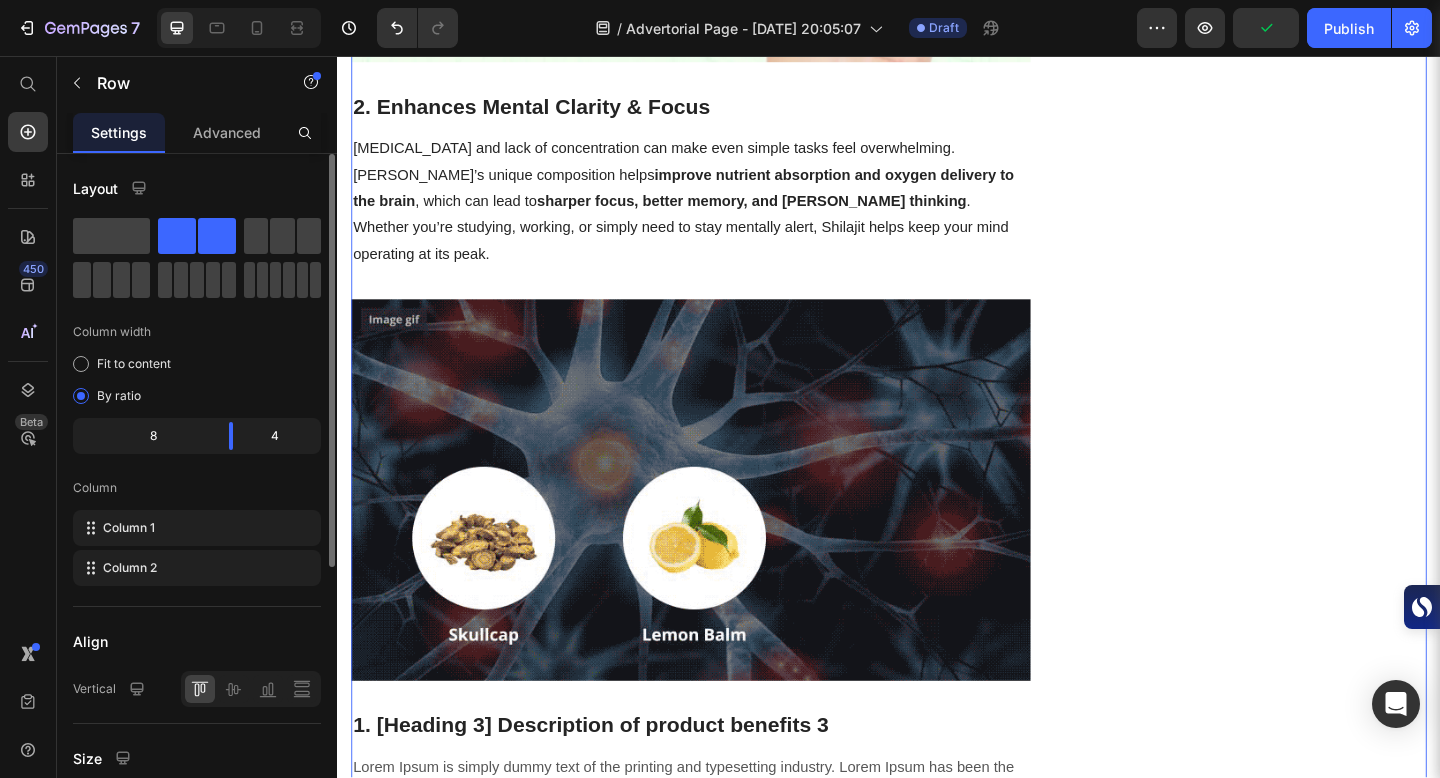 scroll, scrollTop: 3400, scrollLeft: 0, axis: vertical 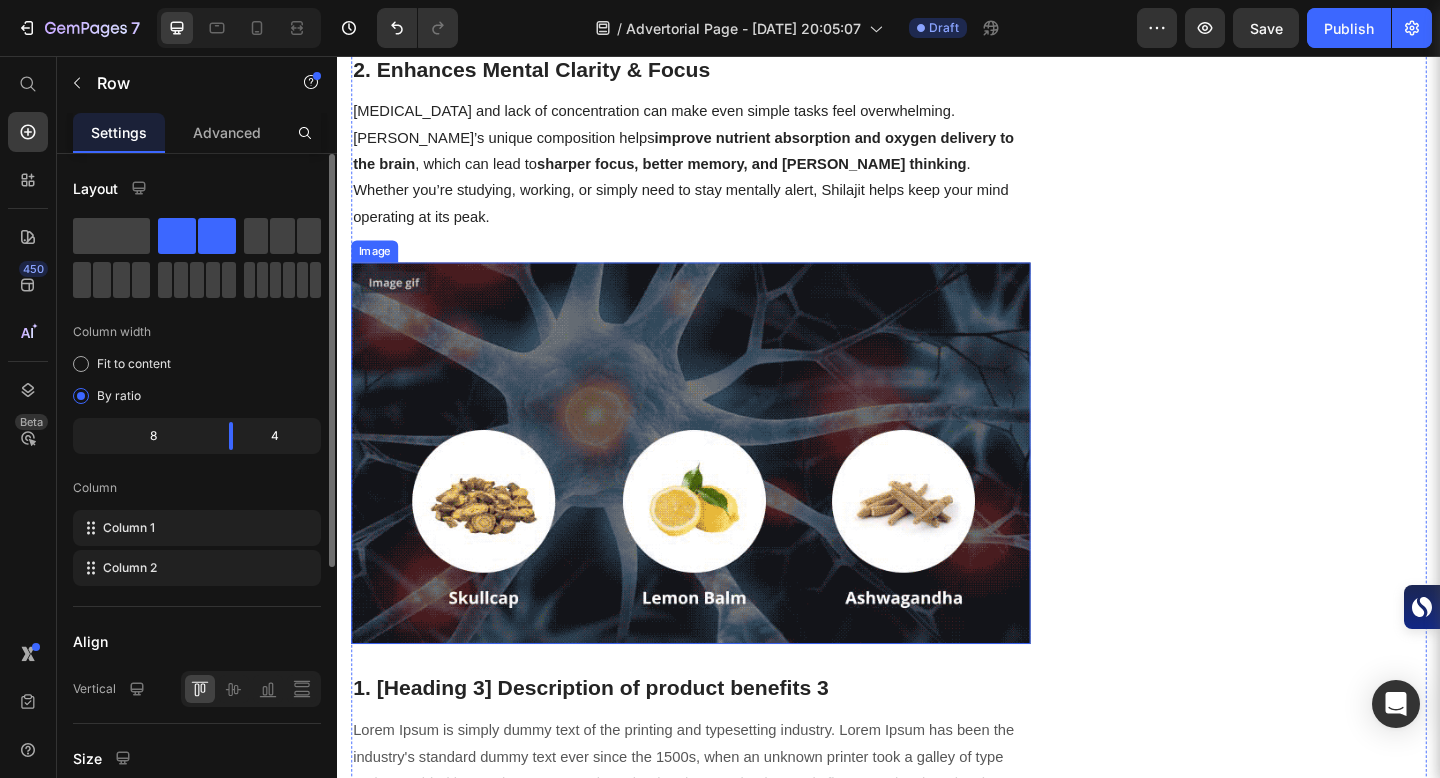 click at bounding box center [721, 488] 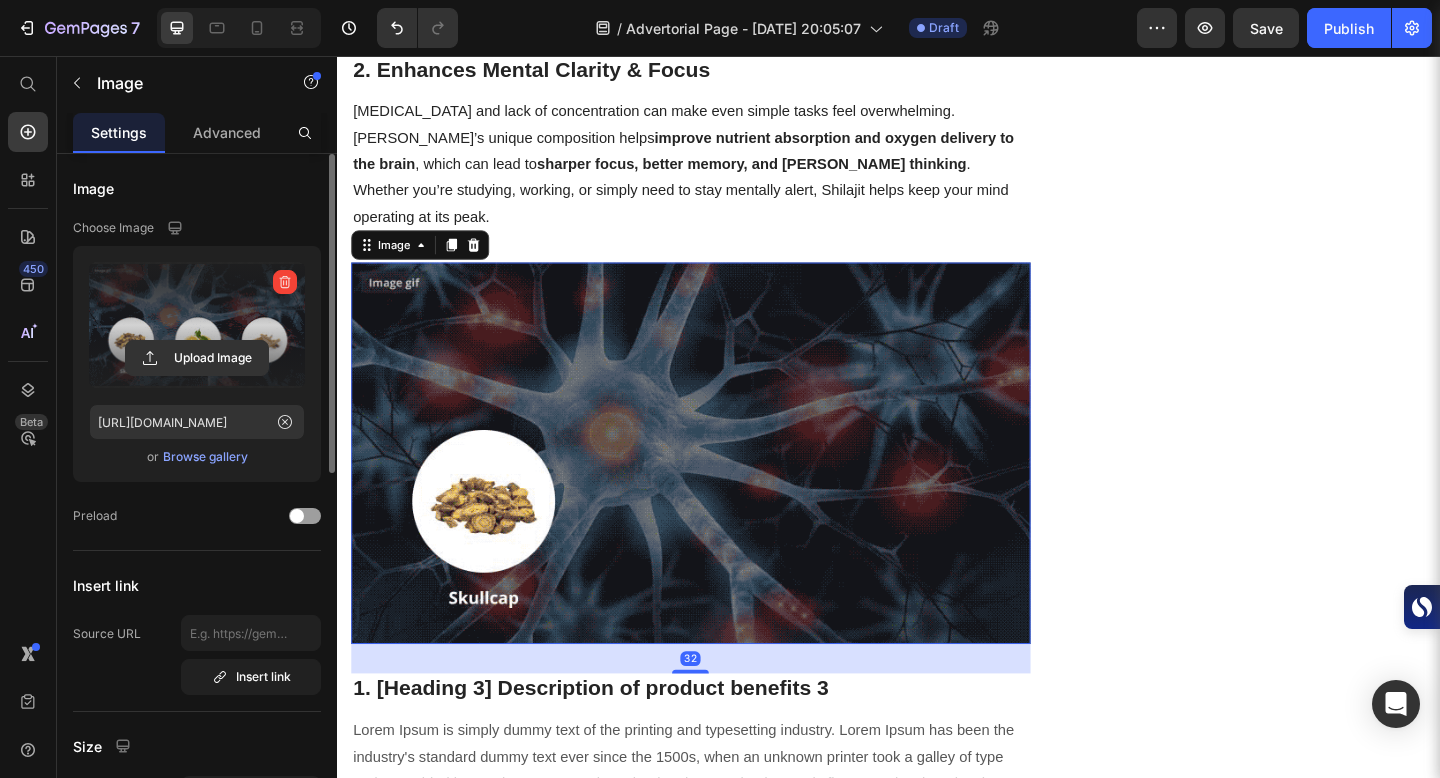 click at bounding box center (285, 282) 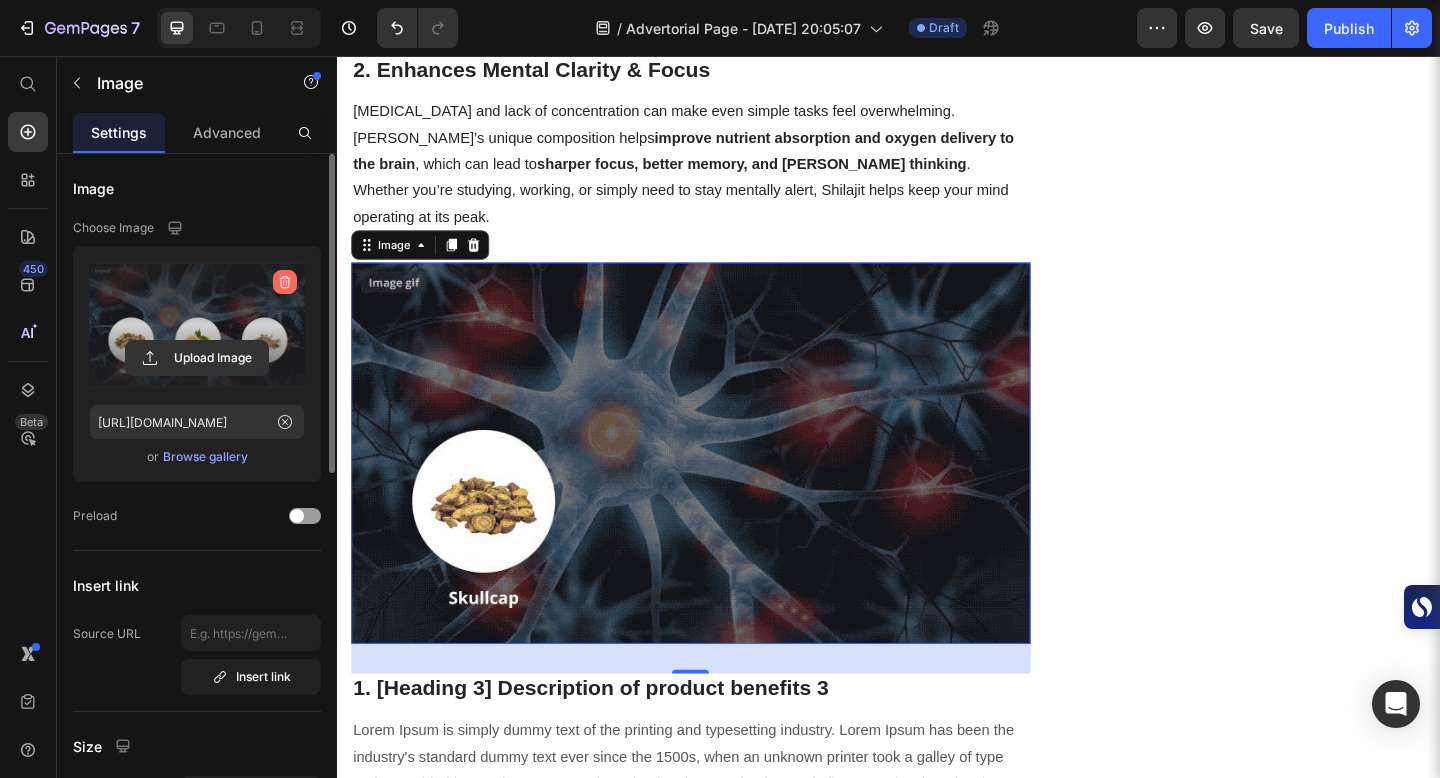 click at bounding box center [285, 282] 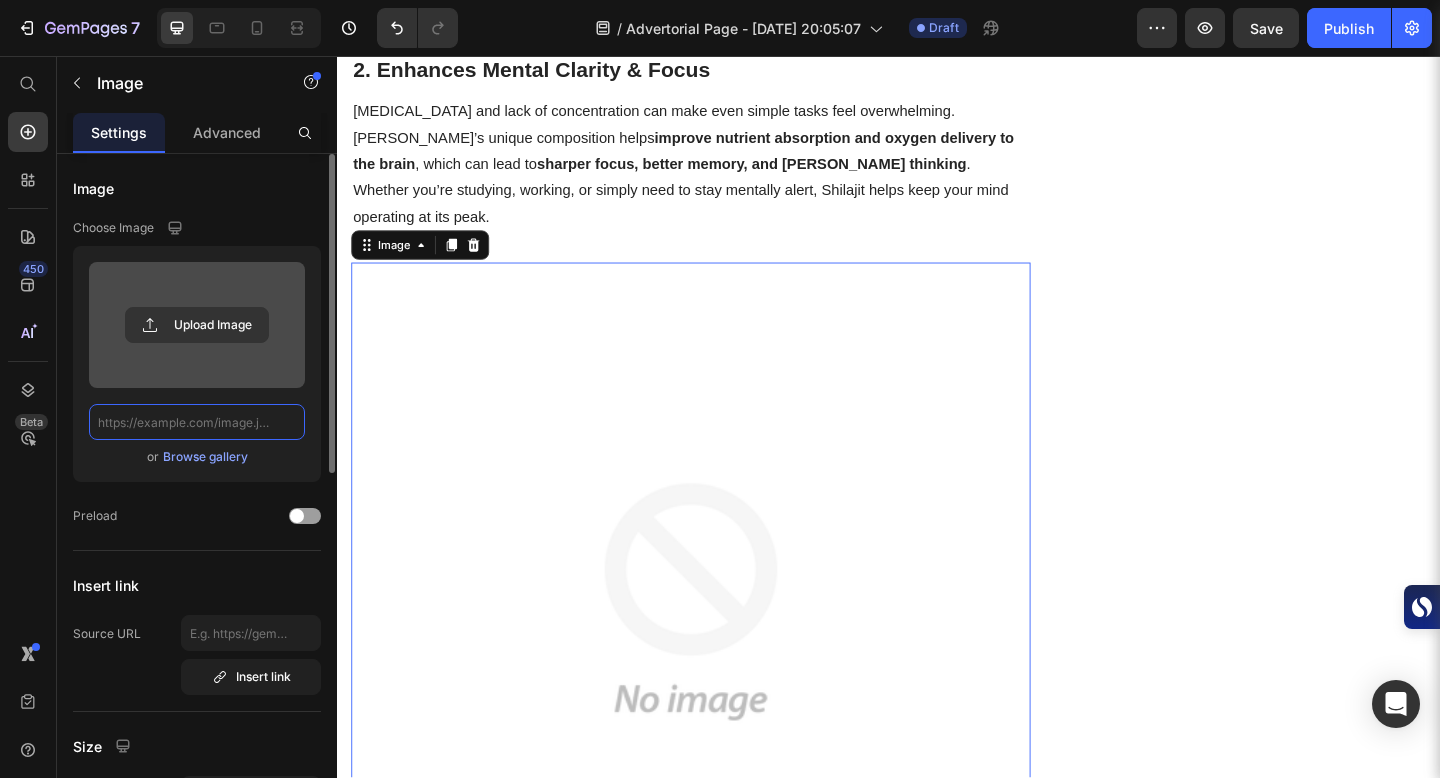 scroll, scrollTop: 0, scrollLeft: 0, axis: both 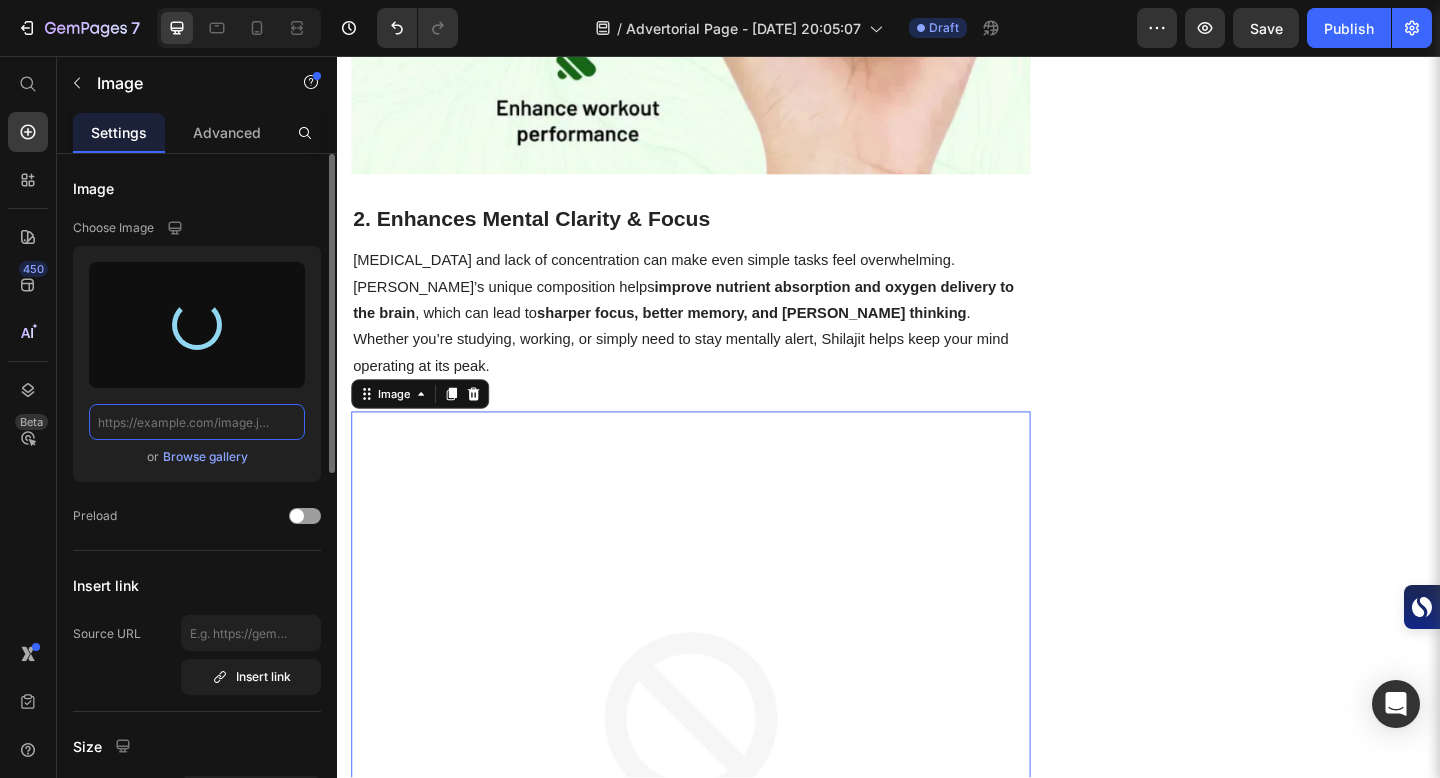type on "https://cdn.shopify.com/s/files/1/0732/3199/1011/files/gempages_573112408483038324-c8a61e5b-5b04-411c-a06f-3a305baff447.png" 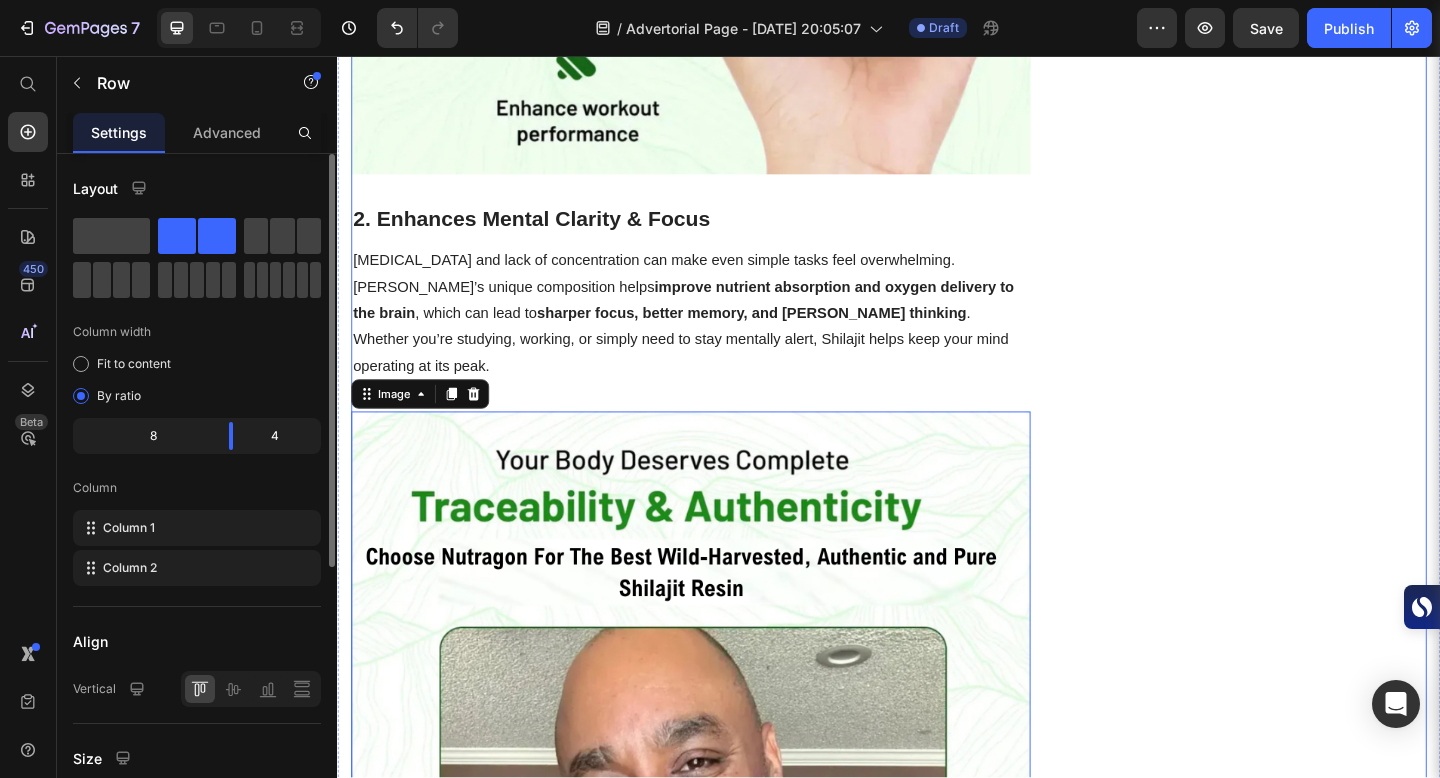 click on "Packed with Over 85 Trace Minerals for Peak Energy, Vitality & Mental Clarity. Heading
Icon Boosts Energy Text block
Icon Support Immunity Text block
Icon Reduce Stress  Text block
Icon Increase Stamina  Text block Icon List Row Image  	   CHECK AVAILABILITY Button ✔️ 30-Day Money-Back Guarantee Text block Row
Publish the page to see the content.
Sticky sidebar" at bounding box center (1337, 289) 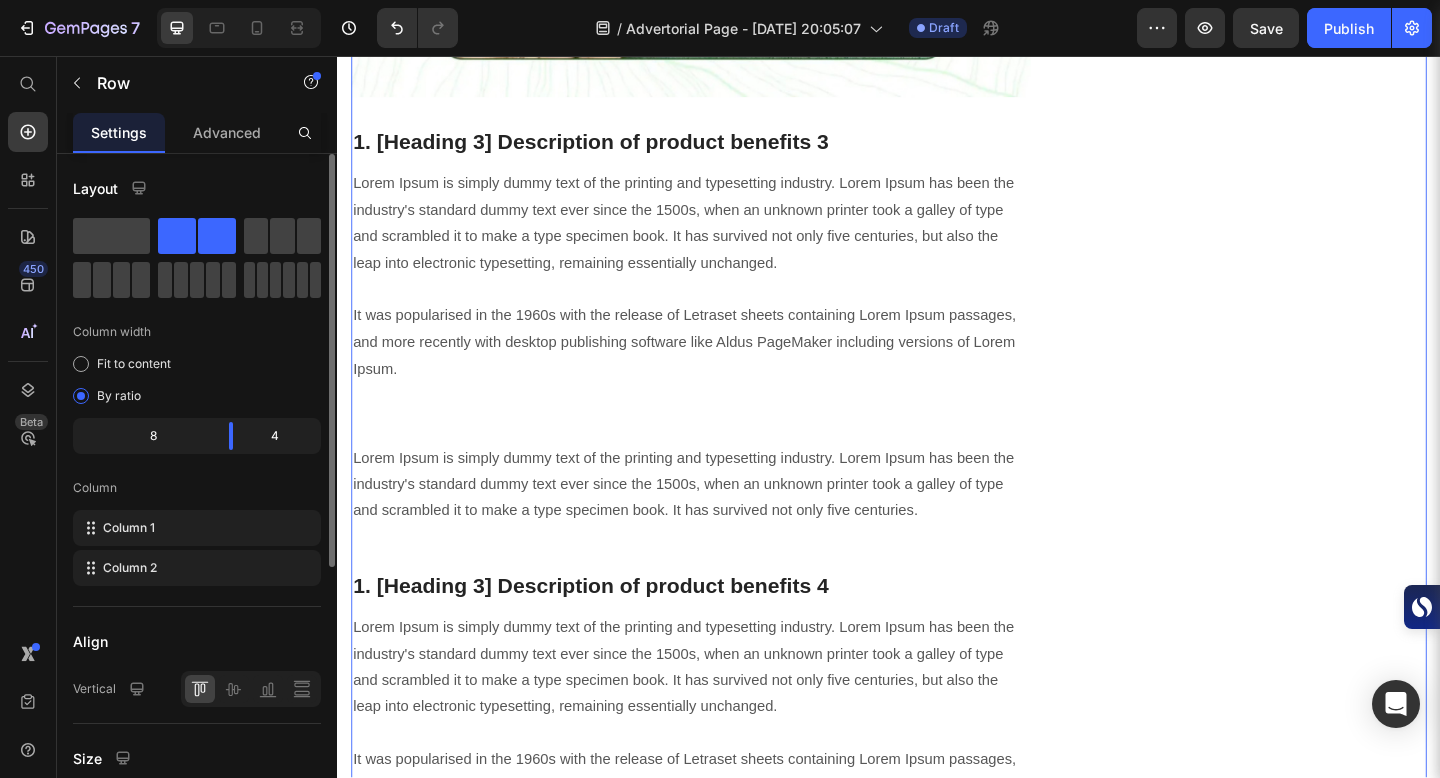 scroll, scrollTop: 4278, scrollLeft: 0, axis: vertical 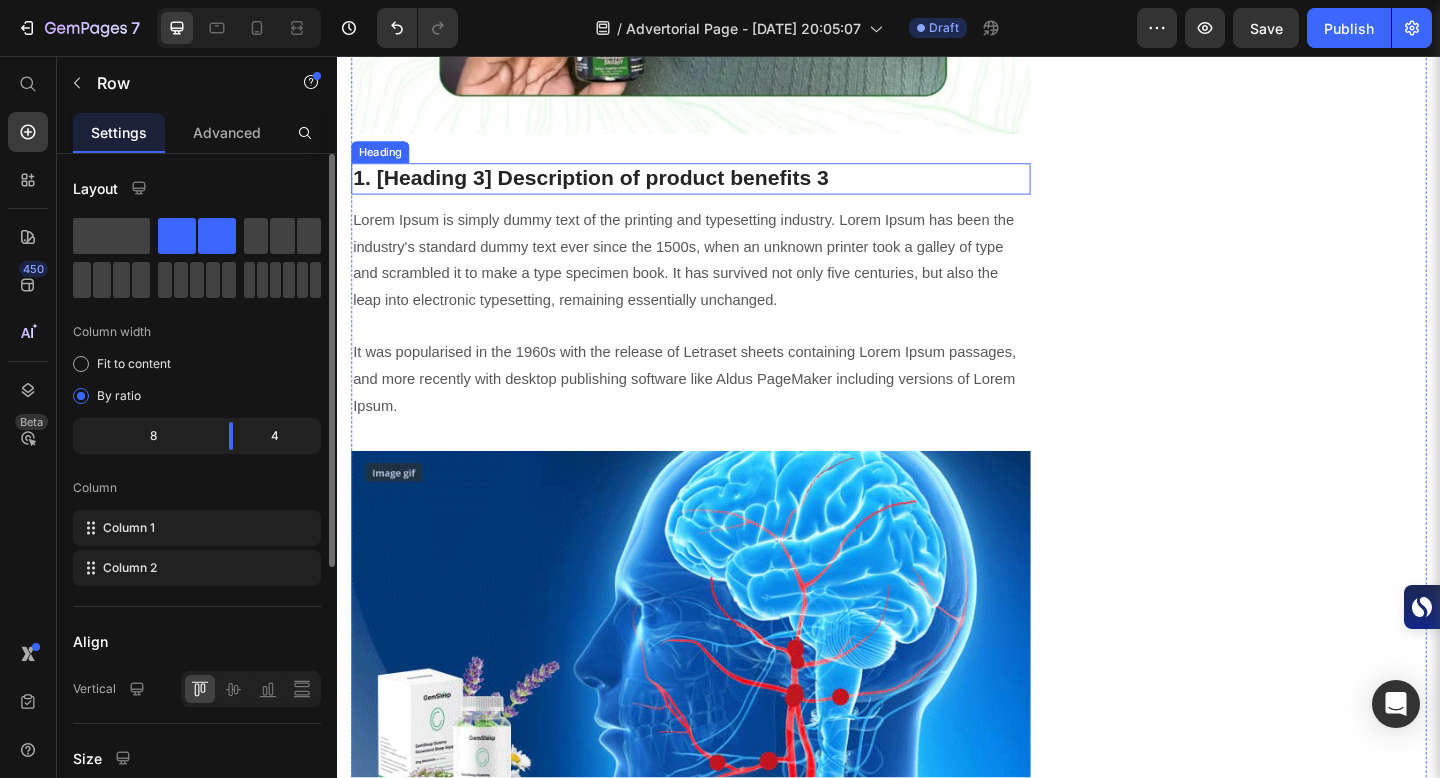 click on "1. [Heading 3] Description of product benefits 3" at bounding box center (721, 190) 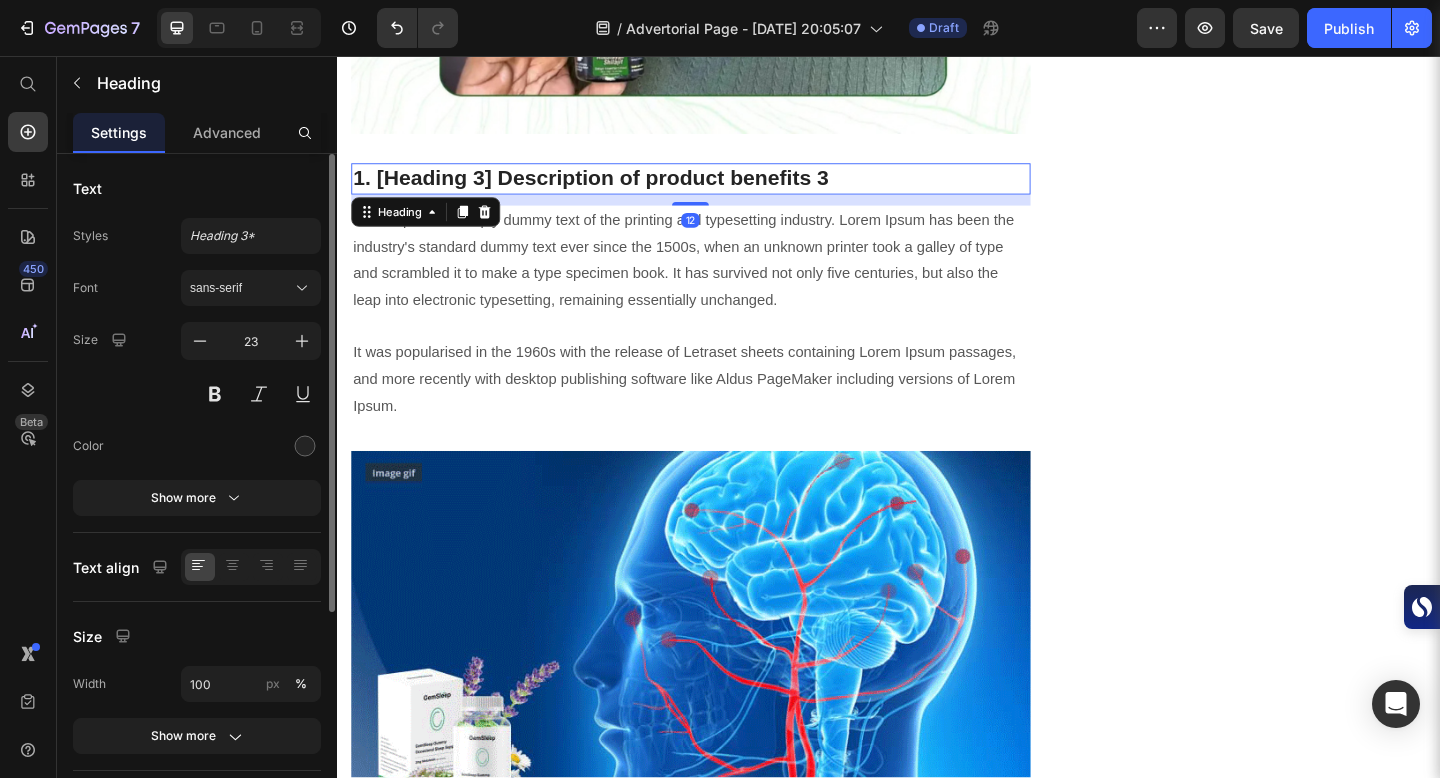 click on "1. [Heading 3] Description of product benefits 3" at bounding box center (721, 190) 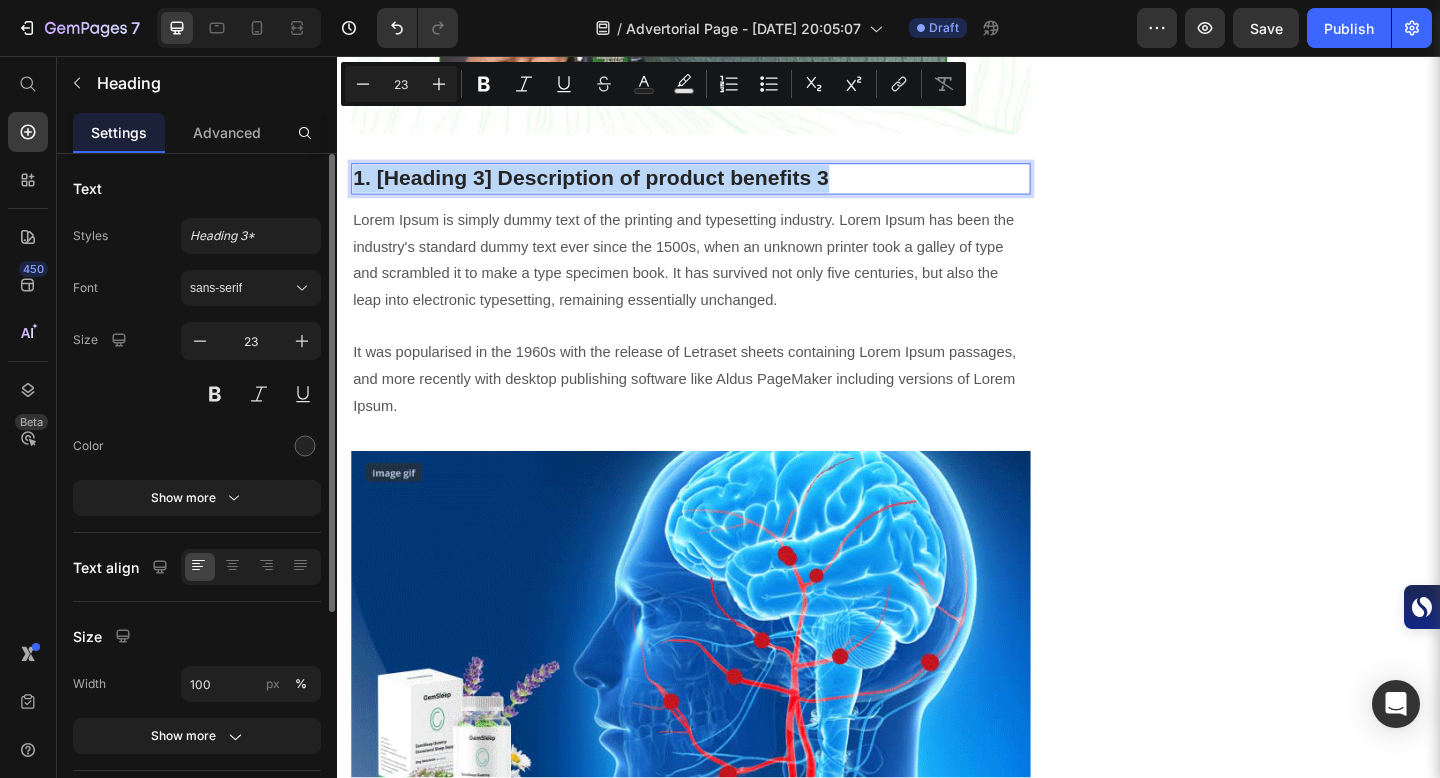 drag, startPoint x: 357, startPoint y: 127, endPoint x: 893, endPoint y: 129, distance: 536.0037 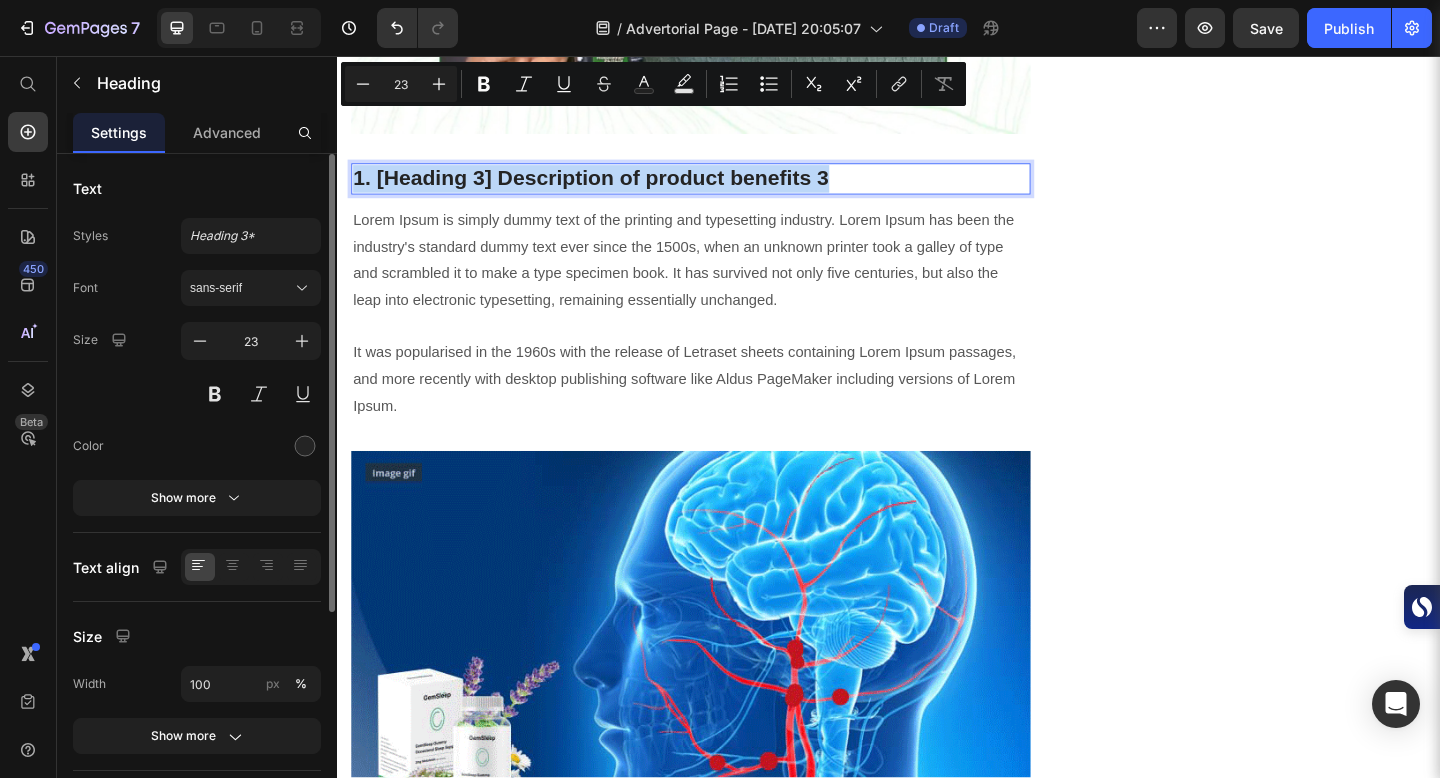 click on "1. [Heading 3] Description of product benefits 3" at bounding box center (721, 190) 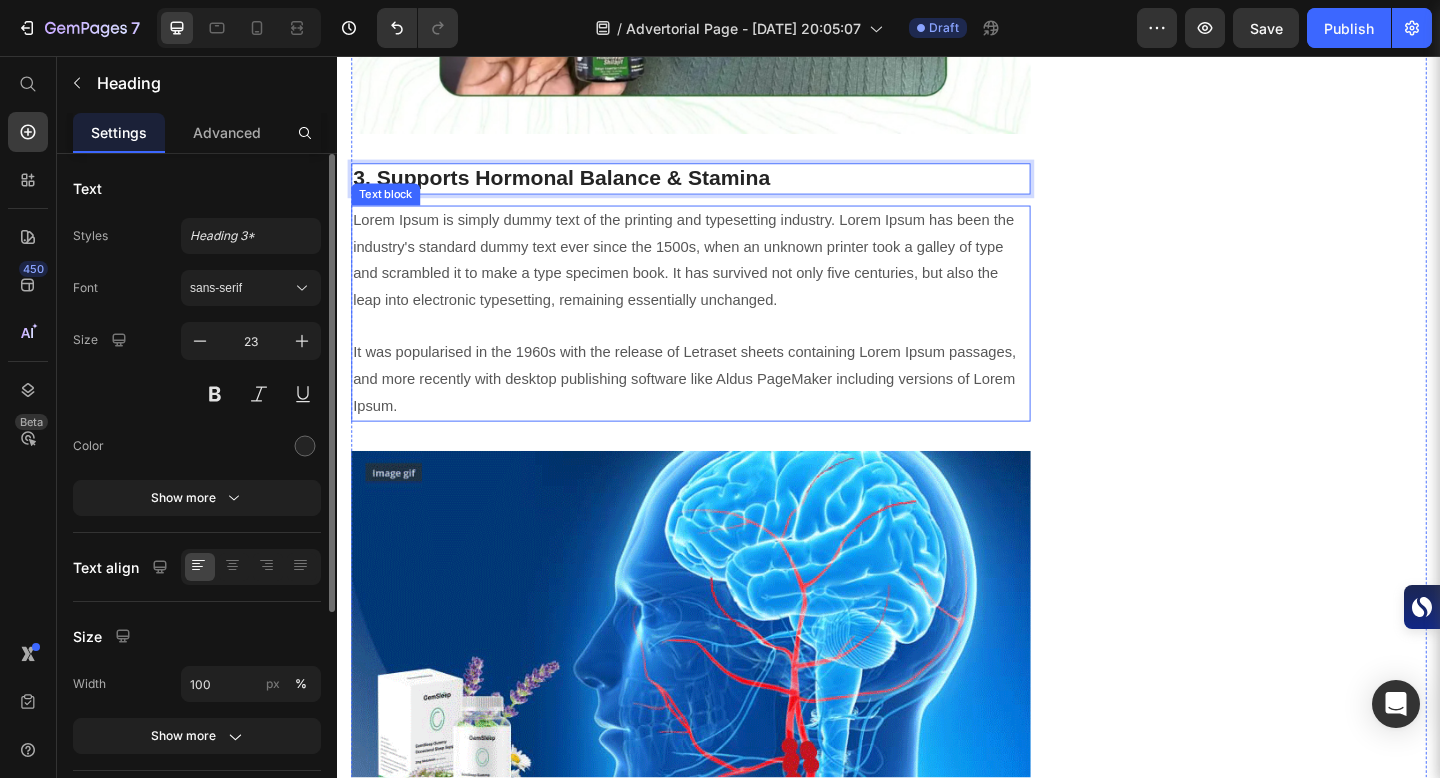 click on "Lorem Ipsum is simply dummy text of the printing and typesetting industry. Lorem Ipsum has been the industry's standard dummy text ever since the 1500s, when an unknown printer took a galley of type and scrambled it to make a type specimen book. It has survived not only five centuries, but also the leap into electronic typesetting, remaining essentially unchanged.  It was popularised in the 1960s with the release of Letraset sheets containing Lorem Ipsum passages, and more recently with desktop publishing software like Aldus PageMaker including versions of Lorem Ipsum." at bounding box center (721, 336) 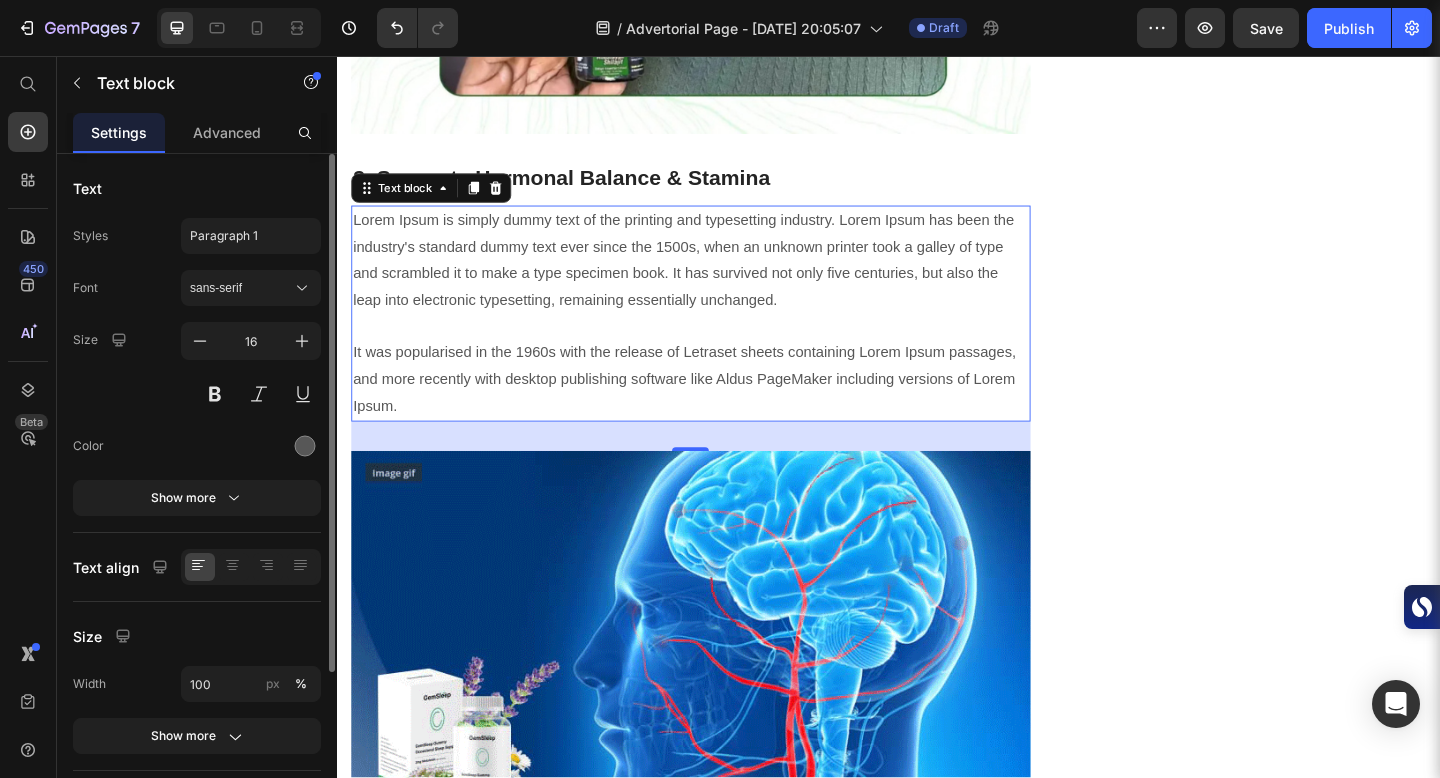 click on "Lorem Ipsum is simply dummy text of the printing and typesetting industry. Lorem Ipsum has been the industry's standard dummy text ever since the 1500s, when an unknown printer took a galley of type and scrambled it to make a type specimen book. It has survived not only five centuries, but also the leap into electronic typesetting, remaining essentially unchanged.  It was popularised in the 1960s with the release of Letraset sheets containing Lorem Ipsum passages, and more recently with desktop publishing software like Aldus PageMaker including versions of Lorem Ipsum." at bounding box center [721, 336] 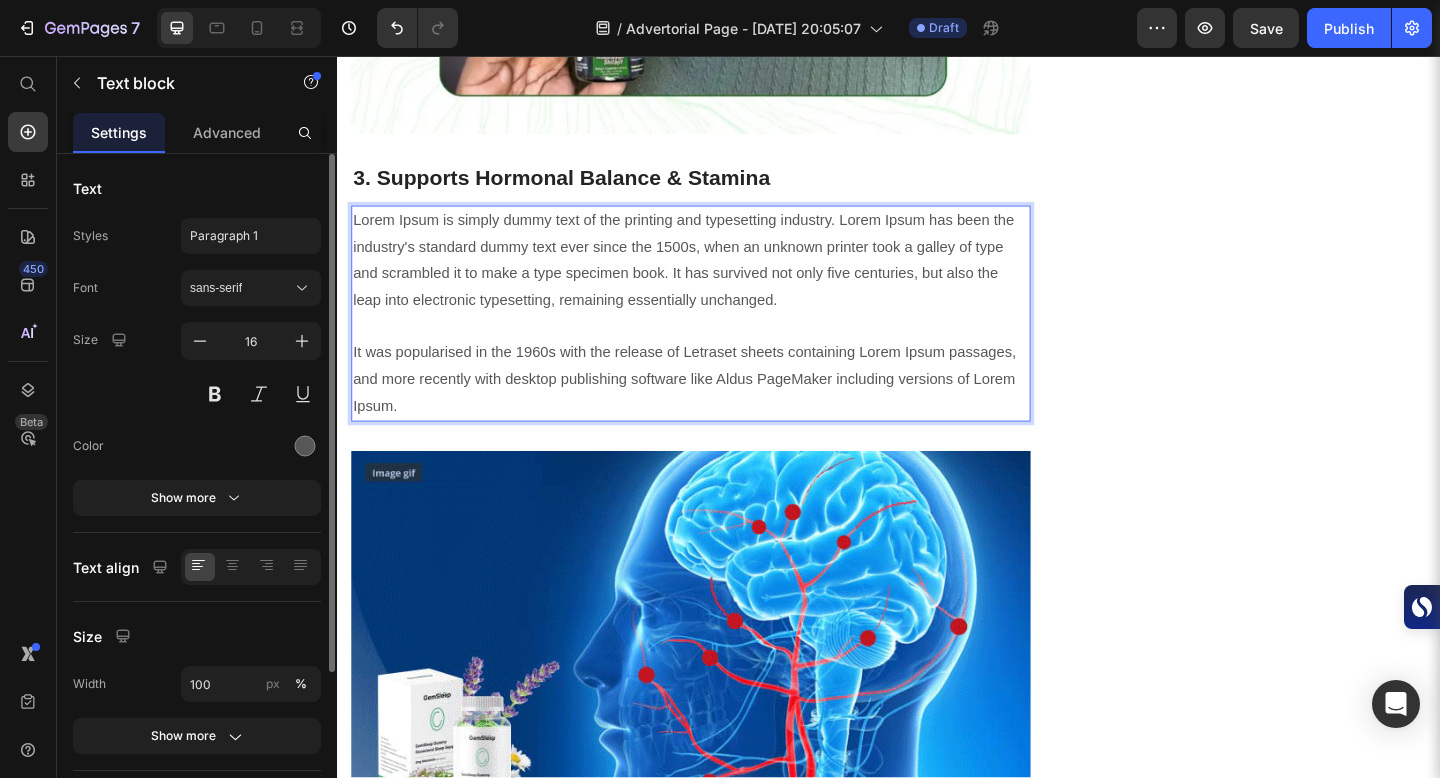 click on "Lorem Ipsum is simply dummy text of the printing and typesetting industry. Lorem Ipsum has been the industry's standard dummy text ever since the 1500s, when an unknown printer took a galley of type and scrambled it to make a type specimen book. It has survived not only five centuries, but also the leap into electronic typesetting, remaining essentially unchanged.  It was popularised in the 1960s with the release of Letraset sheets containing Lorem Ipsum passages, and more recently with desktop publishing software like Aldus PageMaker including versions of Lorem Ipsum." at bounding box center (721, 336) 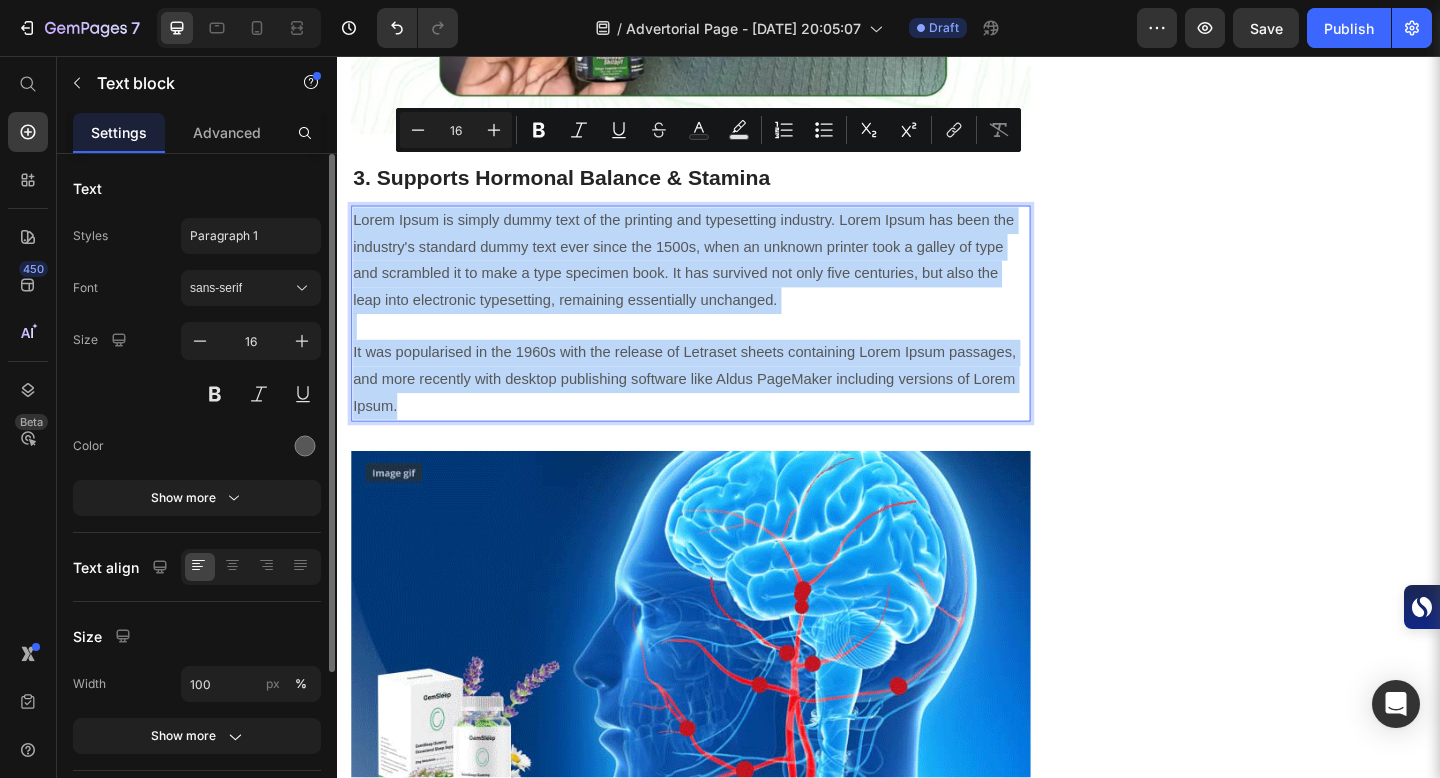 drag, startPoint x: 357, startPoint y: 166, endPoint x: 579, endPoint y: 385, distance: 311.8413 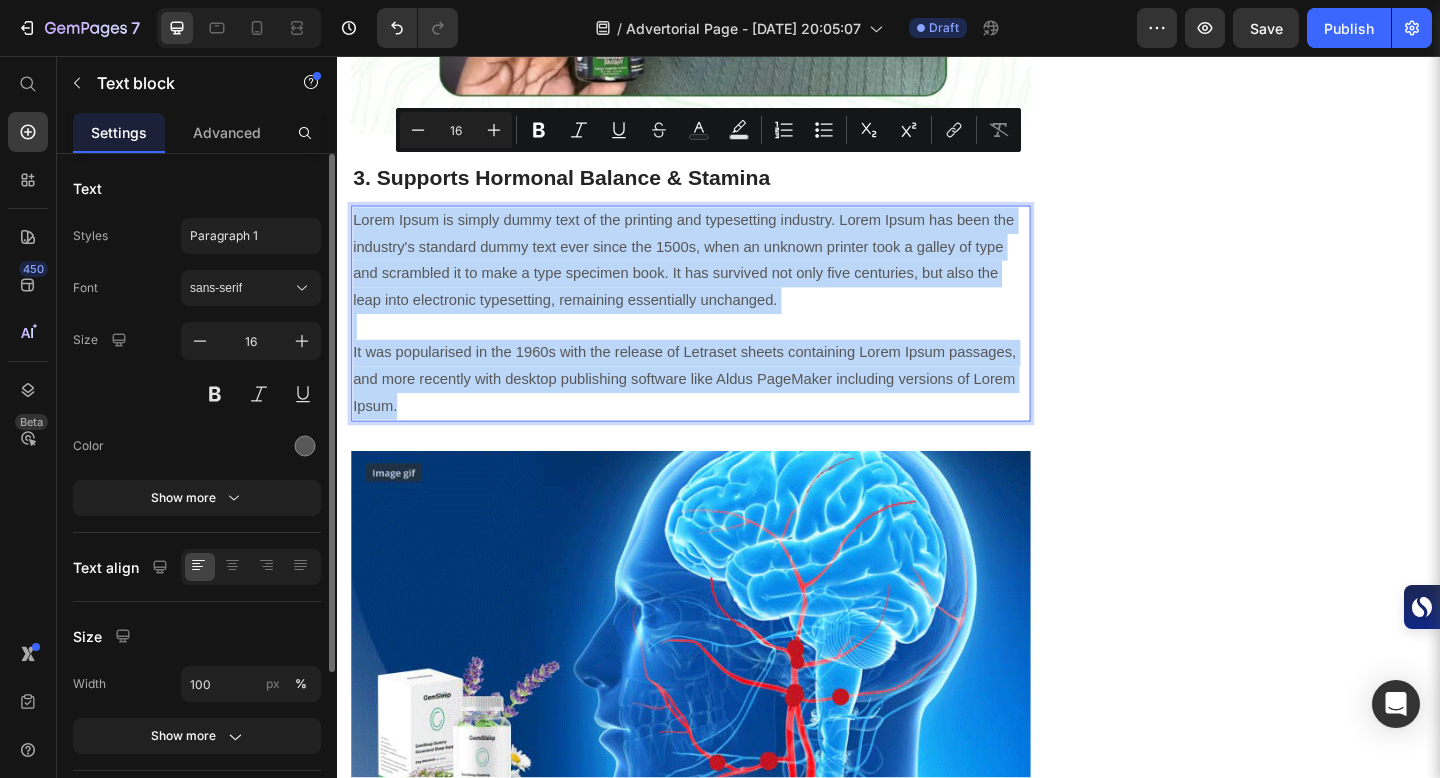 click on "Lorem Ipsum is simply dummy text of the printing and typesetting industry. Lorem Ipsum has been the industry's standard dummy text ever since the 1500s, when an unknown printer took a galley of type and scrambled it to make a type specimen book. It has survived not only five centuries, but also the leap into electronic typesetting, remaining essentially unchanged.  It was popularised in the 1960s with the release of Letraset sheets containing Lorem Ipsum passages, and more recently with desktop publishing software like Aldus PageMaker including versions of Lorem Ipsum." at bounding box center (721, 336) 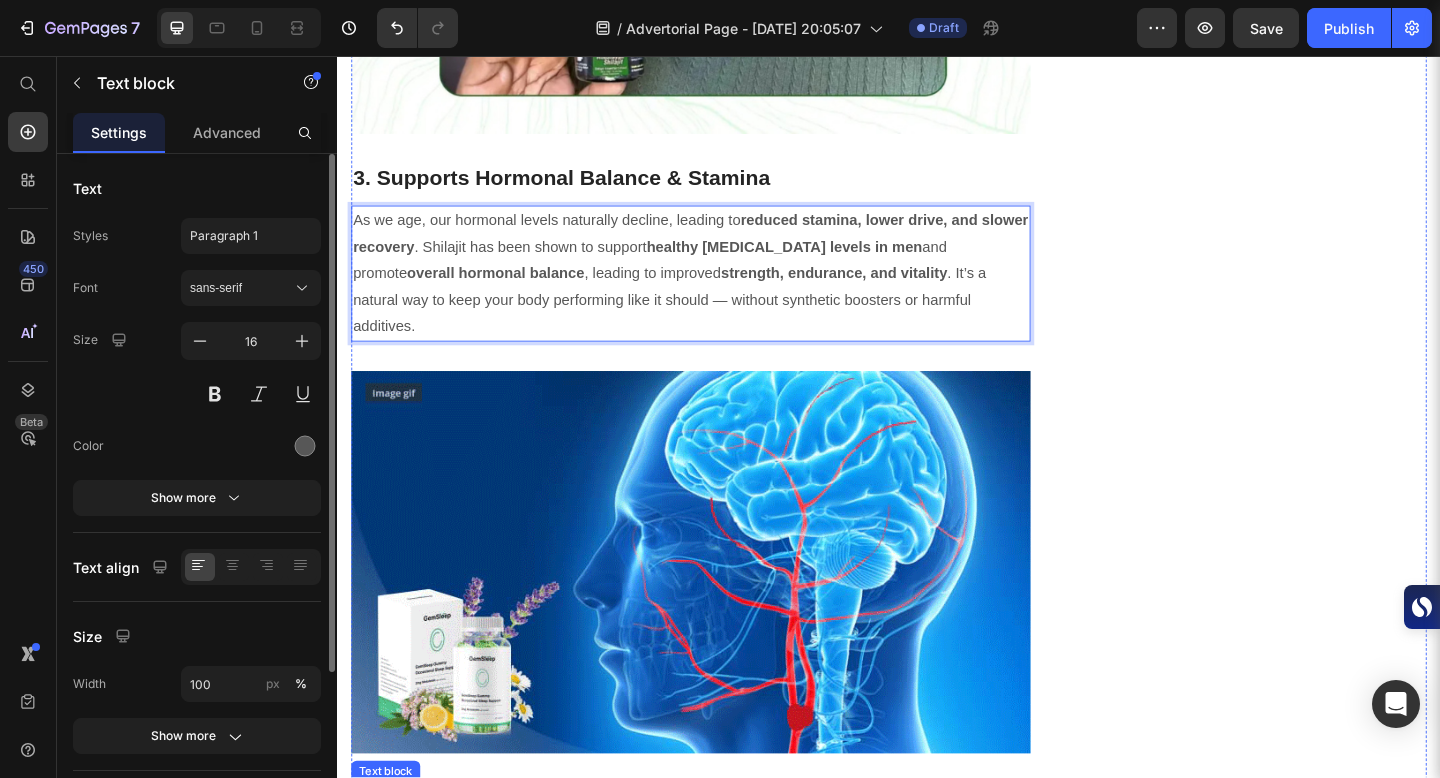 click on "Lorem Ipsum is simply dummy text of the printing and typesetting industry. Lorem Ipsum has been the industry's standard dummy text ever since the 1500s, when an unknown printer took a galley of type and scrambled it to make a type specimen book. It has survived not only five centuries." at bounding box center (721, 892) 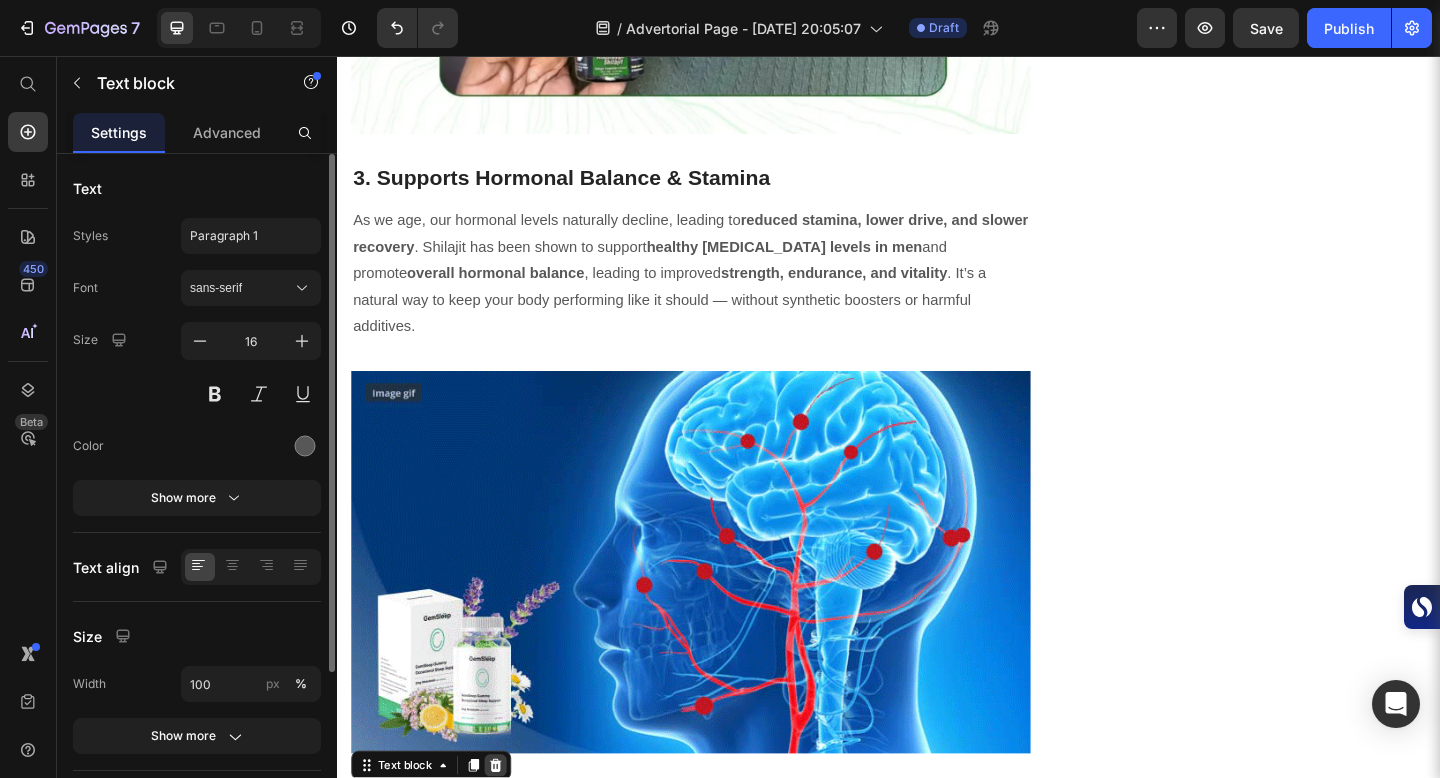 click at bounding box center [509, 828] 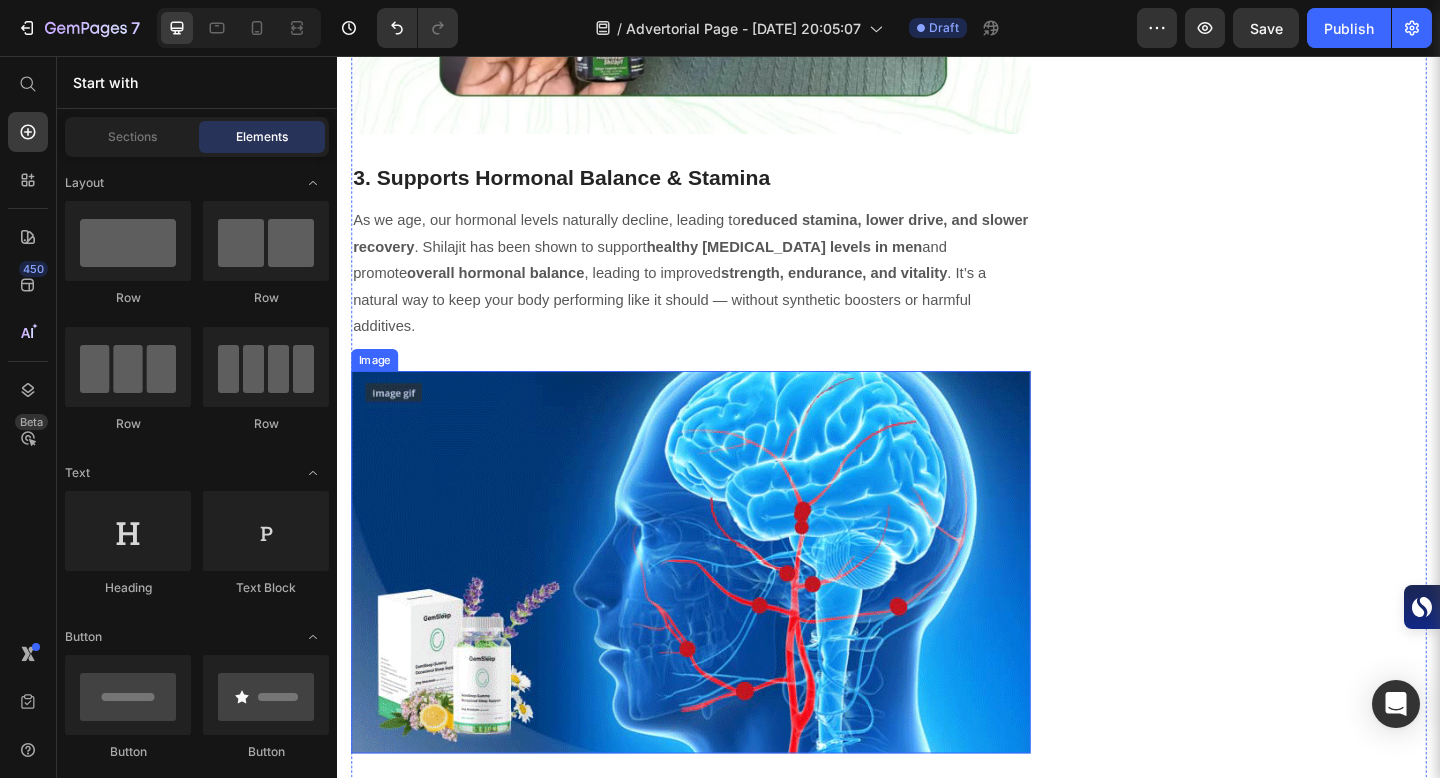 click at bounding box center (721, 606) 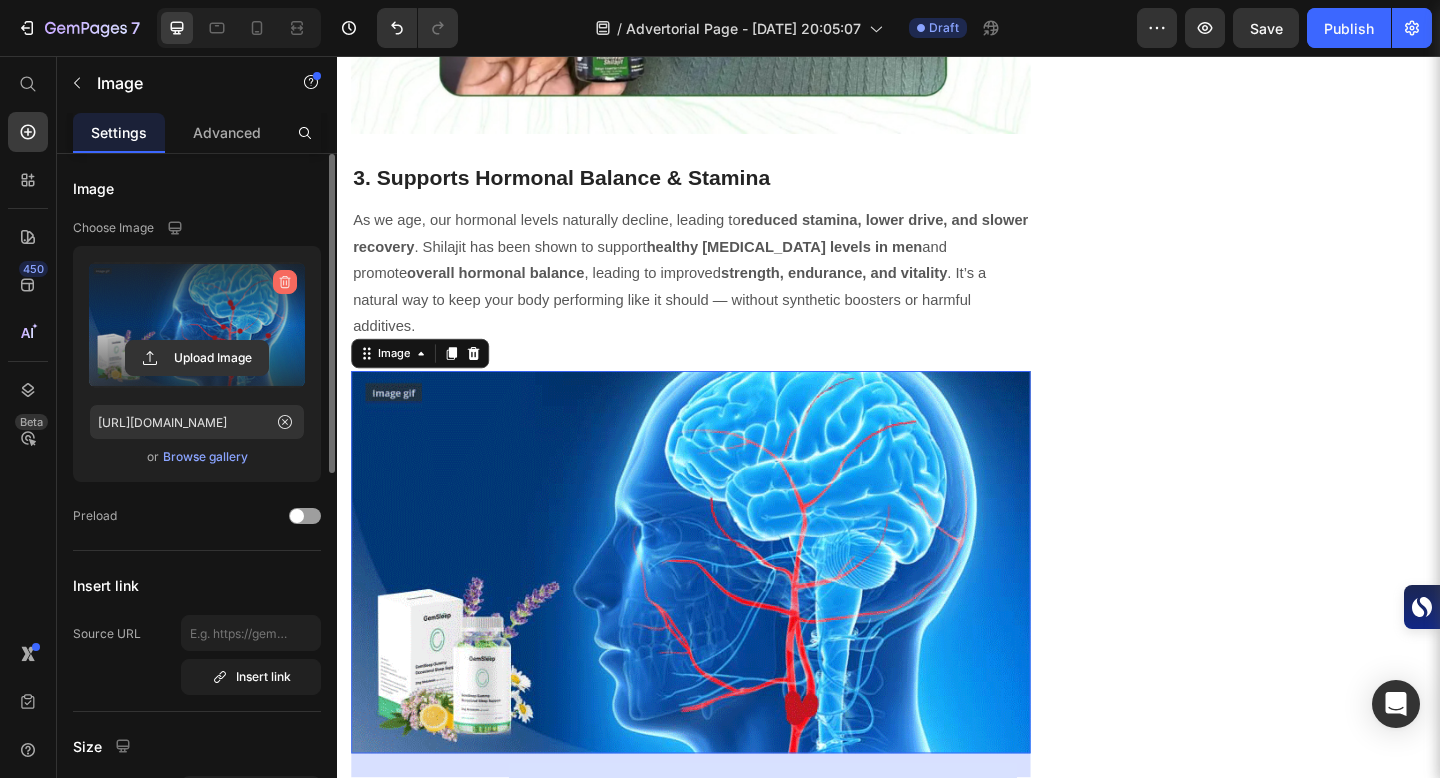 click 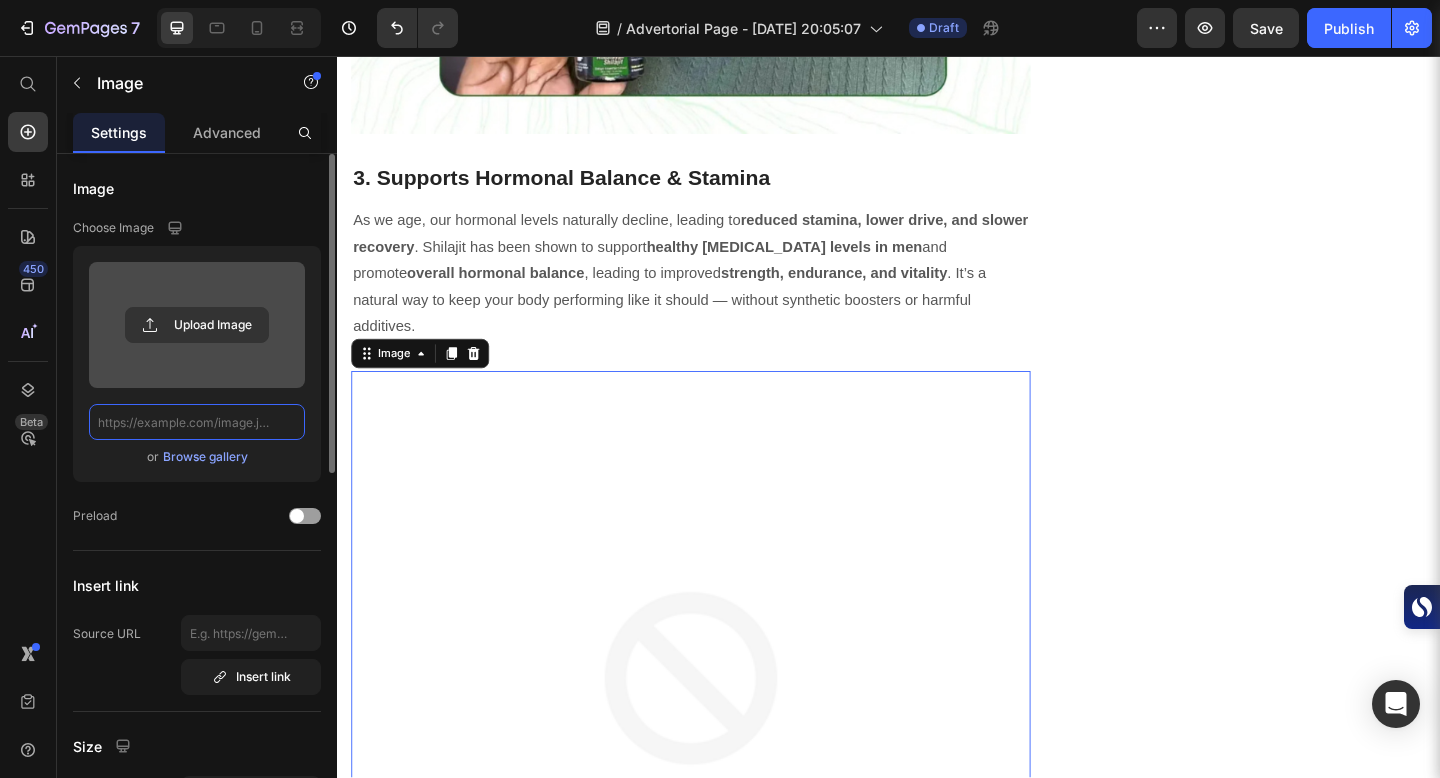 scroll, scrollTop: 0, scrollLeft: 0, axis: both 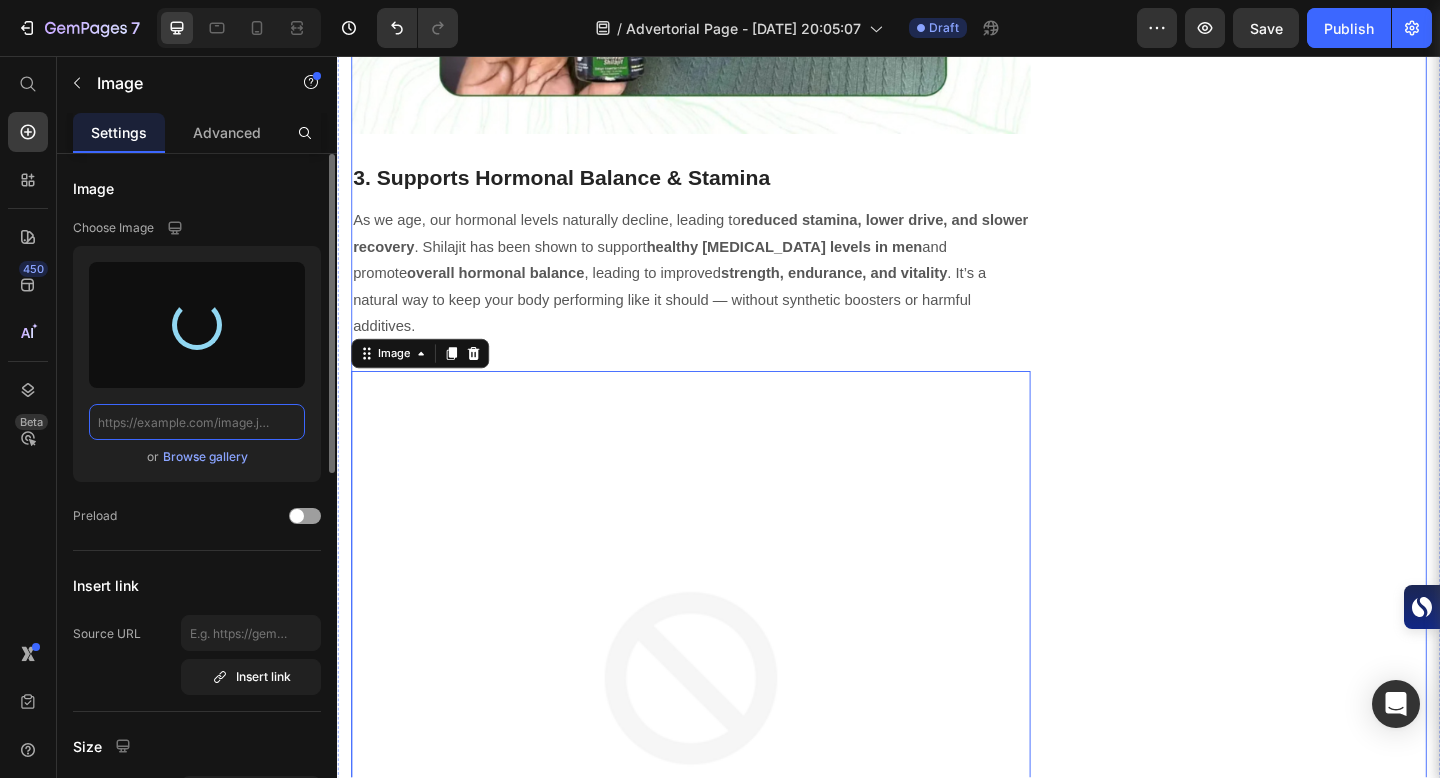 type on "https://cdn.shopify.com/s/files/1/0732/3199/1011/files/gempages_573112408483038324-9803596f-77d5-49ea-9230-ace37ab25ba0.png" 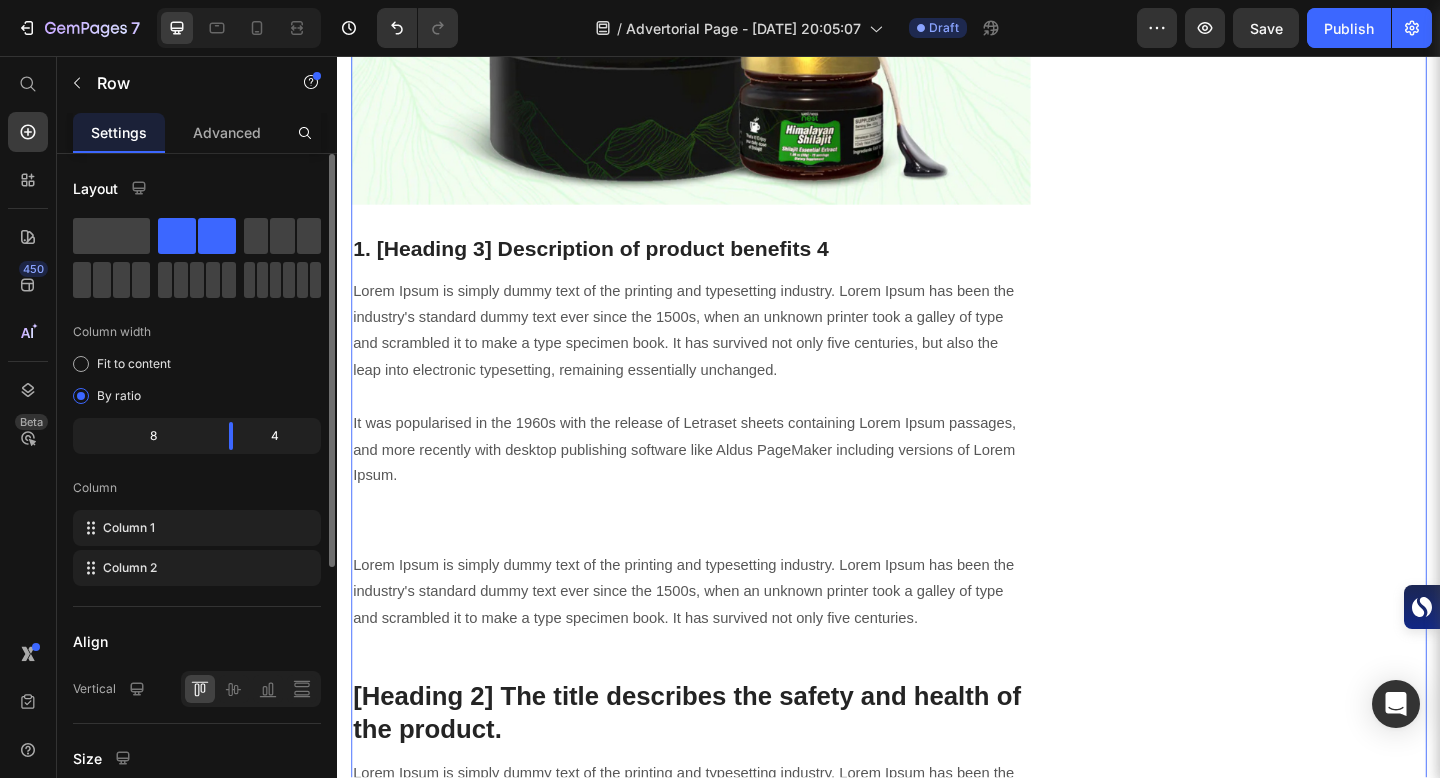 scroll, scrollTop: 5238, scrollLeft: 0, axis: vertical 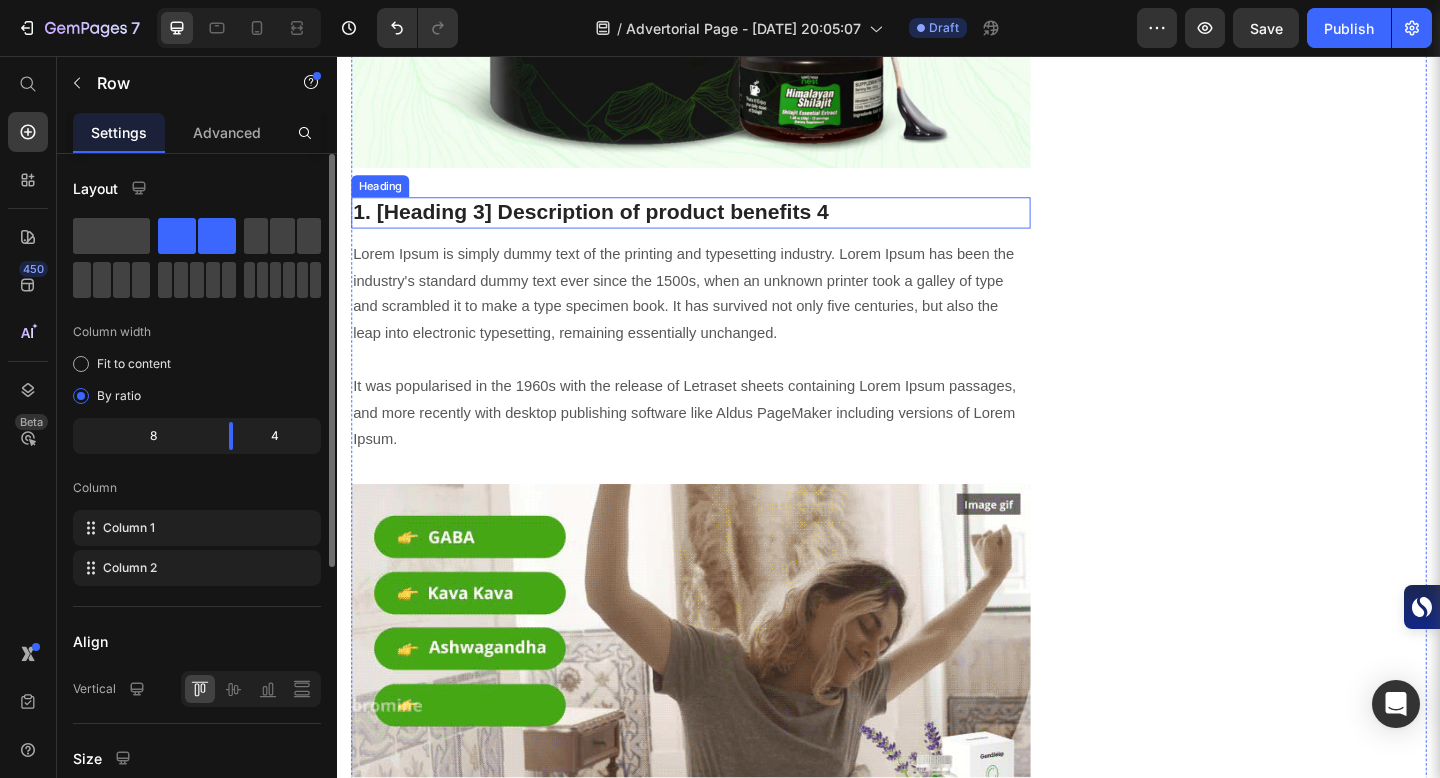click on "1. [Heading 3] Description of product benefits 4" at bounding box center [721, 227] 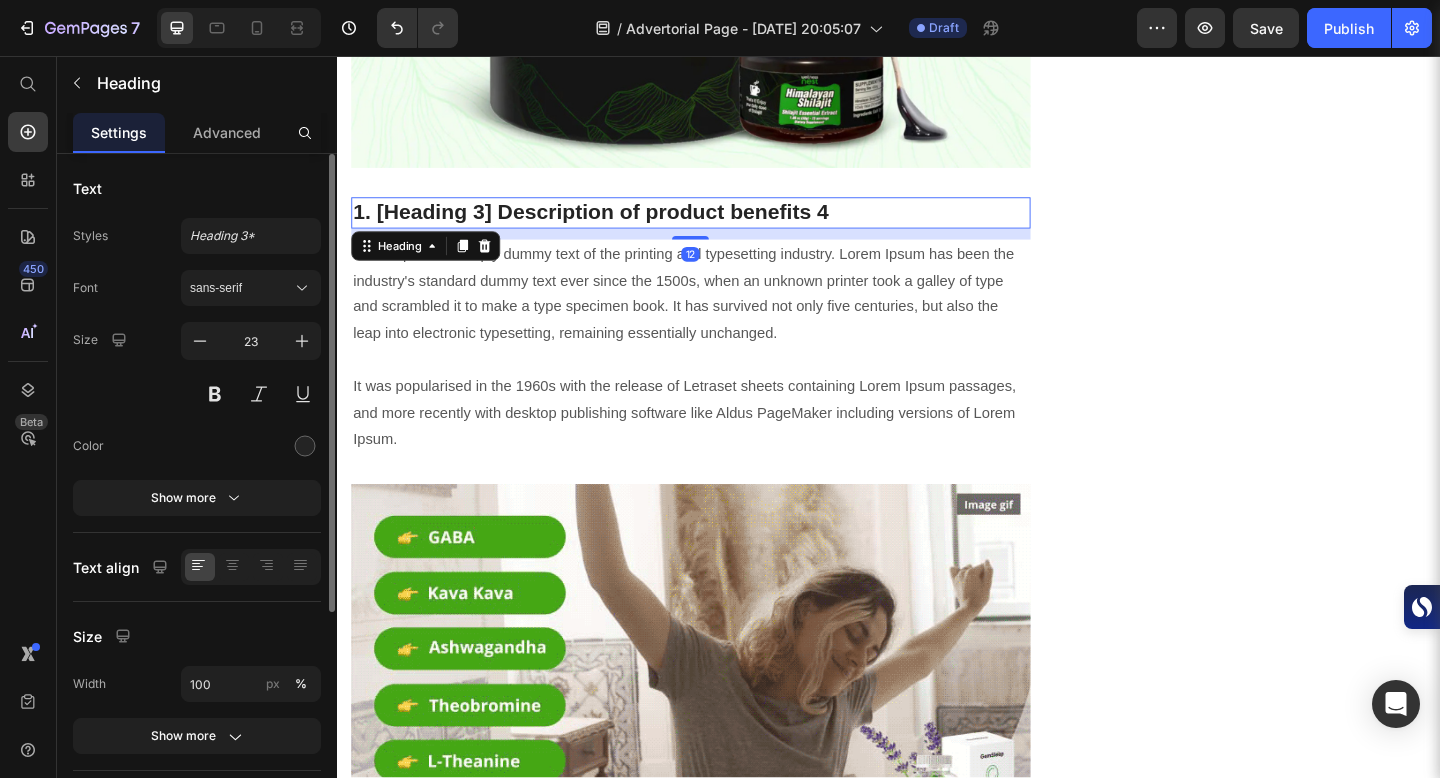 click on "1. [Heading 3] Description of product benefits 4" at bounding box center [721, 227] 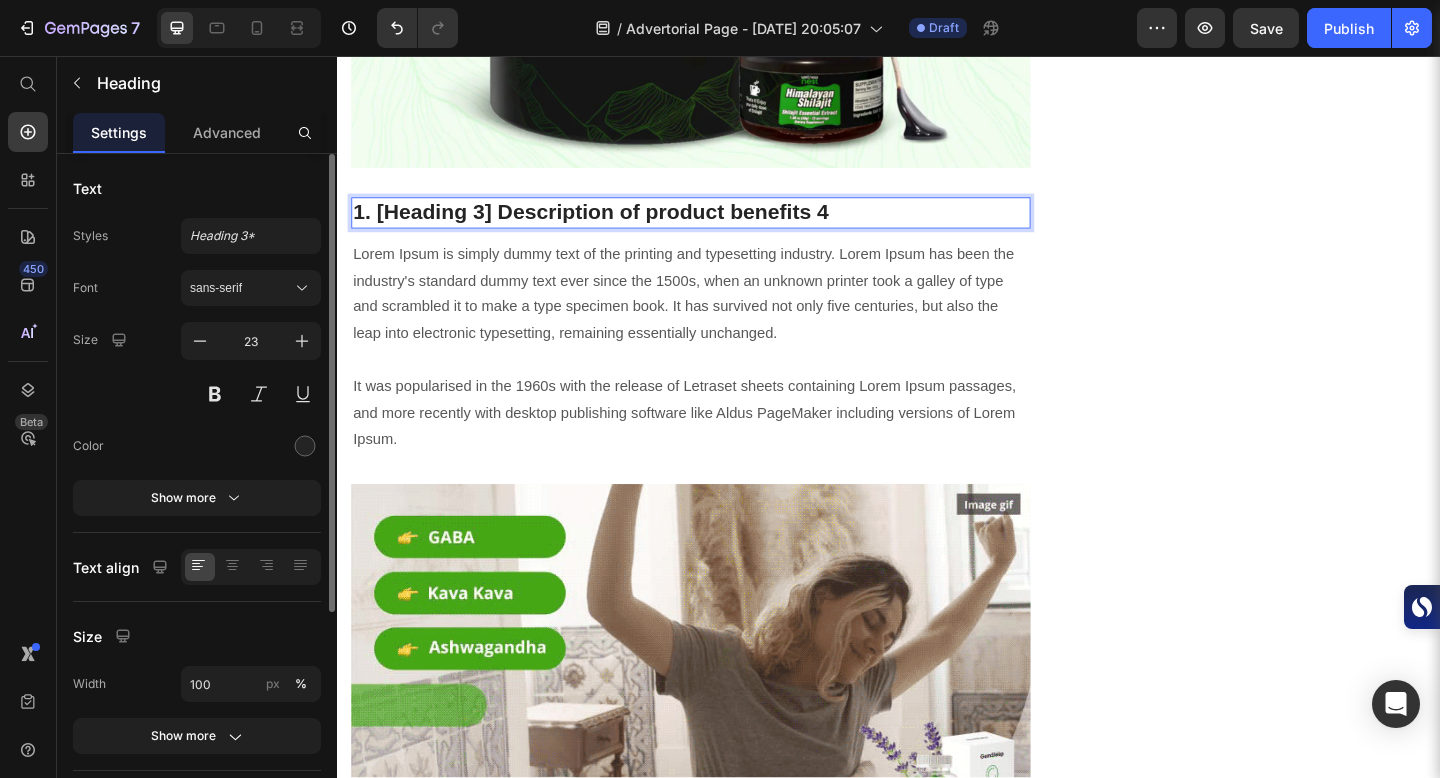 click on "1. [Heading 3] Description of product benefits 4" at bounding box center [721, 227] 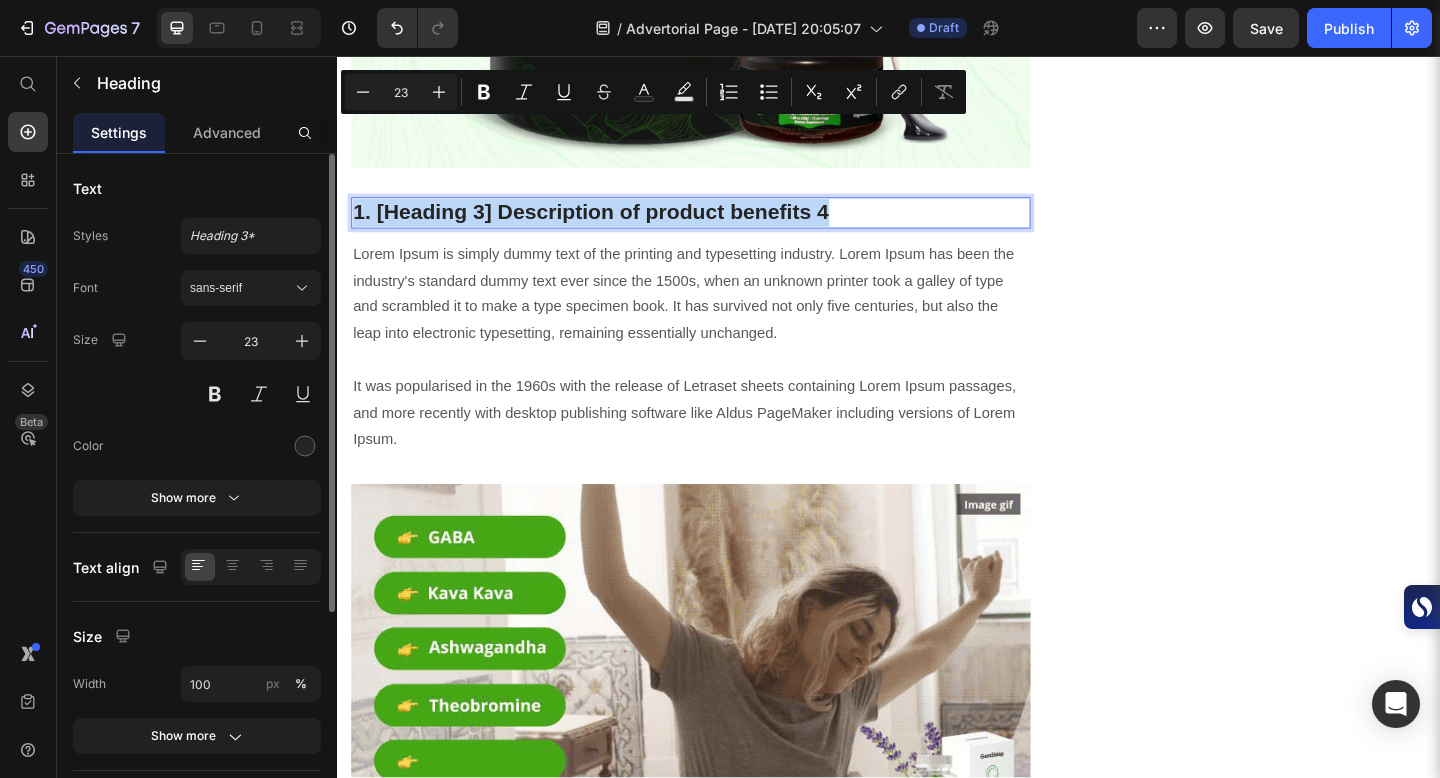 drag, startPoint x: 355, startPoint y: 126, endPoint x: 884, endPoint y: 147, distance: 529.4167 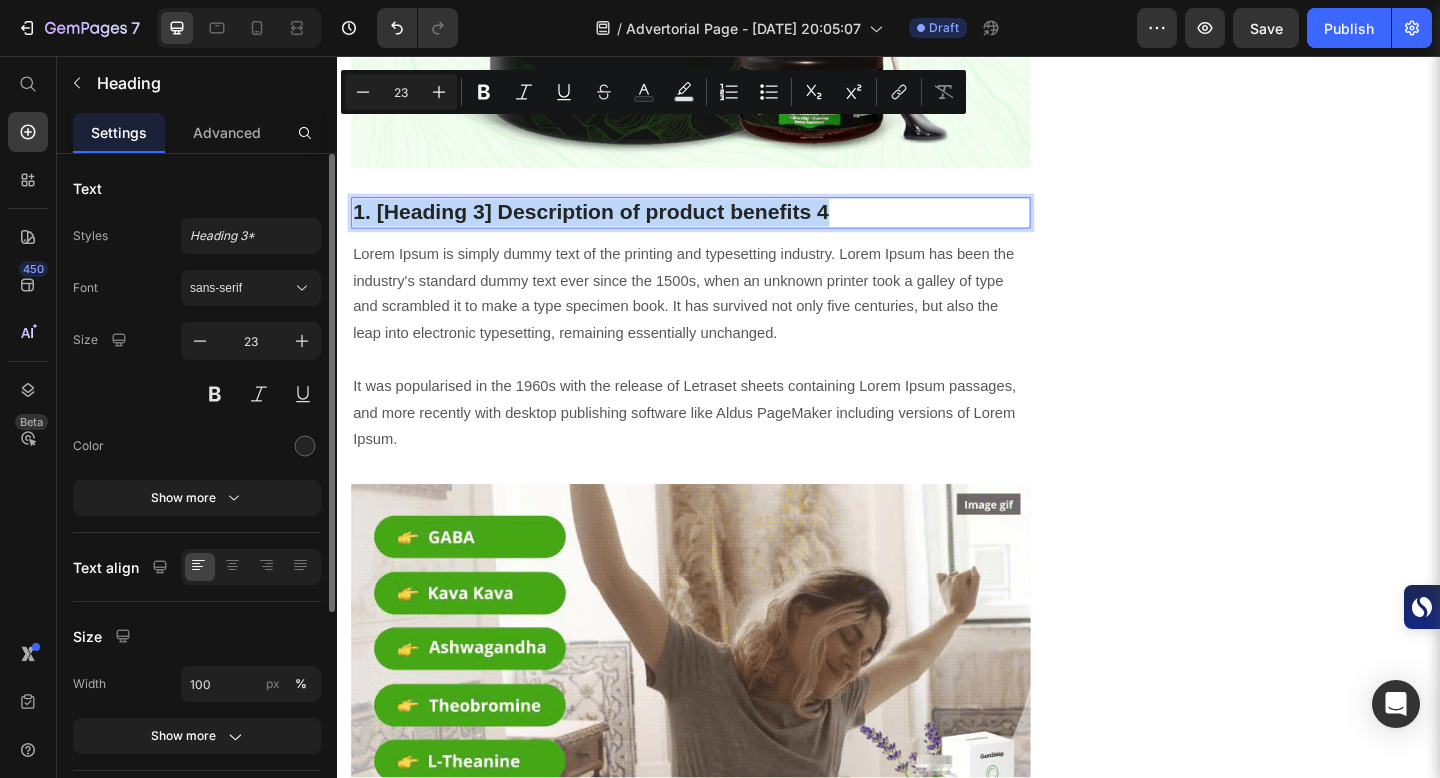 click on "1. [Heading 3] Description of product benefits 4" at bounding box center (721, 227) 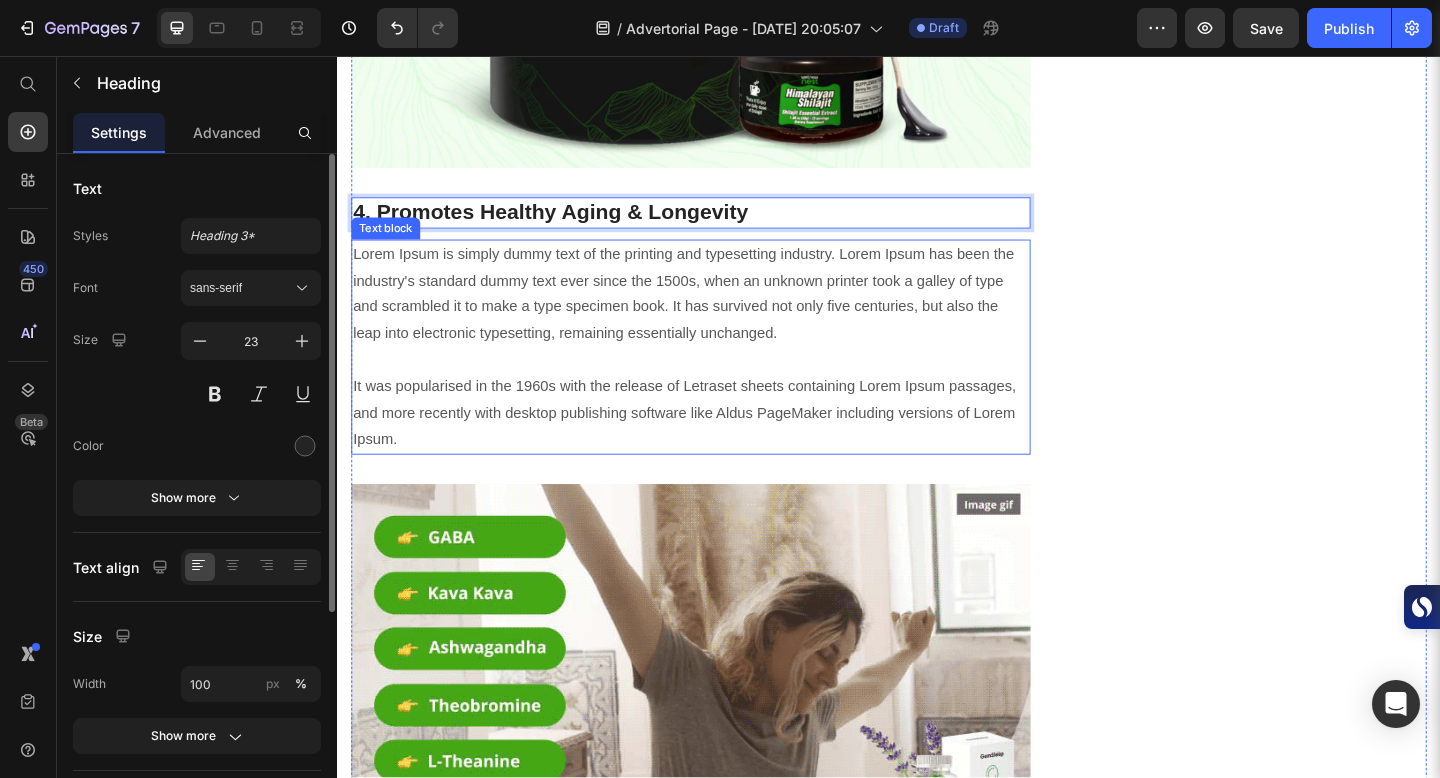 click on "Lorem Ipsum is simply dummy text of the printing and typesetting industry. Lorem Ipsum has been the industry's standard dummy text ever since the 1500s, when an unknown printer took a galley of type and scrambled it to make a type specimen book. It has survived not only five centuries, but also the leap into electronic typesetting, remaining essentially unchanged.  It was popularised in the 1960s with the release of Letraset sheets containing Lorem Ipsum passages, and more recently with desktop publishing software like Aldus PageMaker including versions of Lorem Ipsum." at bounding box center (721, 373) 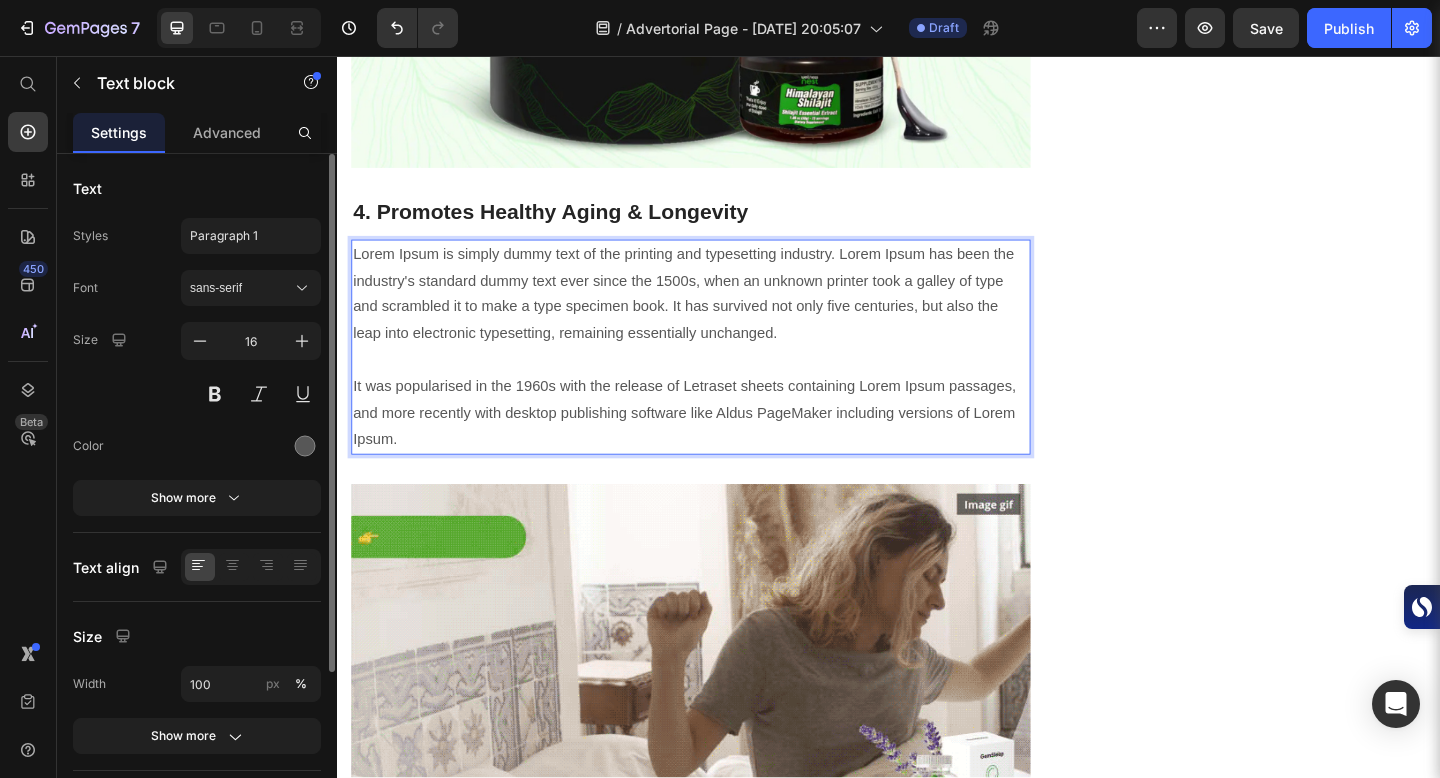 click on "Lorem Ipsum is simply dummy text of the printing and typesetting industry. Lorem Ipsum has been the industry's standard dummy text ever since the 1500s, when an unknown printer took a galley of type and scrambled it to make a type specimen book. It has survived not only five centuries, but also the leap into electronic typesetting, remaining essentially unchanged.  It was popularised in the 1960s with the release of Letraset sheets containing Lorem Ipsum passages, and more recently with desktop publishing software like Aldus PageMaker including versions of Lorem Ipsum." at bounding box center (721, 373) 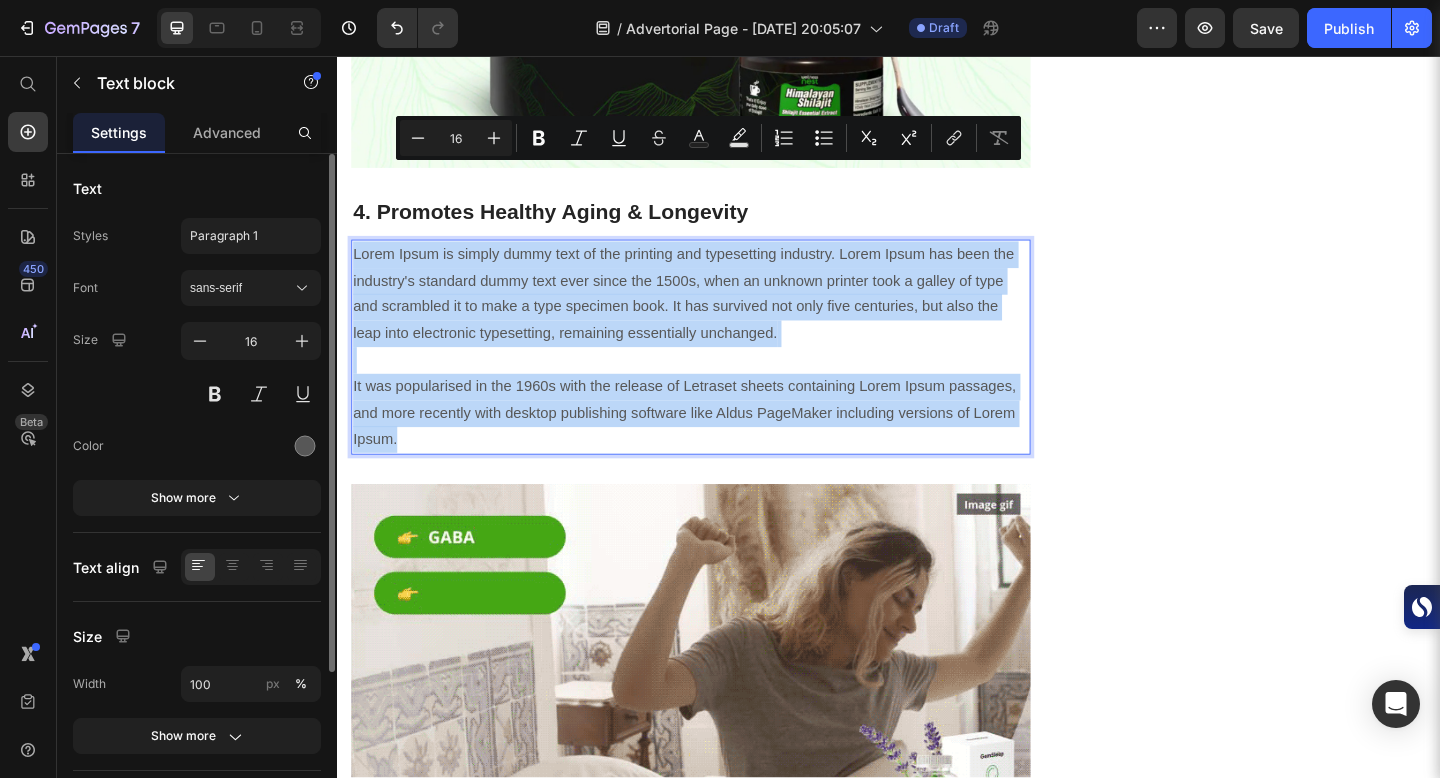 drag, startPoint x: 357, startPoint y: 180, endPoint x: 614, endPoint y: 381, distance: 326.26675 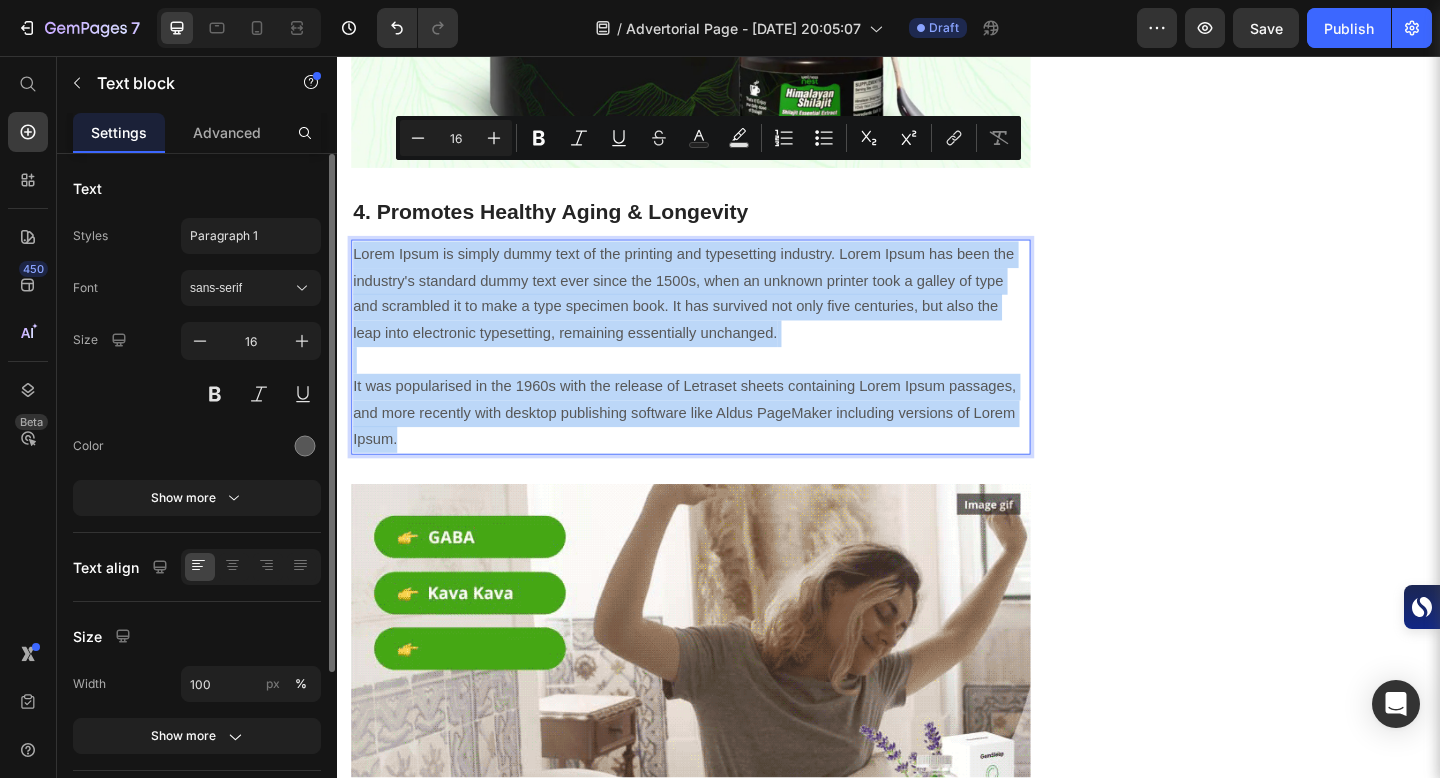 click on "Lorem Ipsum is simply dummy text of the printing and typesetting industry. Lorem Ipsum has been the industry's standard dummy text ever since the 1500s, when an unknown printer took a galley of type and scrambled it to make a type specimen book. It has survived not only five centuries, but also the leap into electronic typesetting, remaining essentially unchanged.  It was popularised in the 1960s with the release of Letraset sheets containing Lorem Ipsum passages, and more recently with desktop publishing software like Aldus PageMaker including versions of Lorem Ipsum." at bounding box center [721, 373] 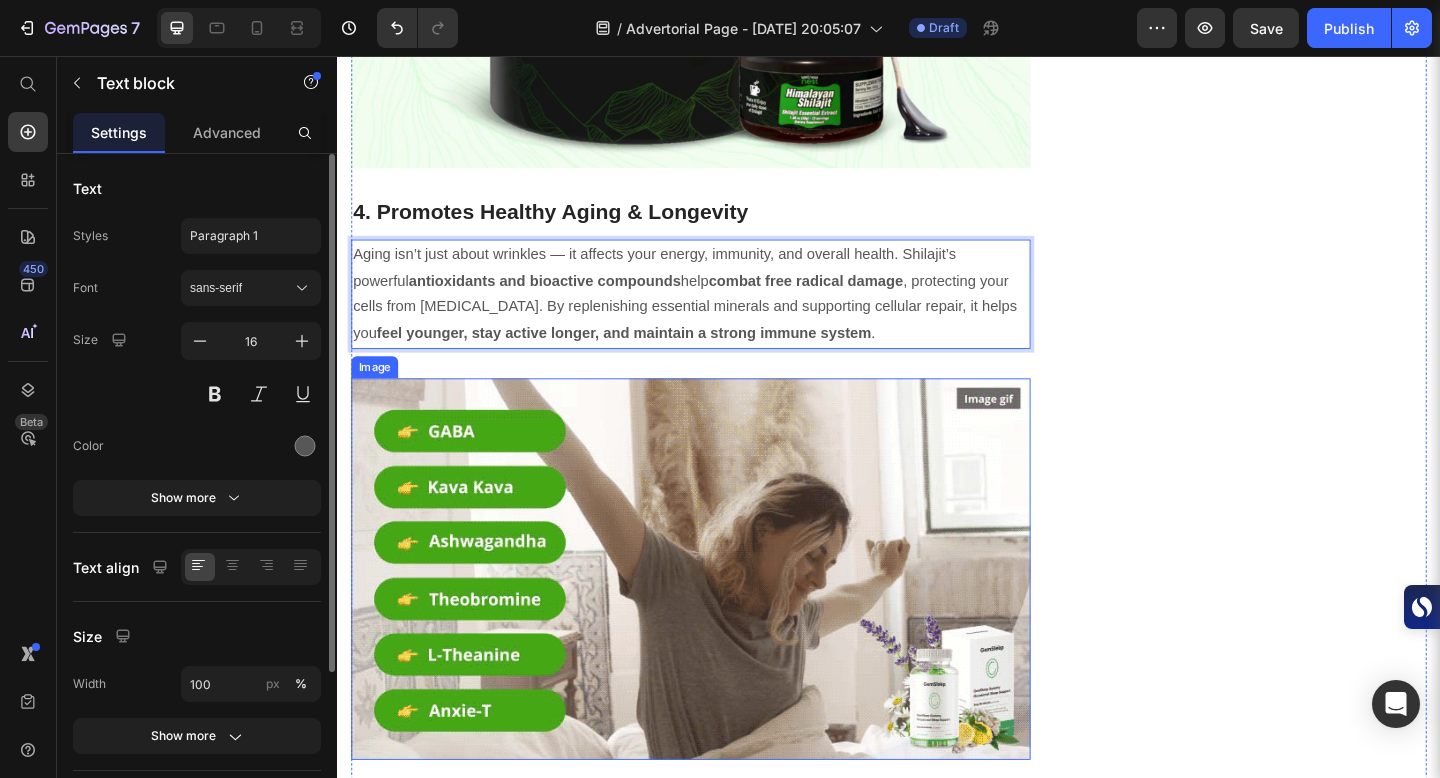 click at bounding box center (721, 614) 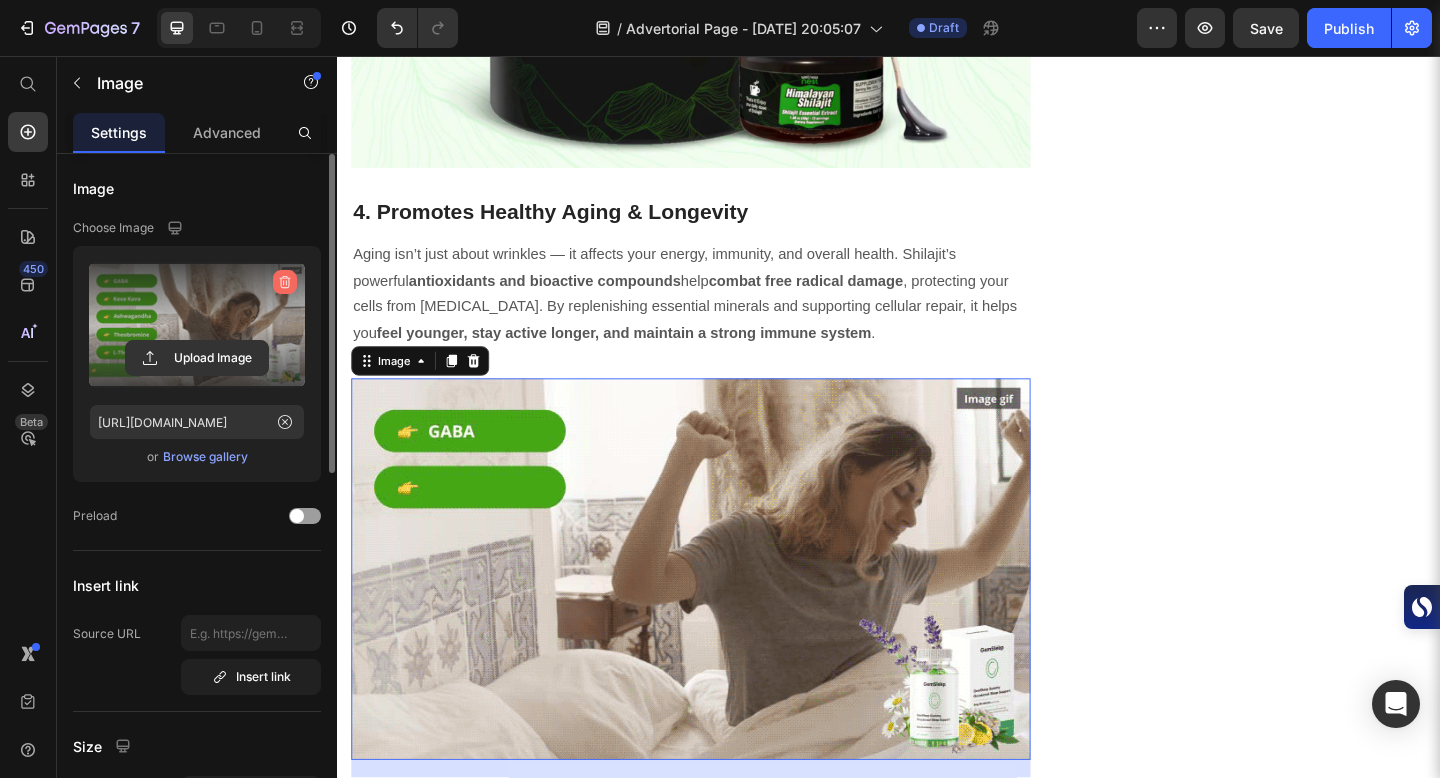 click at bounding box center [285, 282] 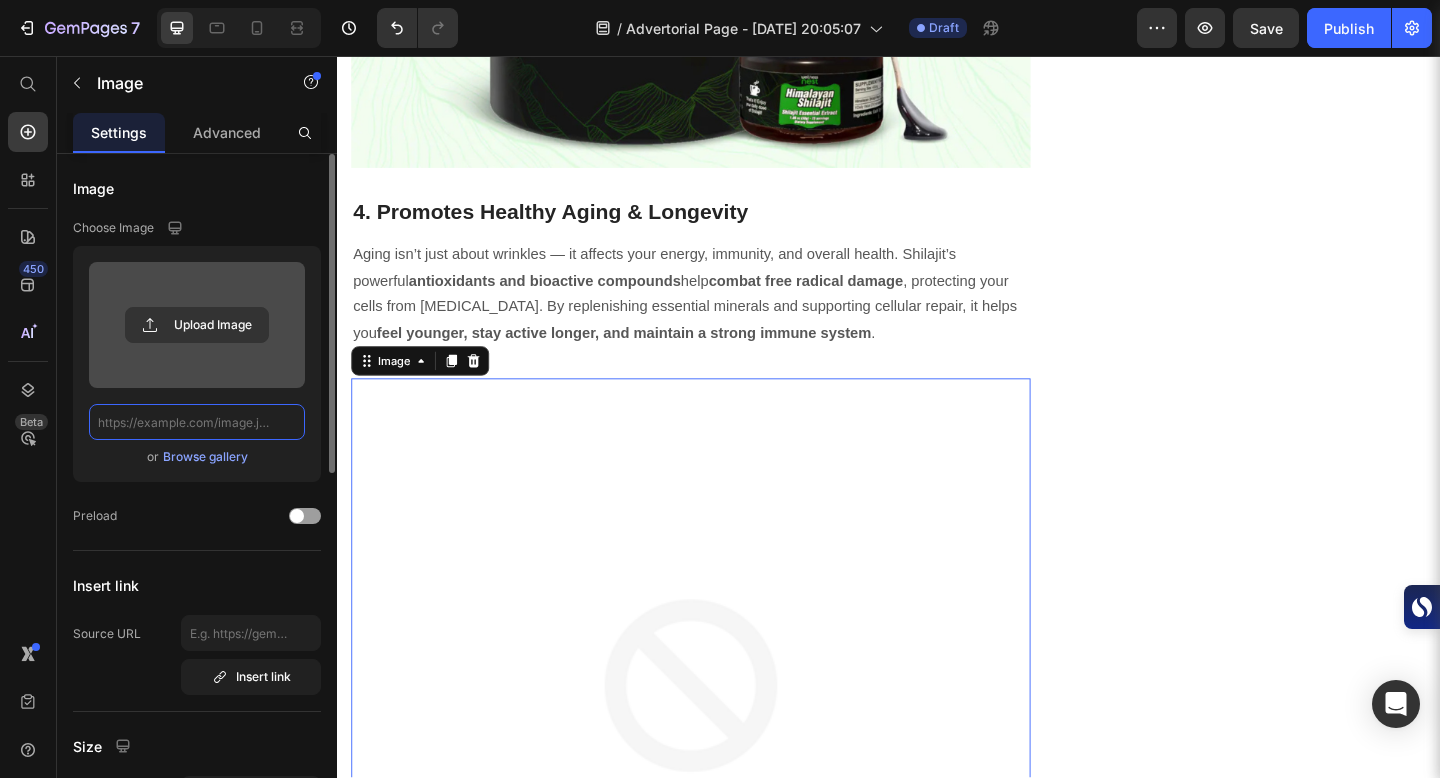 scroll, scrollTop: 0, scrollLeft: 0, axis: both 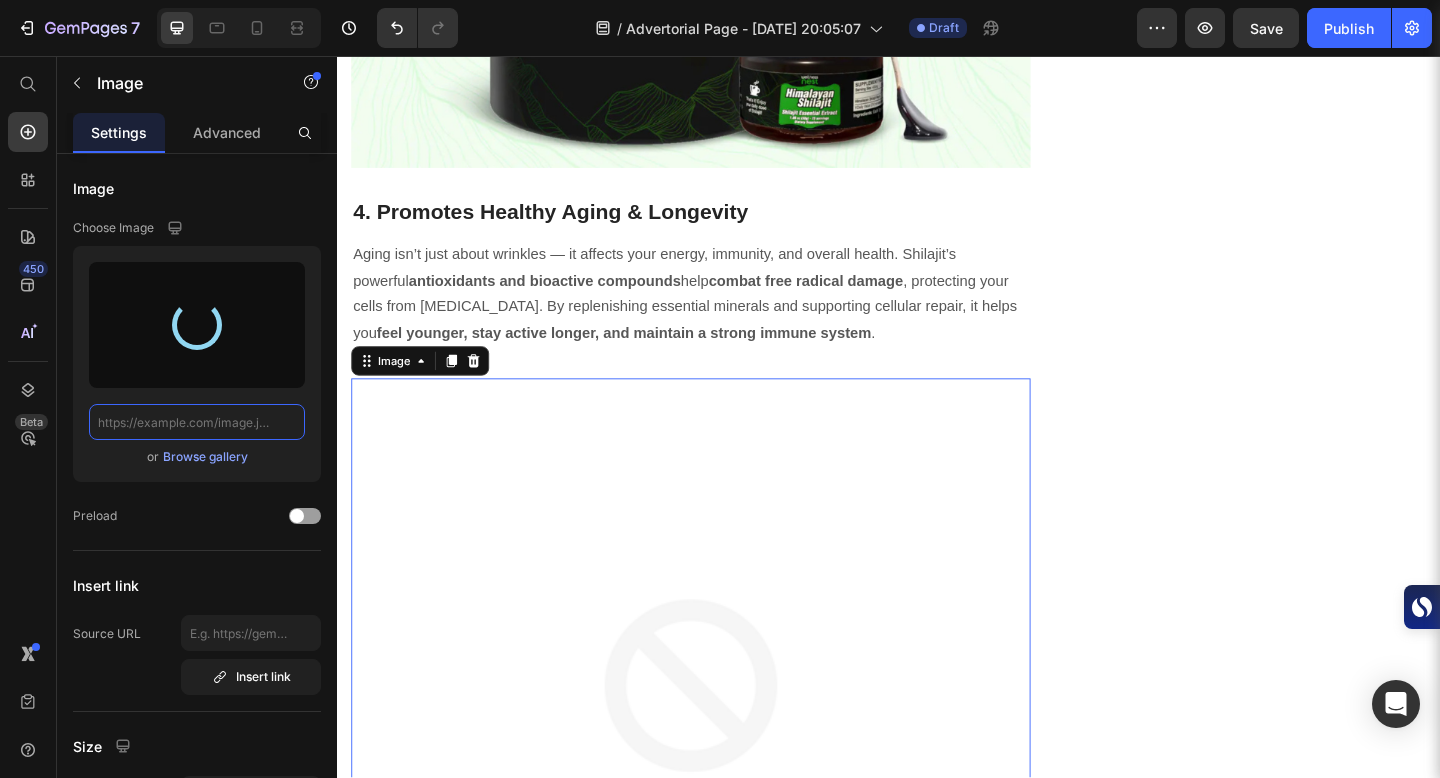 type on "https://cdn.shopify.com/s/files/1/0732/3199/1011/files/gempages_573112408483038324-1945abdf-5c3d-4dc6-be15-dd0d72c4604c.png" 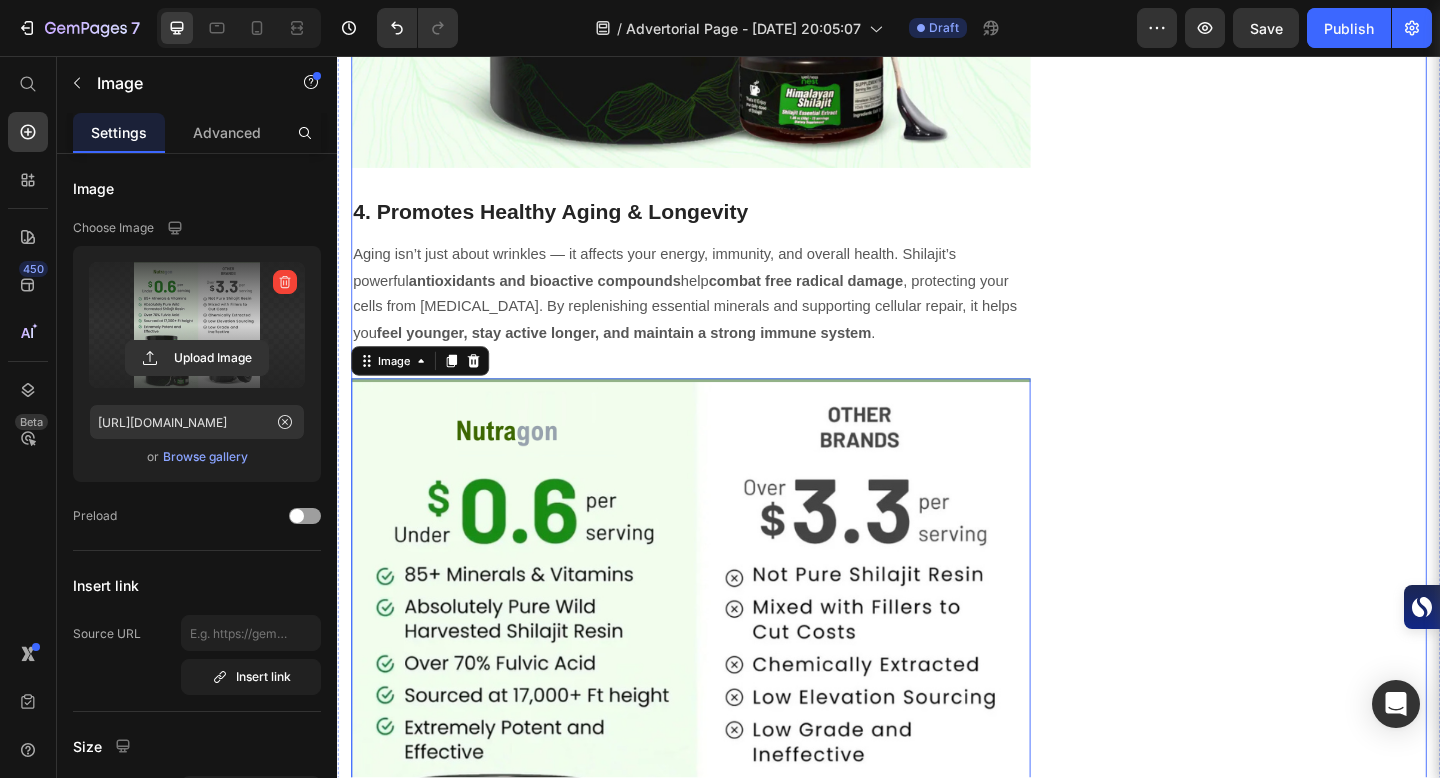 click on "Packed with Over 85 Trace Minerals for Peak Energy, Vitality & Mental Clarity. Heading
Icon Boosts Energy Text block
Icon Support Immunity Text block
Icon Reduce Stress  Text block
Icon Increase Stamina  Text block Icon List Row Image  	   CHECK AVAILABILITY Button ✔️ 30-Day Money-Back Guarantee Text block Row
Publish the page to see the content.
Sticky sidebar" at bounding box center [1337, -1142] 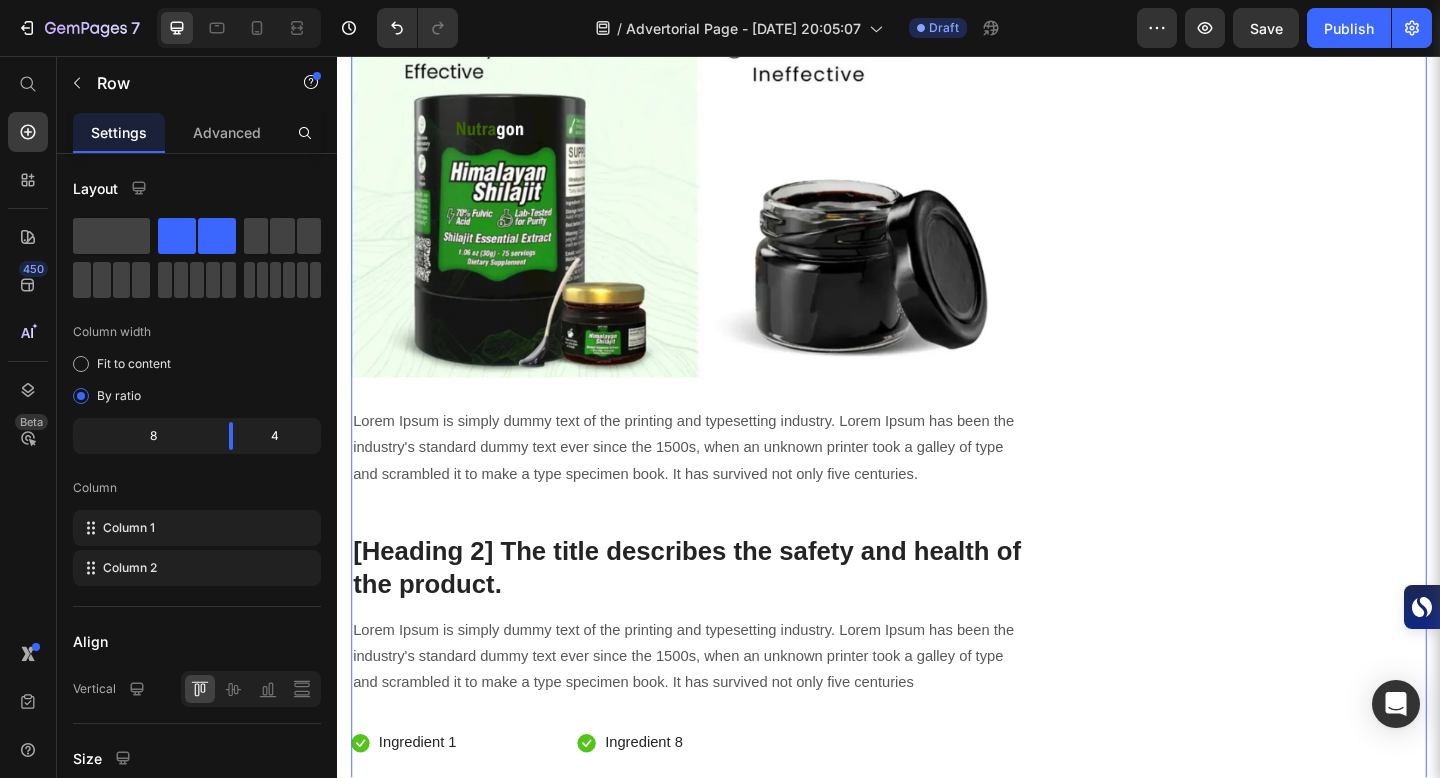 scroll, scrollTop: 5998, scrollLeft: 0, axis: vertical 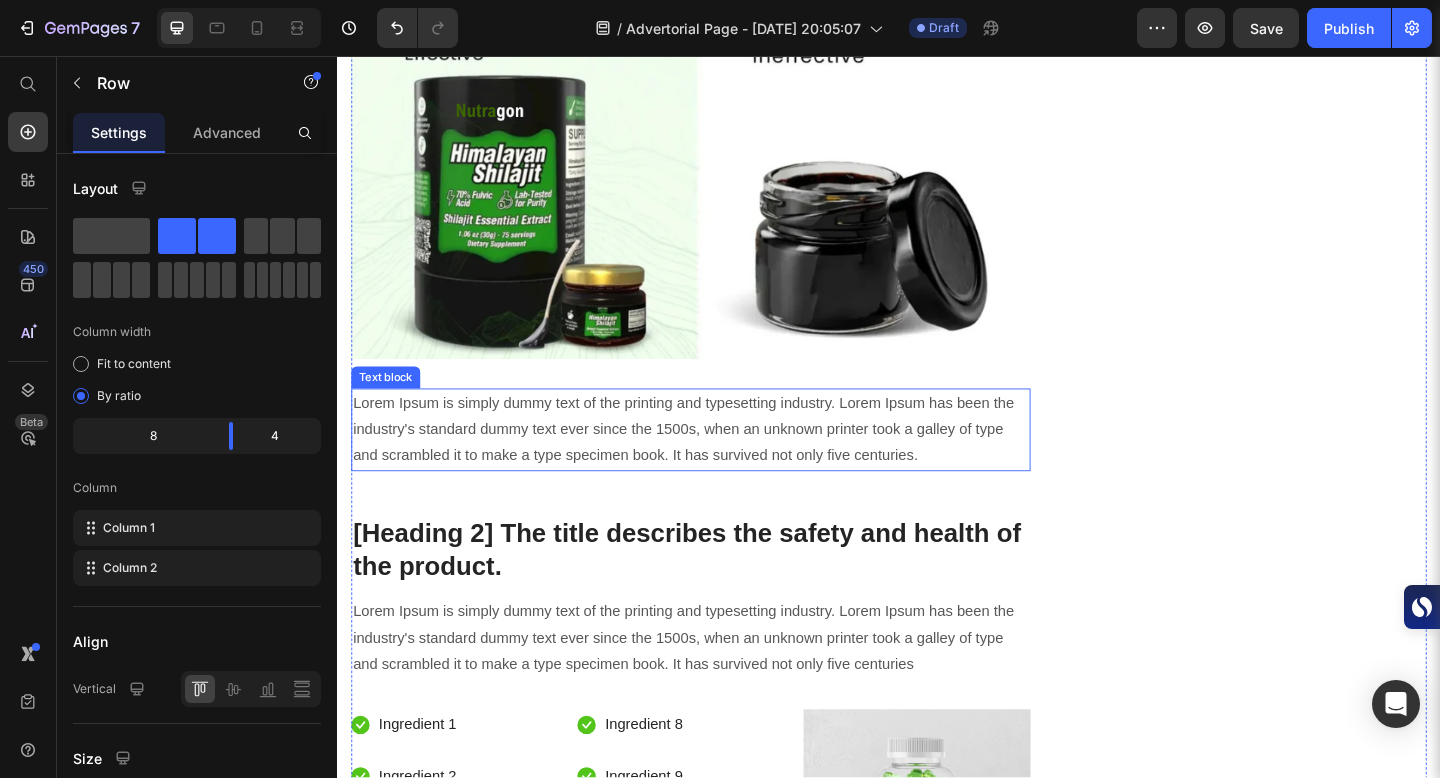 click on "Lorem Ipsum is simply dummy text of the printing and typesetting industry. Lorem Ipsum has been the industry's standard dummy text ever since the 1500s, when an unknown printer took a galley of type and scrambled it to make a type specimen book. It has survived not only five centuries." at bounding box center (721, 463) 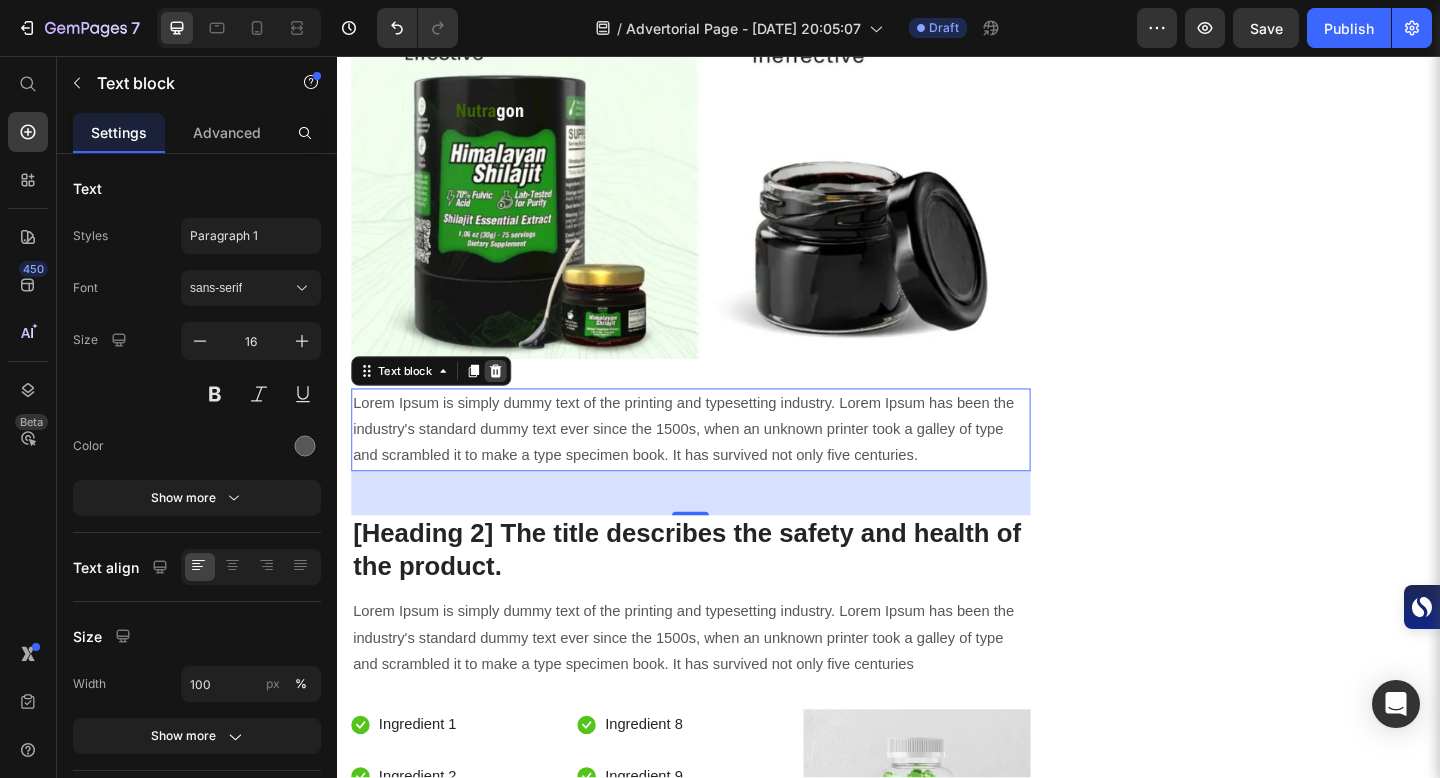 click at bounding box center [509, 399] 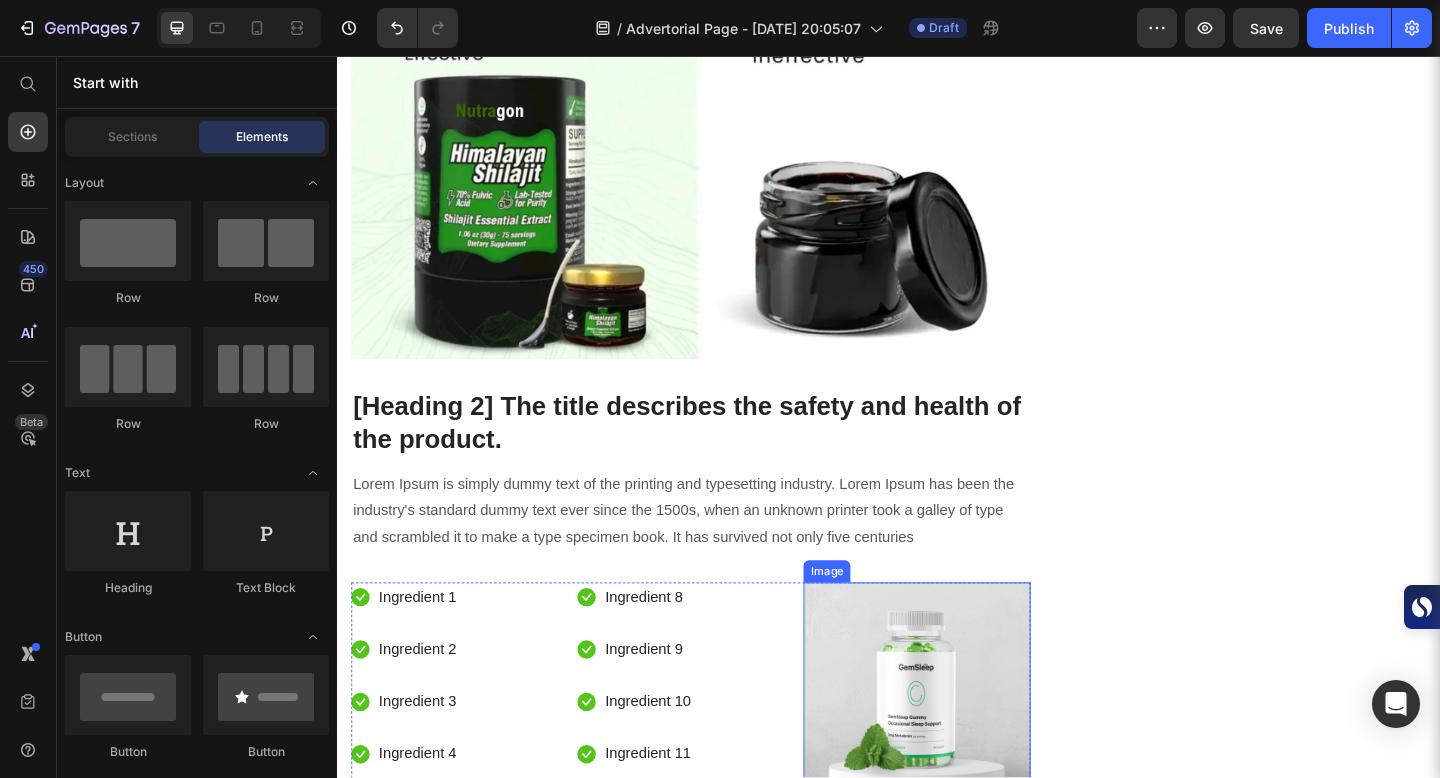 click at bounding box center [967, 783] 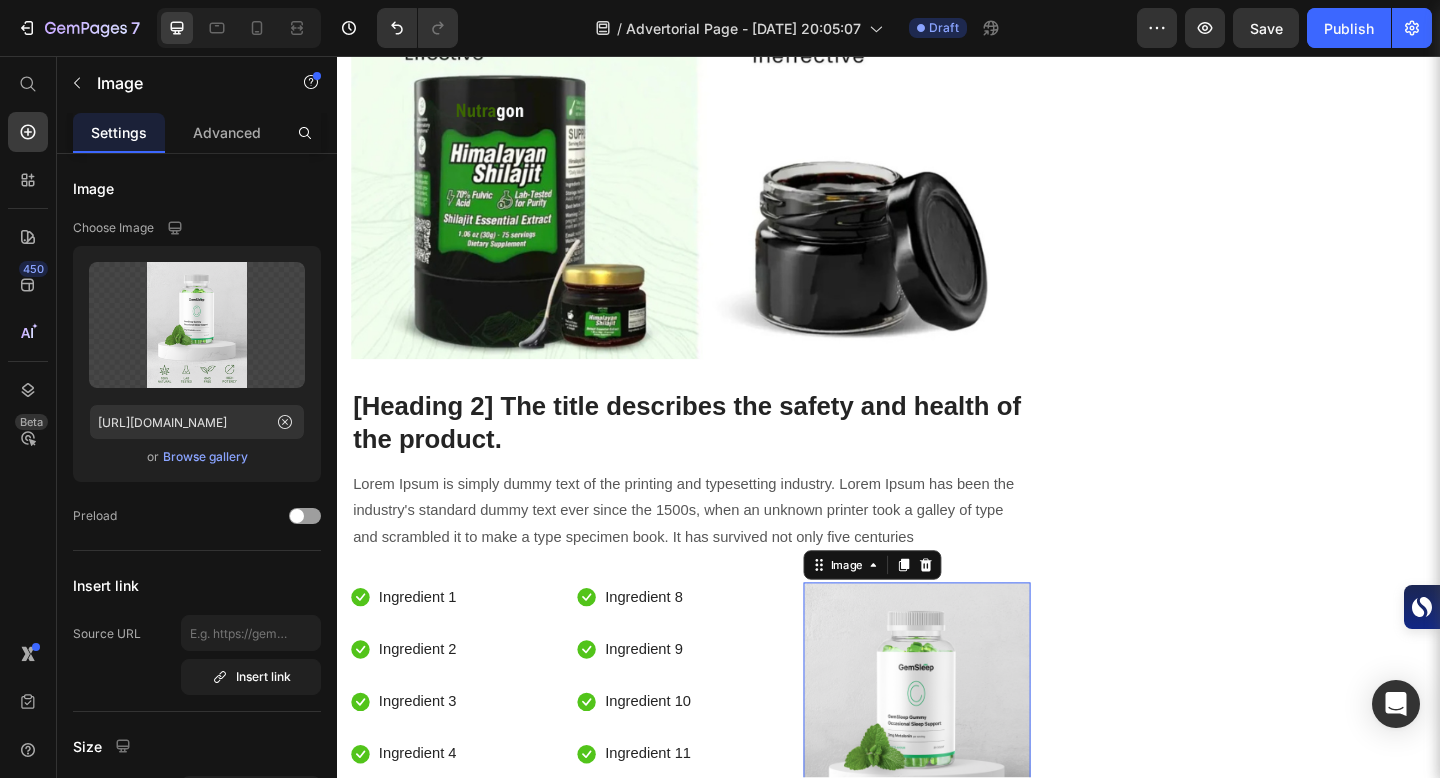 click at bounding box center [967, 783] 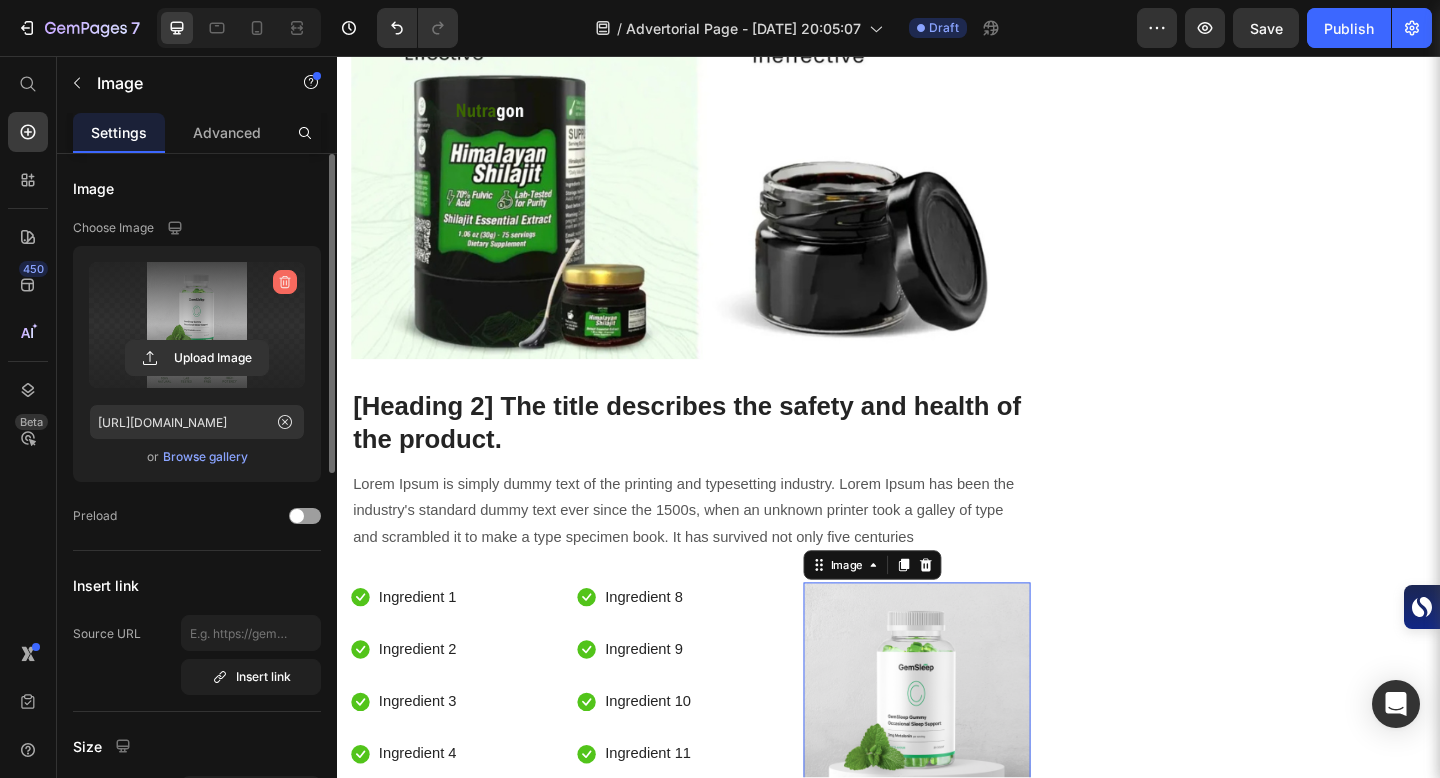 click at bounding box center [285, 282] 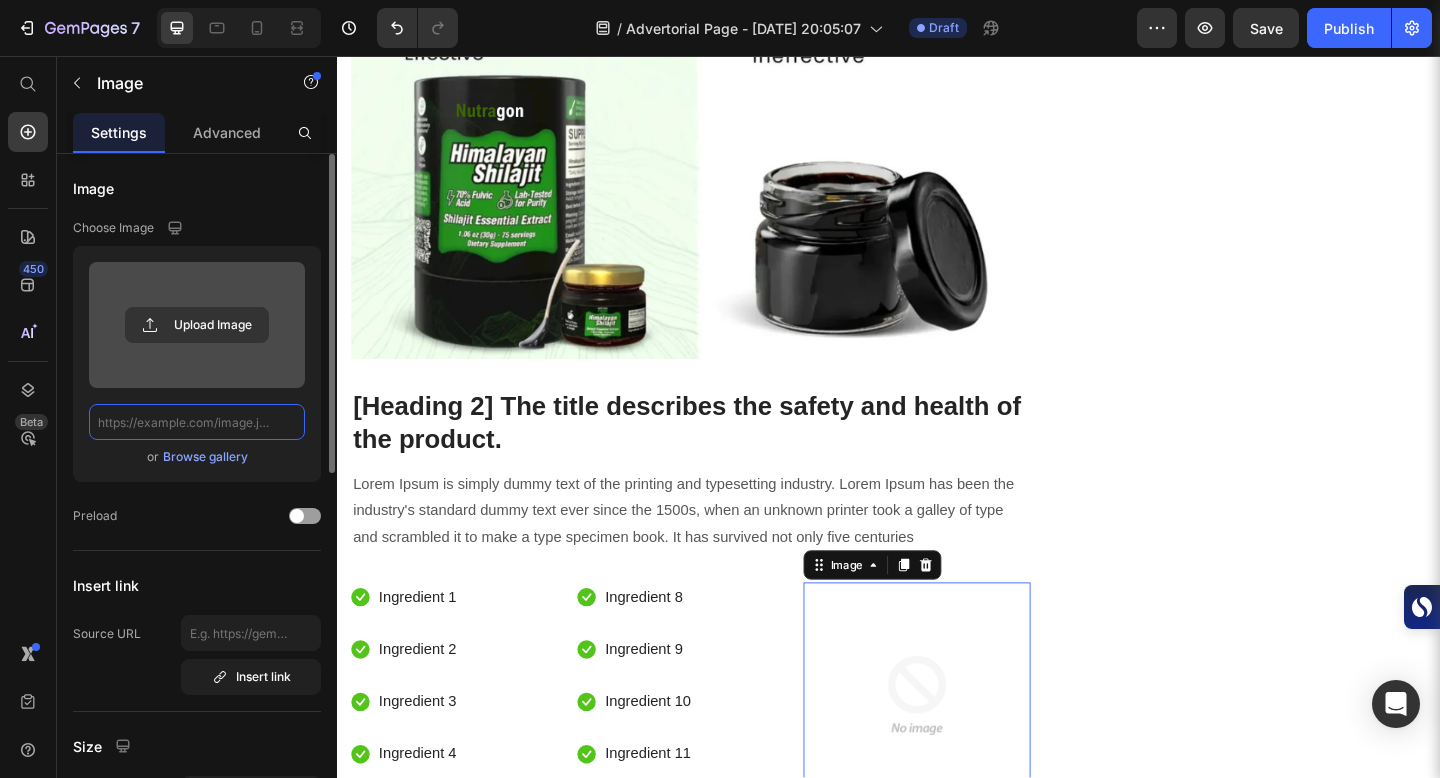 scroll, scrollTop: 0, scrollLeft: 0, axis: both 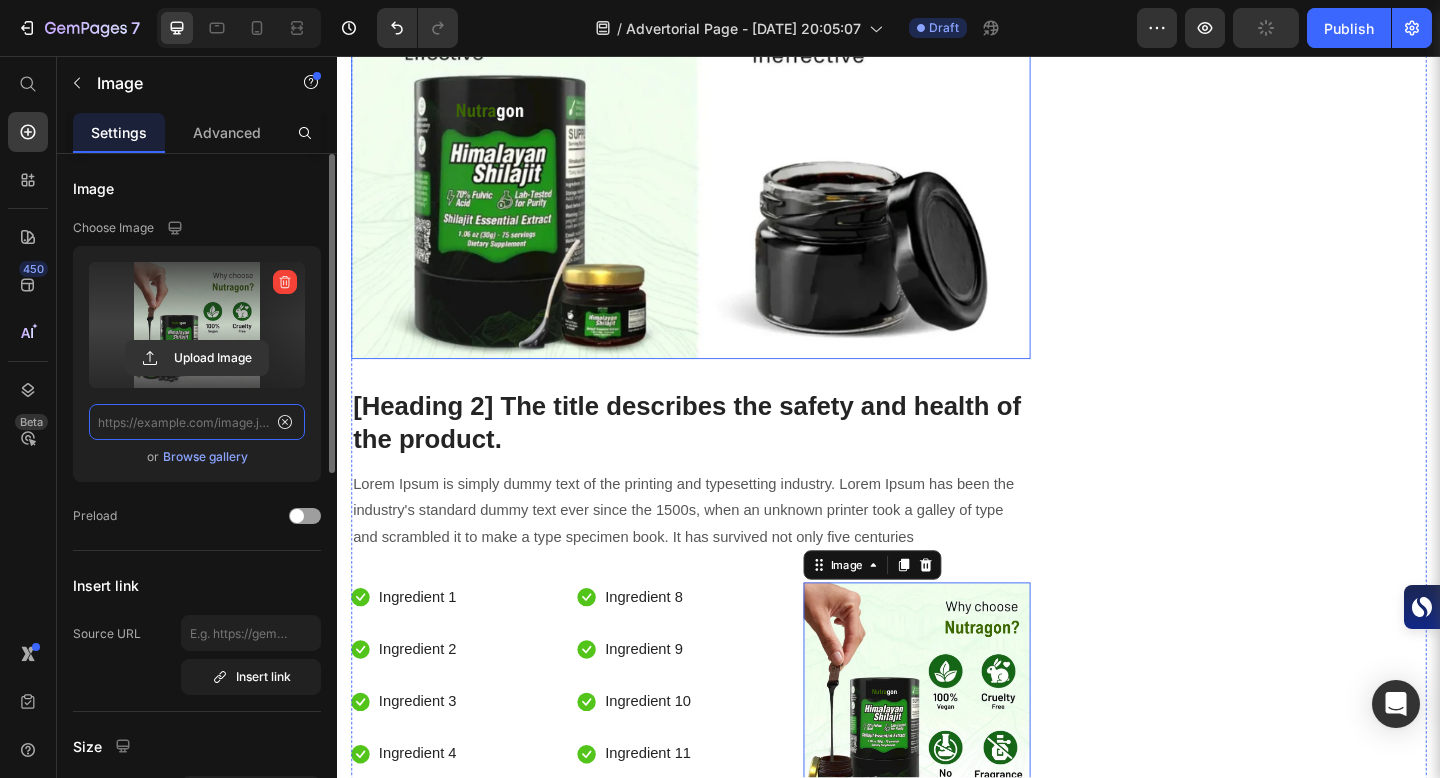 type on "https://cdn.shopify.com/s/files/1/0732/3199/1011/files/gempages_573112408483038324-6ab5415c-934d-493e-af8b-029b6f9b54a3.png" 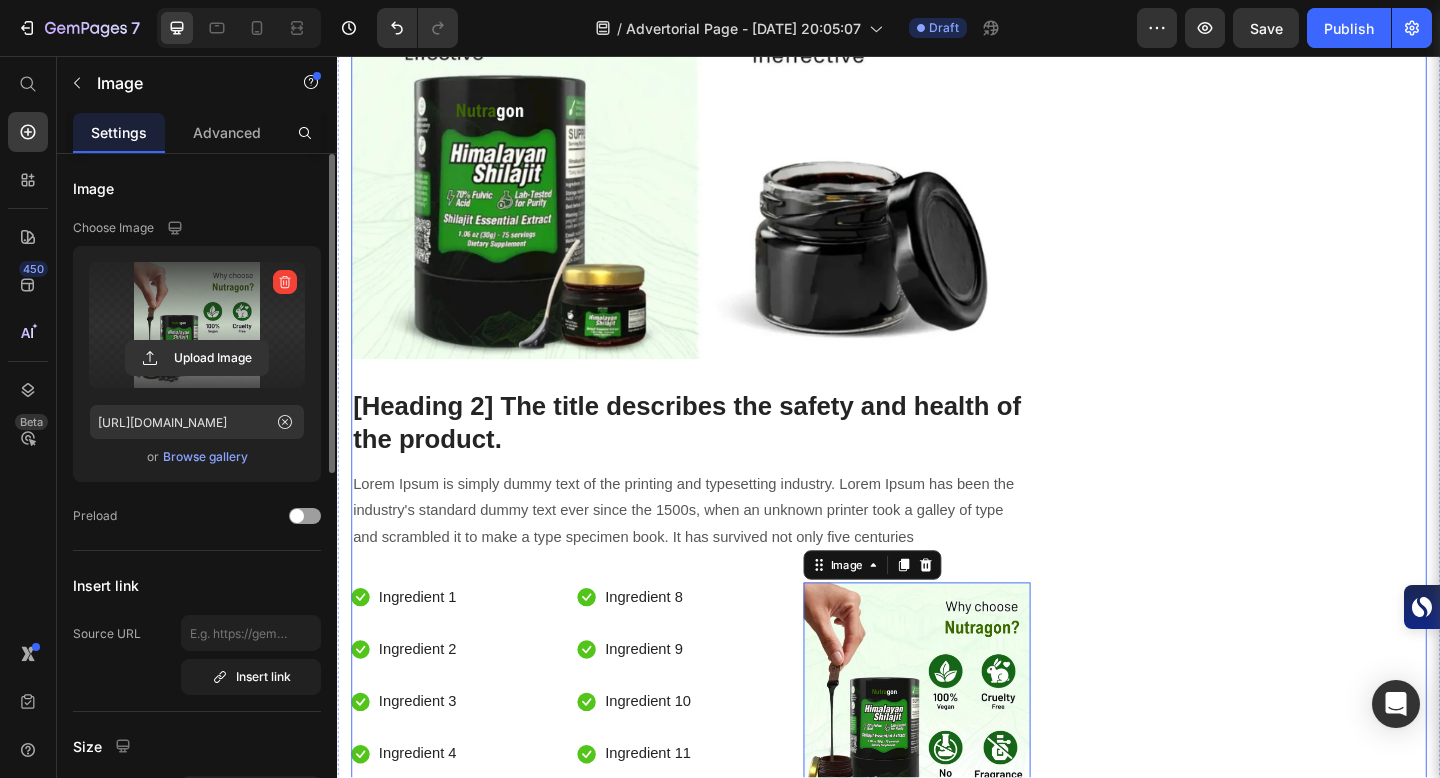 click on "Packed with Over 85 Trace Minerals for Peak Energy, Vitality & Mental Clarity. Heading
Icon Boosts Energy Text block
Icon Support Immunity Text block
Icon Reduce Stress  Text block
Icon Increase Stamina  Text block Icon List Row Image  	   CHECK AVAILABILITY Button ✔️ 30-Day Money-Back Guarantee Text block Row
Publish the page to see the content.
Sticky sidebar" at bounding box center (1337, -1971) 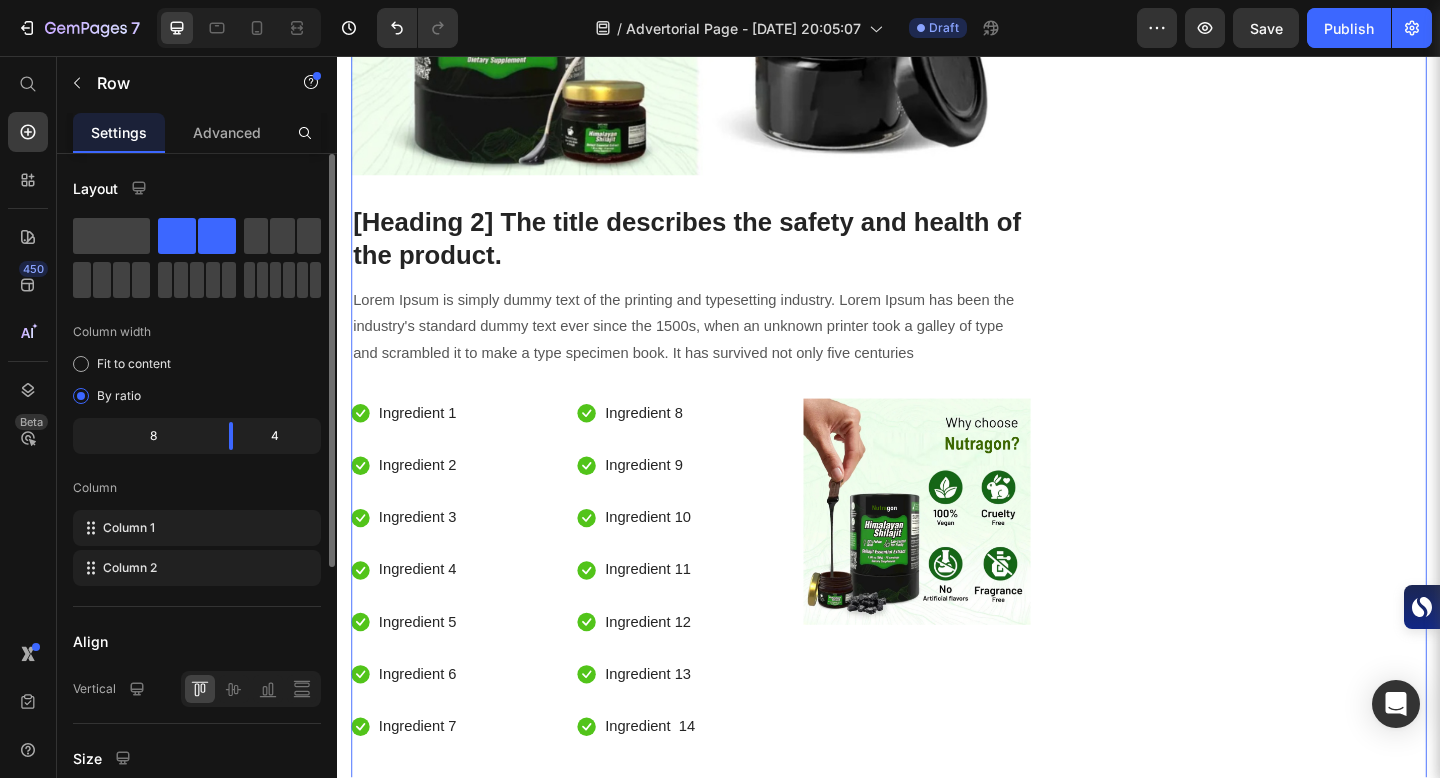 scroll, scrollTop: 6158, scrollLeft: 0, axis: vertical 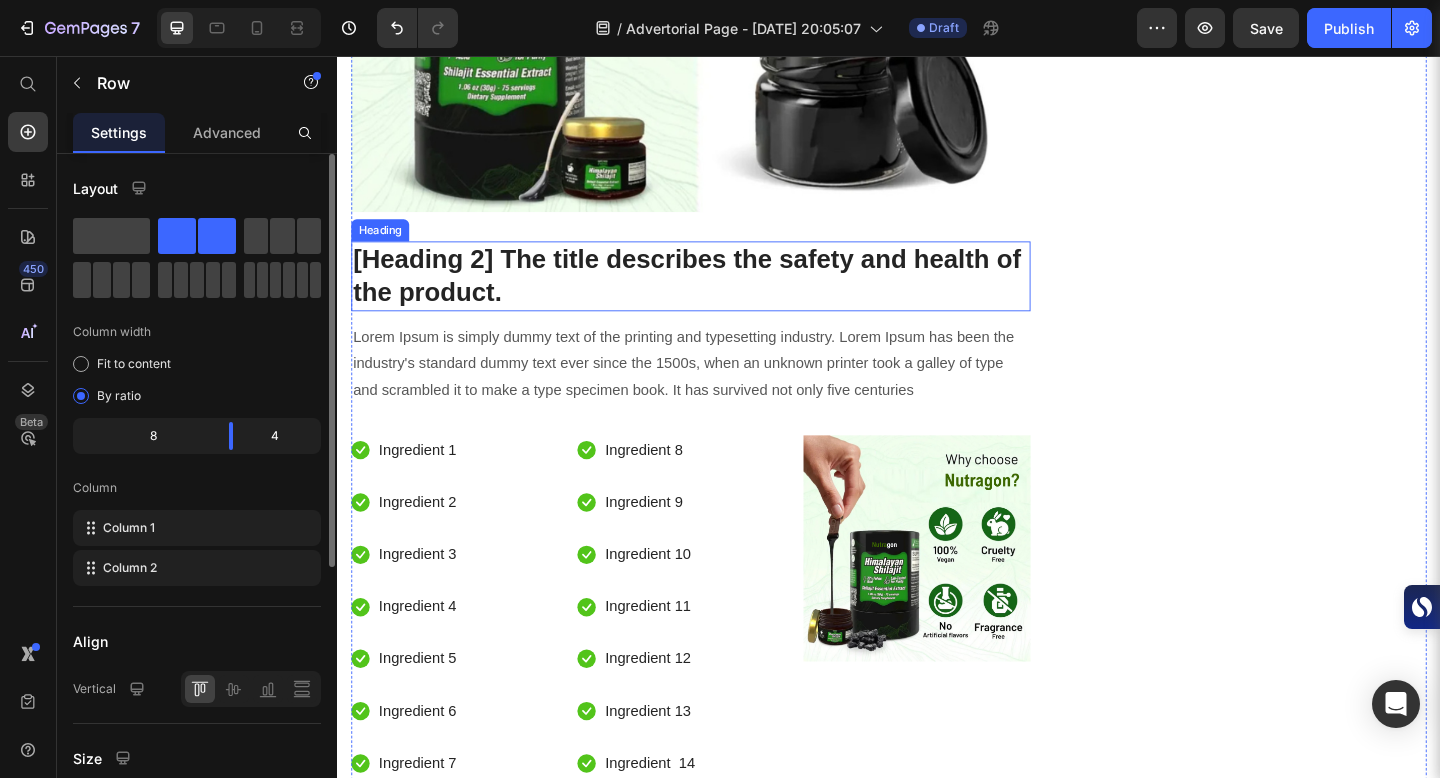 click on "[Heading 2] The title describes the safety and health of the product." at bounding box center [721, 296] 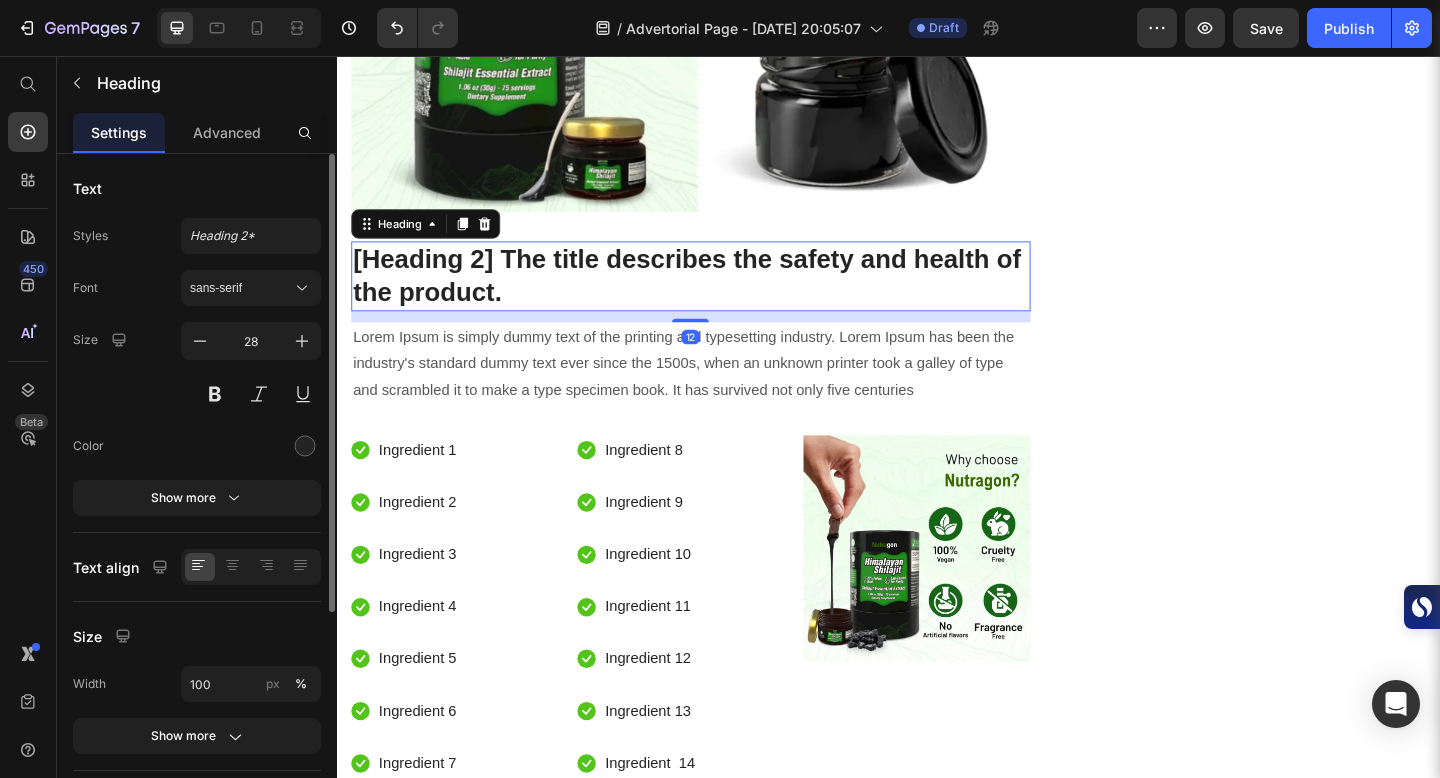 click on "[Heading 2] The title describes the safety and health of the product." at bounding box center [721, 296] 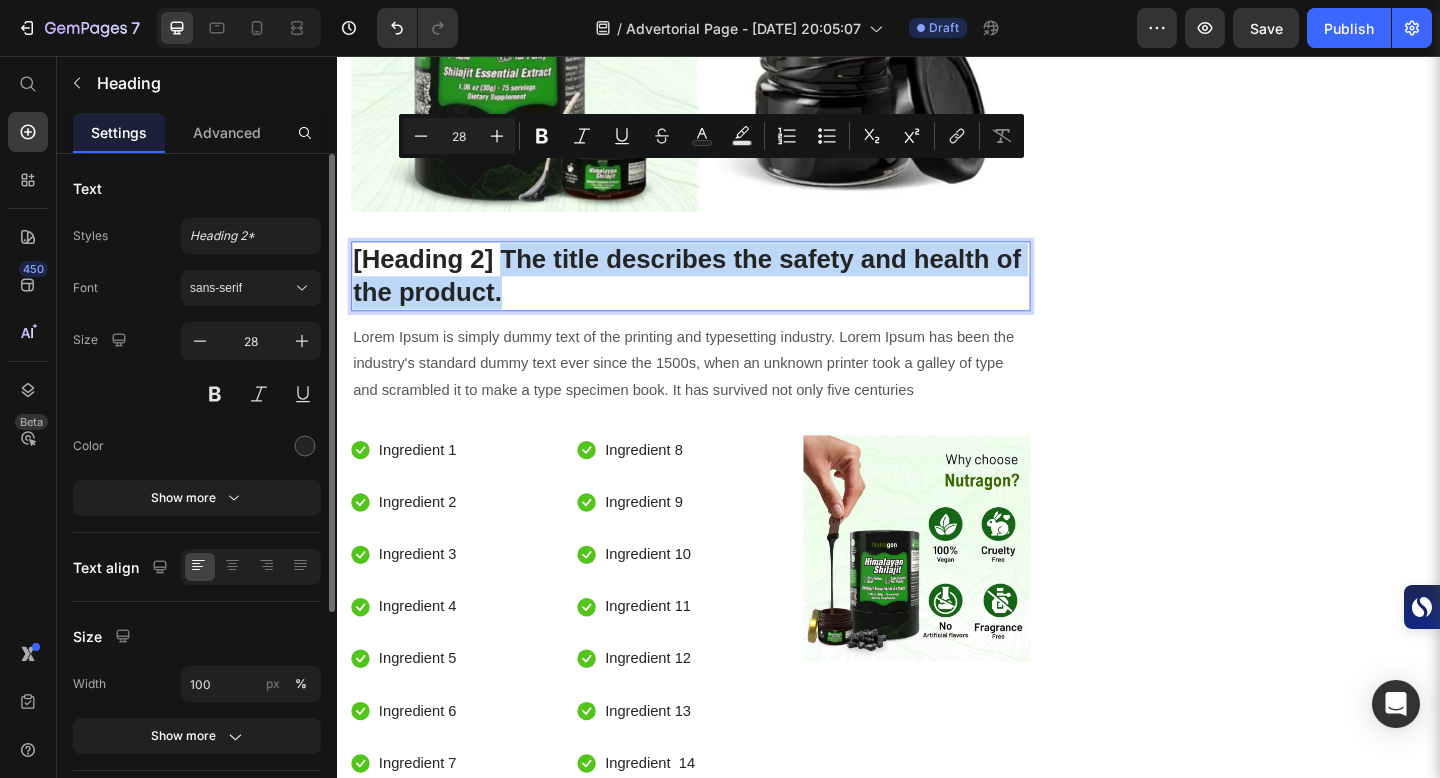 drag, startPoint x: 520, startPoint y: 185, endPoint x: 604, endPoint y: 247, distance: 104.40307 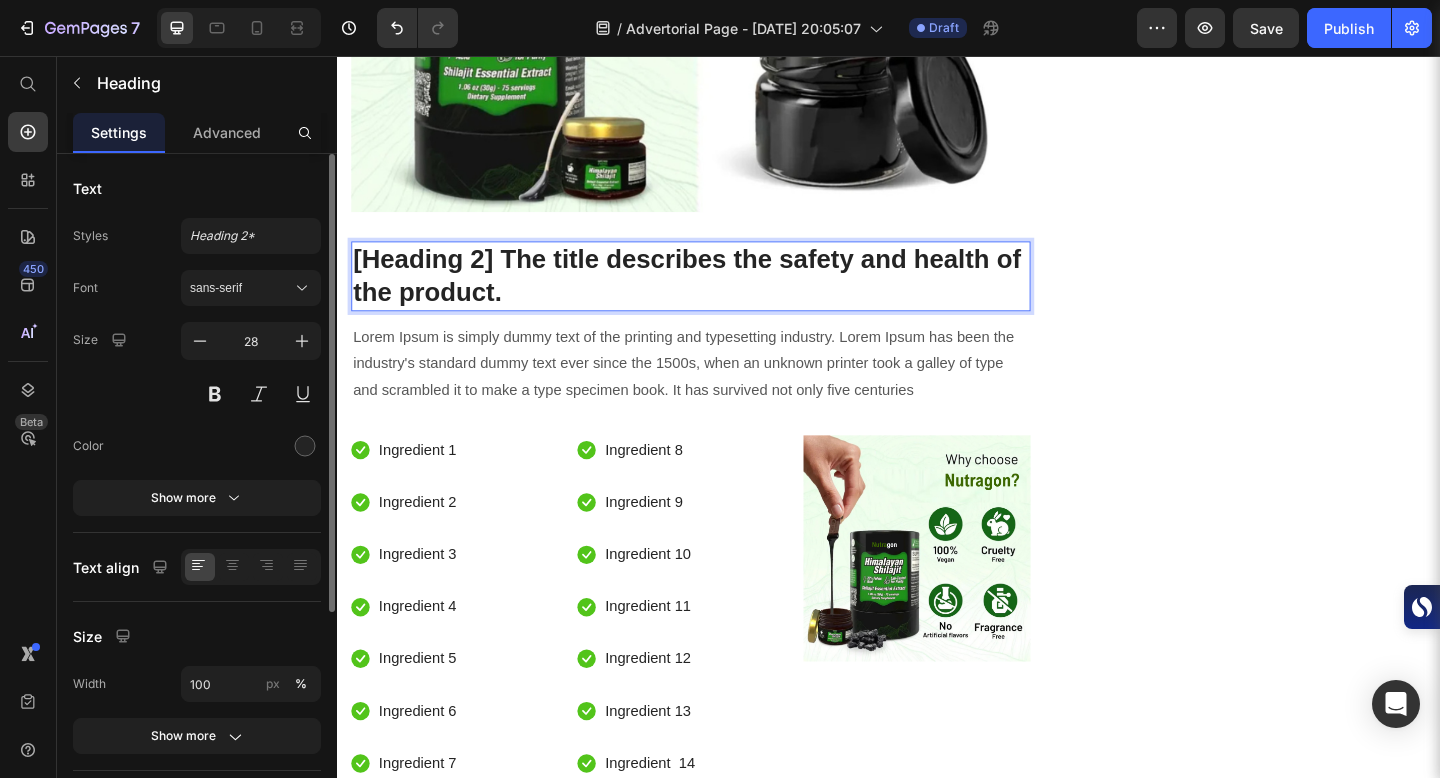 click on "[Heading 2] The title describes the safety and health of the product." at bounding box center [721, 296] 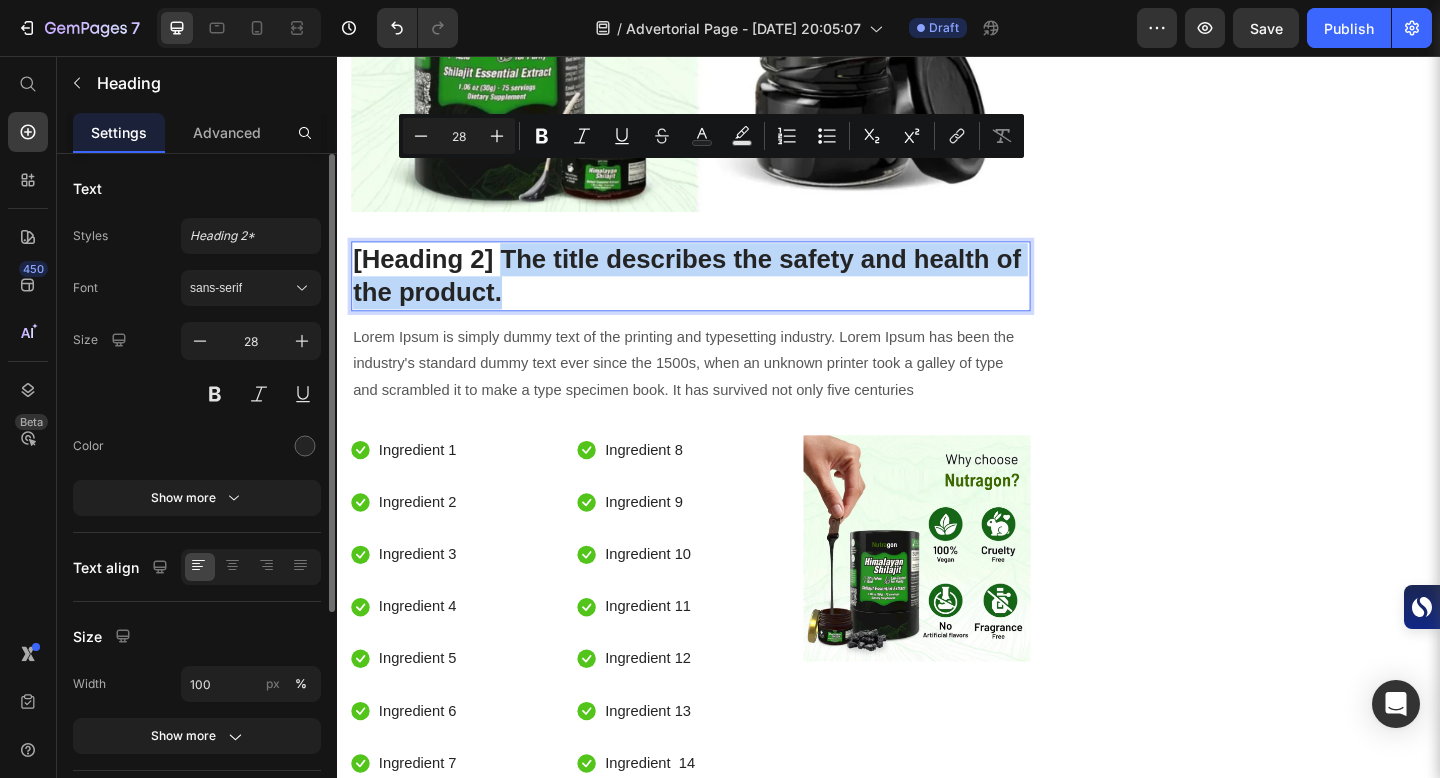 drag, startPoint x: 511, startPoint y: 186, endPoint x: 551, endPoint y: 212, distance: 47.707443 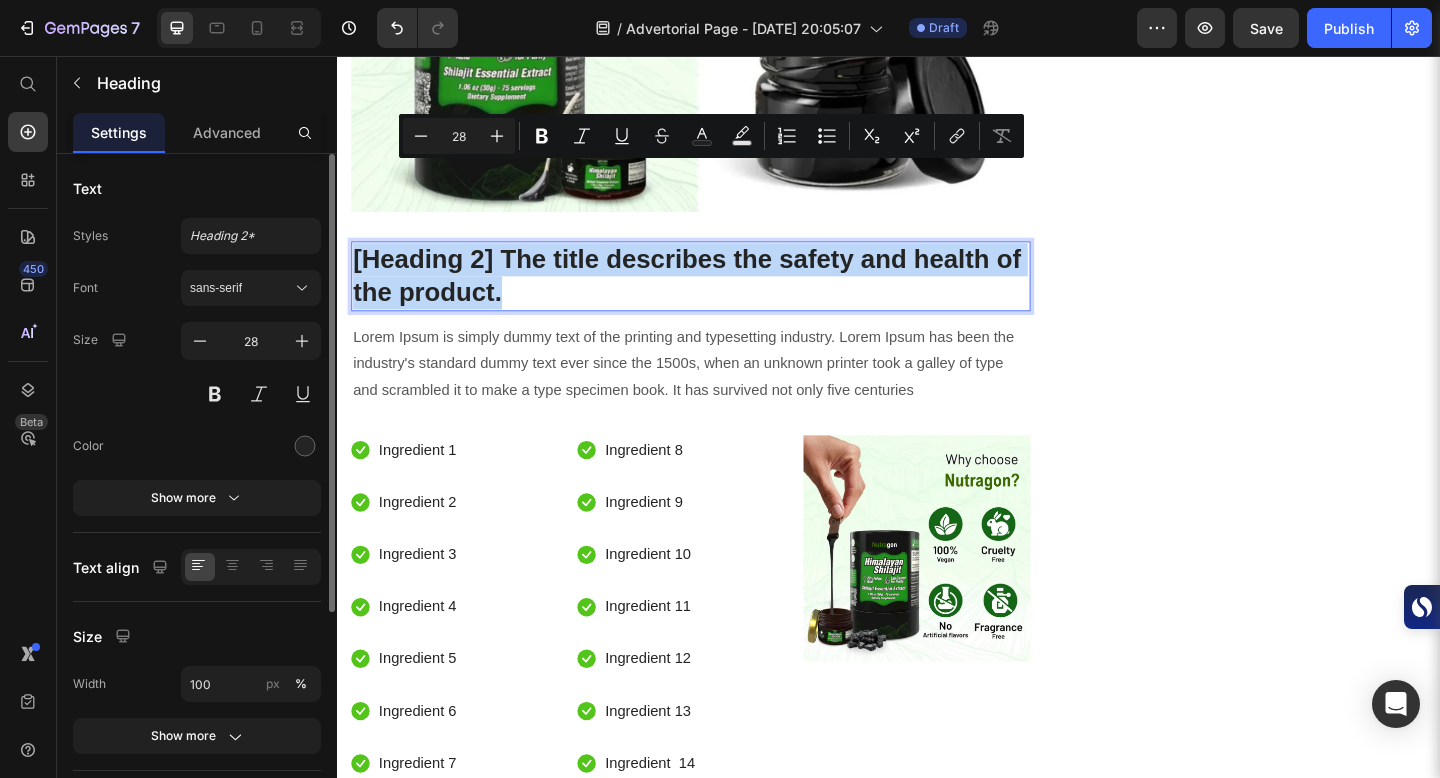 drag, startPoint x: 355, startPoint y: 189, endPoint x: 533, endPoint y: 218, distance: 180.3469 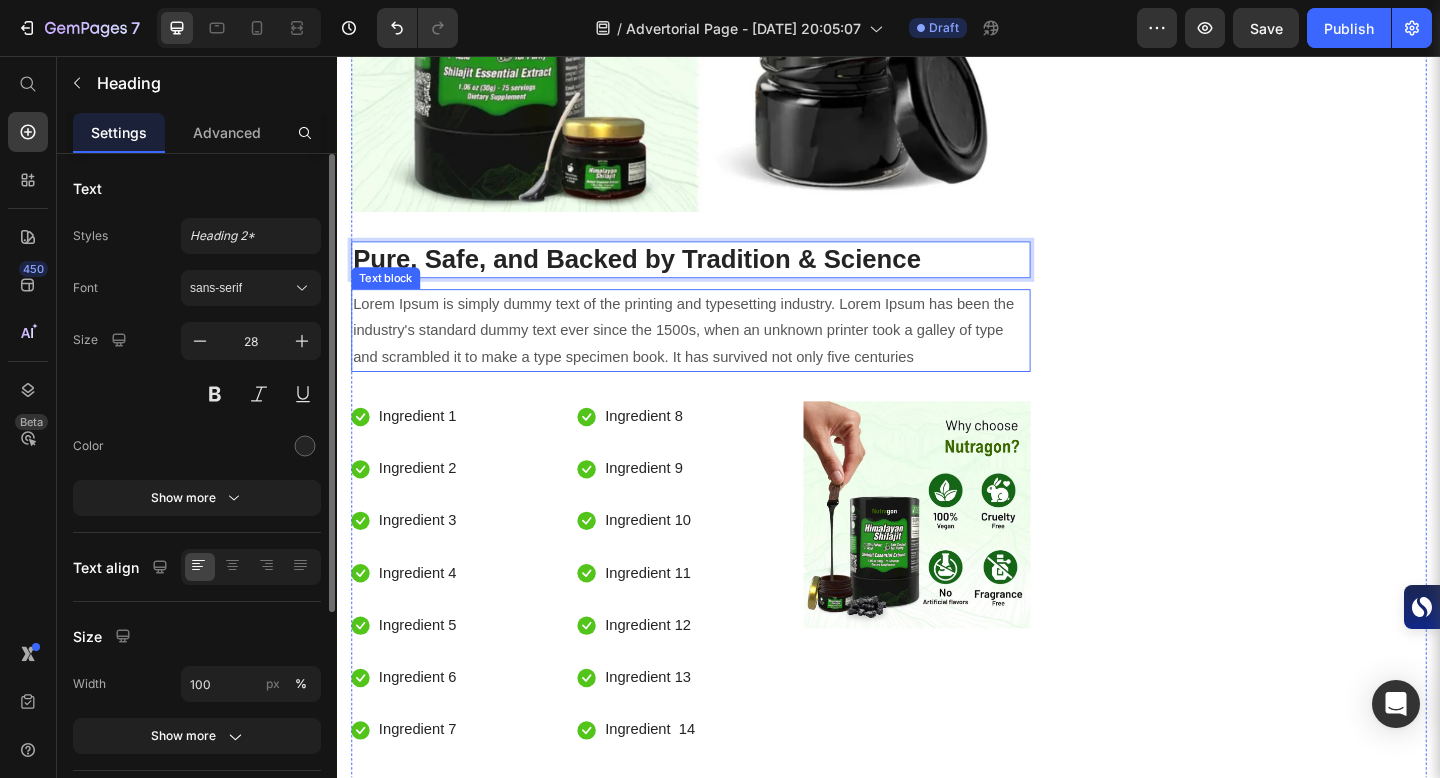 click on "Lorem Ipsum is simply dummy text of the printing and typesetting industry. Lorem Ipsum has been the industry's standard dummy text ever since the 1500s, when an unknown printer took a galley of type and scrambled it to make a type specimen book. It has survived not only five centuries" at bounding box center (721, 355) 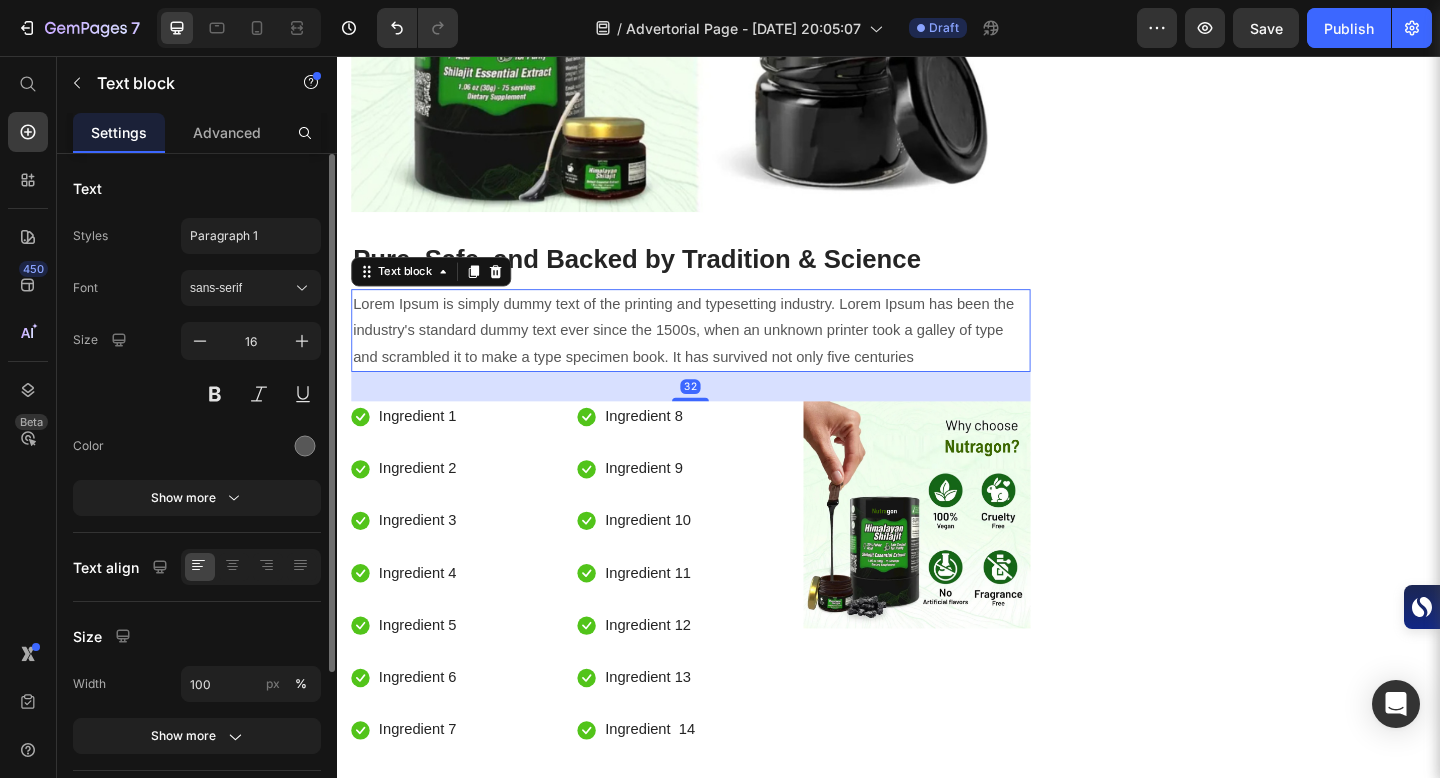 click on "Lorem Ipsum is simply dummy text of the printing and typesetting industry. Lorem Ipsum has been the industry's standard dummy text ever since the 1500s, when an unknown printer took a galley of type and scrambled it to make a type specimen book. It has survived not only five centuries" at bounding box center [721, 355] 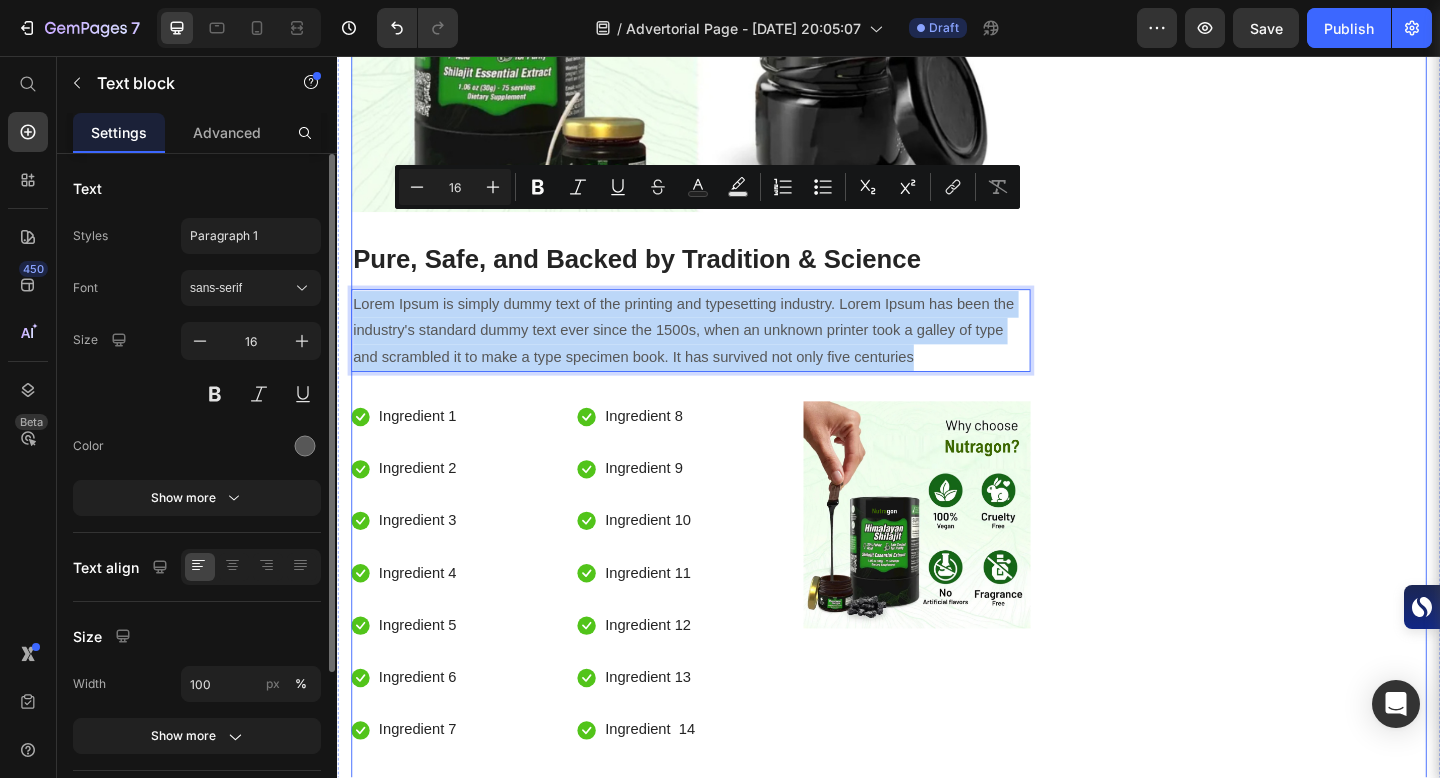 drag, startPoint x: 354, startPoint y: 238, endPoint x: 989, endPoint y: 322, distance: 640.5318 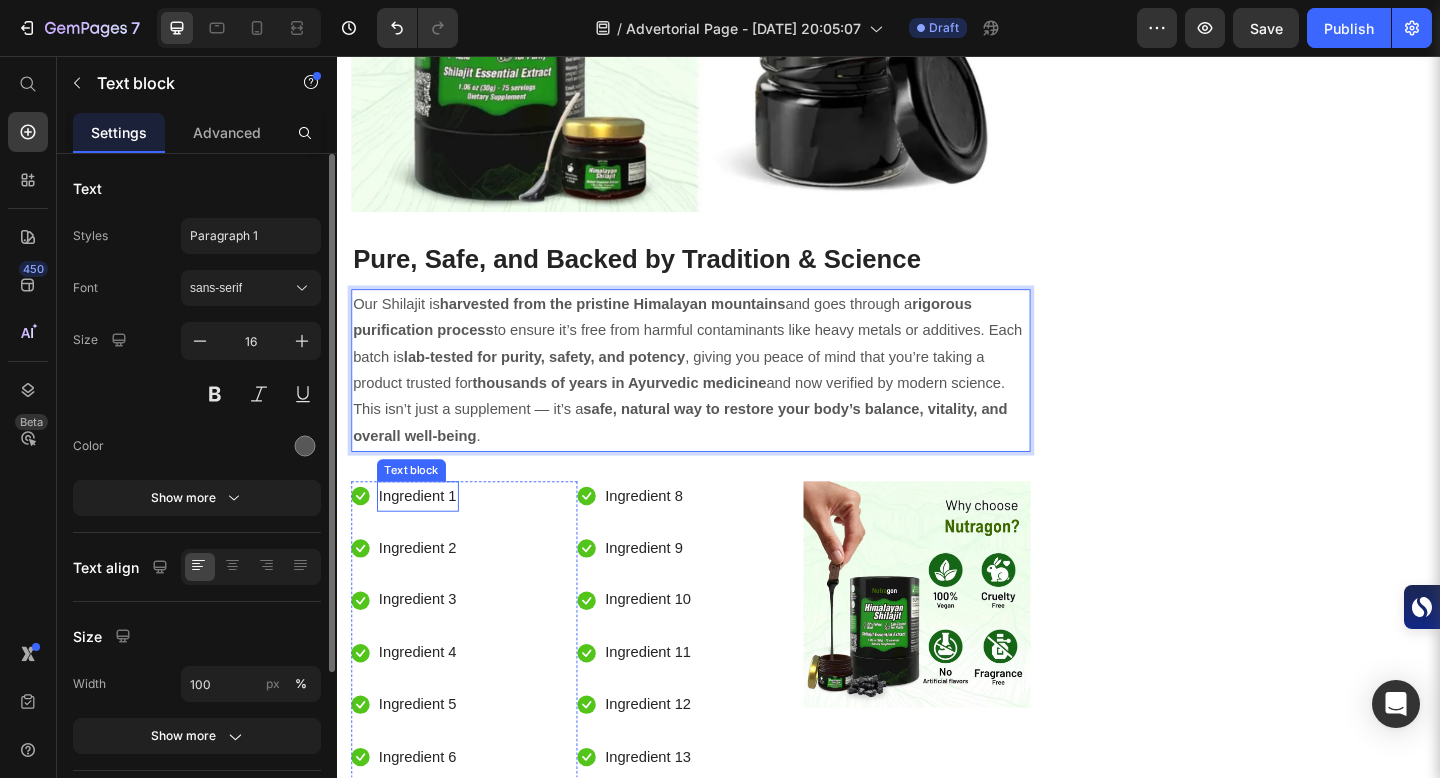 click on "Ingredient 1" at bounding box center [424, 535] 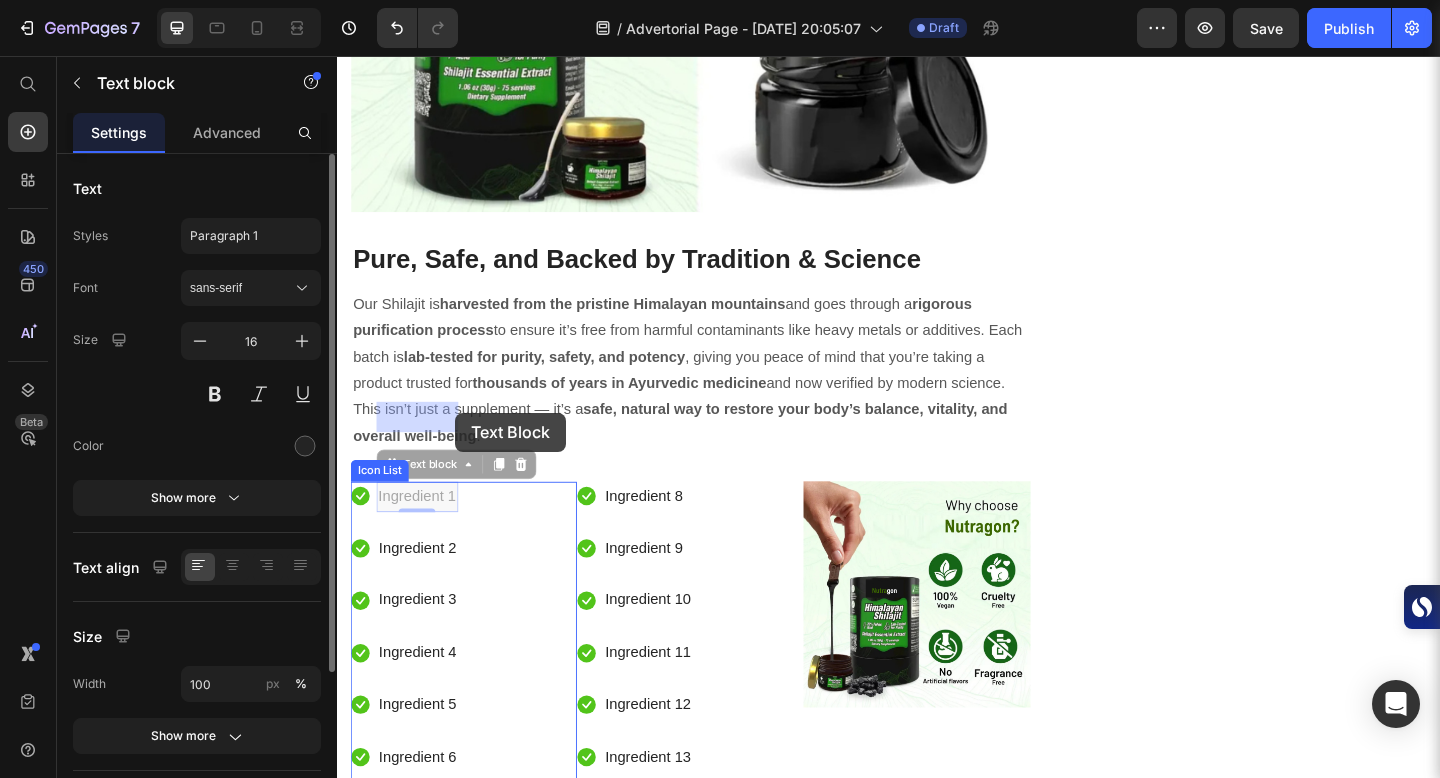 drag, startPoint x: 383, startPoint y: 446, endPoint x: 461, endPoint y: 445, distance: 78.00641 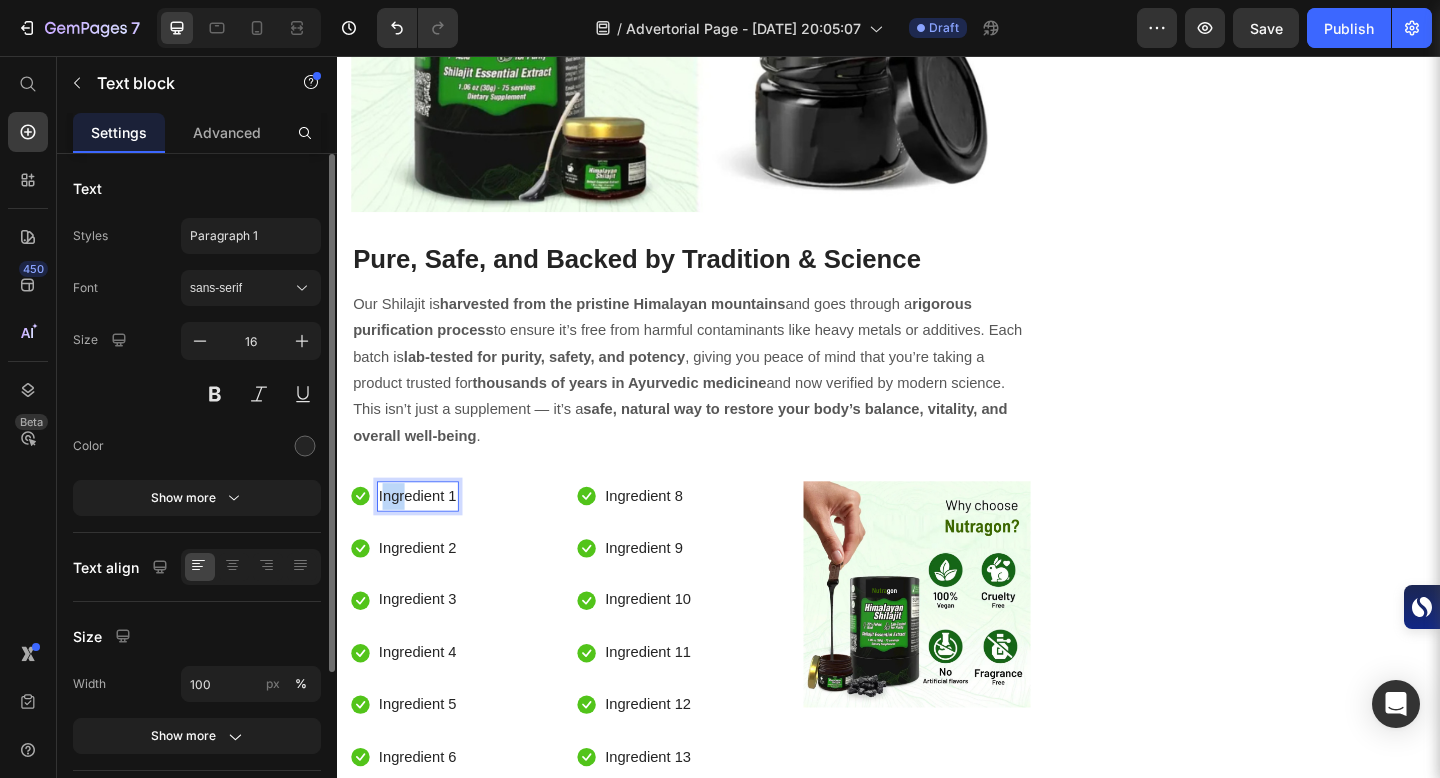 drag, startPoint x: 385, startPoint y: 446, endPoint x: 405, endPoint y: 447, distance: 20.024984 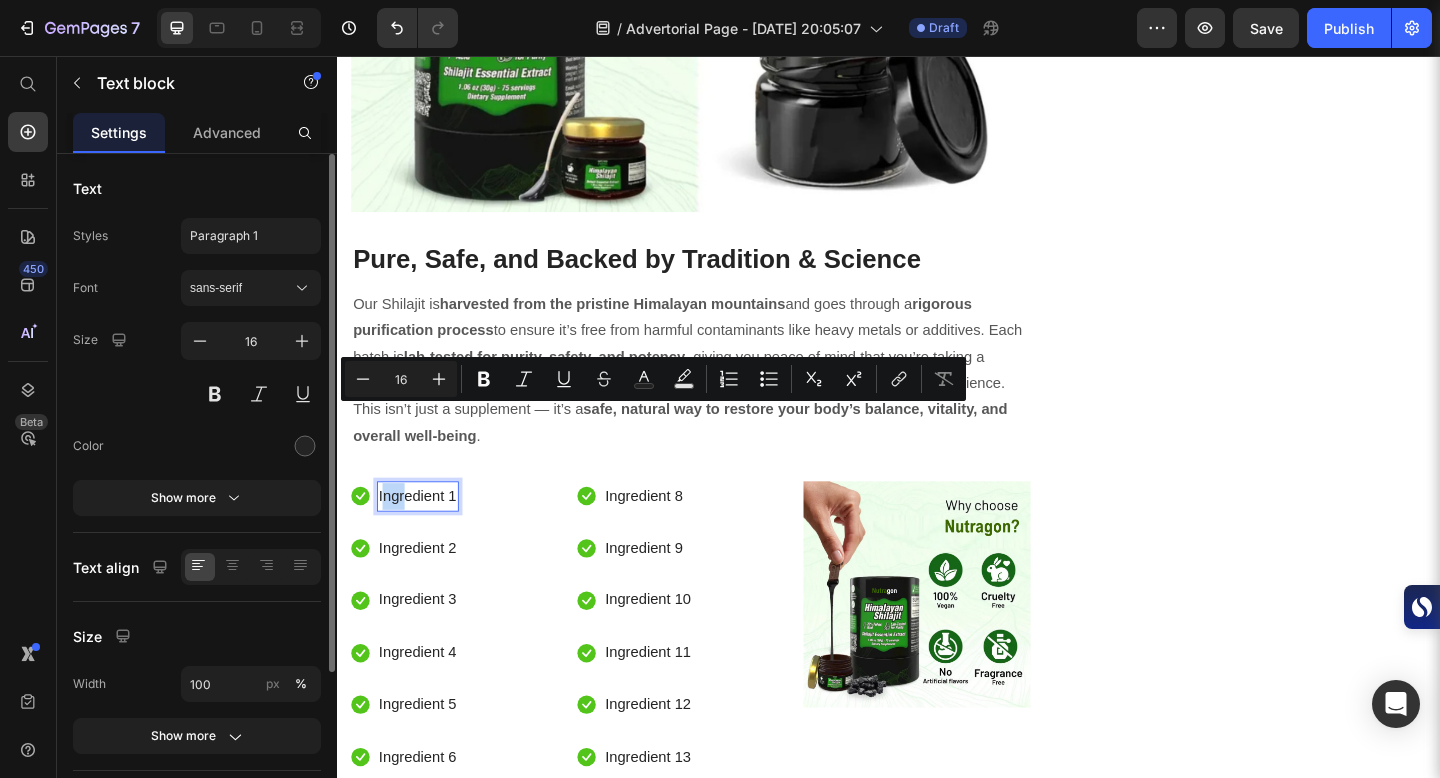click on "Ingredient 1" at bounding box center [424, 535] 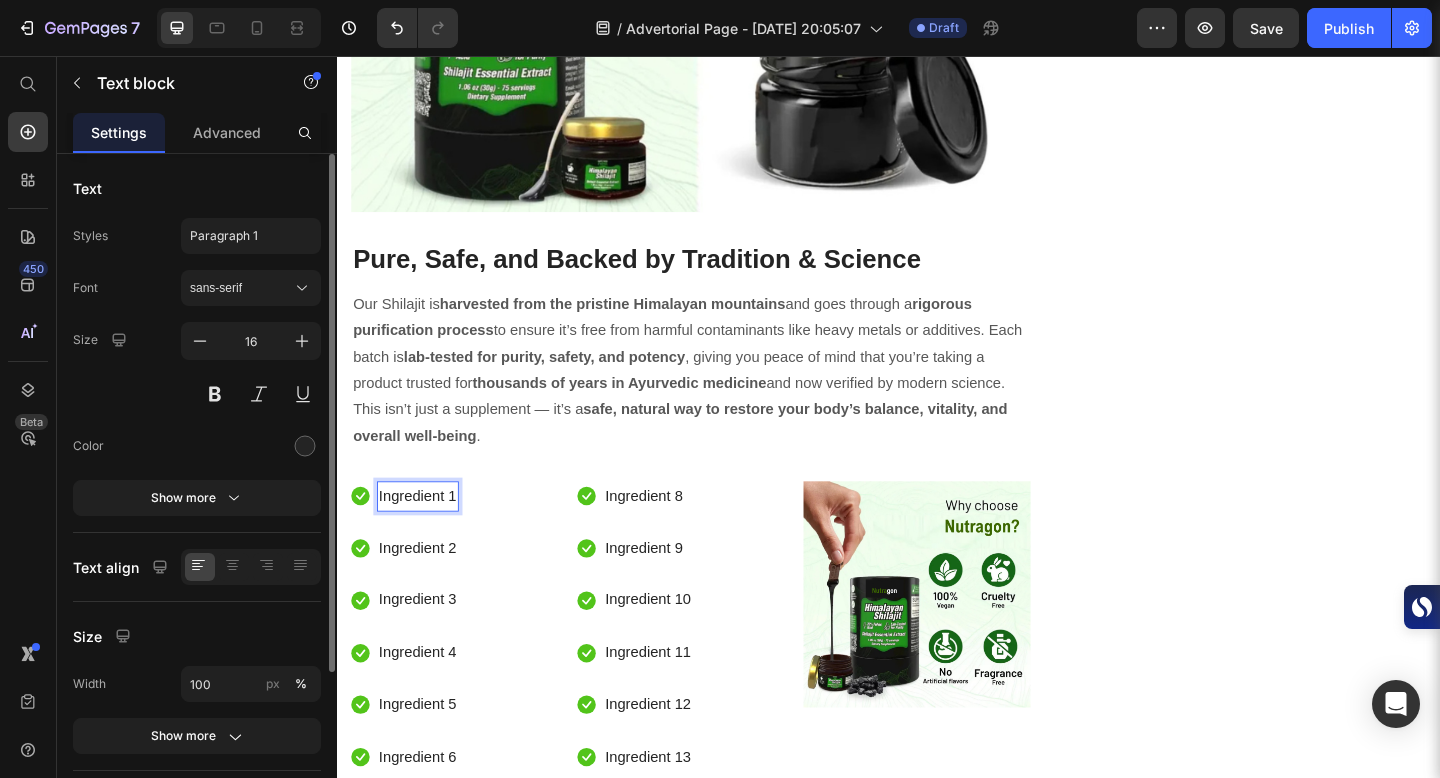 click on "Ingredient 1" at bounding box center [424, 535] 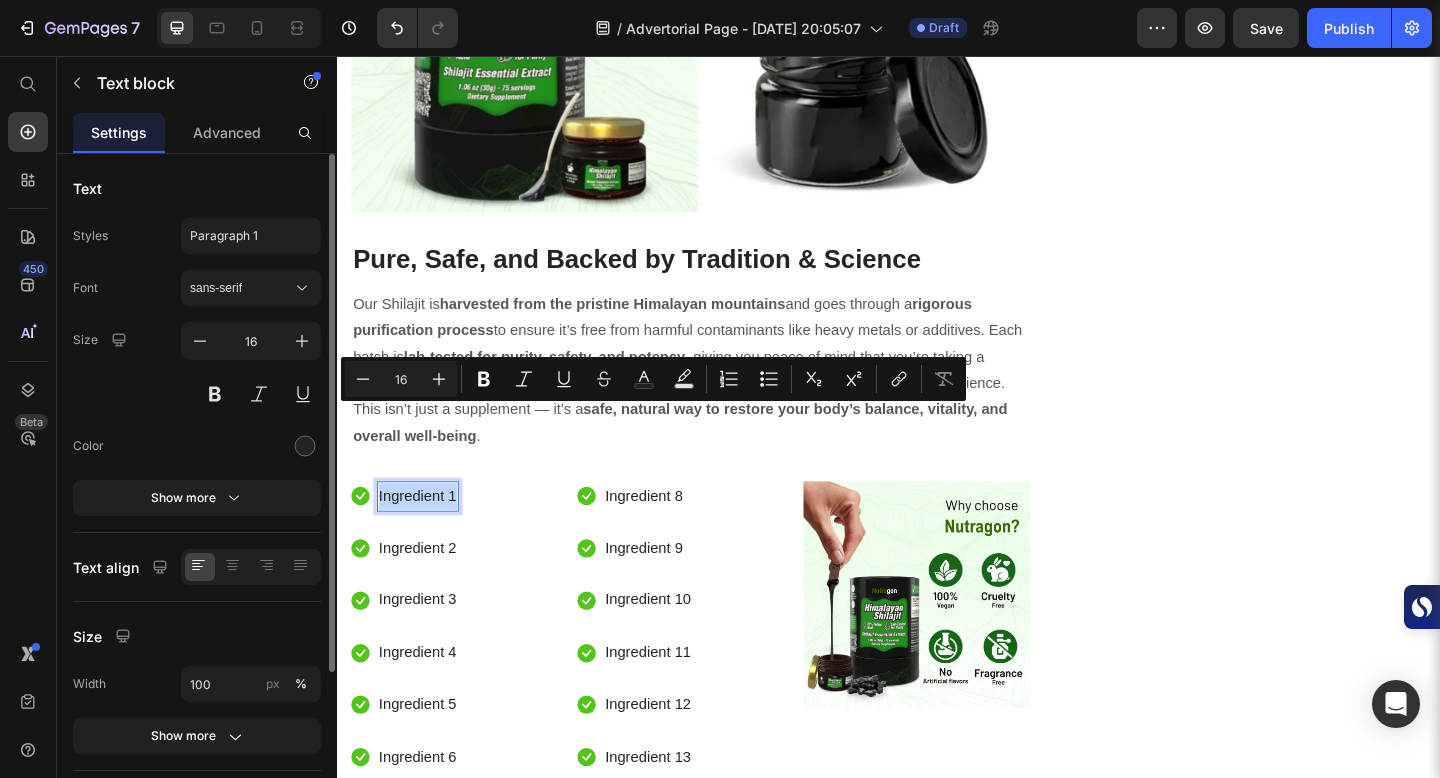 drag, startPoint x: 383, startPoint y: 452, endPoint x: 463, endPoint y: 445, distance: 80.305664 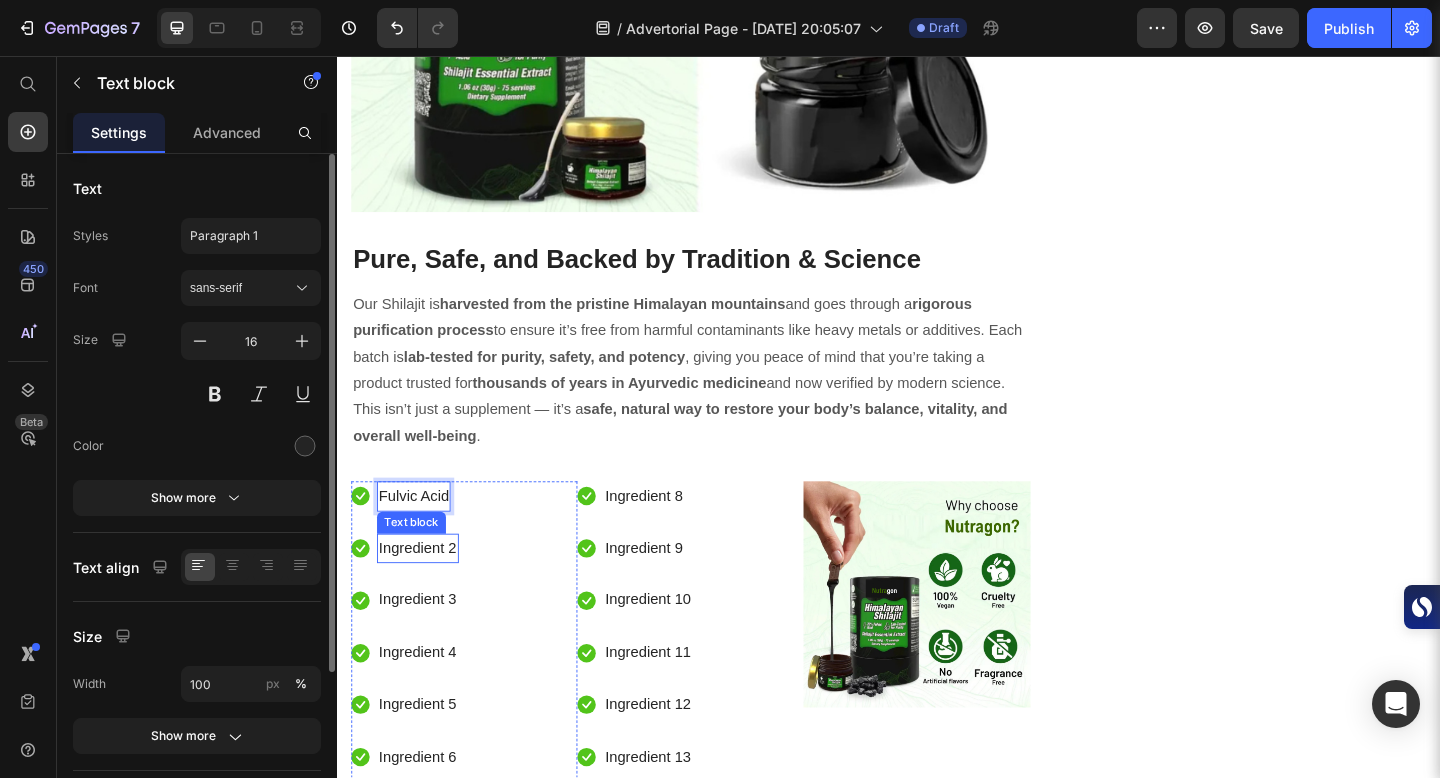 click on "Ingredient 2" at bounding box center (424, 592) 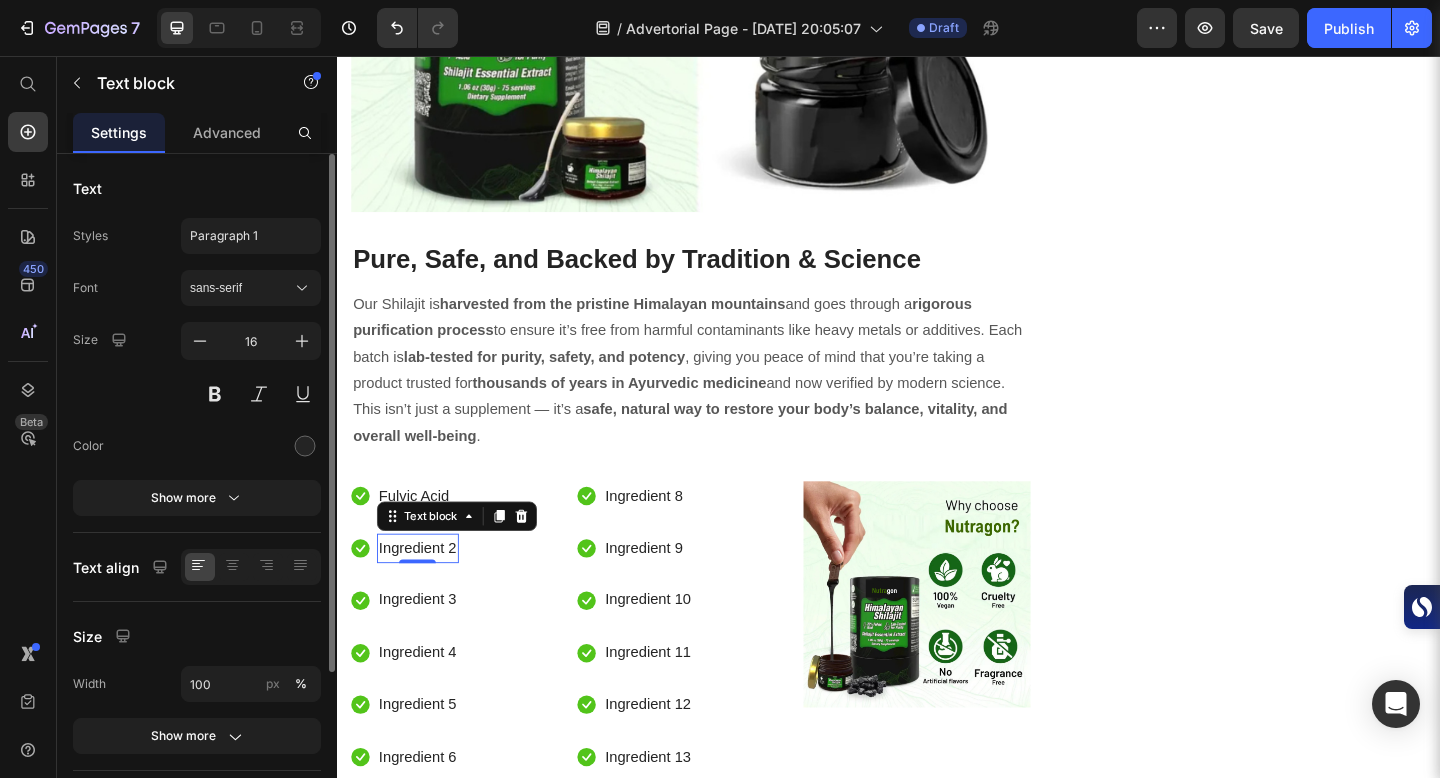 click on "Ingredient 2" at bounding box center (424, 592) 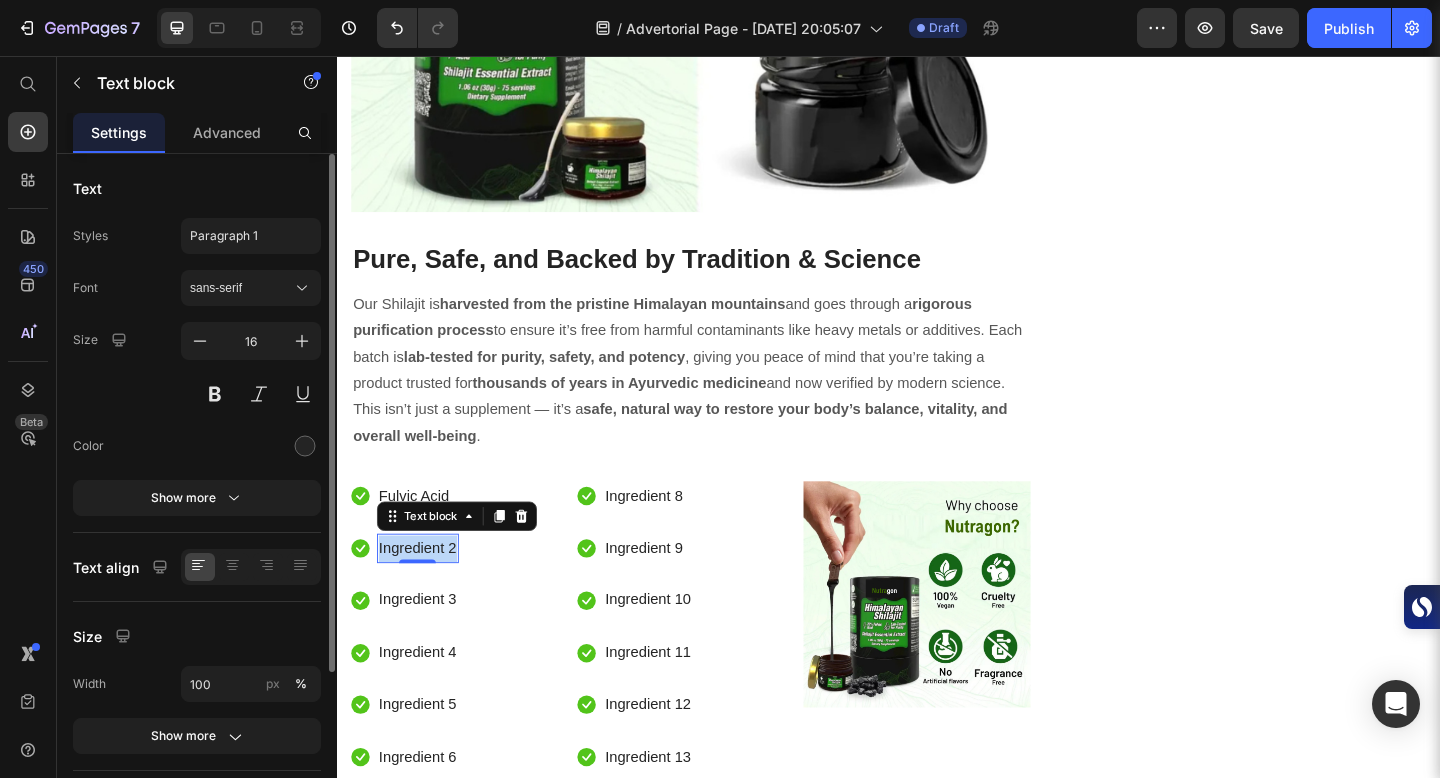 drag, startPoint x: 381, startPoint y: 506, endPoint x: 464, endPoint y: 495, distance: 83.725746 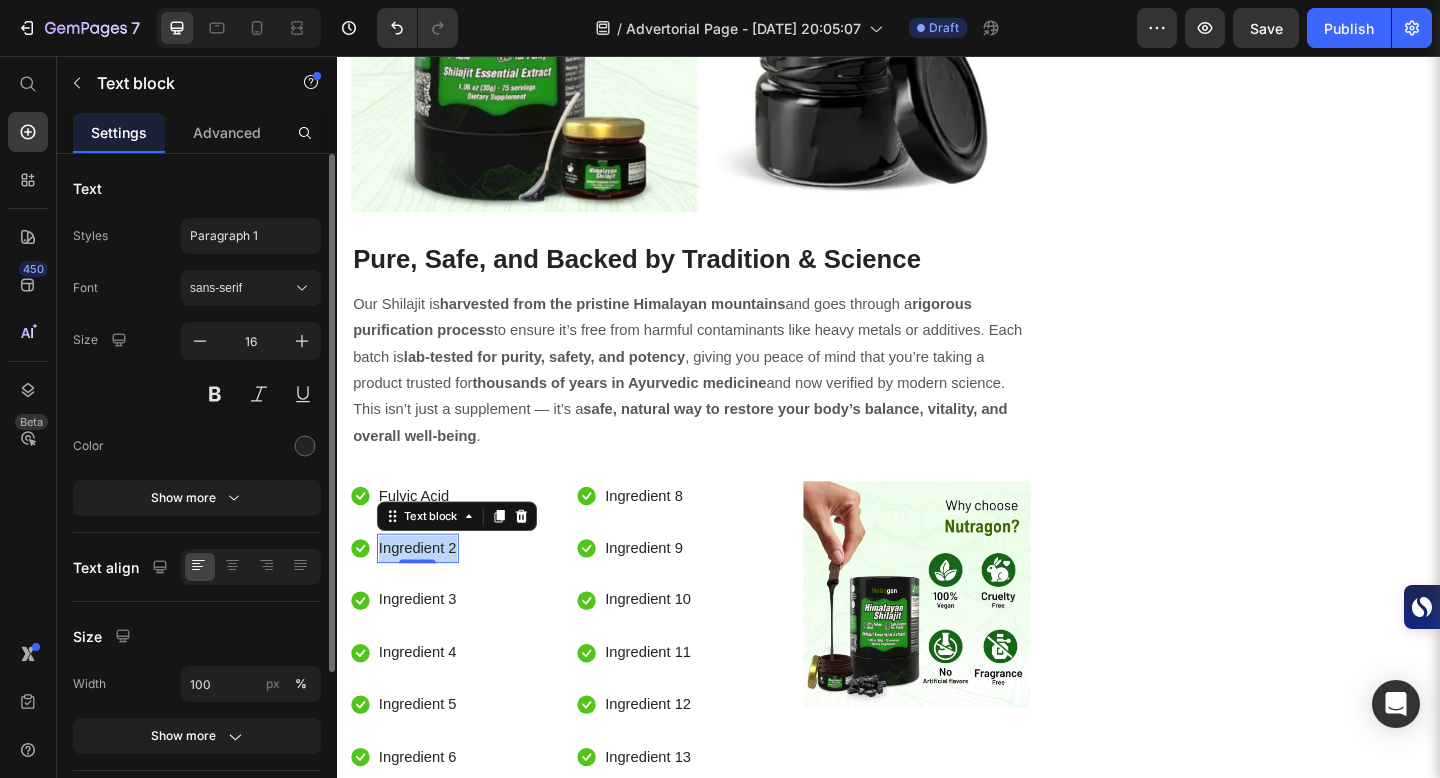 click on "Ingredient 2" at bounding box center [424, 592] 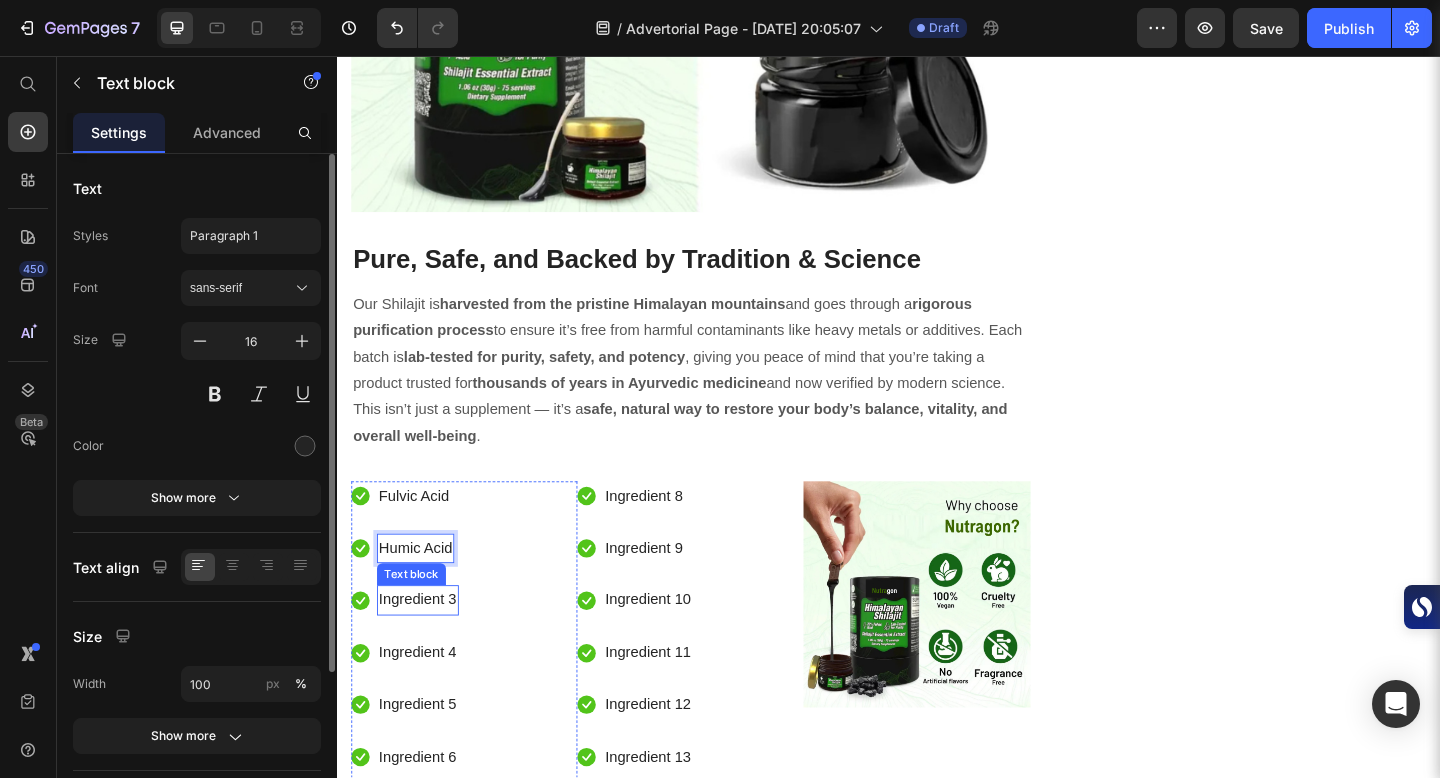 click on "Ingredient 3" at bounding box center [424, 648] 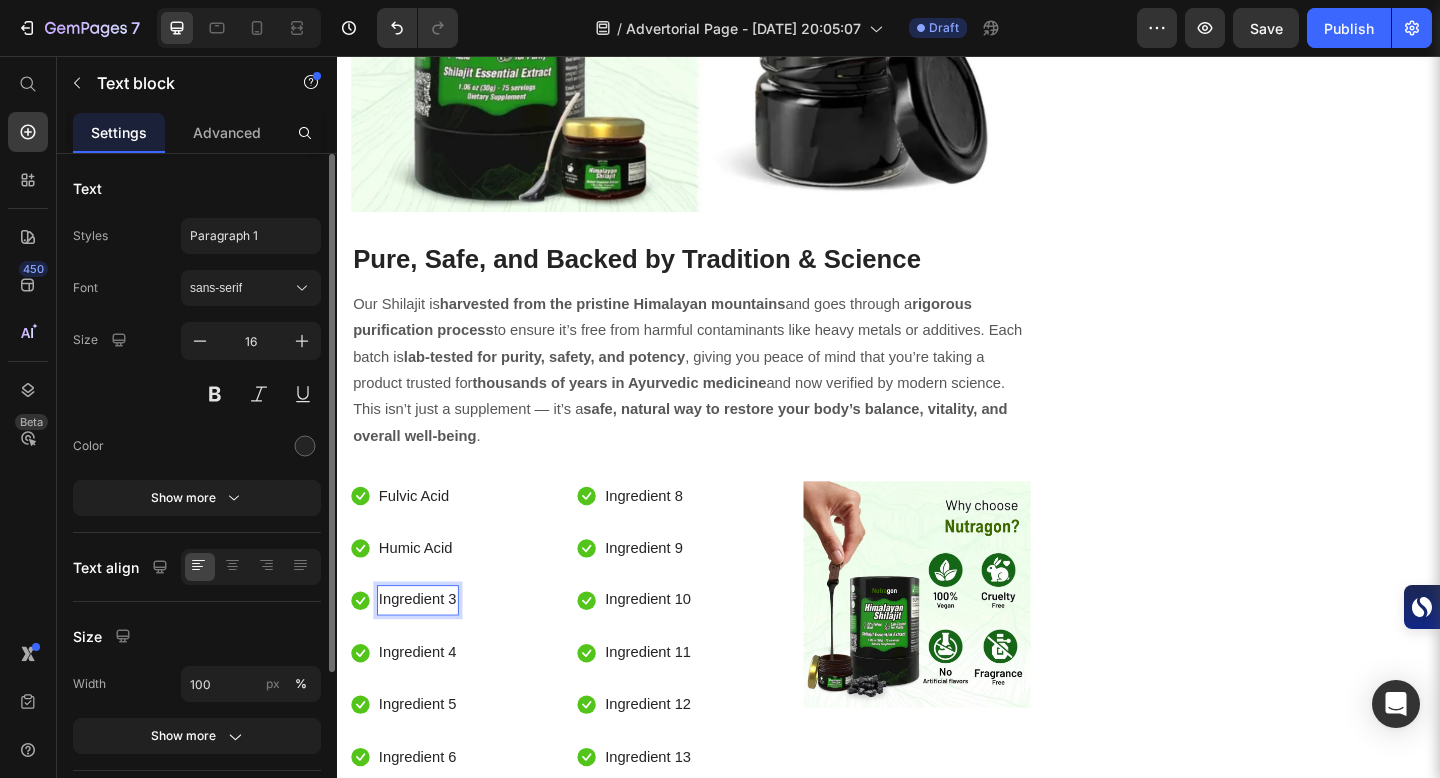 click on "Ingredient 3" at bounding box center [424, 648] 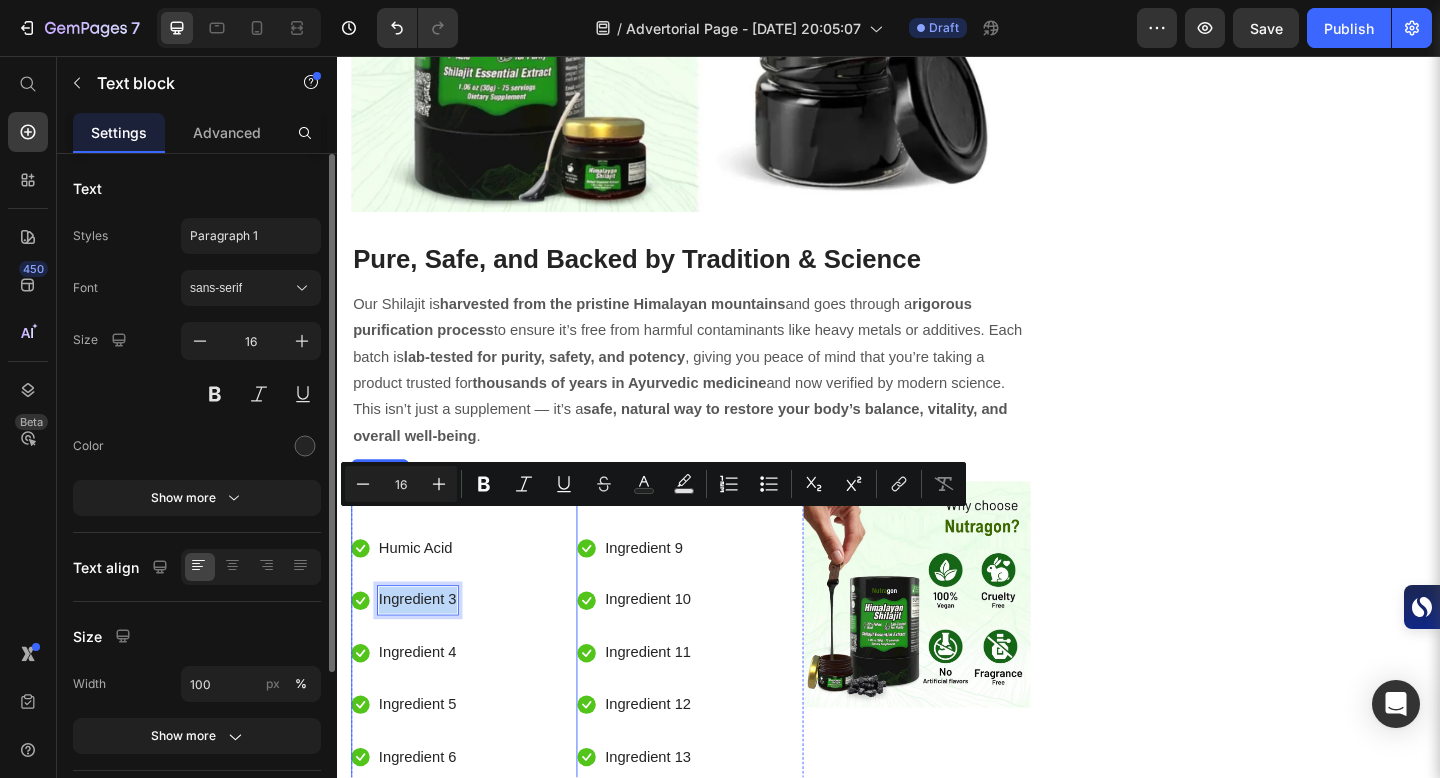 drag, startPoint x: 380, startPoint y: 557, endPoint x: 469, endPoint y: 555, distance: 89.02247 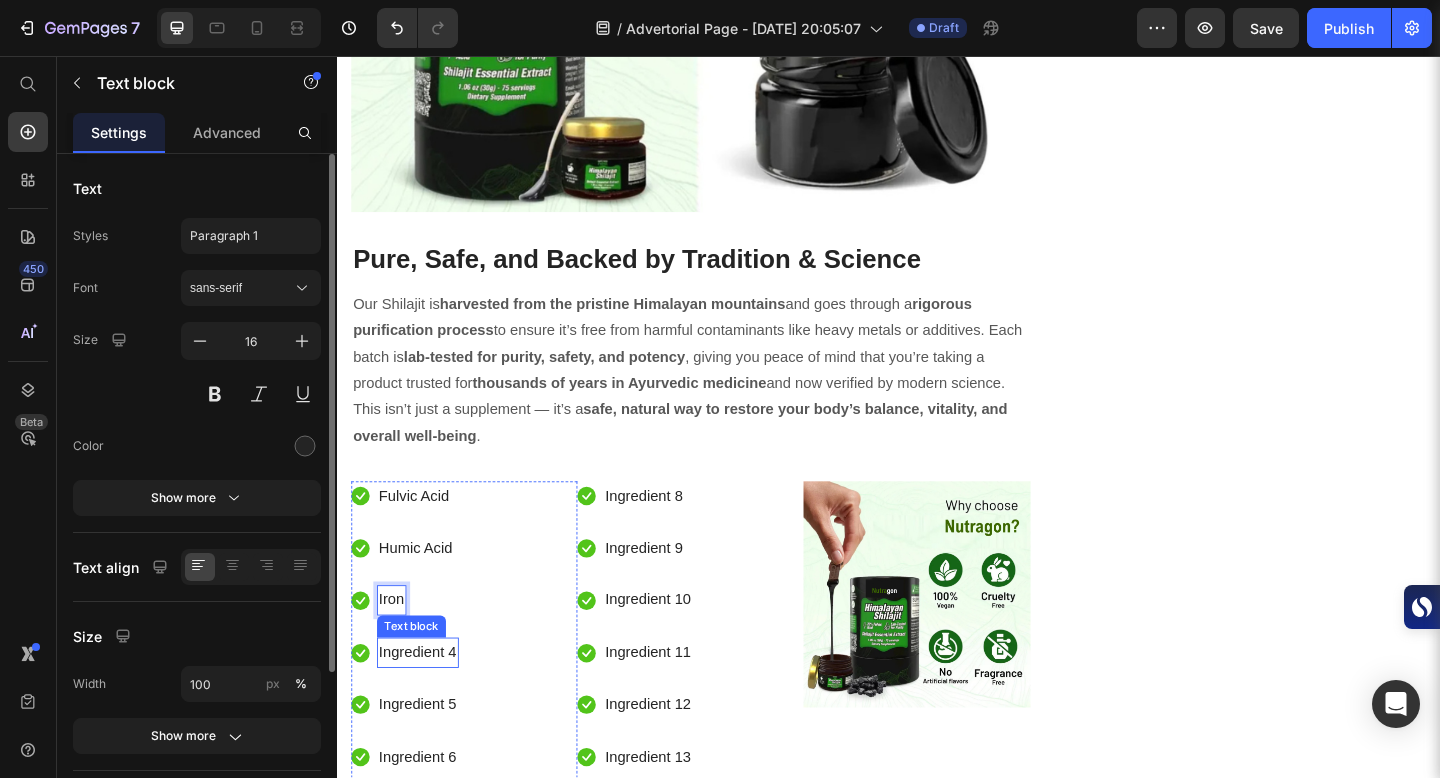 click on "Ingredient 4" at bounding box center [424, 705] 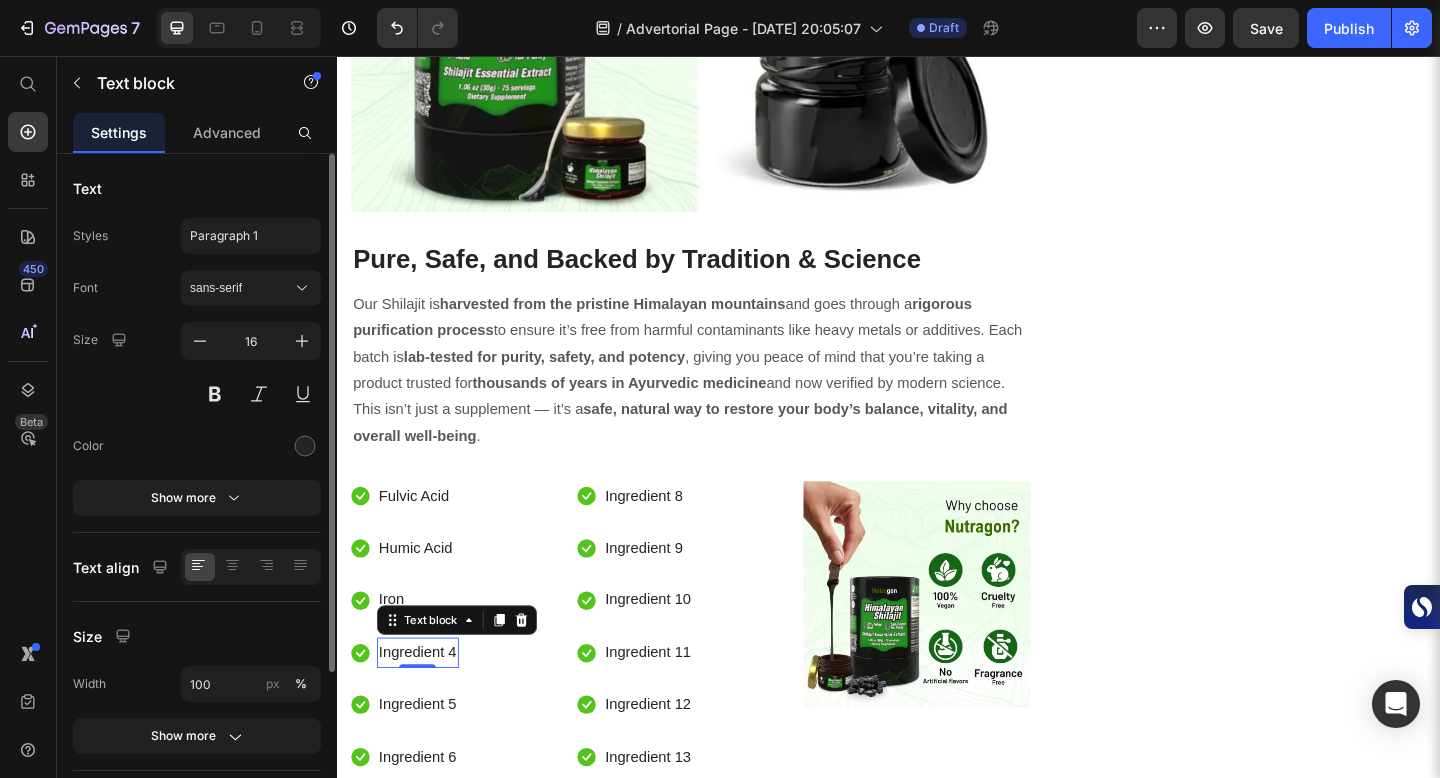 click on "Ingredient 4" at bounding box center (424, 705) 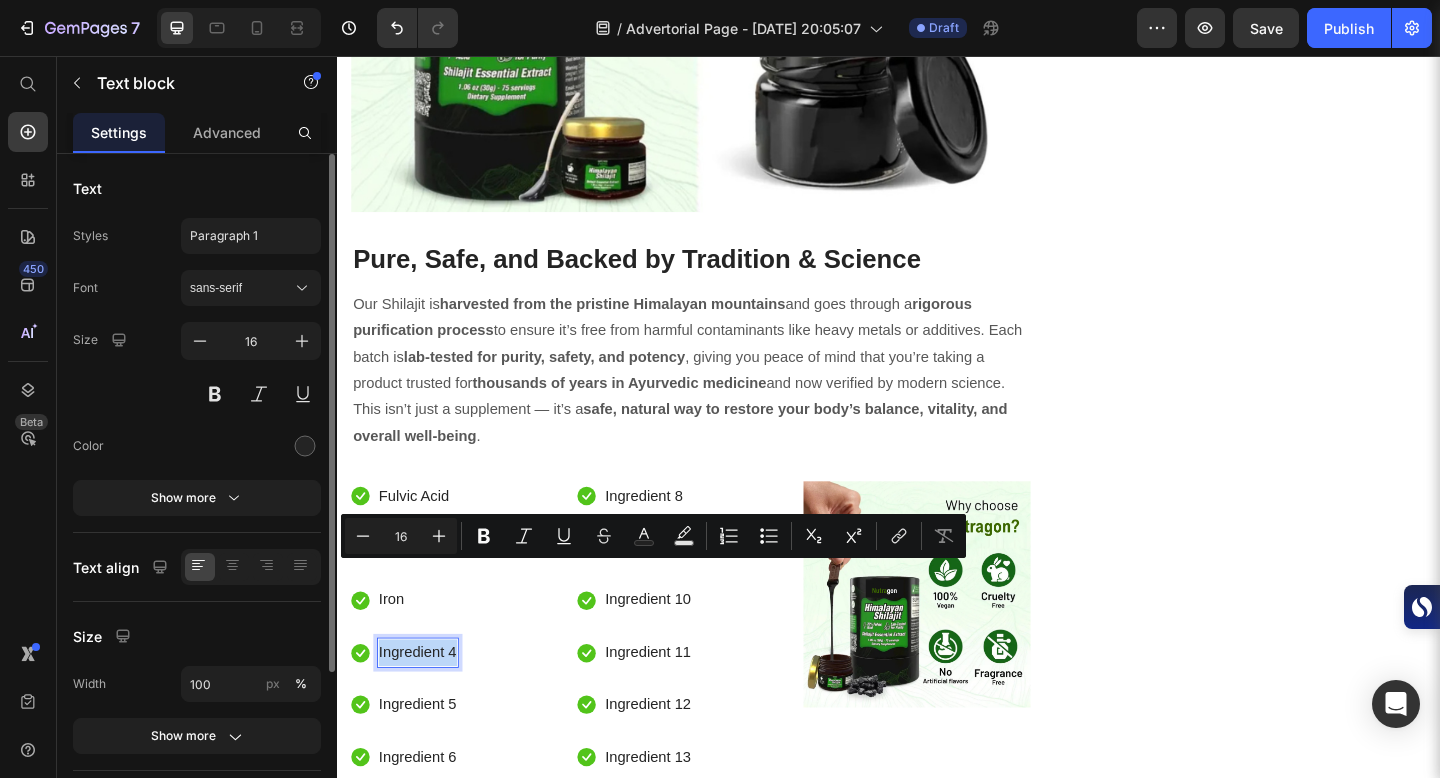 drag, startPoint x: 383, startPoint y: 616, endPoint x: 464, endPoint y: 612, distance: 81.09871 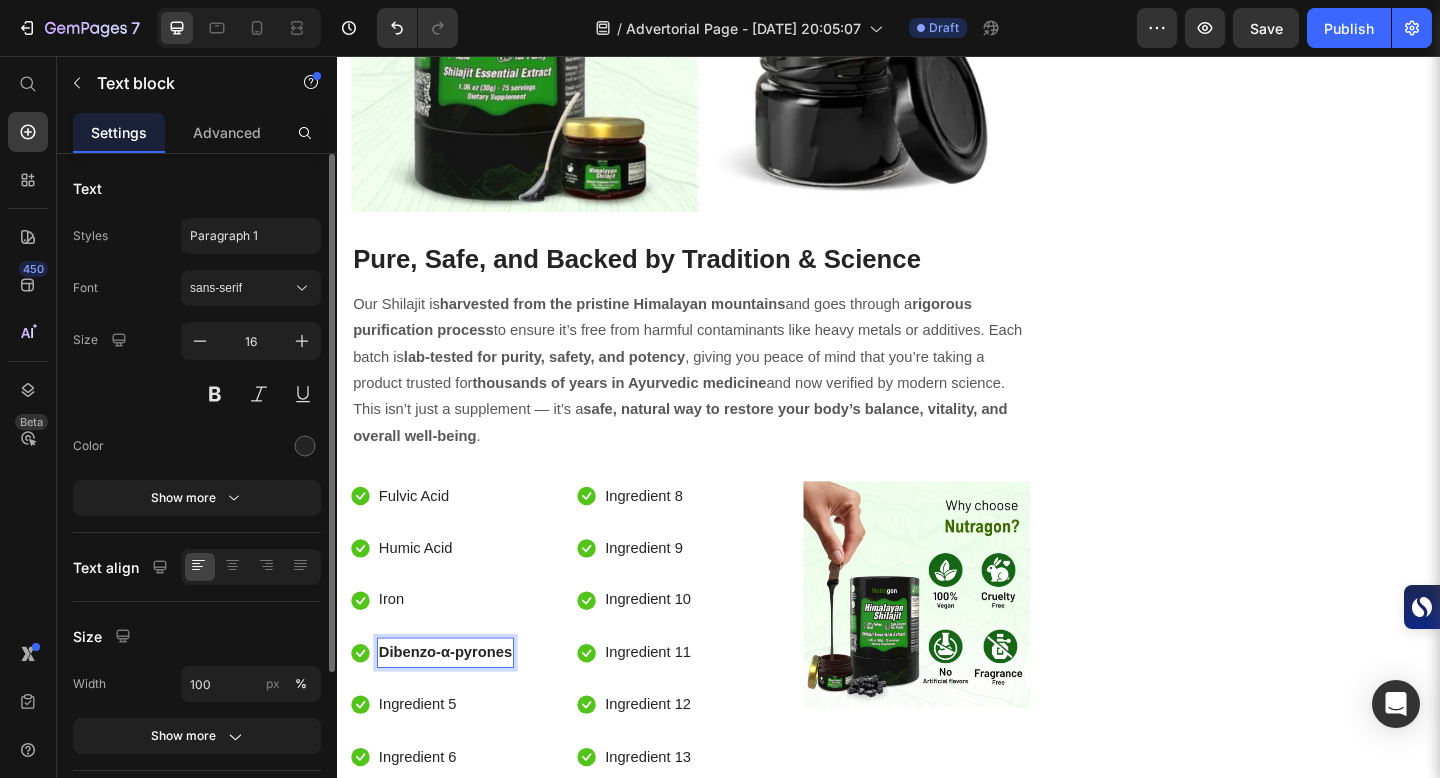 click on "Dibenzo-α-pyrones" at bounding box center [454, 704] 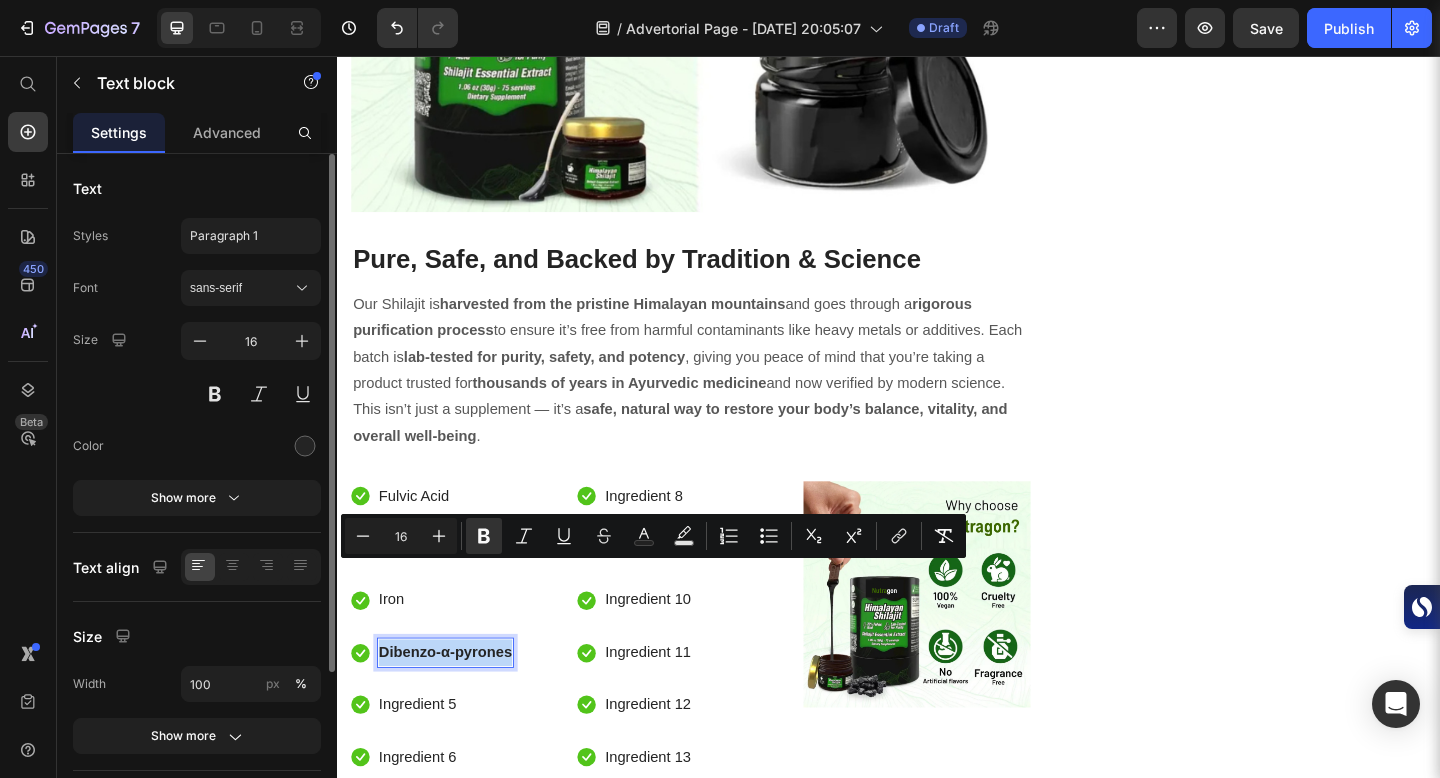 drag, startPoint x: 385, startPoint y: 616, endPoint x: 521, endPoint y: 608, distance: 136.23509 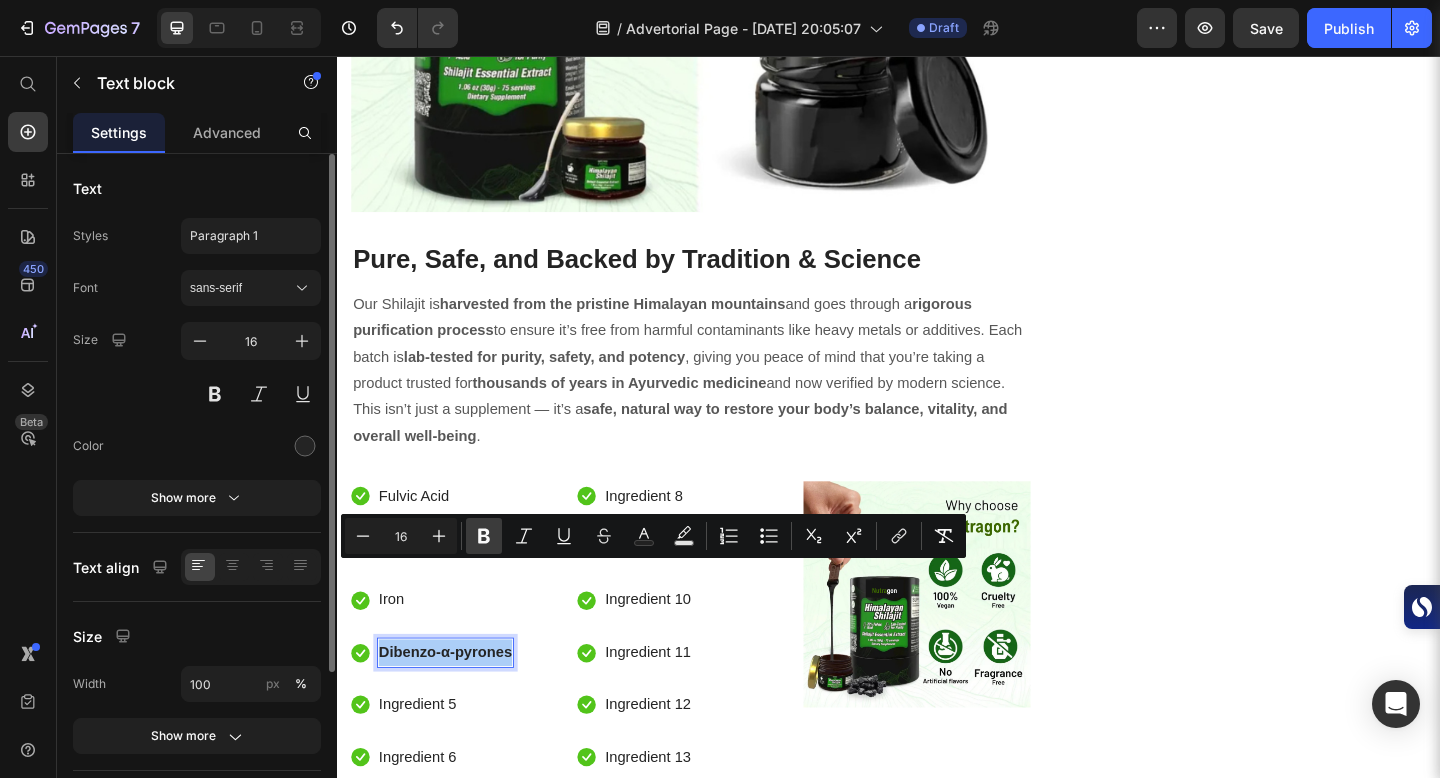 click 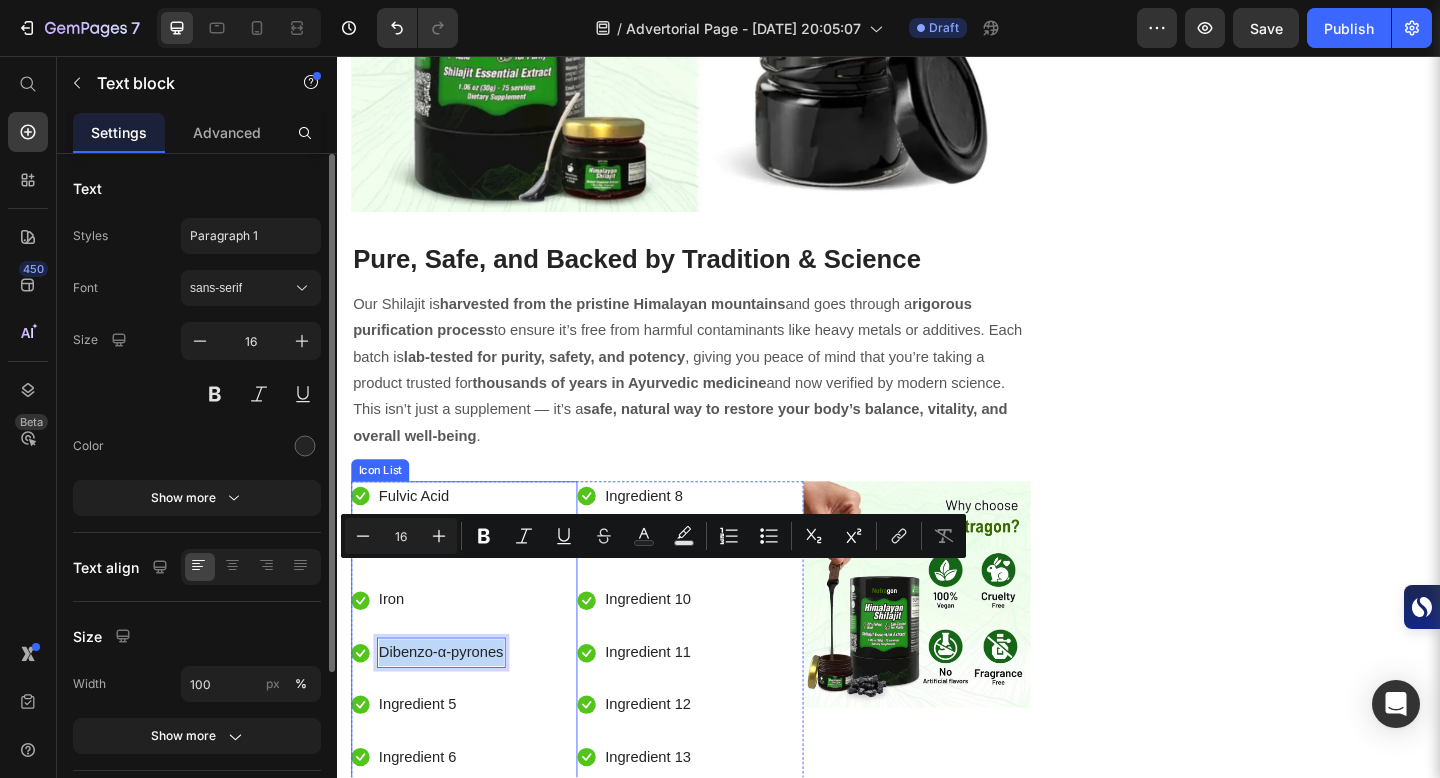 click on "Icon Fulvic Acid Text block
Icon Humic Acid Text block
Icon Iron Text block
Icon Dibenzo-α-pyrones Text block   0
Icon Ingredient 5 Text block
Icon Ingredient 6 Text block
Icon Ingredient 7 Text block" at bounding box center [475, 706] 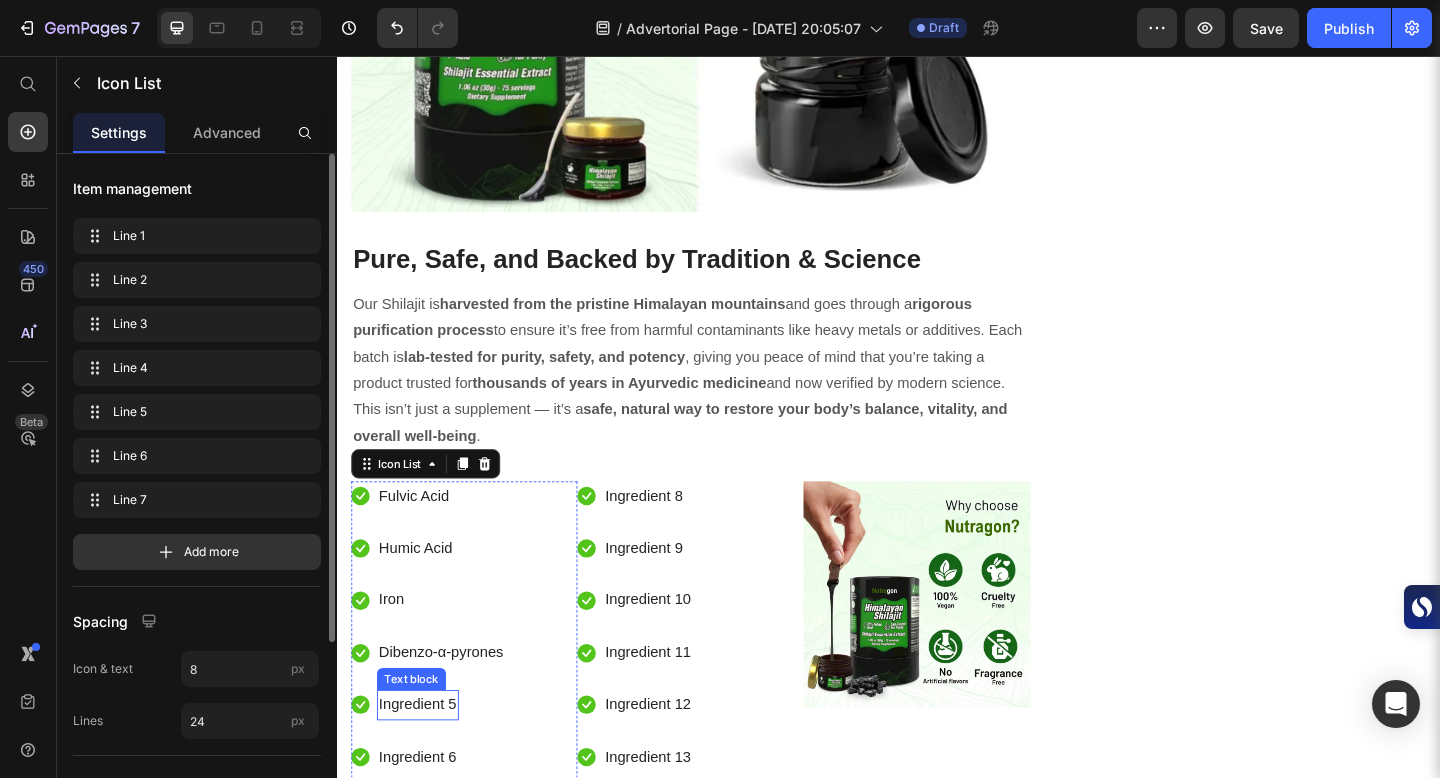 click on "Ingredient 5" at bounding box center [424, 762] 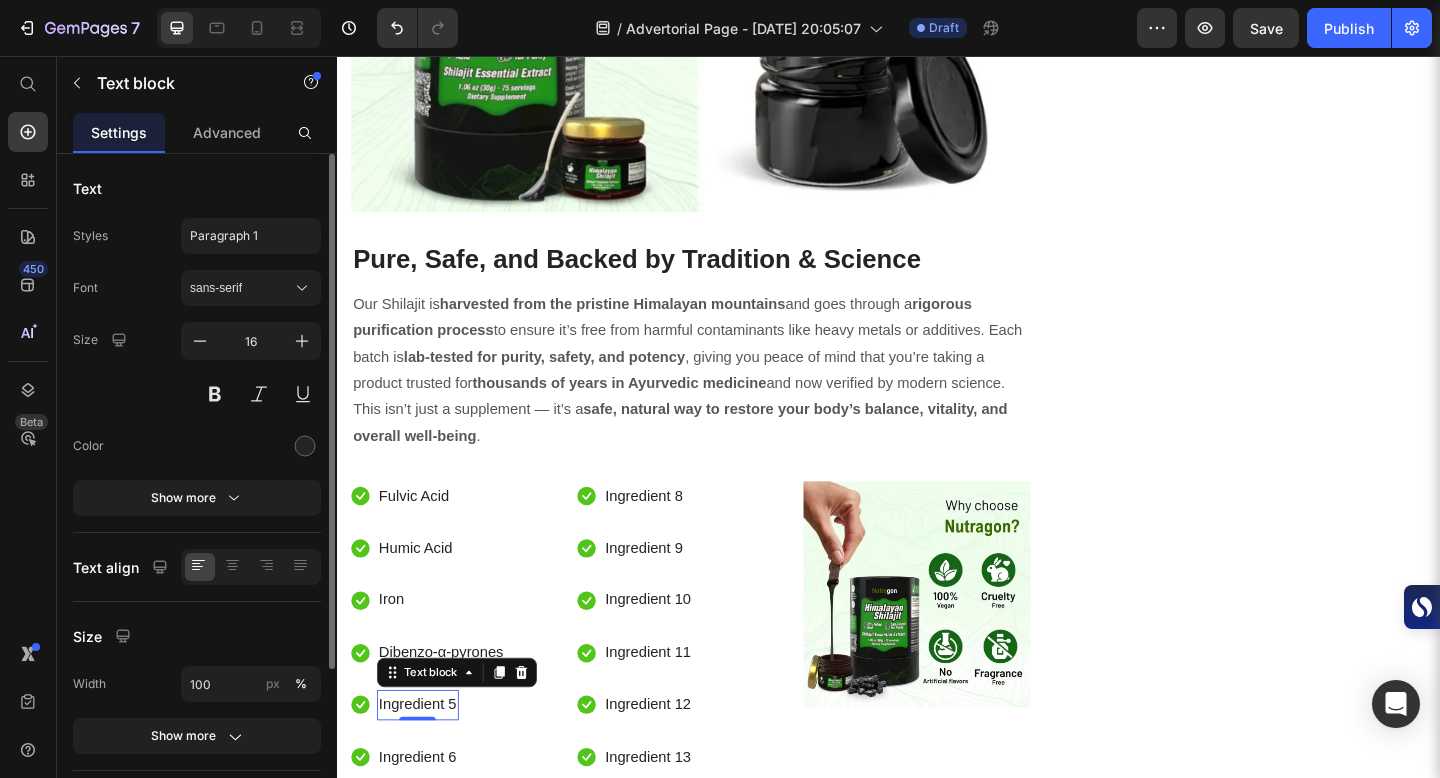 click on "Ingredient 5" at bounding box center (424, 762) 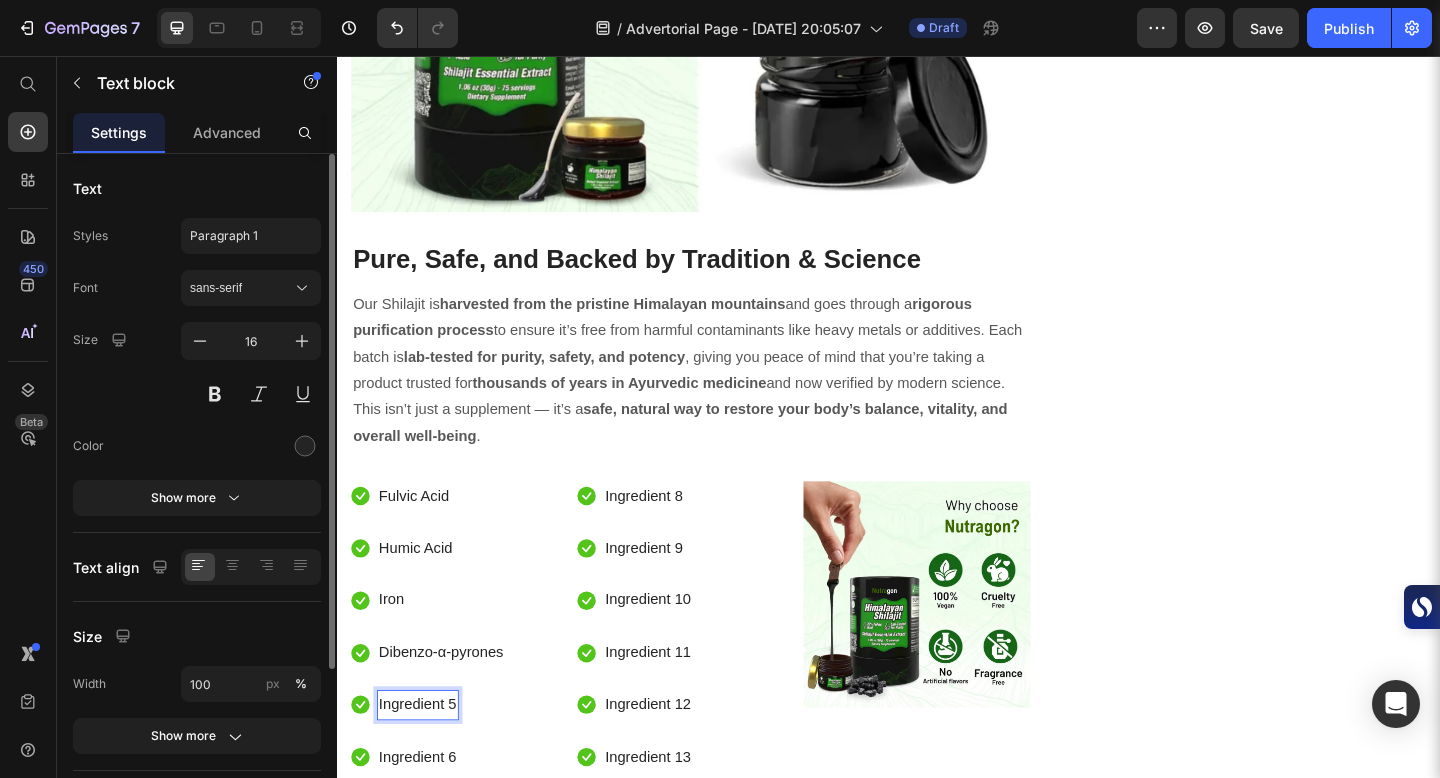 click on "Ingredient 5" at bounding box center [424, 762] 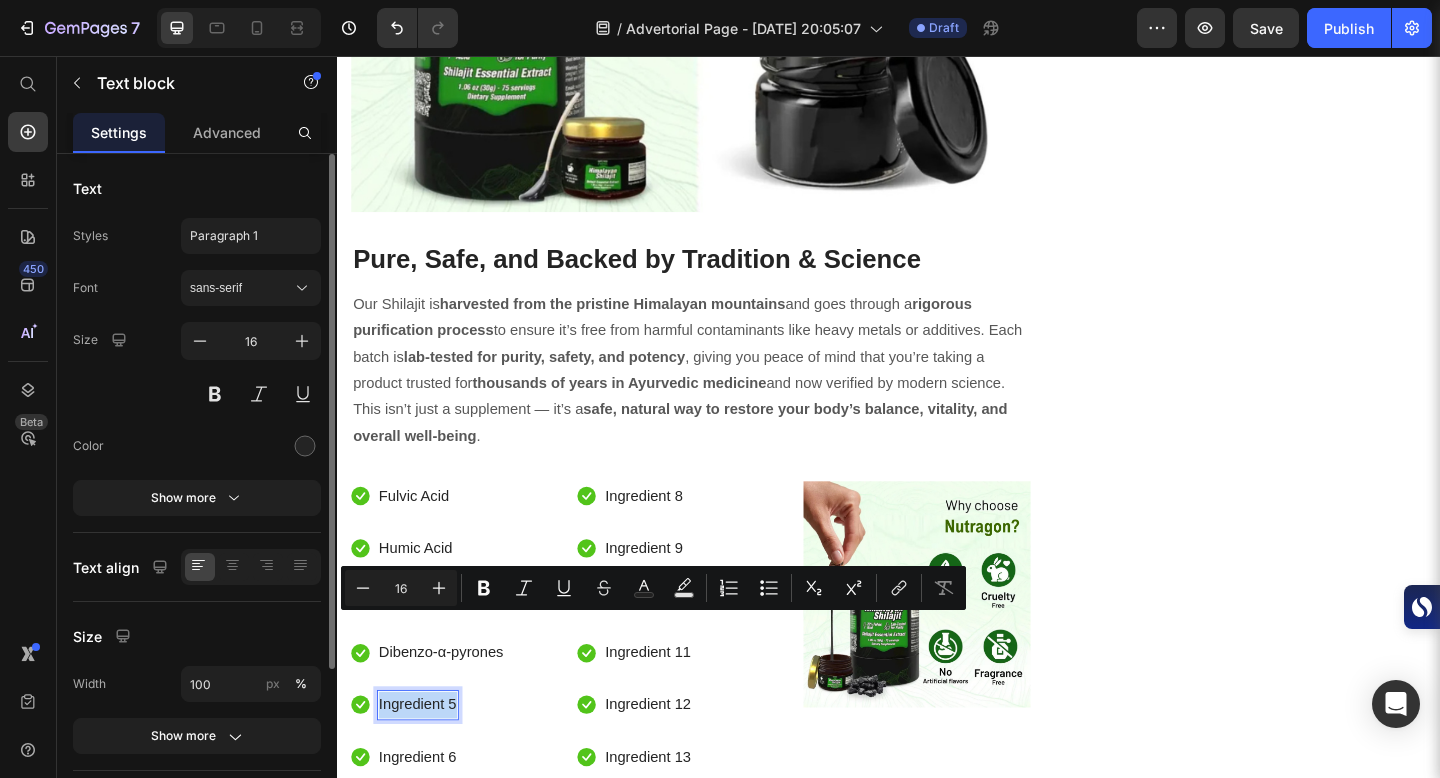 drag, startPoint x: 383, startPoint y: 670, endPoint x: 465, endPoint y: 665, distance: 82.1523 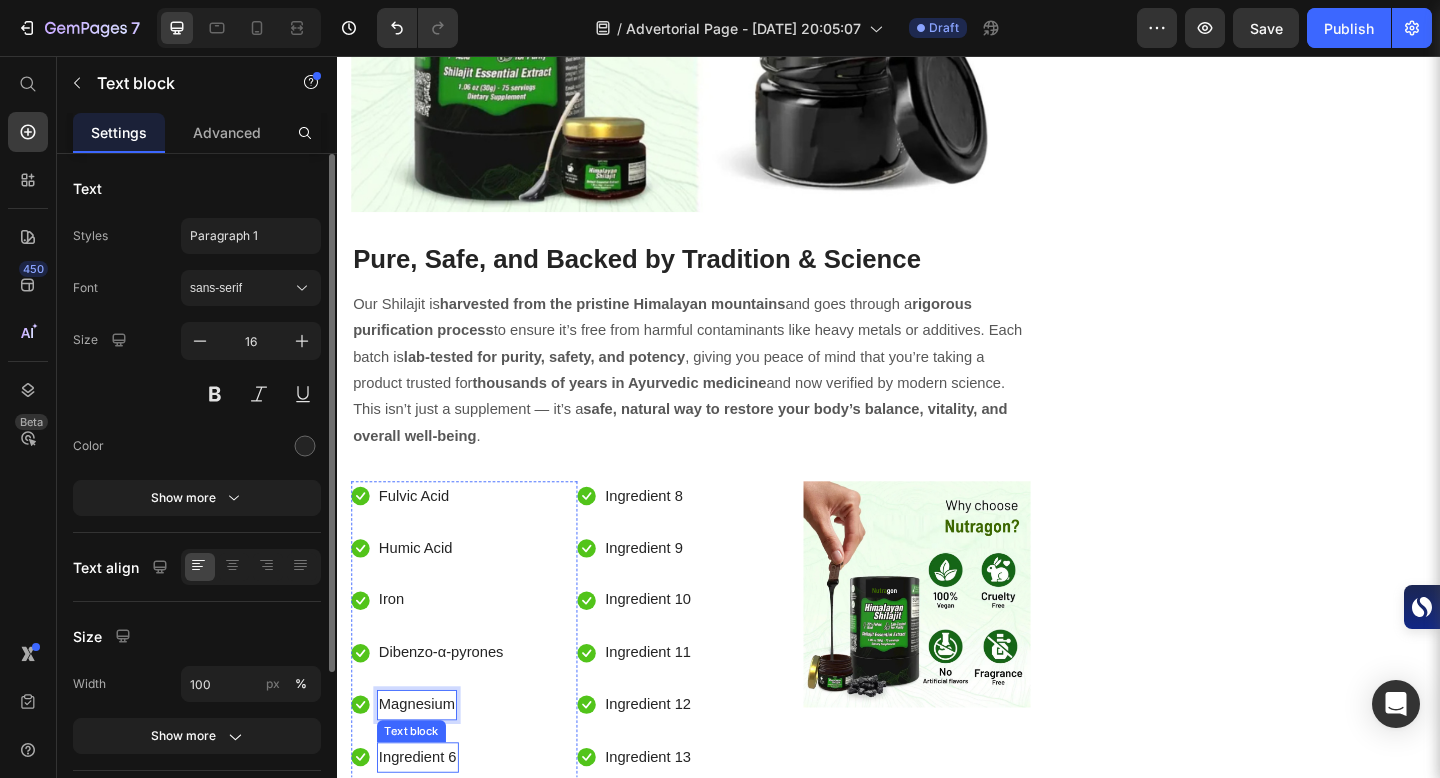 click on "Ingredient 6" at bounding box center [424, 819] 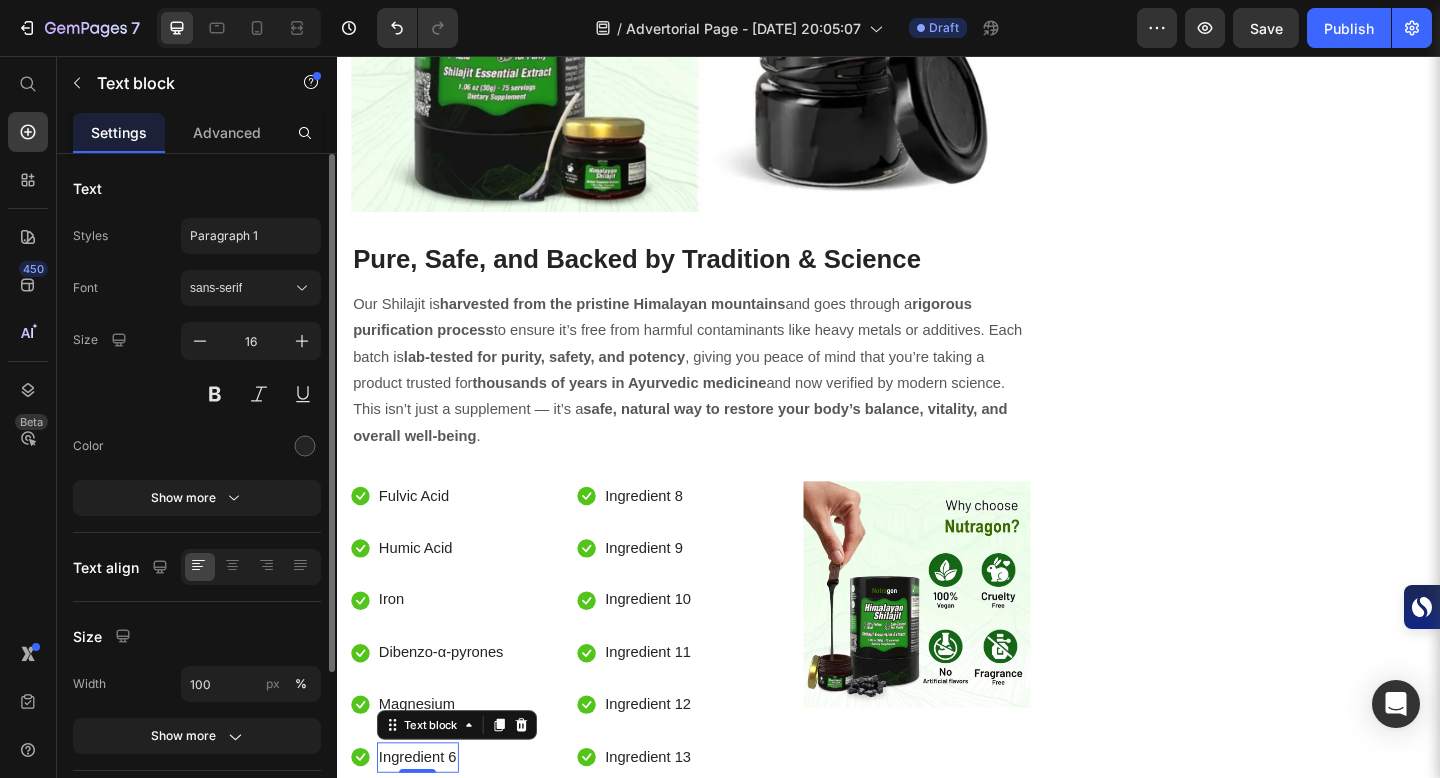 click on "Ingredient 6" at bounding box center (424, 819) 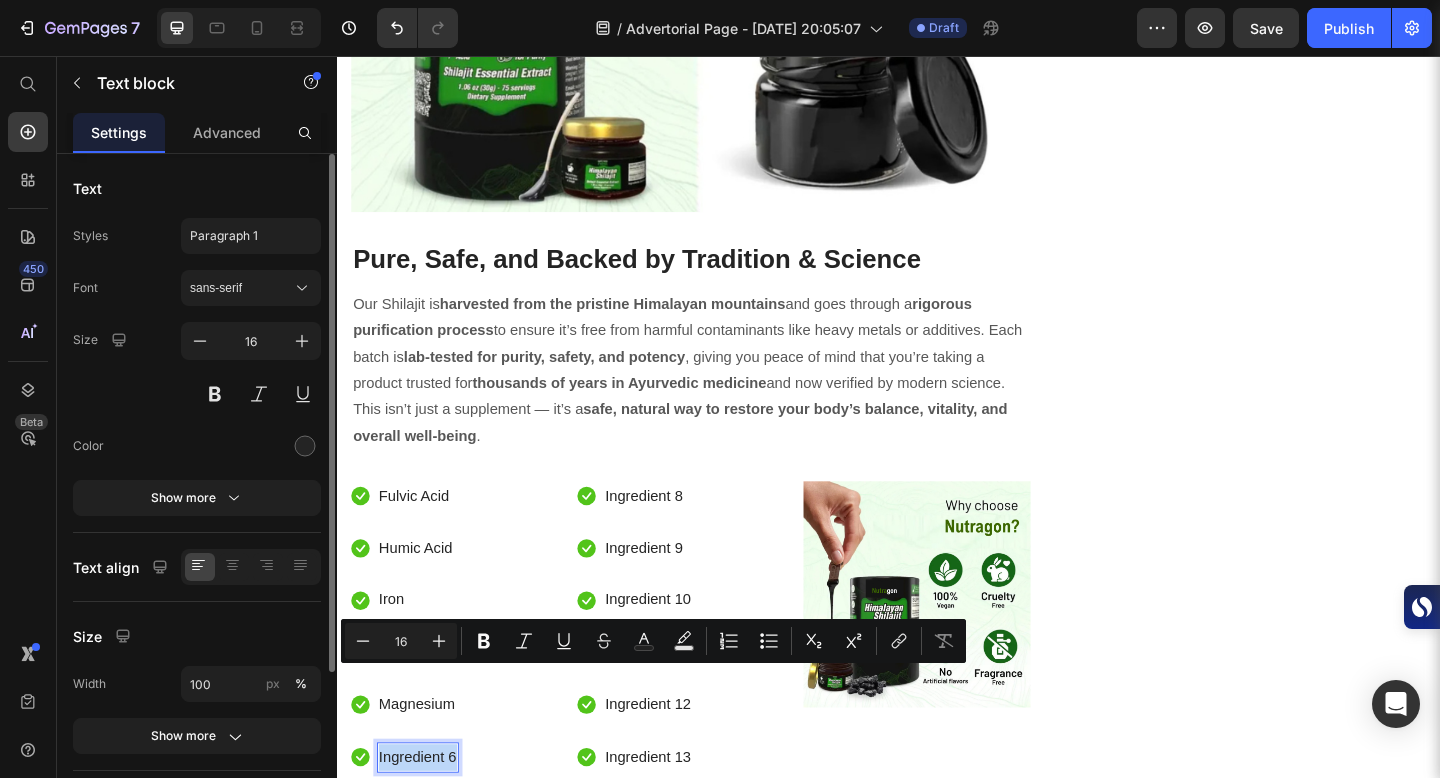 drag, startPoint x: 384, startPoint y: 730, endPoint x: 466, endPoint y: 721, distance: 82.492424 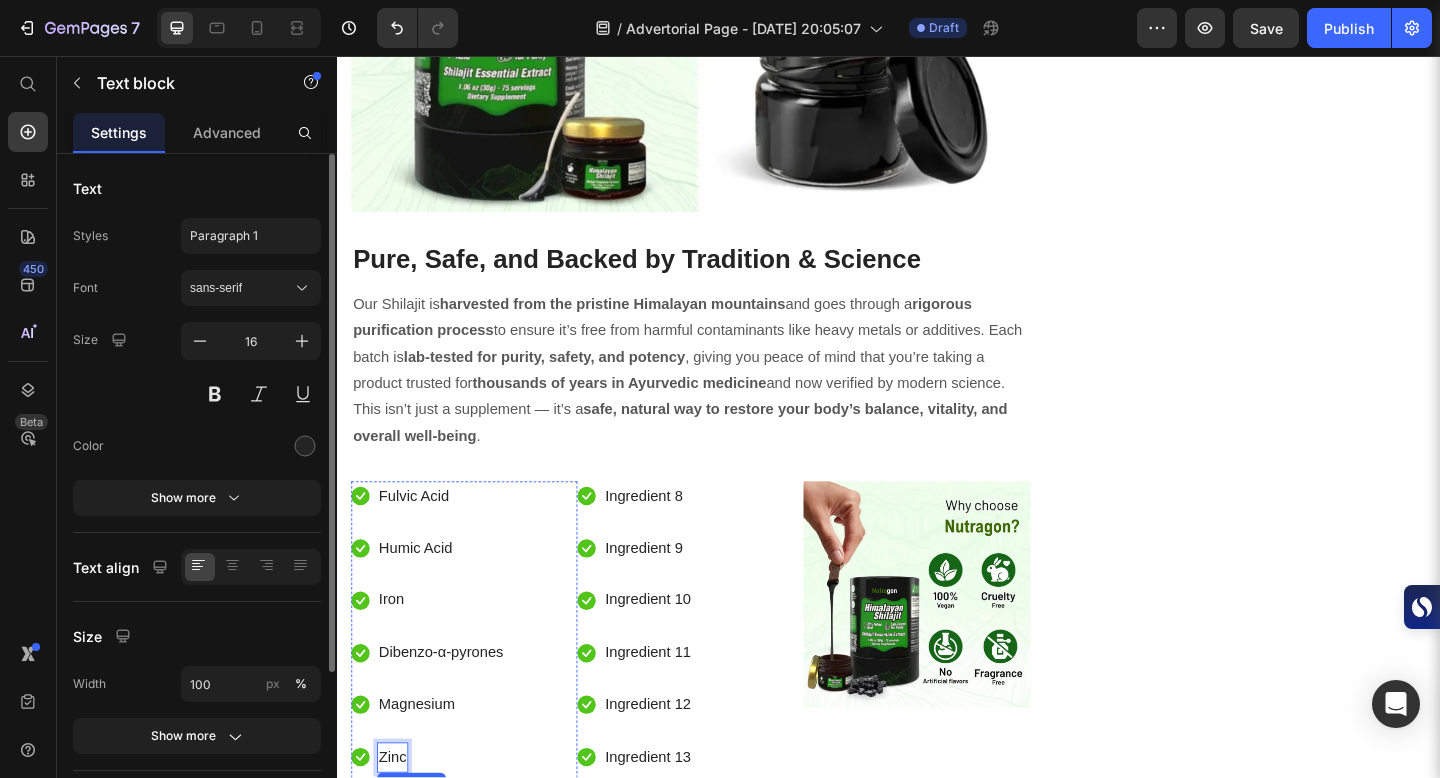 click on "Ingredient 7" at bounding box center (424, 876) 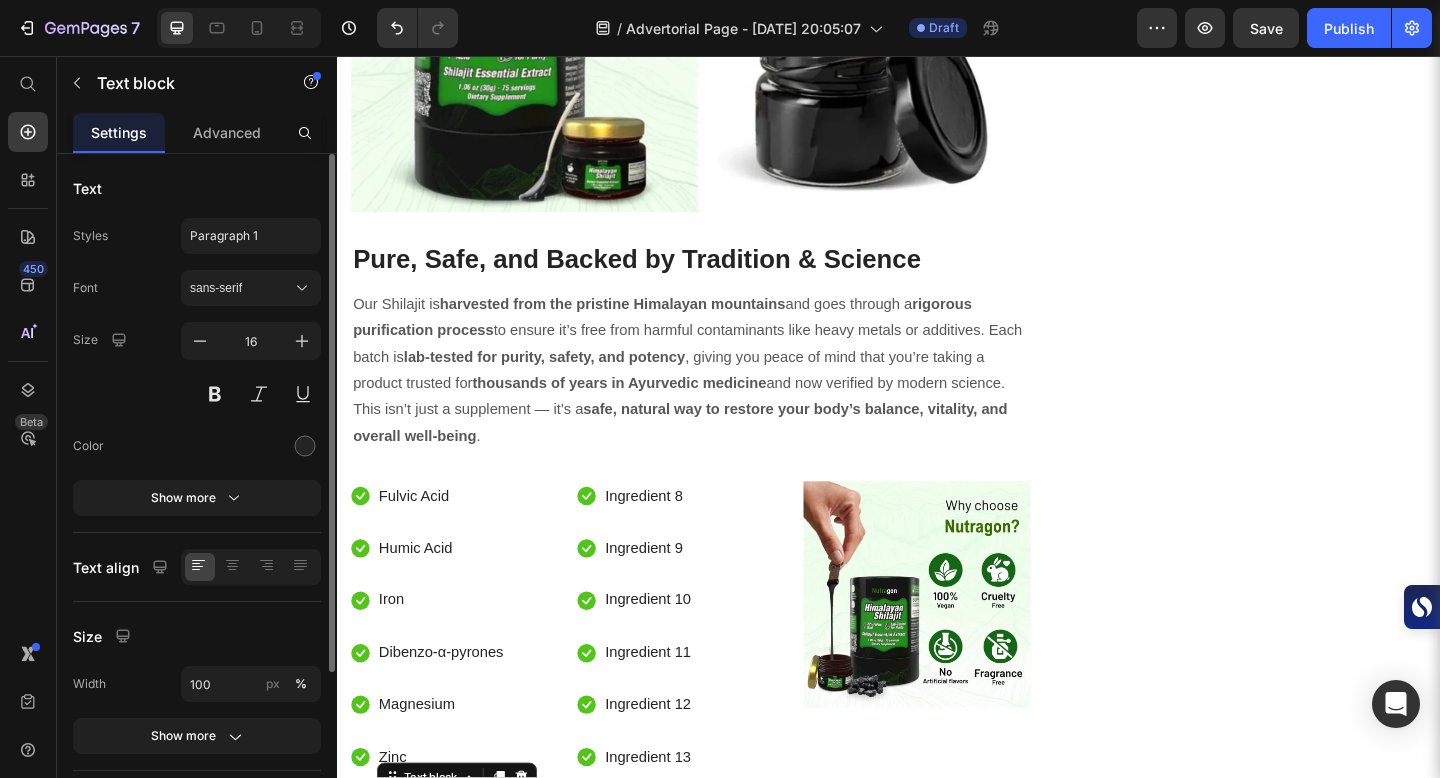 click on "Ingredient 7" at bounding box center [424, 876] 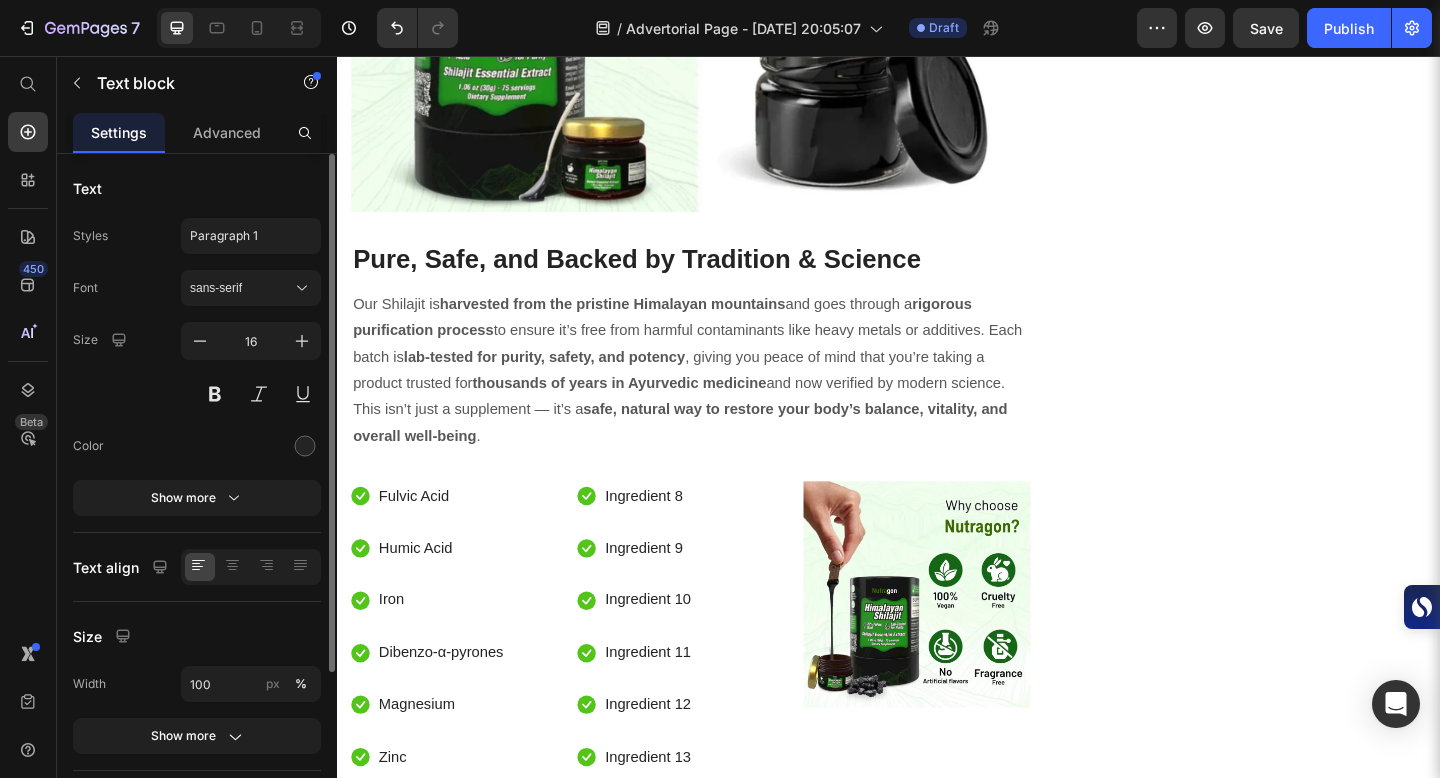 drag, startPoint x: 383, startPoint y: 786, endPoint x: 466, endPoint y: 784, distance: 83.02409 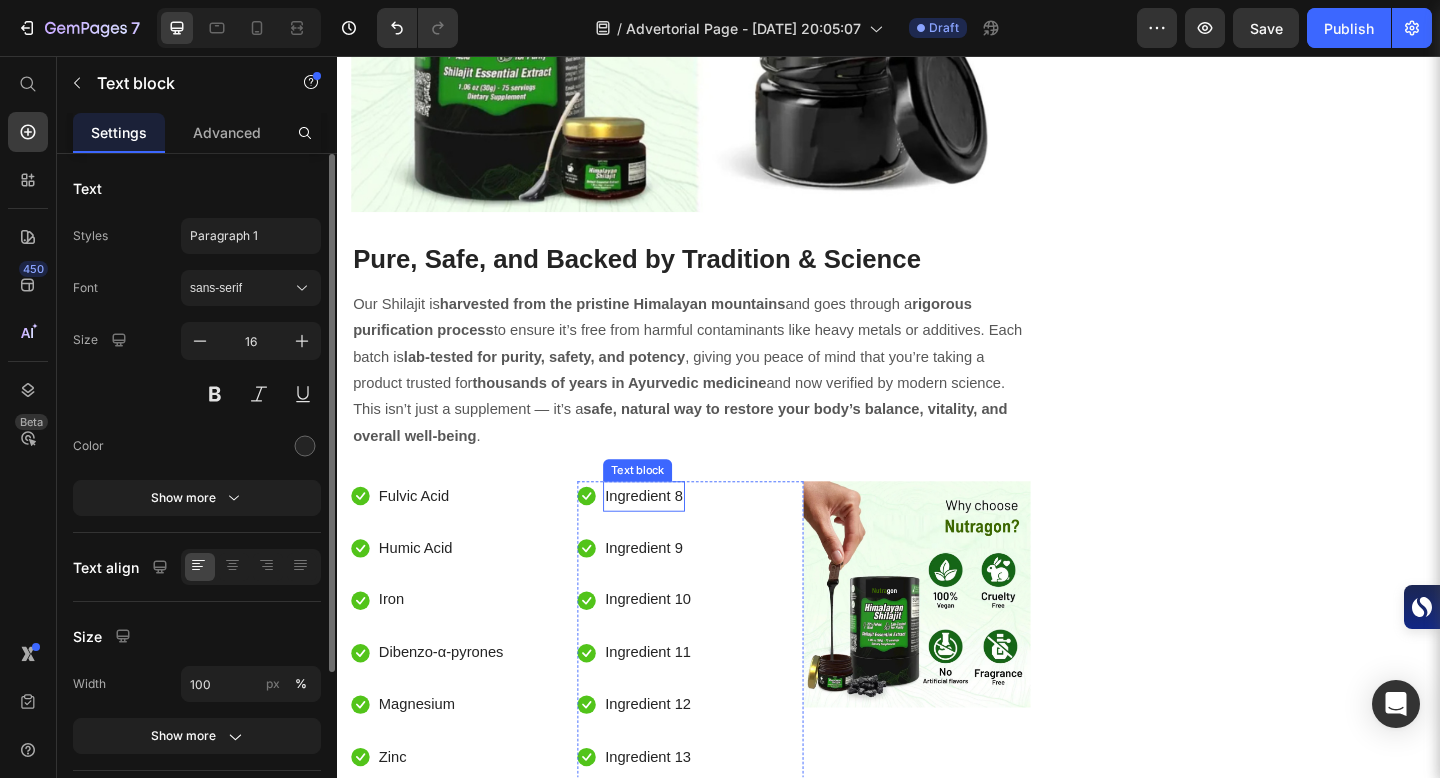 click on "Ingredient 8" at bounding box center [670, 535] 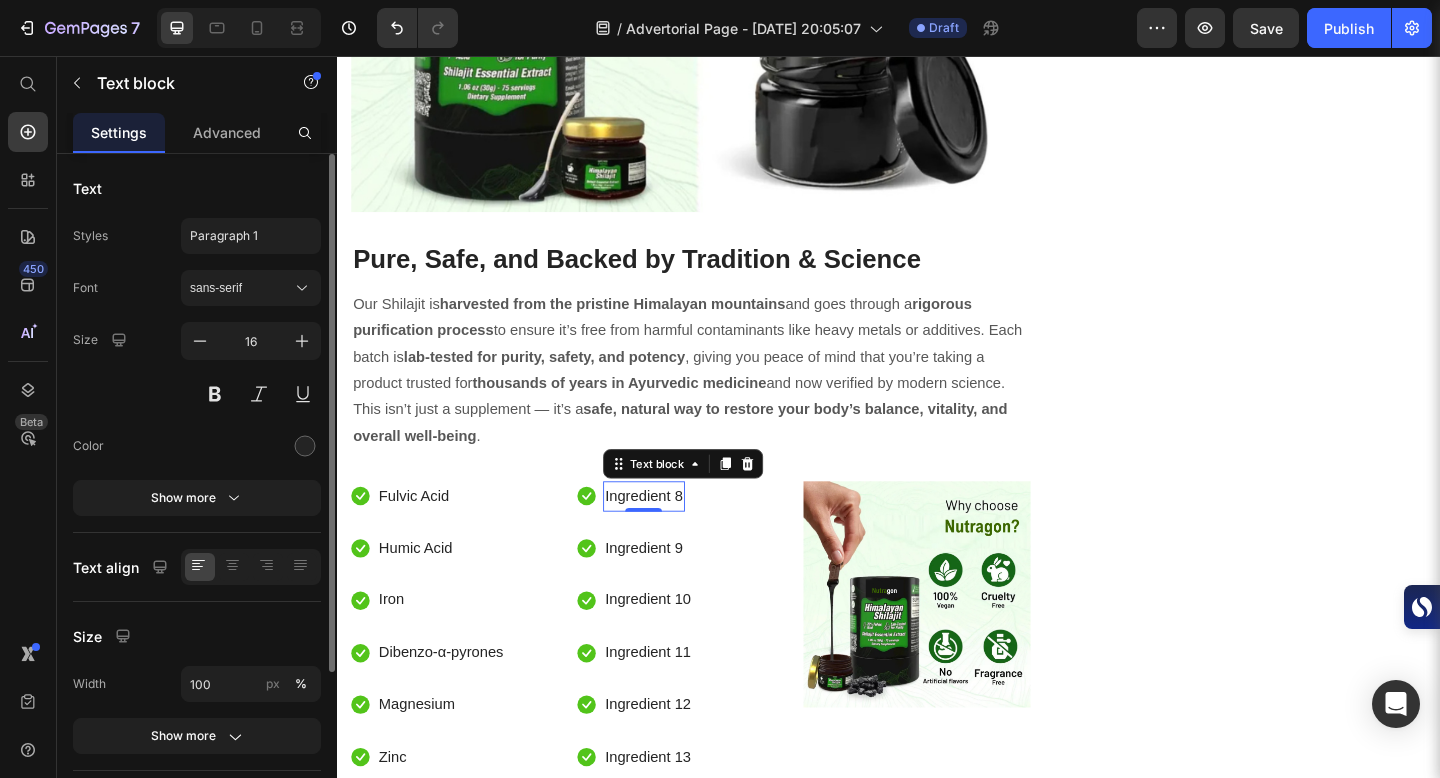 click on "Ingredient 8" at bounding box center [670, 535] 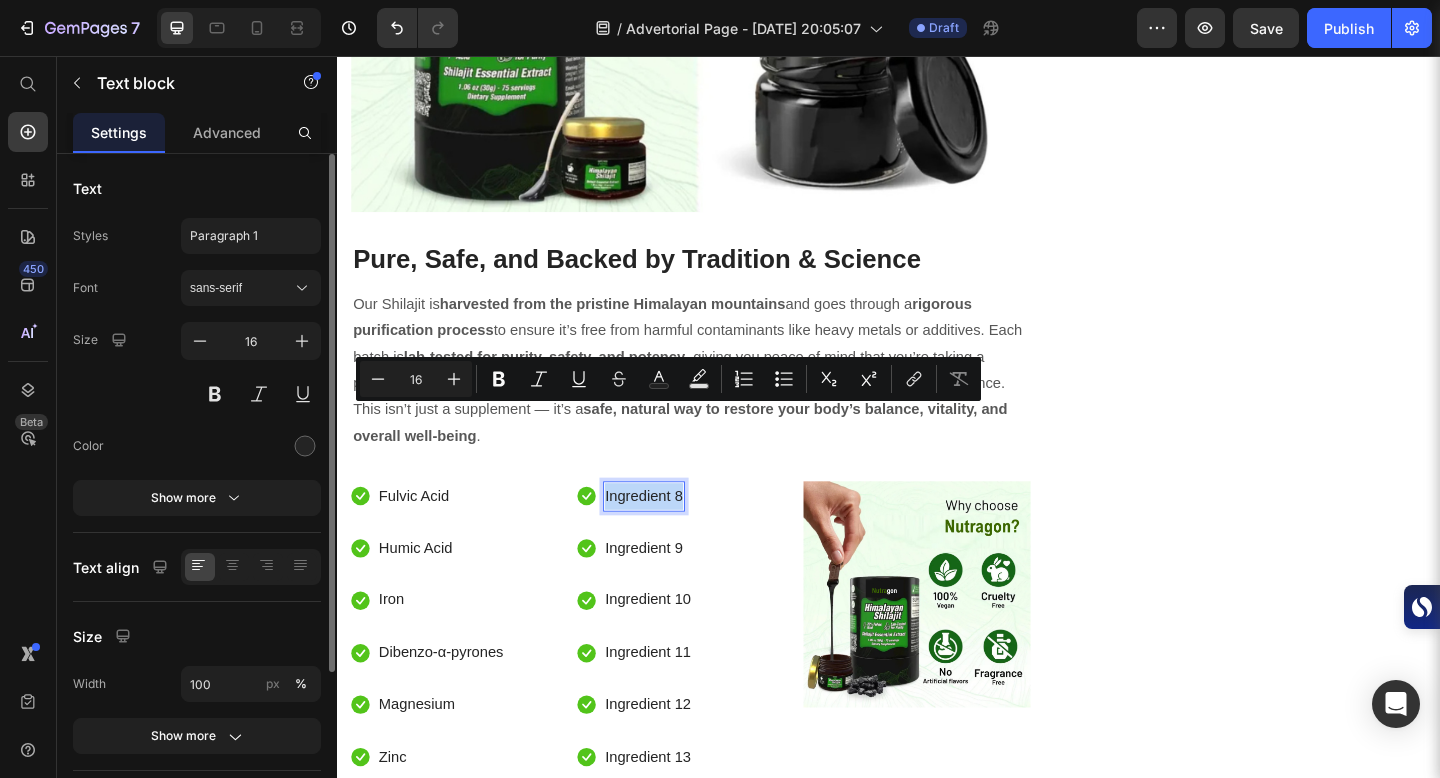 drag, startPoint x: 629, startPoint y: 443, endPoint x: 714, endPoint y: 441, distance: 85.02353 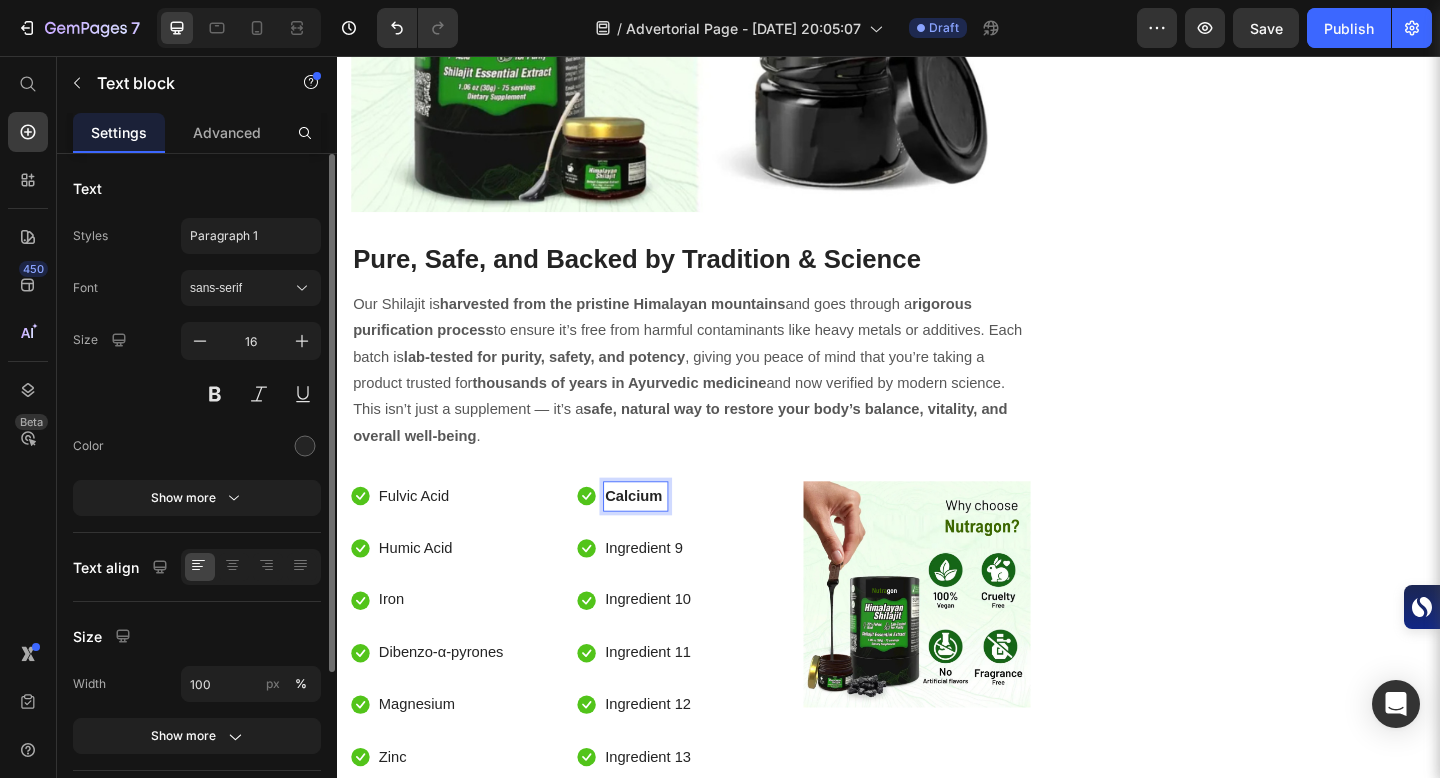 click on "Calcium" at bounding box center (659, 534) 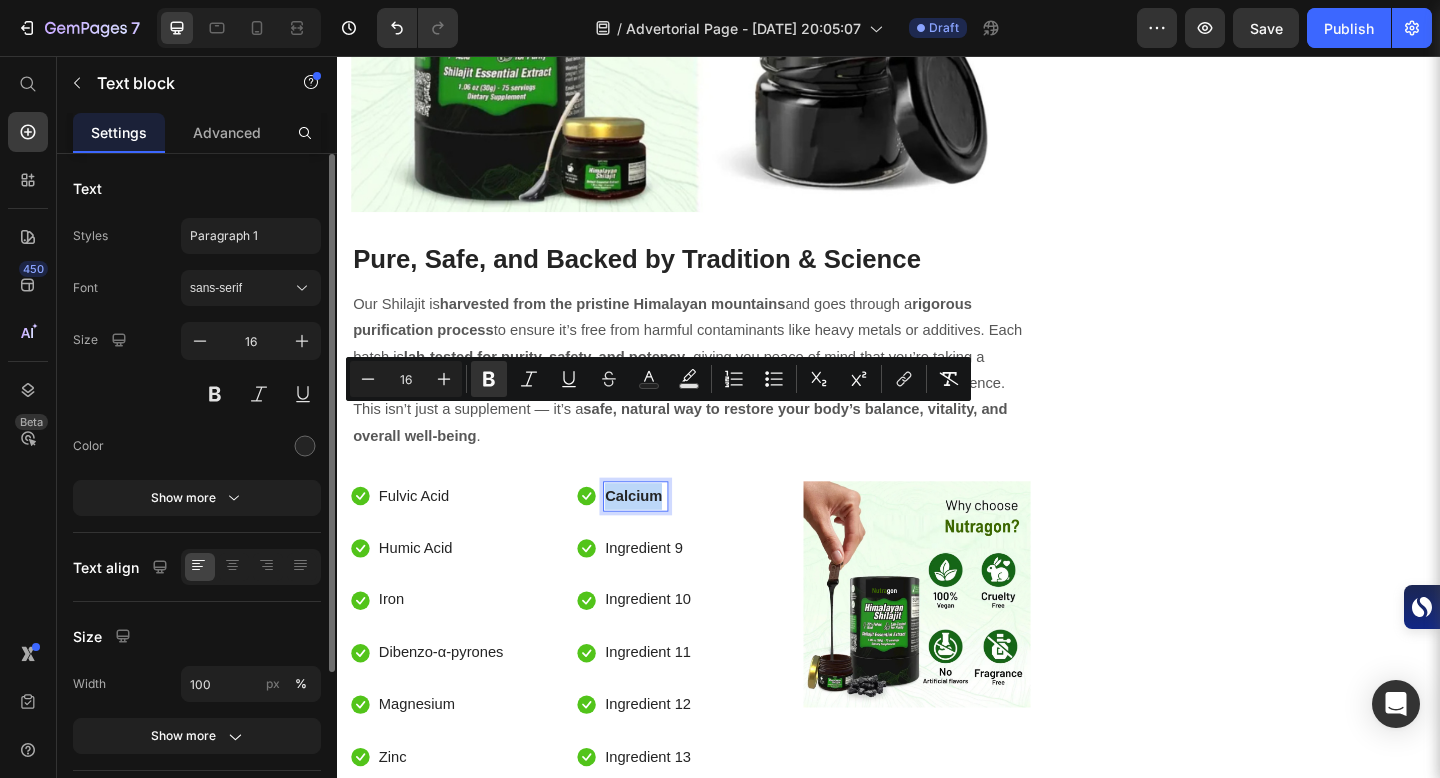 drag, startPoint x: 628, startPoint y: 449, endPoint x: 690, endPoint y: 439, distance: 62.801273 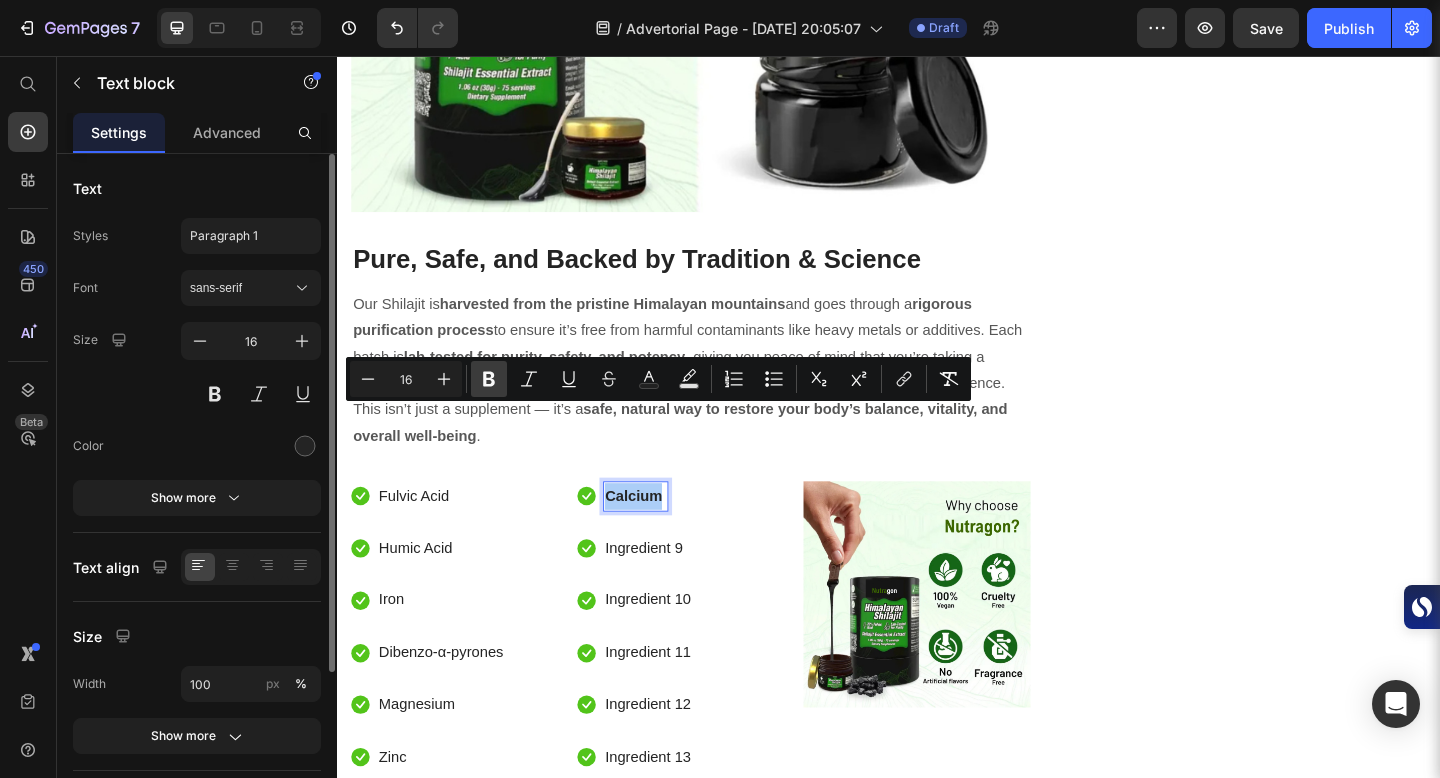click 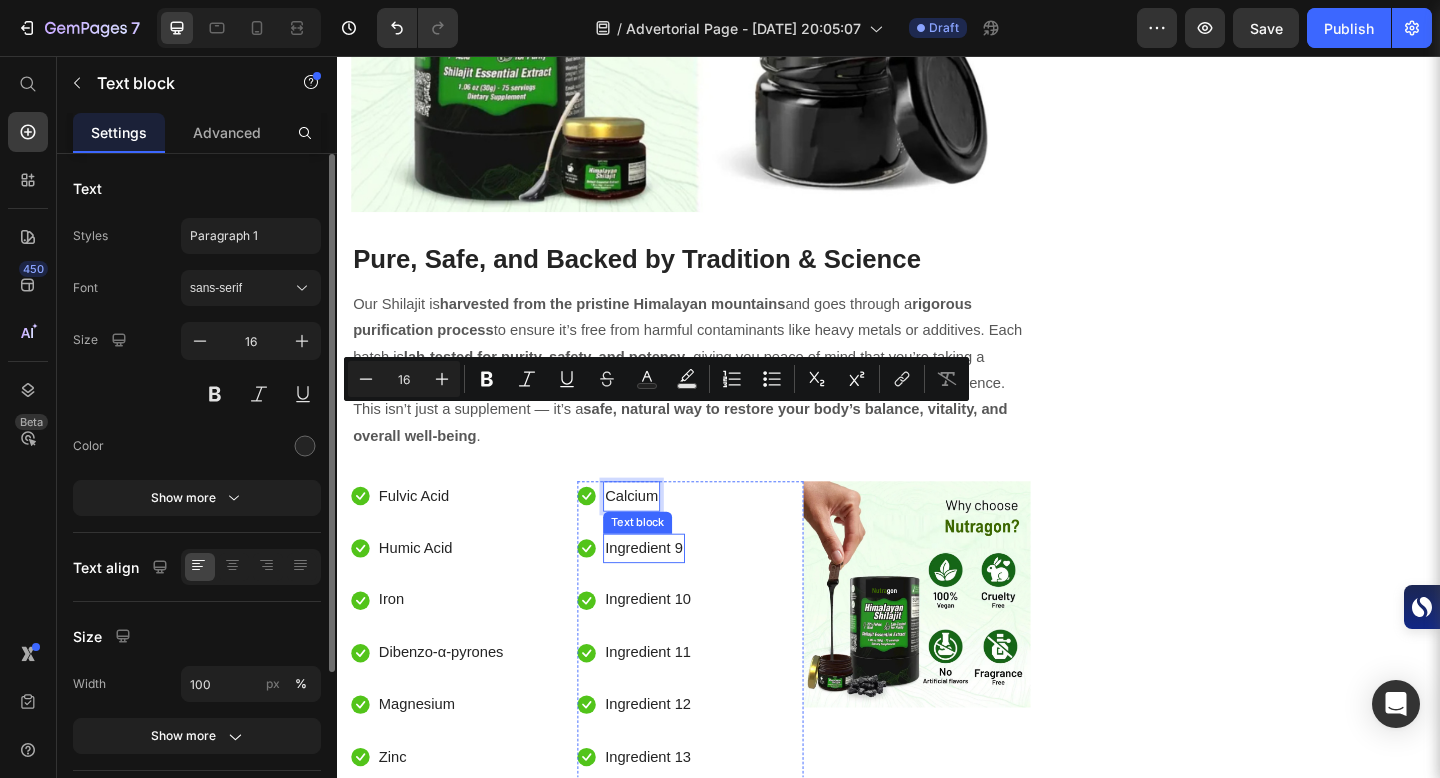 click on "Ingredient 9" at bounding box center [670, 592] 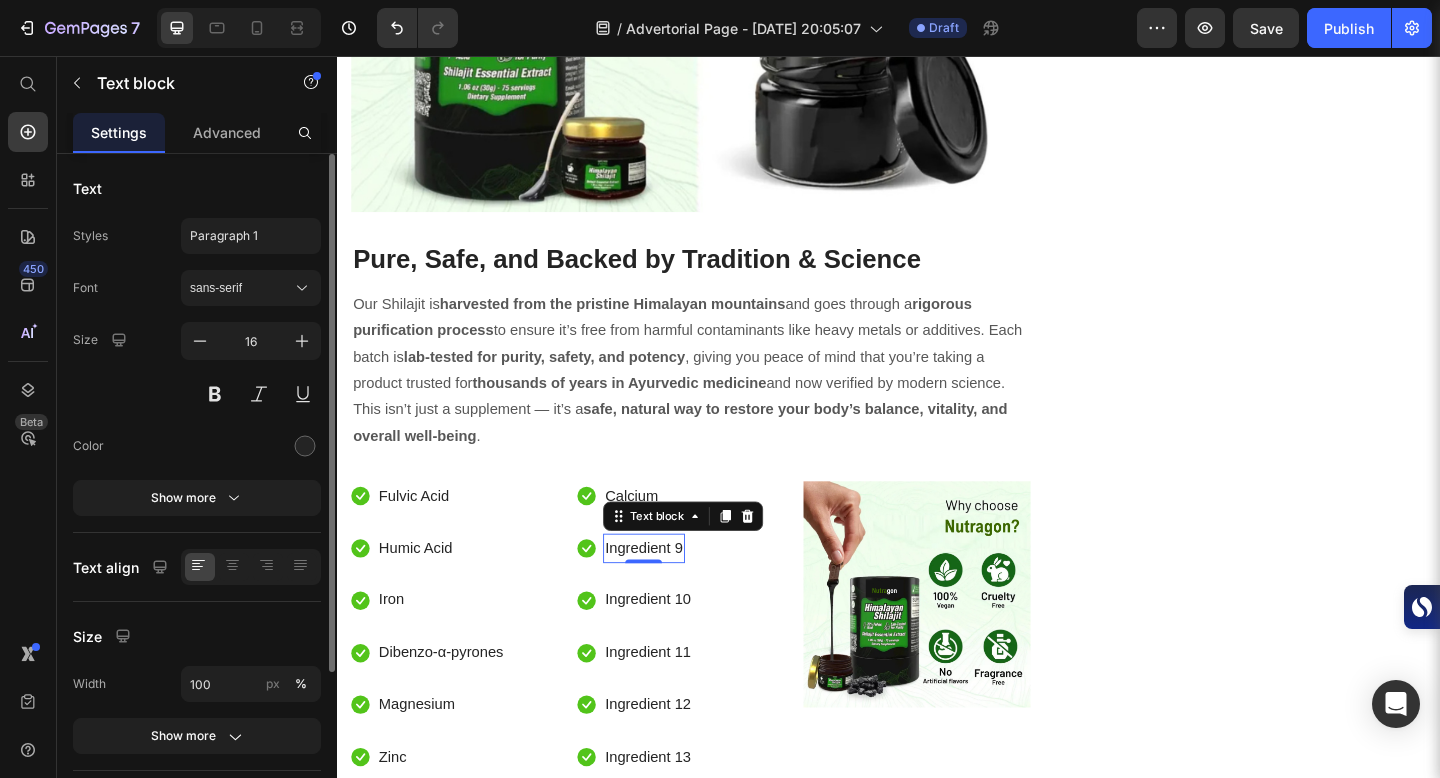 click on "Ingredient 9" at bounding box center [670, 592] 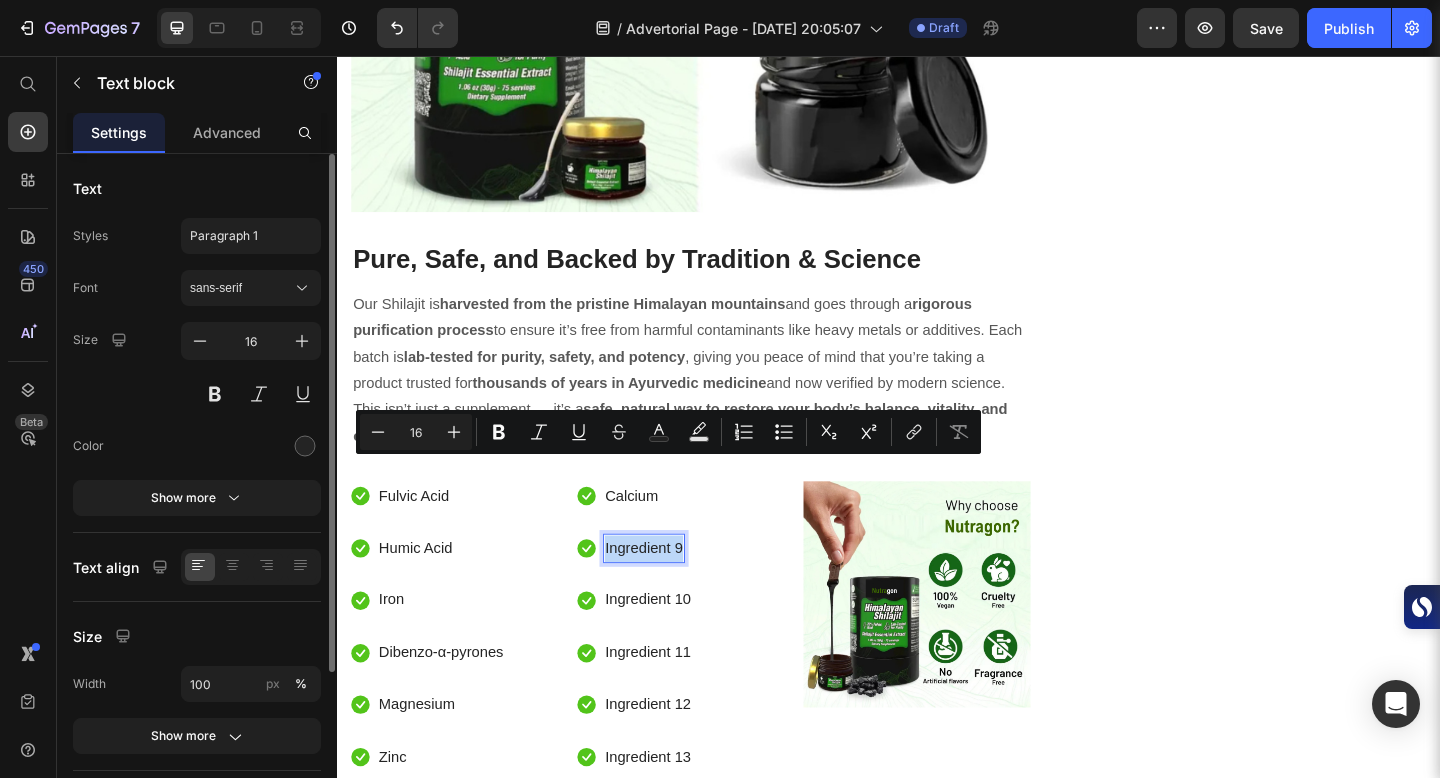 drag, startPoint x: 628, startPoint y: 498, endPoint x: 711, endPoint y: 493, distance: 83.15047 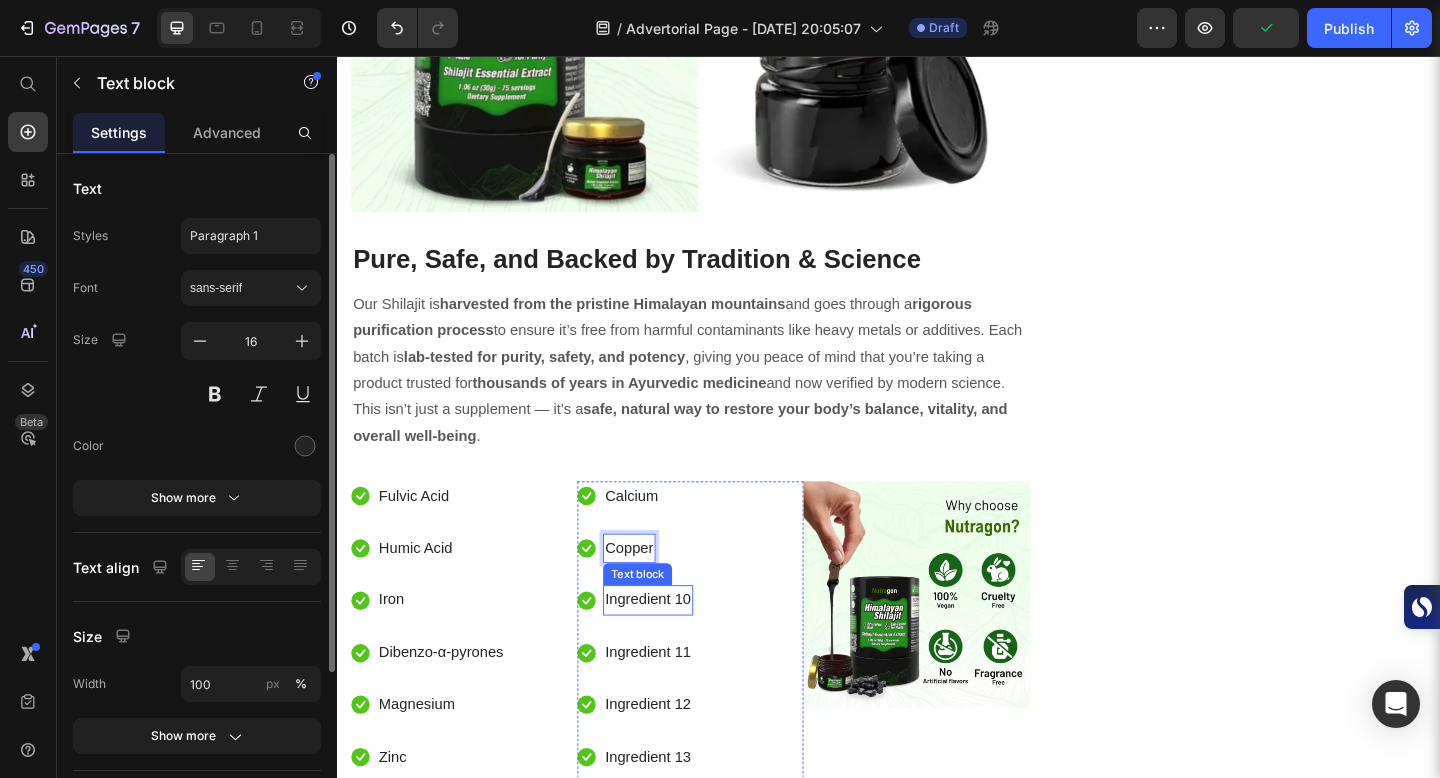 click on "Ingredient 10" at bounding box center (674, 648) 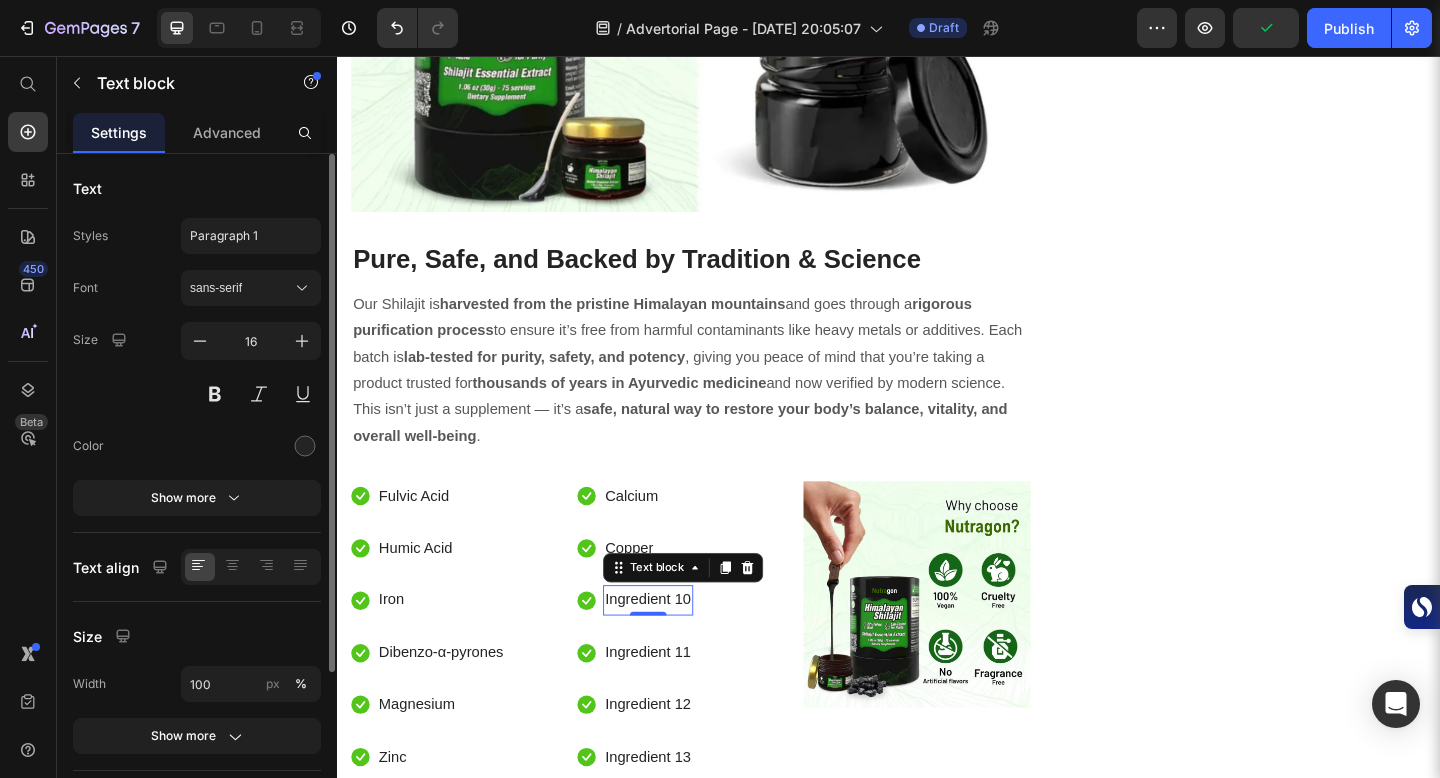 click on "Ingredient 10" at bounding box center (674, 648) 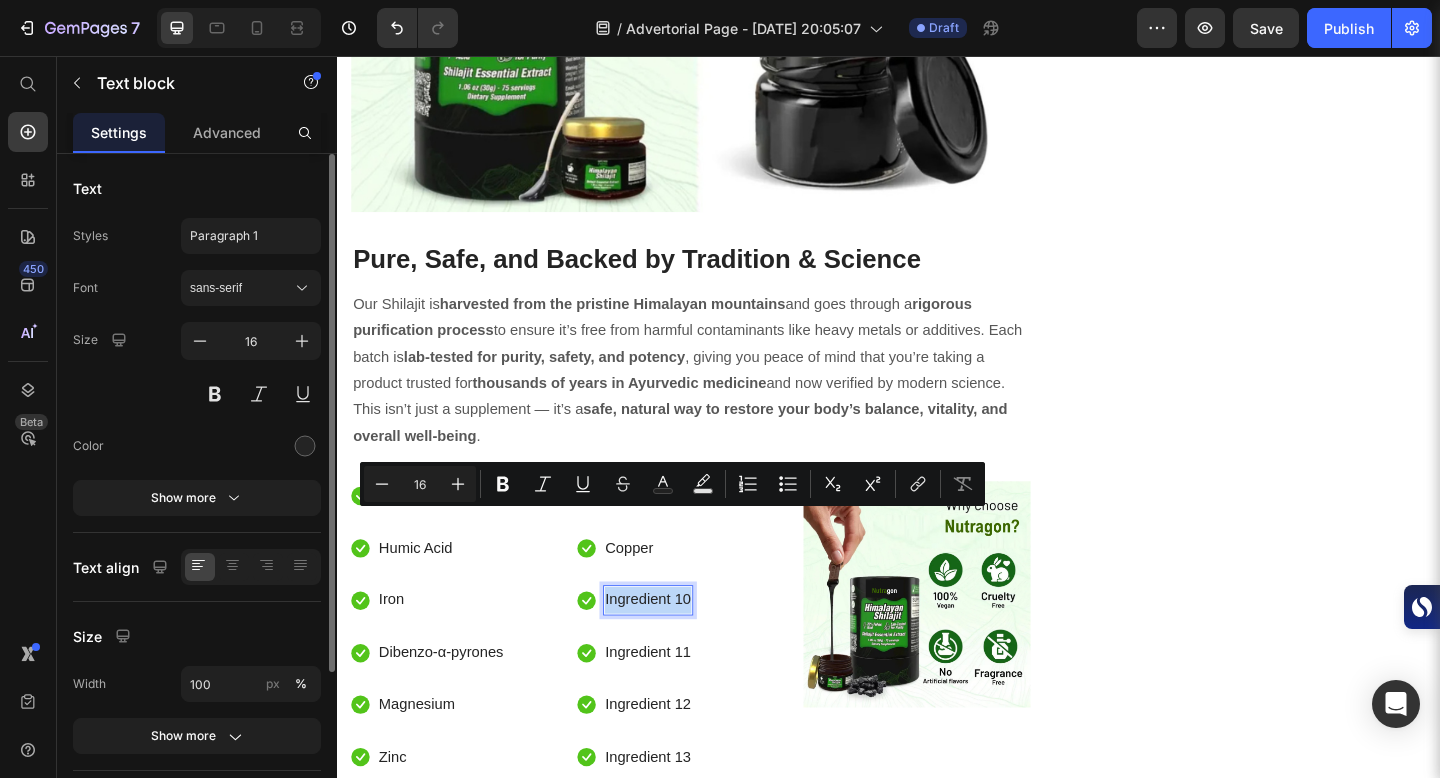 drag, startPoint x: 628, startPoint y: 562, endPoint x: 720, endPoint y: 554, distance: 92.34717 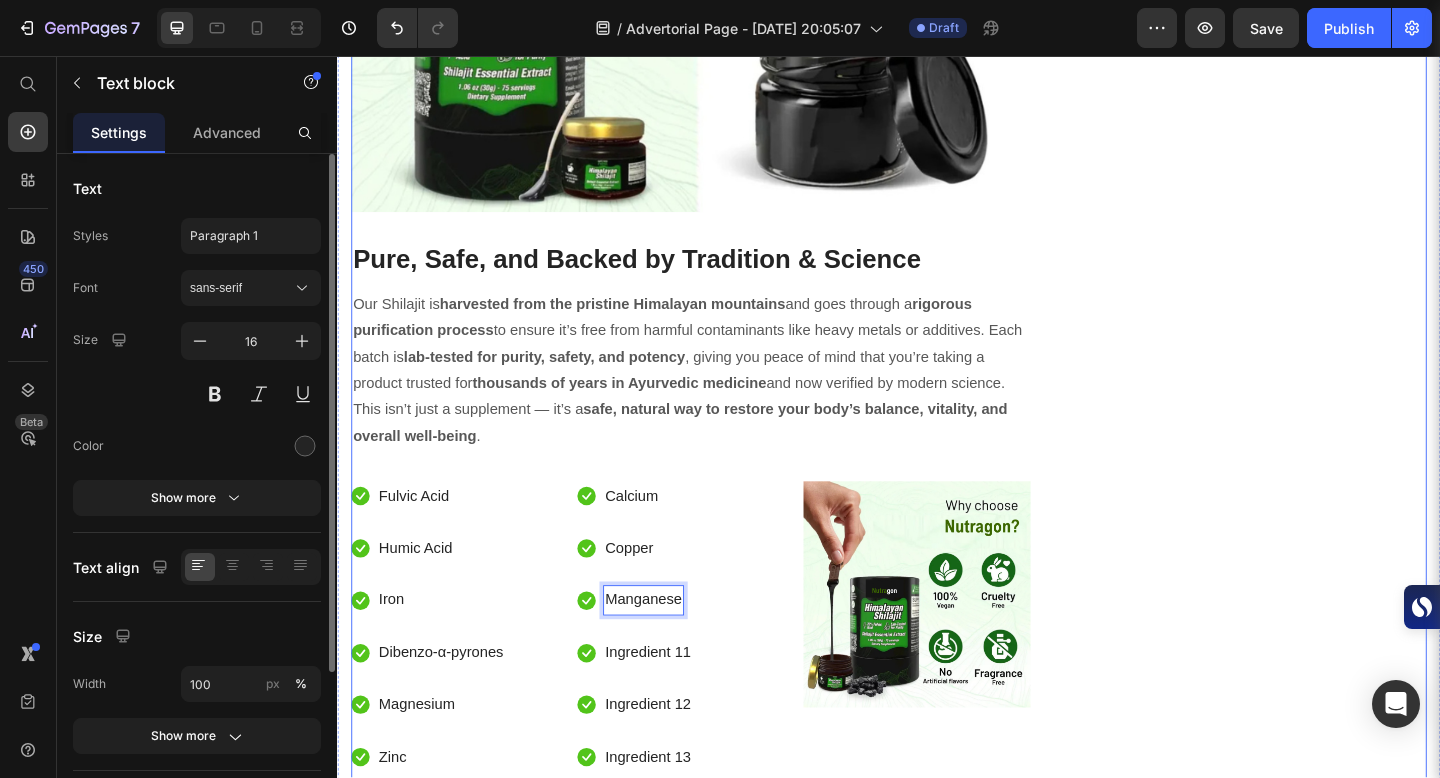 click on "Packed with Over 85 Trace Minerals for Peak Energy, Vitality & Mental Clarity. Heading
Icon Boosts Energy Text block
Icon Support Immunity Text block
Icon Reduce Stress  Text block
Icon Increase Stamina  Text block Icon List Row Image  	   CHECK AVAILABILITY Button ✔️ 30-Day Money-Back Guarantee Text block Row
Publish the page to see the content.
Sticky sidebar" at bounding box center [1337, -2106] 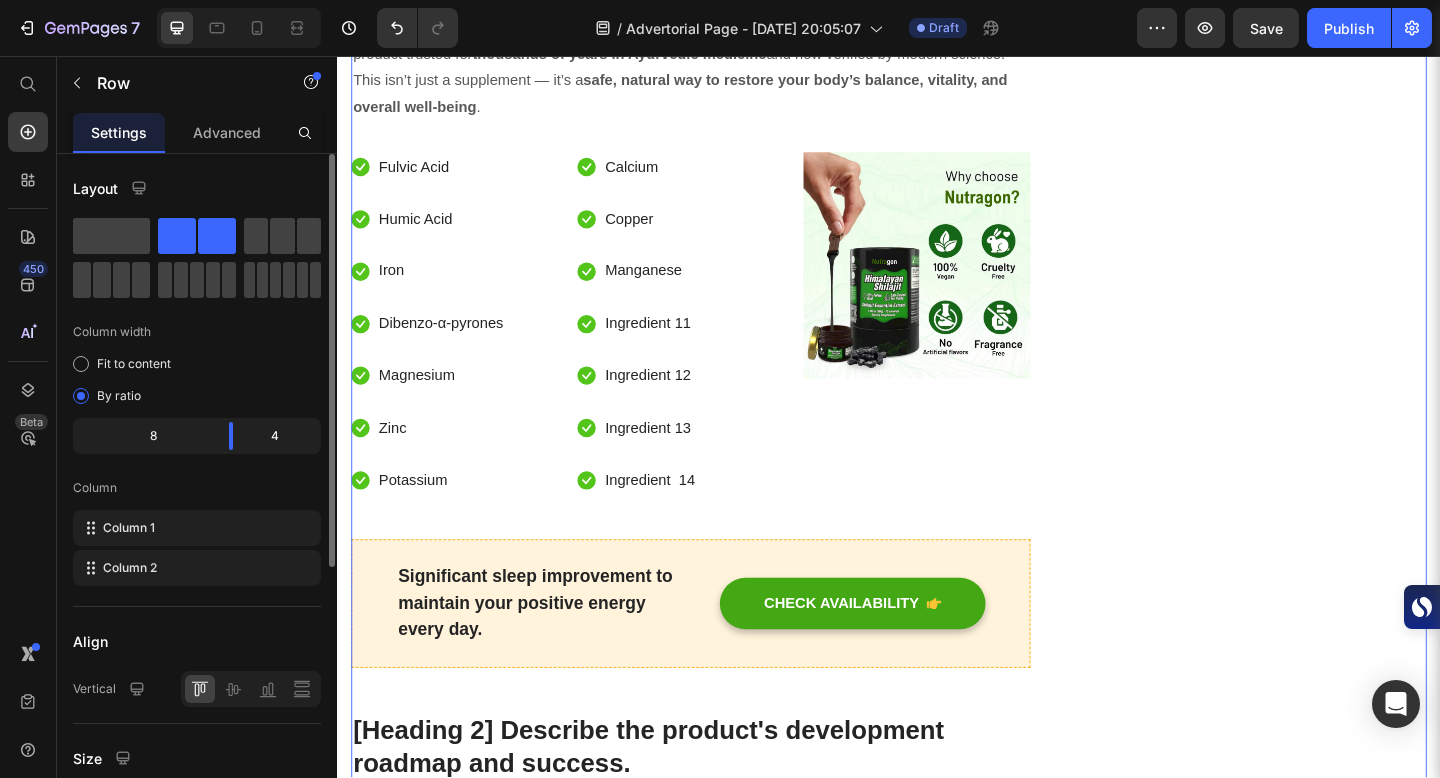 scroll, scrollTop: 6518, scrollLeft: 0, axis: vertical 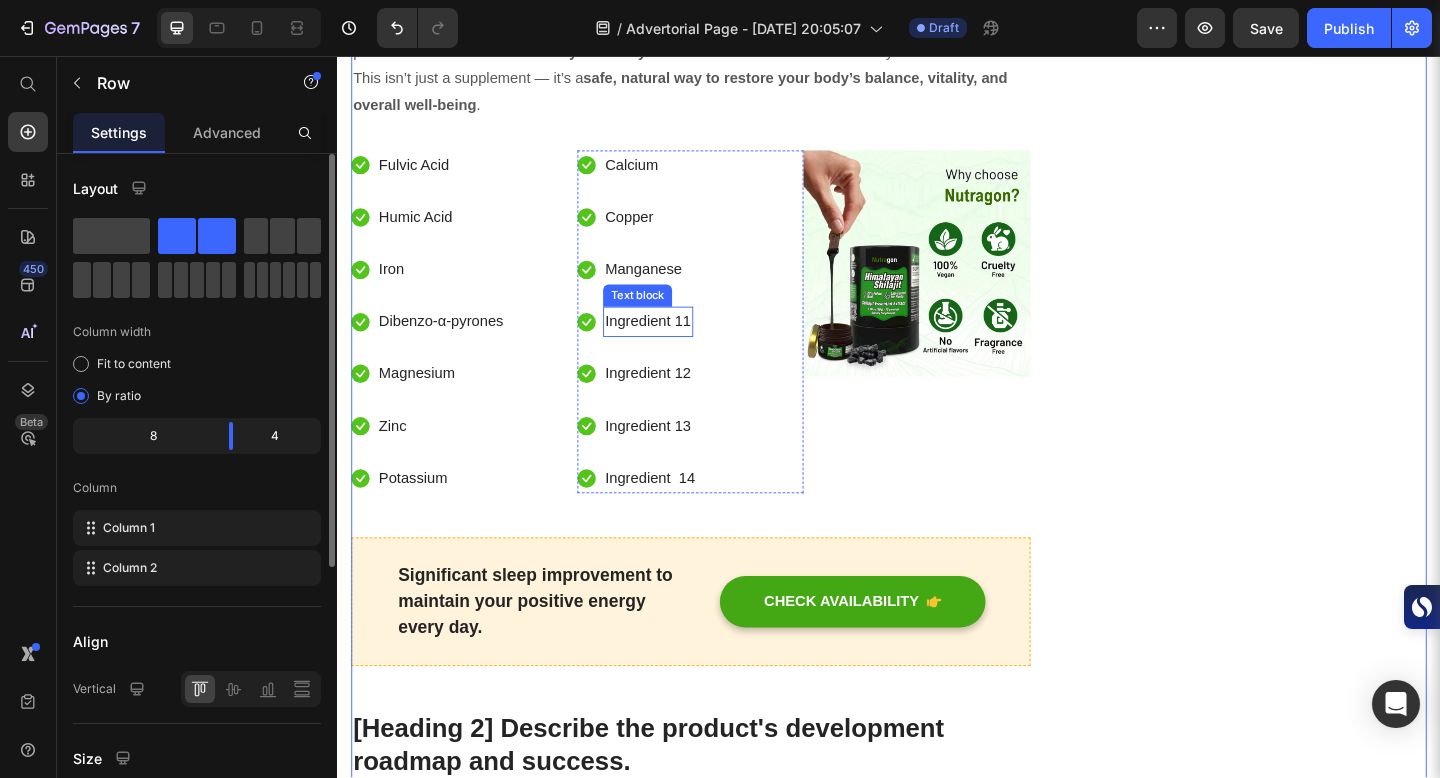 click on "Ingredient 11" at bounding box center (674, 345) 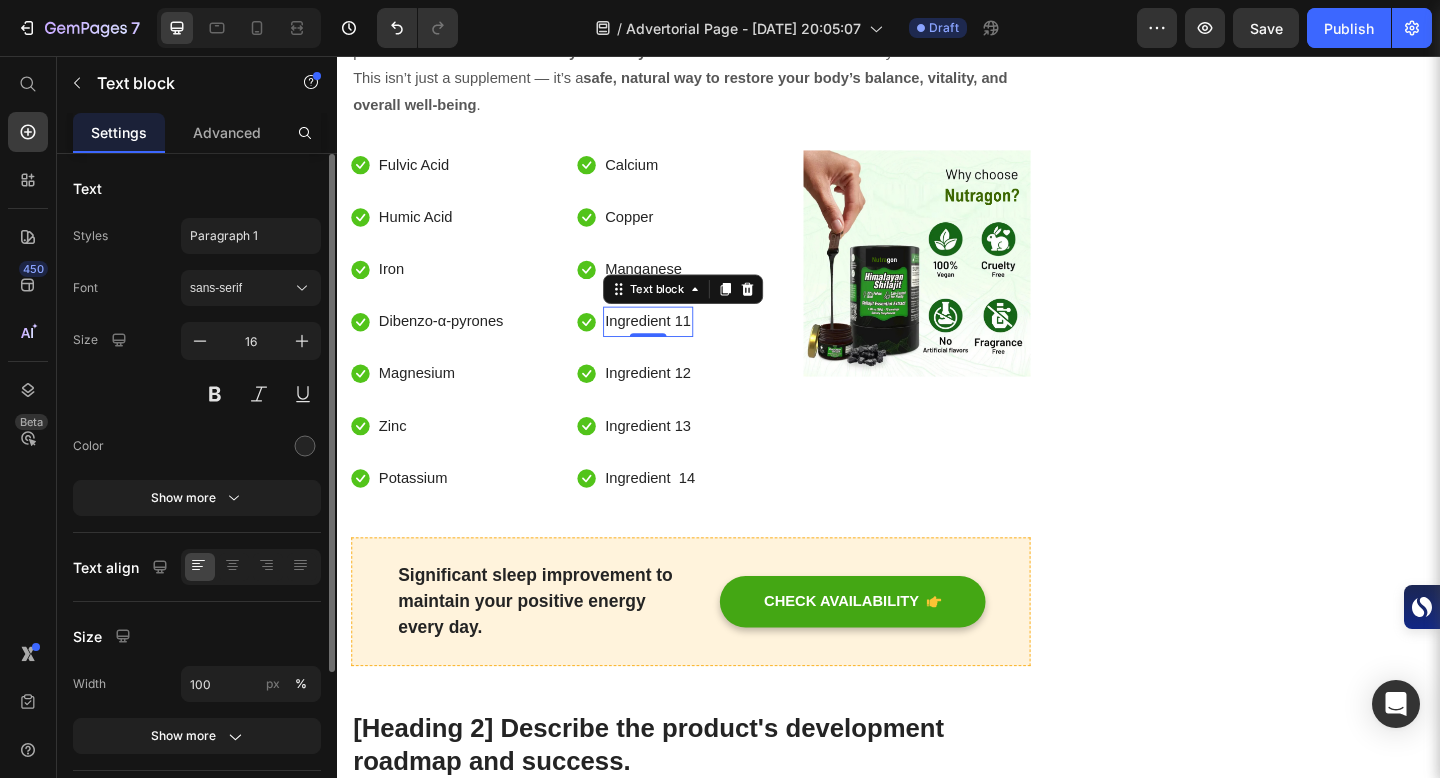 drag, startPoint x: 630, startPoint y: 256, endPoint x: 694, endPoint y: 244, distance: 65.11528 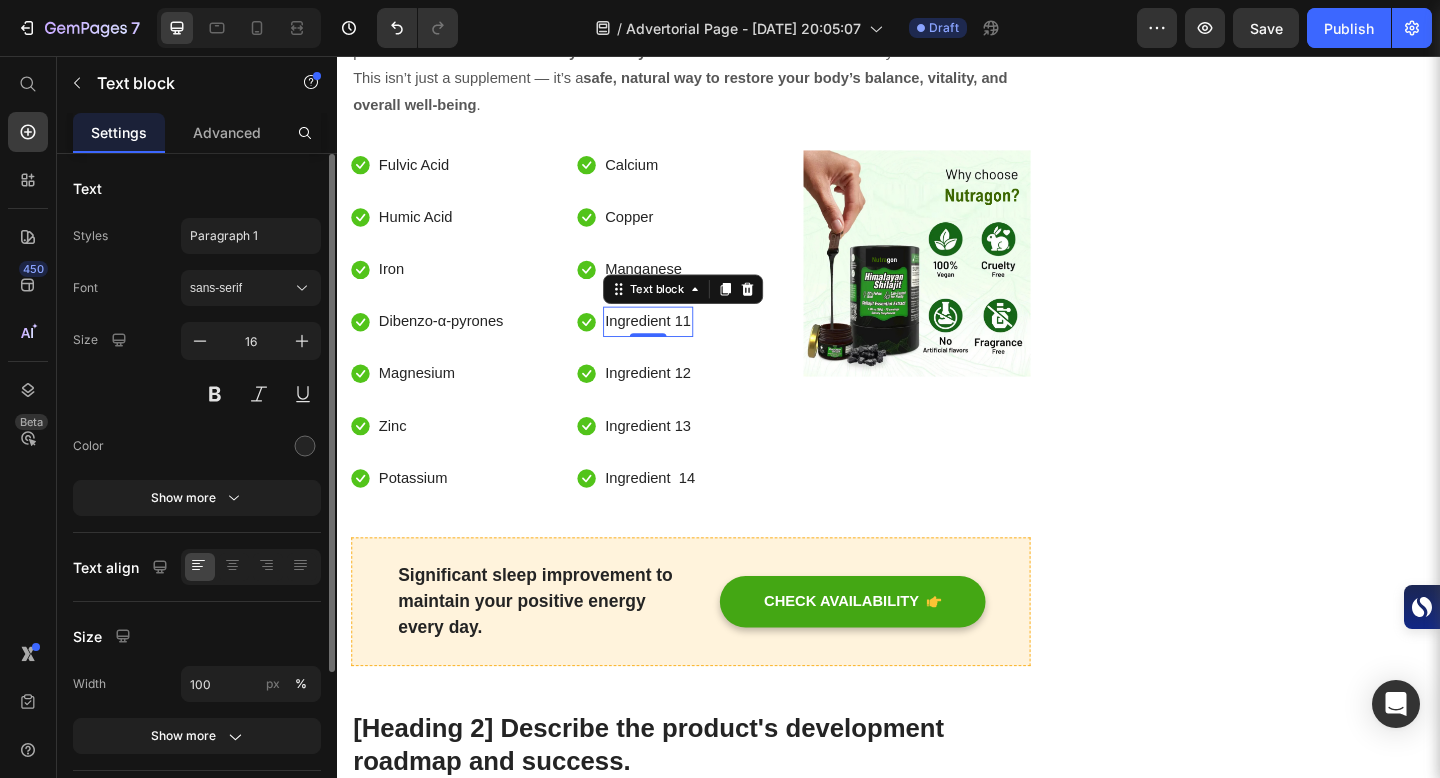 click on "Ingredient 11" at bounding box center [674, 345] 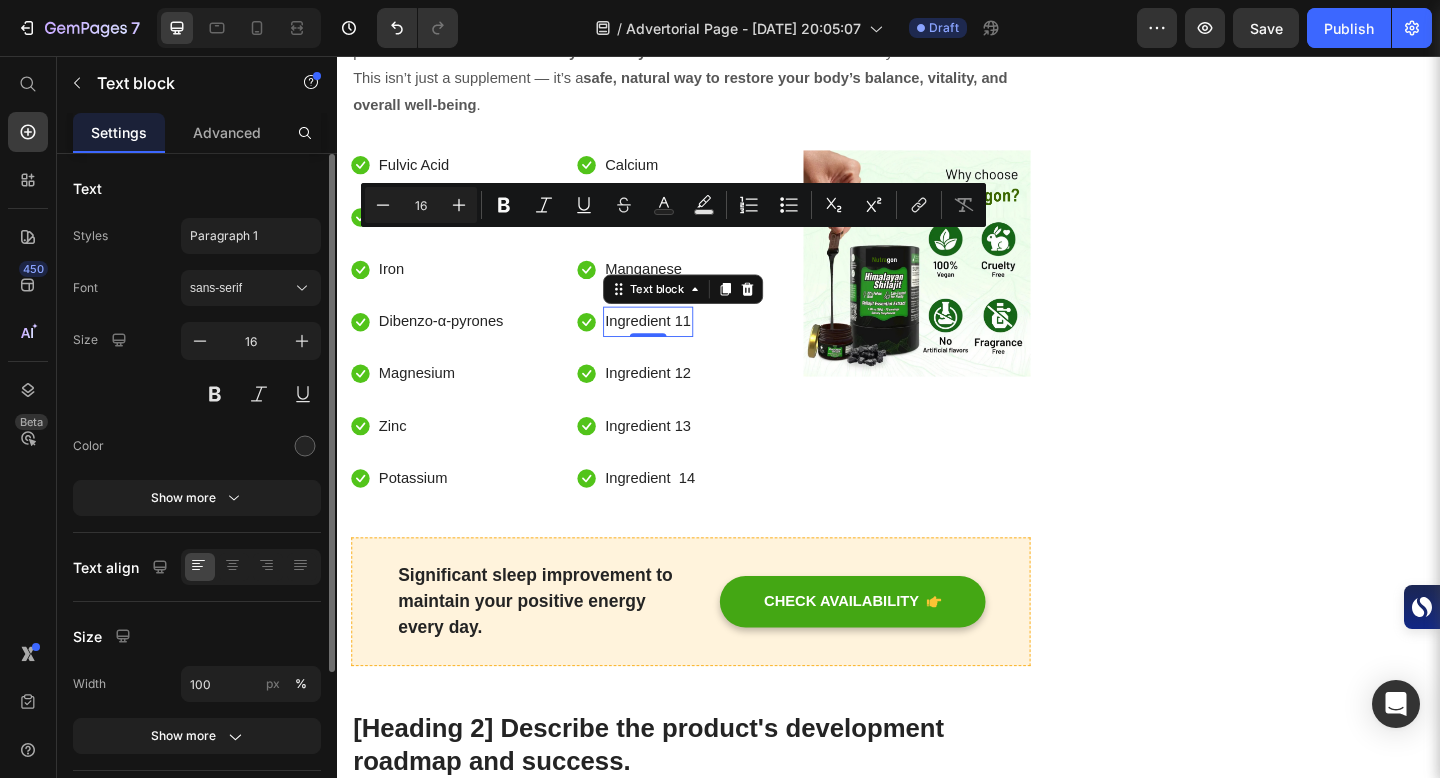 drag, startPoint x: 628, startPoint y: 260, endPoint x: 724, endPoint y: 259, distance: 96.00521 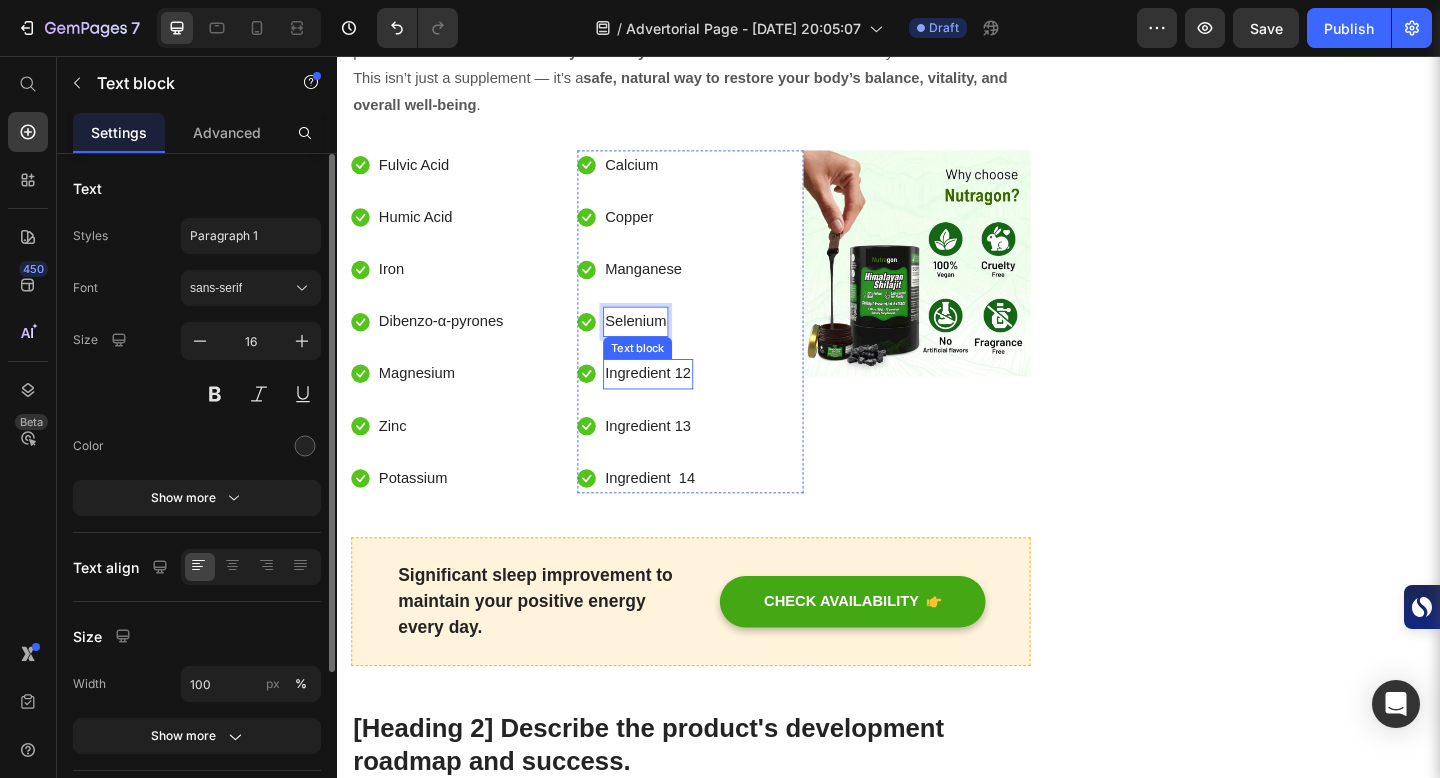click on "Ingredient 12" at bounding box center [674, 402] 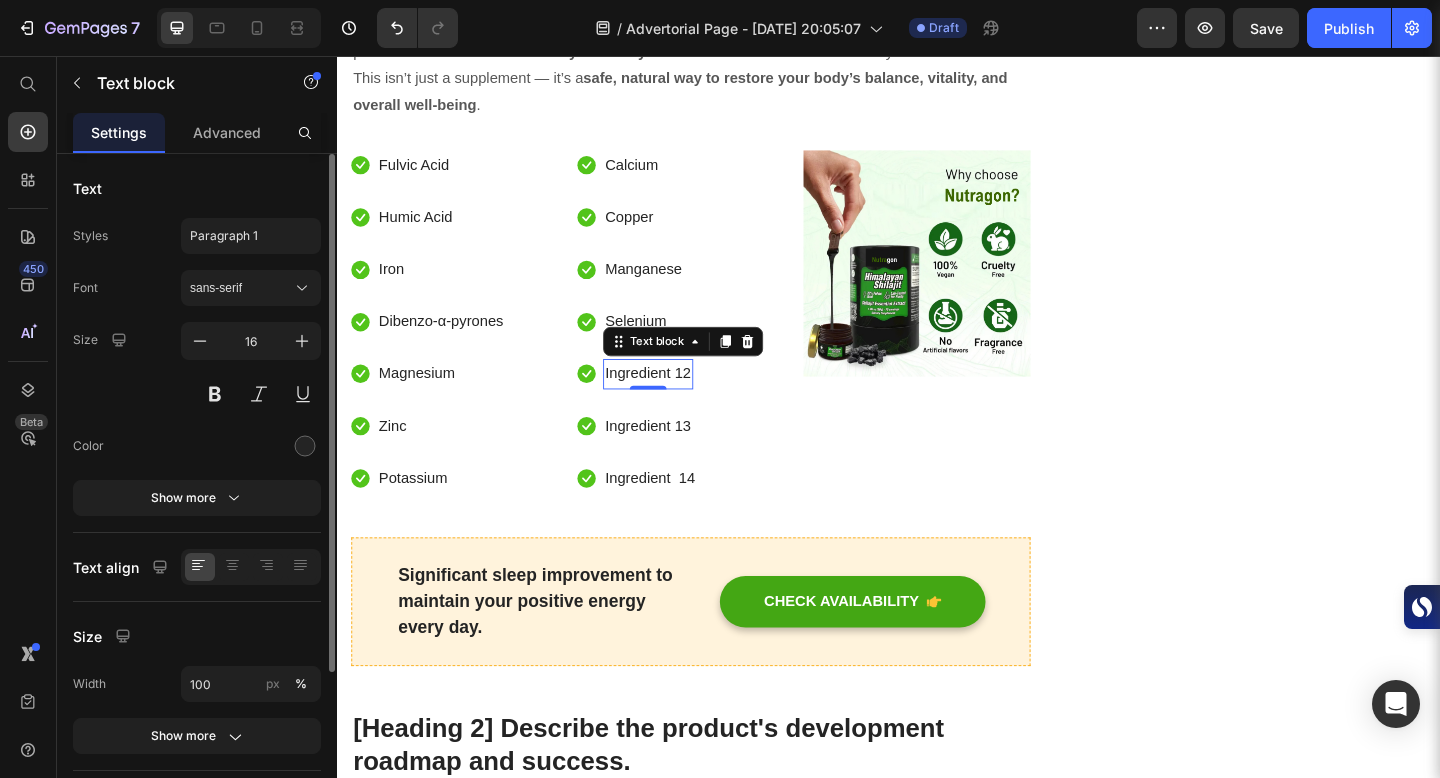 click on "Ingredient 12" at bounding box center (674, 402) 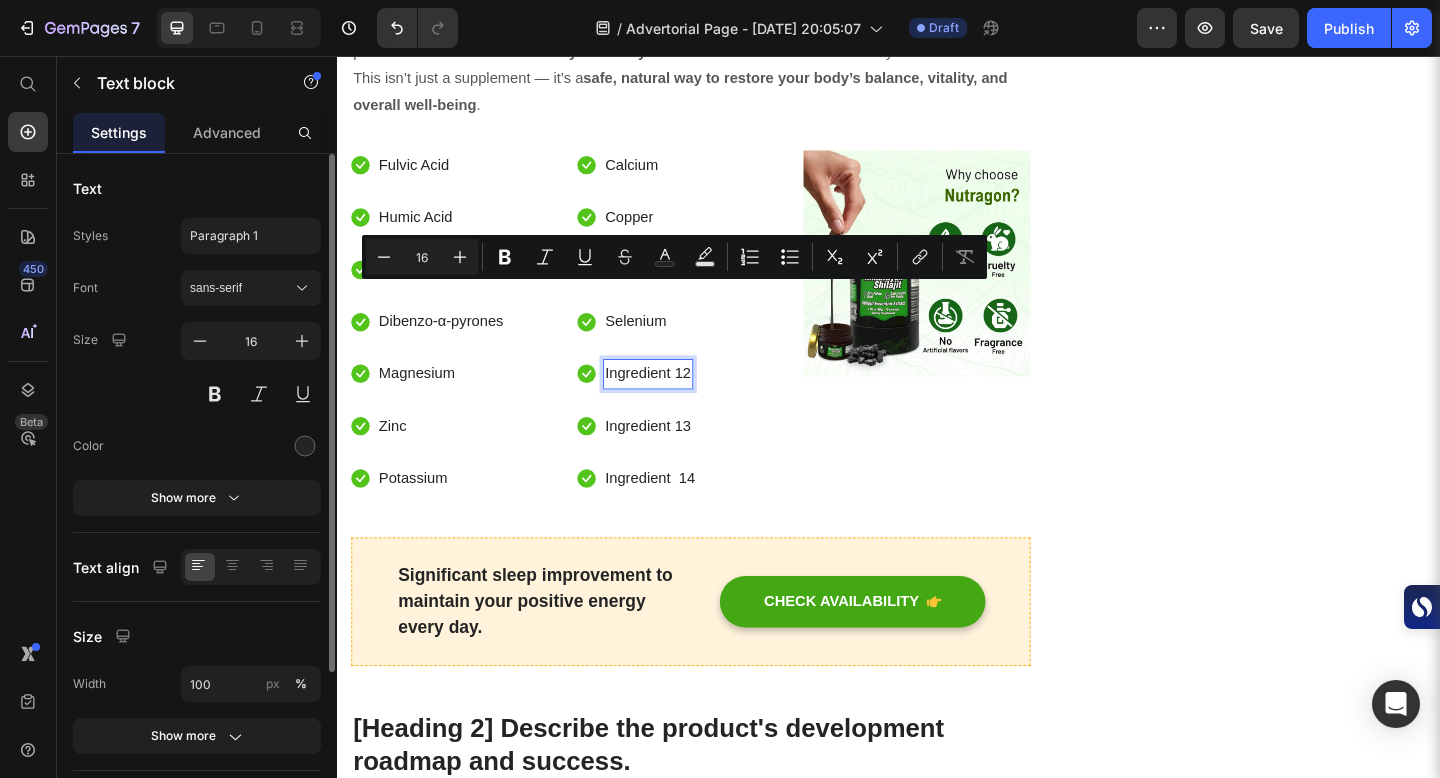 drag, startPoint x: 628, startPoint y: 310, endPoint x: 726, endPoint y: 312, distance: 98.02041 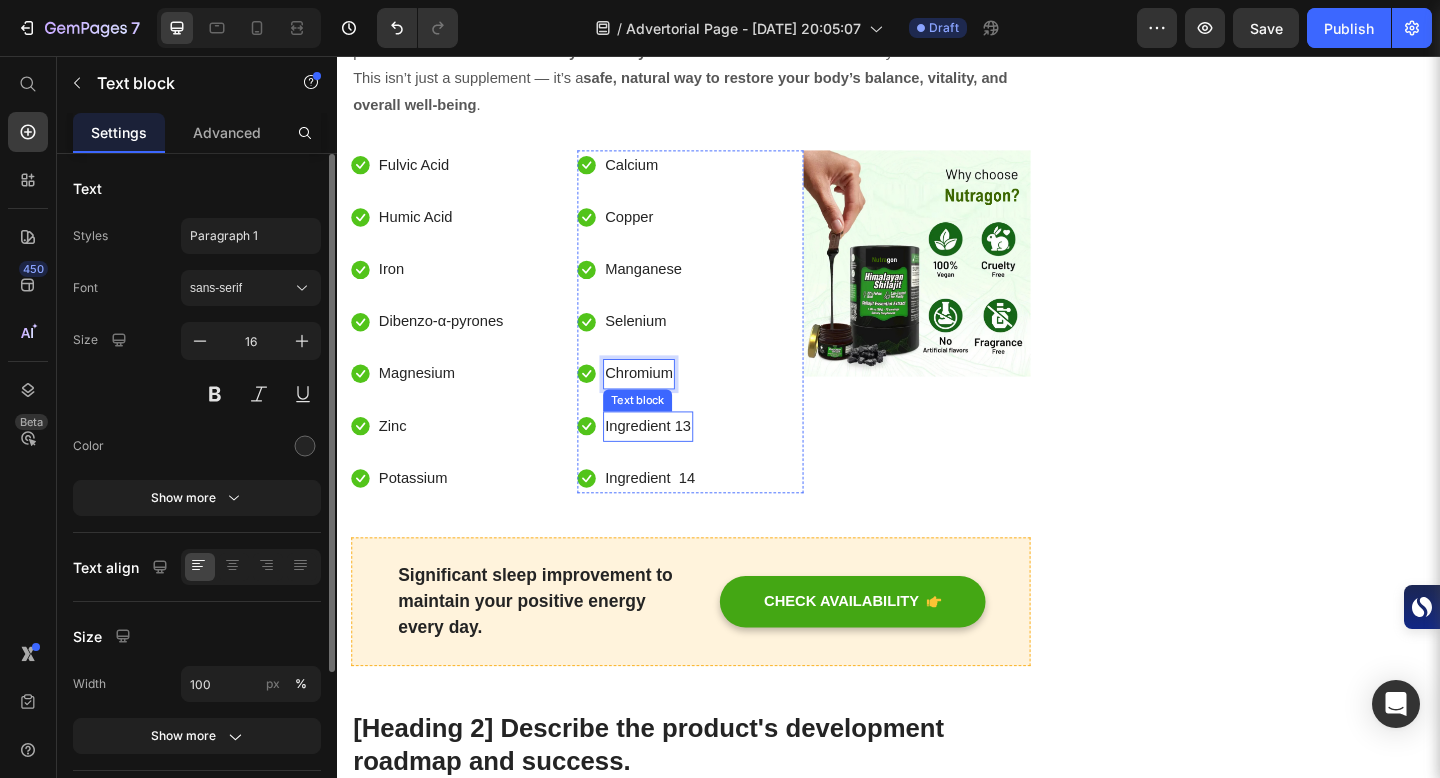 click on "Ingredient 13" at bounding box center [674, 459] 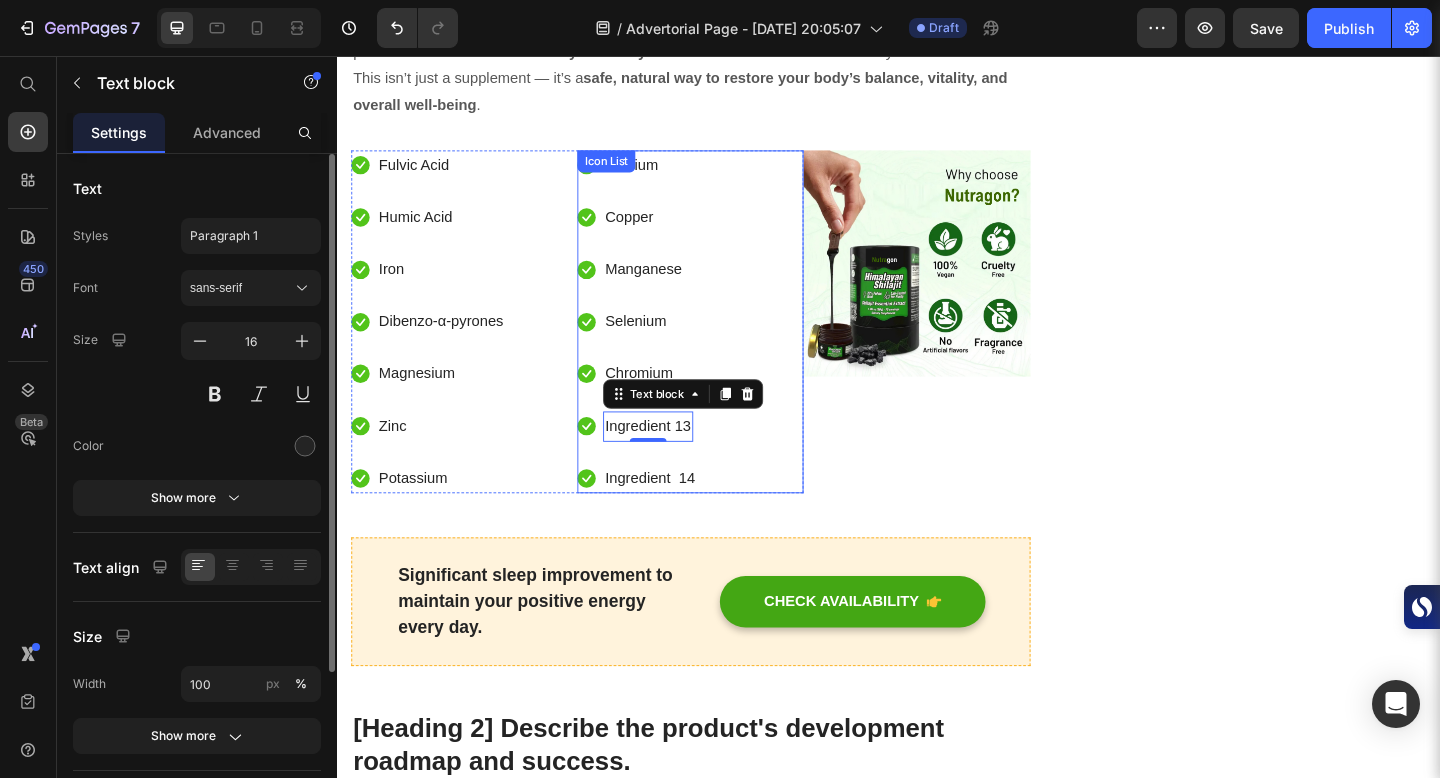 drag, startPoint x: 628, startPoint y: 370, endPoint x: 731, endPoint y: 373, distance: 103.04368 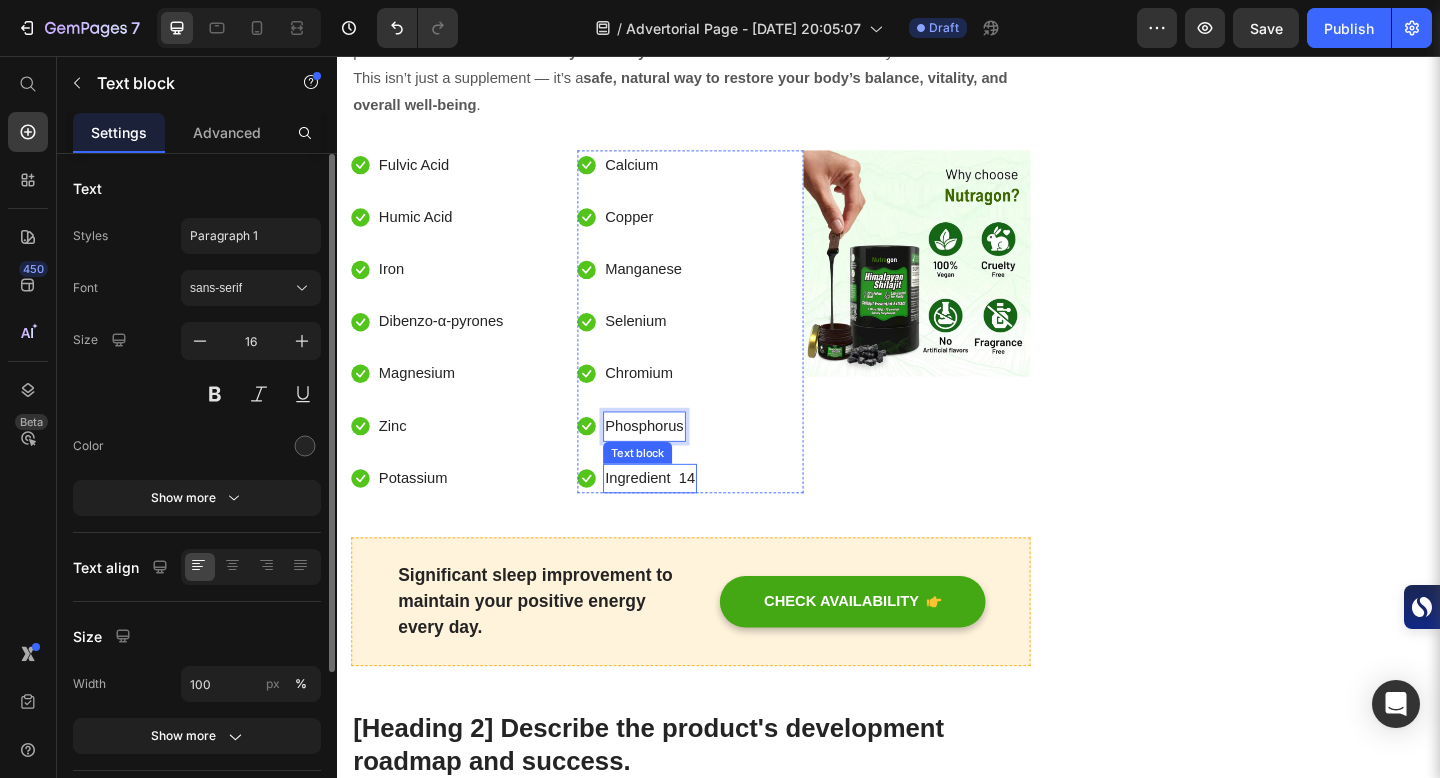 click on "Ingredient  14" at bounding box center [677, 516] 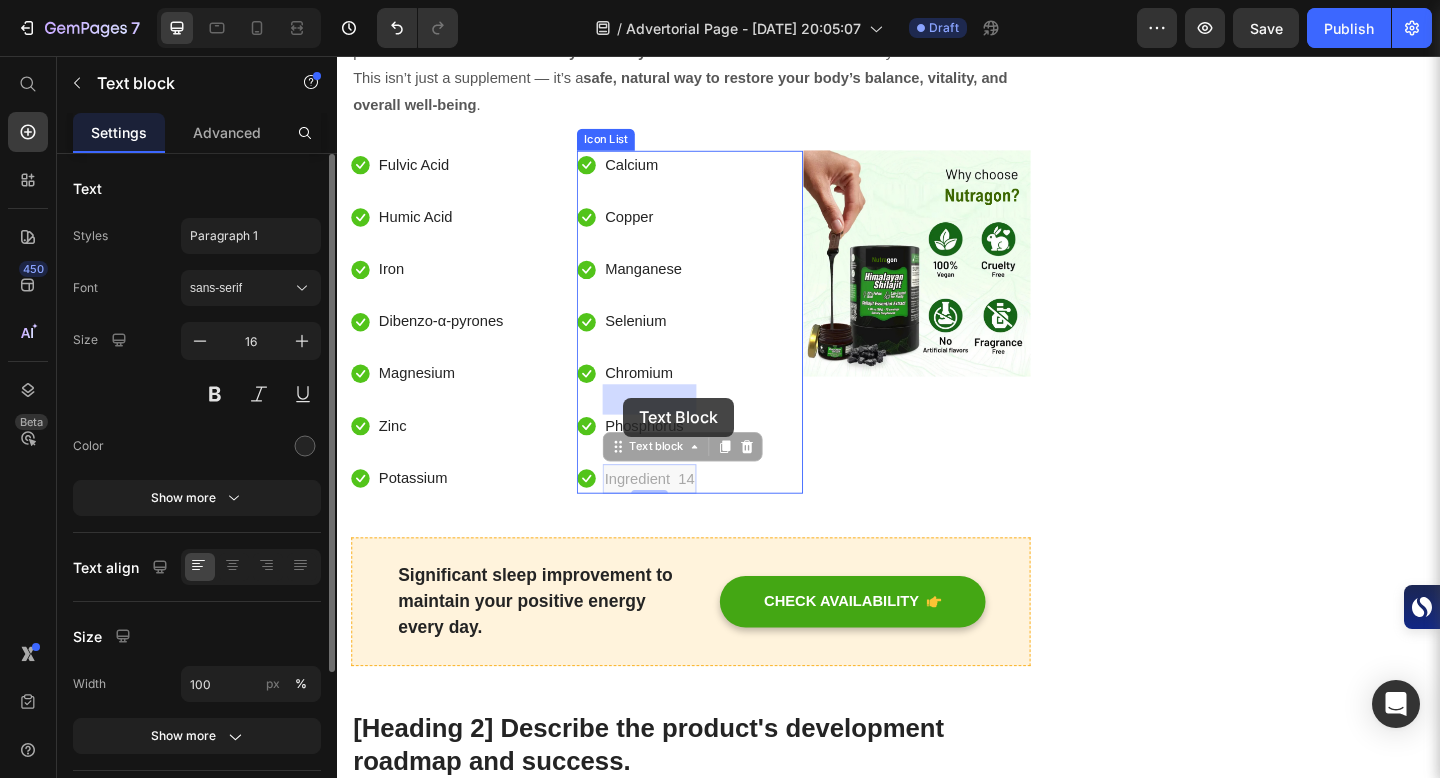 drag, startPoint x: 631, startPoint y: 429, endPoint x: 645, endPoint y: 428, distance: 14.035668 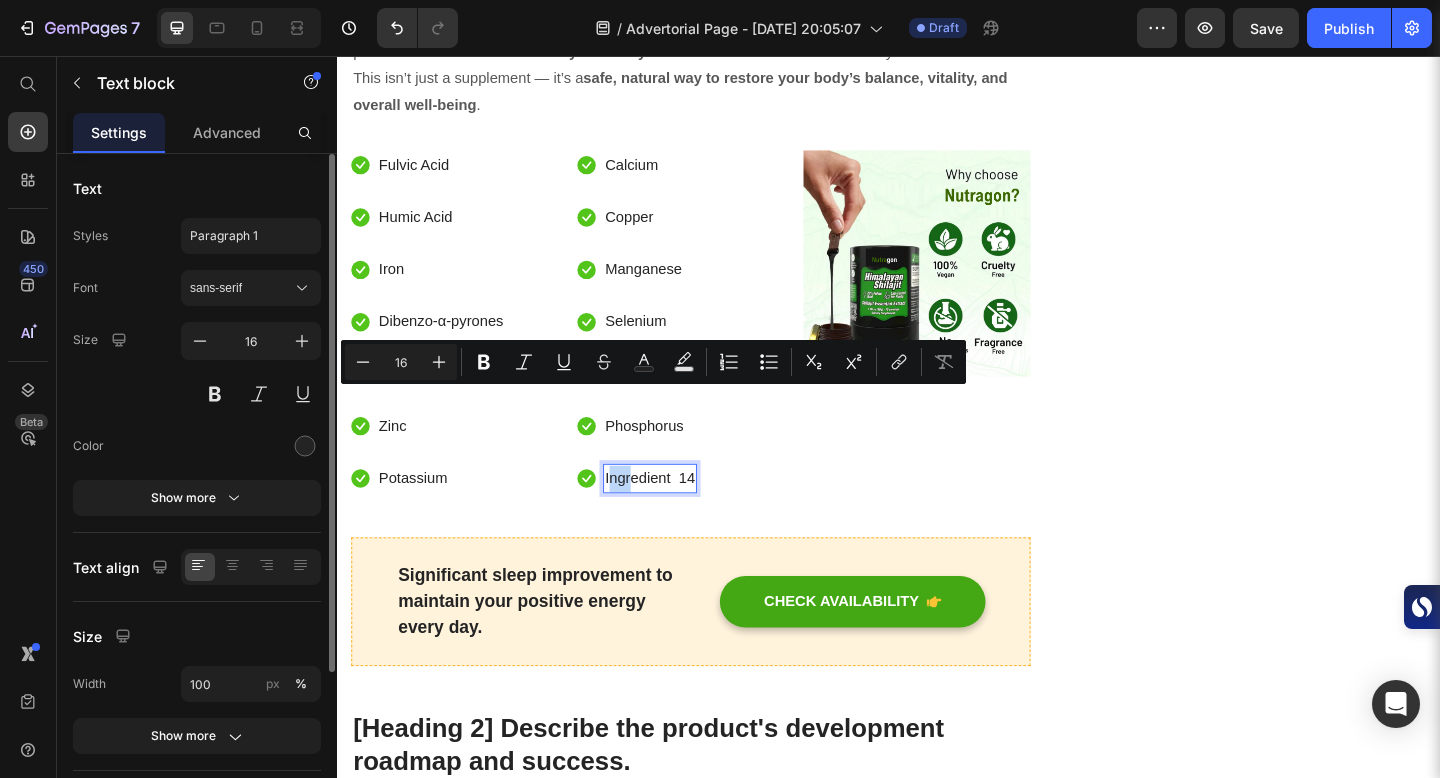 drag, startPoint x: 631, startPoint y: 428, endPoint x: 653, endPoint y: 428, distance: 22 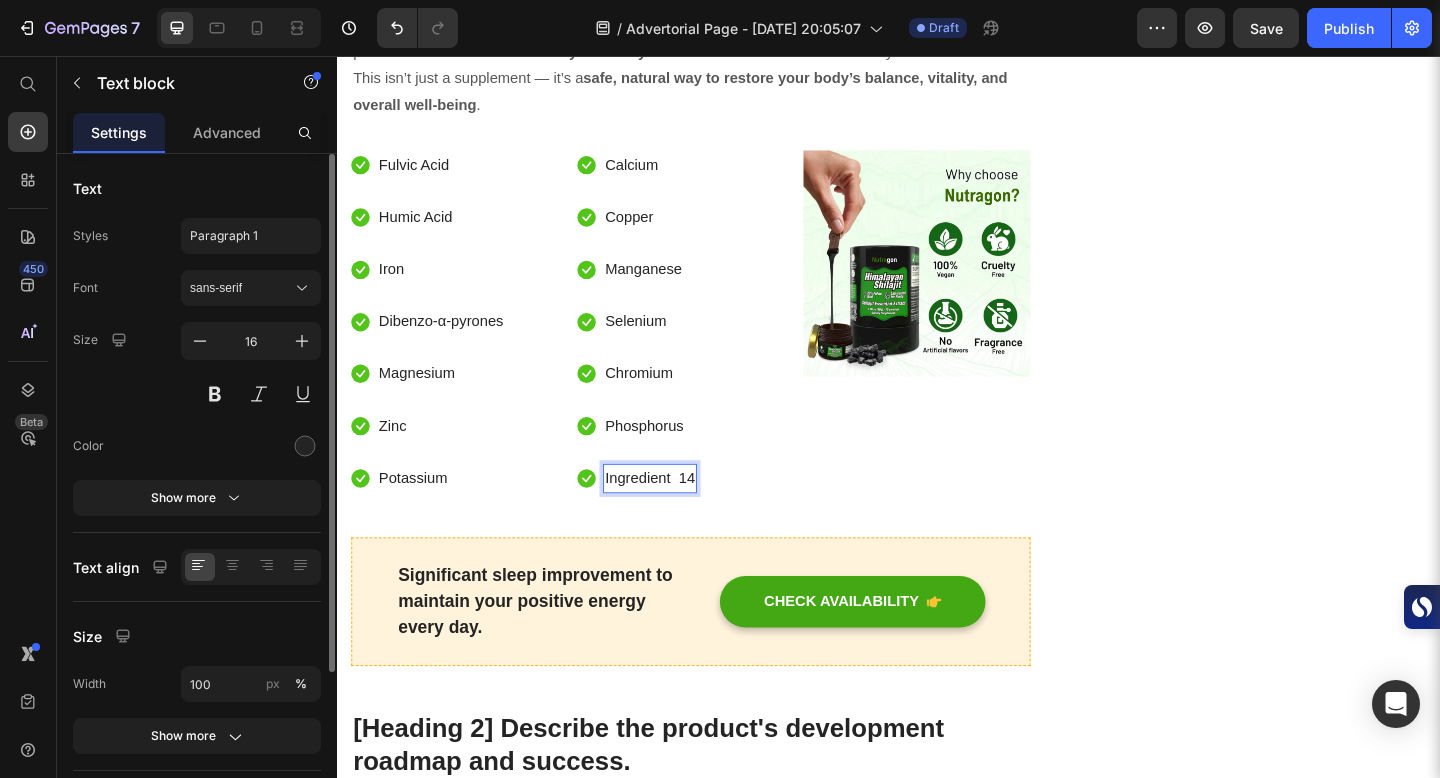 click on "Ingredient  14" at bounding box center (677, 516) 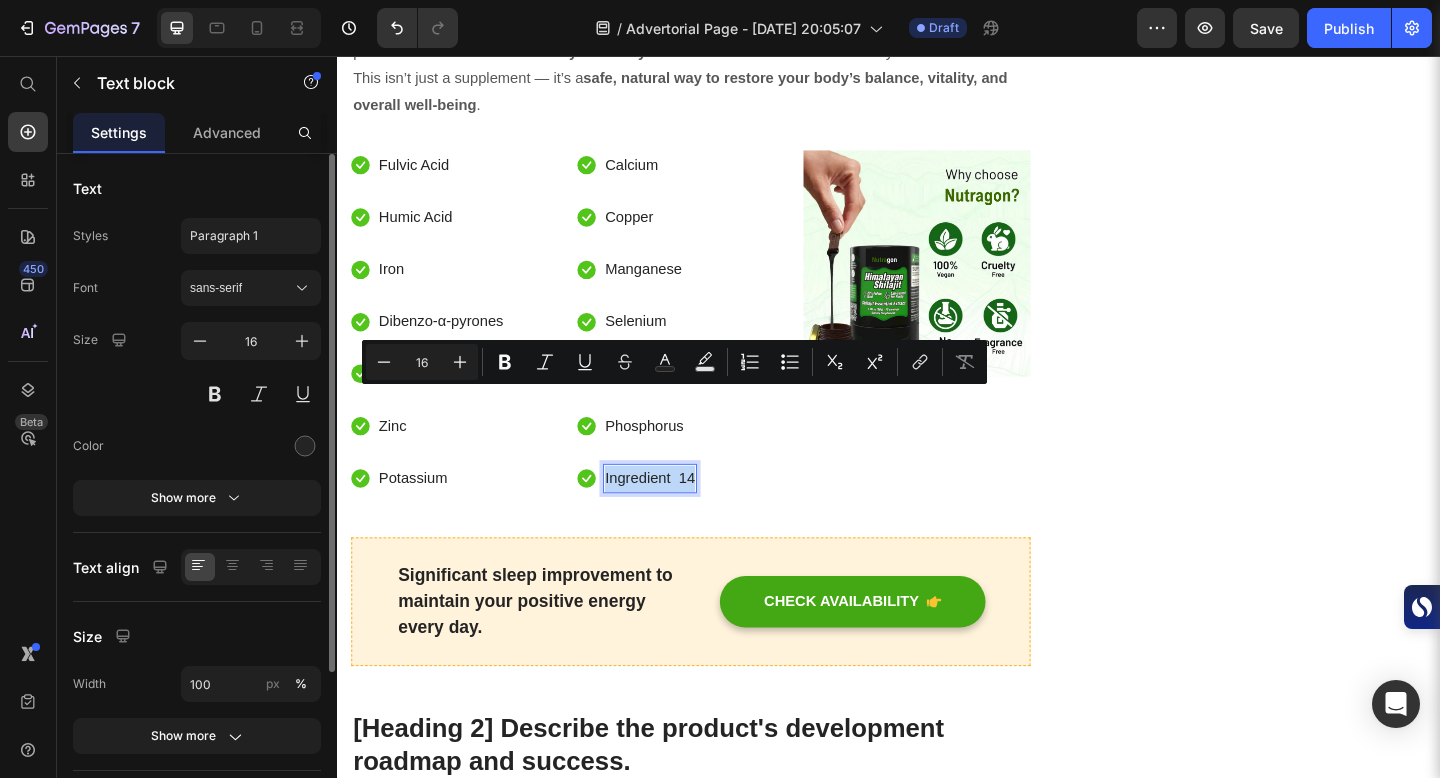 drag, startPoint x: 628, startPoint y: 426, endPoint x: 724, endPoint y: 422, distance: 96.0833 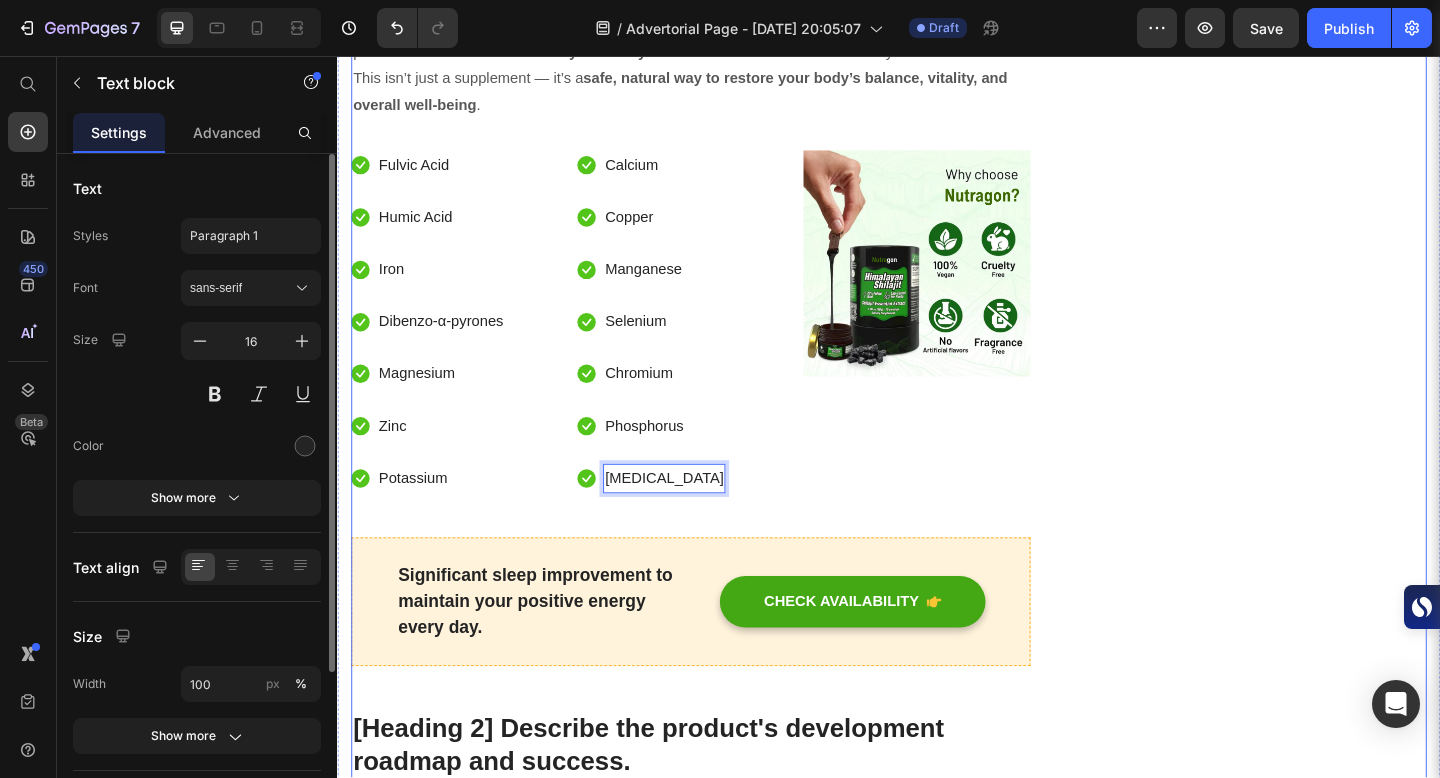 click on "Packed with Over 85 Trace Minerals for Peak Energy, Vitality & Mental Clarity. Heading
Icon Boosts Energy Text block
Icon Support Immunity Text block
Icon Reduce Stress  Text block
Icon Increase Stamina  Text block Icon List Row Image  	   CHECK AVAILABILITY Button ✔️ 30-Day Money-Back Guarantee Text block Row
Publish the page to see the content.
Sticky sidebar" at bounding box center (1337, -2466) 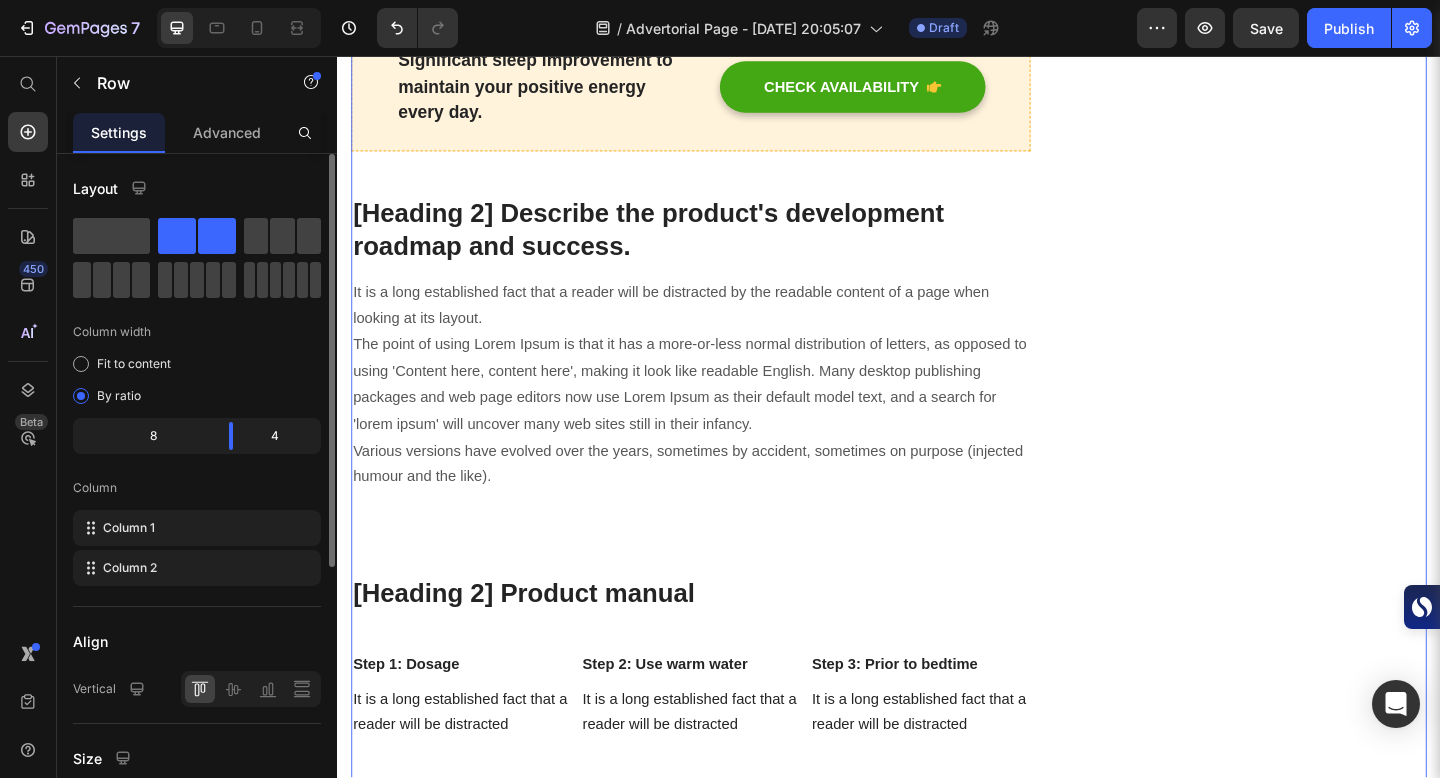 scroll, scrollTop: 7038, scrollLeft: 0, axis: vertical 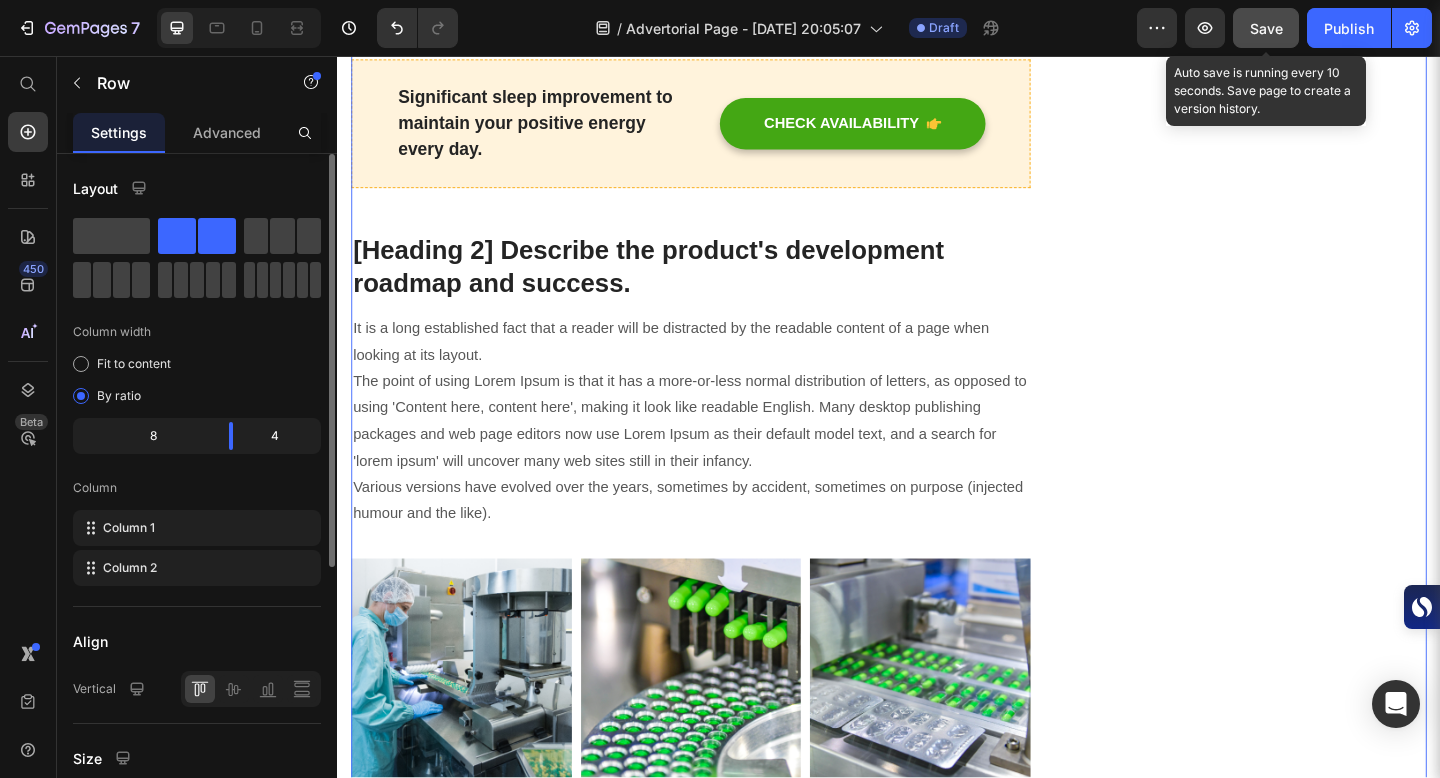 click on "Save" at bounding box center [1266, 28] 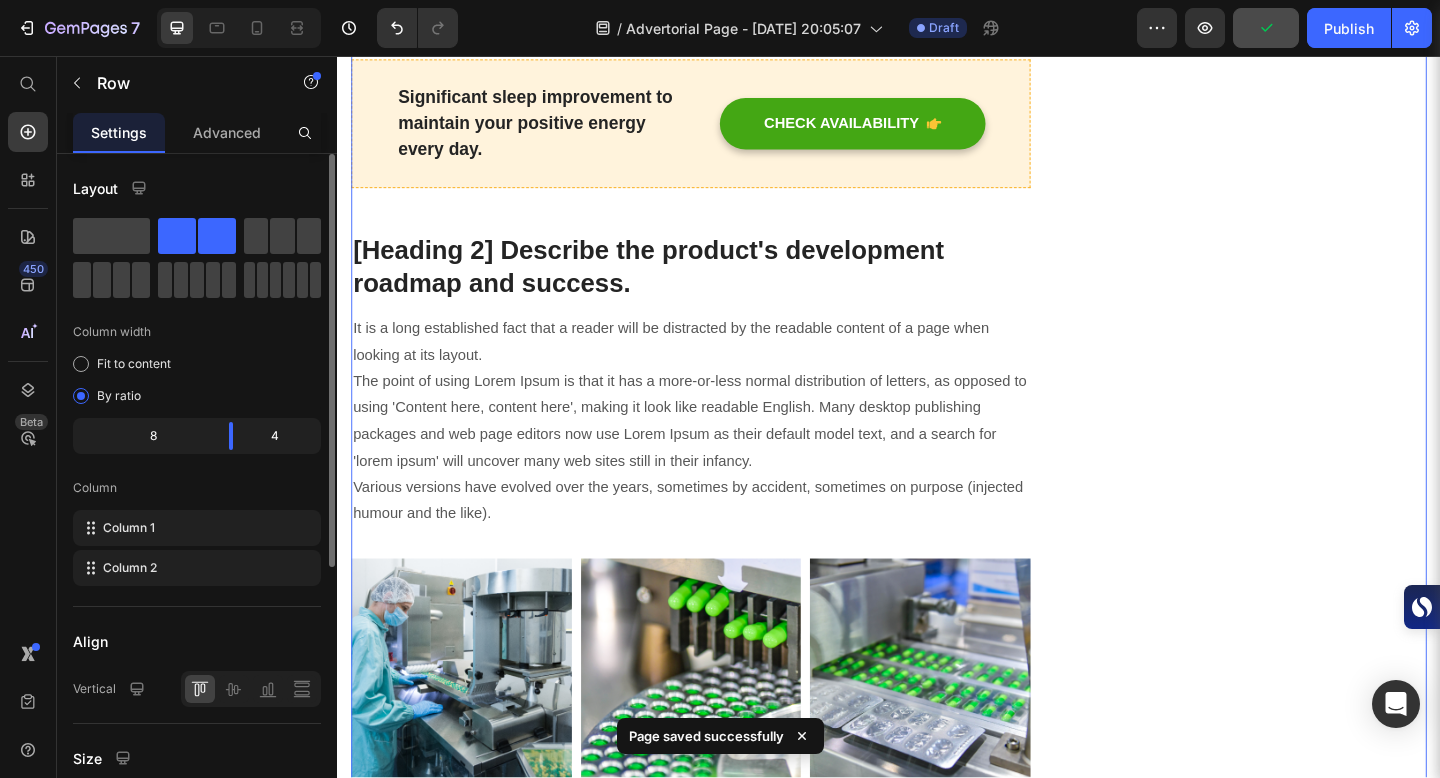 type 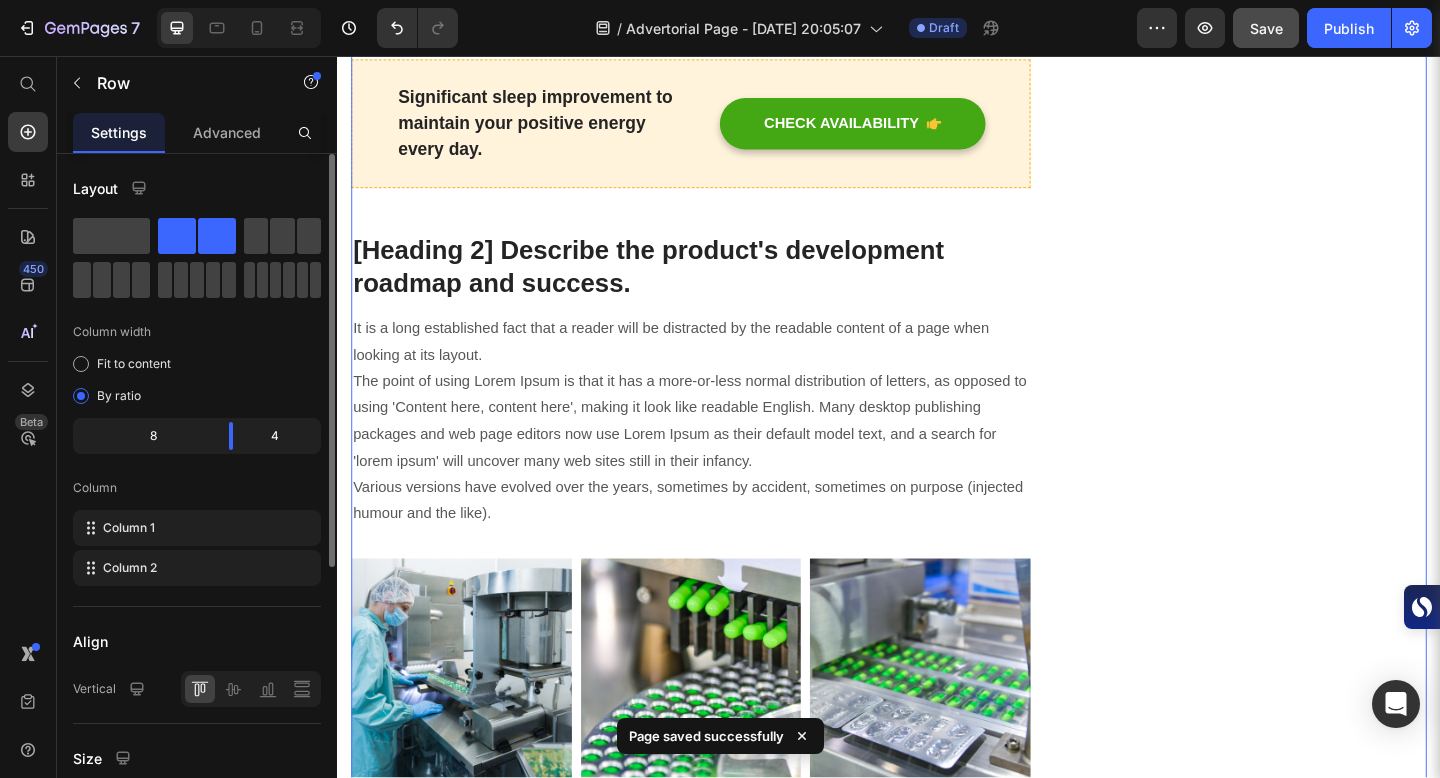 click on "Packed with Over 85 Trace Minerals for Peak Energy, Vitality & Mental Clarity. Heading
Icon Boosts Energy Text block
Icon Support Immunity Text block
Icon Reduce Stress  Text block
Icon Increase Stamina  Text block Icon List Row Image  	   CHECK AVAILABILITY Button ✔️ 30-Day Money-Back Guarantee Text block Row
Publish the page to see the content.
Sticky sidebar" at bounding box center (1337, -2530) 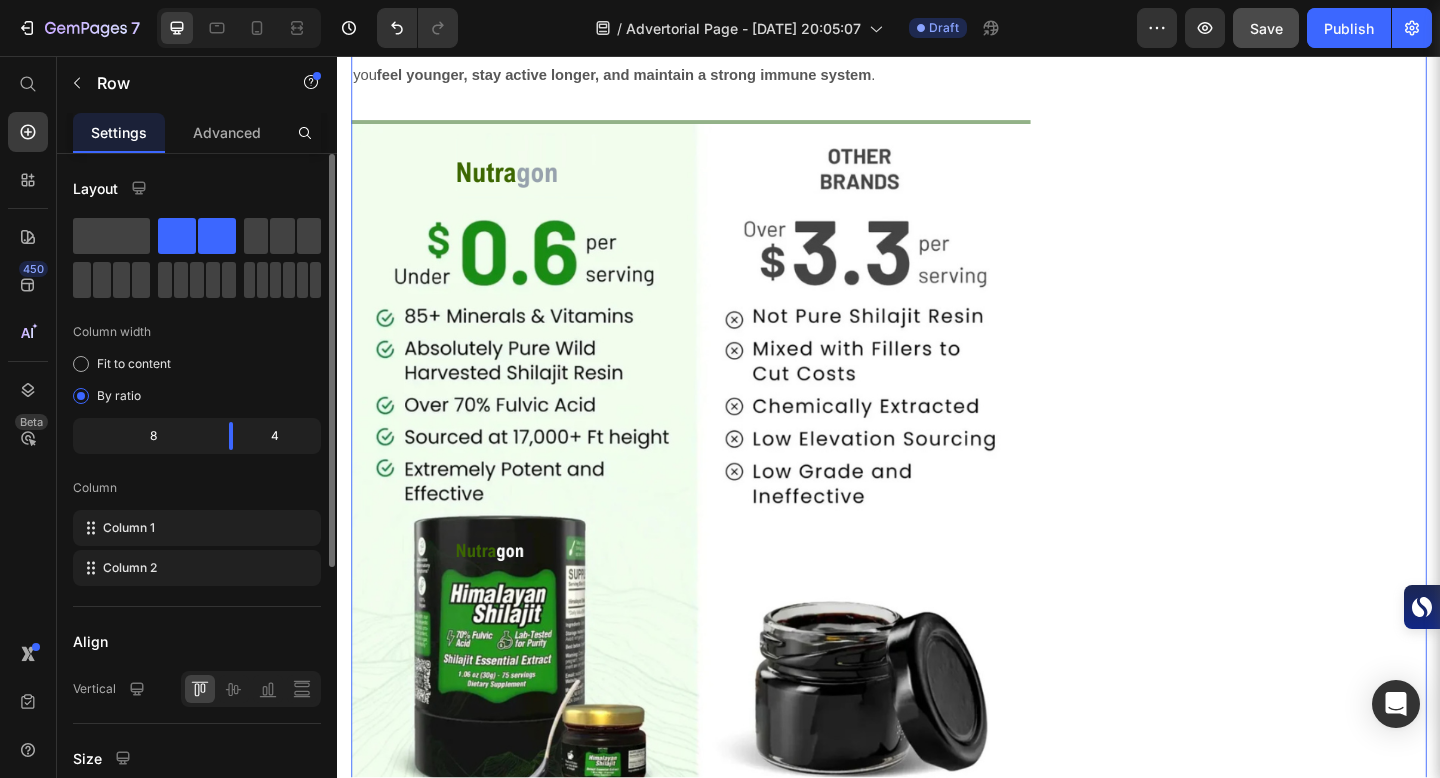 scroll, scrollTop: 5518, scrollLeft: 0, axis: vertical 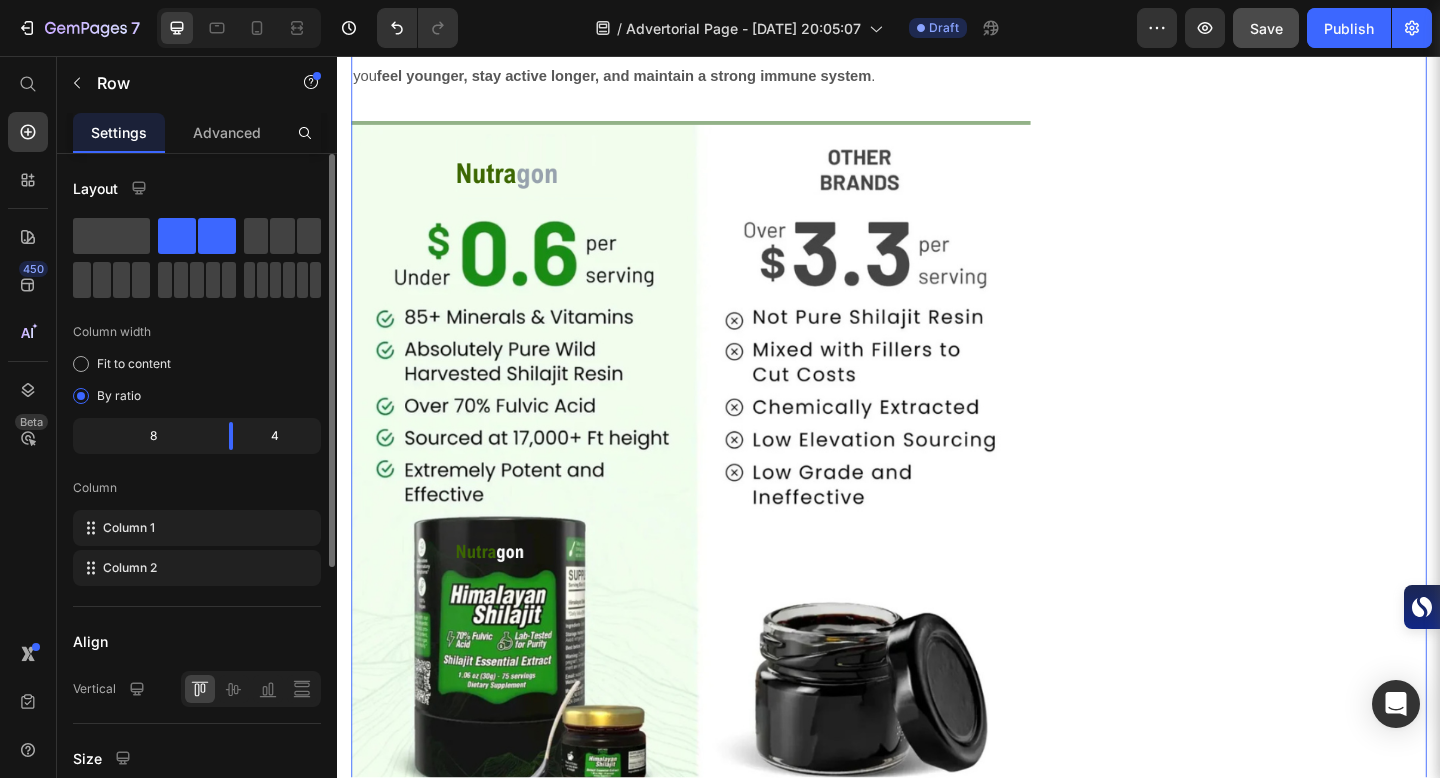 click at bounding box center [1670, 389] 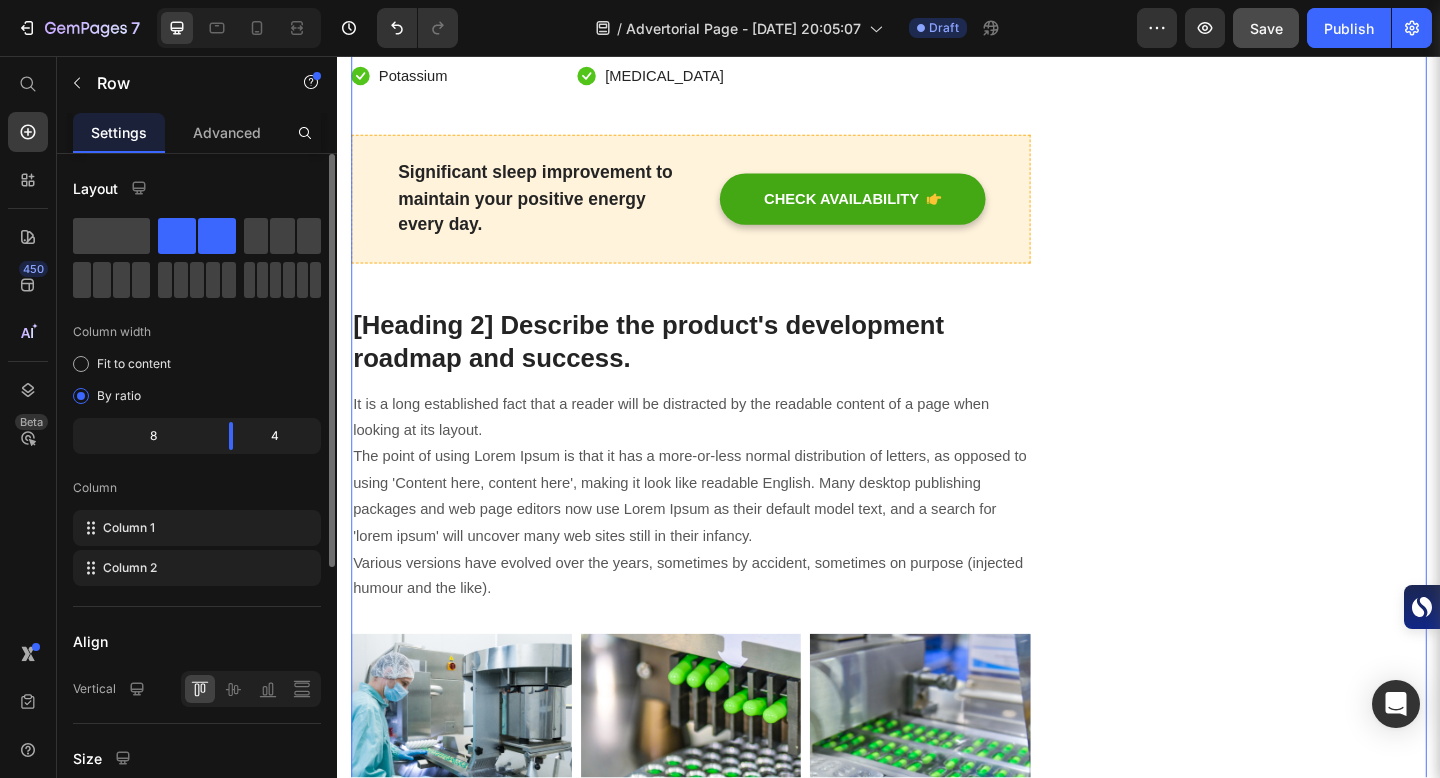scroll, scrollTop: 7038, scrollLeft: 0, axis: vertical 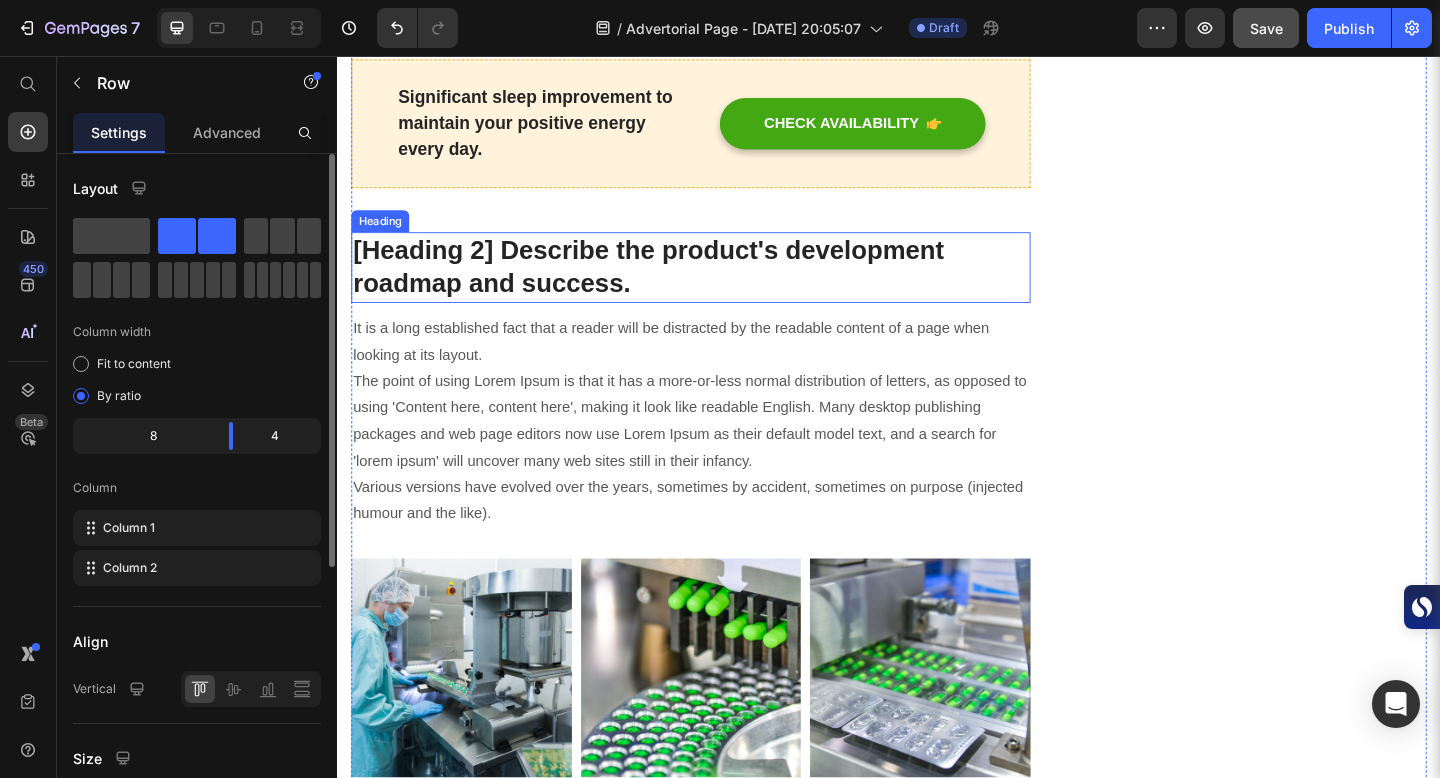 click on "[Heading 2] Describe the product's development roadmap and success." at bounding box center [721, 286] 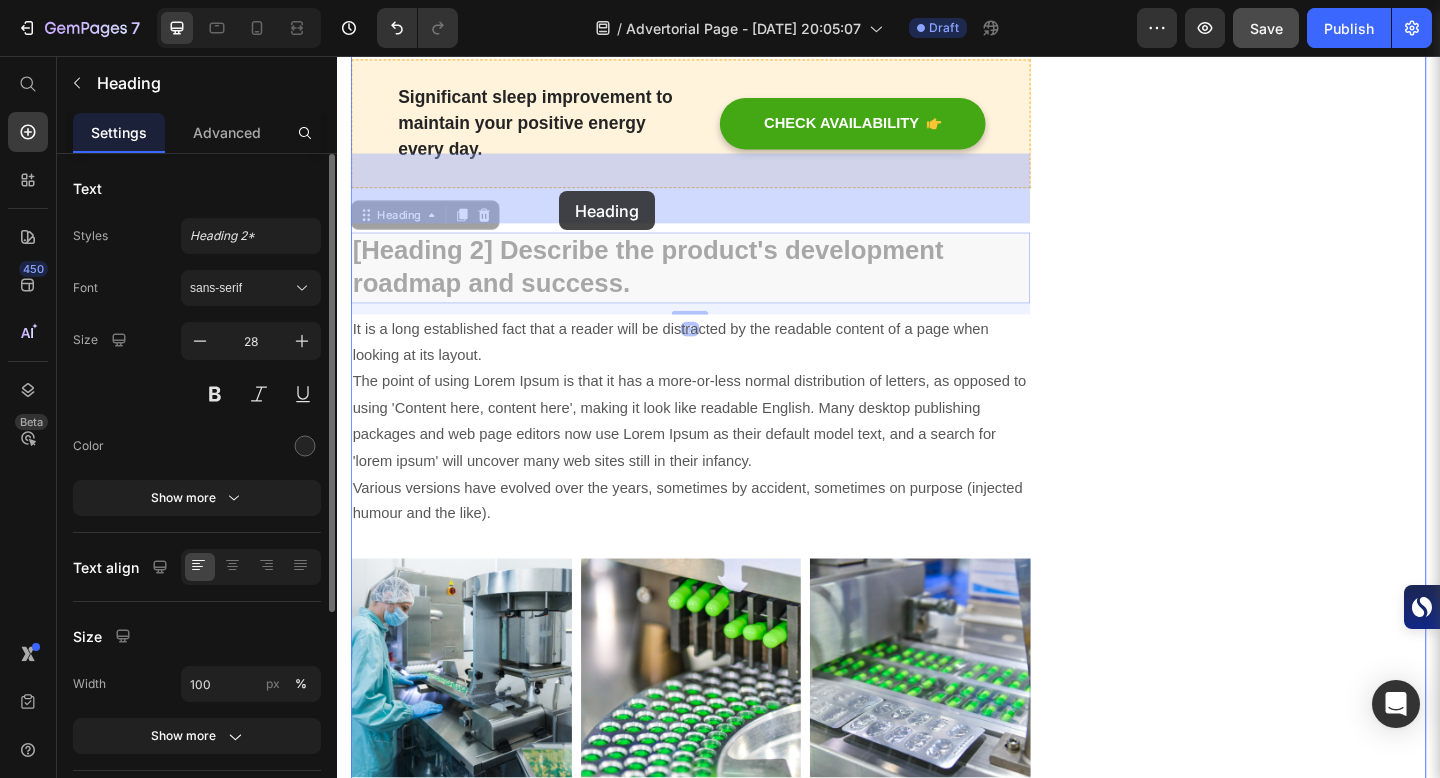 drag, startPoint x: 513, startPoint y: 177, endPoint x: 577, endPoint y: 202, distance: 68.70953 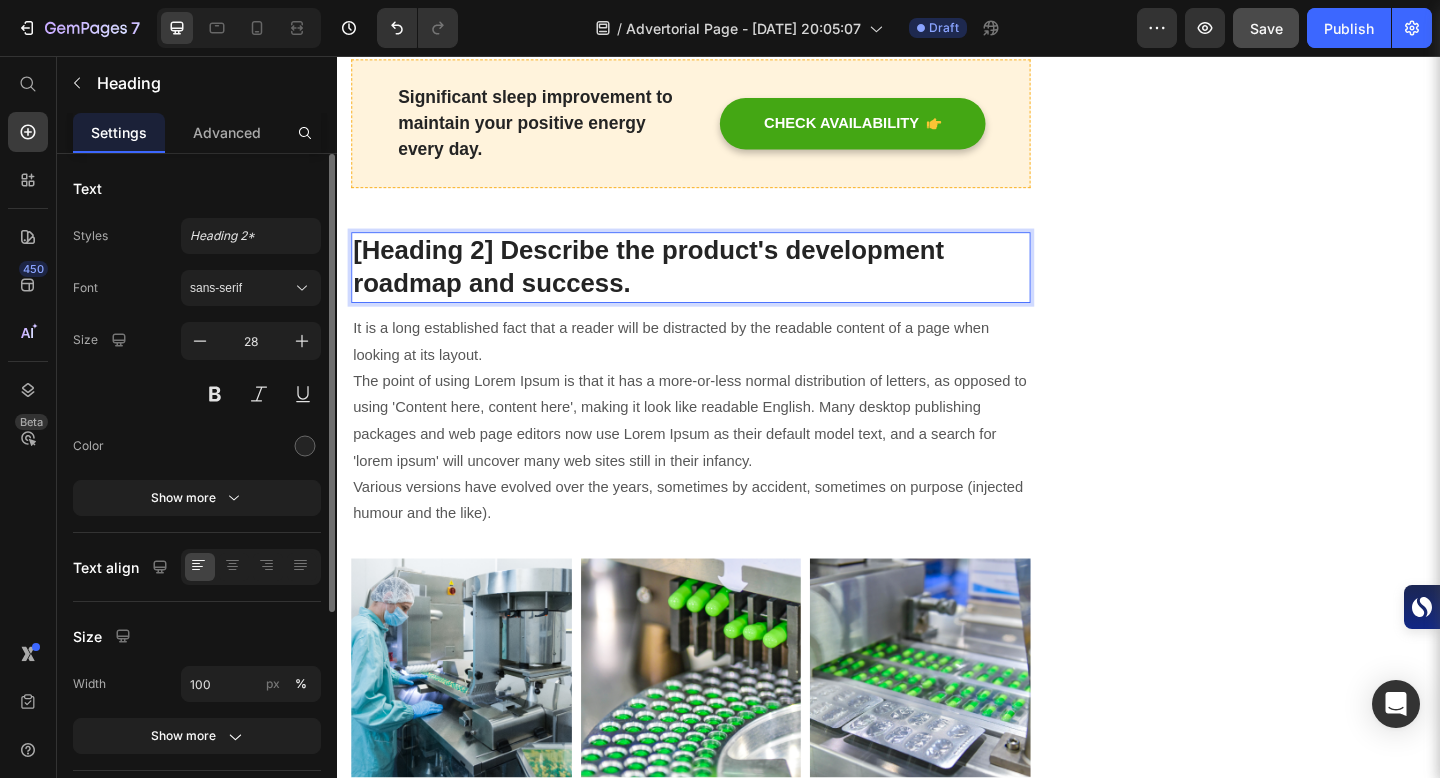 click on "[Heading 2] Describe the product's development roadmap and success." at bounding box center (721, 286) 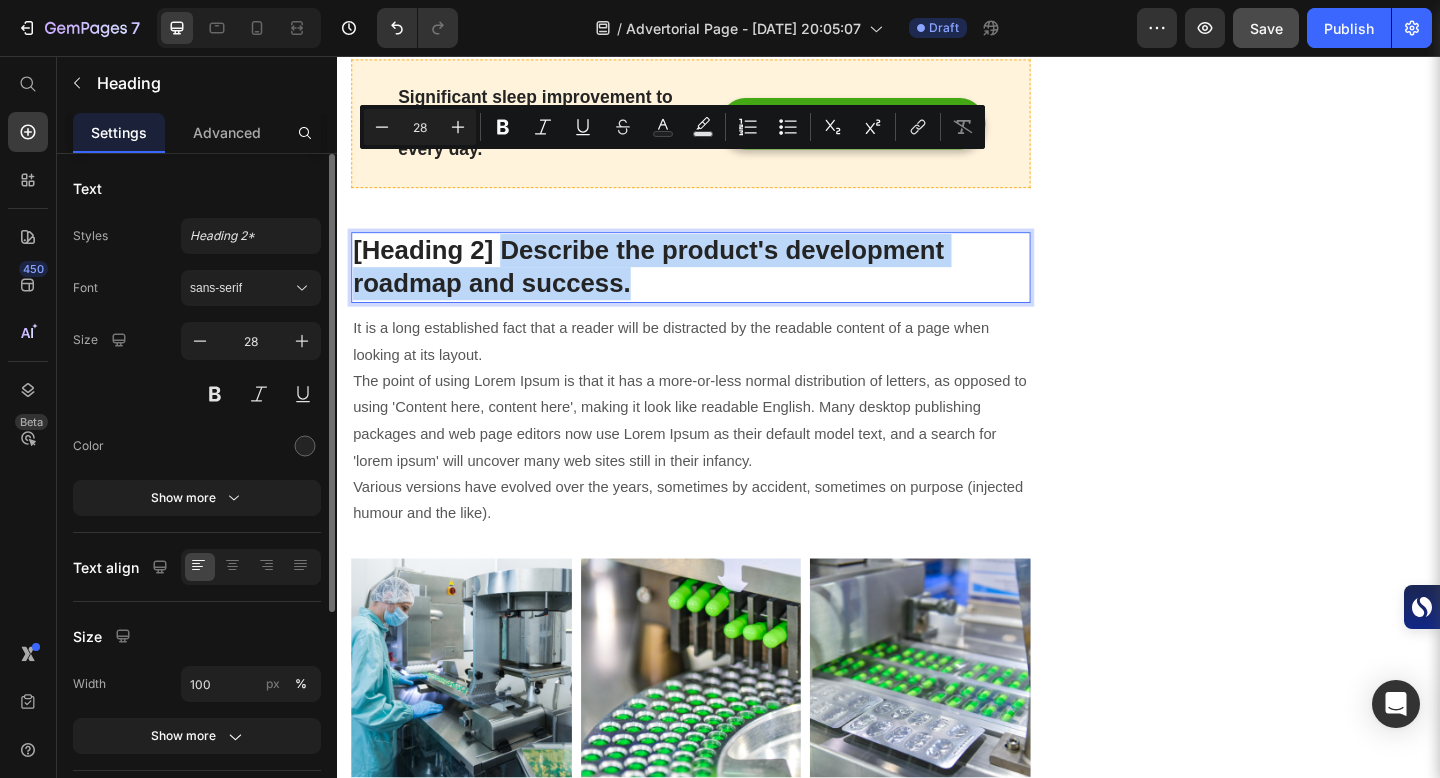drag, startPoint x: 517, startPoint y: 178, endPoint x: 654, endPoint y: 229, distance: 146.18481 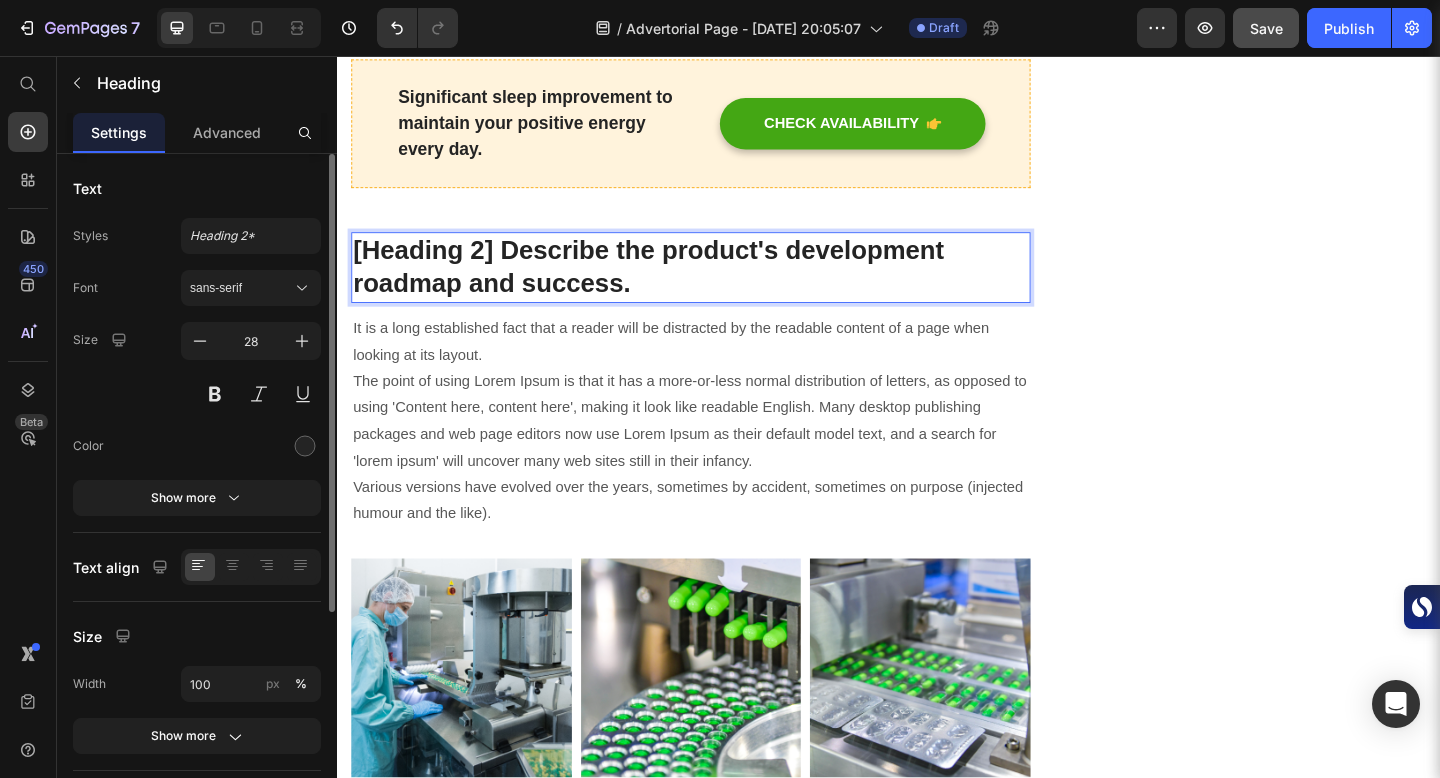 click on "[Heading 2] Describe the product's development roadmap and success." at bounding box center (721, 286) 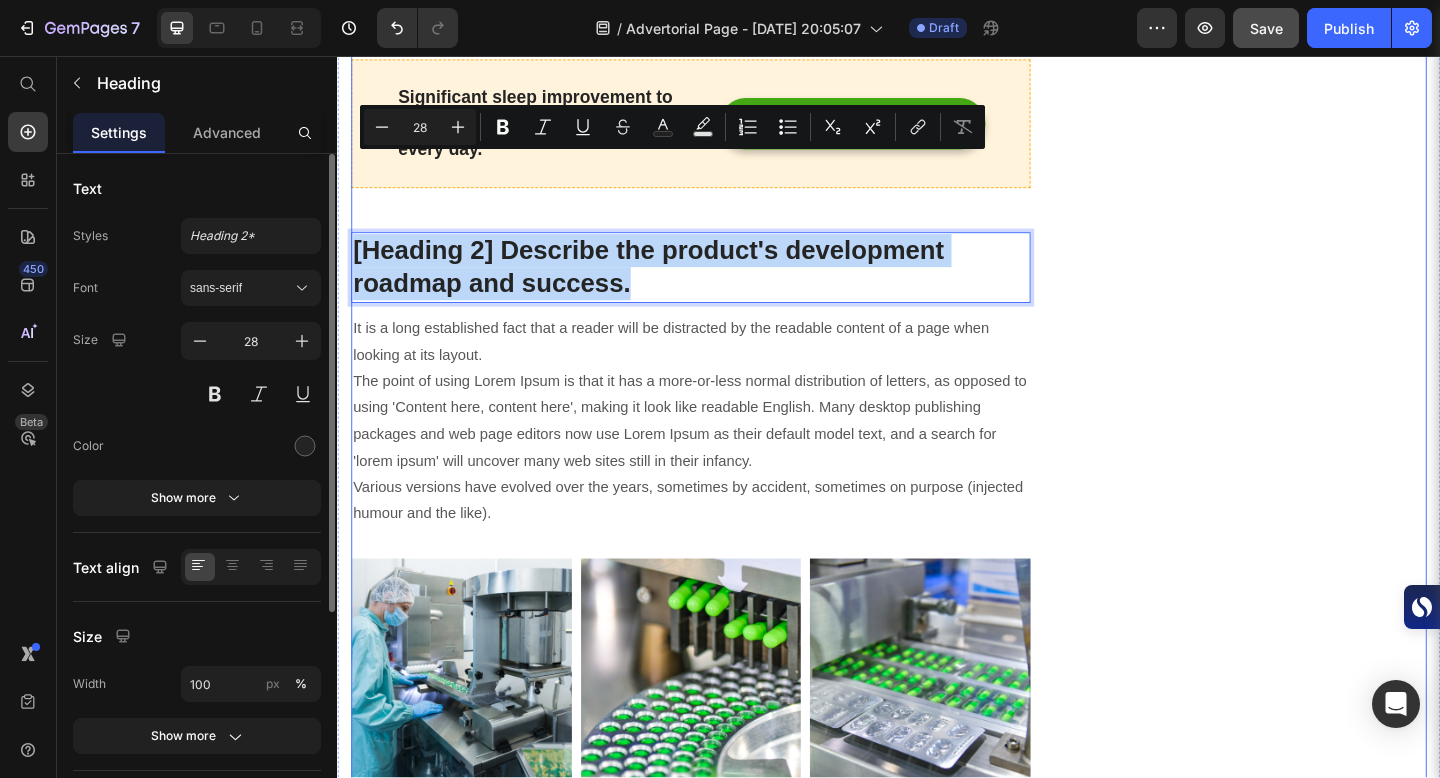 drag, startPoint x: 356, startPoint y: 180, endPoint x: 661, endPoint y: 241, distance: 311.0402 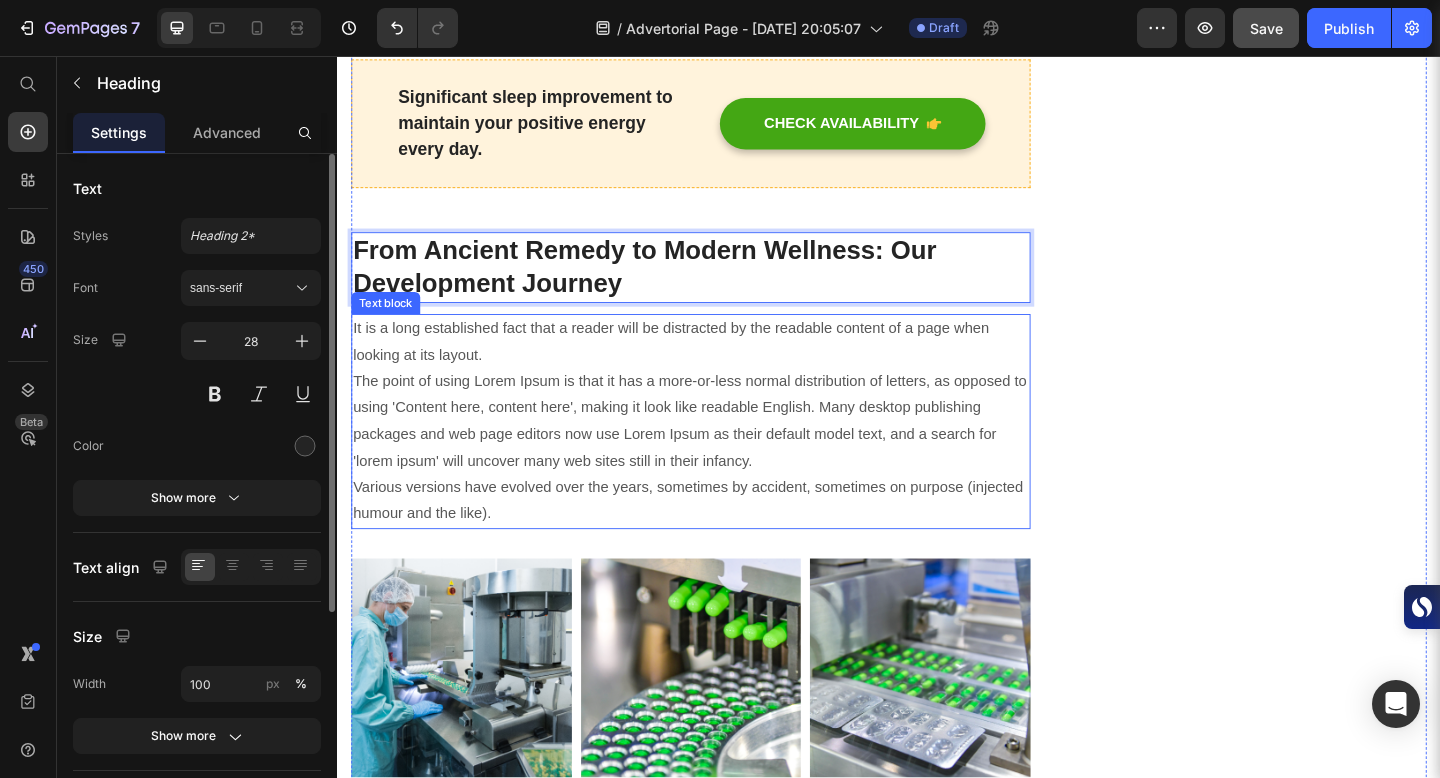 click on "It is a long established fact that a reader will be distracted by the readable content of a page when looking at its layout.  The point of using Lorem Ipsum is that it has a more-or-less normal distribution of letters, as opposed to using 'Content here, content here', making it look like readable English. Many desktop publishing packages and web page editors now use Lorem Ipsum as their default model text, and a search for 'lorem ipsum' will uncover many web sites still in their infancy.  Various versions have evolved over the years, sometimes by accident, sometimes on purpose (injected humour and the like)." at bounding box center [721, 454] 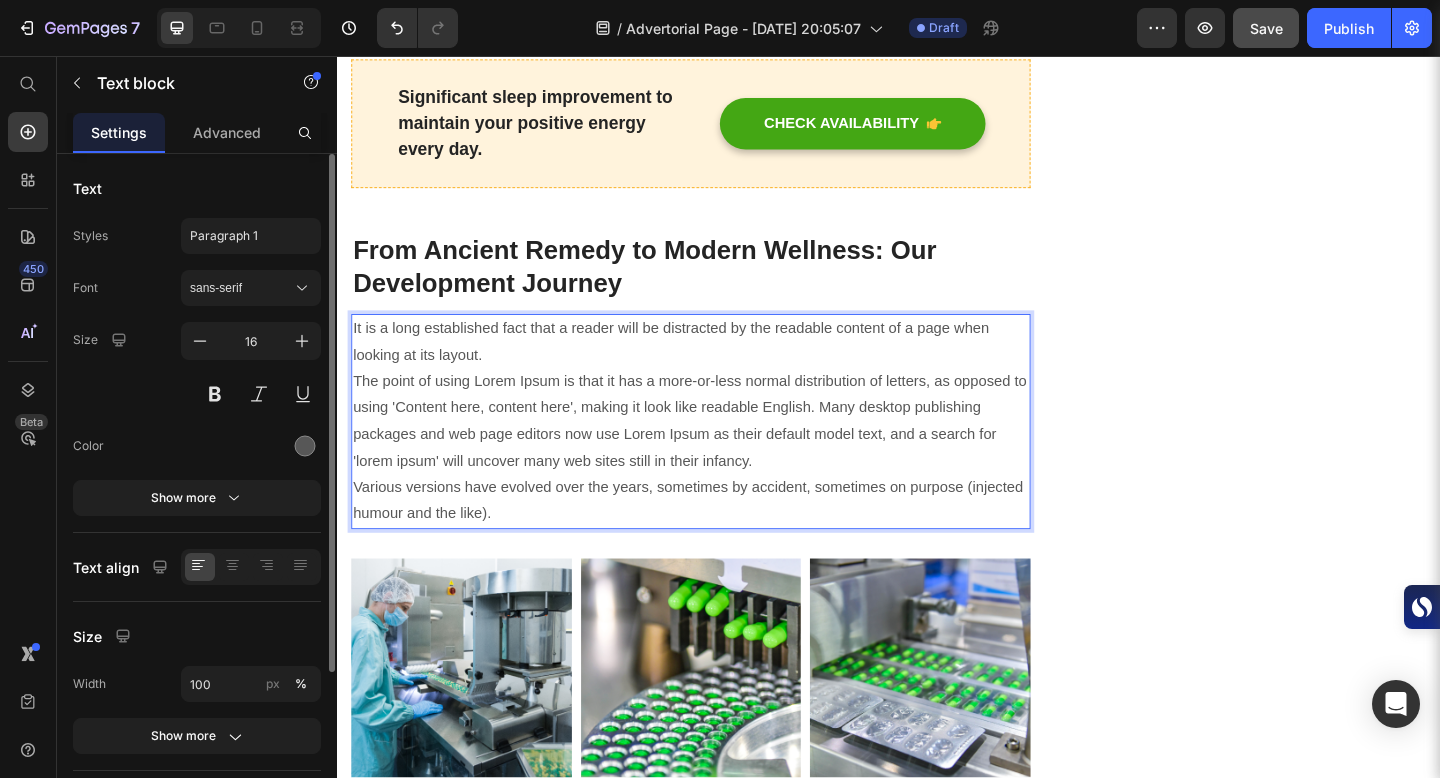 click on "It is a long established fact that a reader will be distracted by the readable content of a page when looking at its layout.  The point of using Lorem Ipsum is that it has a more-or-less normal distribution of letters, as opposed to using 'Content here, content here', making it look like readable English. Many desktop publishing packages and web page editors now use Lorem Ipsum as their default model text, and a search for 'lorem ipsum' will uncover many web sites still in their infancy.  Various versions have evolved over the years, sometimes by accident, sometimes on purpose (injected humour and the like)." at bounding box center (721, 454) 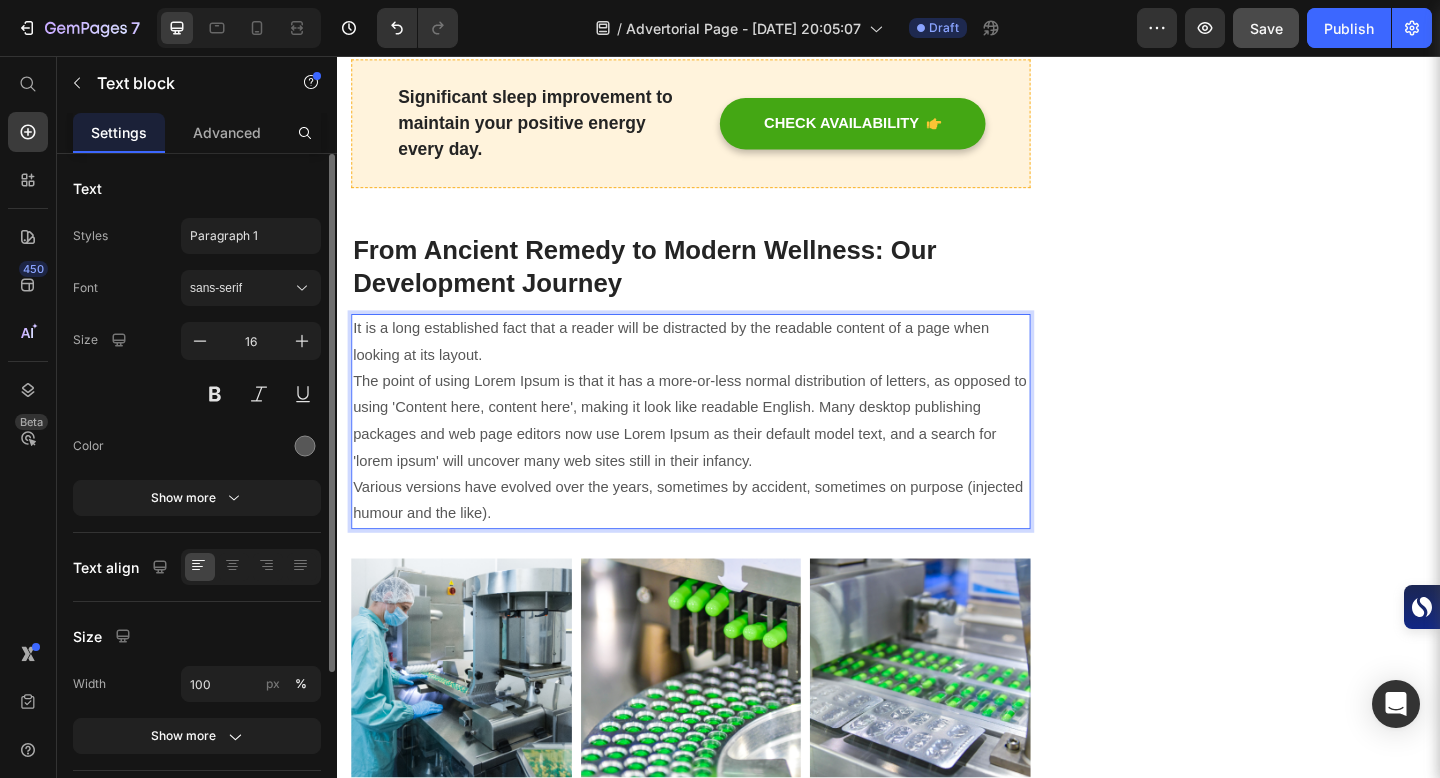 click on "It is a long established fact that a reader will be distracted by the readable content of a page when looking at its layout.  The point of using Lorem Ipsum is that it has a more-or-less normal distribution of letters, as opposed to using 'Content here, content here', making it look like readable English. Many desktop publishing packages and web page editors now use Lorem Ipsum as their default model text, and a search for 'lorem ipsum' will uncover many web sites still in their infancy.  Various versions have evolved over the years, sometimes by accident, sometimes on purpose (injected humour and the like)." at bounding box center (721, 454) 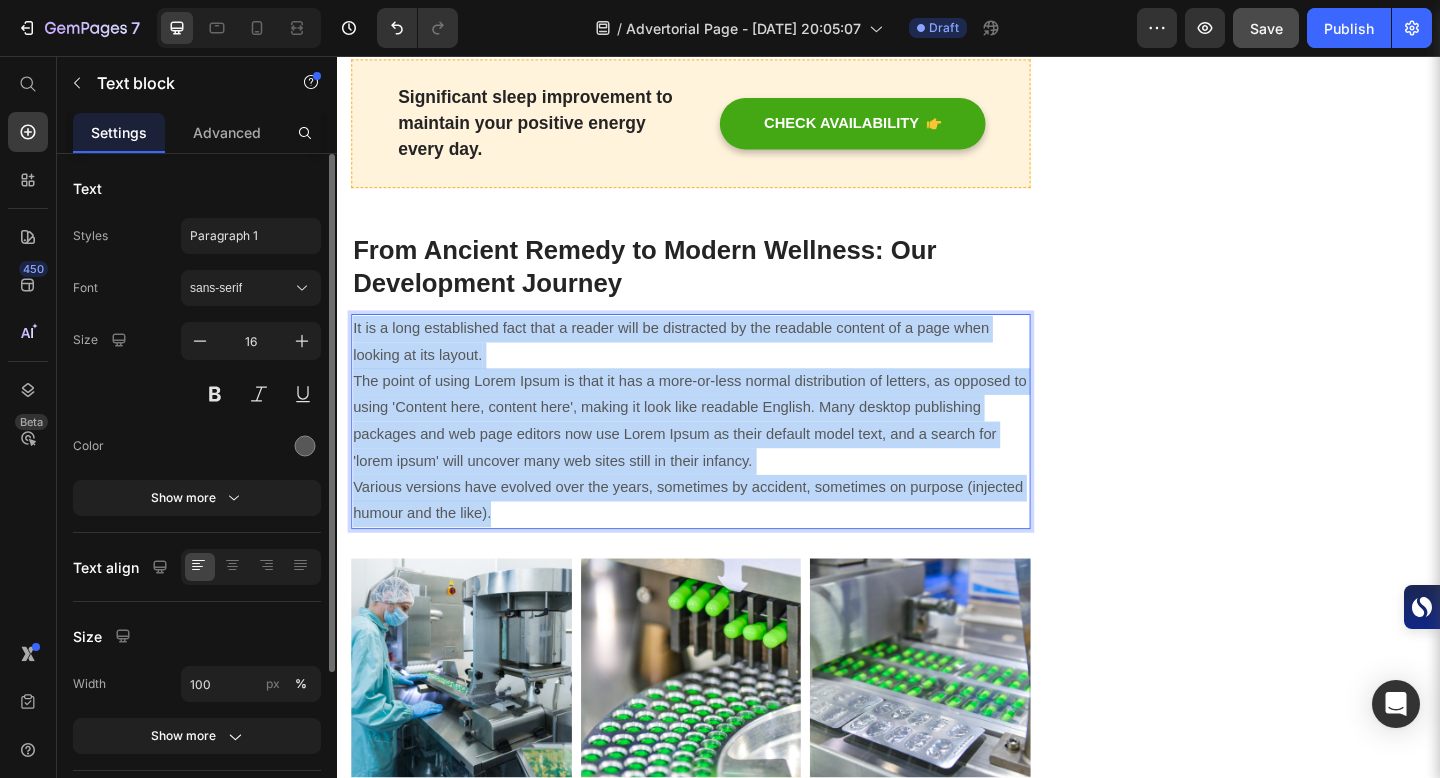drag, startPoint x: 355, startPoint y: 266, endPoint x: 661, endPoint y: 468, distance: 366.6606 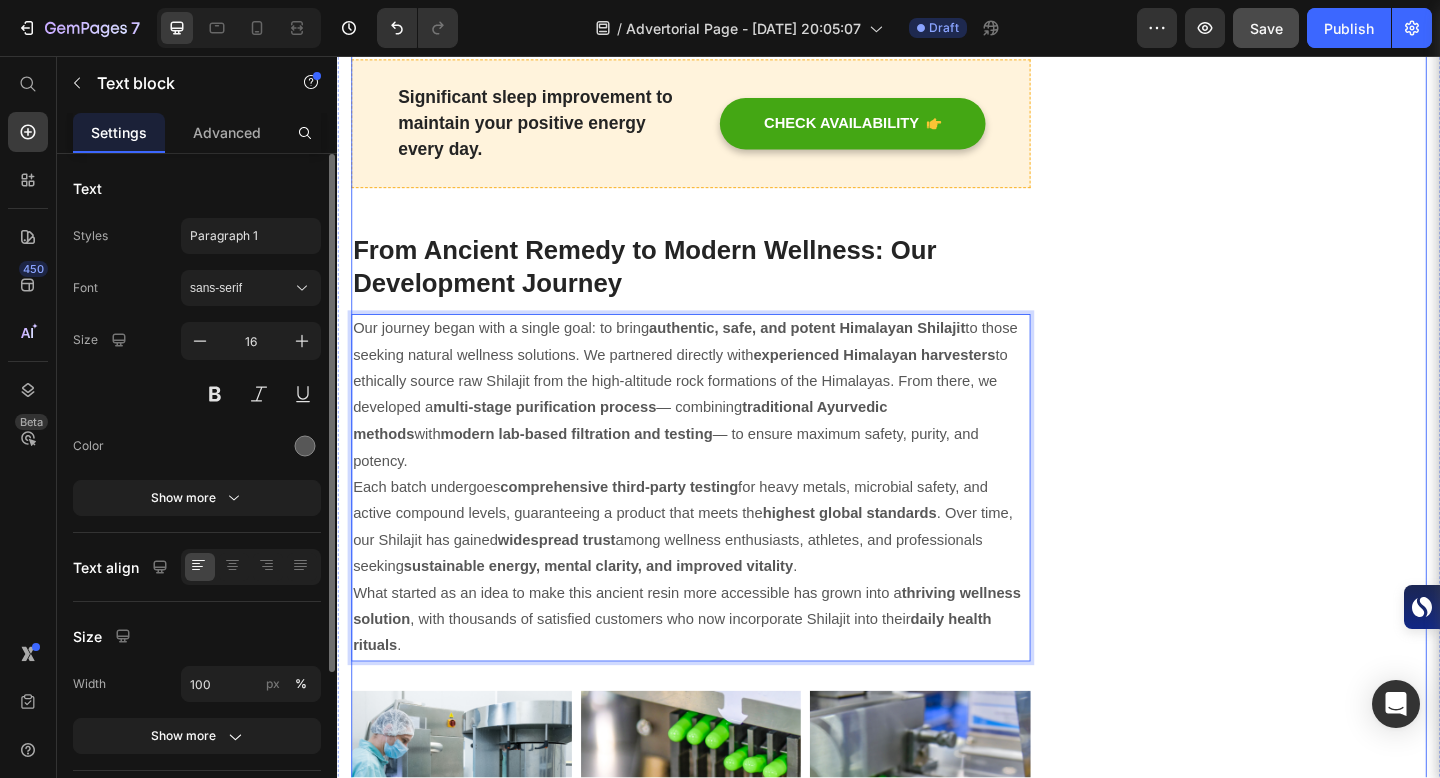 click on "Packed with Over 85 Trace Minerals for Peak Energy, Vitality & Mental Clarity. Heading
Icon Boosts Energy Text block
Icon Support Immunity Text block
Icon Reduce Stress  Text block
Icon Increase Stamina  Text block Icon List Row Image  	   CHECK AVAILABILITY Button ✔️ 30-Day Money-Back Guarantee Text block Row
Publish the page to see the content.
Sticky sidebar" at bounding box center [1337, -2458] 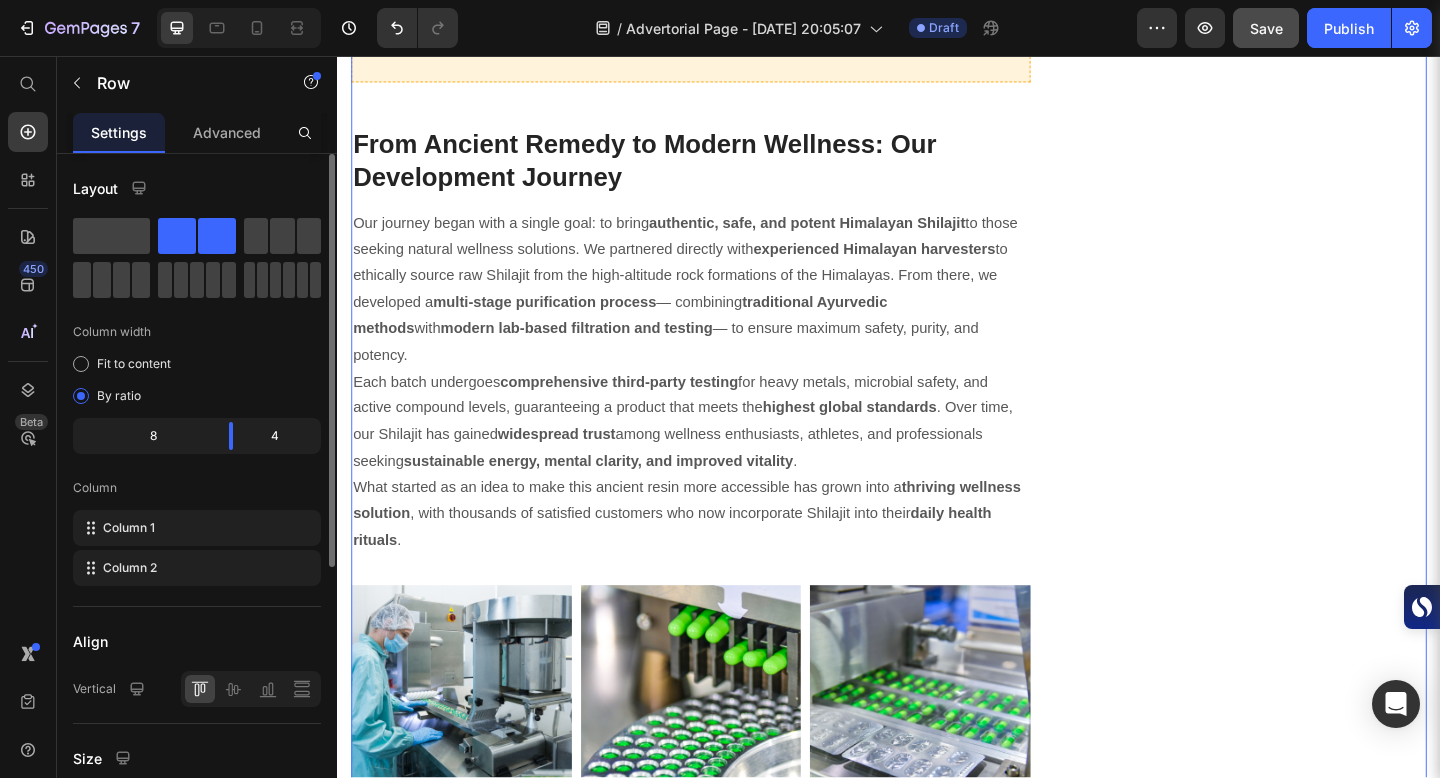 scroll, scrollTop: 7158, scrollLeft: 0, axis: vertical 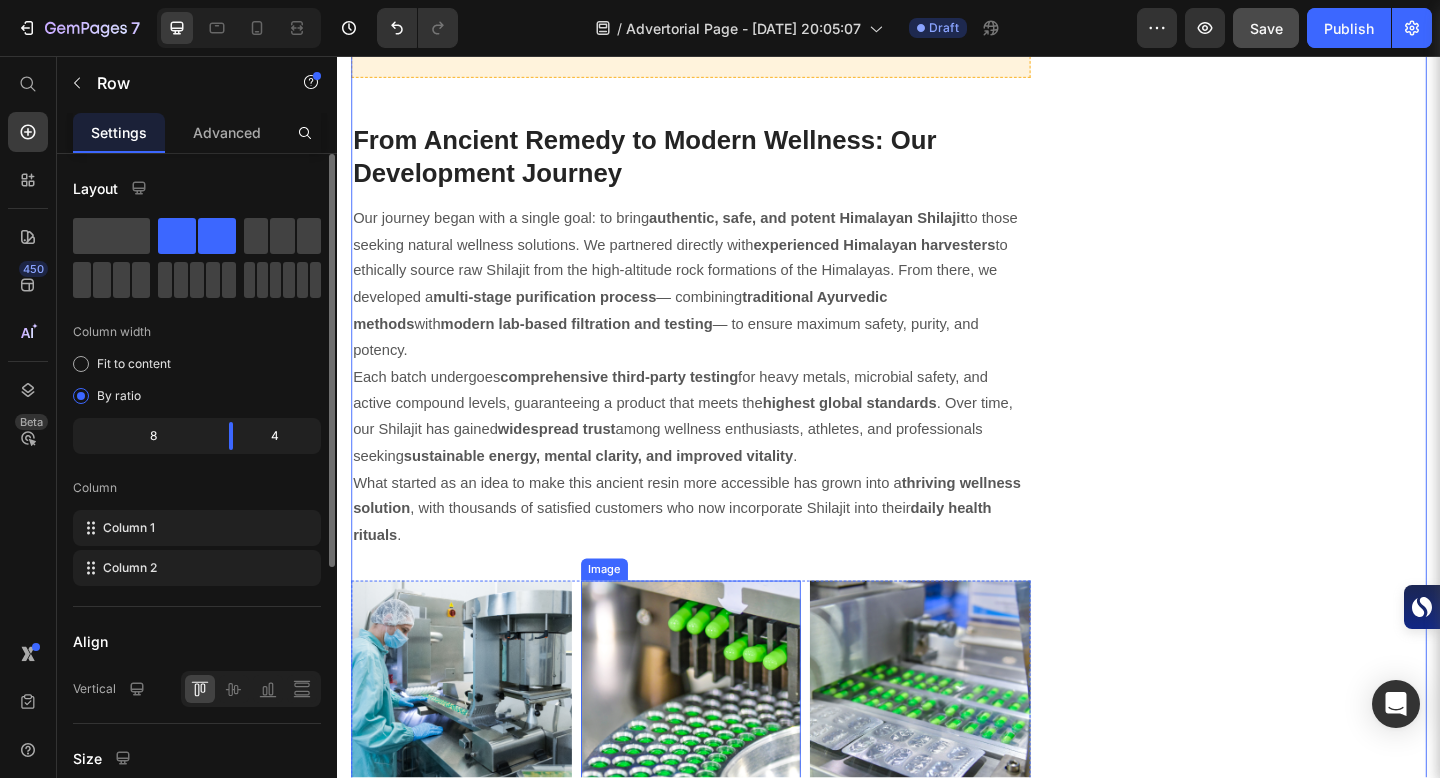 click at bounding box center [722, 747] 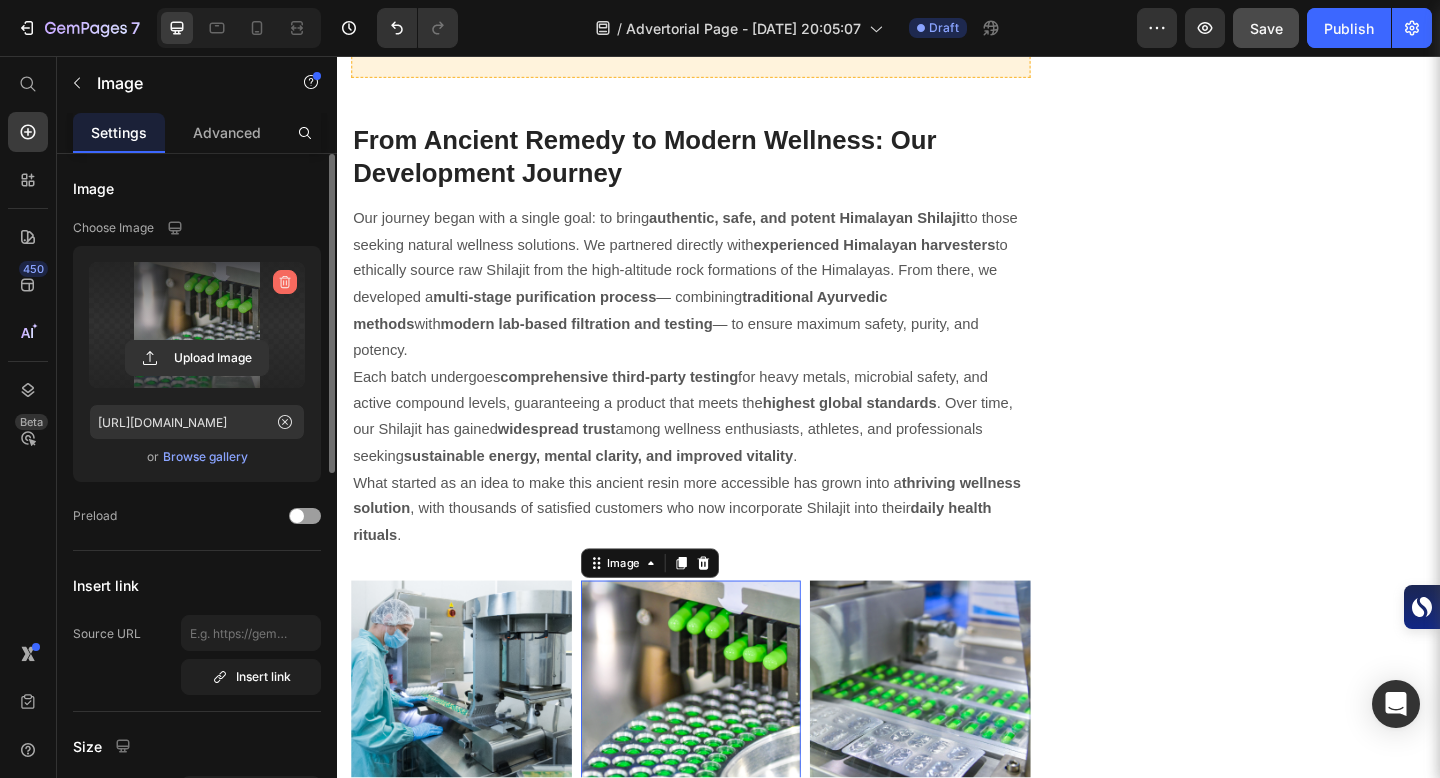 click at bounding box center (285, 282) 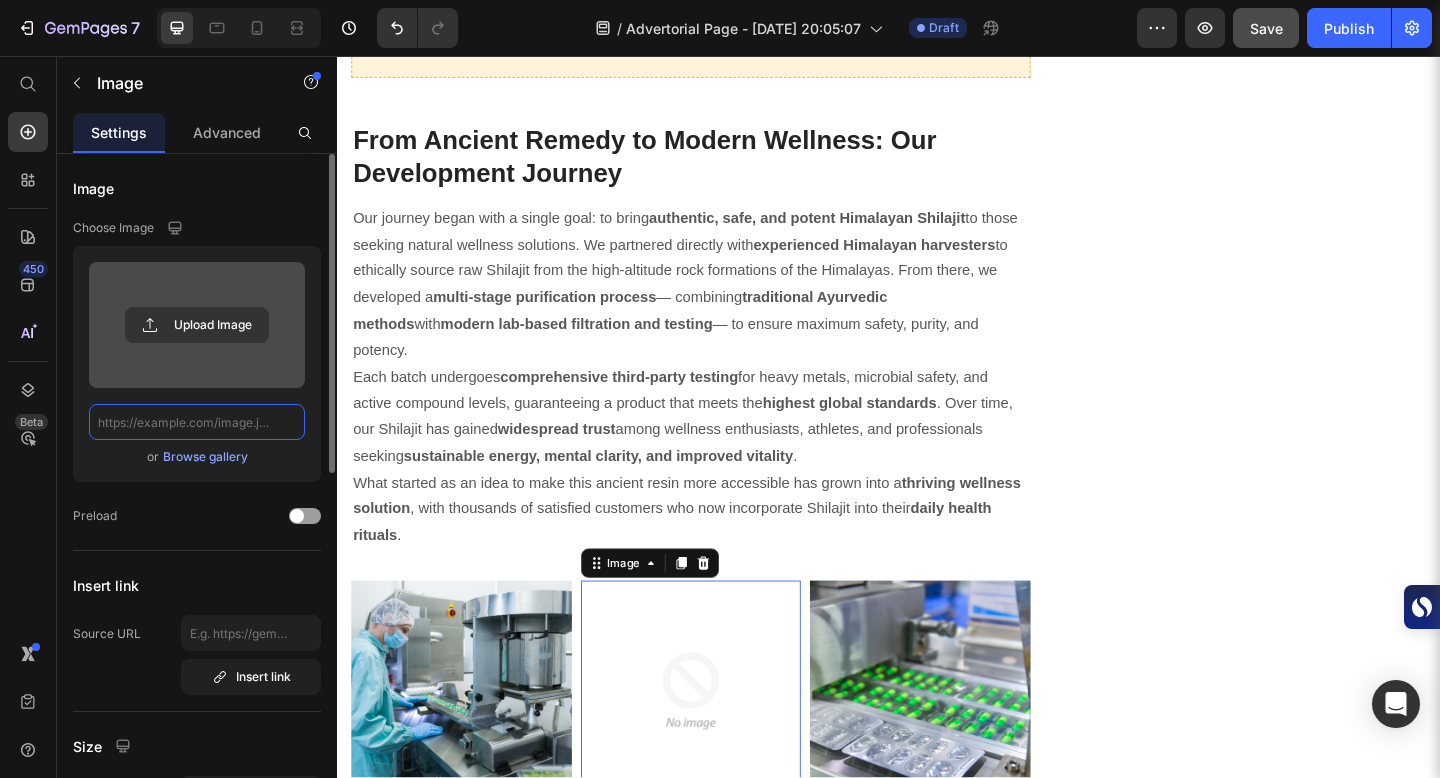 scroll, scrollTop: 0, scrollLeft: 0, axis: both 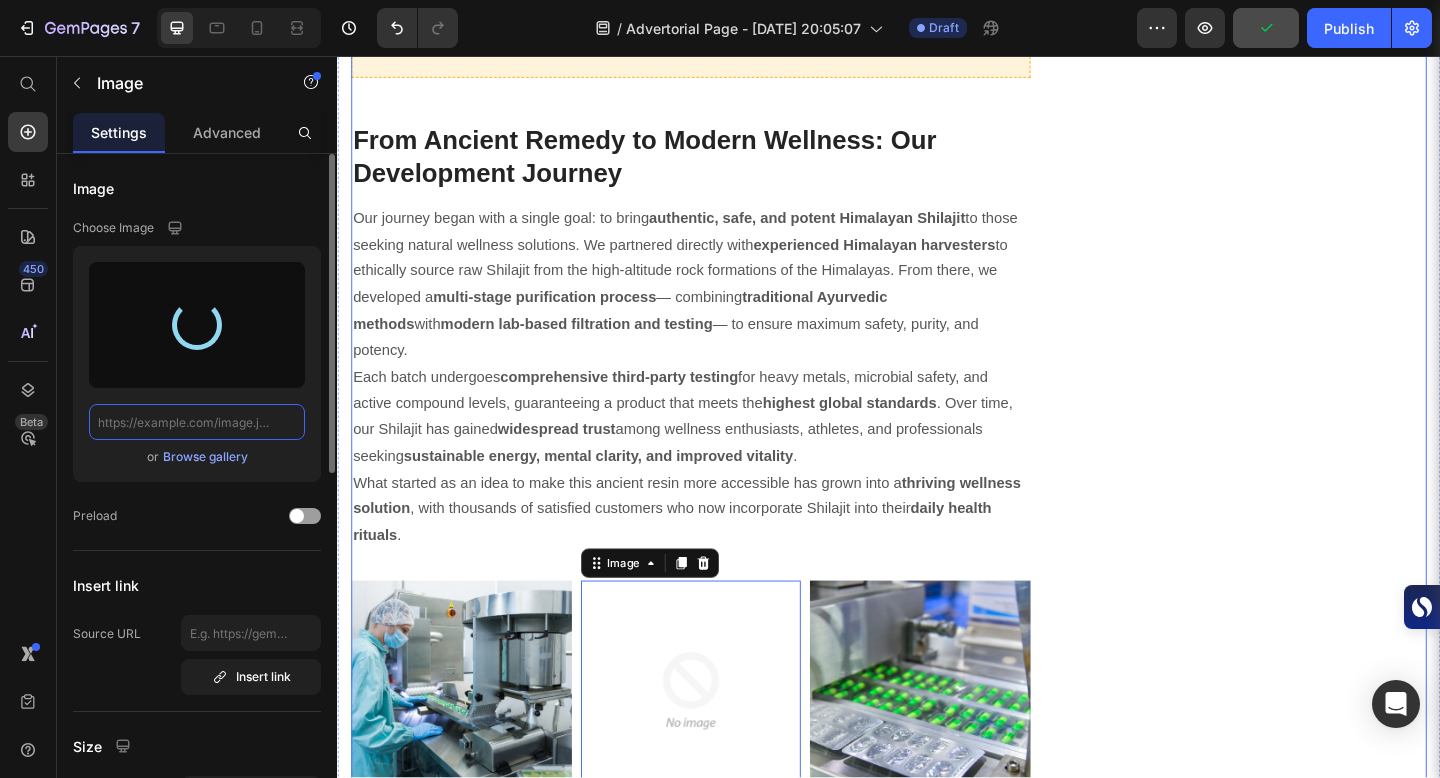 type on "https://cdn.shopify.com/s/files/1/0732/3199/1011/files/gempages_573112408483038324-27e3f467-0216-41b4-a18b-a2dbc1db553e.jpg" 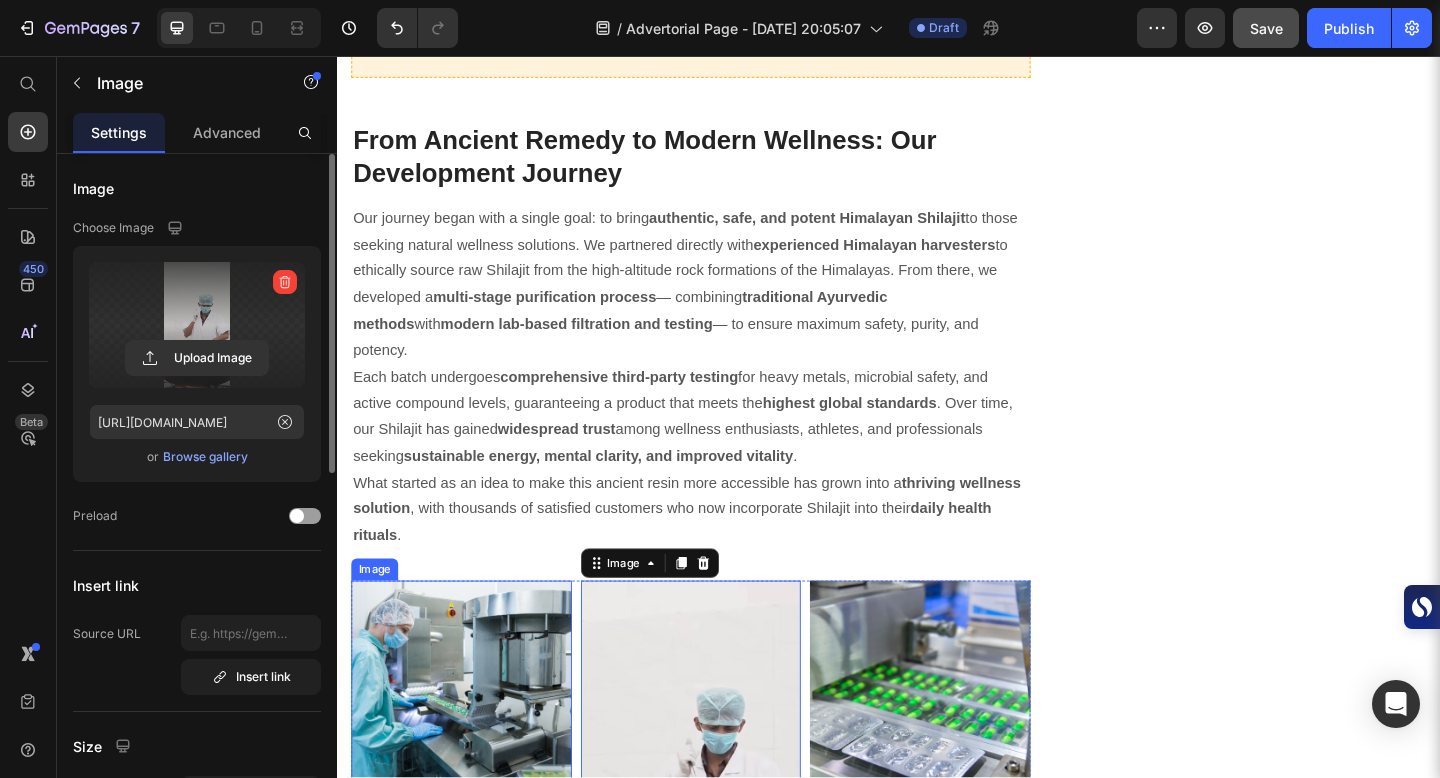 click at bounding box center (472, 747) 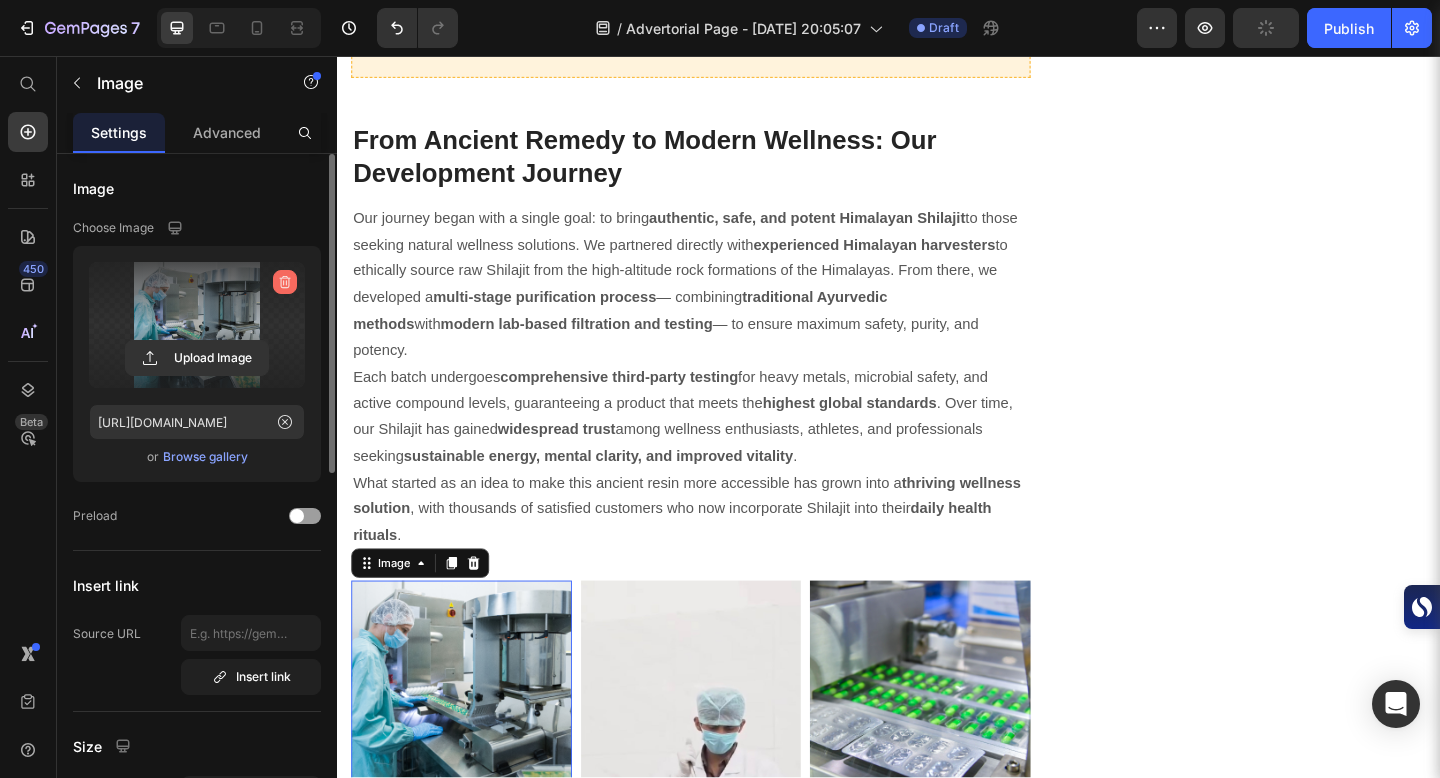 click at bounding box center (285, 282) 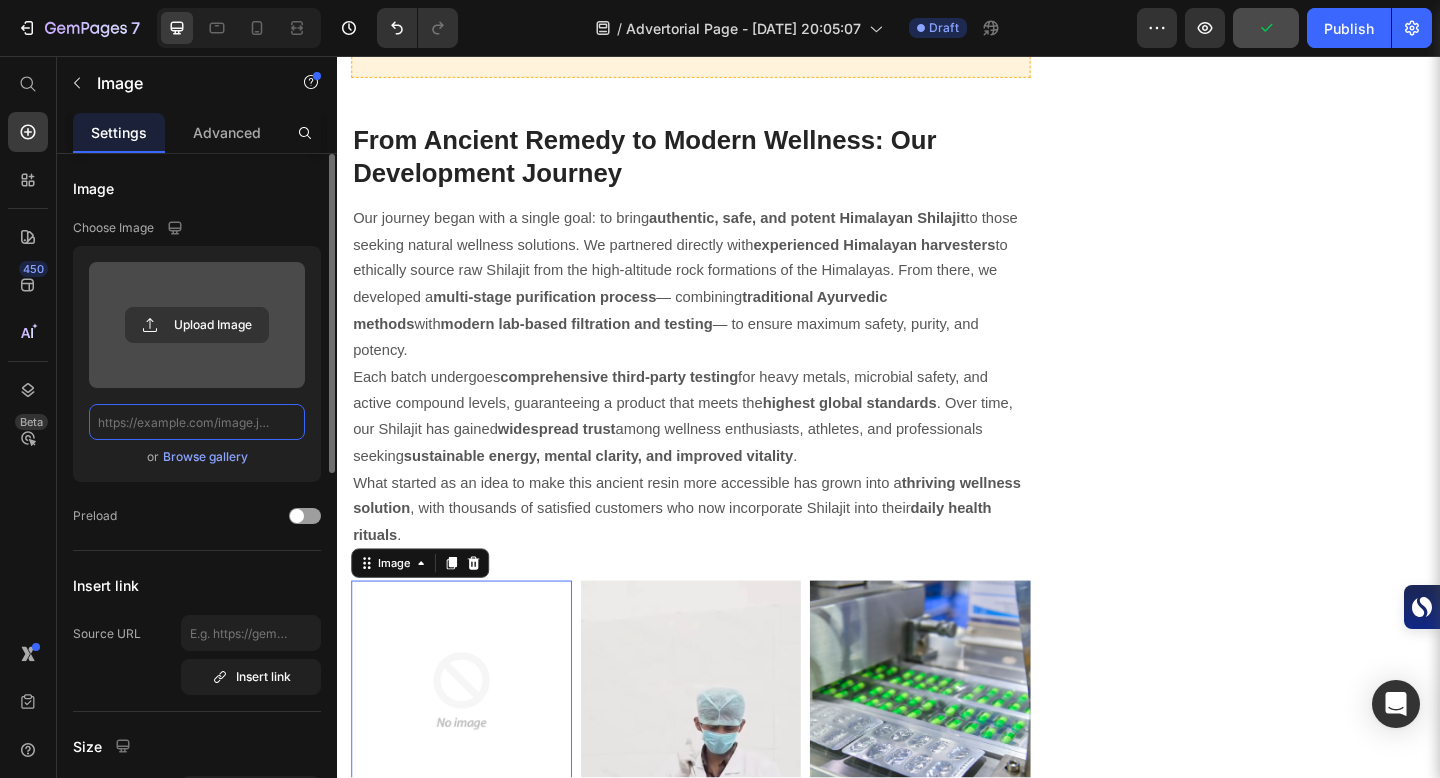 scroll, scrollTop: 0, scrollLeft: 0, axis: both 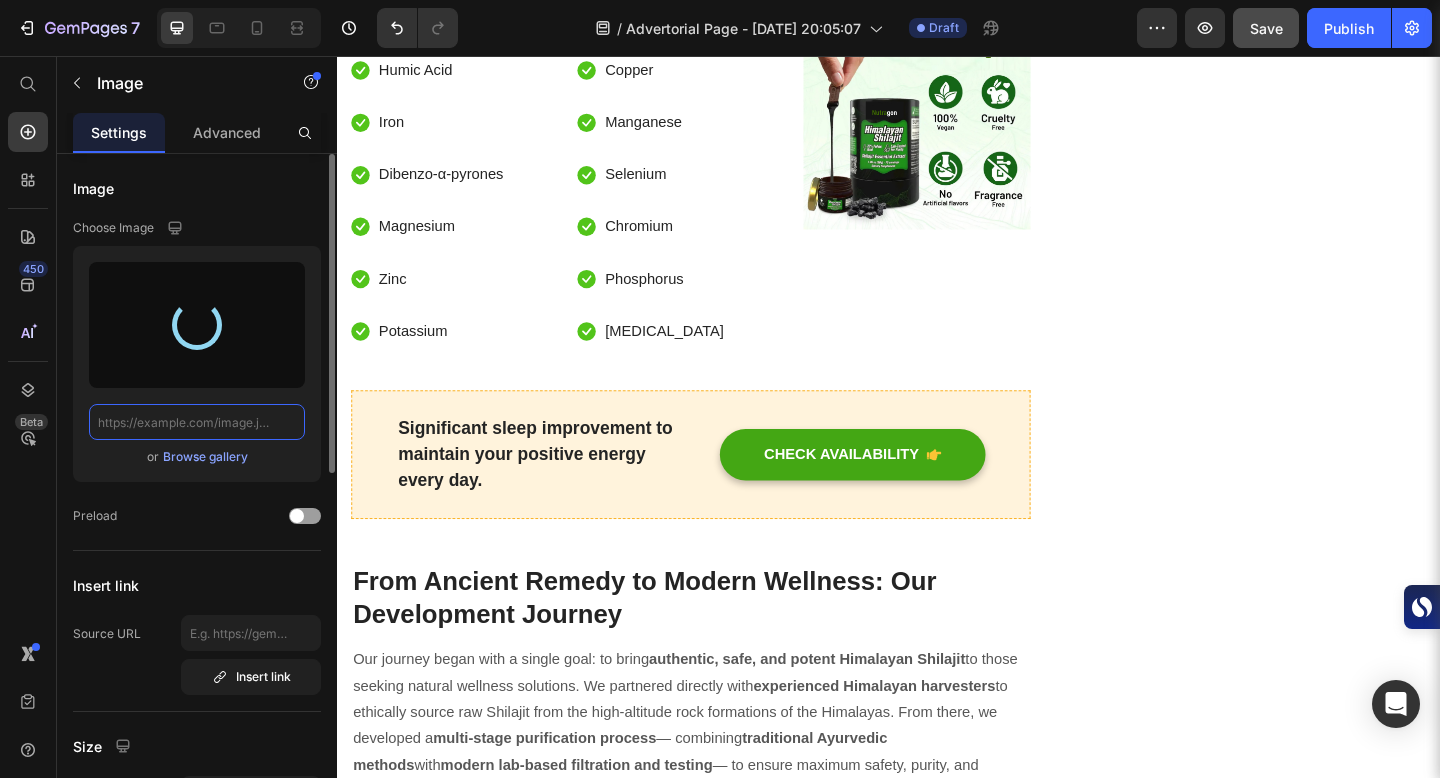 type on "https://cdn.shopify.com/s/files/1/0732/3199/1011/files/gempages_573112408483038324-27e3f467-0216-41b4-a18b-a2dbc1db553e.jpg" 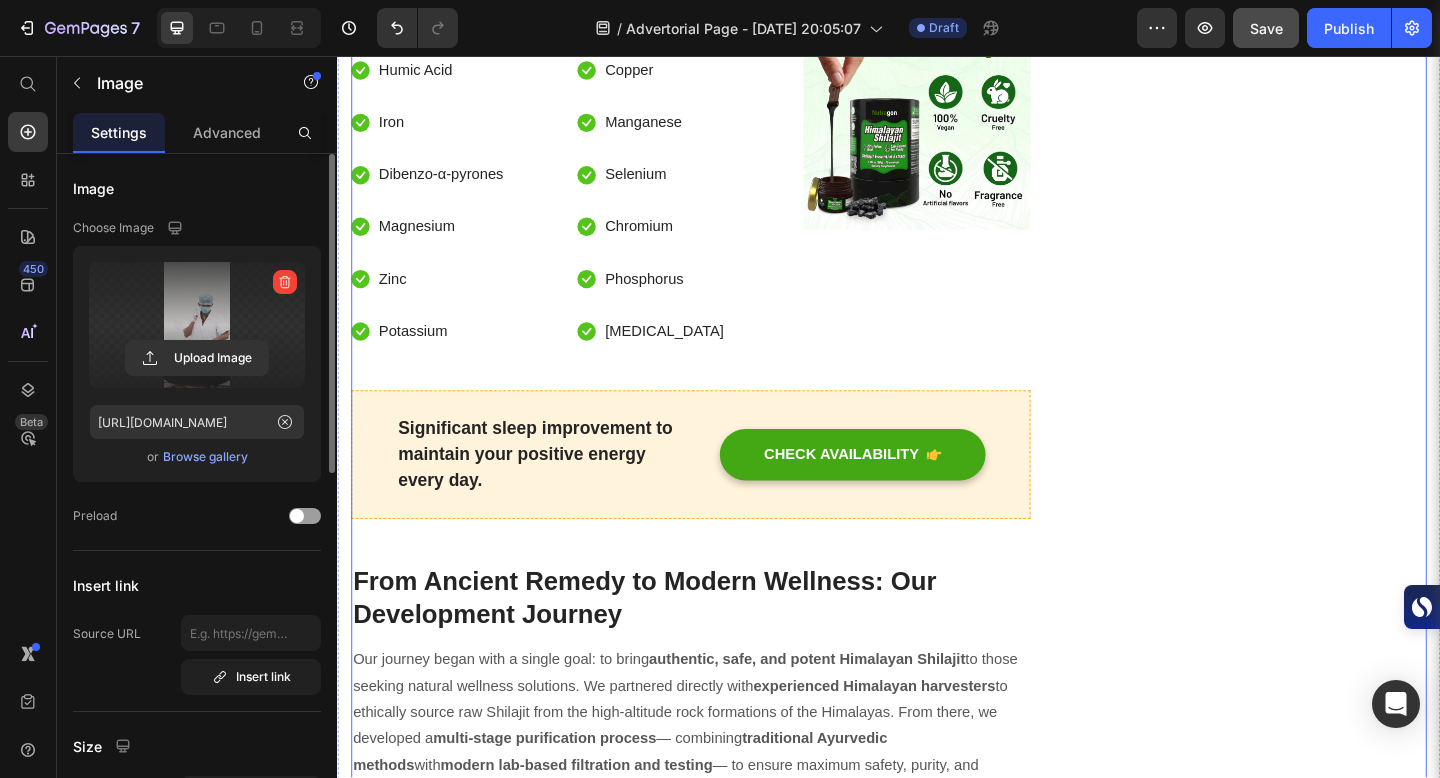 click on "Packed with Over 85 Trace Minerals for Peak Energy, Vitality & Mental Clarity. Heading
Icon Boosts Energy Text block
Icon Support Immunity Text block
Icon Reduce Stress  Text block
Icon Increase Stamina  Text block Icon List Row Image  	   CHECK AVAILABILITY Button ✔️ 30-Day Money-Back Guarantee Text block Row
Publish the page to see the content.
Sticky sidebar" at bounding box center (1337, -1987) 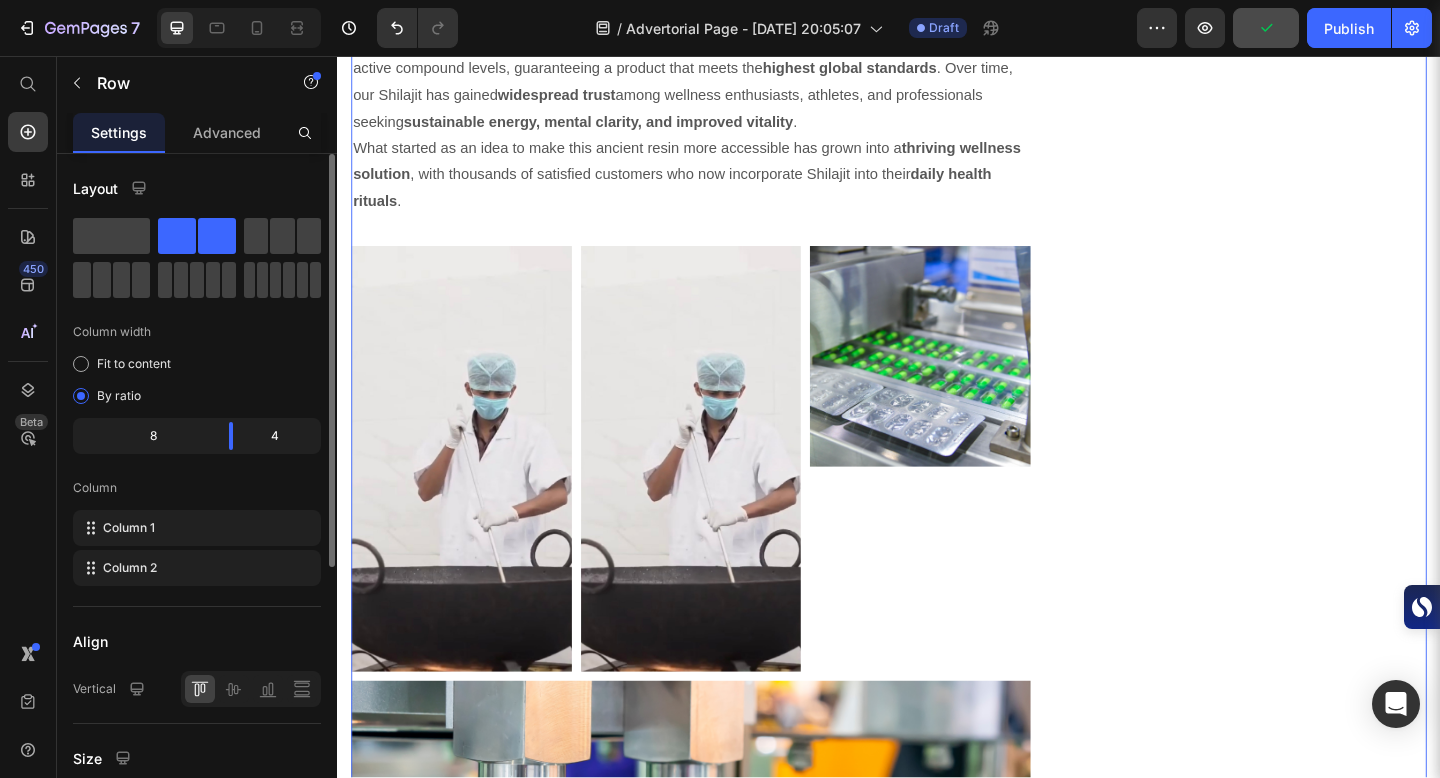 scroll, scrollTop: 7518, scrollLeft: 0, axis: vertical 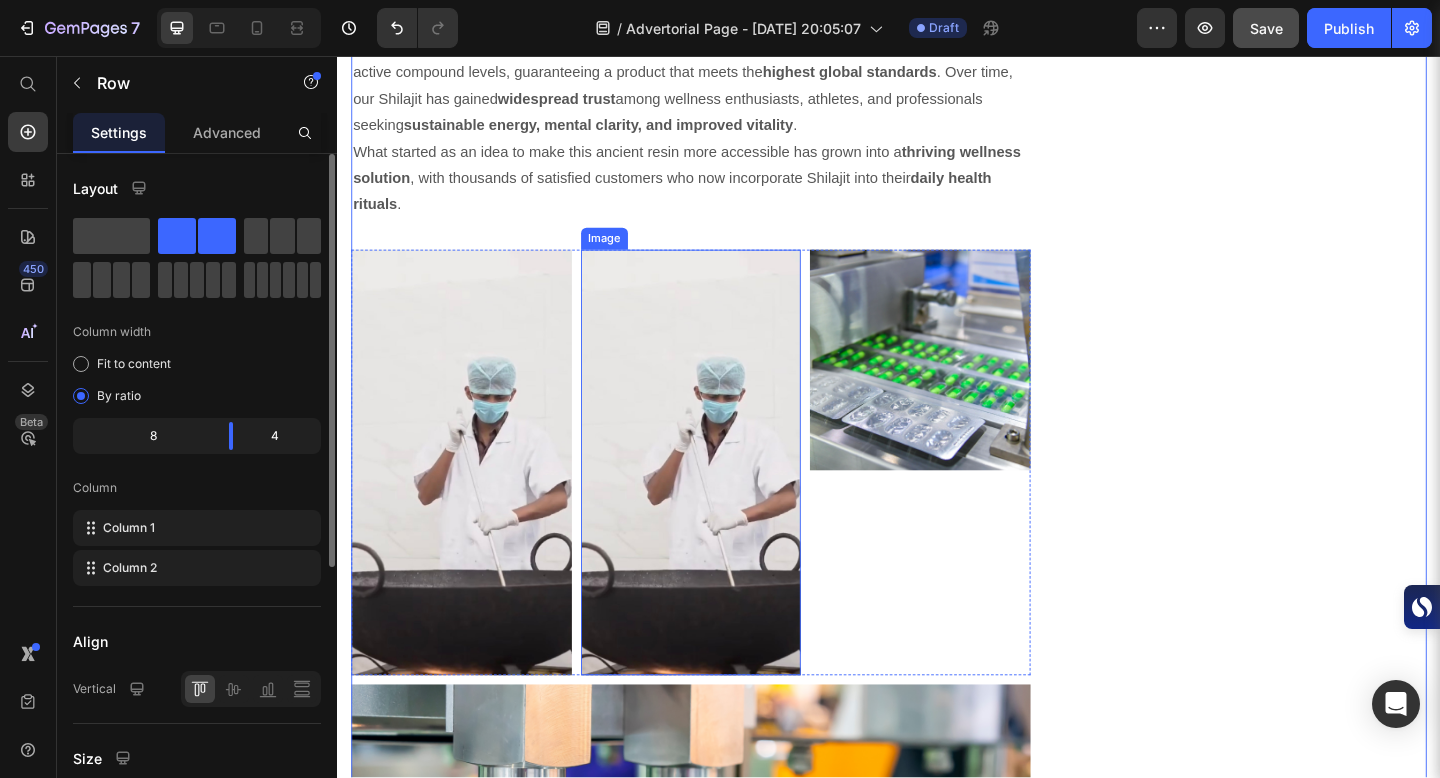 click at bounding box center (722, 498) 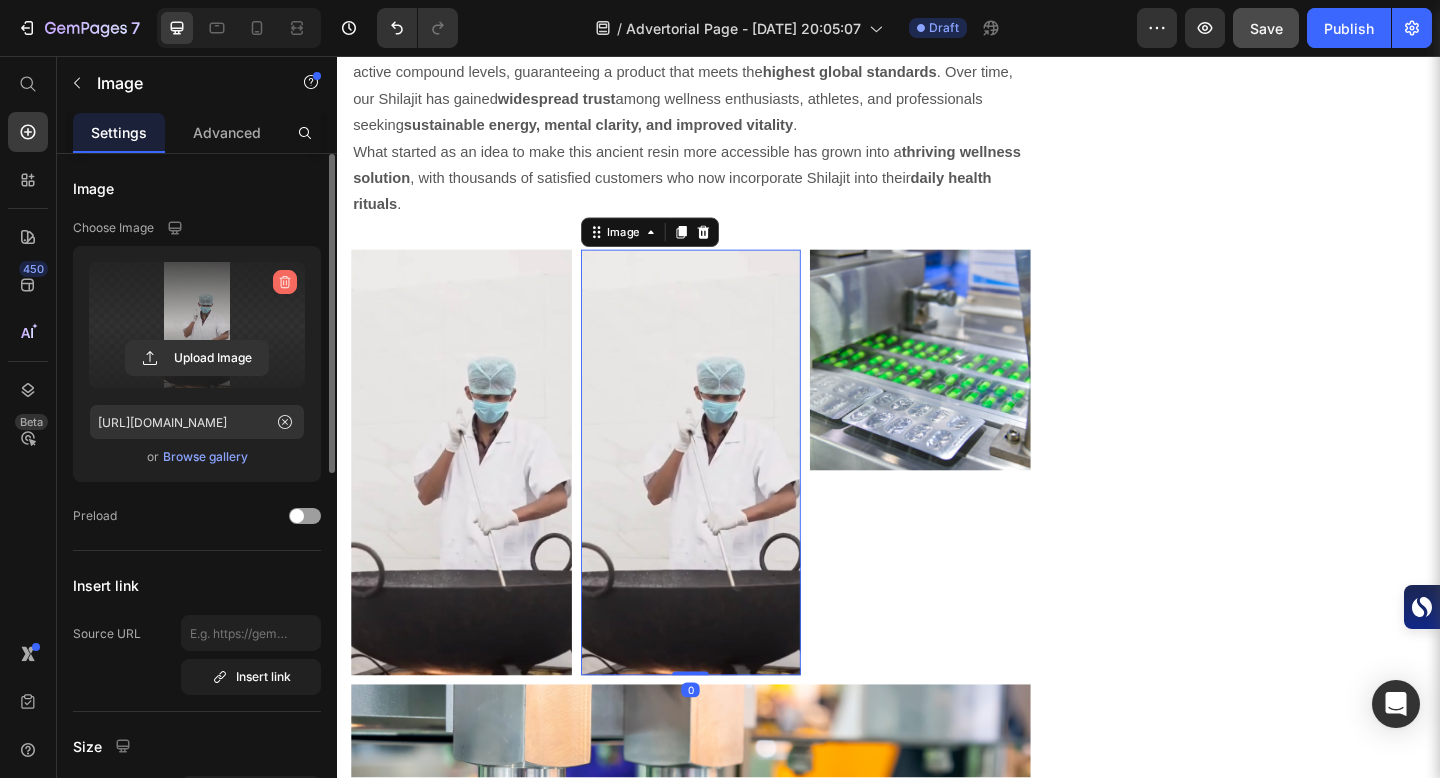 click 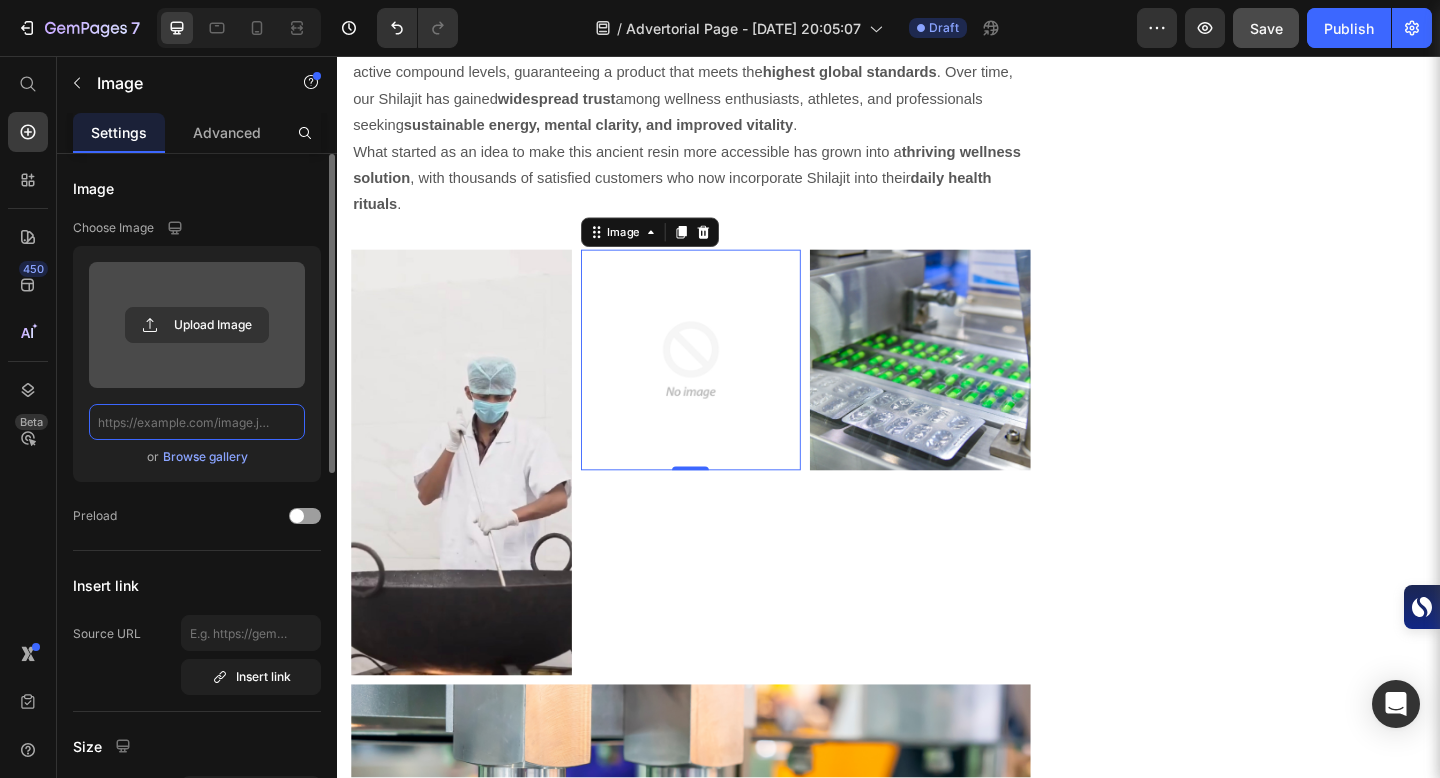 scroll, scrollTop: 0, scrollLeft: 0, axis: both 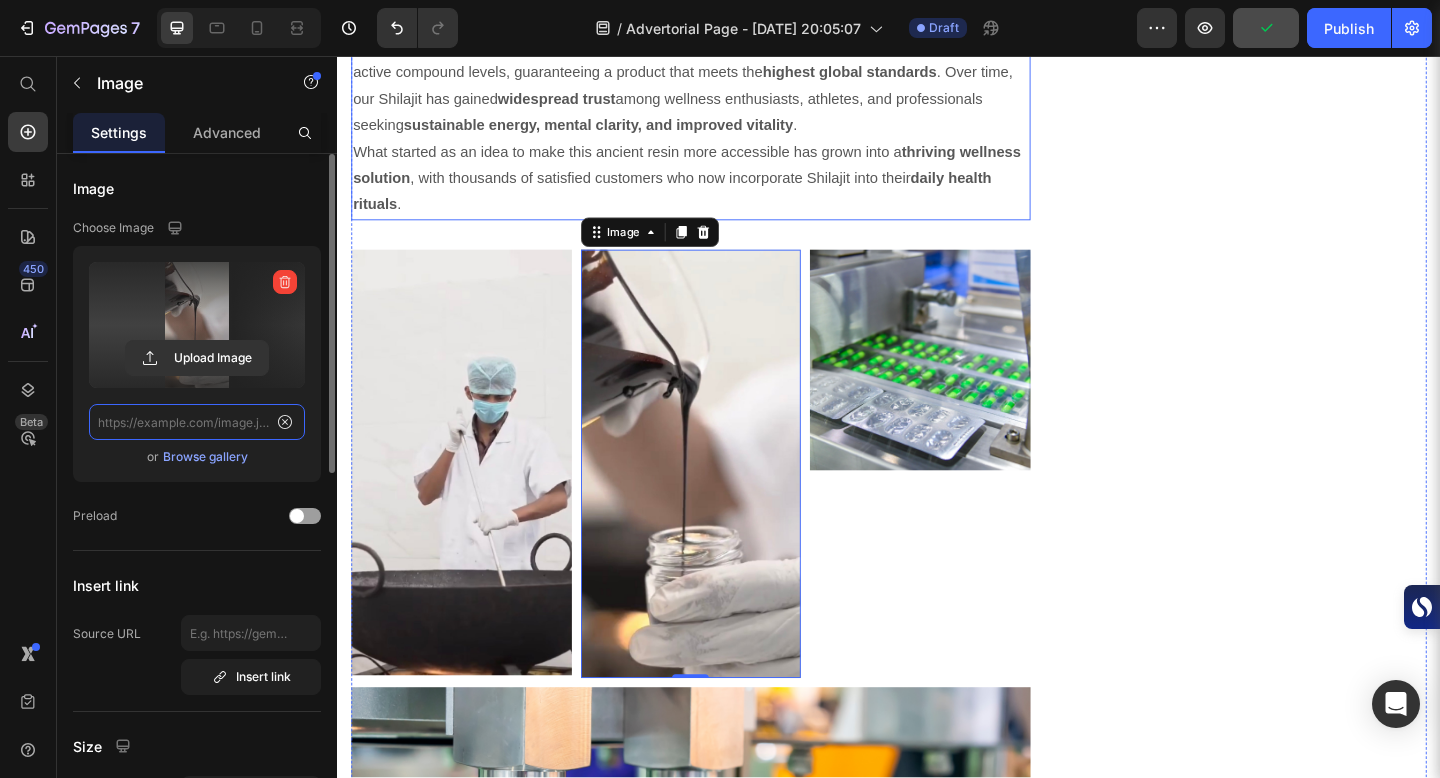 type on "https://cdn.shopify.com/s/files/1/0732/3199/1011/files/gempages_573112408483038324-908ef62d-460a-4554-9e1f-4656c6ee30c4.jpg" 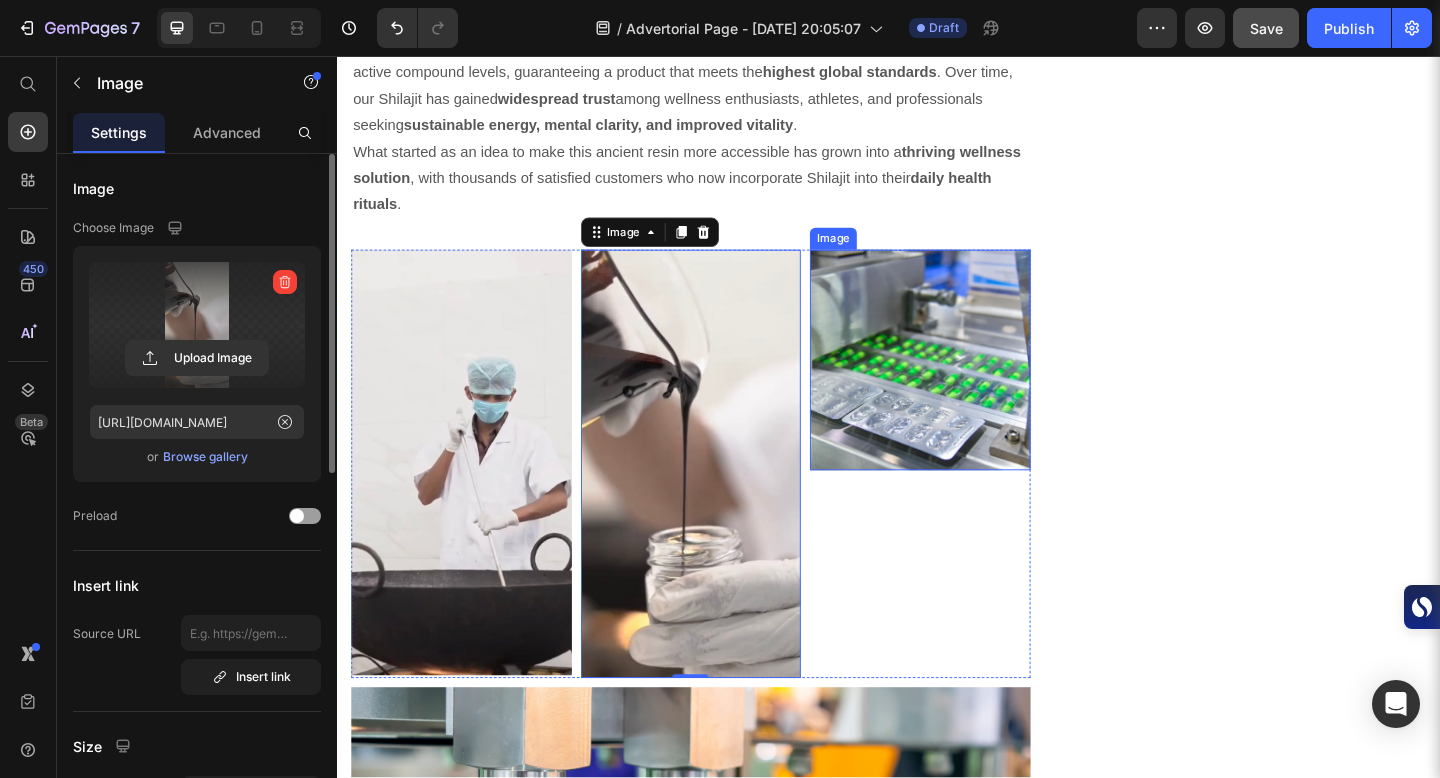 click at bounding box center [971, 387] 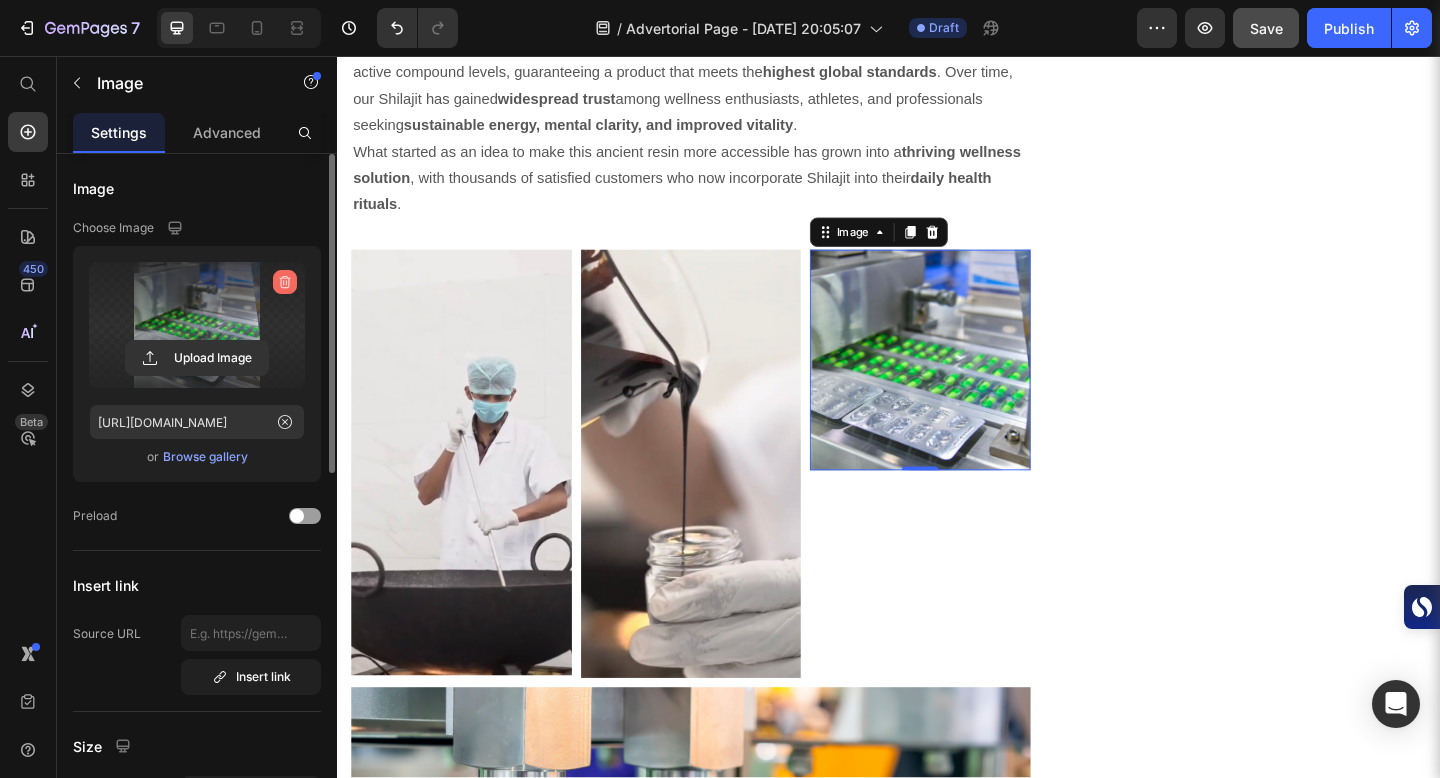 click at bounding box center [285, 282] 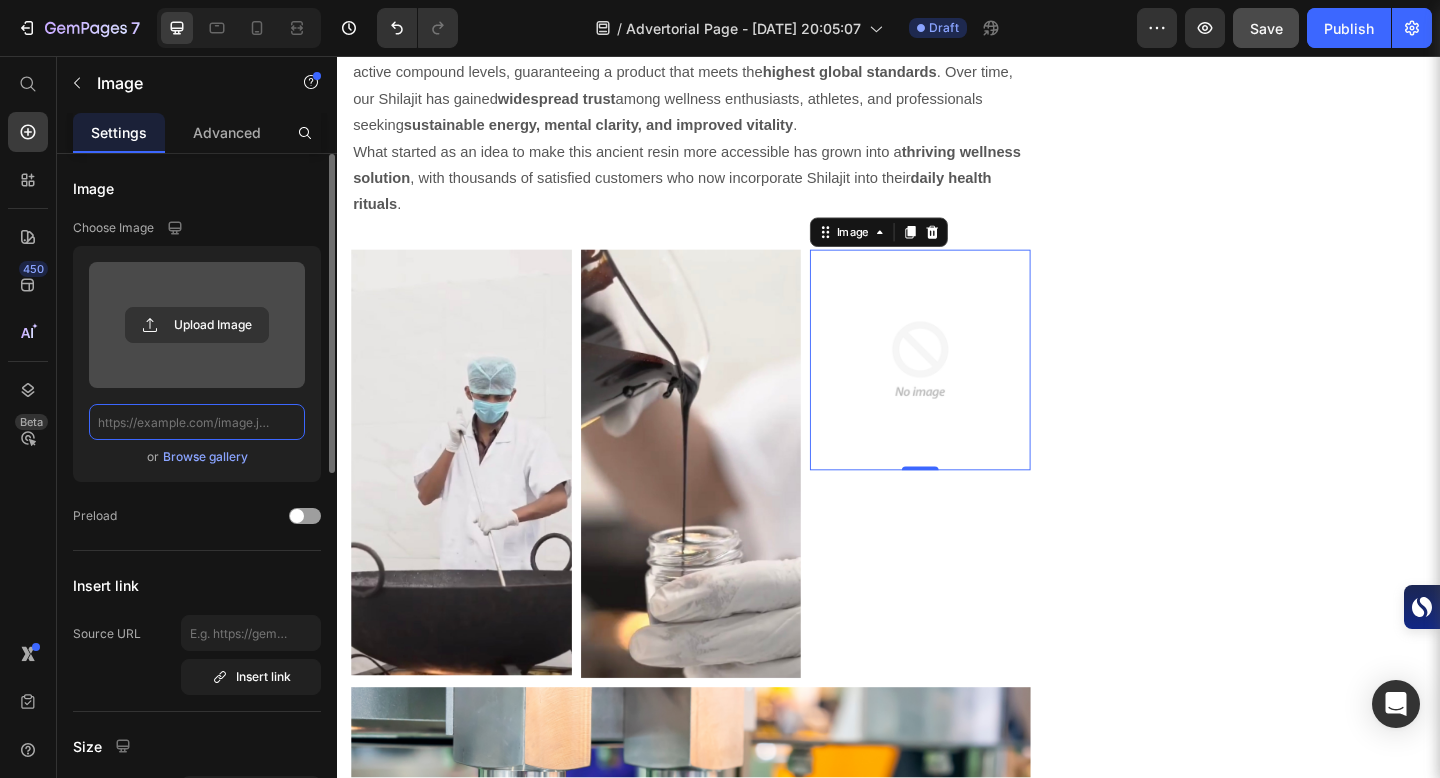 scroll, scrollTop: 0, scrollLeft: 0, axis: both 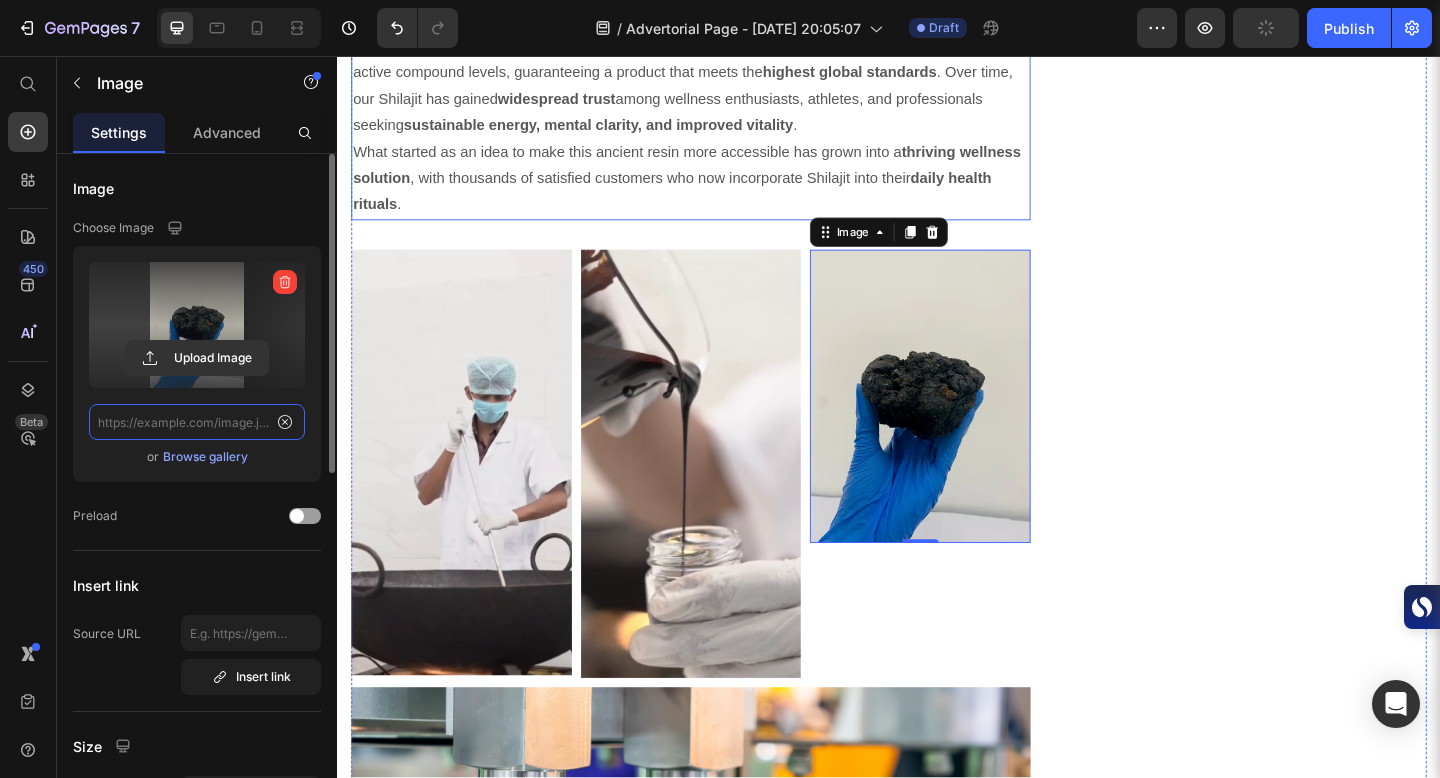 type on "https://cdn.shopify.com/s/files/1/0732/3199/1011/files/gempages_573112408483038324-ab23e1db-b423-43b4-bb14-fff746e10b29.jpg" 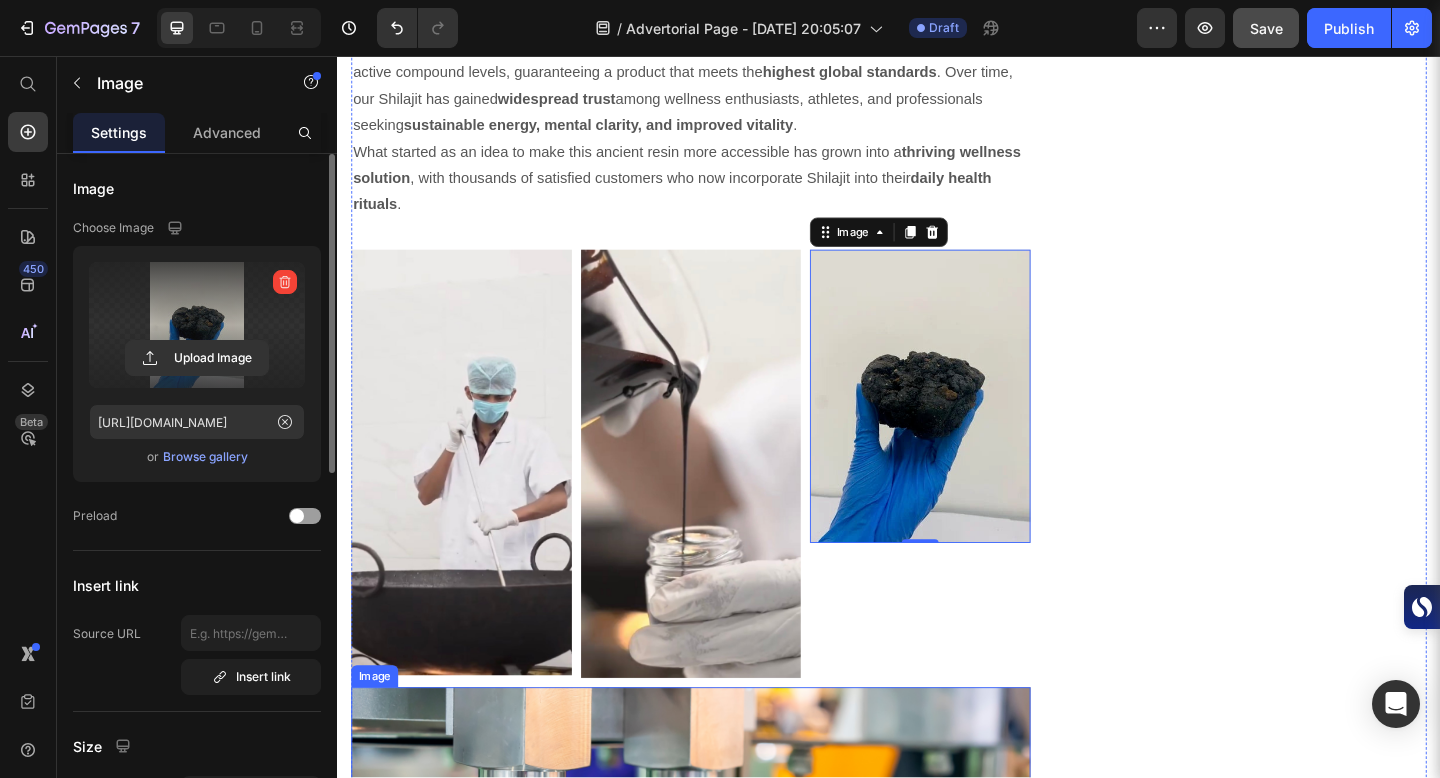click at bounding box center (721, 989) 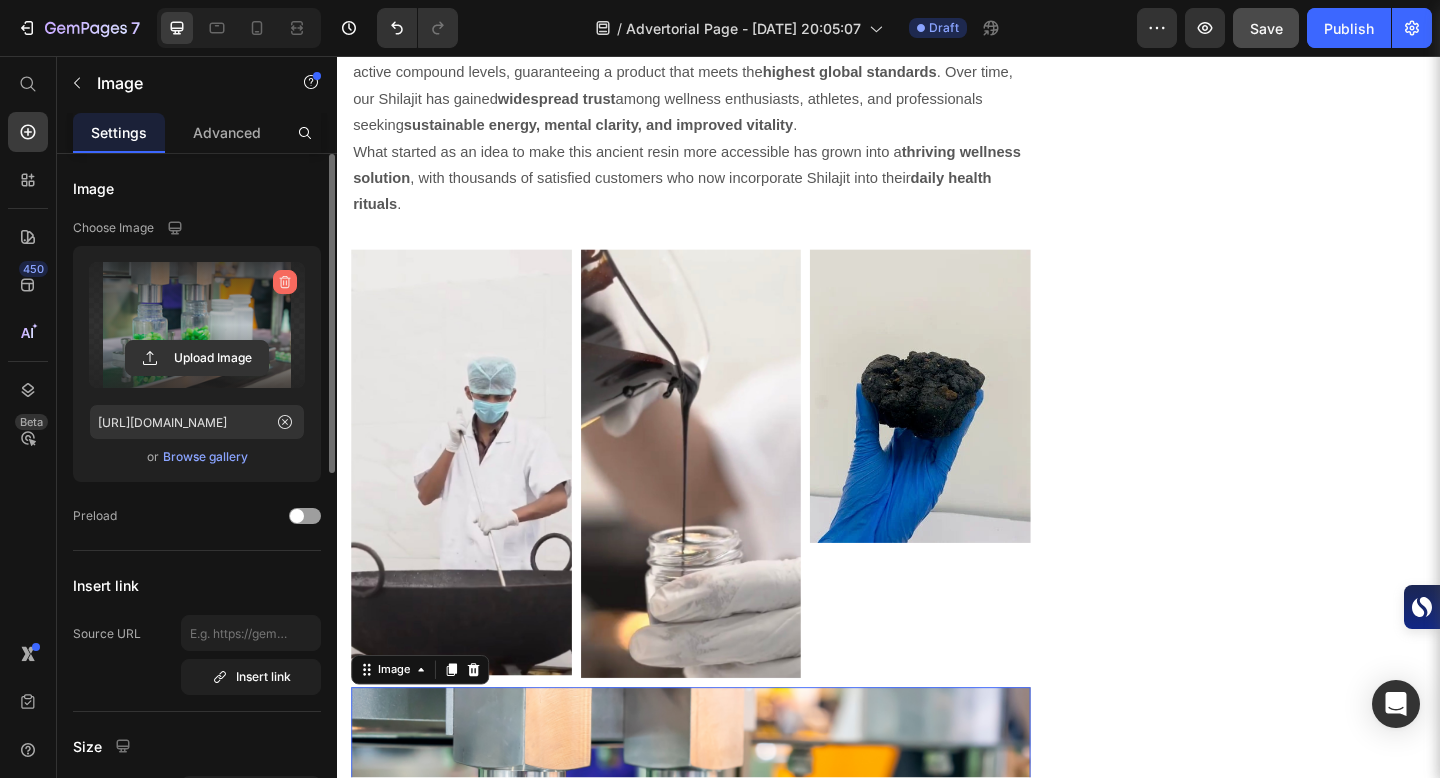 click at bounding box center [285, 282] 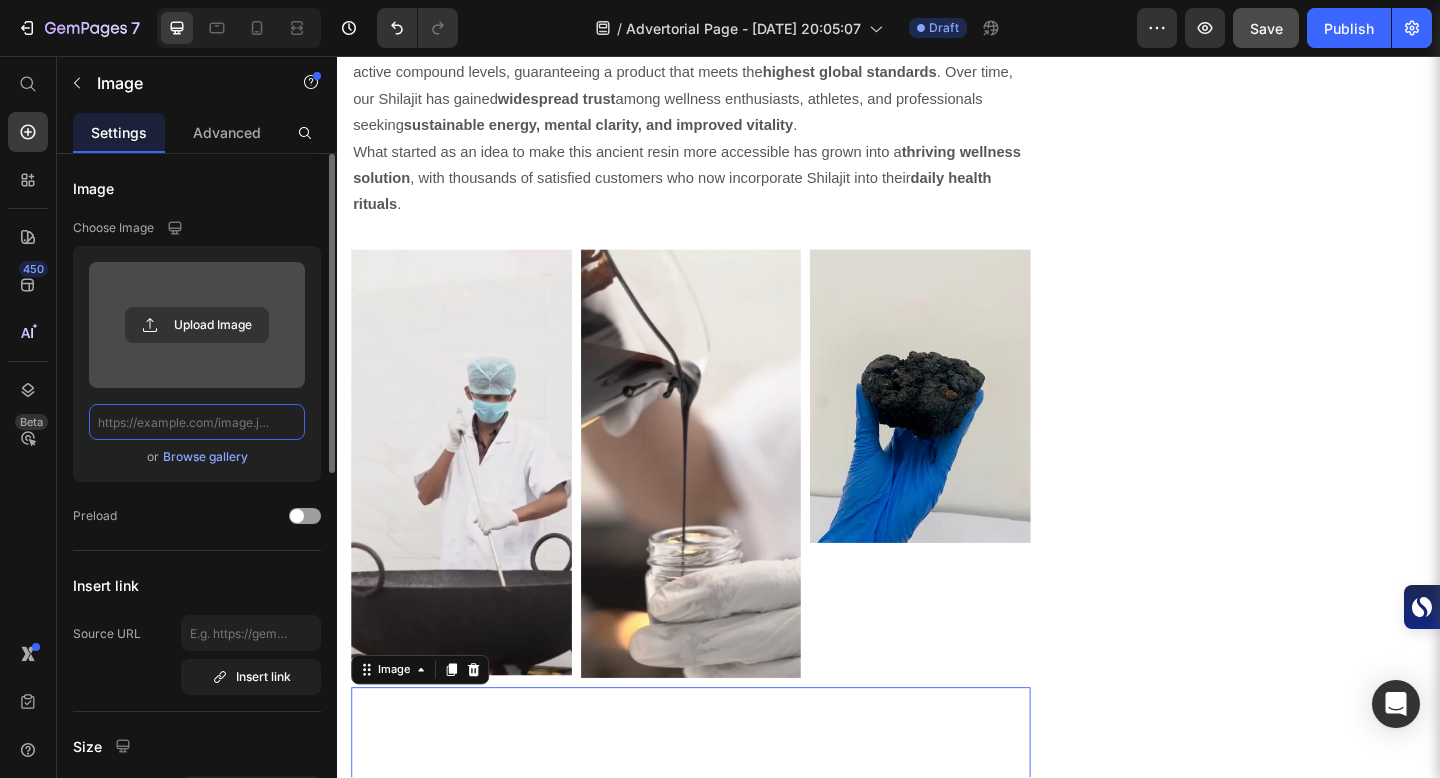 scroll, scrollTop: 0, scrollLeft: 0, axis: both 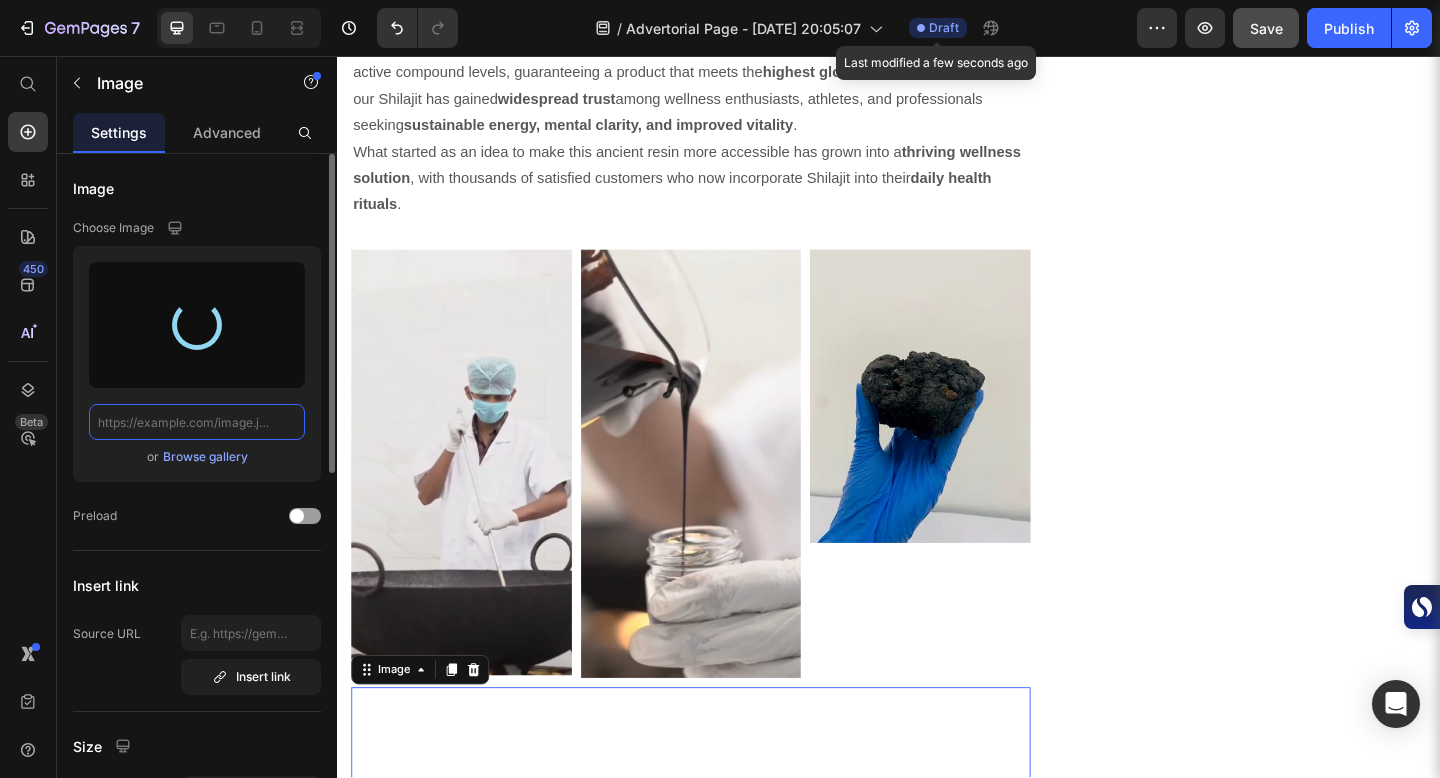 type on "https://cdn.shopify.com/s/files/1/0732/3199/1011/files/gempages_573112408483038324-a6d2df29-6871-4542-a111-5215a7abd36a.jpg" 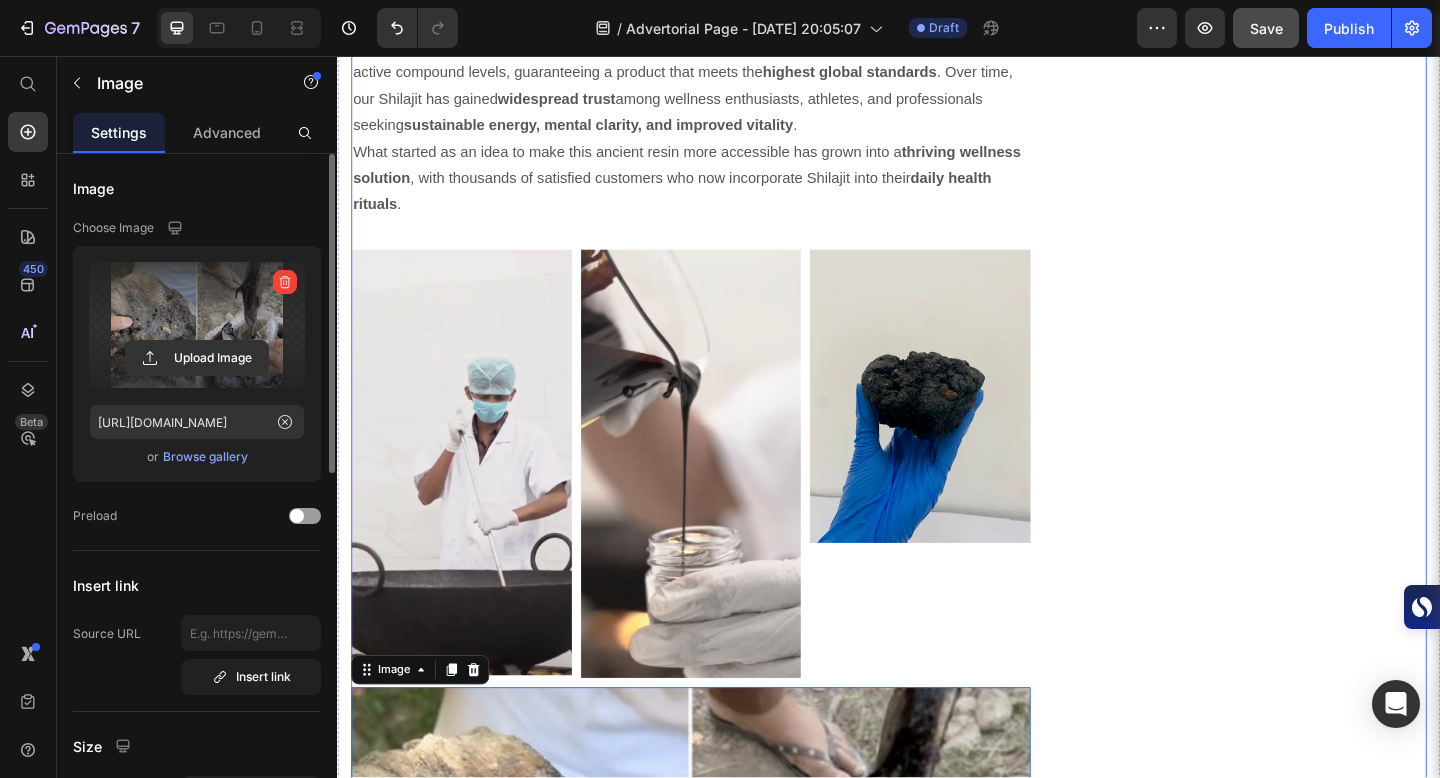 click on "Packed with Over 85 Trace Minerals for Peak Energy, Vitality & Mental Clarity. Heading
Icon Boosts Energy Text block
Icon Support Immunity Text block
Icon Reduce Stress  Text block
Icon Increase Stamina  Text block Icon List Row Image  	   CHECK AVAILABILITY Button ✔️ 30-Day Money-Back Guarantee Text block Row
Publish the page to see the content.
Sticky sidebar" at bounding box center (1337, -2799) 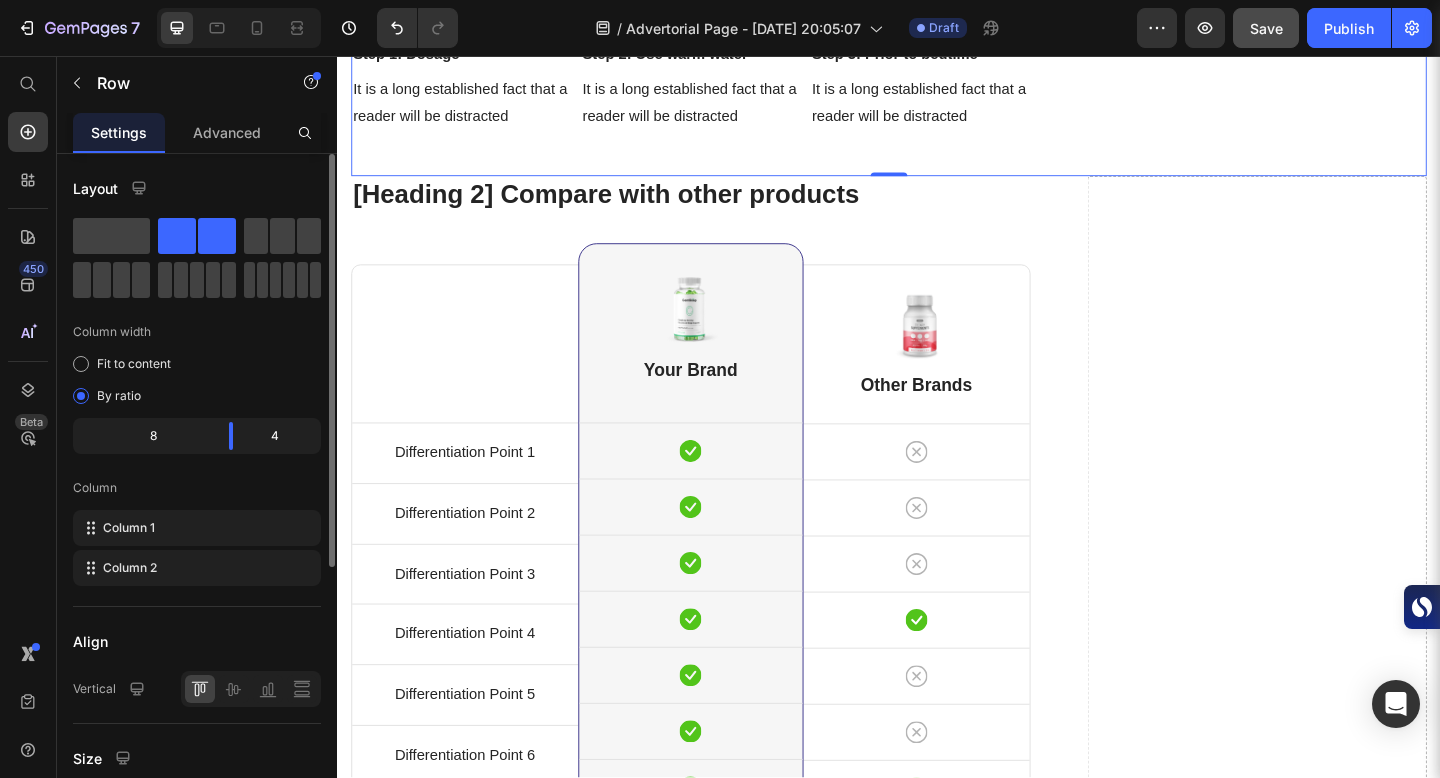 scroll, scrollTop: 9078, scrollLeft: 0, axis: vertical 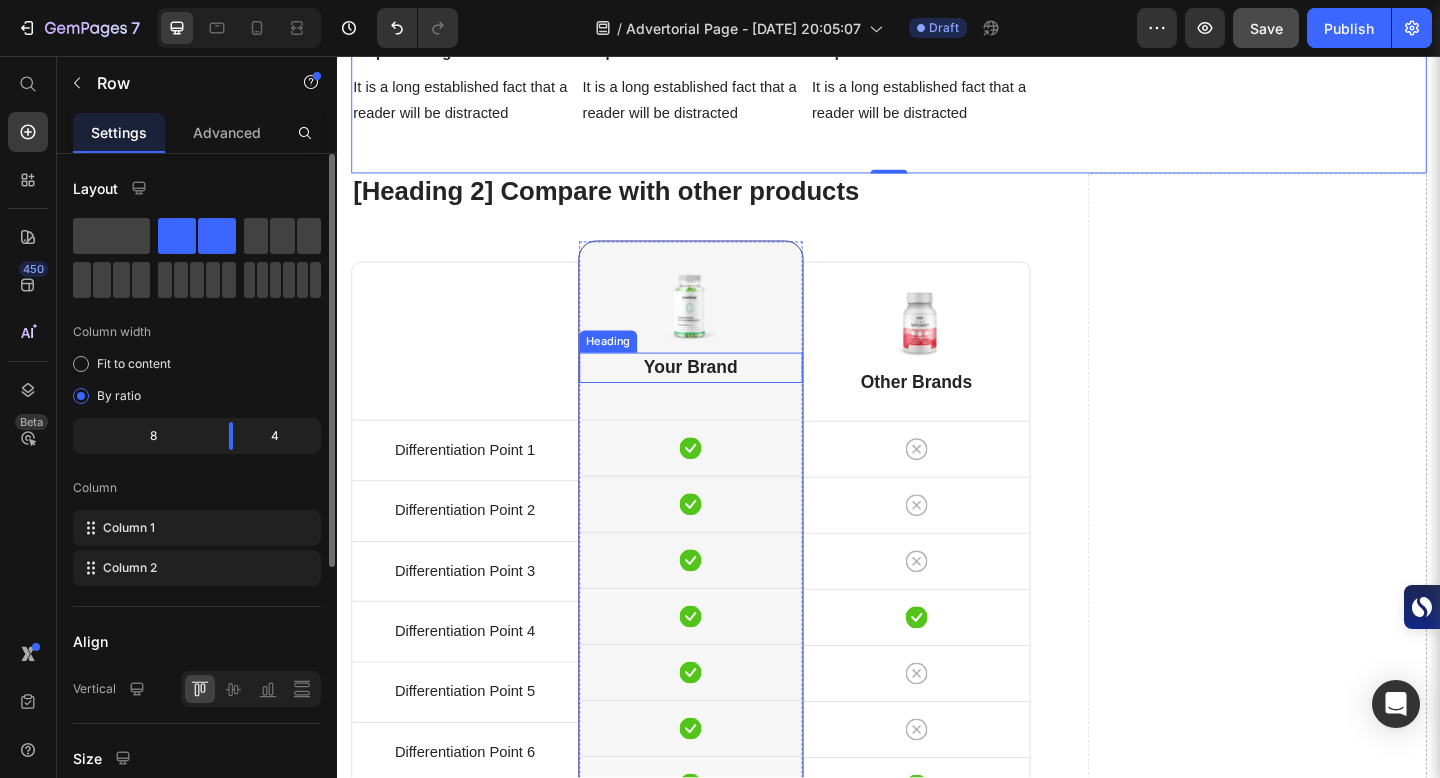 click on "Your Brand" at bounding box center (722, 395) 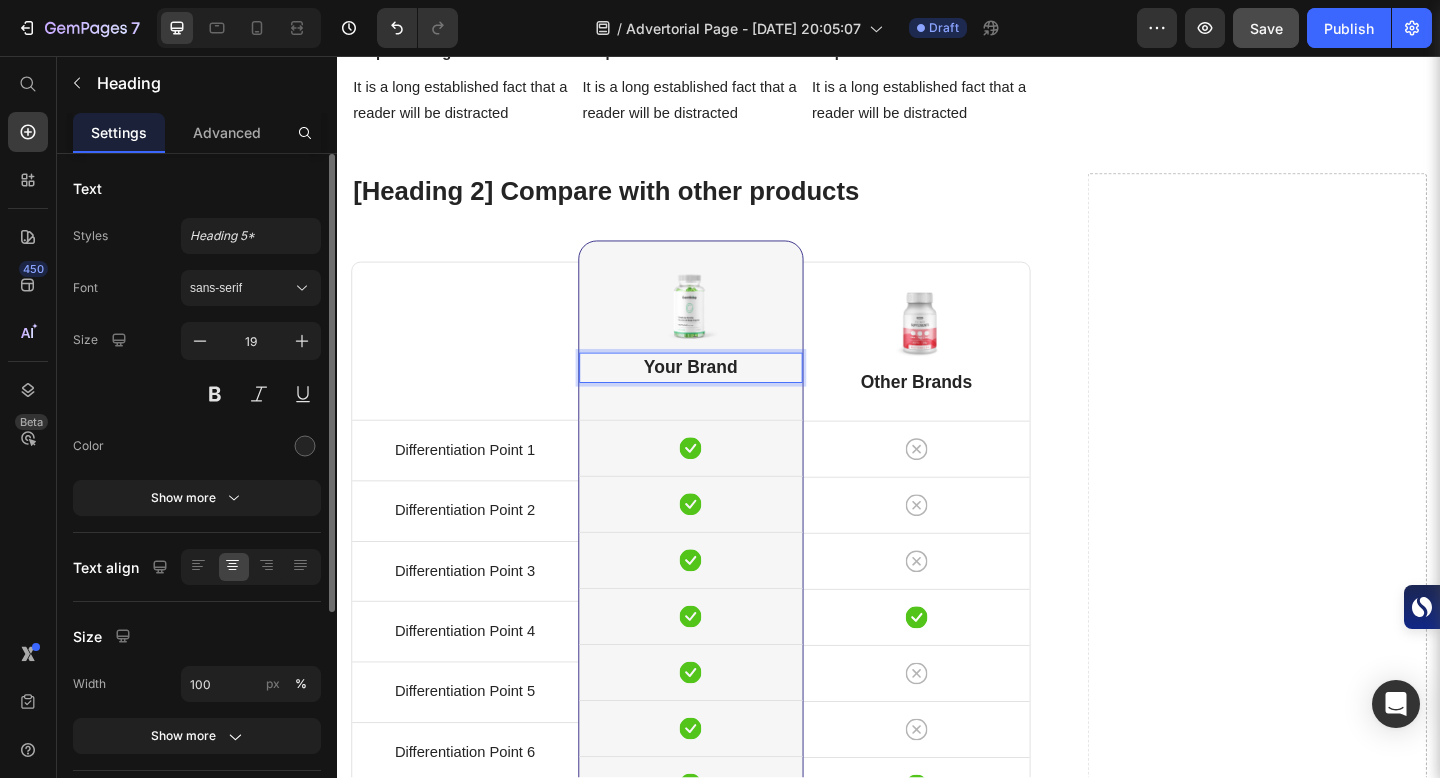 click on "Your Brand" at bounding box center (722, 395) 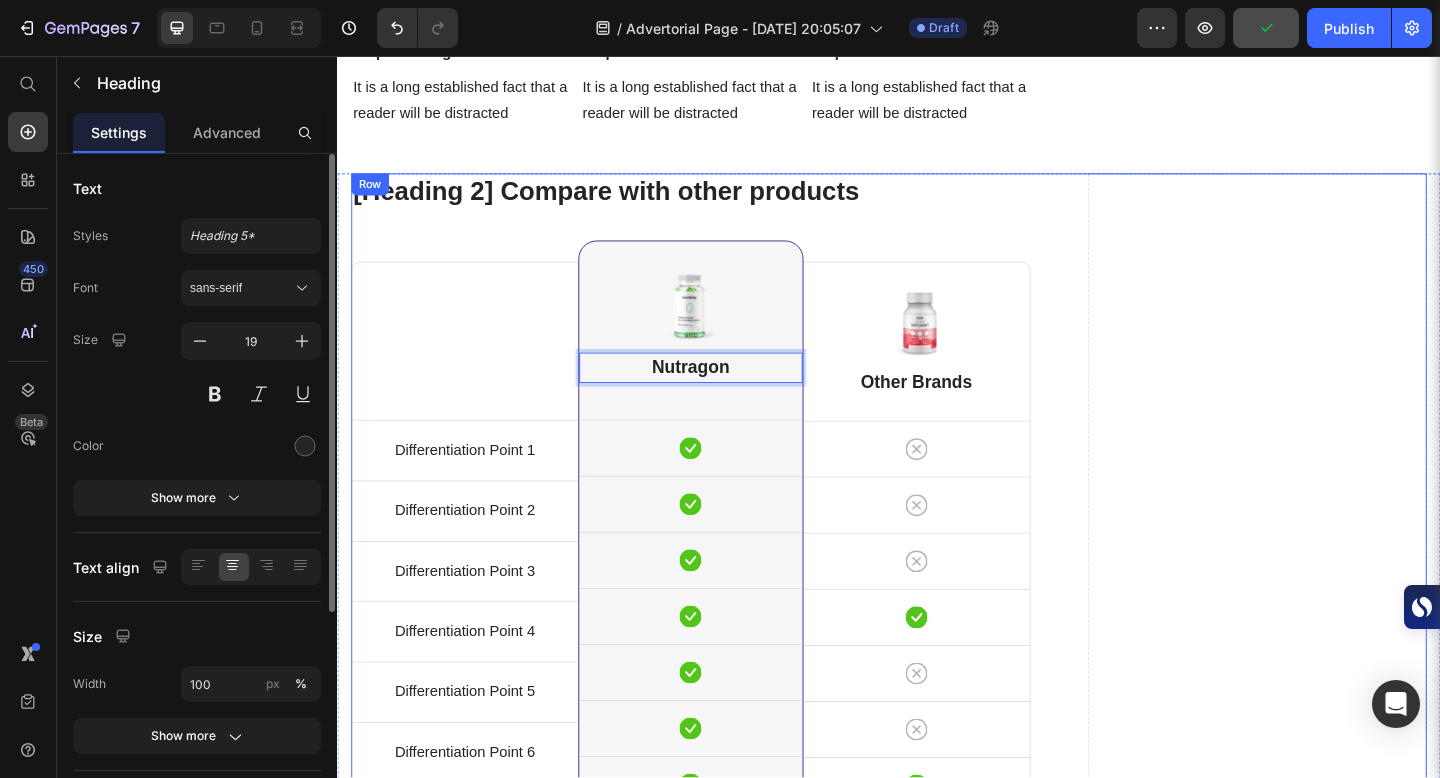 click on "[Heading 2] Compare with other products Heading                Title Line Differentiation Point 1 Text block Row Differentiation Point 2 Text block Row Differentiation Point 3 Text block Row Differentiation Point 4 Text block Row Differentiation Point 5 Text block Row Differentiation Point 6 Text block Row Differentiation Point 7 Text block Row Differentiation Point 8 Text block Row Image Nutragon Heading   40
Icon Row
Icon Row
Icon Row
Icon Row
Icon Row
Icon Row
Icon Row
Icon Row Row Image Other Brands Heading
Icon Row
Icon Row
Icon Row
Icon Row
Icon Row
Icon Row
Icon Row
Icon Row Row  	   CHECK AVAILABILITY Button ✔️ 30-Day Money-Back Guarantee Text block [Heading 2] Achievements Heading Image Image Image Row [Heading 2] Show social proof Heading Icon" at bounding box center [937, 1179] 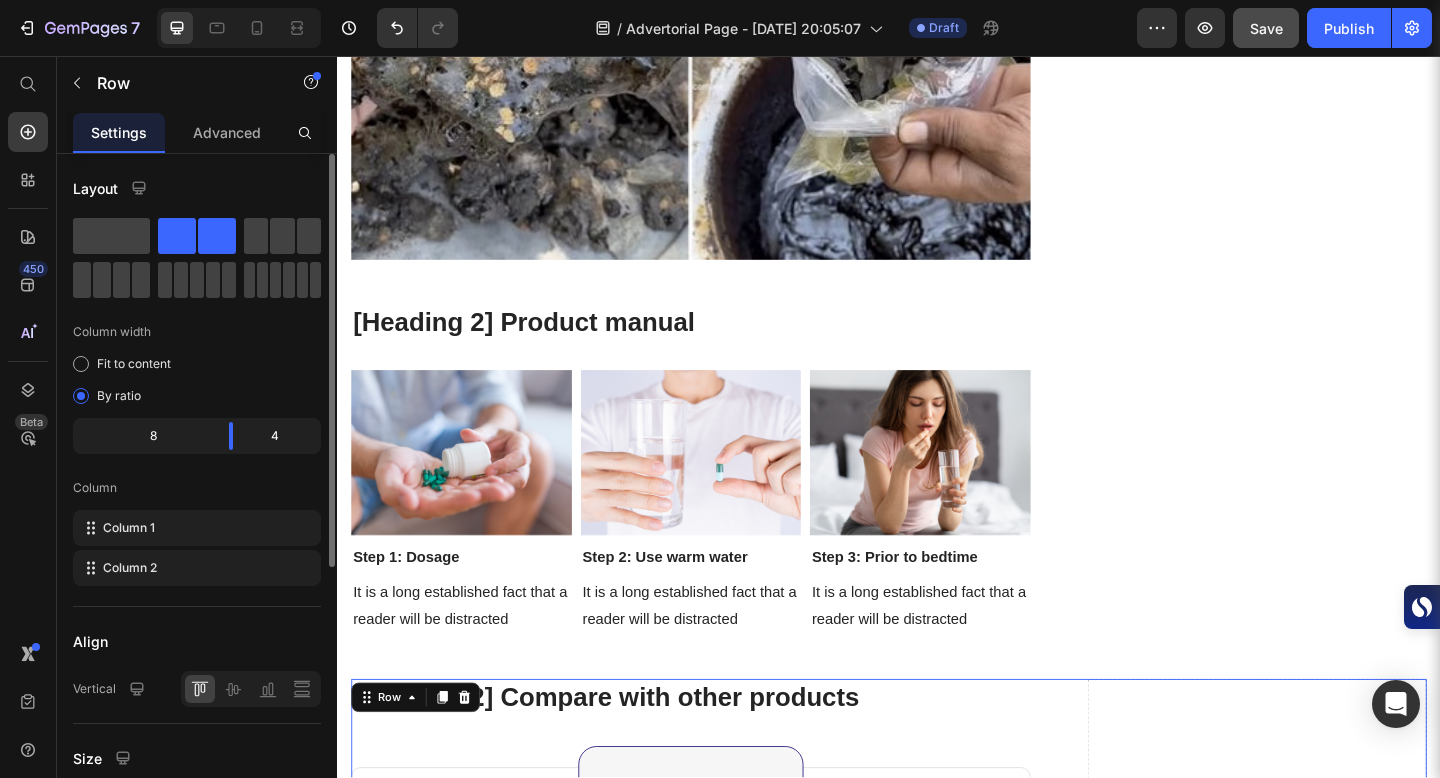 scroll, scrollTop: 8518, scrollLeft: 0, axis: vertical 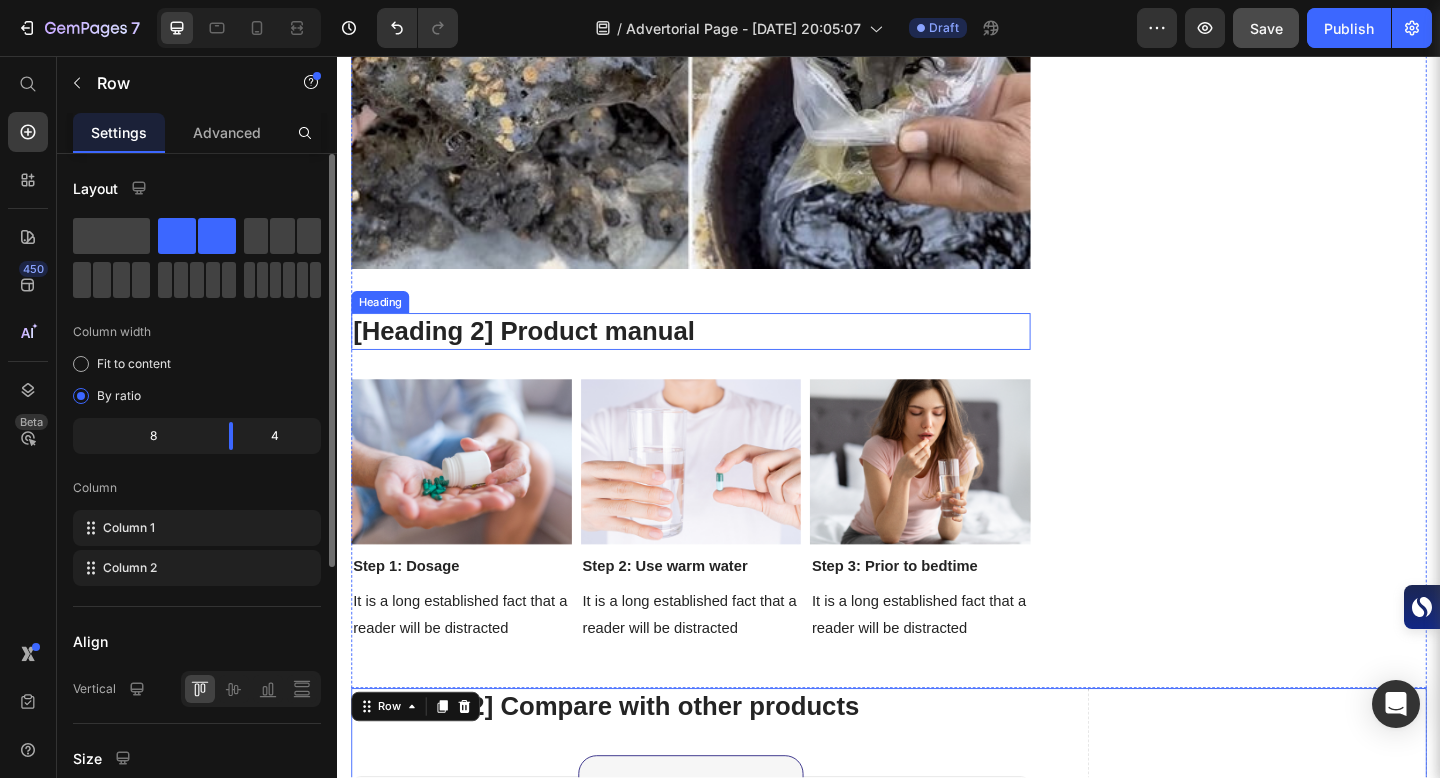 click on "[Heading 2] Product manual" at bounding box center (721, 356) 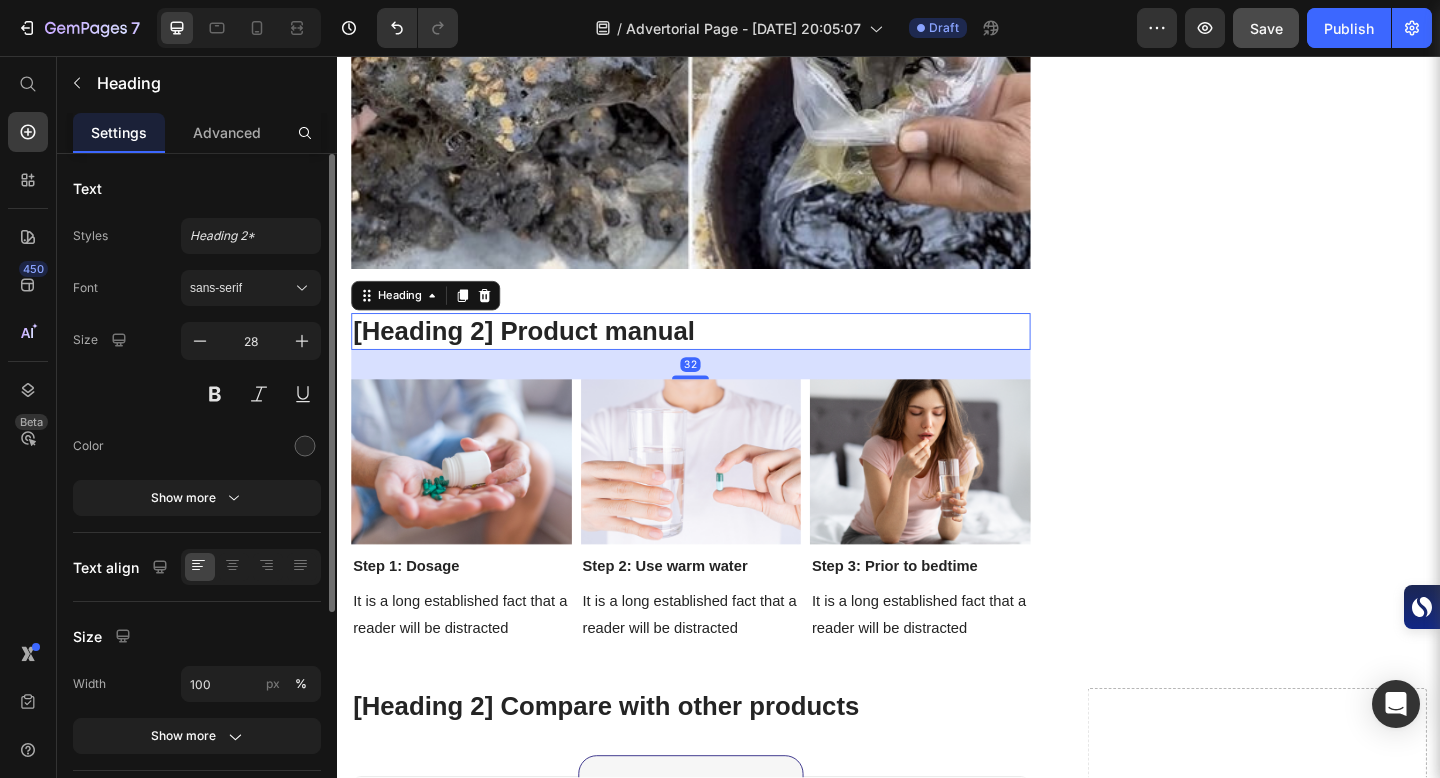click on "[Heading 2] Product manual" at bounding box center (721, 356) 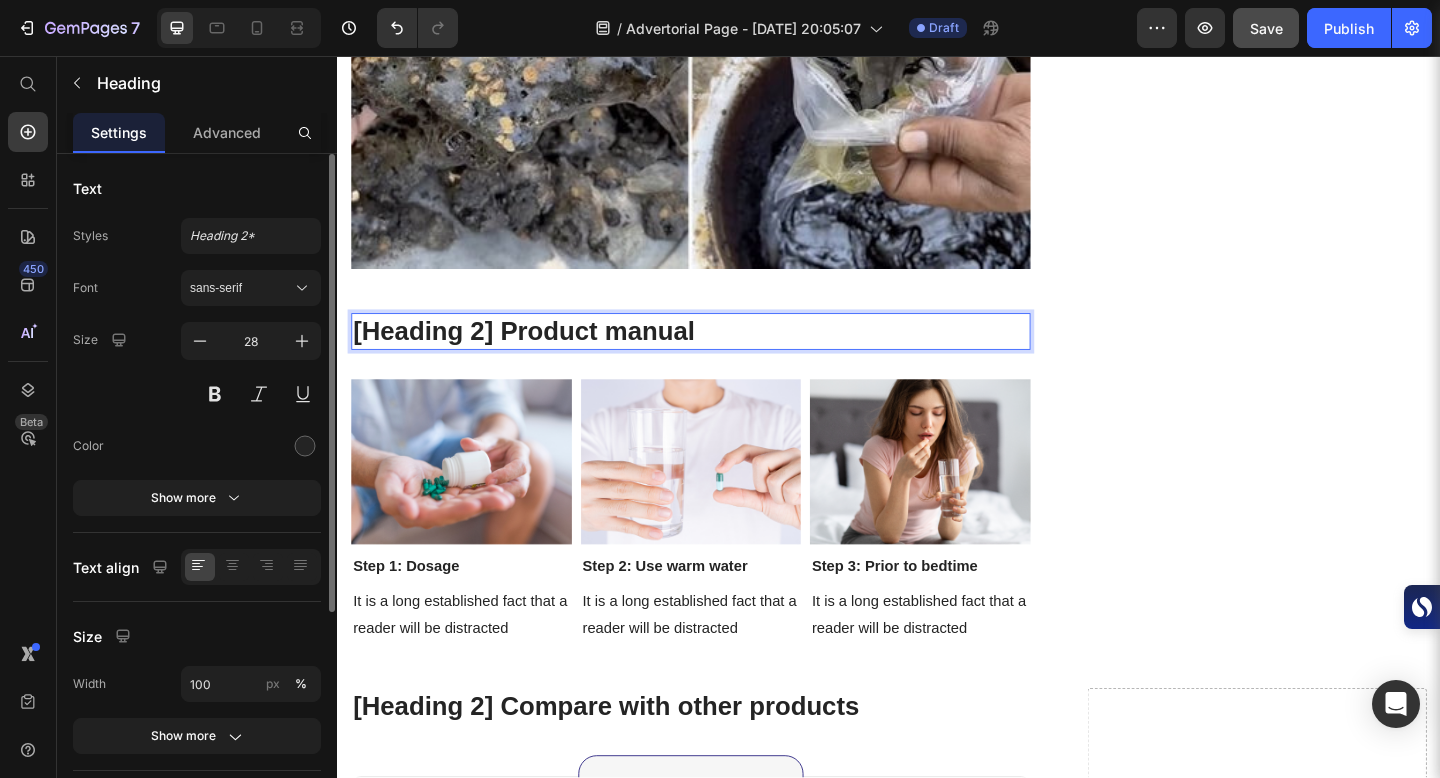 click on "[Heading 2] Product manual" at bounding box center (721, 356) 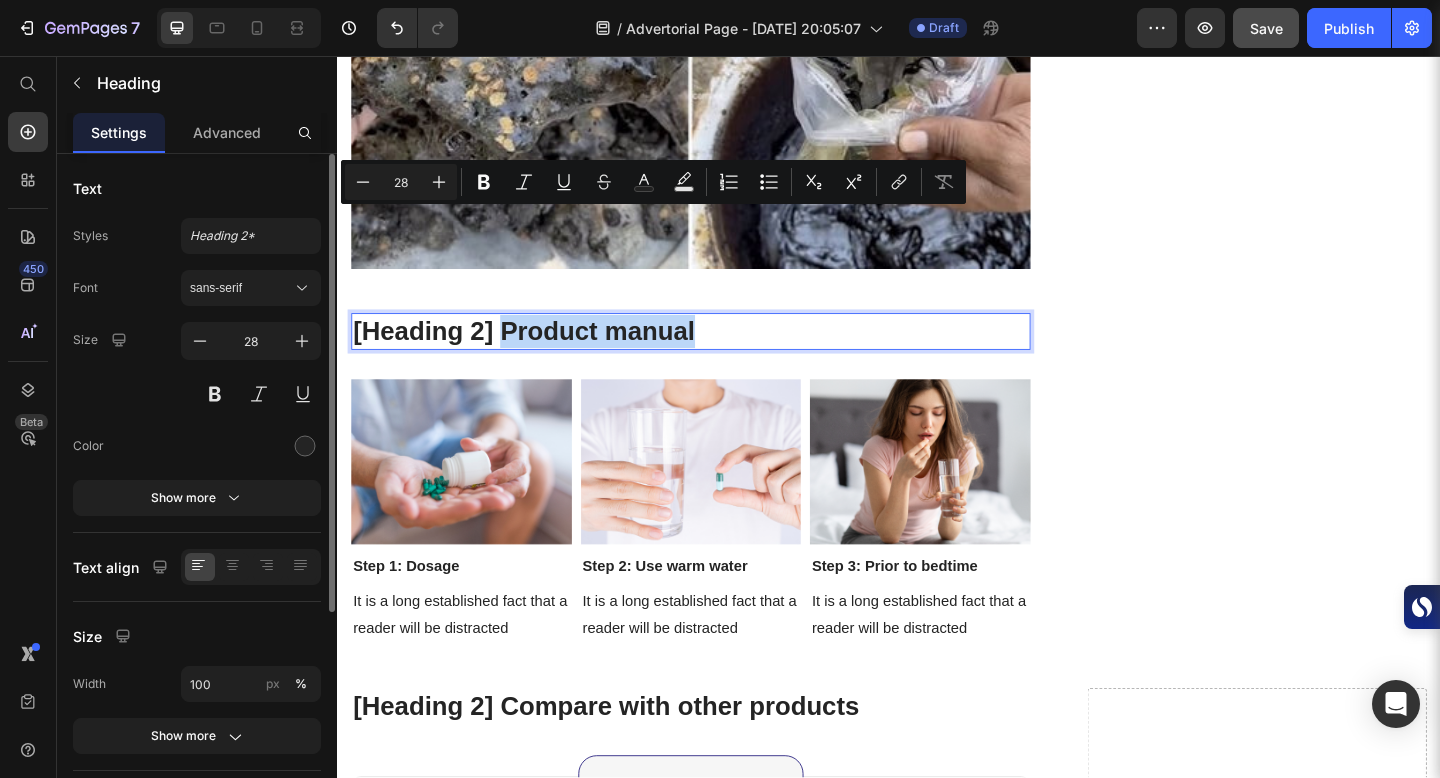 drag, startPoint x: 514, startPoint y: 239, endPoint x: 750, endPoint y: 239, distance: 236 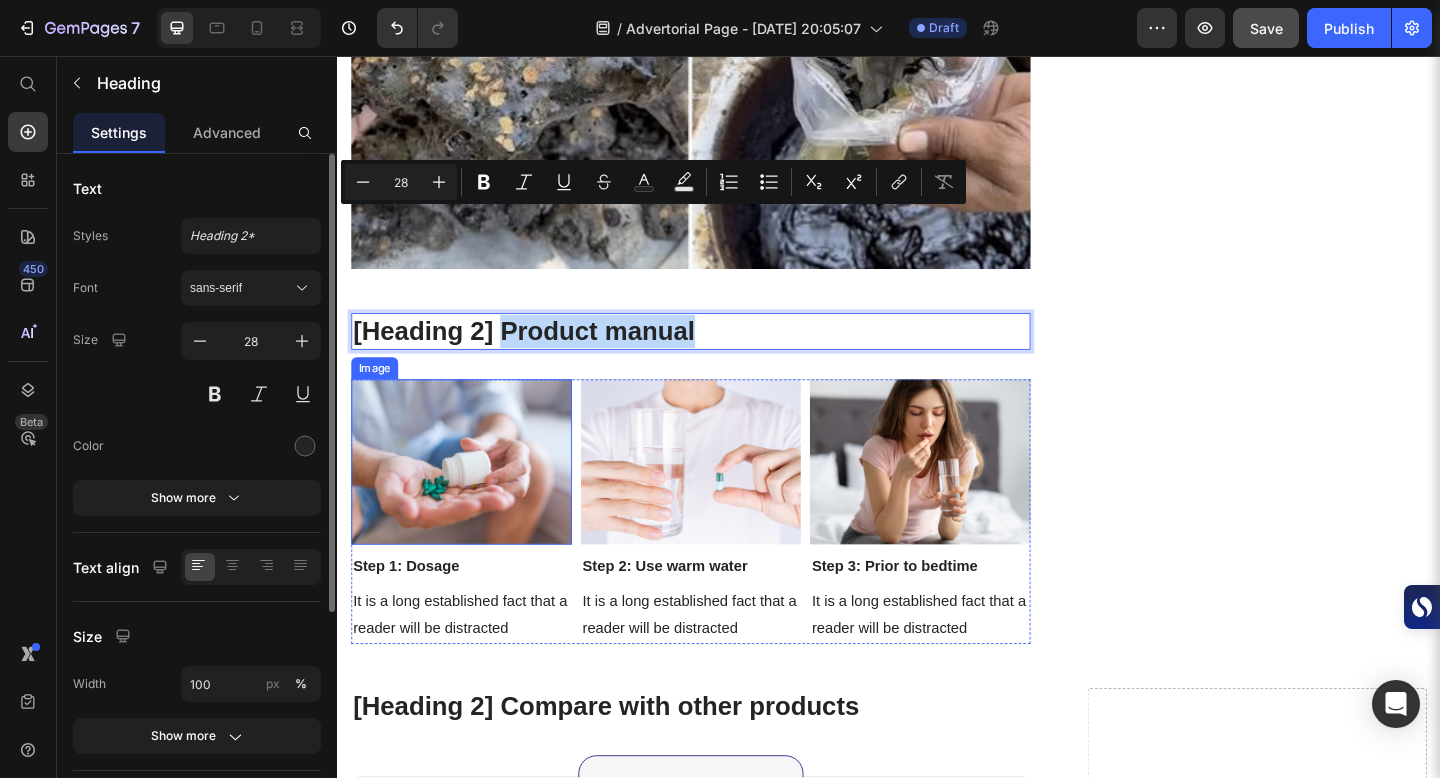 click at bounding box center [472, 498] 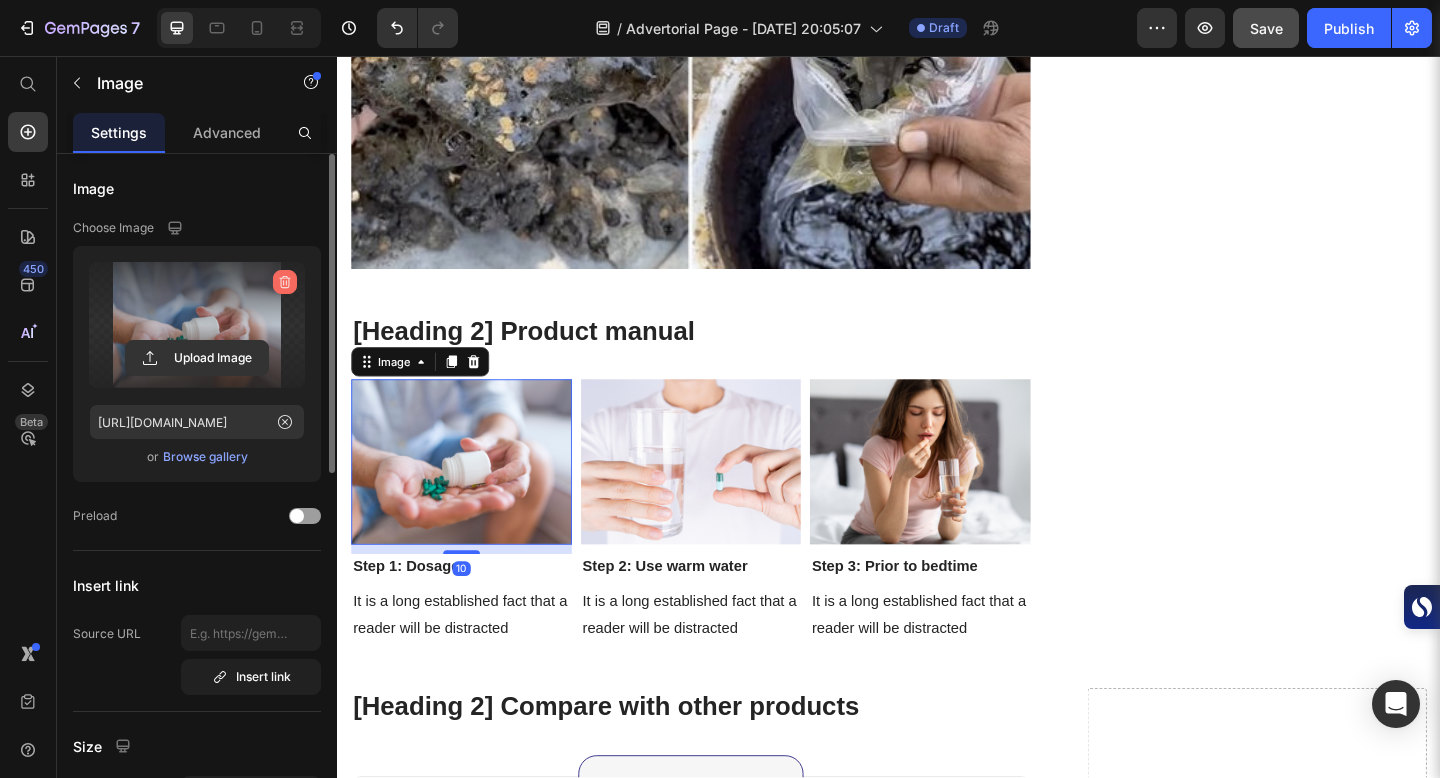 drag, startPoint x: 279, startPoint y: 274, endPoint x: 338, endPoint y: 121, distance: 163.9817 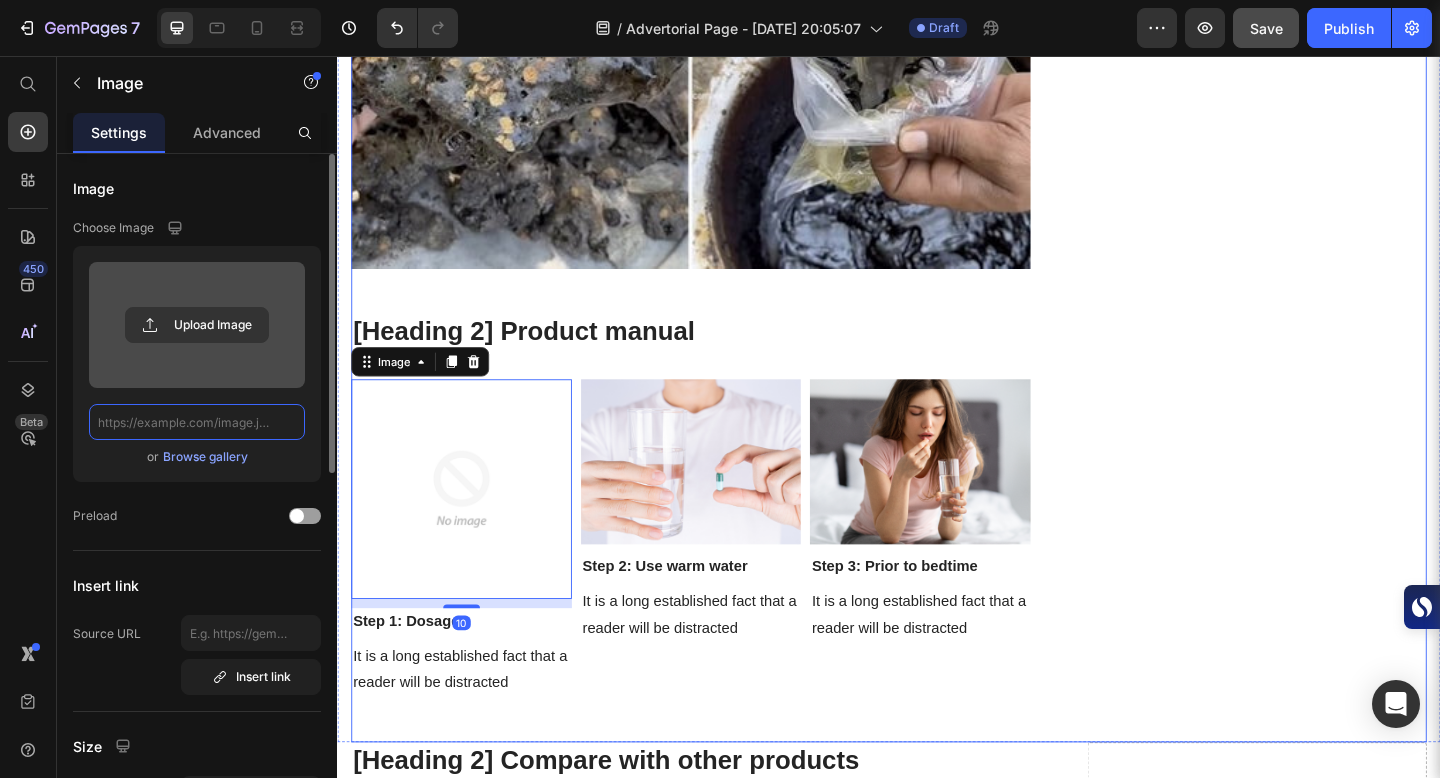 scroll, scrollTop: 0, scrollLeft: 0, axis: both 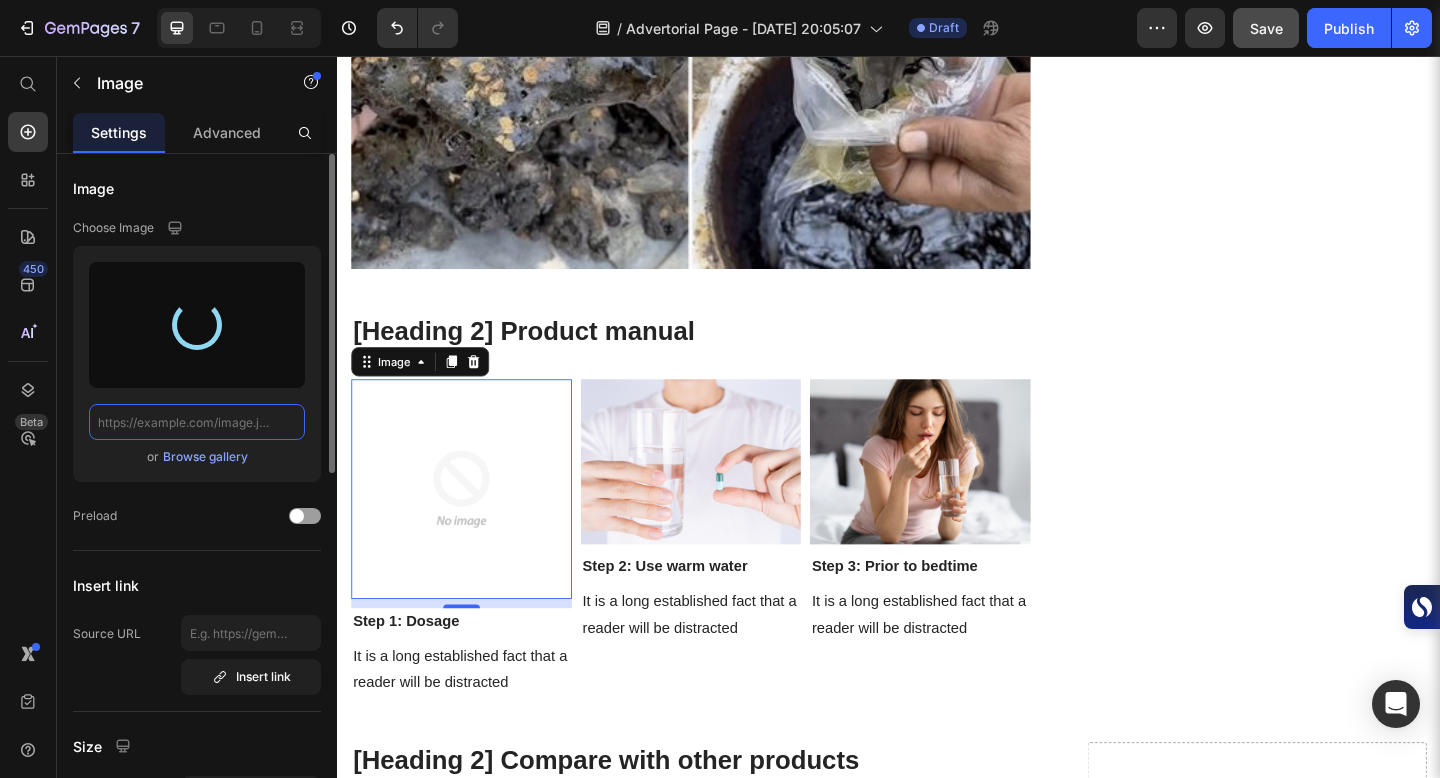 type on "https://cdn.shopify.com/s/files/1/0732/3199/1011/files/gempages_573112408483038324-3bdc6d13-9707-41ae-9d04-427c53ef38f1.jpg" 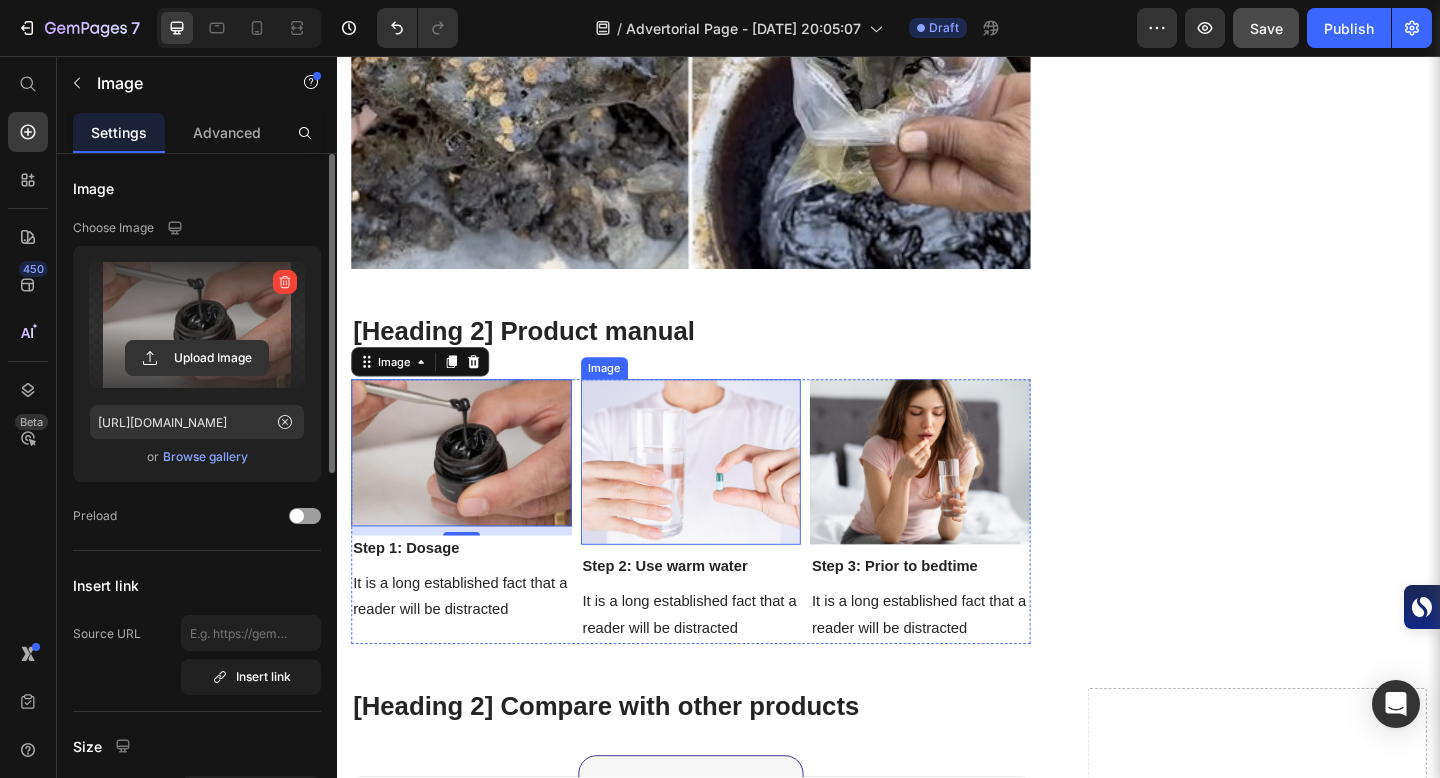 click at bounding box center (722, 498) 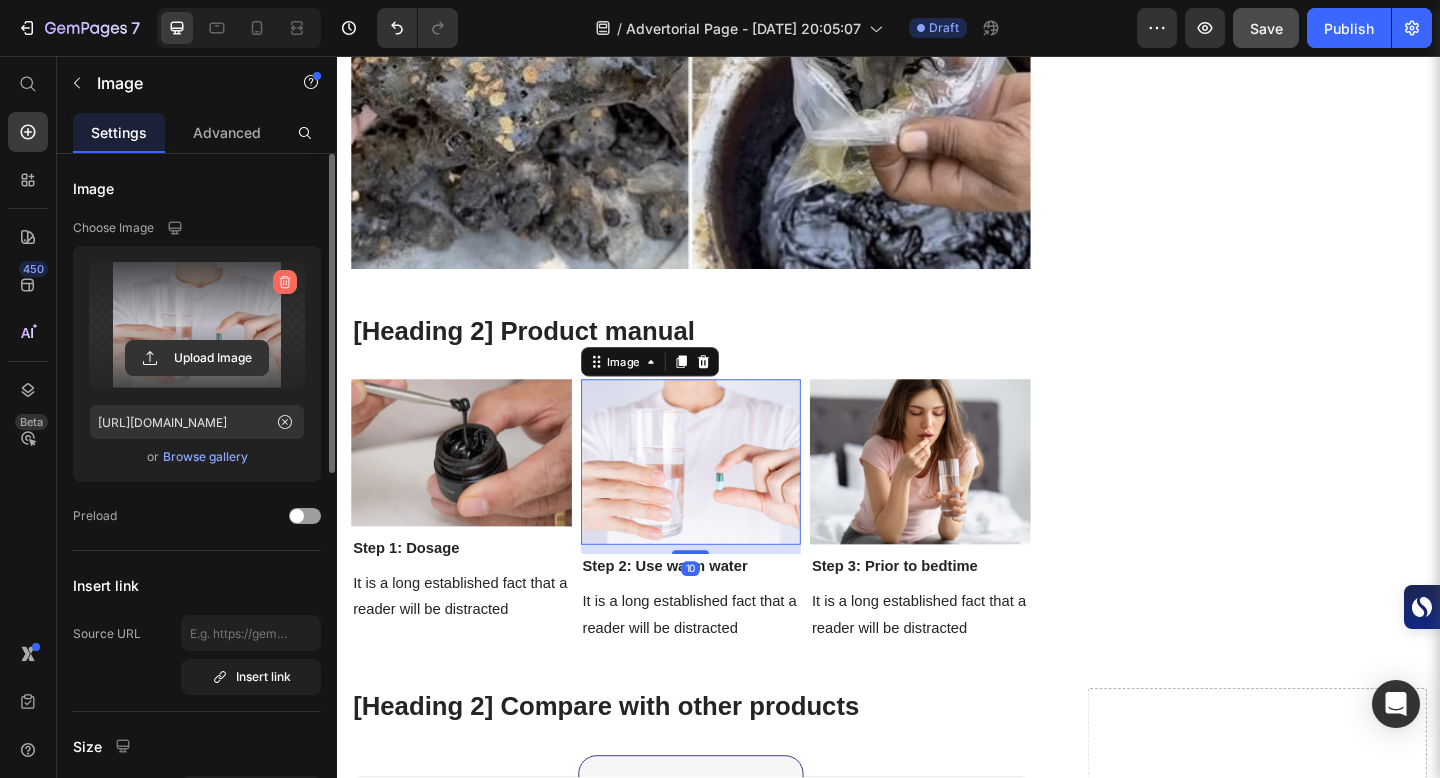 drag, startPoint x: 285, startPoint y: 290, endPoint x: 159, endPoint y: 203, distance: 153.1176 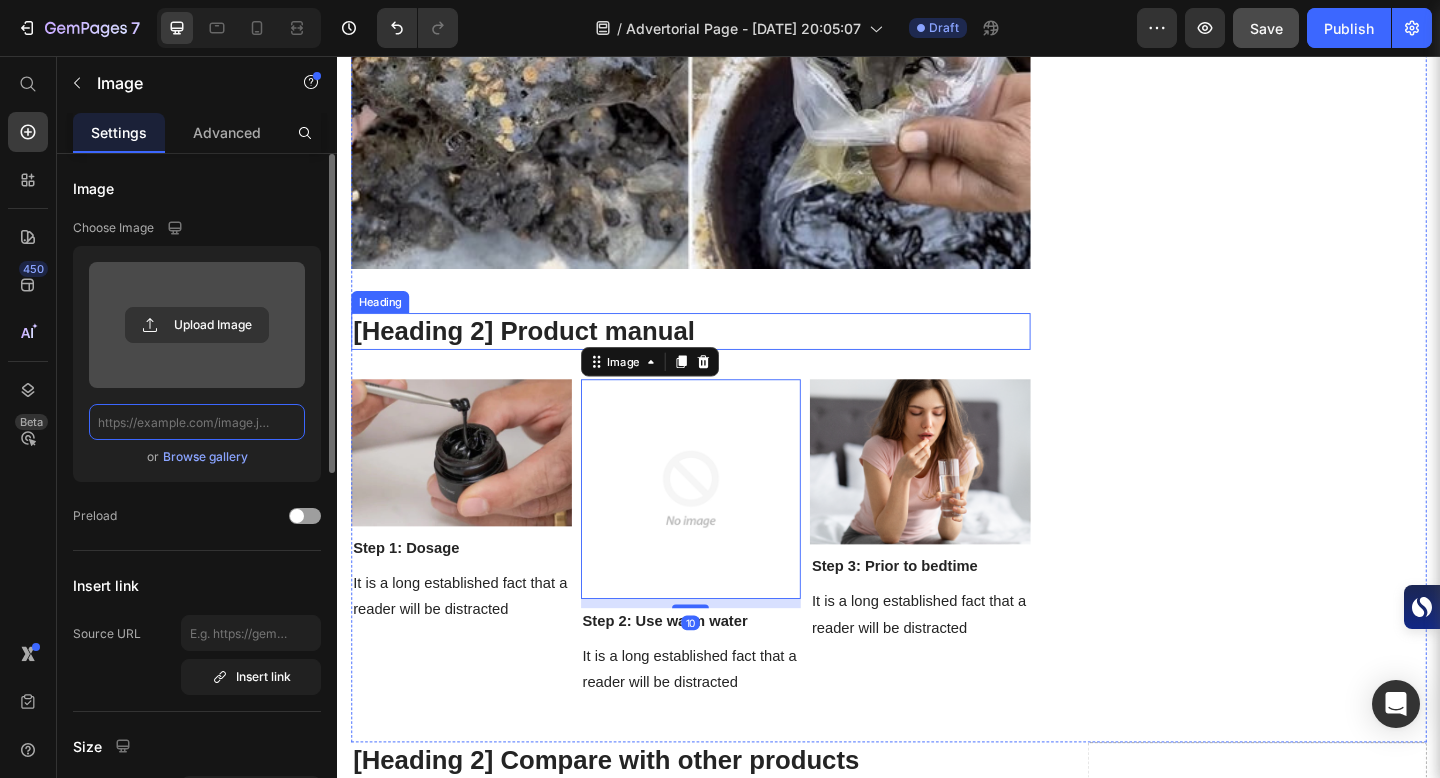 scroll, scrollTop: 0, scrollLeft: 0, axis: both 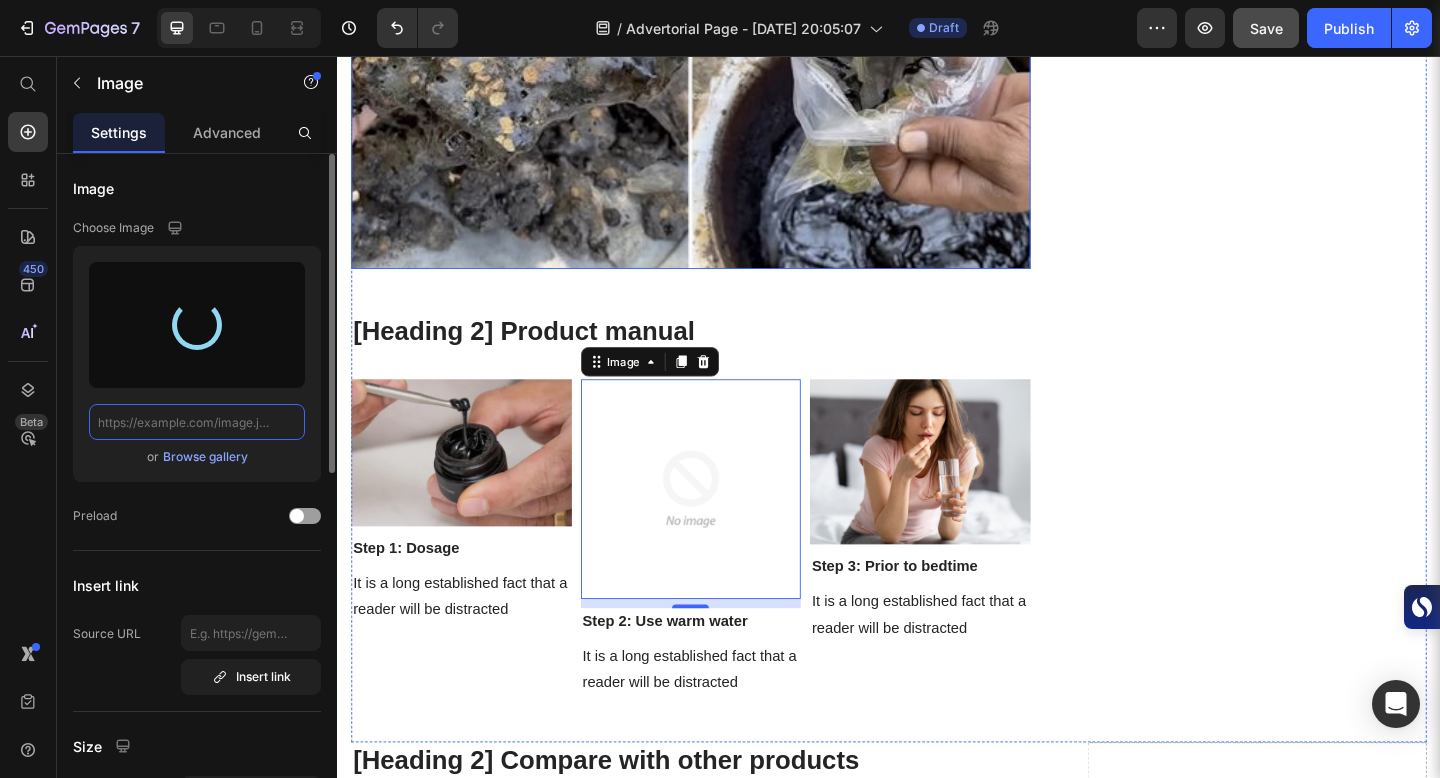 type on "https://cdn.shopify.com/s/files/1/0732/3199/1011/files/gempages_573112408483038324-7a24b918-022b-4df5-82e3-d3a748092be9.jpg" 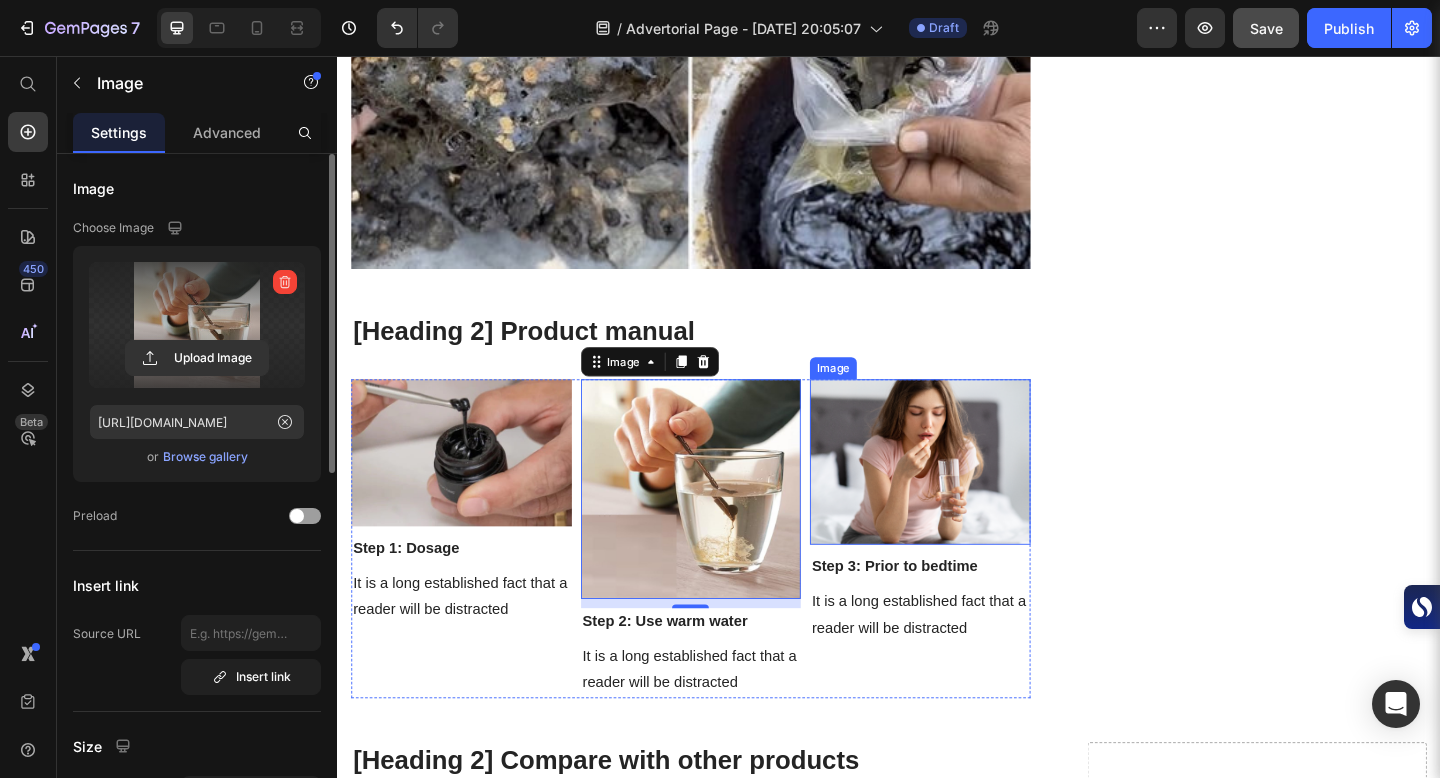 click at bounding box center [971, 498] 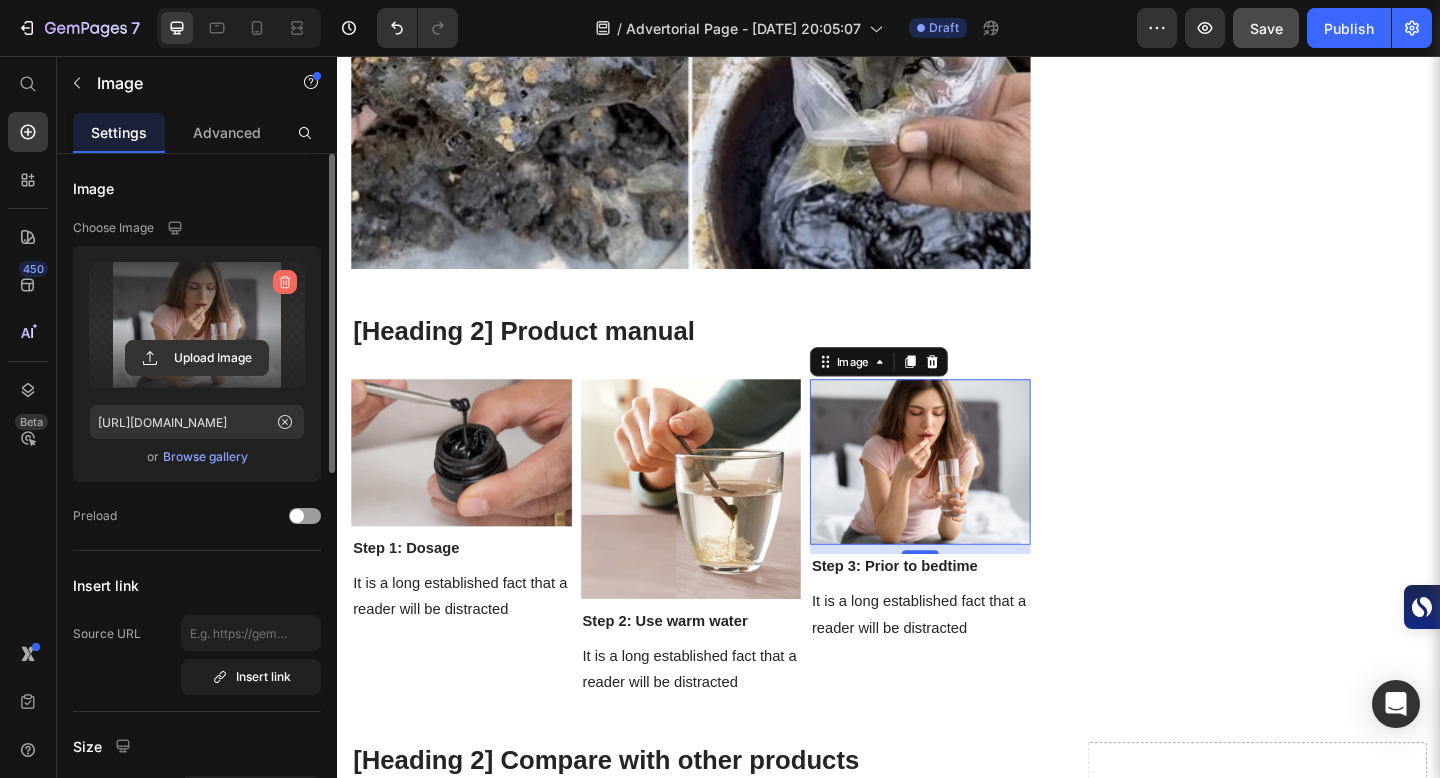 click 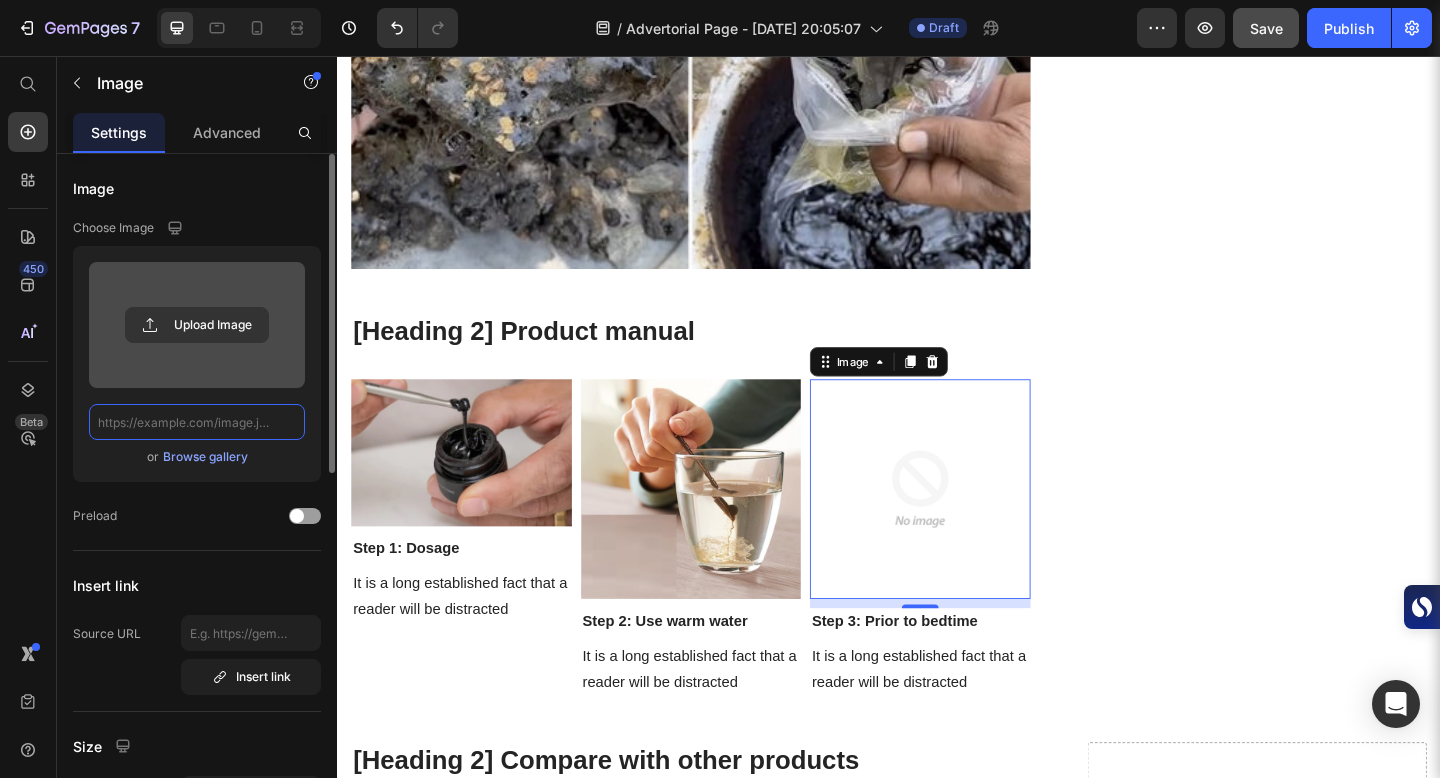scroll, scrollTop: 0, scrollLeft: 0, axis: both 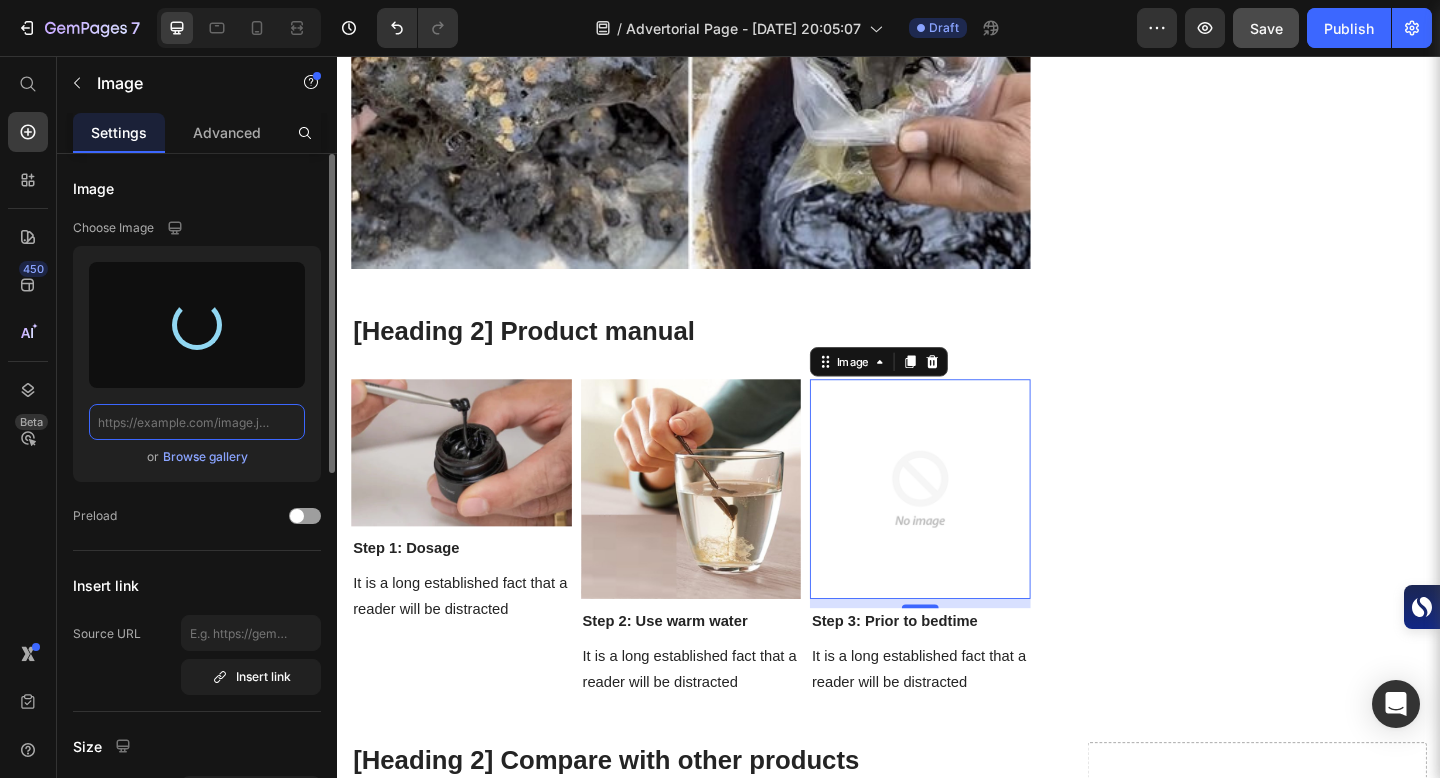 type on "https://cdn.shopify.com/s/files/1/0732/3199/1011/files/gempages_573112408483038324-5d63456b-ea64-4b5f-b49e-e4154cb448c1.jpg" 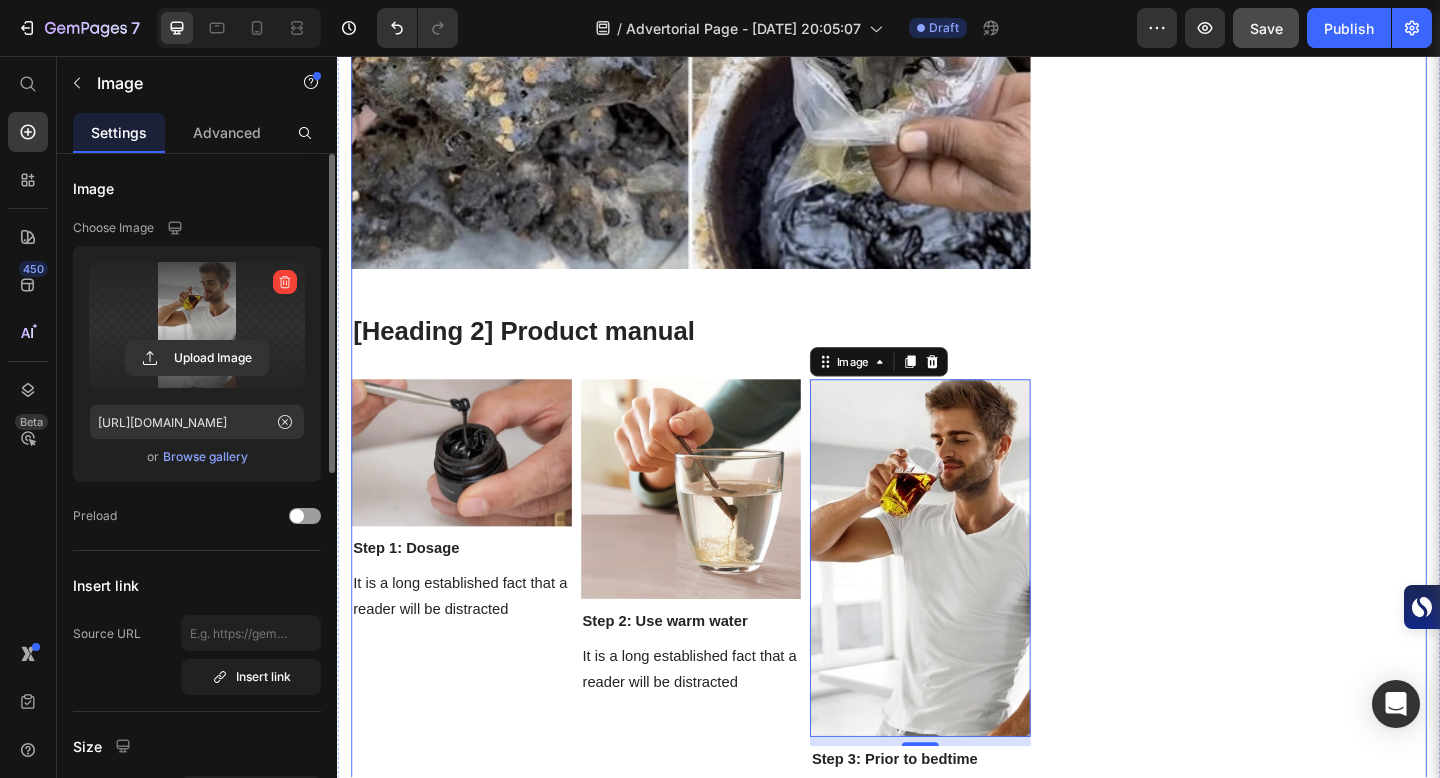 click on "Packed with Over 85 Trace Minerals for Peak Energy, Vitality & Mental Clarity. Heading
Icon Boosts Energy Text block
Icon Support Immunity Text block
Icon Reduce Stress  Text block
Icon Increase Stamina  Text block Icon List Row Image  	   CHECK AVAILABILITY Button ✔️ 30-Day Money-Back Guarantee Text block Row
Publish the page to see the content.
Sticky sidebar" at bounding box center [1337, -3695] 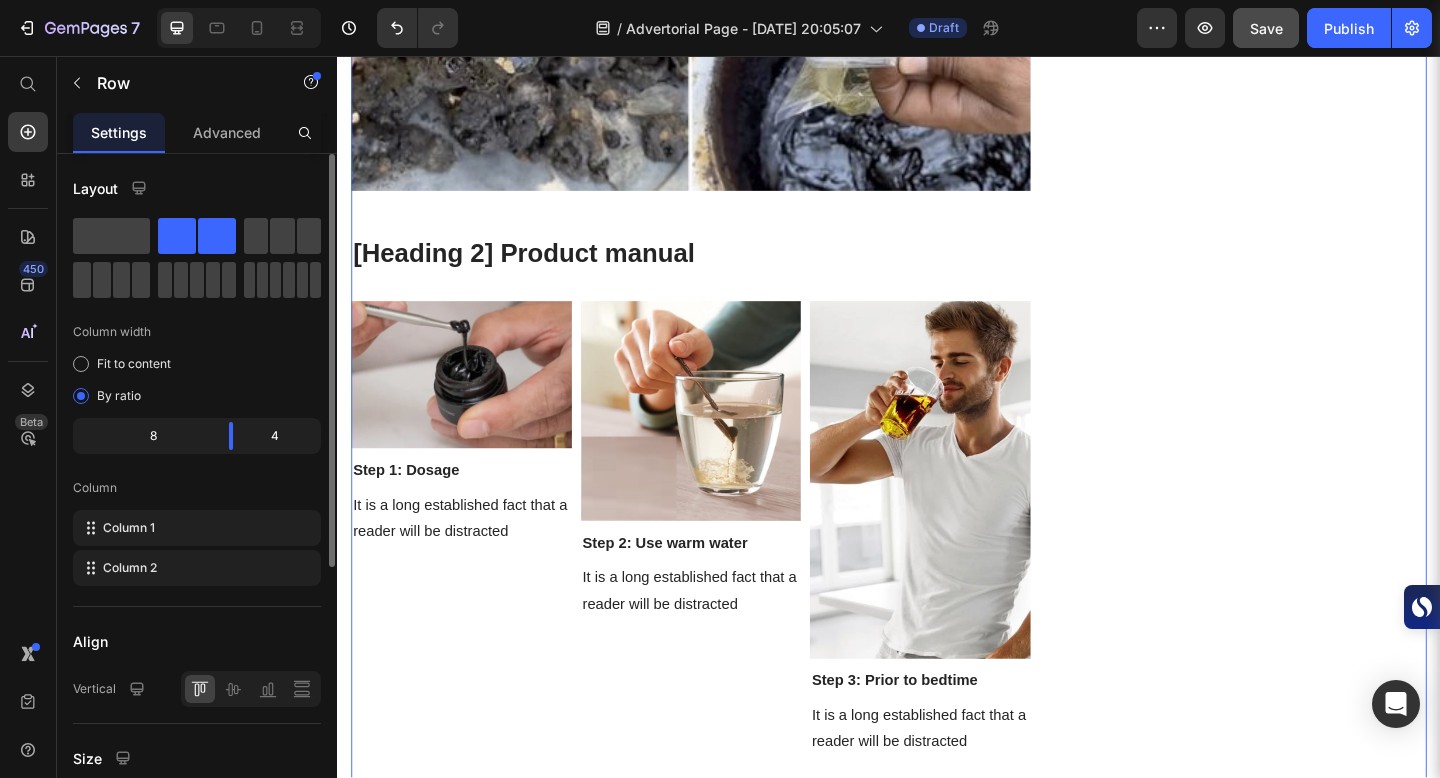 scroll, scrollTop: 8598, scrollLeft: 0, axis: vertical 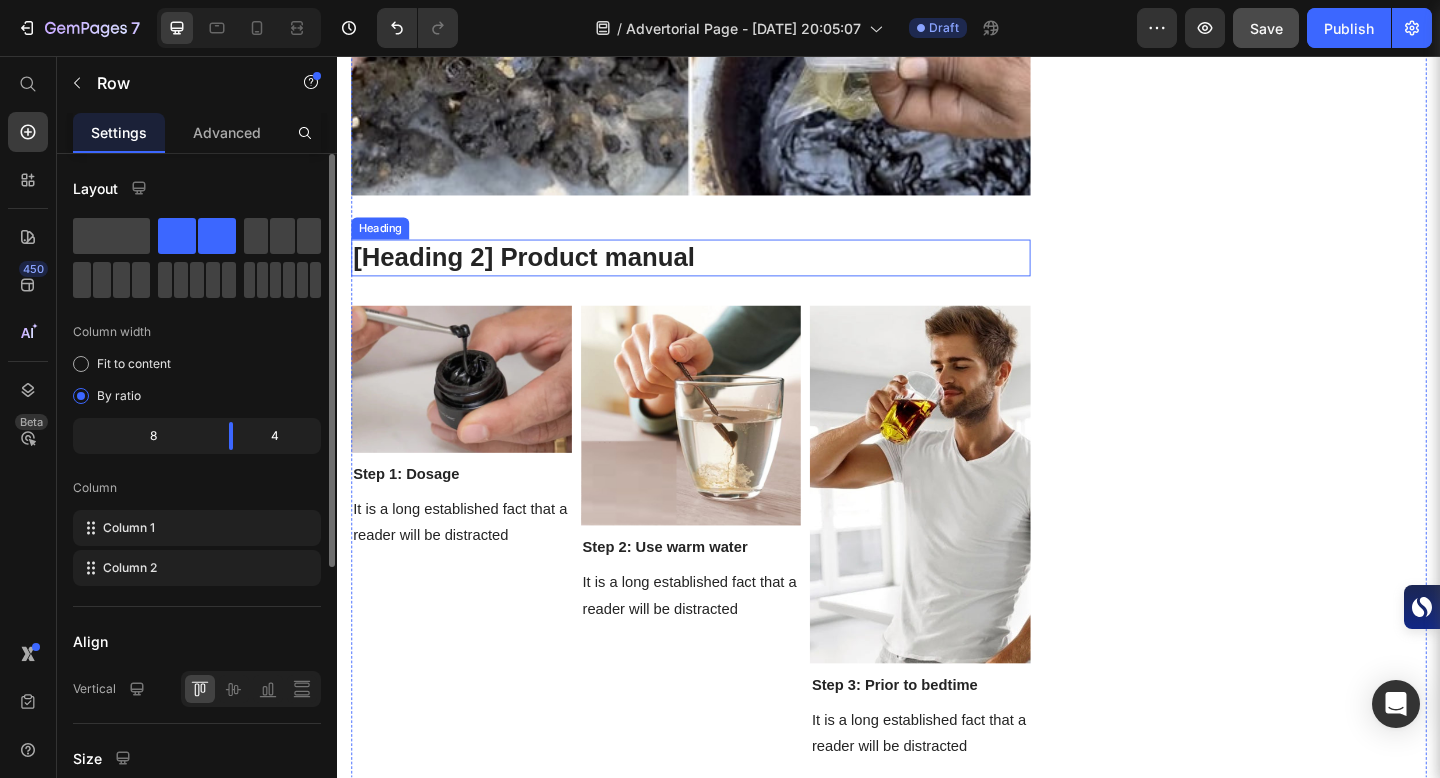 click on "[Heading 2] Product manual" at bounding box center [721, 276] 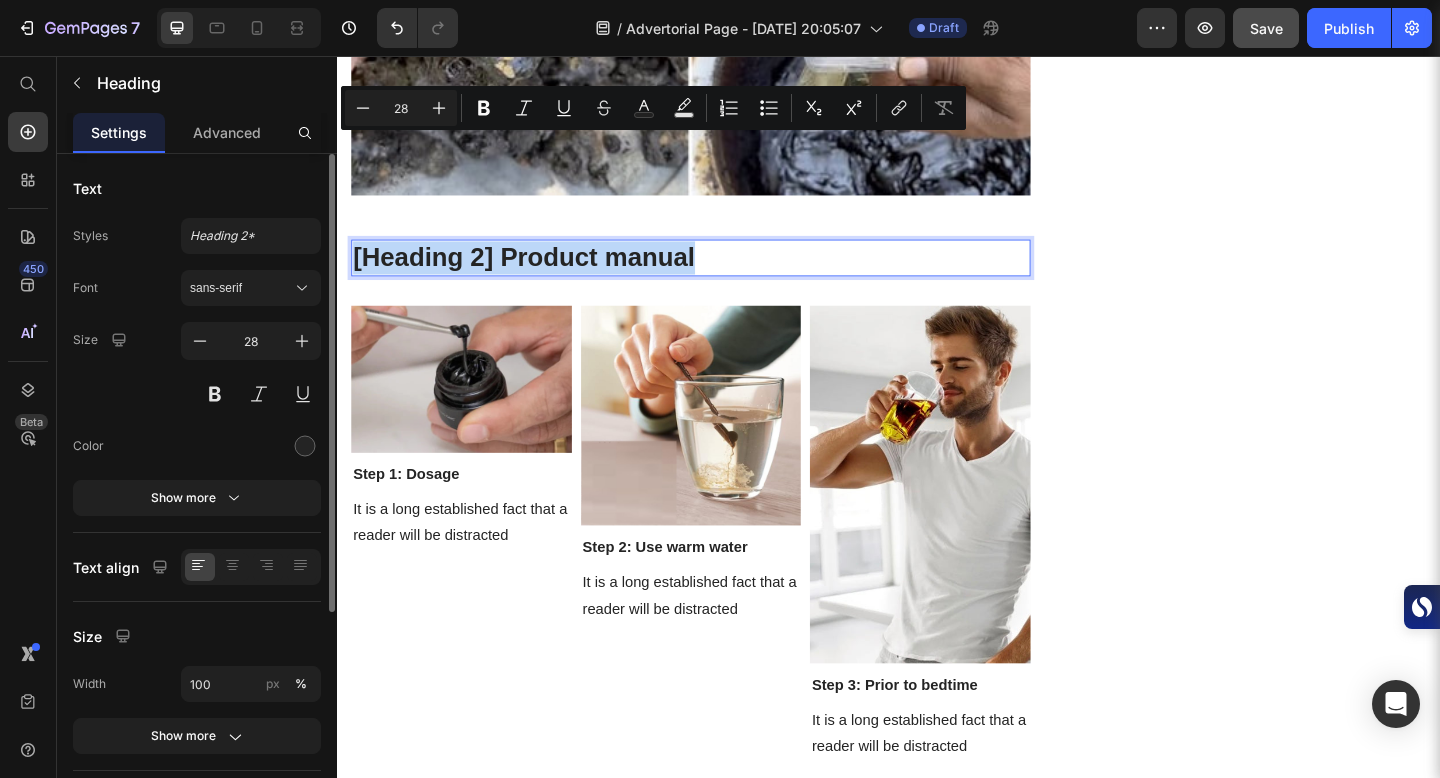 drag, startPoint x: 357, startPoint y: 162, endPoint x: 735, endPoint y: 157, distance: 378.03308 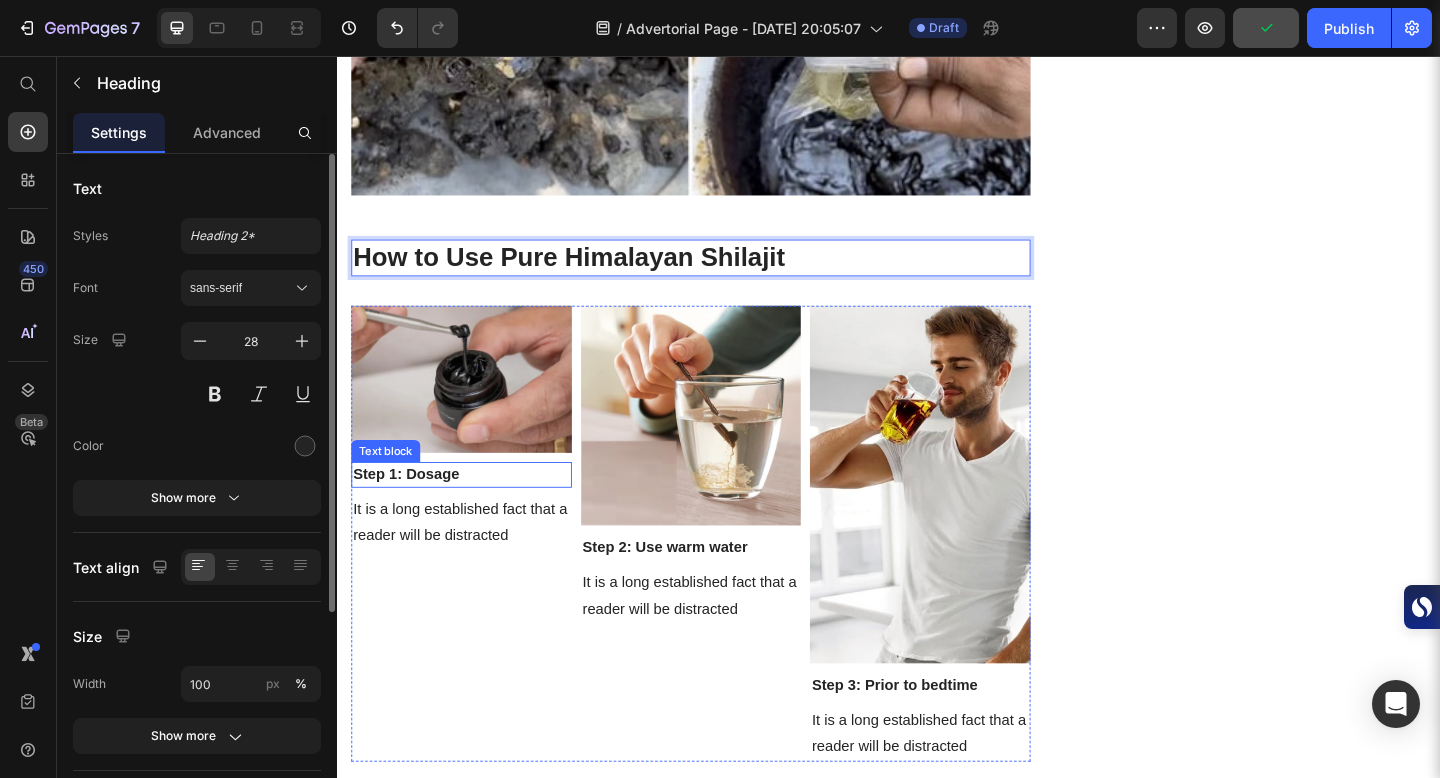 click on "Step 1: Dosage" at bounding box center [472, 512] 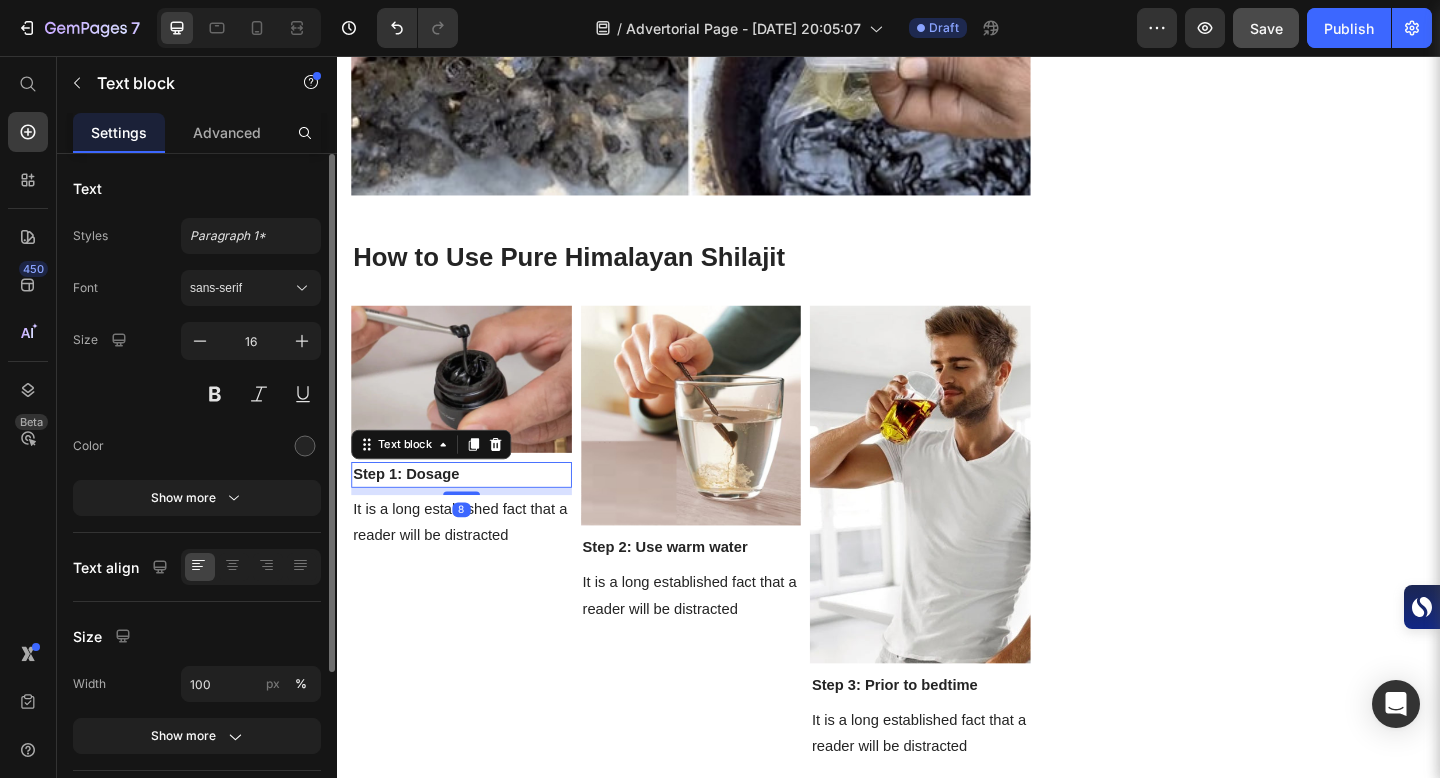 click on "Step 1: Dosage" at bounding box center [472, 512] 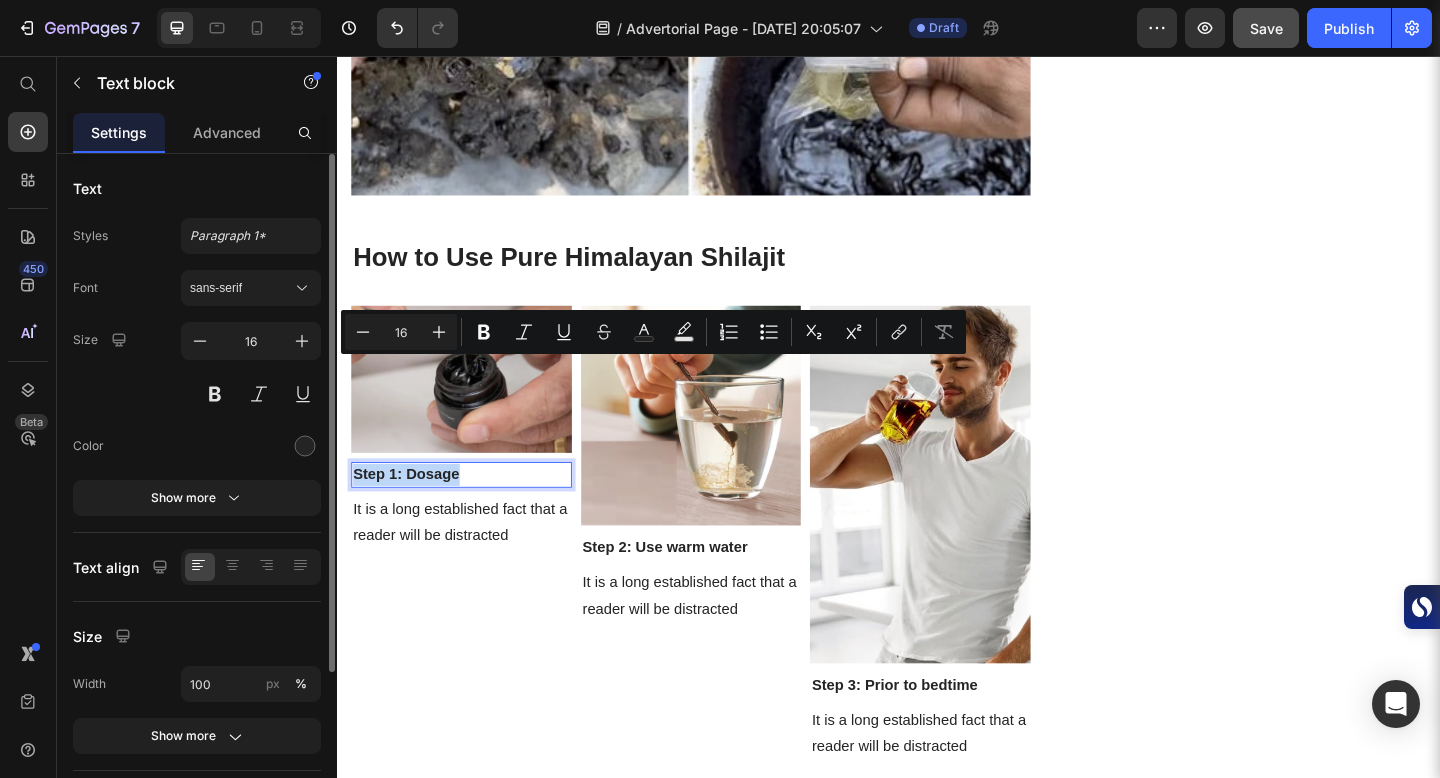 drag, startPoint x: 357, startPoint y: 393, endPoint x: 481, endPoint y: 399, distance: 124.14507 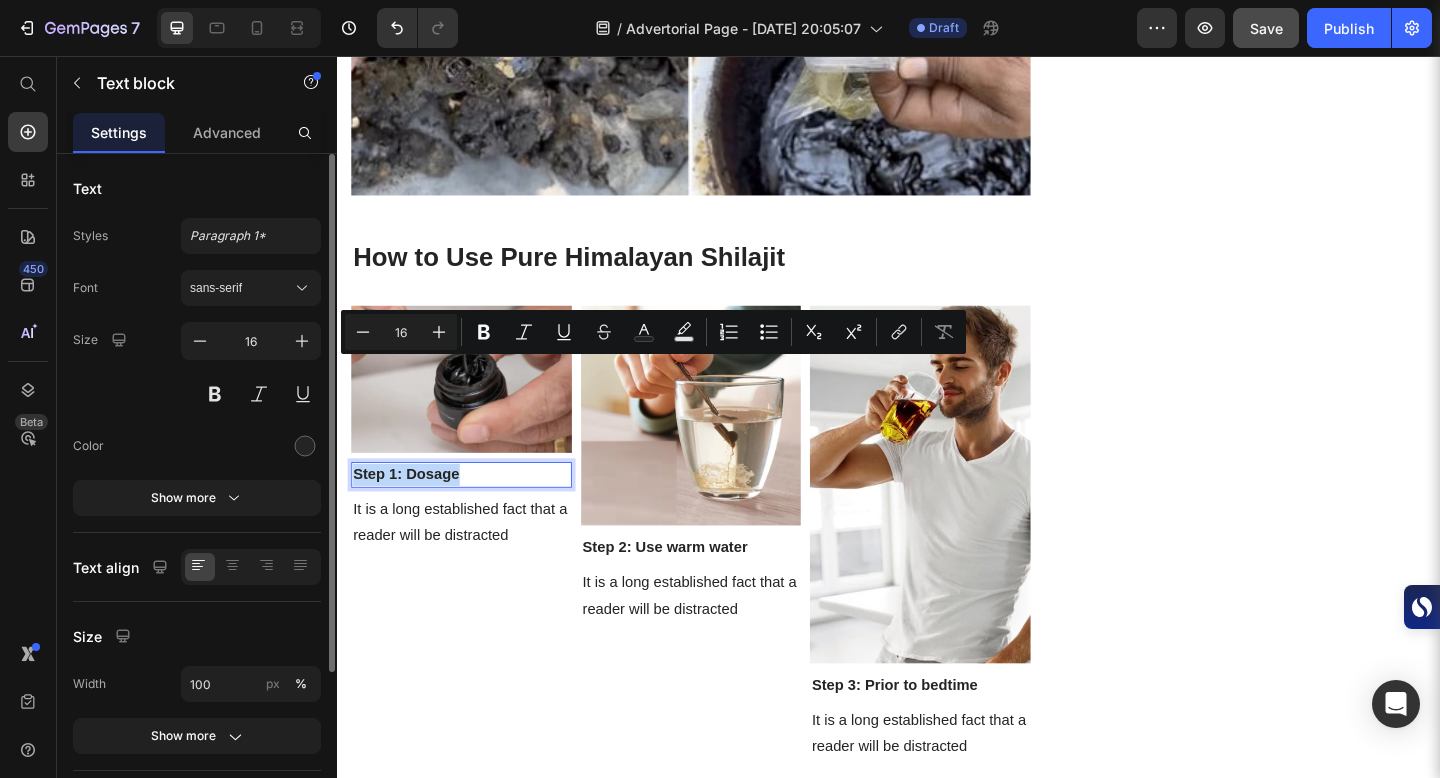 click on "Step 1: Dosage" at bounding box center (472, 512) 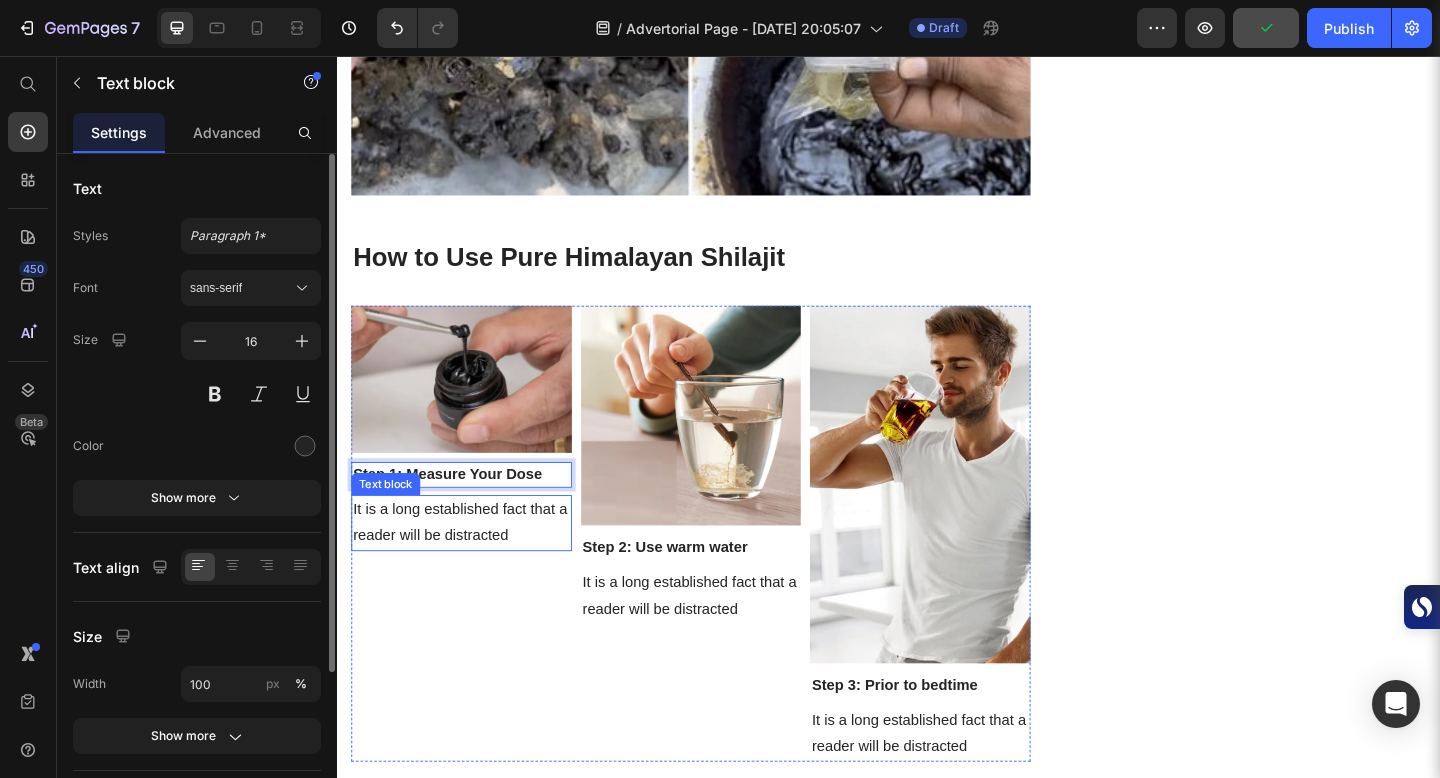 click on "It is a long established fact that a reader will be distracted" at bounding box center (472, 565) 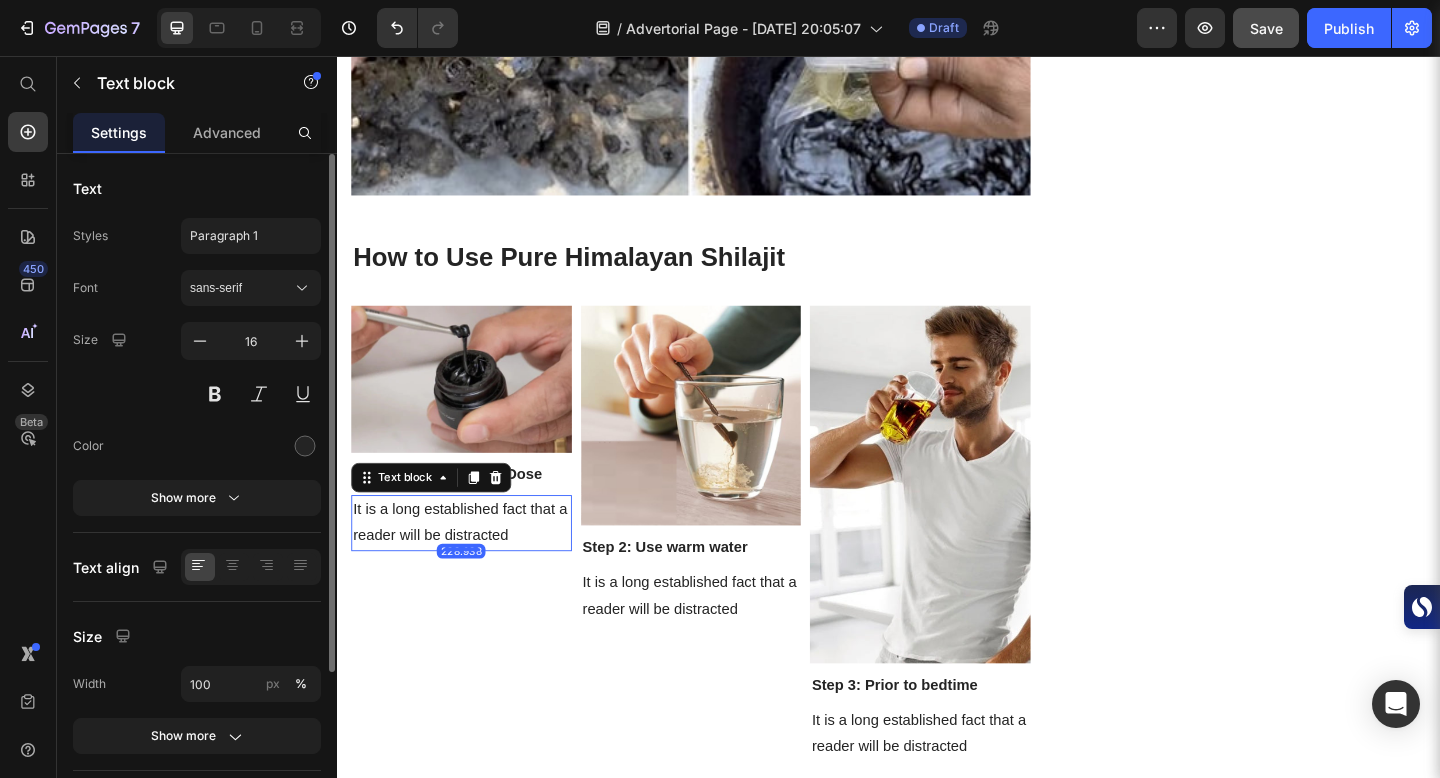 click on "It is a long established fact that a reader will be distracted" at bounding box center (472, 565) 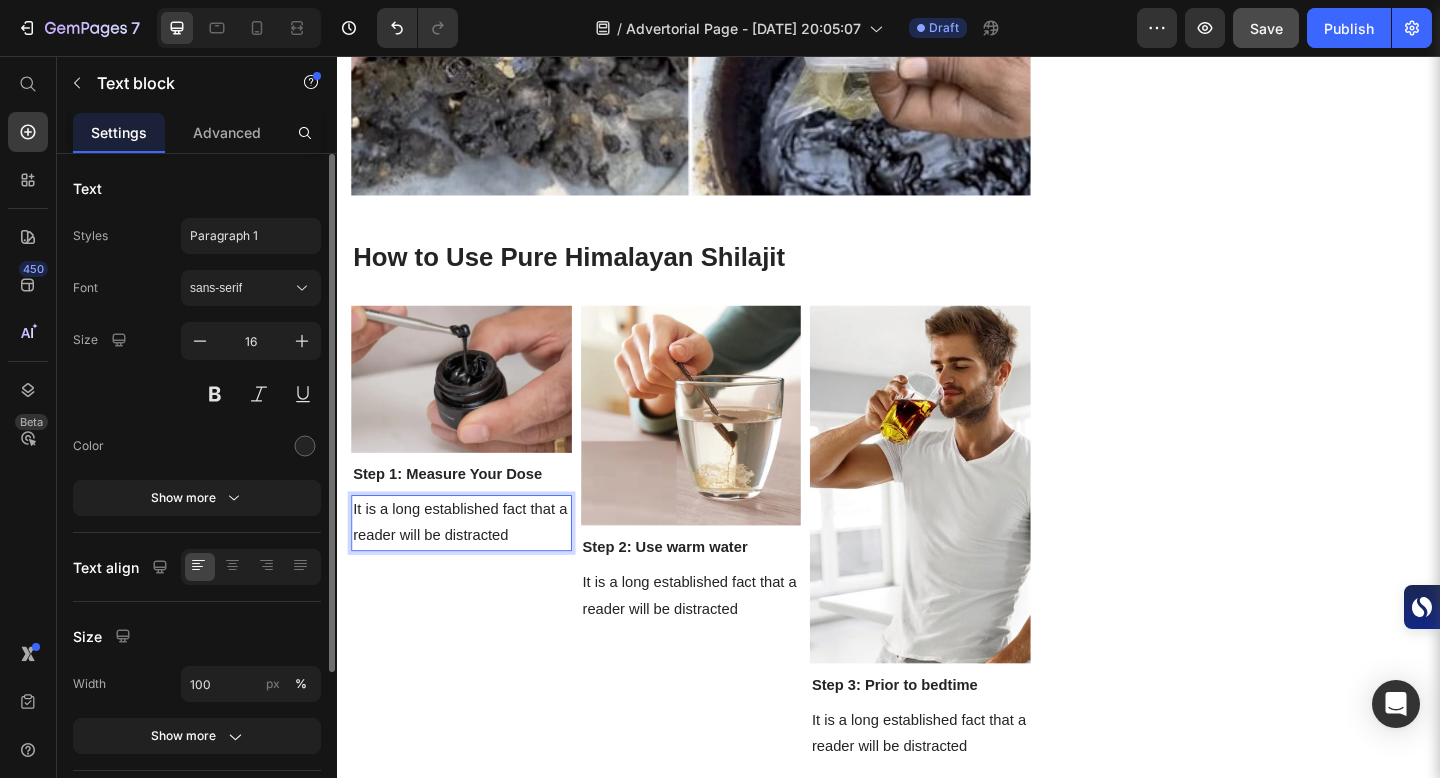 click on "It is a long established fact that a reader will be distracted" at bounding box center [472, 565] 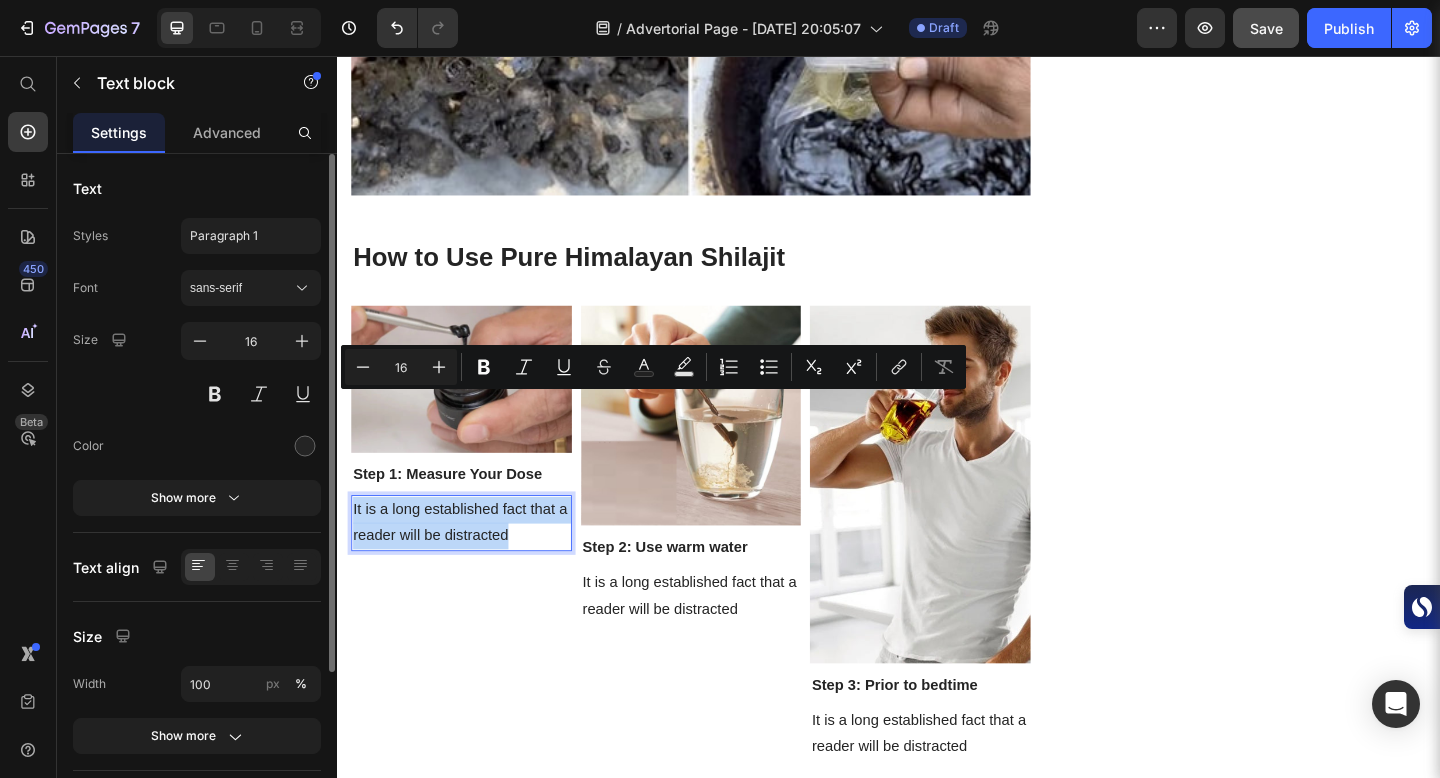drag, startPoint x: 354, startPoint y: 431, endPoint x: 530, endPoint y: 463, distance: 178.88544 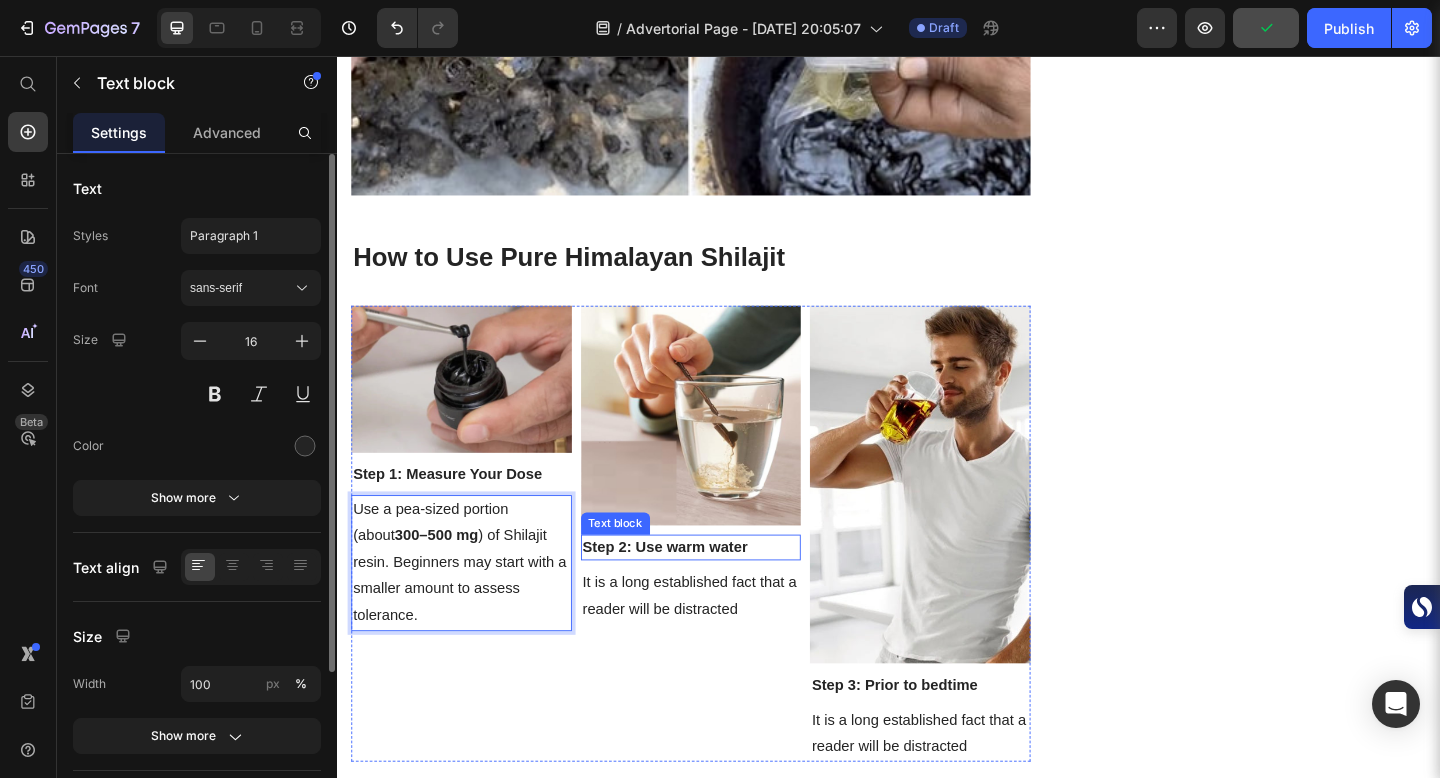 click on "Step 2: Use warm water" at bounding box center (722, 591) 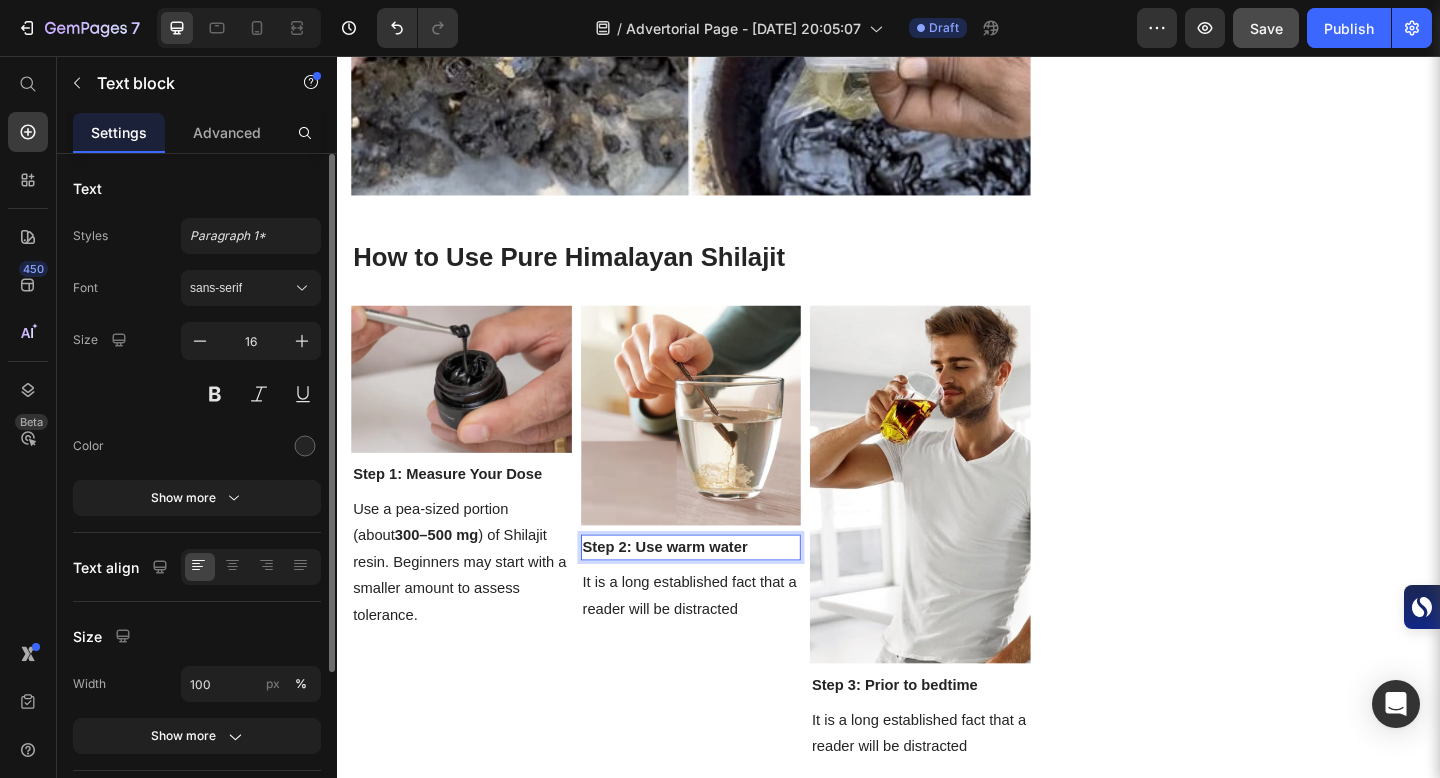 click on "Step 2: Use warm water" at bounding box center [722, 591] 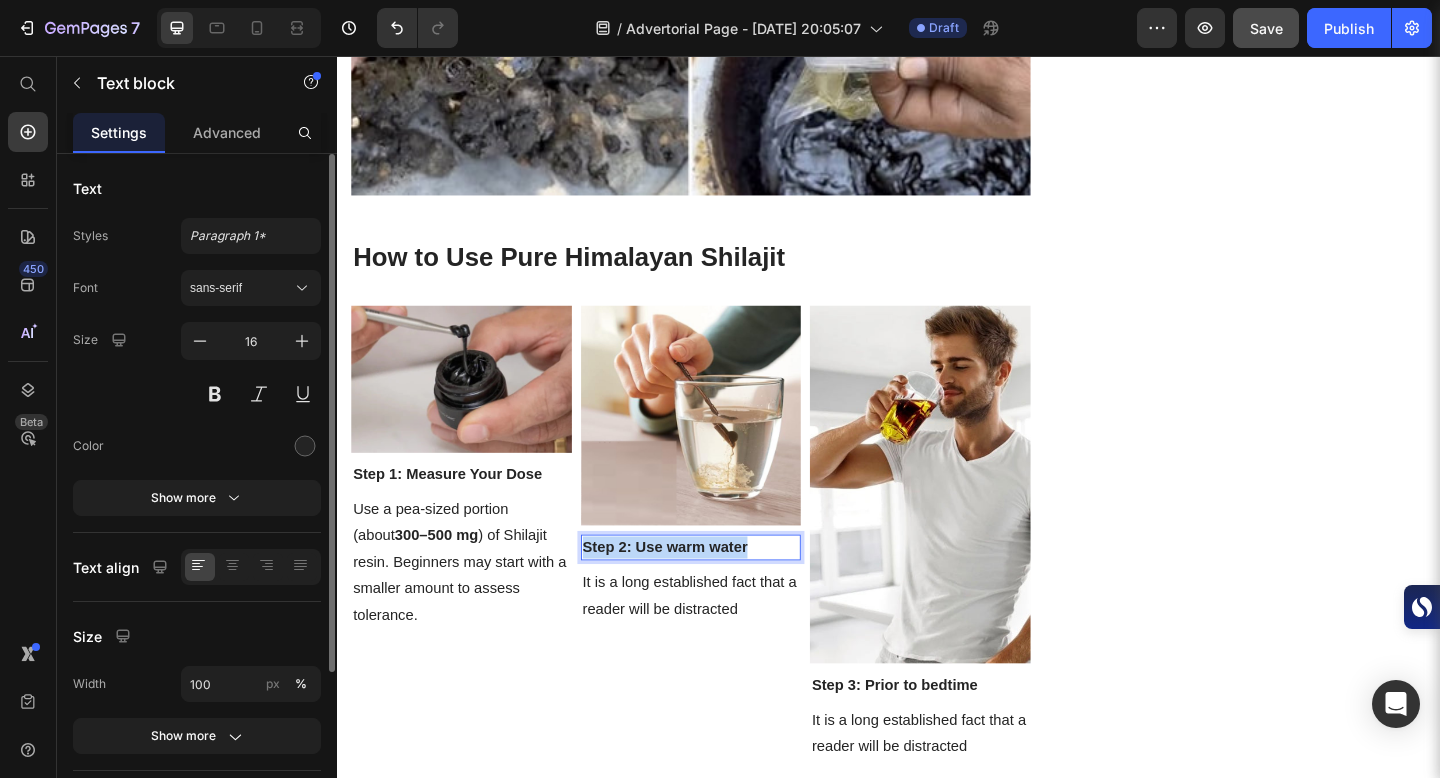 drag, startPoint x: 608, startPoint y: 473, endPoint x: 787, endPoint y: 469, distance: 179.0447 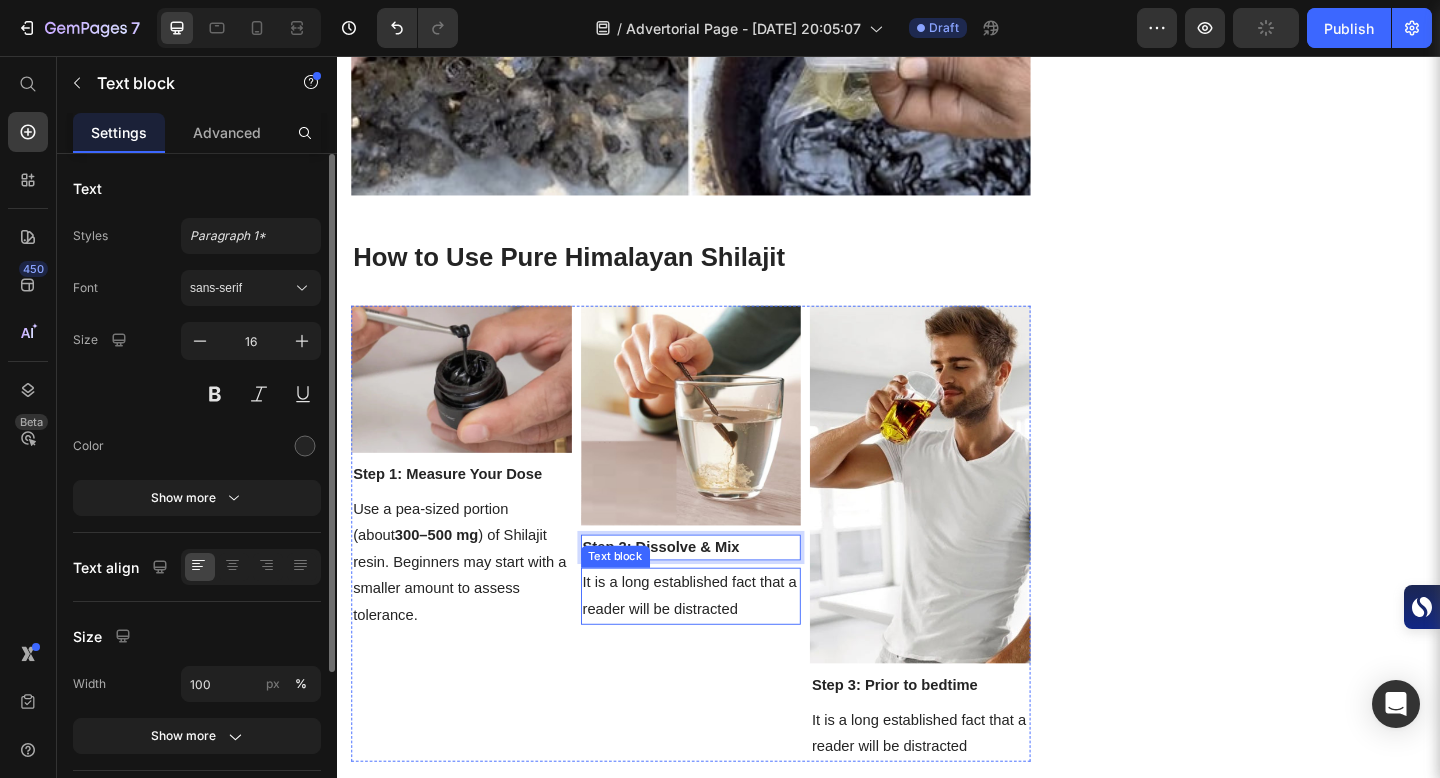 click on "It is a long established fact that a reader will be distracted" at bounding box center [722, 644] 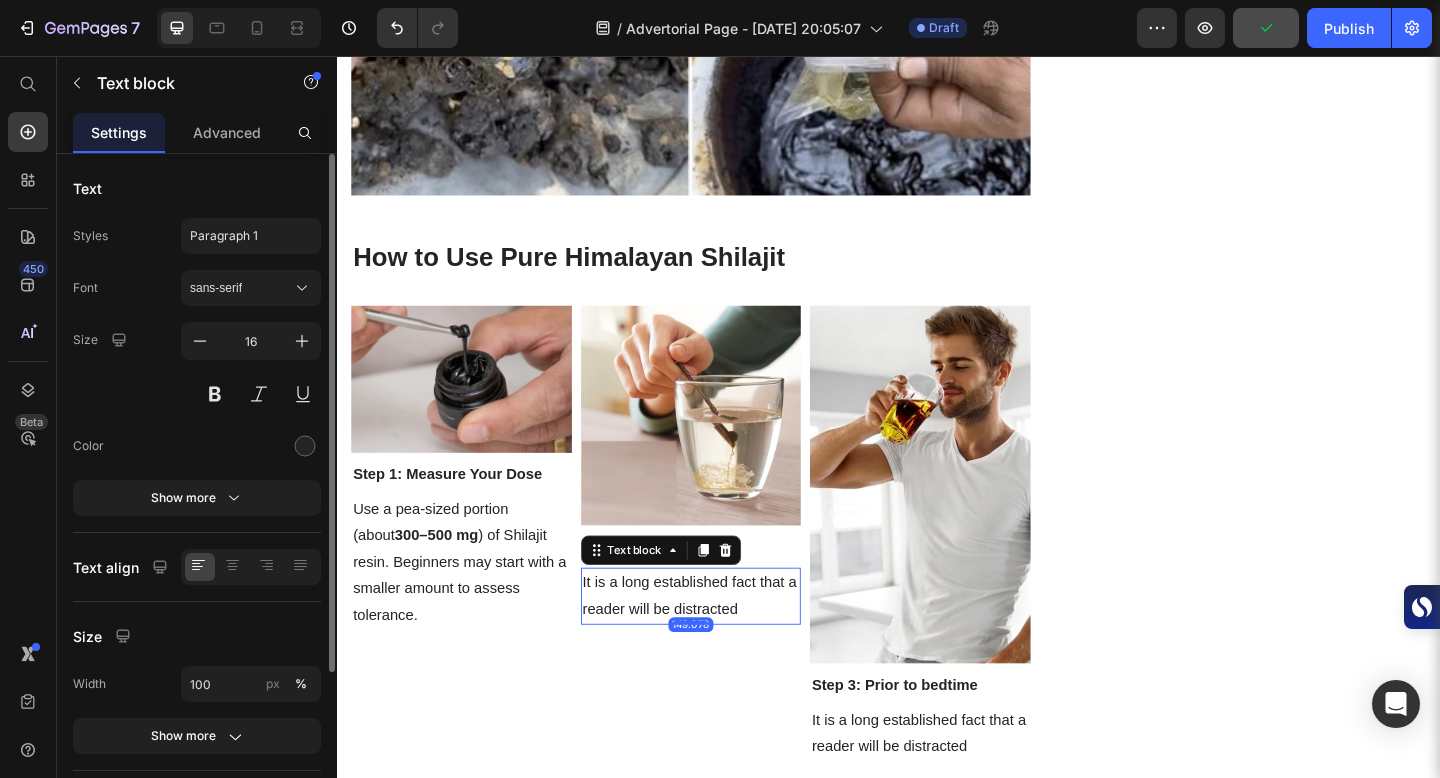 click on "It is a long established fact that a reader will be distracted" at bounding box center (722, 644) 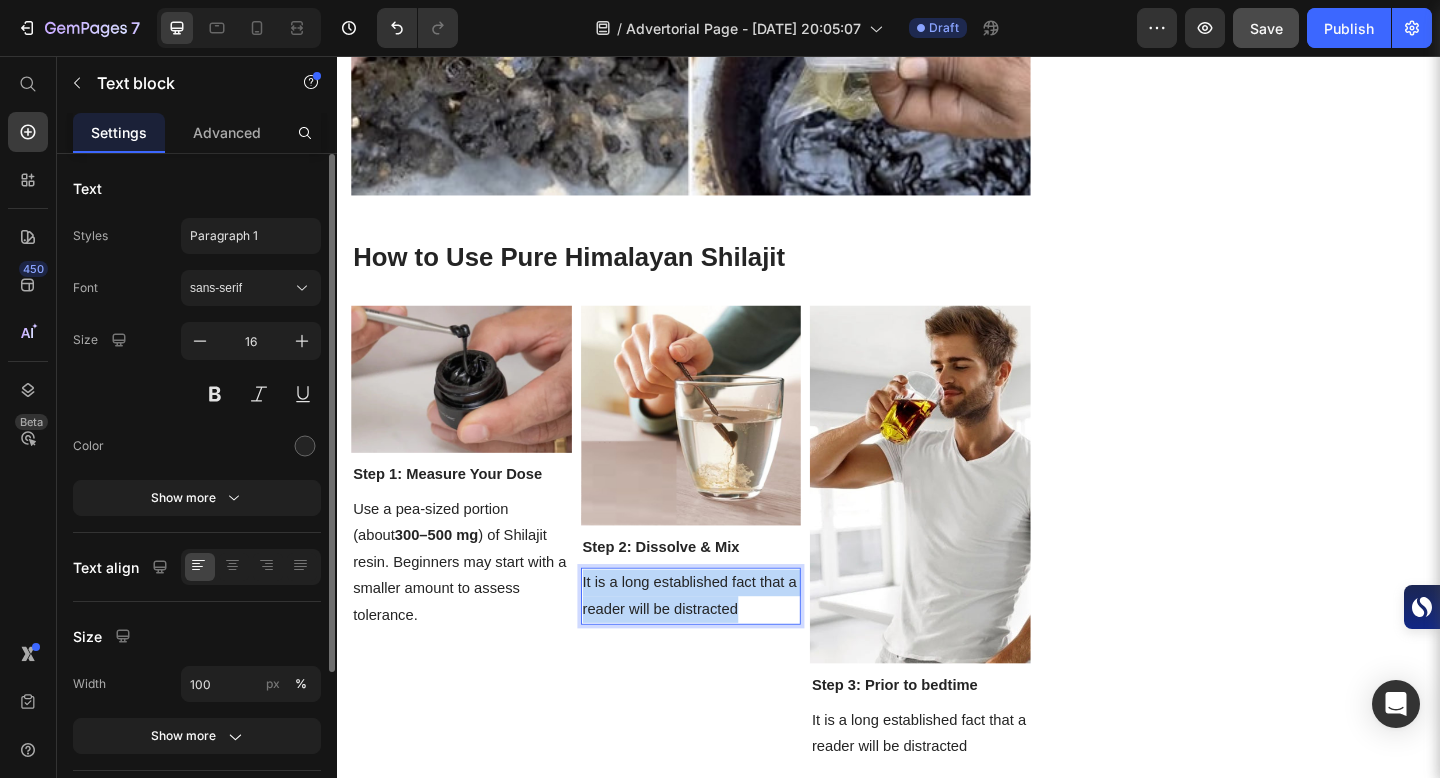 drag, startPoint x: 605, startPoint y: 512, endPoint x: 794, endPoint y: 535, distance: 190.39433 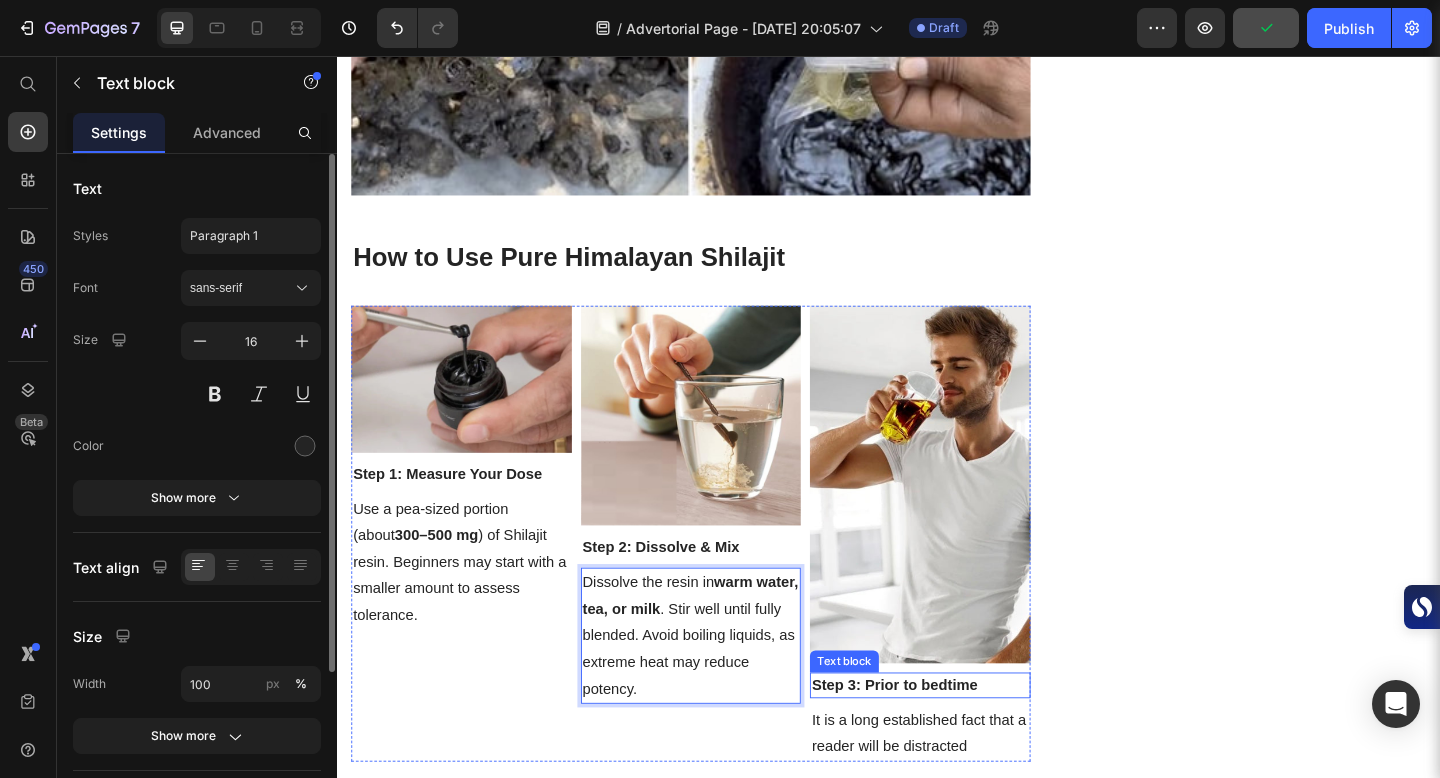 click on "Step 3: Prior to bedtime" at bounding box center (971, 741) 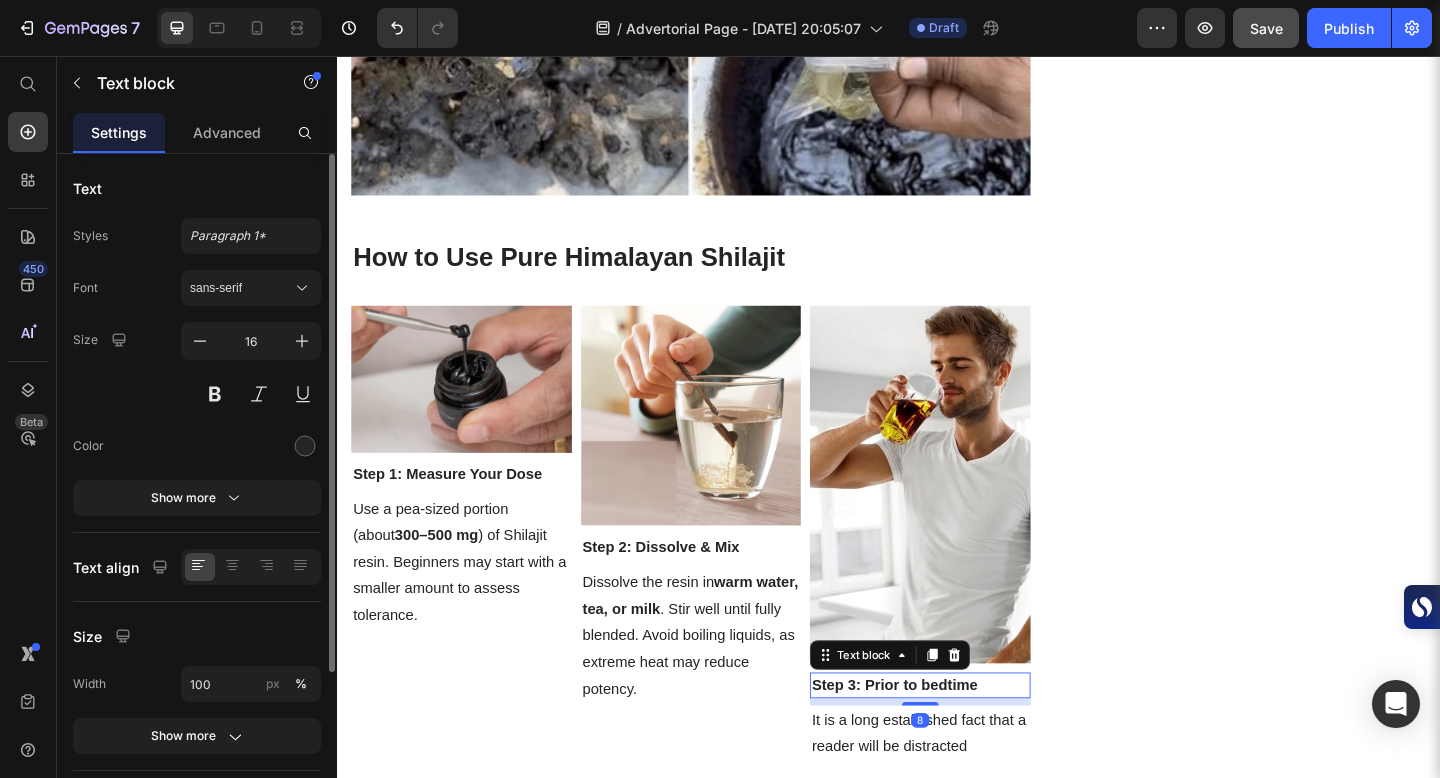 click on "Step 3: Prior to bedtime" at bounding box center [971, 741] 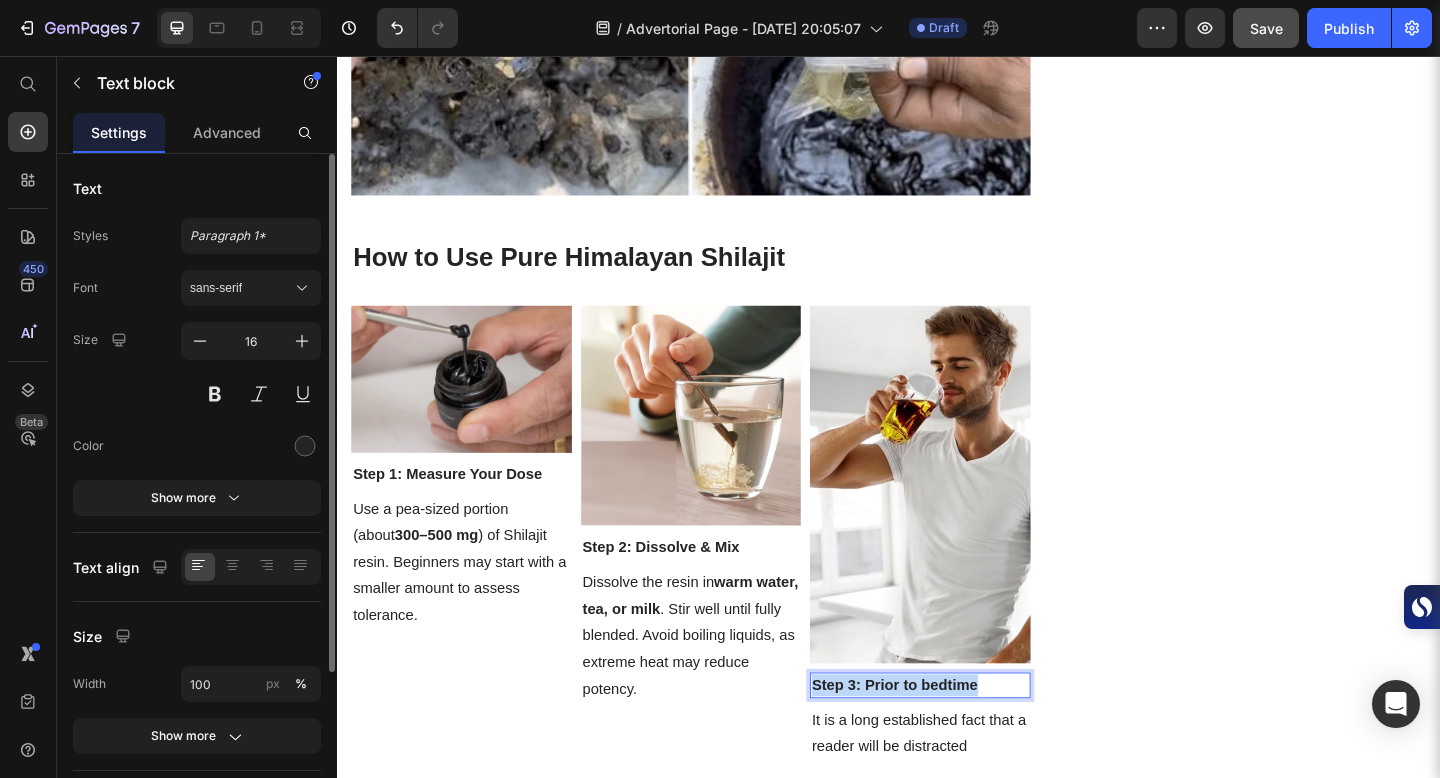 drag, startPoint x: 853, startPoint y: 622, endPoint x: 1043, endPoint y: 616, distance: 190.09471 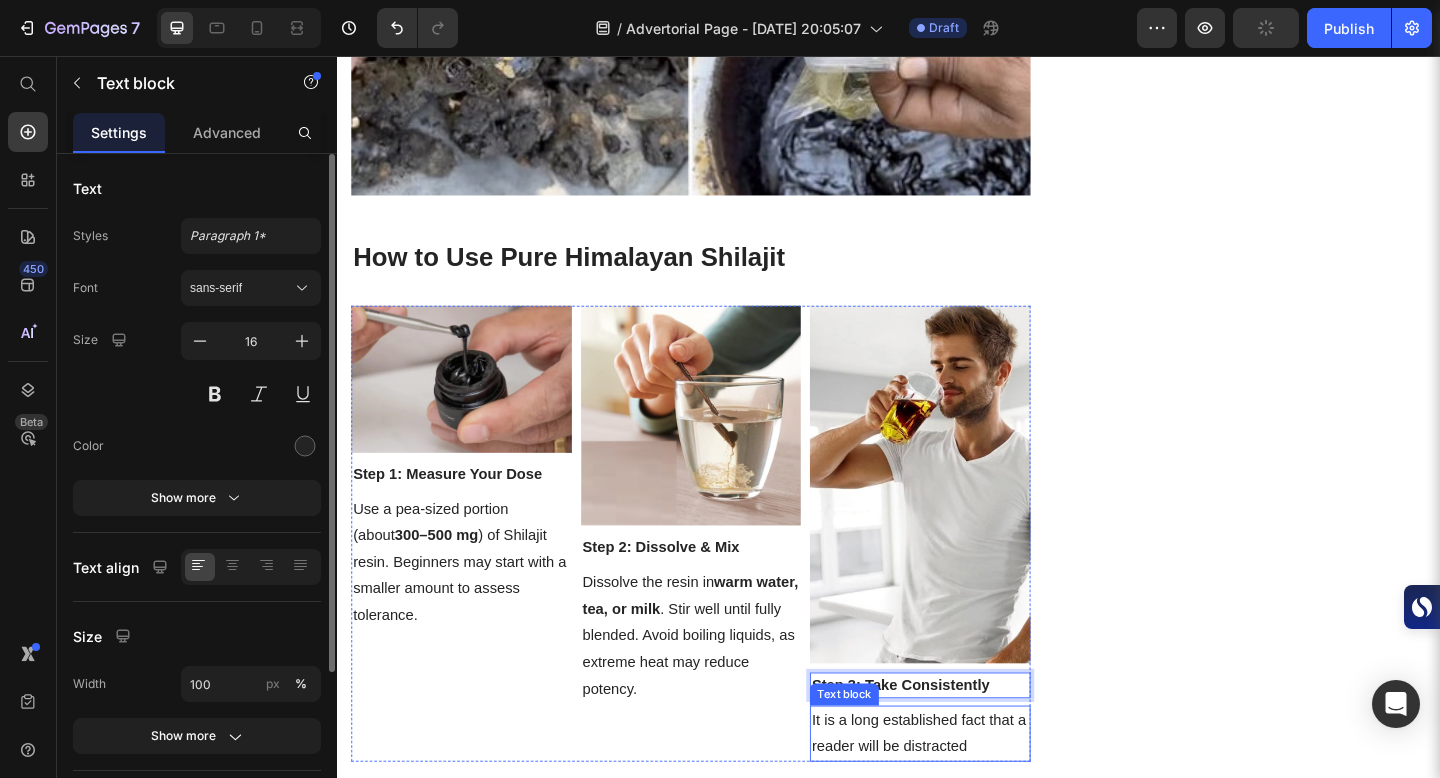 click on "It is a long established fact that a reader will be distracted" at bounding box center (971, 794) 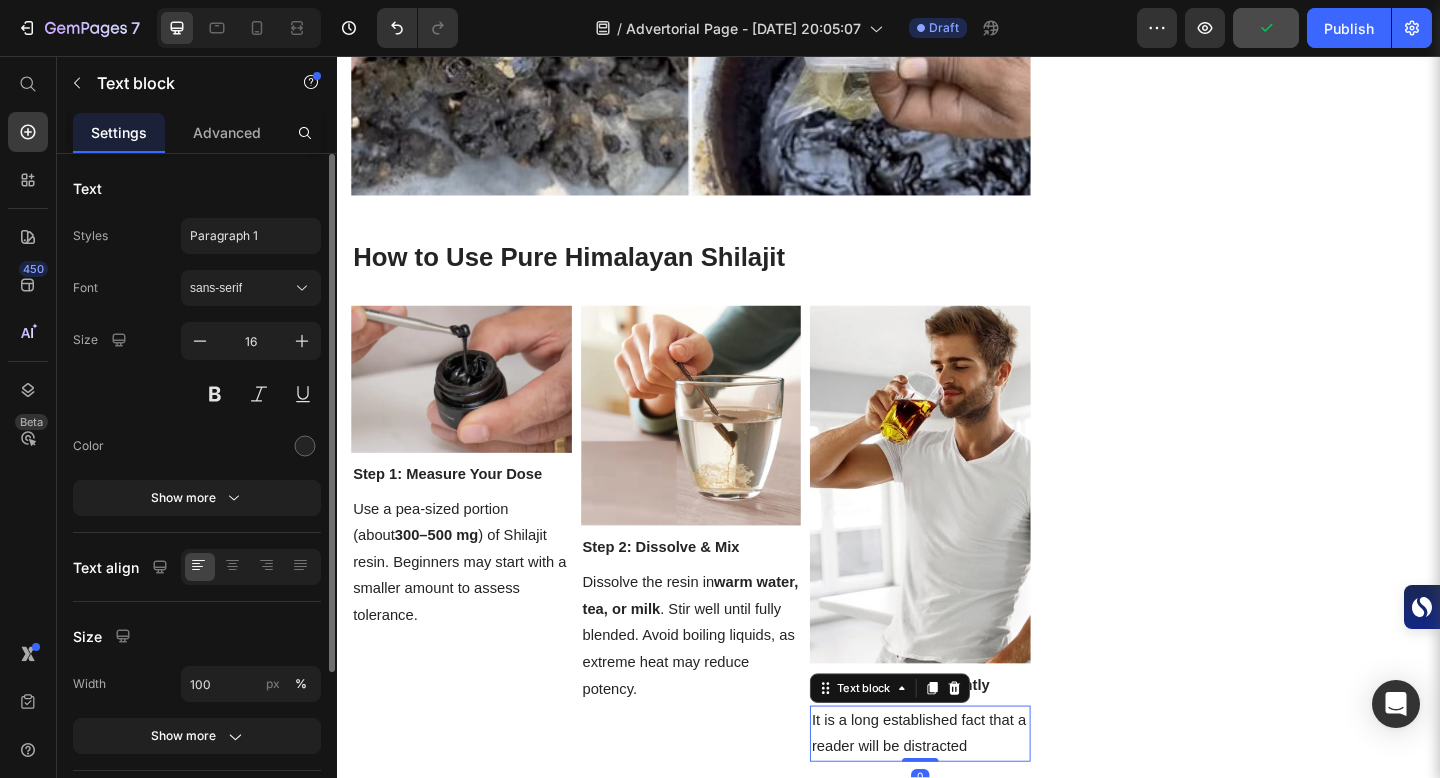 click on "It is a long established fact that a reader will be distracted" at bounding box center (971, 794) 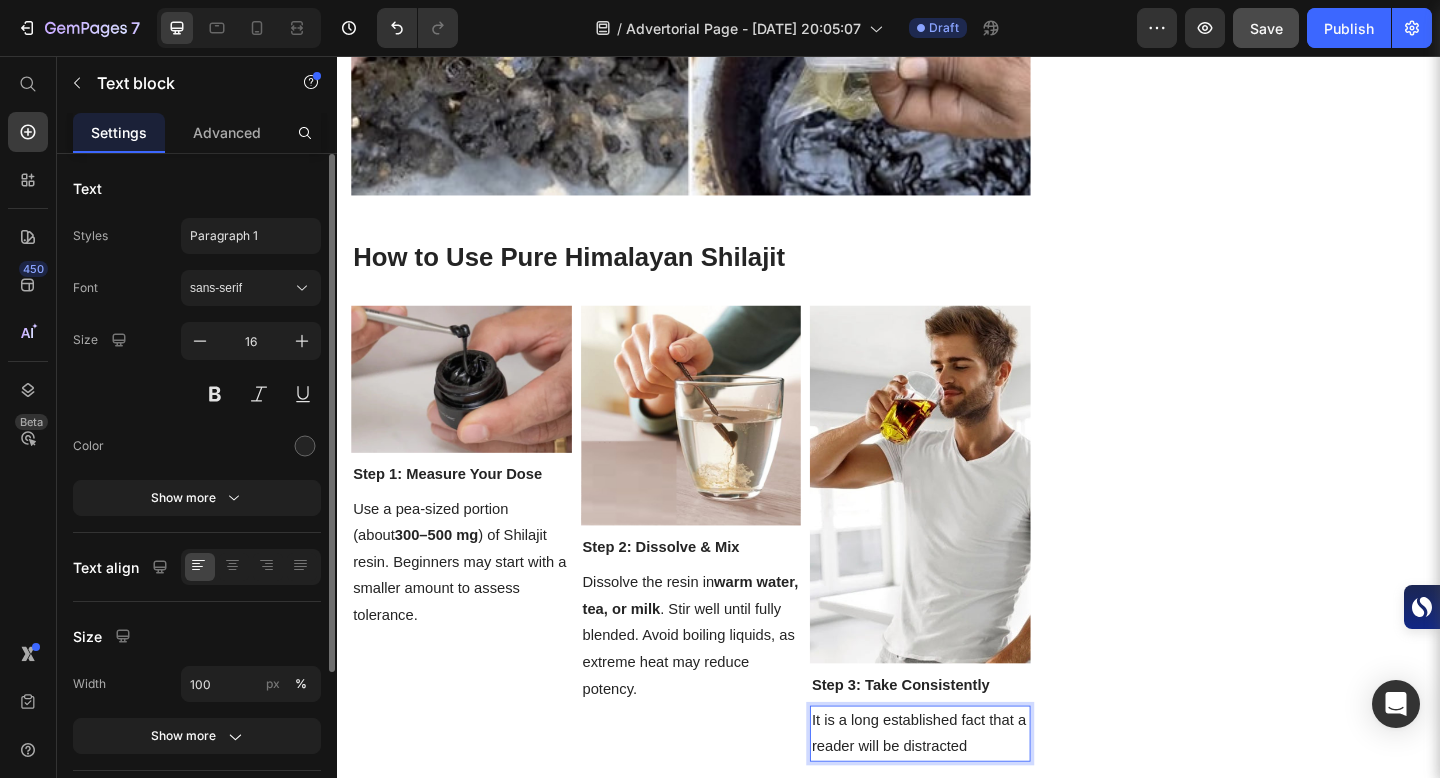 click on "It is a long established fact that a reader will be distracted" at bounding box center [971, 794] 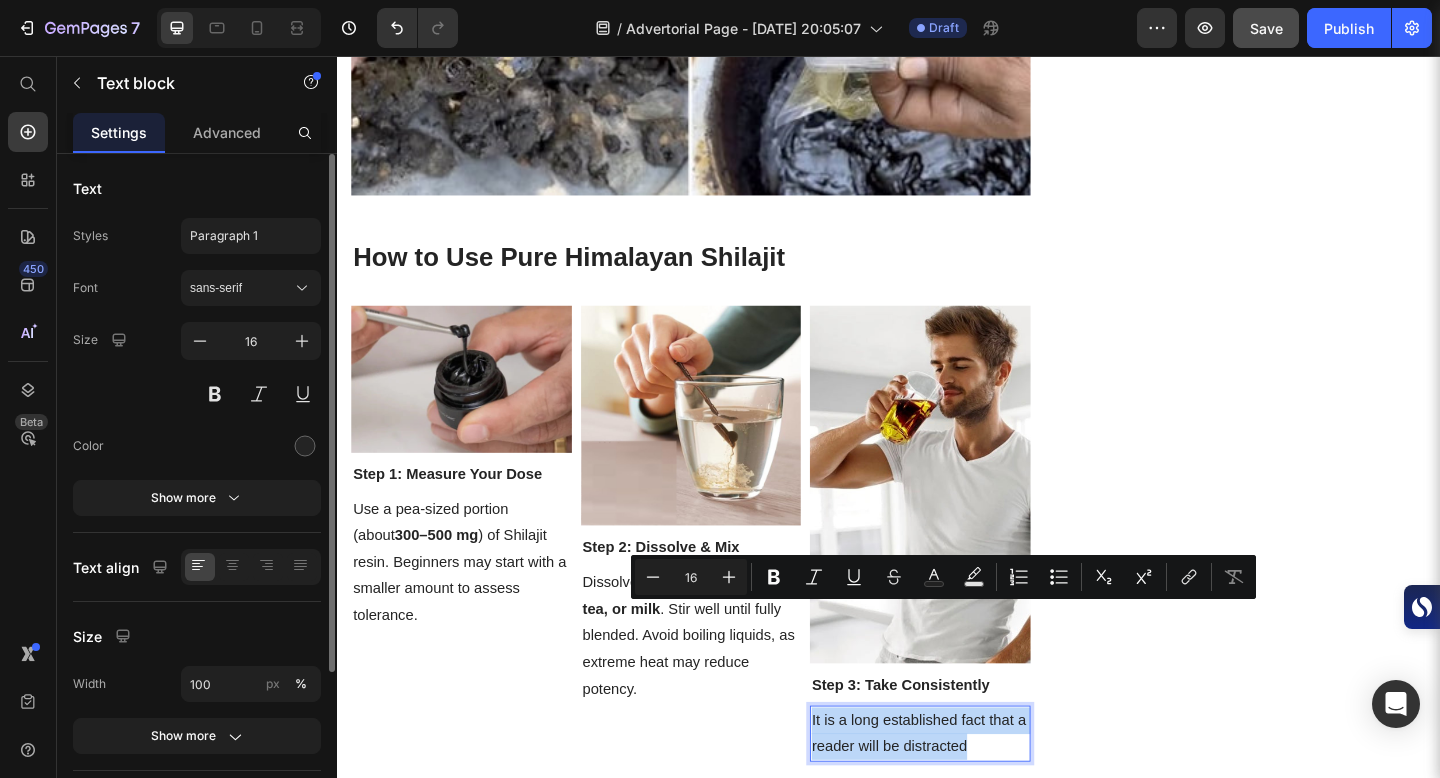 drag, startPoint x: 853, startPoint y: 661, endPoint x: 1030, endPoint y: 700, distance: 181.2457 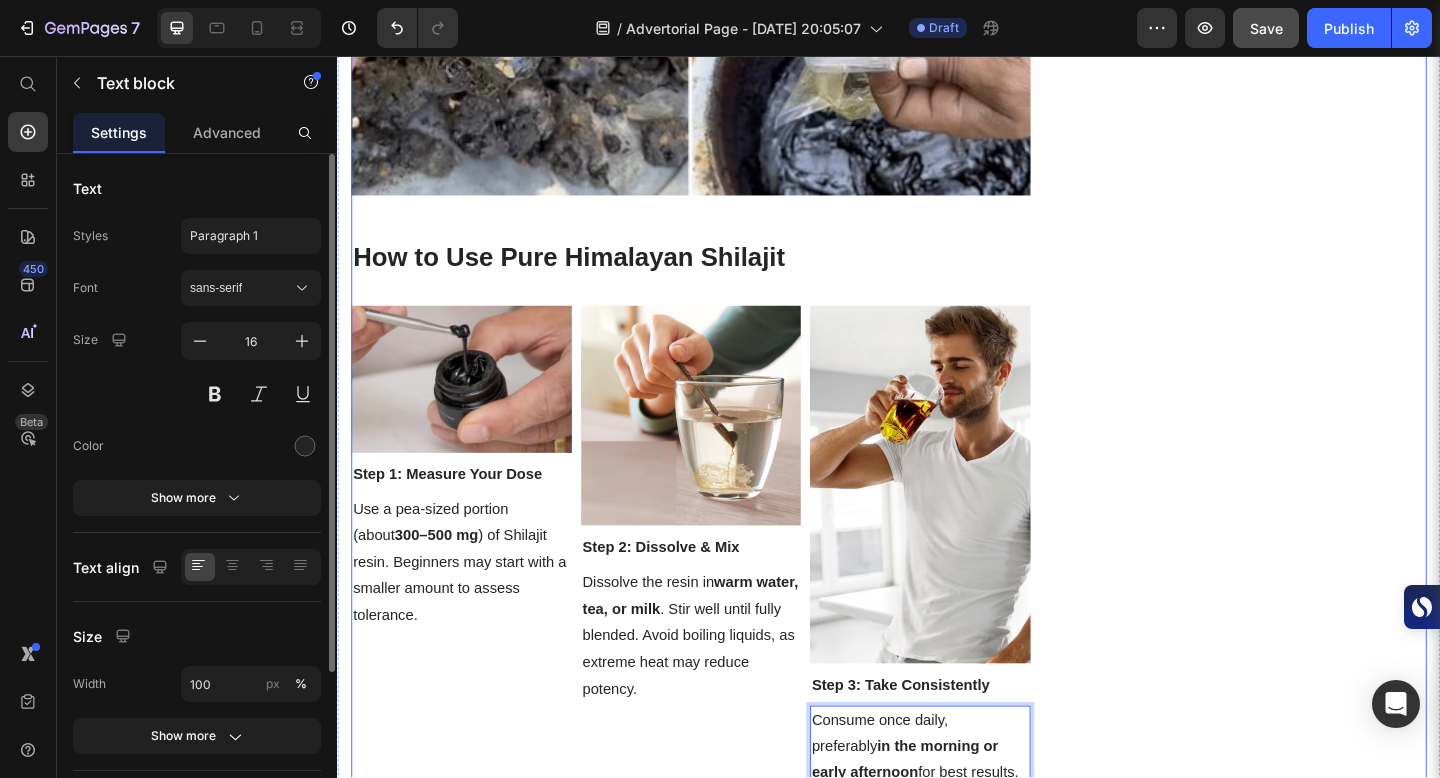 click on "Packed with Over 85 Trace Minerals for Peak Energy, Vitality & Mental Clarity. Heading
Icon Boosts Energy Text block
Icon Support Immunity Text block
Icon Reduce Stress  Text block
Icon Increase Stamina  Text block Icon List Row Image  	   CHECK AVAILABILITY Button ✔️ 30-Day Money-Back Guarantee Text block Row
Publish the page to see the content.
Sticky sidebar" at bounding box center [1337, -3731] 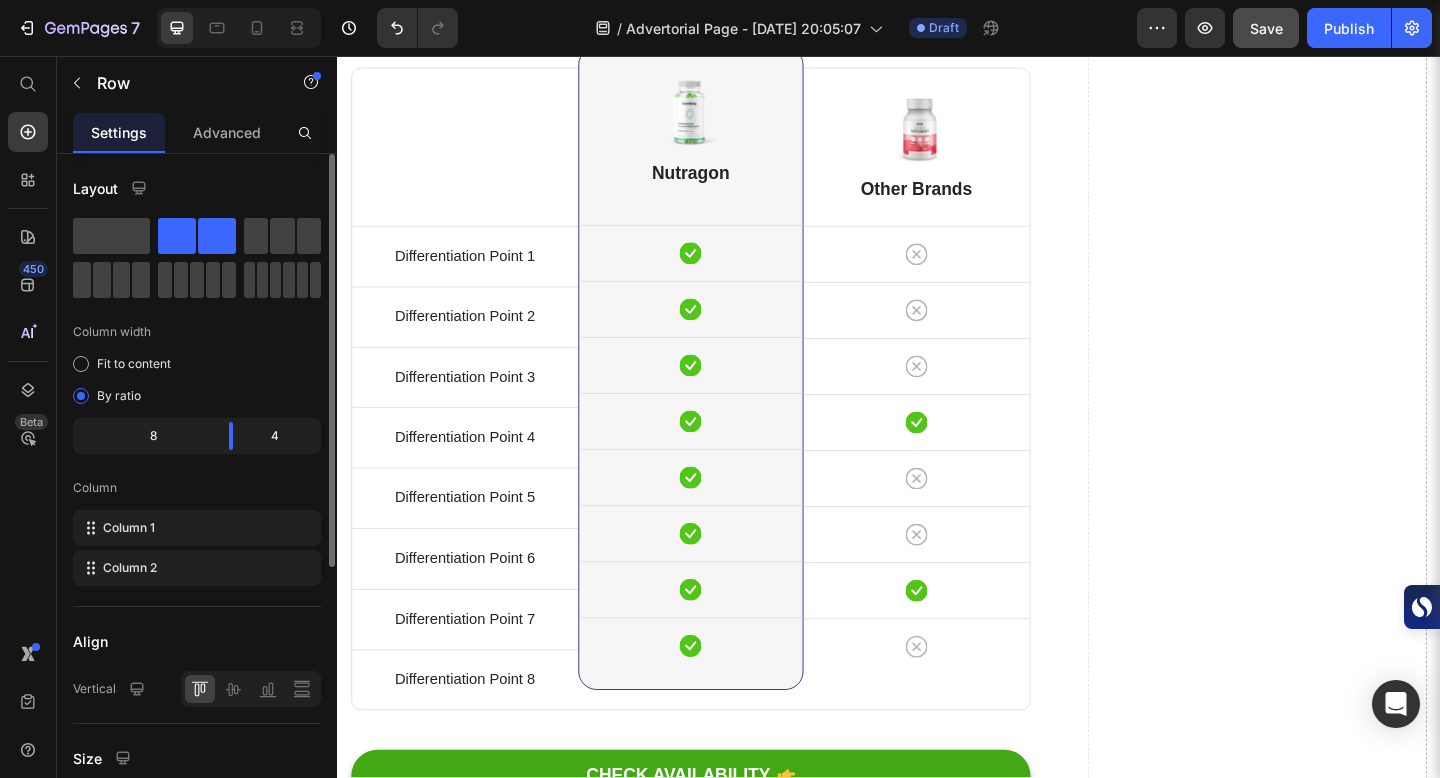 scroll, scrollTop: 9544, scrollLeft: 0, axis: vertical 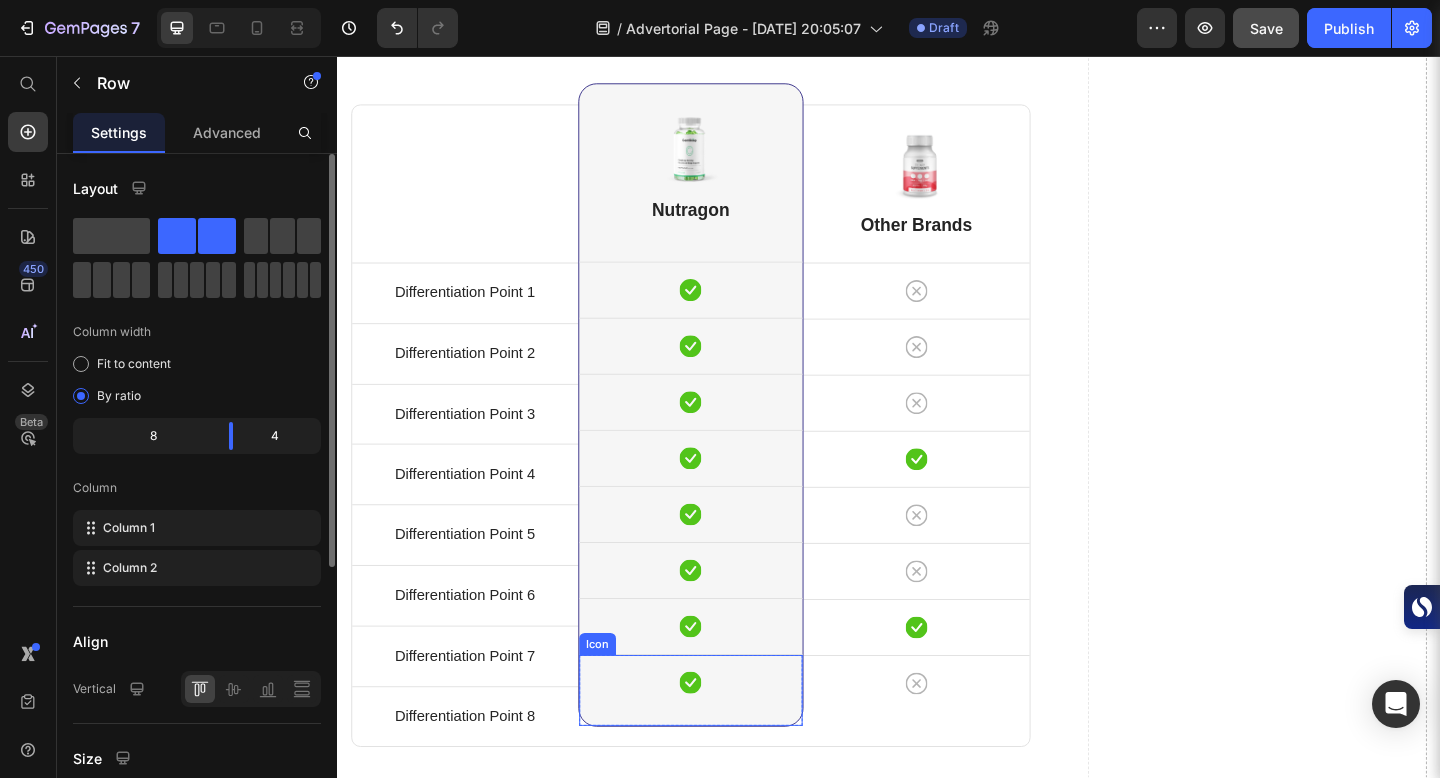 click on "Icon" at bounding box center [722, 746] 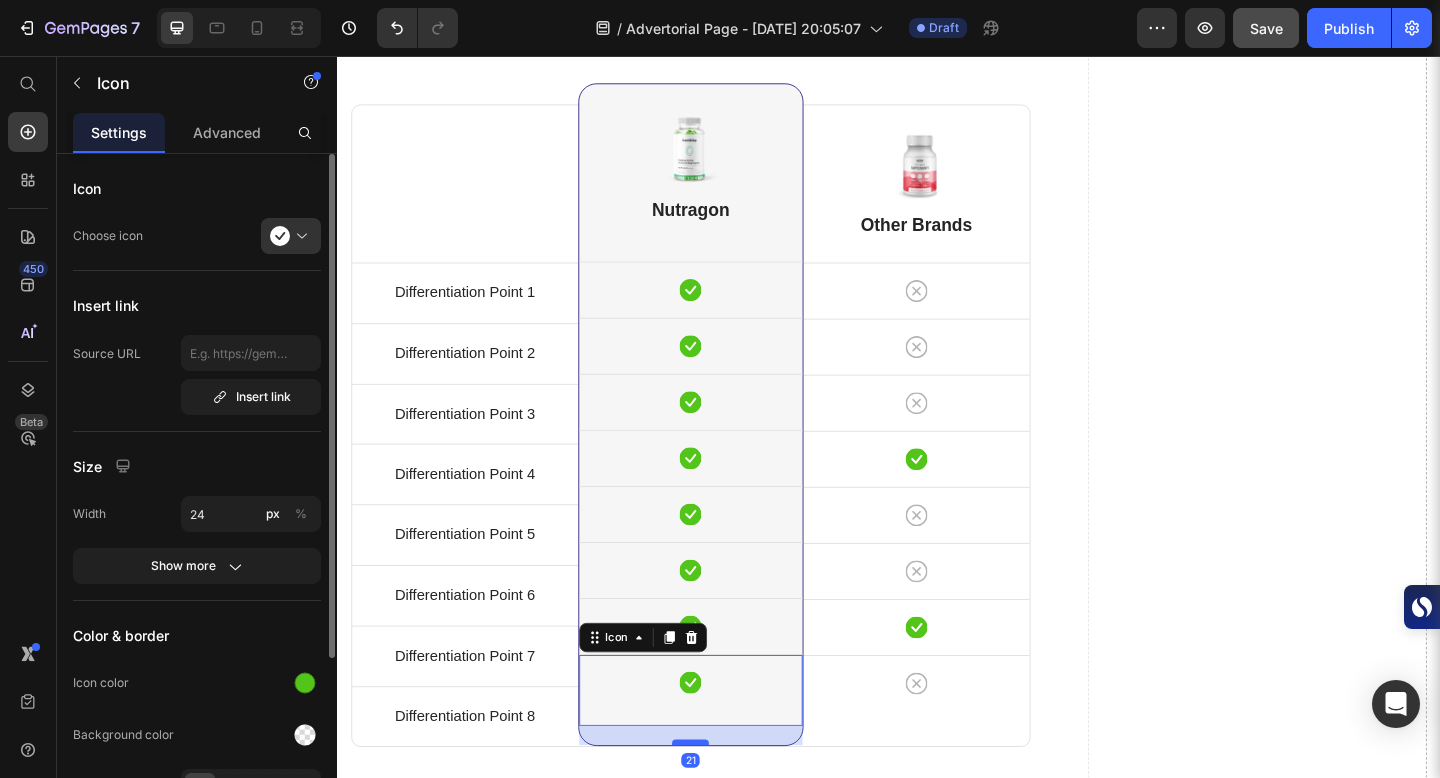 drag, startPoint x: 725, startPoint y: 668, endPoint x: 725, endPoint y: 689, distance: 21 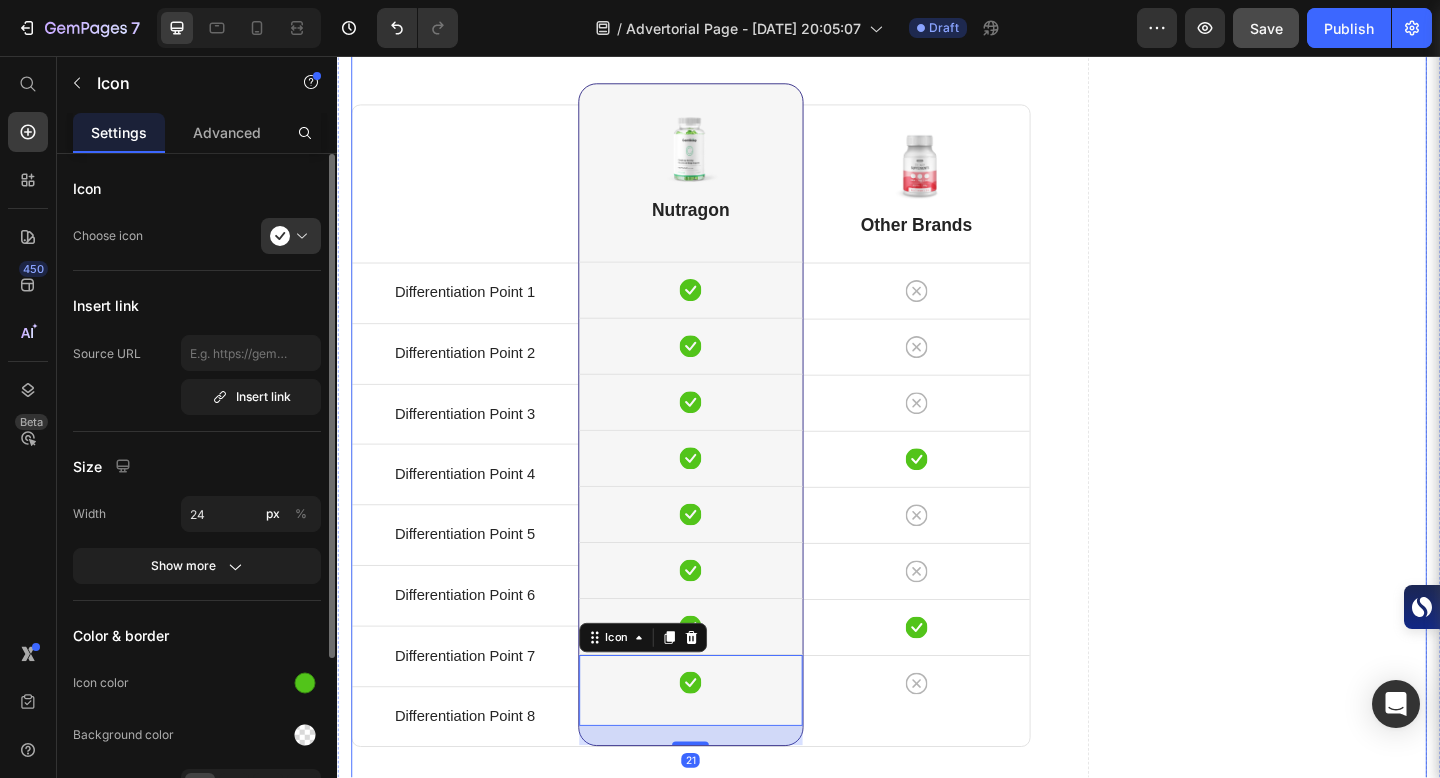 click on "[Heading 2] Compare with other products Heading                Title Line Differentiation Point 1 Text block Row Differentiation Point 2 Text block Row Differentiation Point 3 Text block Row Differentiation Point 4 Text block Row Differentiation Point 5 Text block Row Differentiation Point 6 Text block Row Differentiation Point 7 Text block Row Differentiation Point 8 Text block Row Image Nutragon Heading
Icon Row
Icon Row
Icon Row
Icon Row
Icon Row
Icon Row
Icon Row
Icon   21 Row Row Image Other Brands Heading
Icon Row
Icon Row
Icon Row
Icon Row
Icon Row
Icon Row
Icon Row
Icon Row Row  	   CHECK AVAILABILITY Button ✔️ 30-Day Money-Back Guarantee Text block [Heading 2] Achievements Heading Image Image Image Row [Heading 2] Show social proof Heading Icon" at bounding box center (721, 1008) 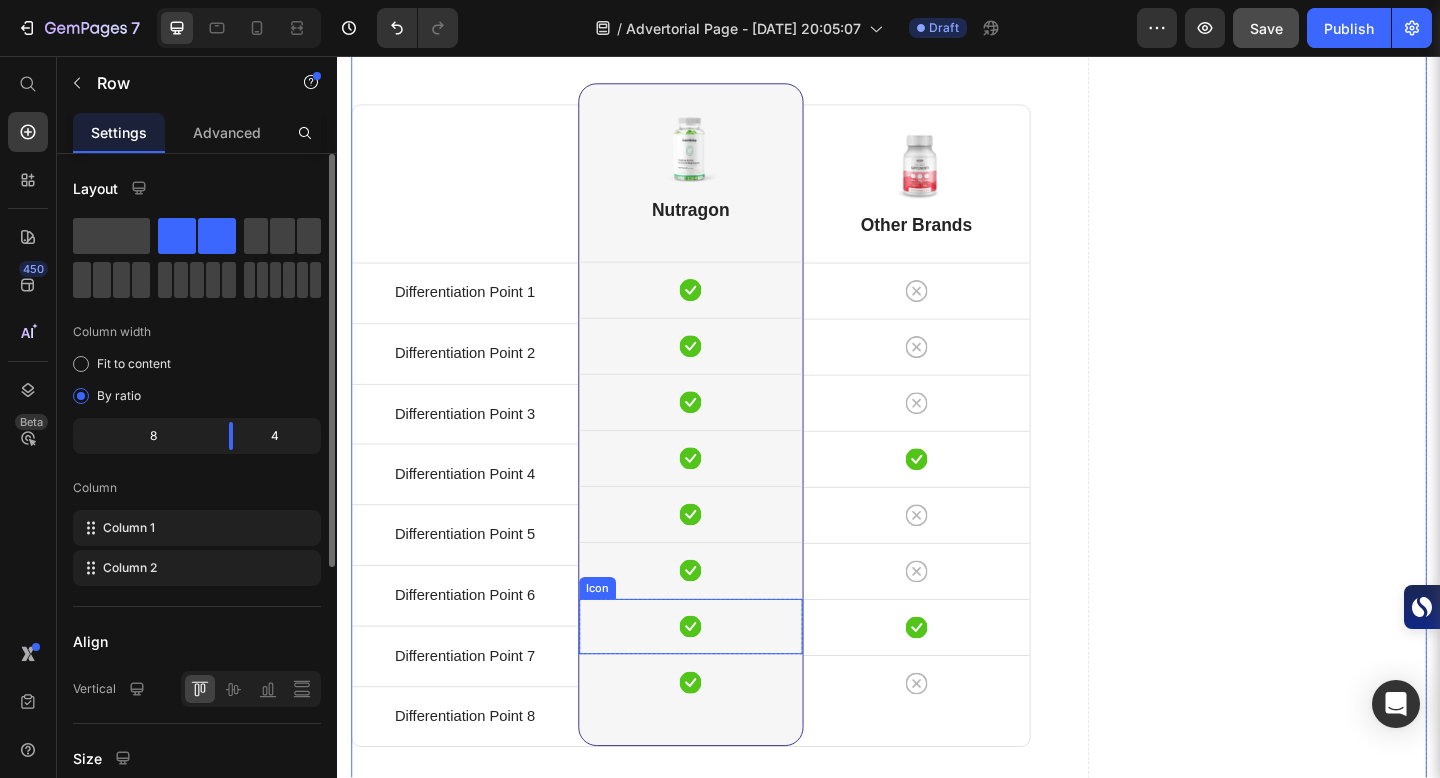 click on "Icon" at bounding box center [722, 746] 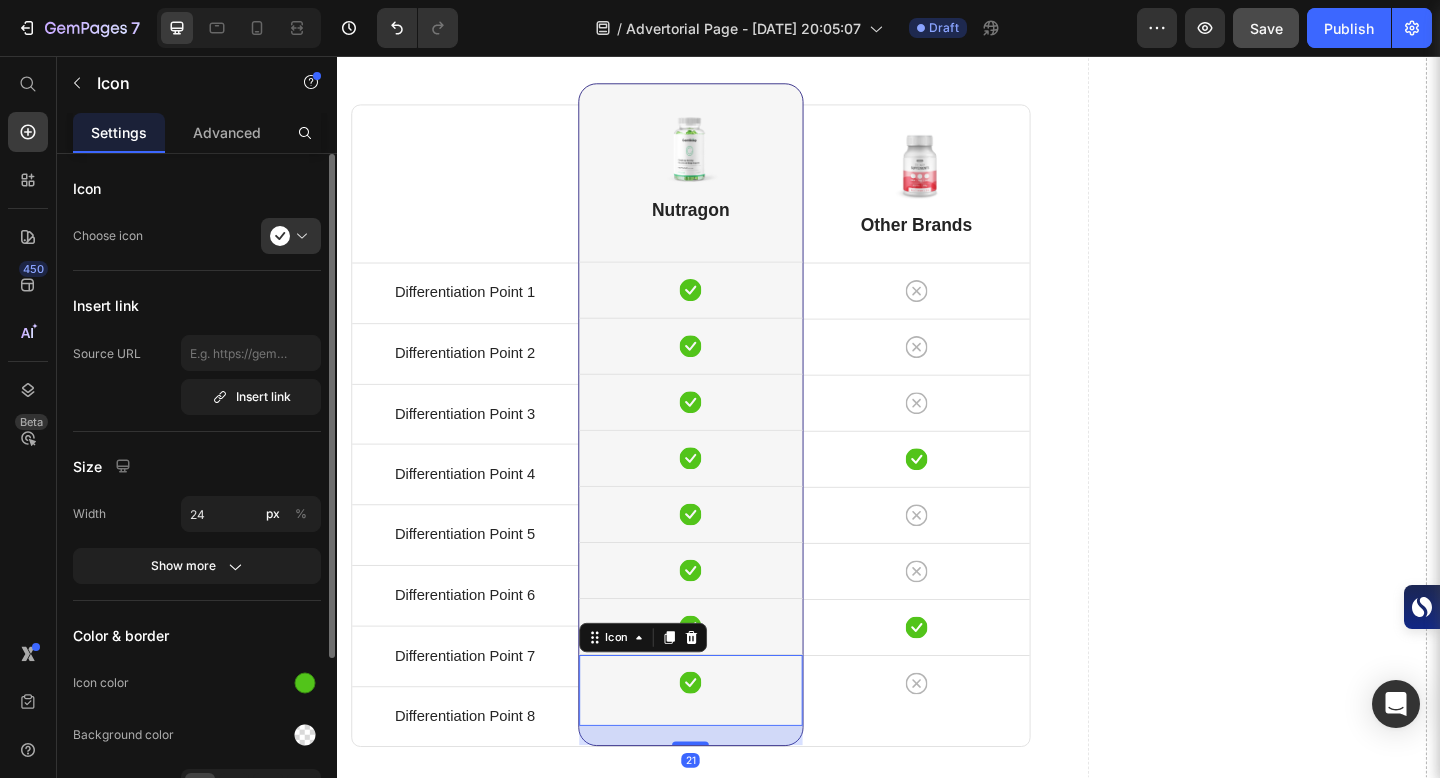 click on "Icon   21" at bounding box center [722, 746] 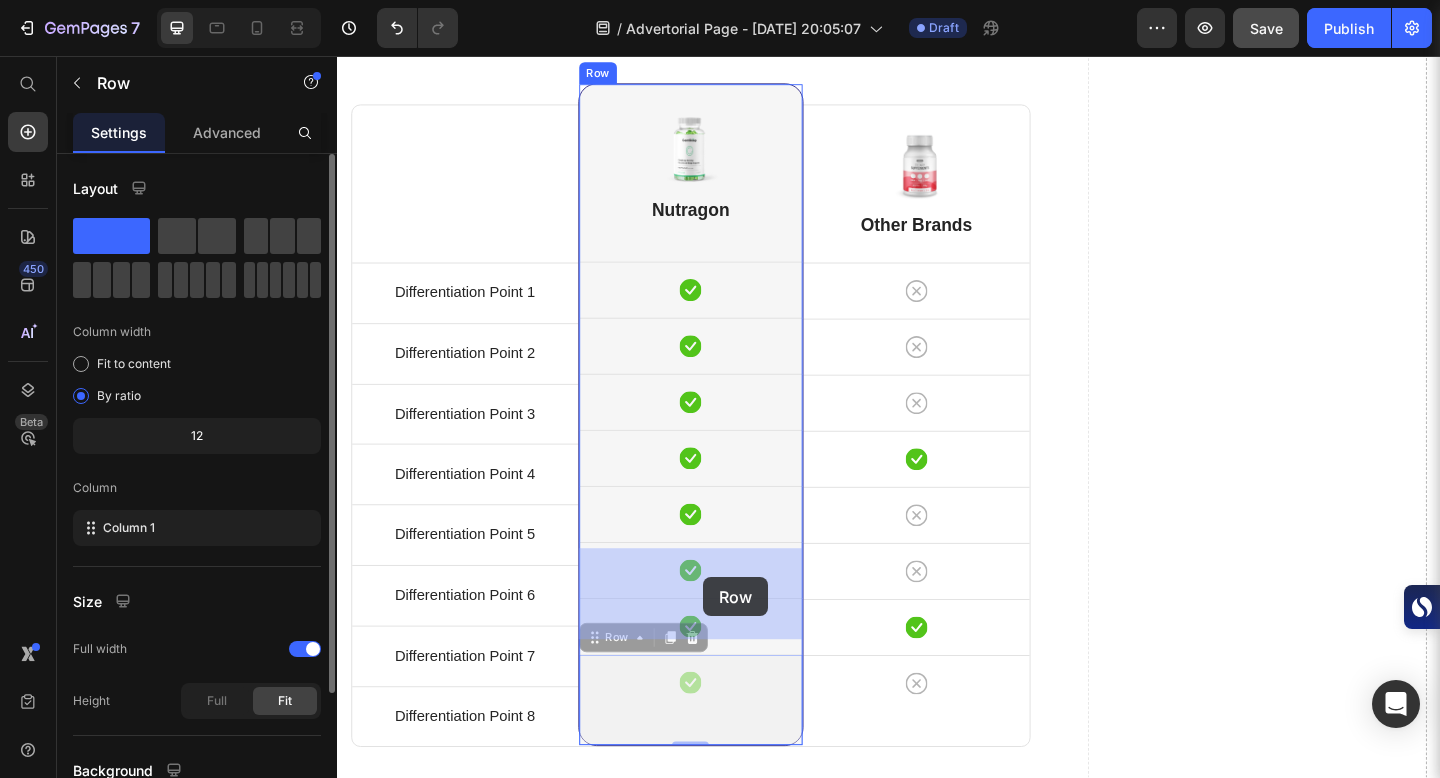 drag, startPoint x: 737, startPoint y: 591, endPoint x: 735, endPoint y: 623, distance: 32.06244 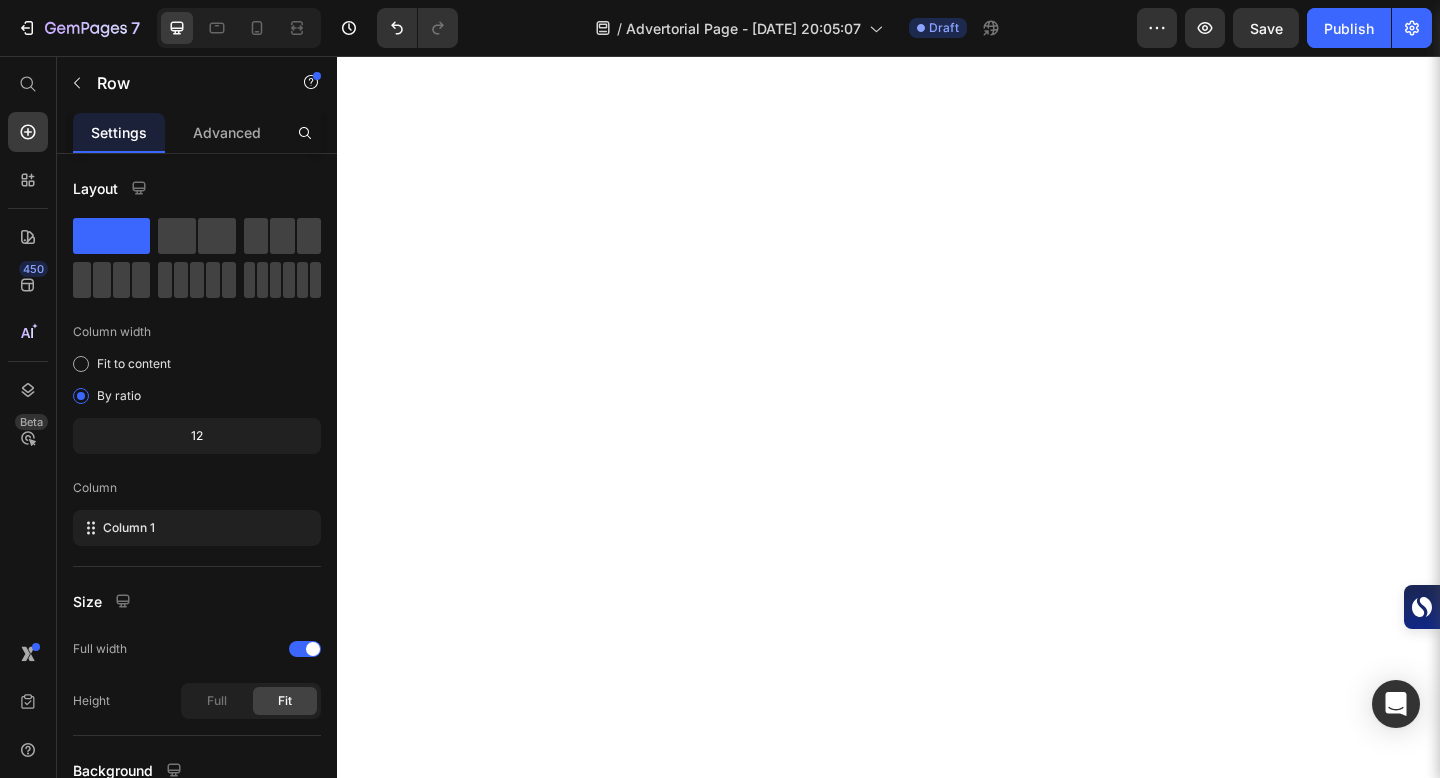 scroll, scrollTop: 0, scrollLeft: 0, axis: both 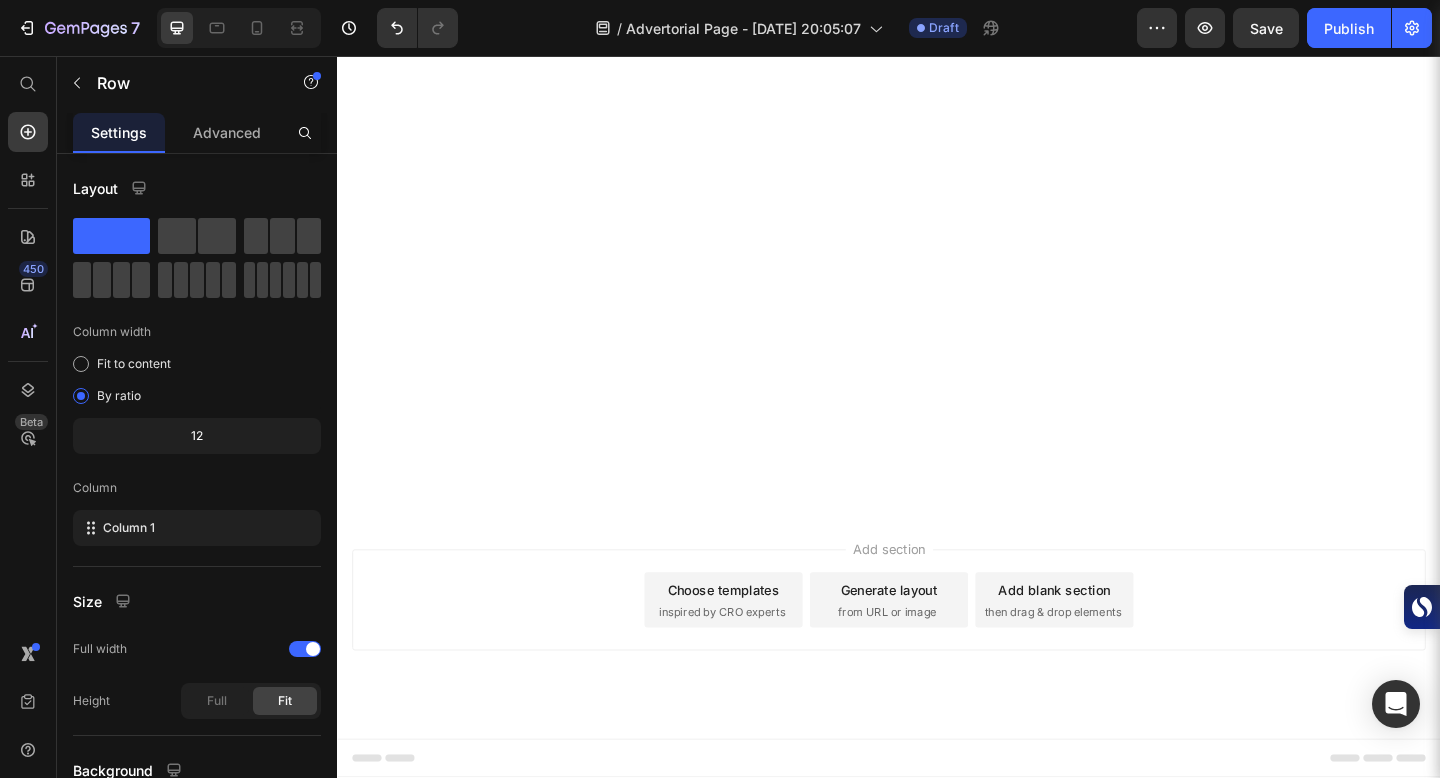 click on "Differentiation Point 8 Text block" at bounding box center (476, -1643) 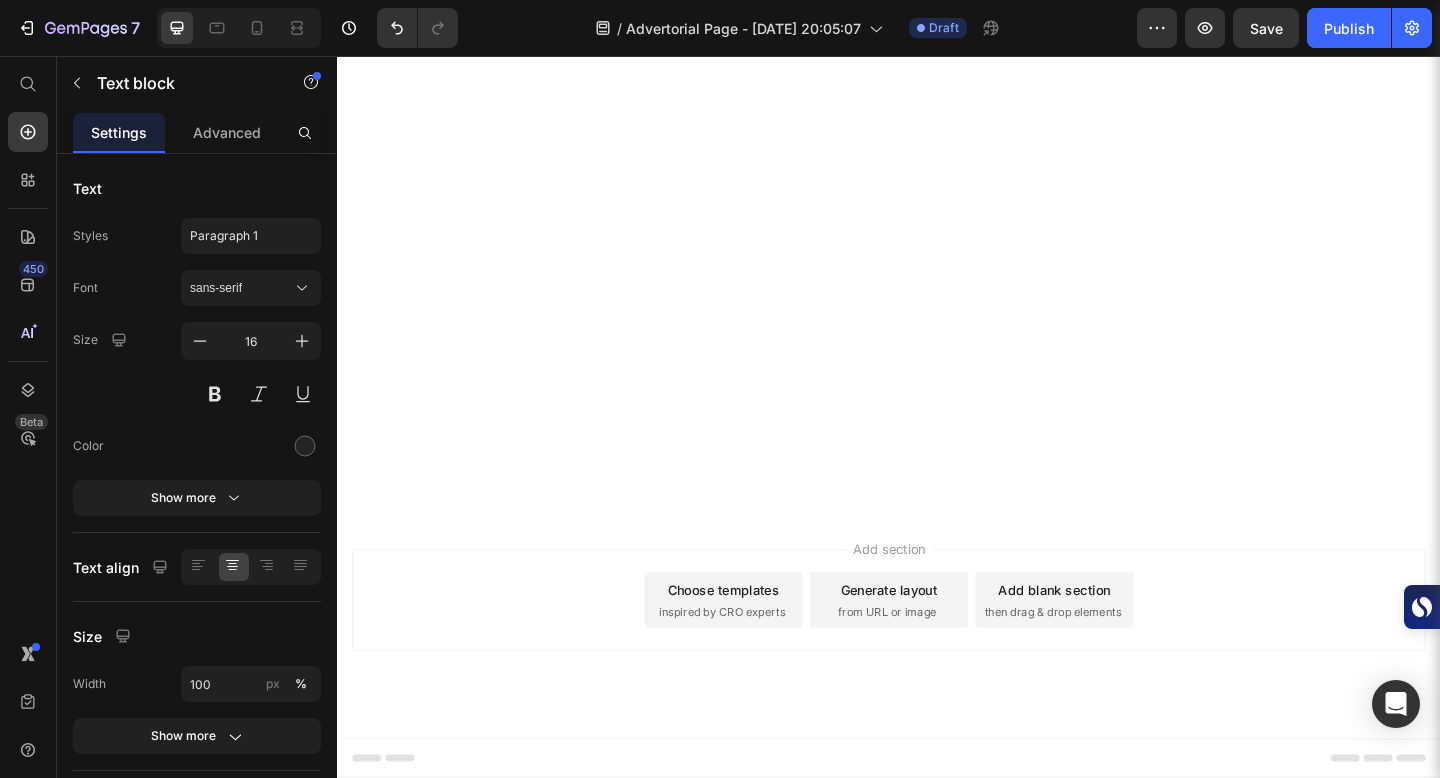 click on "Icon" at bounding box center (722, -1752) 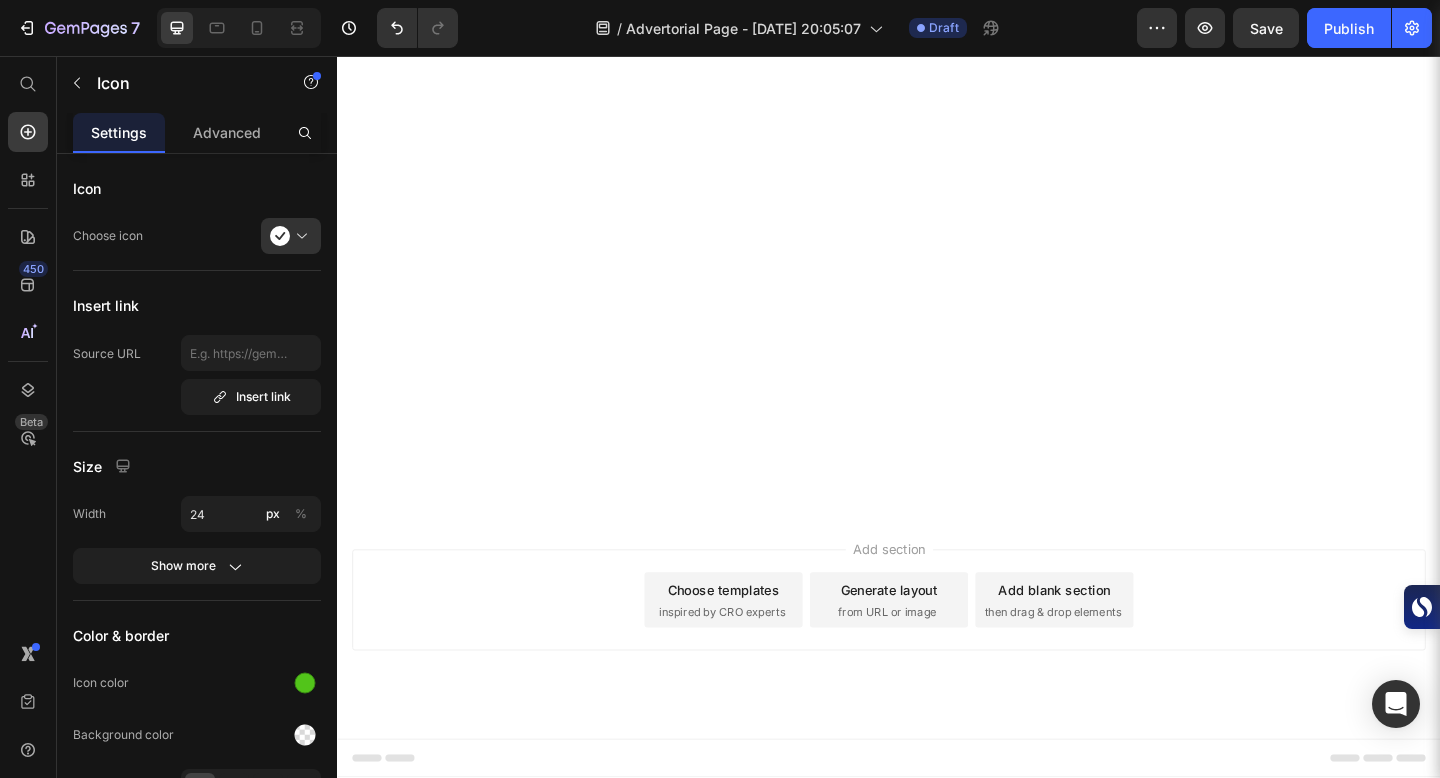 drag, startPoint x: 722, startPoint y: 687, endPoint x: 737, endPoint y: 647, distance: 42.72002 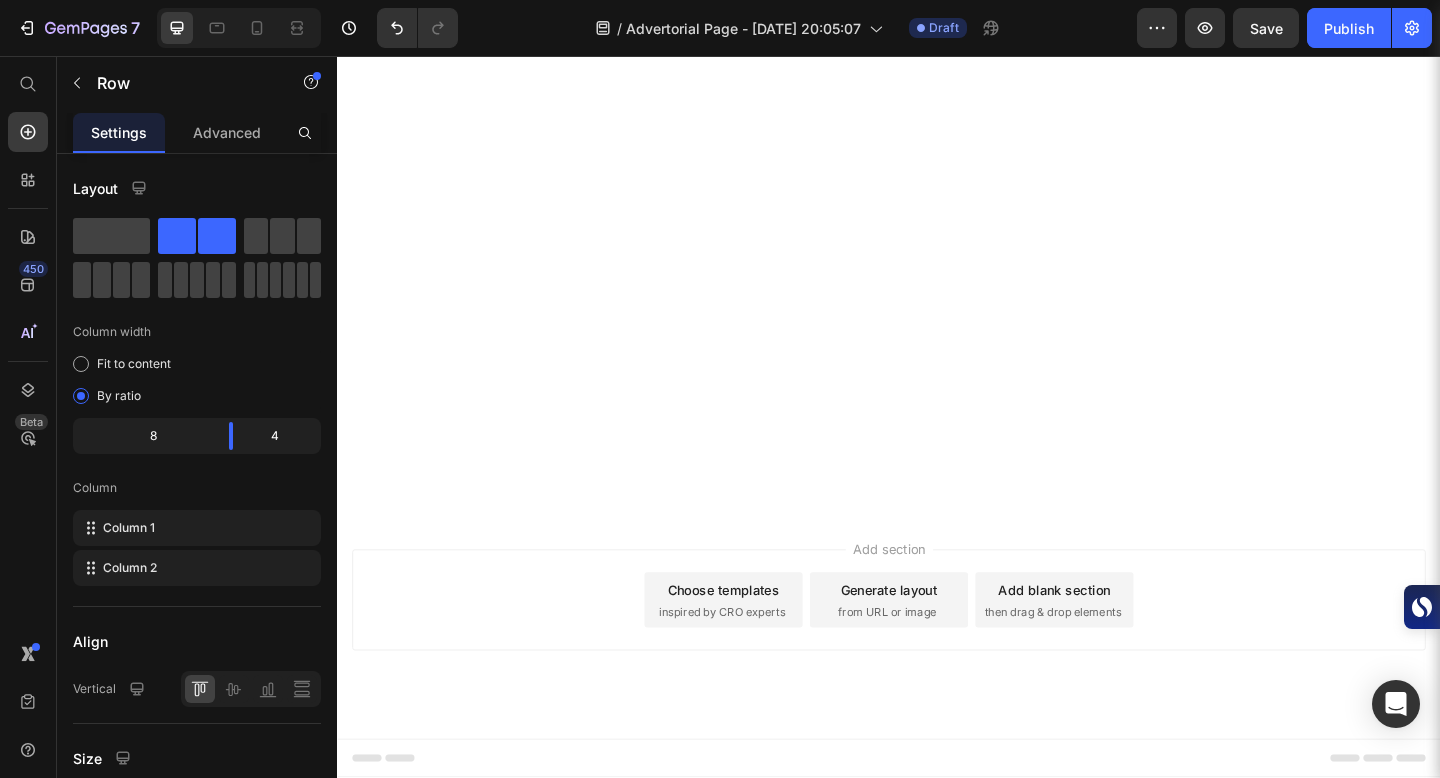 click on "Icon" at bounding box center [722, -1752] 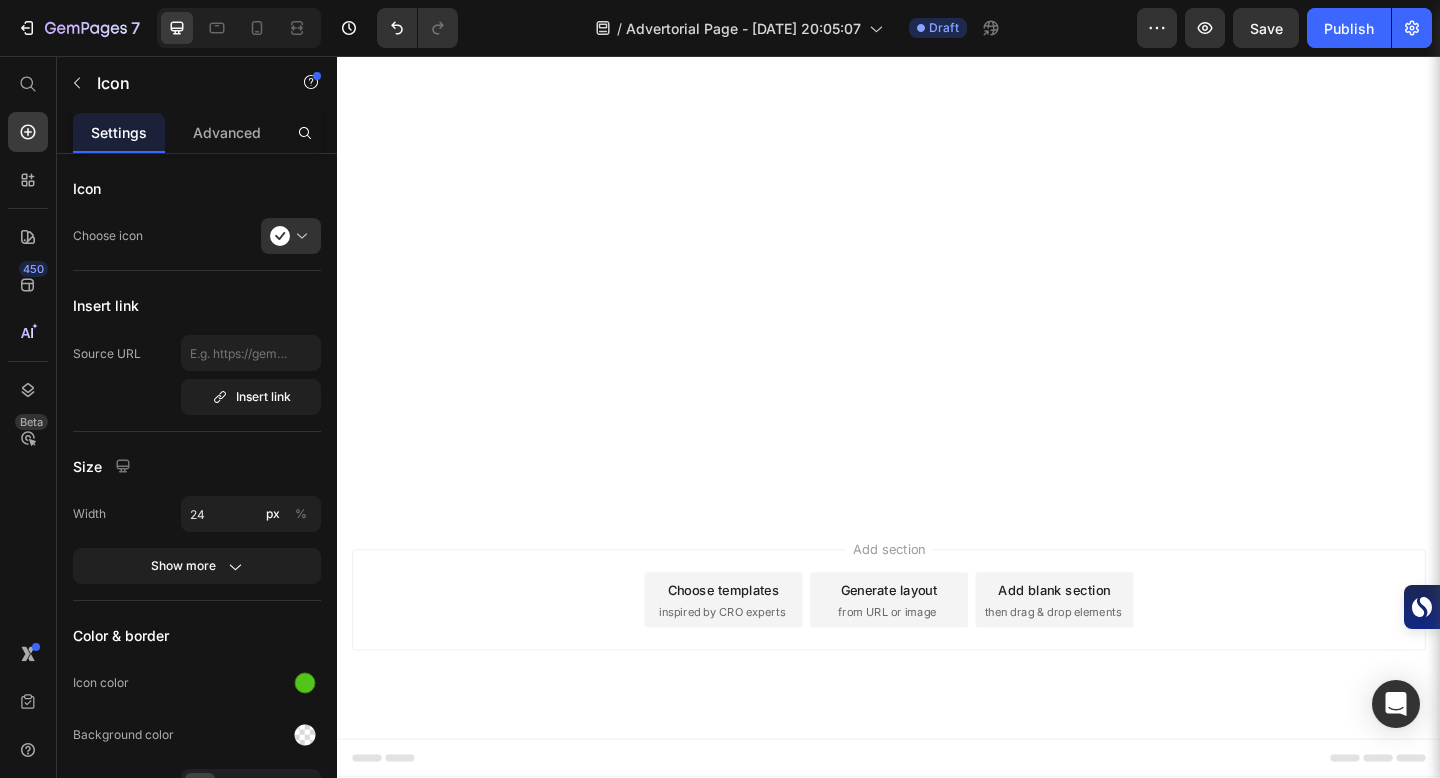 drag, startPoint x: 728, startPoint y: 667, endPoint x: 721, endPoint y: 694, distance: 27.89265 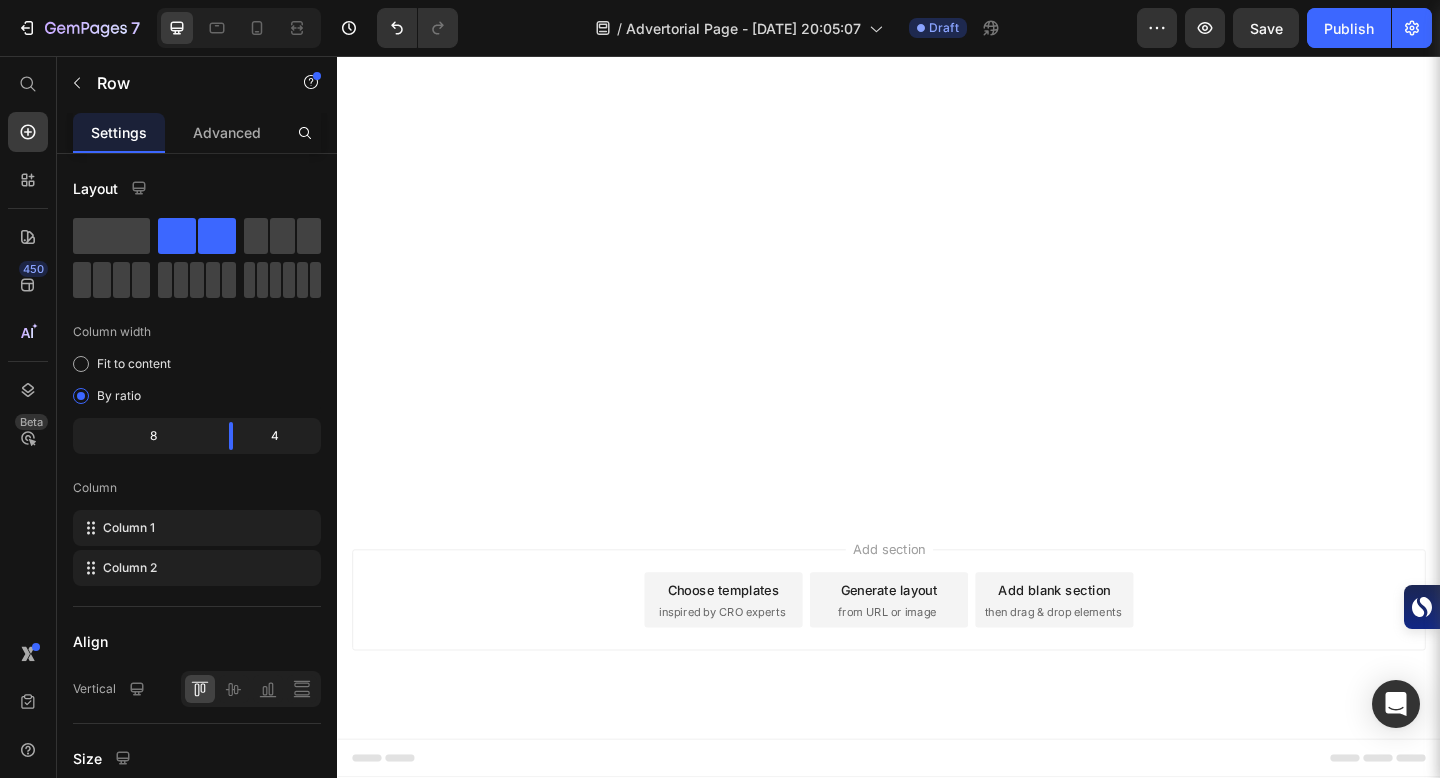 click on "Icon" at bounding box center [722, -1752] 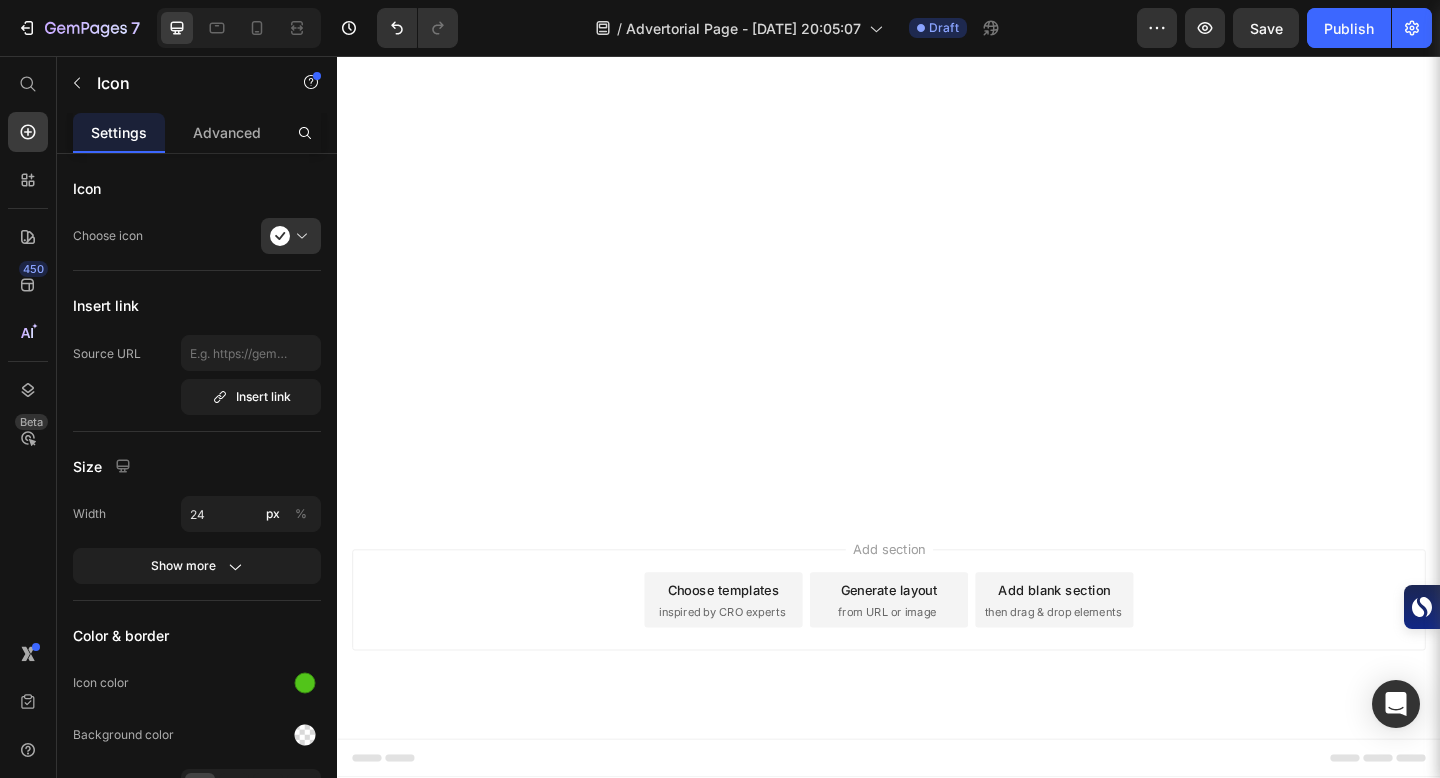 click on "Image Other Brands Heading
Icon Row
Icon Row
Icon Row
Icon Row
Icon Row
Icon Row
Icon Row
Icon Row" at bounding box center [967, -1960] 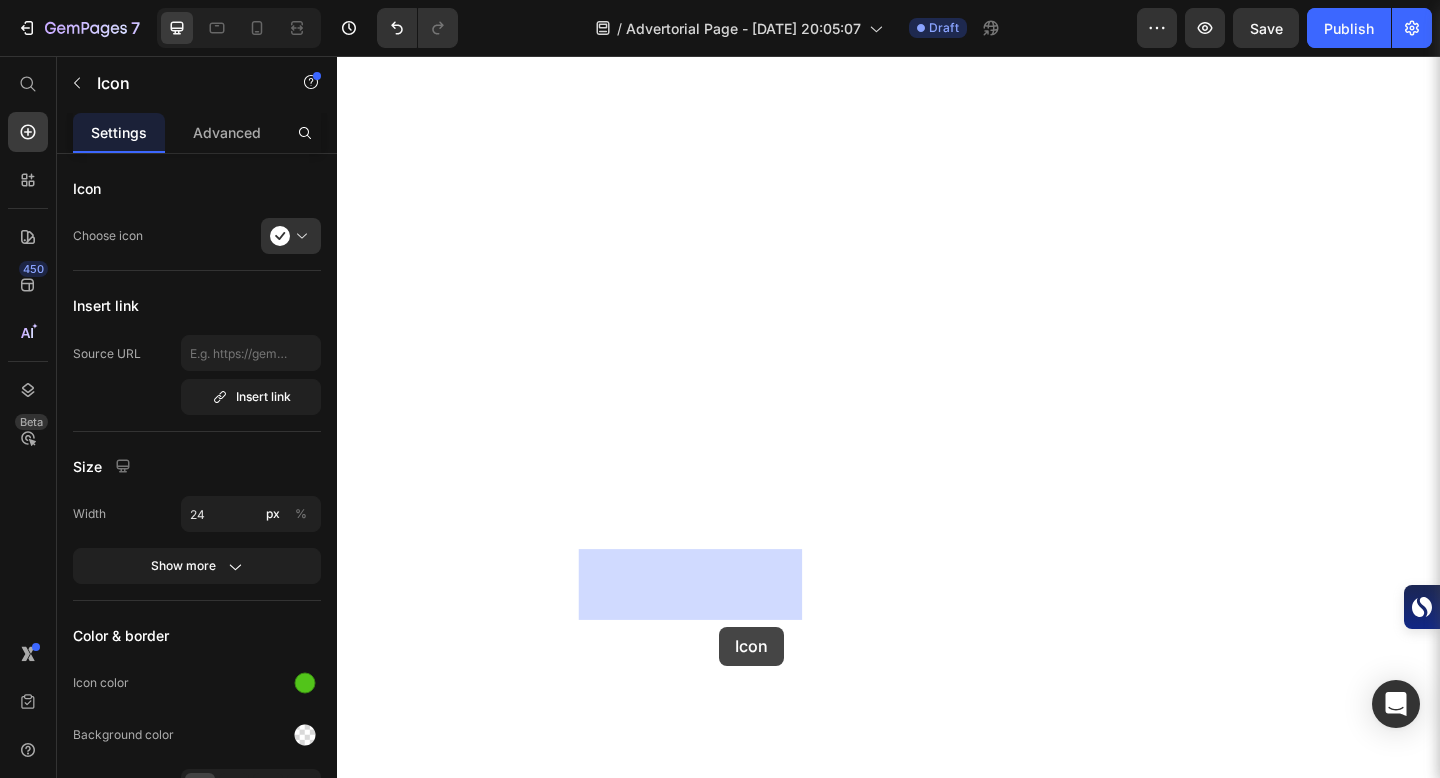 drag, startPoint x: 759, startPoint y: 635, endPoint x: 753, endPoint y: 677, distance: 42.426407 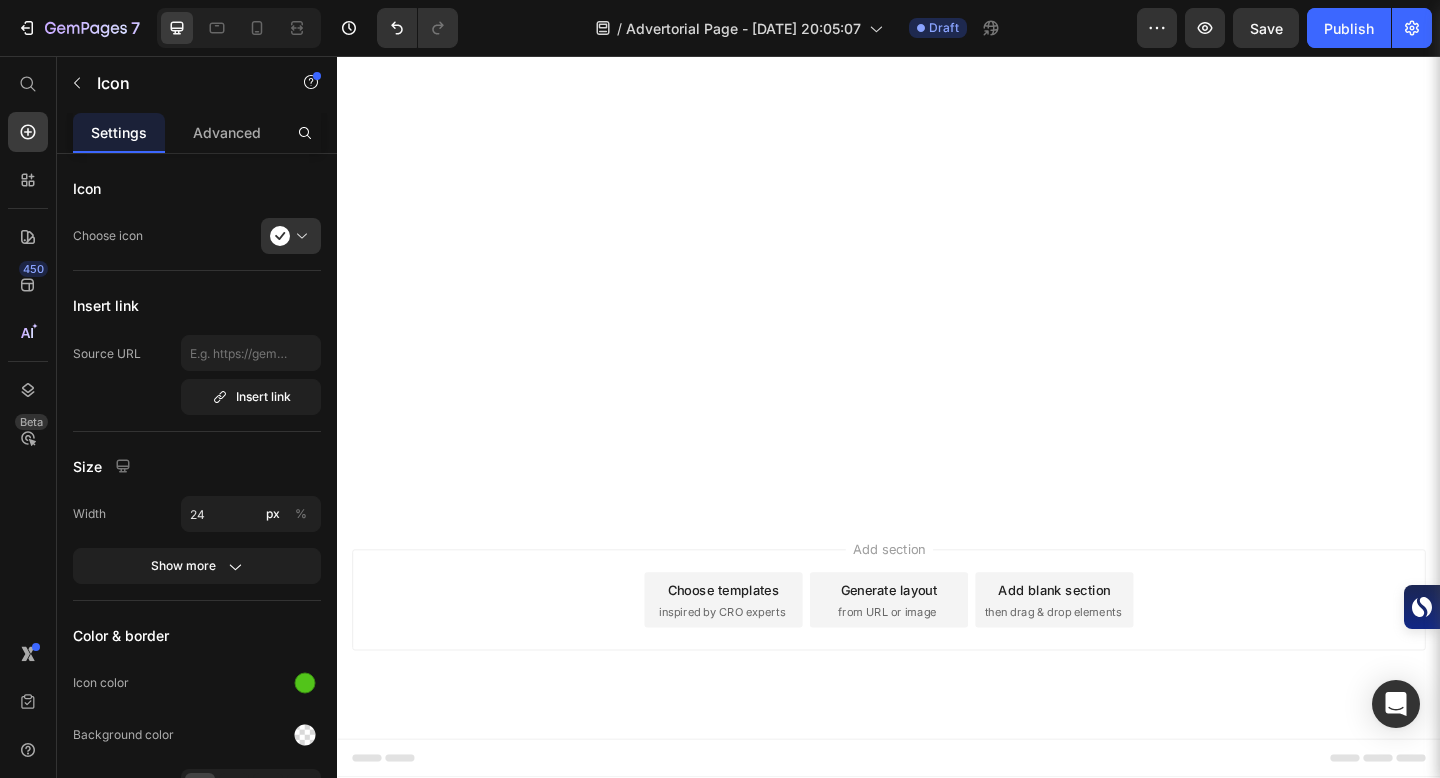 click on "[Heading 2] Compare with other products Heading                Title Line Differentiation Point 1 Text block Row Differentiation Point 2 Text block Row Differentiation Point 3 Text block Row Differentiation Point 4 Text block Row Differentiation Point 5 Text block Row Differentiation Point 6 Text block Row Differentiation Point 7 Text block Row Differentiation Point 8 Text block Row Image Nutragon Heading
Icon Row
Icon Row
Icon Row
Icon Row
Icon Row
Icon Row
Icon Row
Icon   30 Row Row Image Other Brands Heading
Icon Row
Icon Row
Icon Row
Icon Row
Icon Row
Icon Row
Icon Row
Icon Row Row  	   CHECK AVAILABILITY Button ✔️ 30-Day Money-Back Guarantee Text block [Heading 2] Achievements Heading Image Image Image Row [Heading 2] Show social proof Heading Icon" at bounding box center (937, -1410) 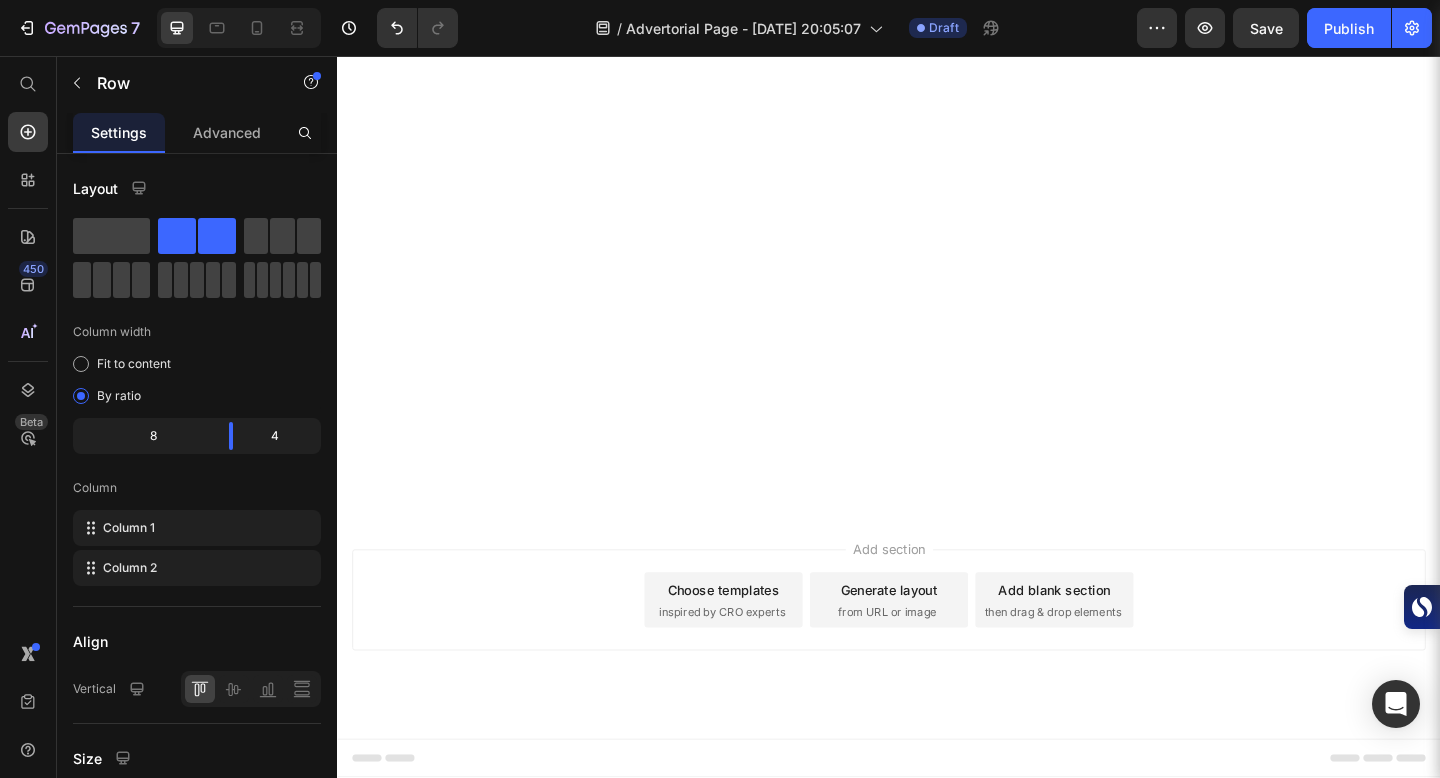 scroll, scrollTop: 7904, scrollLeft: 0, axis: vertical 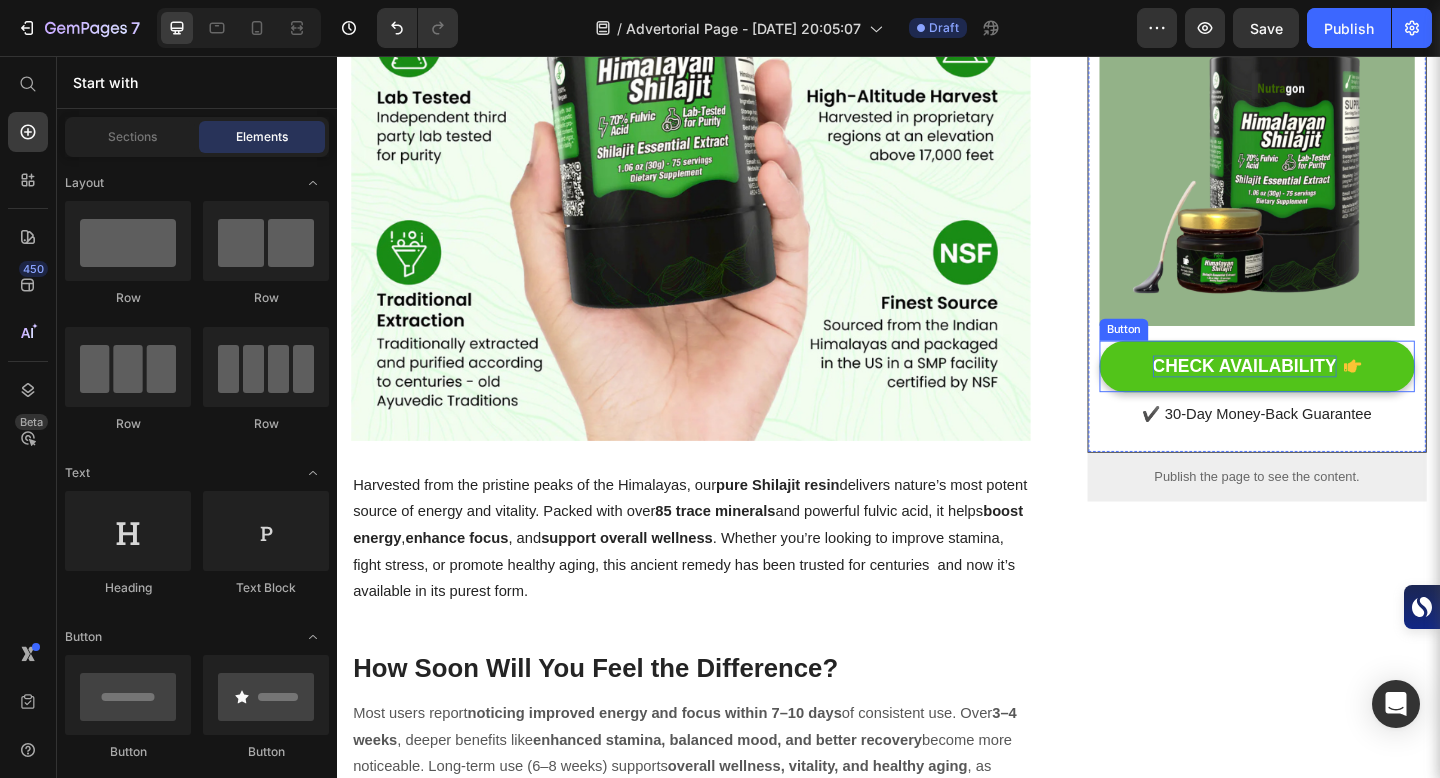 click on "CHECK AVAILABILITY" at bounding box center [1324, 394] 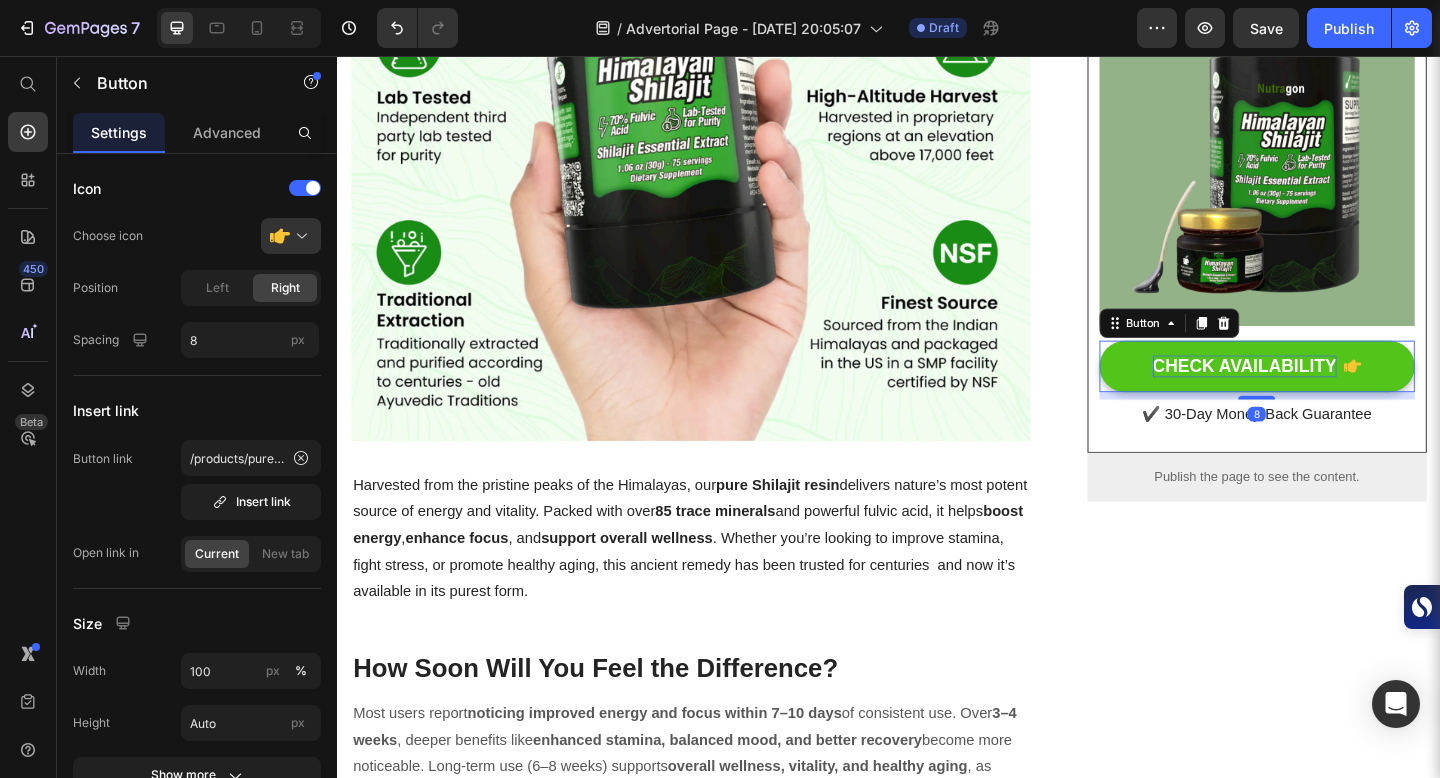 click on "CHECK AVAILABILITY" at bounding box center [1324, 394] 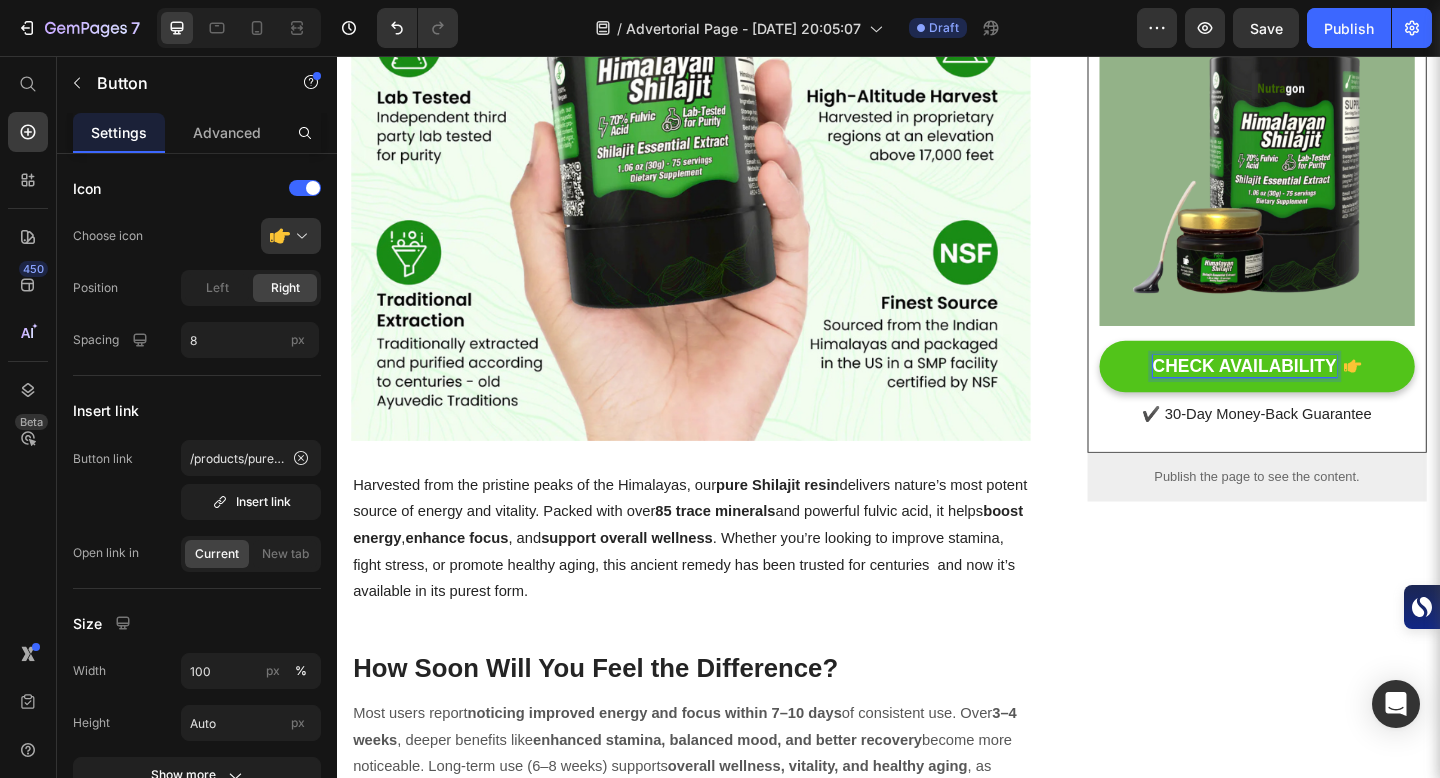 click on "CHECK AVAILABILITY" at bounding box center [1324, 394] 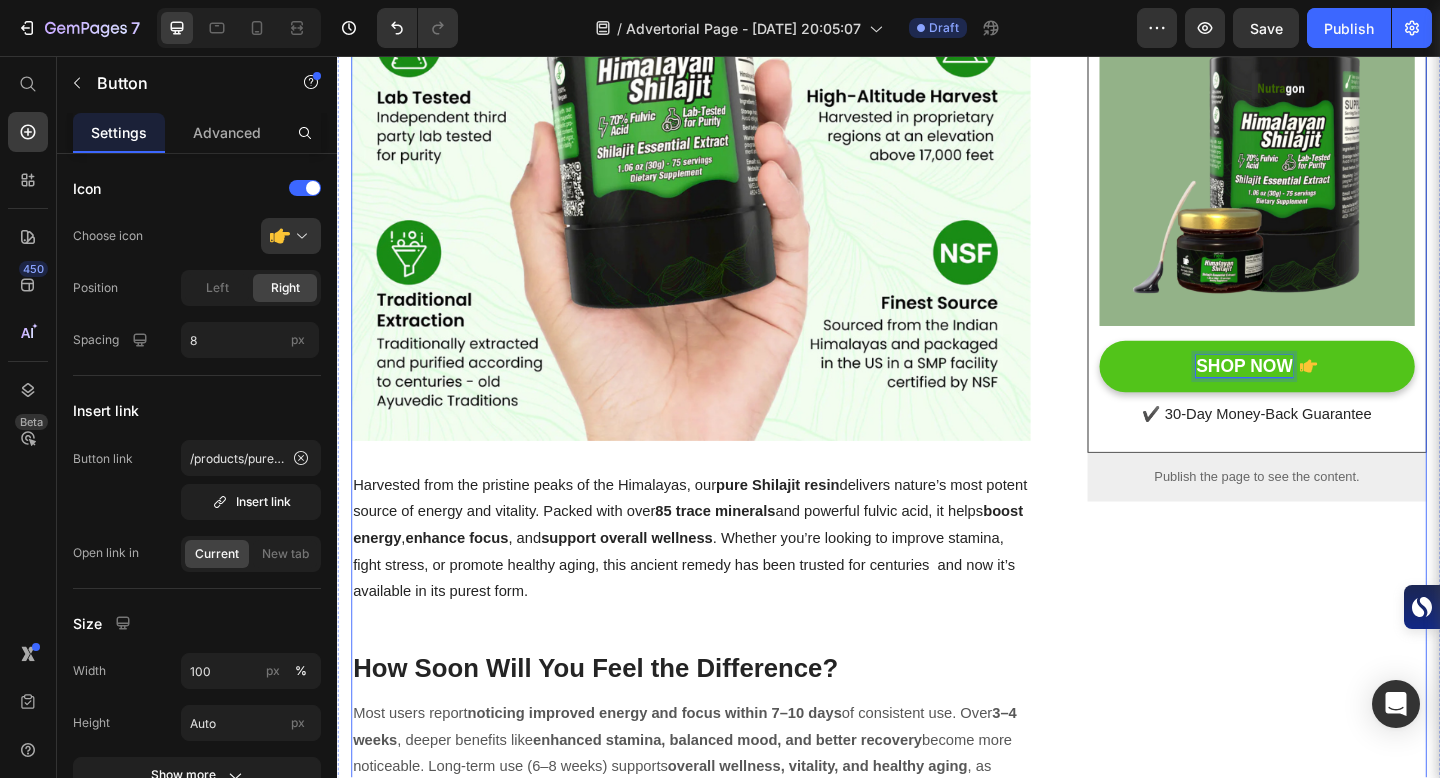 click on "Packed with Over 85 Trace Minerals for Peak Energy, Vitality & Mental Clarity. Heading
Icon Boosts Energy Text block
Icon Support Immunity Text block
Icon Reduce Stress  Text block
Icon Increase Stamina  Text block Icon List Row Image  	   SHOP NOW Button   8 ✔️ 30-Day Money-Back Guarantee Text block Row
Publish the page to see the content.
Sticky sidebar" at bounding box center [1337, 2064] 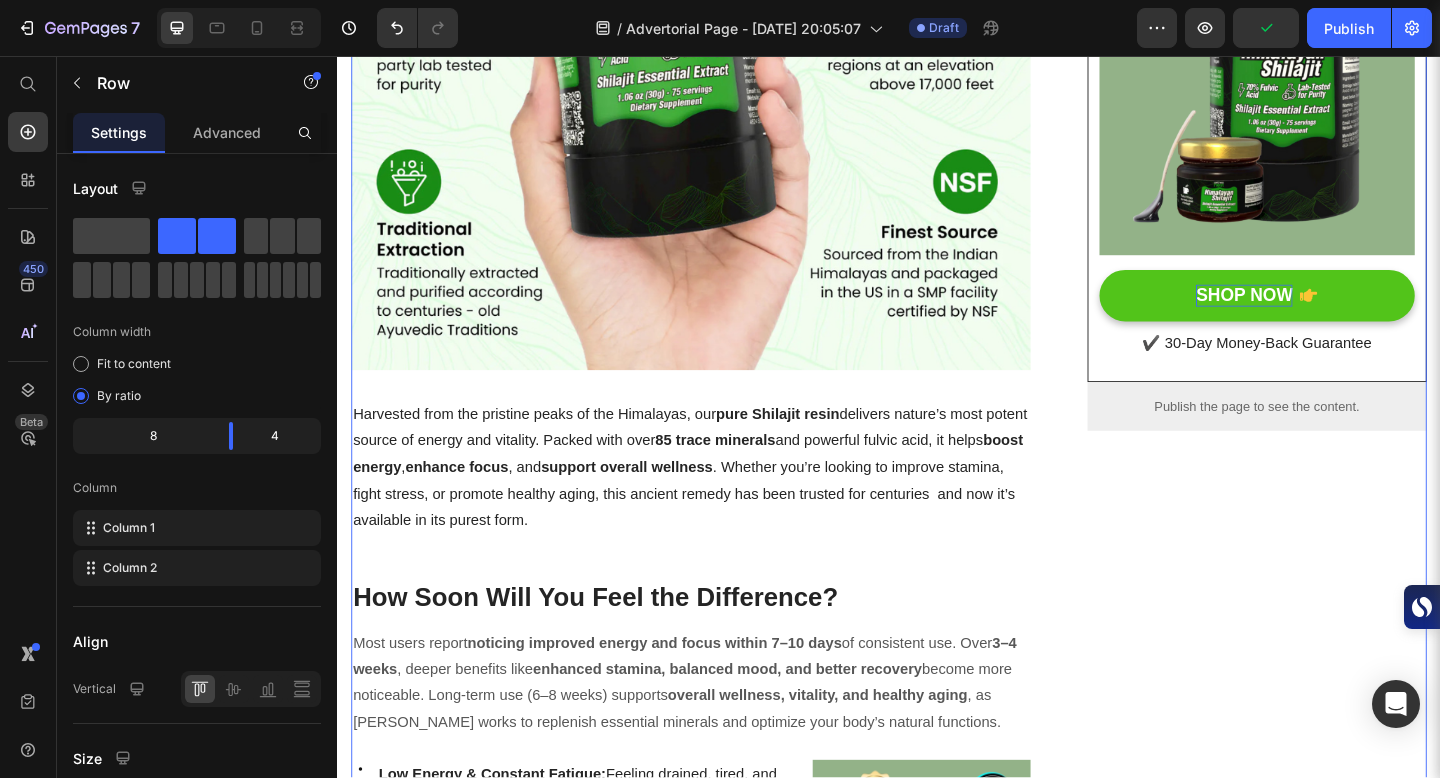 scroll, scrollTop: 706, scrollLeft: 0, axis: vertical 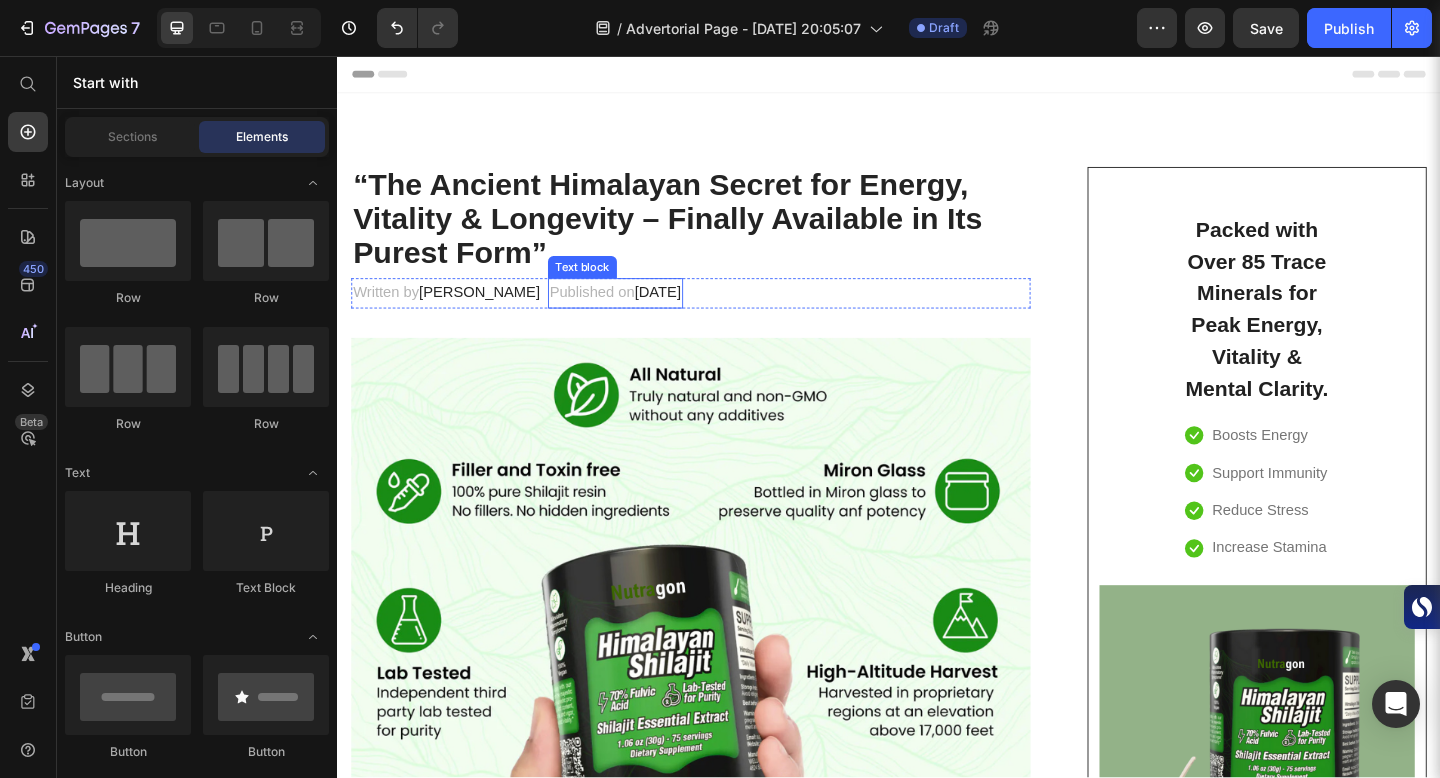 click on "February 28, 2023" at bounding box center [685, 313] 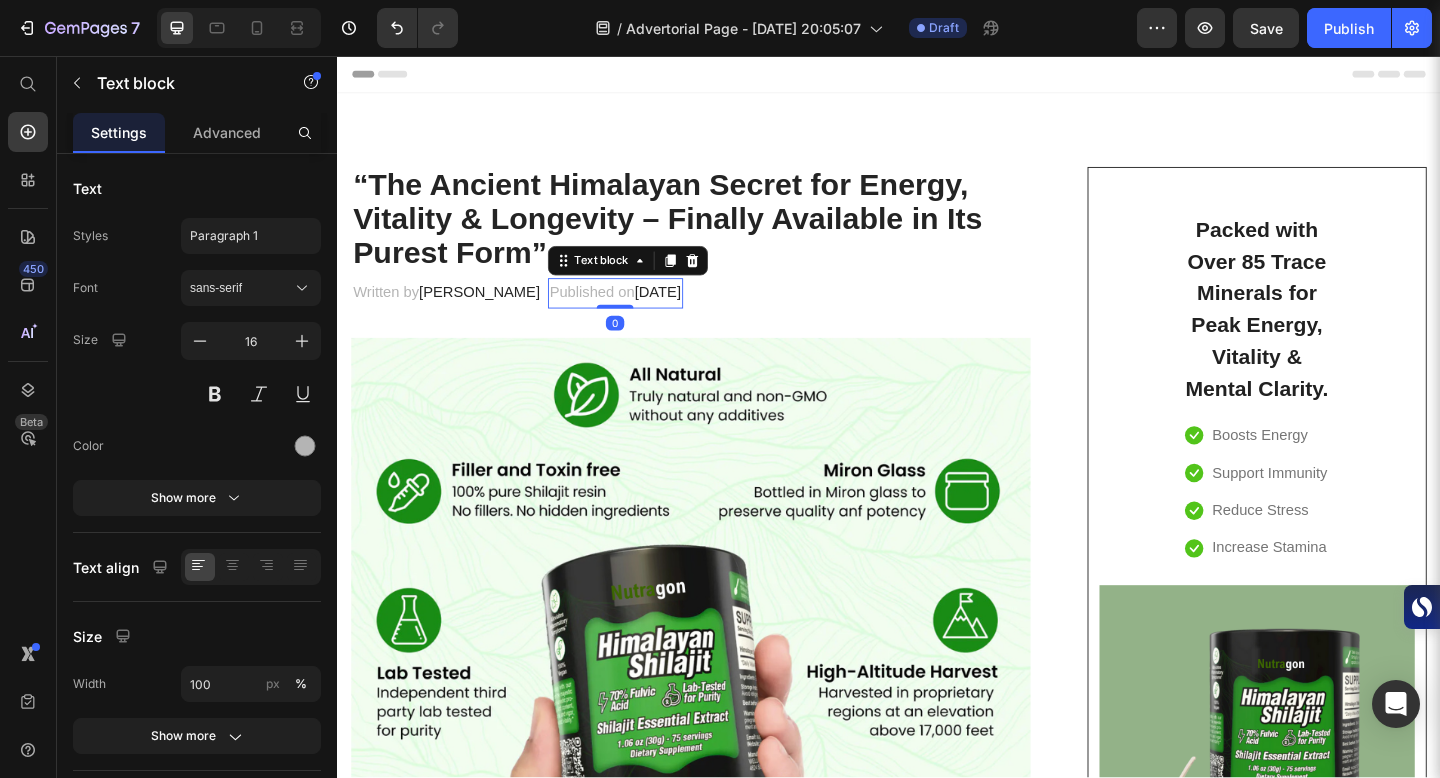 click on "February 28, 2023" at bounding box center [685, 313] 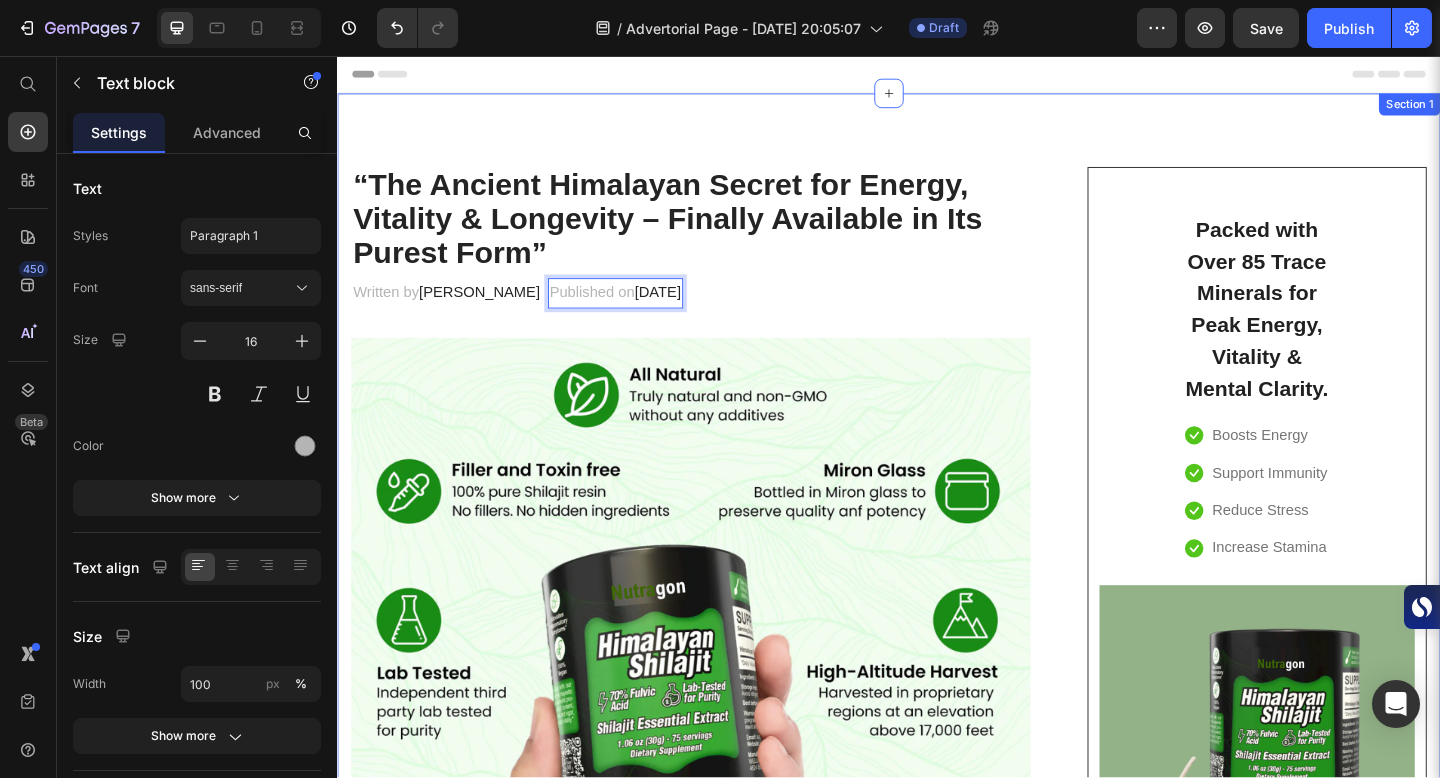 click on "“The Ancient Himalayan Secret for Energy, Vitality & Longevity – Finally Available in Its Purest Form” Heading Written by  Dr.Marcus   Text block Published on  February 28, 2025 Text block   0 Row Image Harvested from the pristine peaks of the Himalayas, our  pure Shilajit resin  delivers nature’s most potent source of energy and vitality. Packed with over  85 trace minerals  and powerful fulvic acid, it helps  boost energy ,  enhance focus , and  support overall wellness . Whether you’re looking to improve stamina, fight stress, or promote healthy aging, this ancient remedy has been trusted for centuries  and now it’s available in its purest form. Text block How Soon Will You Feel the Difference? Heading Most users report  noticing improved energy and focus within 7–10 days  of consistent use. Over  3–4 weeks , deeper benefits like  enhanced stamina, balanced mood, and better recovery  become more noticeable. Long-term use (6–8 weeks) supports  Text block
Icon Text block" at bounding box center [937, 2650] 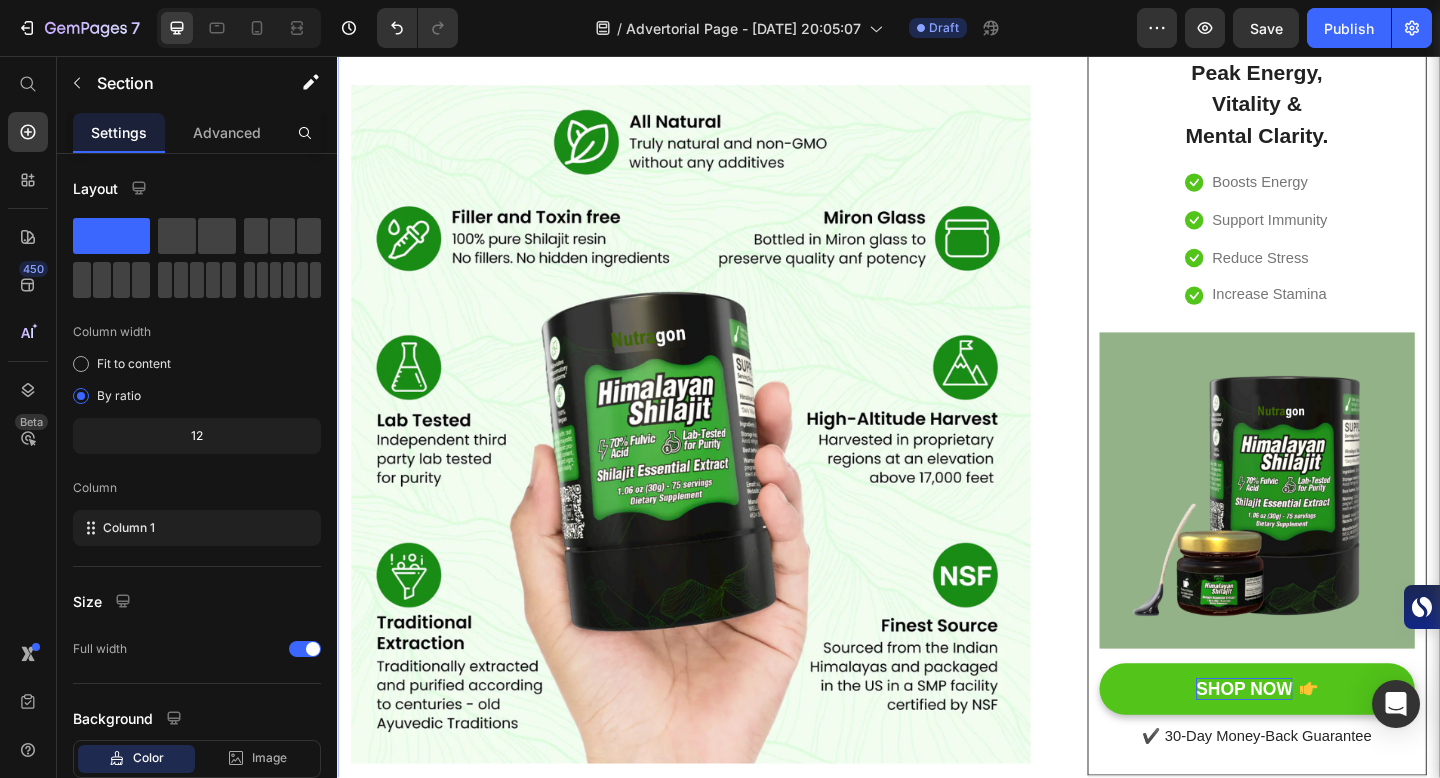 scroll, scrollTop: 280, scrollLeft: 0, axis: vertical 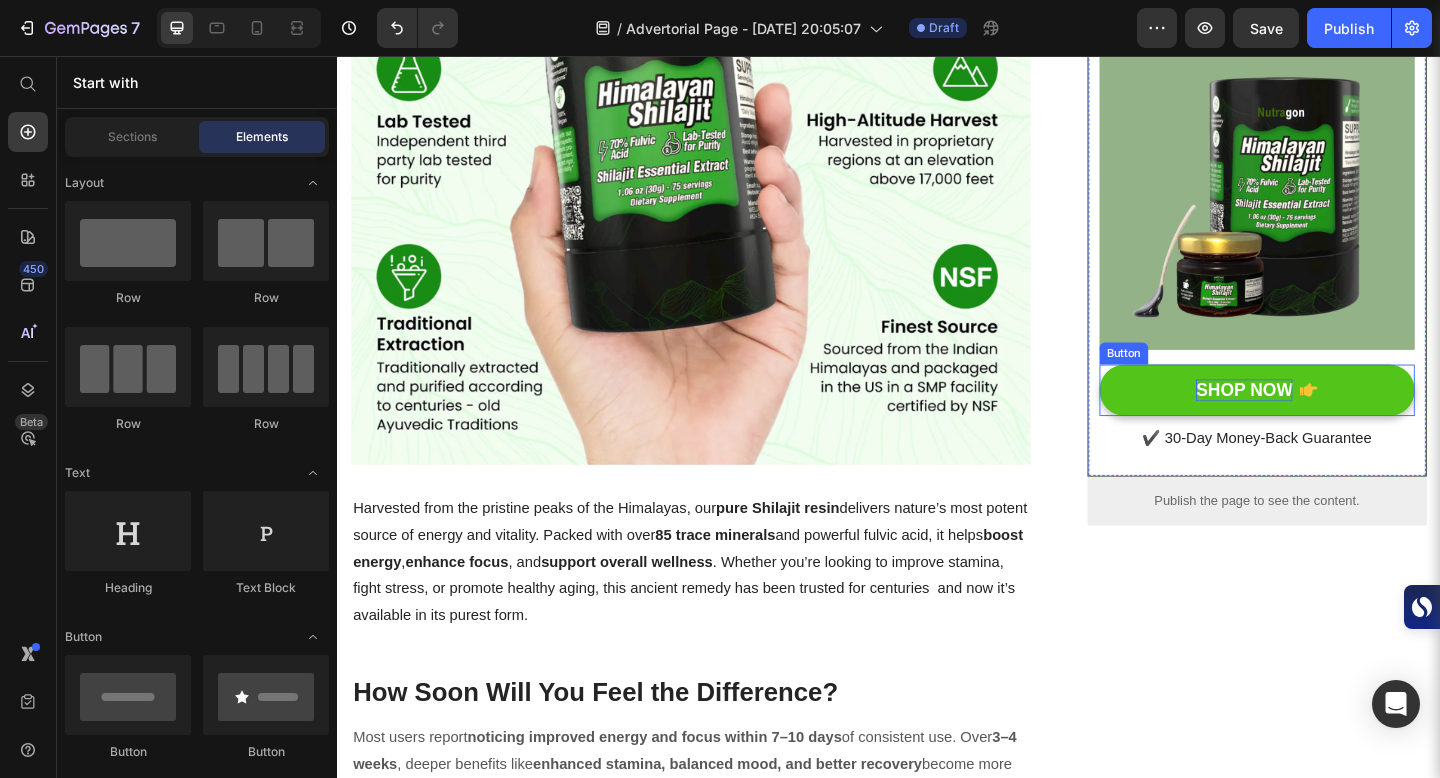 click on "SHOP NOW" at bounding box center (1323, 420) 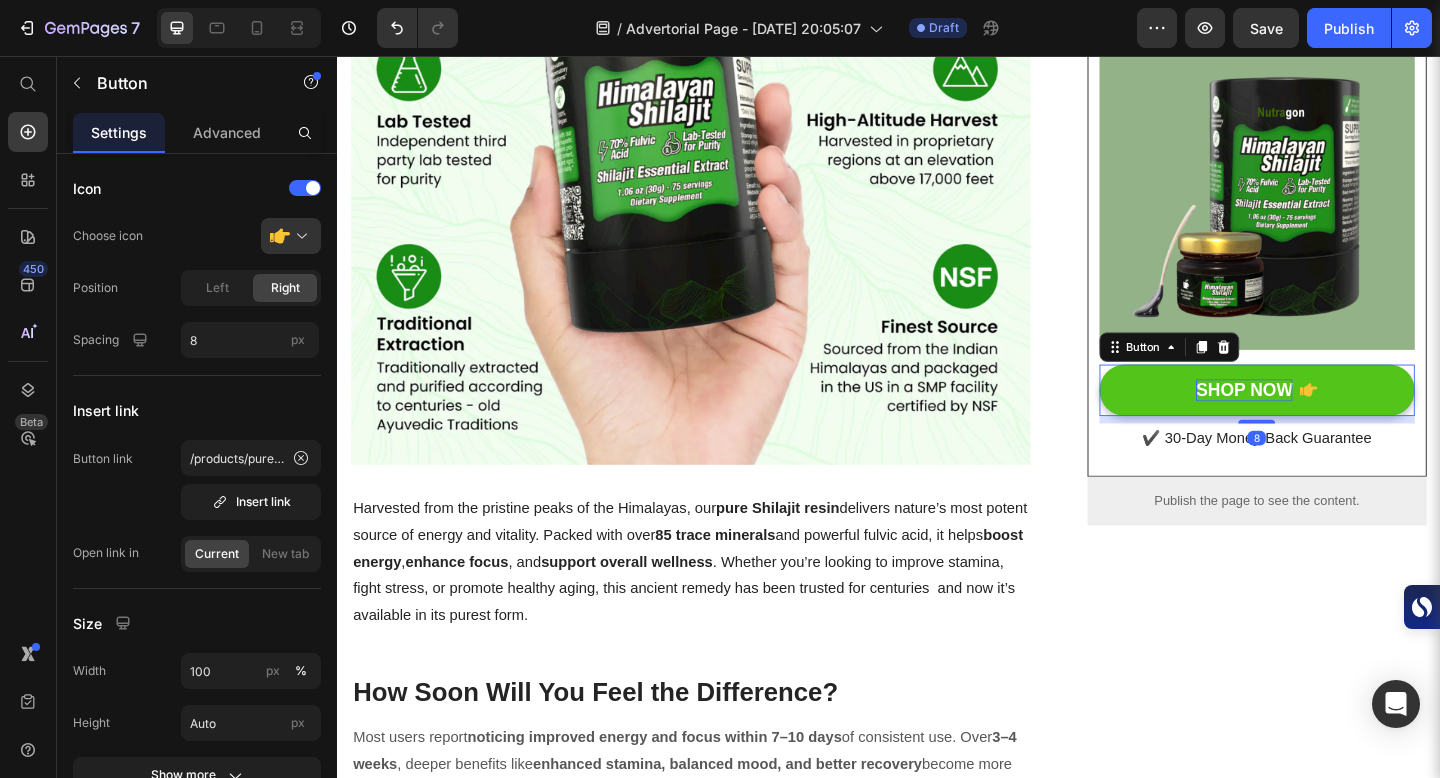click on "SHOP NOW" at bounding box center (1323, 420) 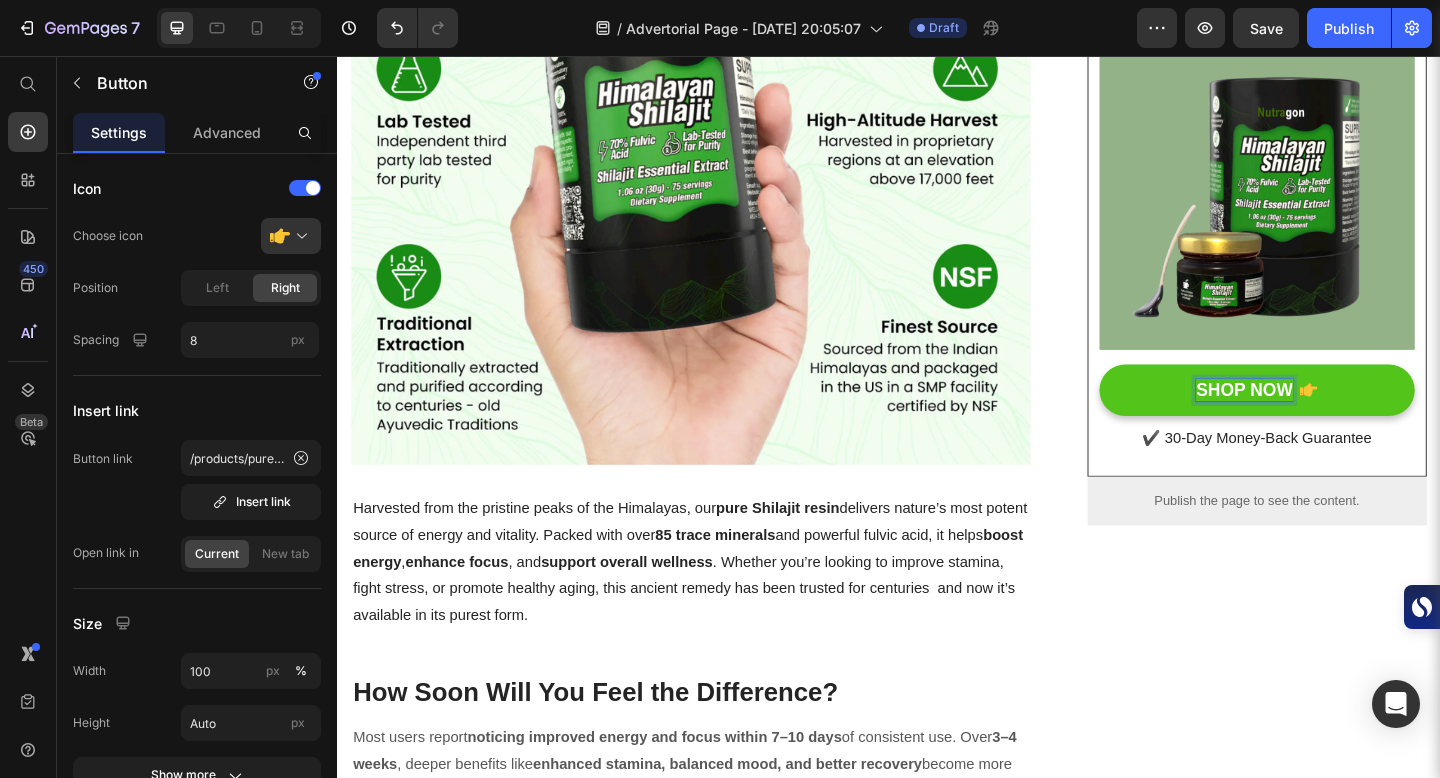 click on "SHOP NOW" at bounding box center [1323, 420] 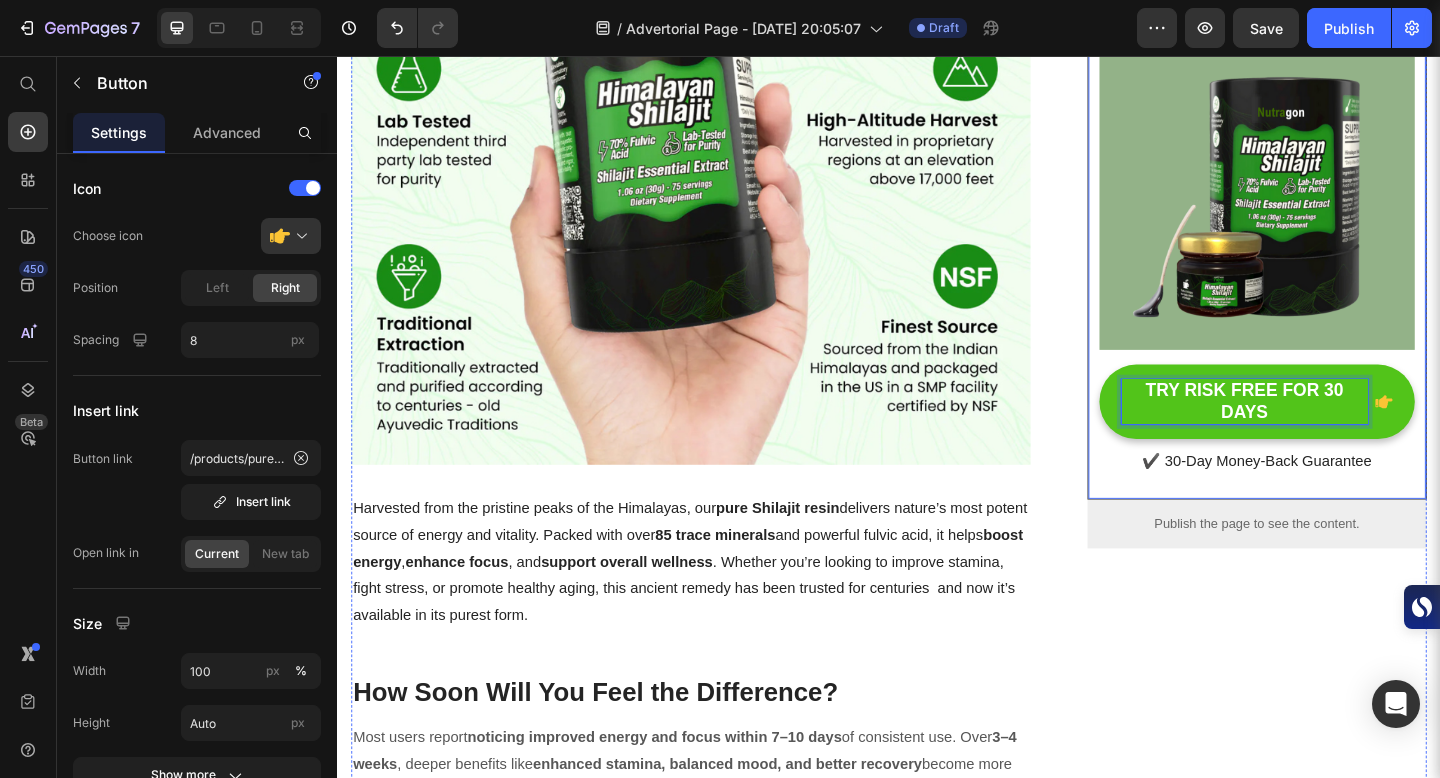 click on "Packed with Over 85 Trace Minerals for Peak Energy, Vitality & Mental Clarity. Heading
Icon Boosts Energy Text block
Icon Support Immunity Text block
Icon Reduce Stress  Text block
Icon Increase Stamina  Text block Icon List Row Image  	   TRY RISK FREE FOR 30 DAYS Button   8 ✔️ 30-Day Money-Back Guarantee Text block Row" at bounding box center (1337, 58) 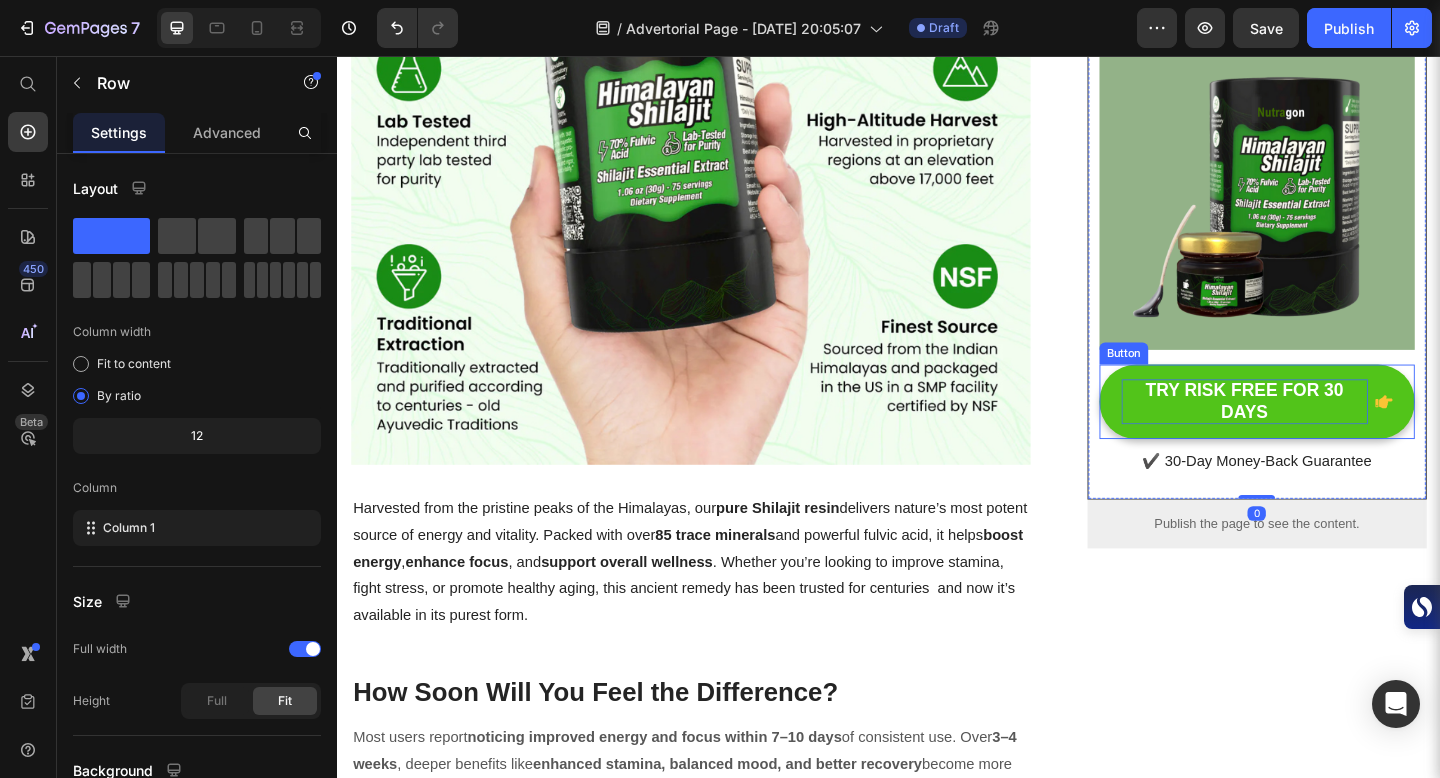 click on "TRY RISK FREE FOR 30 DAYS" at bounding box center [1324, 432] 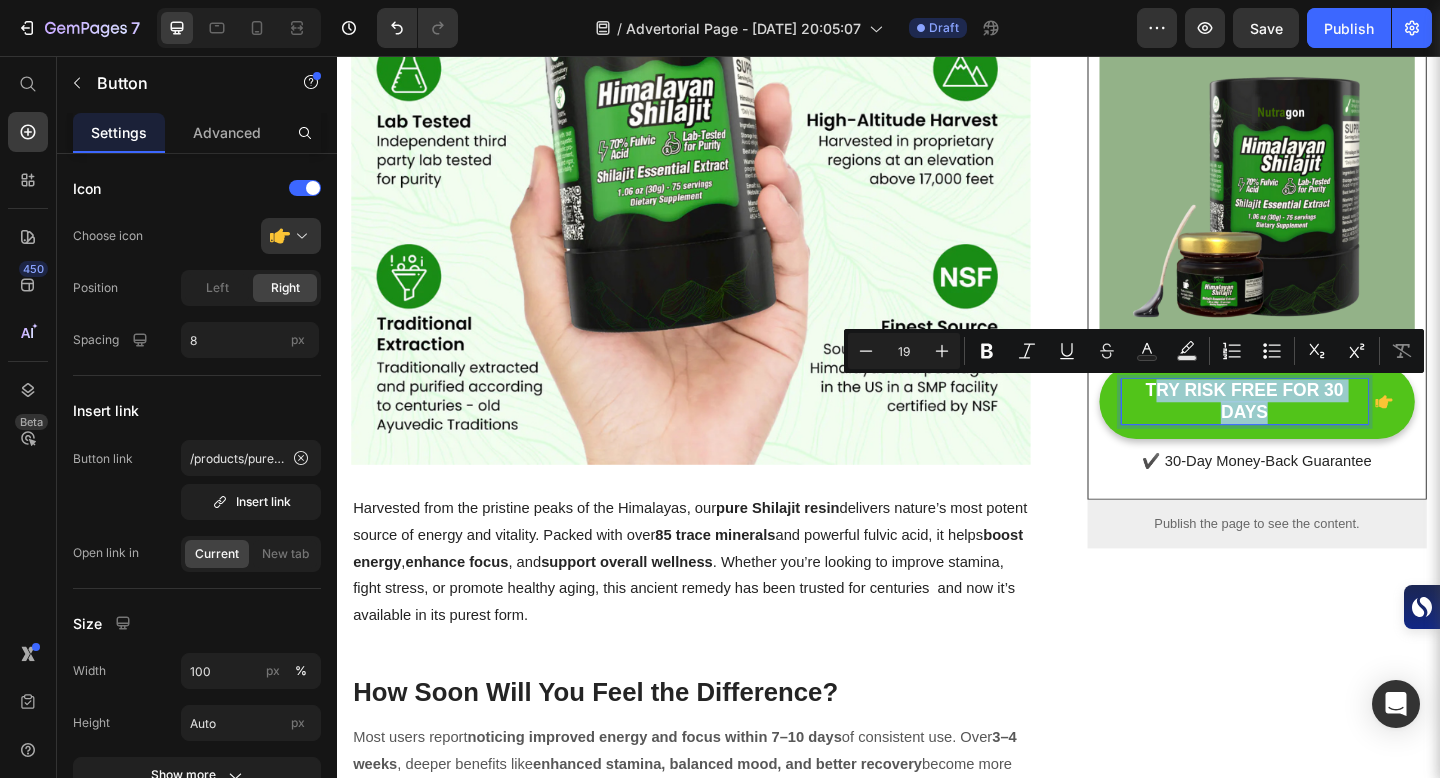 drag, startPoint x: 1221, startPoint y: 416, endPoint x: 1386, endPoint y: 440, distance: 166.73631 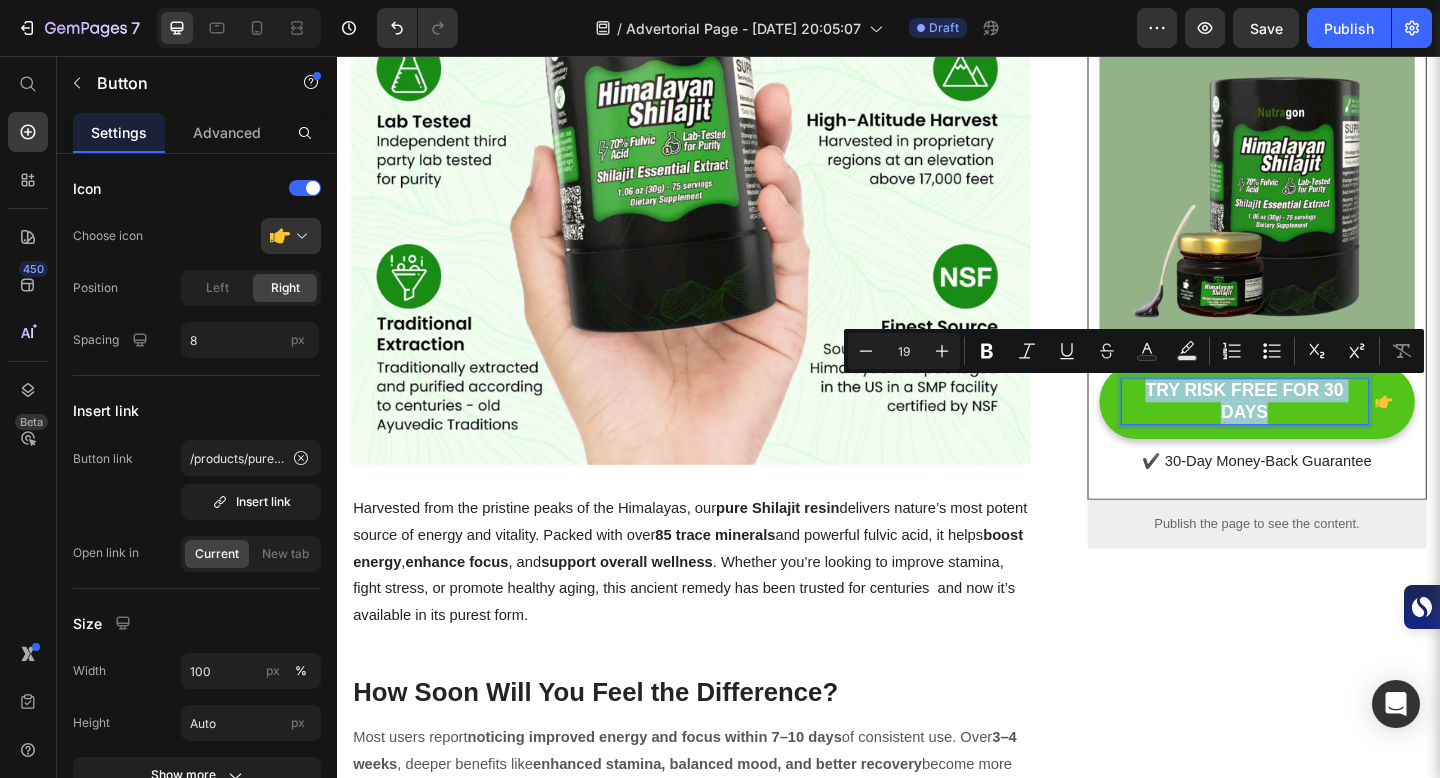 drag, startPoint x: 1211, startPoint y: 414, endPoint x: 1379, endPoint y: 454, distance: 172.69626 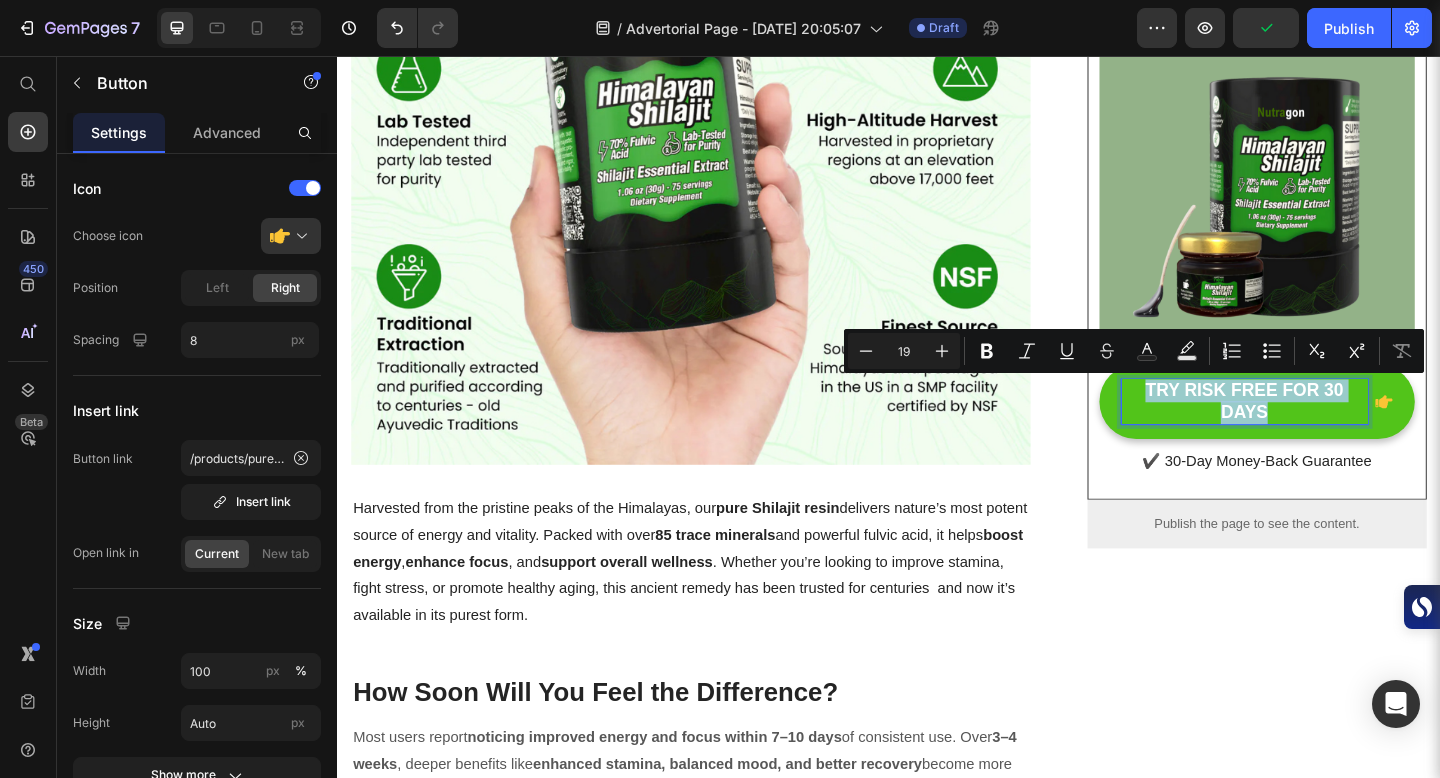 copy on "TRY RISK FREE FOR 30 DAYS" 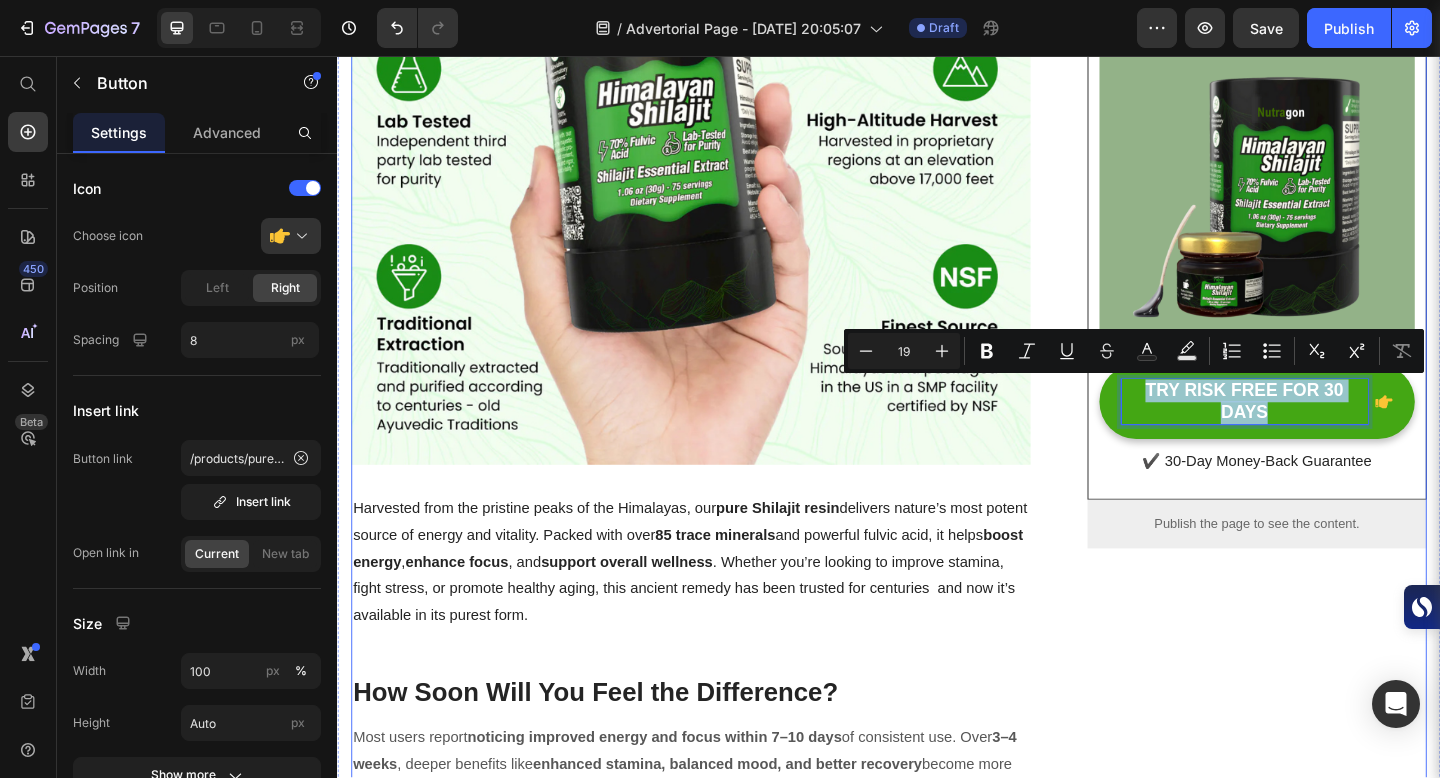 click on "“The Ancient Himalayan Secret for Energy, Vitality & Longevity – Finally Available in Its Purest Form” Heading Written by  Dr.Marcus   Text block Published on  February 28, 2025 Text block Row Image Harvested from the pristine peaks of the Himalayas, our  pure Shilajit resin  delivers nature’s most potent source of energy and vitality. Packed with over  85 trace minerals  and powerful fulvic acid, it helps  boost energy ,  enhance focus , and  support overall wellness . Whether you’re looking to improve stamina, fight stress, or promote healthy aging, this ancient remedy has been trusted for centuries  and now it’s available in its purest form. Text block How Soon Will You Feel the Difference? Heading Most users report  noticing improved energy and focus within 7–10 days  of consistent use. Over  3–4 weeks , deeper benefits like  enhanced stamina, balanced mood, and better recovery  become more noticeable. Long-term use (6–8 weeks) supports  overall wellness, vitality, and healthy aging" at bounding box center [937, 2789] 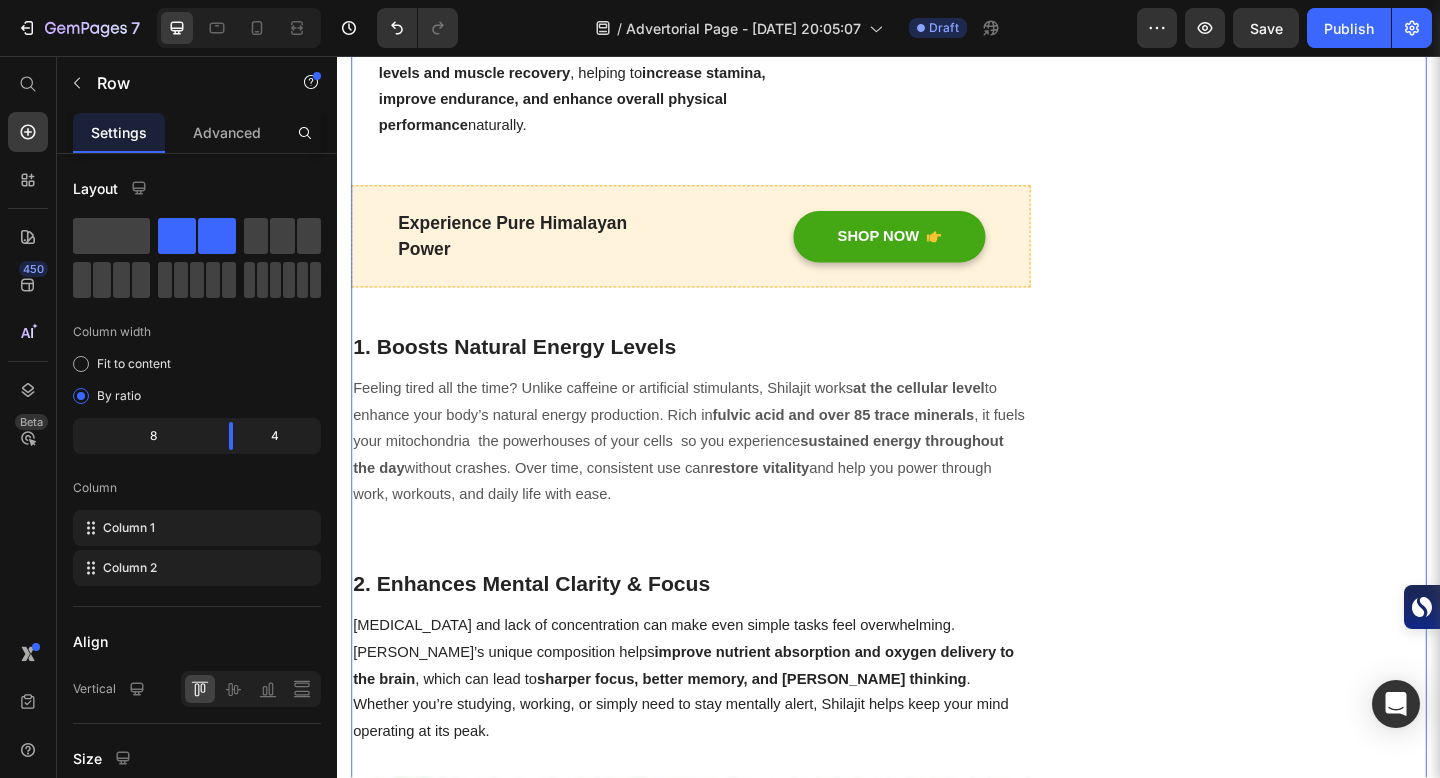 scroll, scrollTop: 2000, scrollLeft: 0, axis: vertical 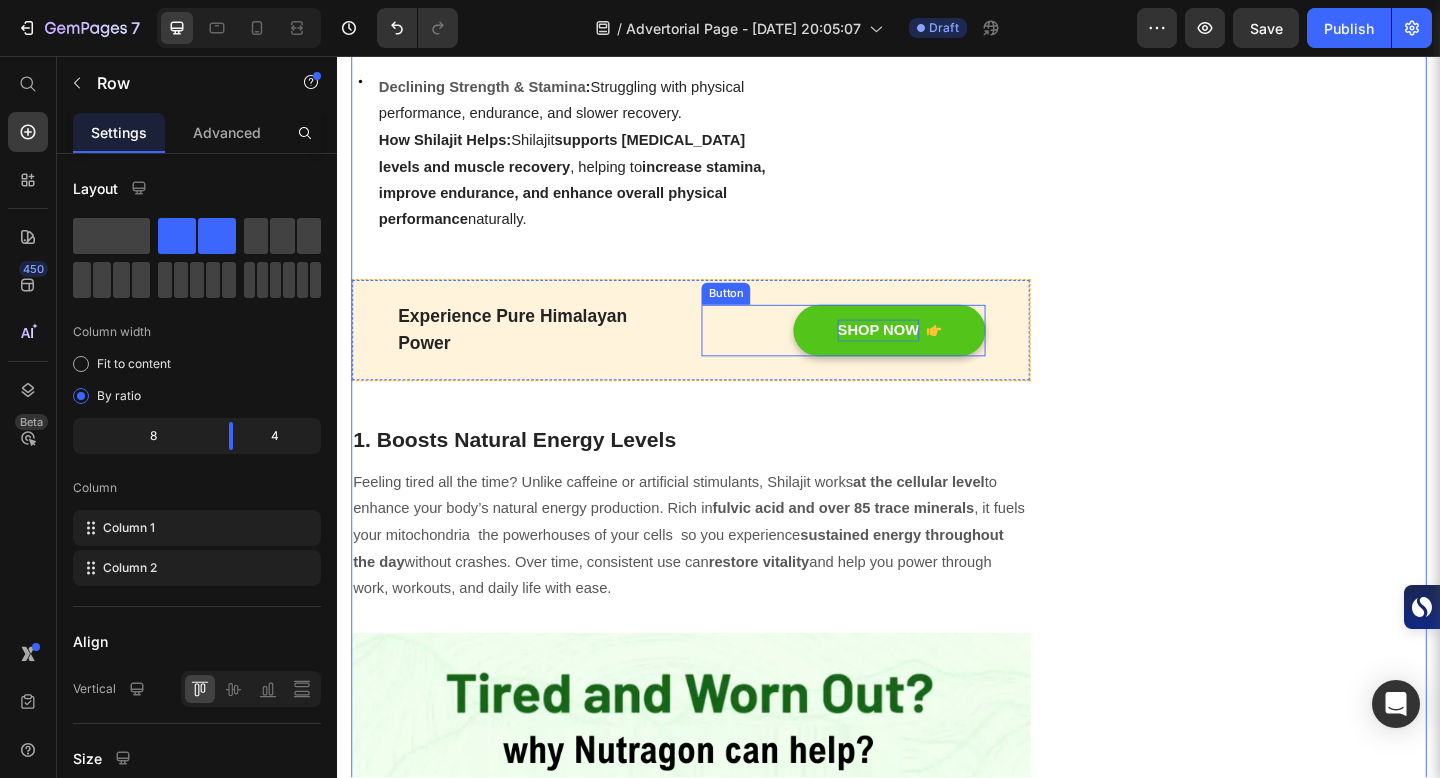 click on "SHOP NOW" at bounding box center [925, 355] 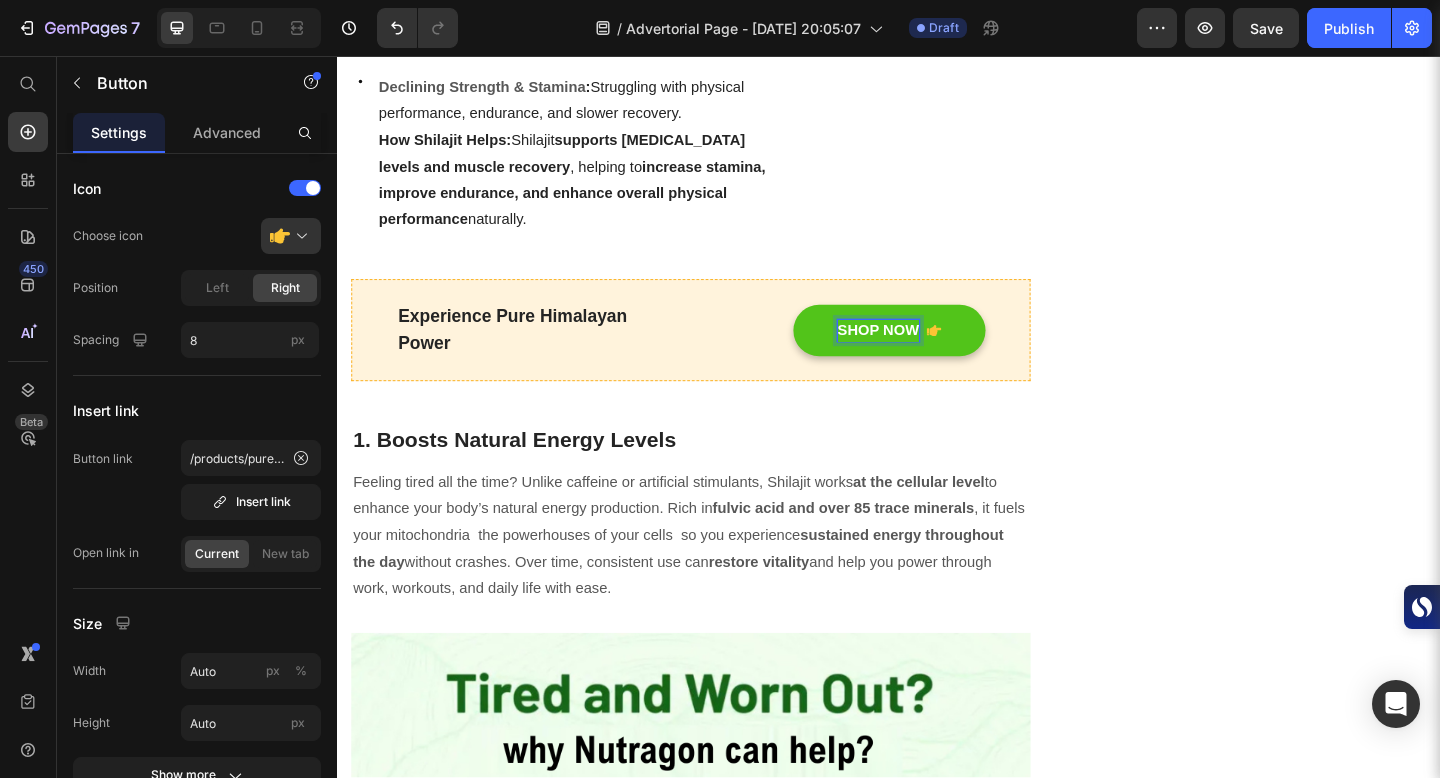 click on "SHOP NOW" at bounding box center [925, 355] 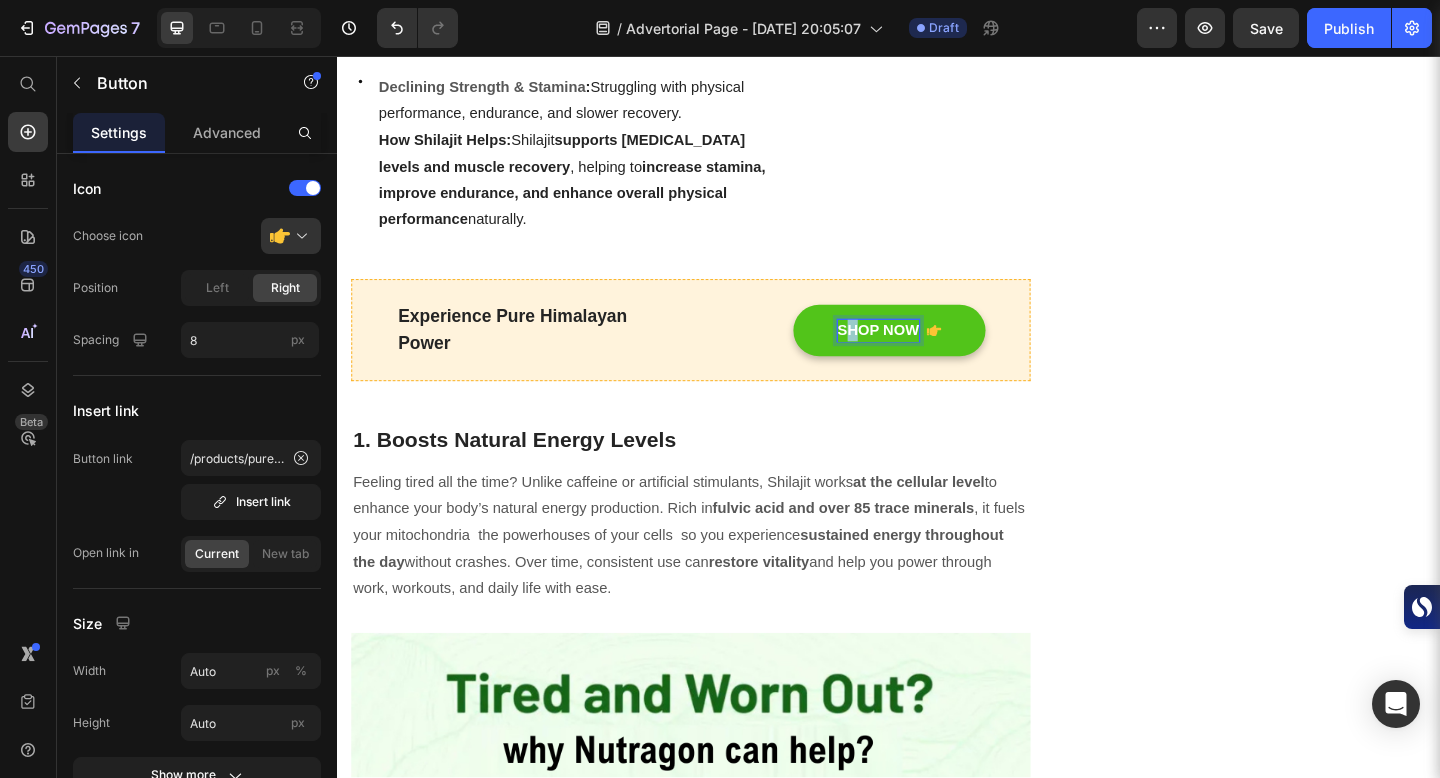 drag, startPoint x: 888, startPoint y: 317, endPoint x: 898, endPoint y: 318, distance: 10.049875 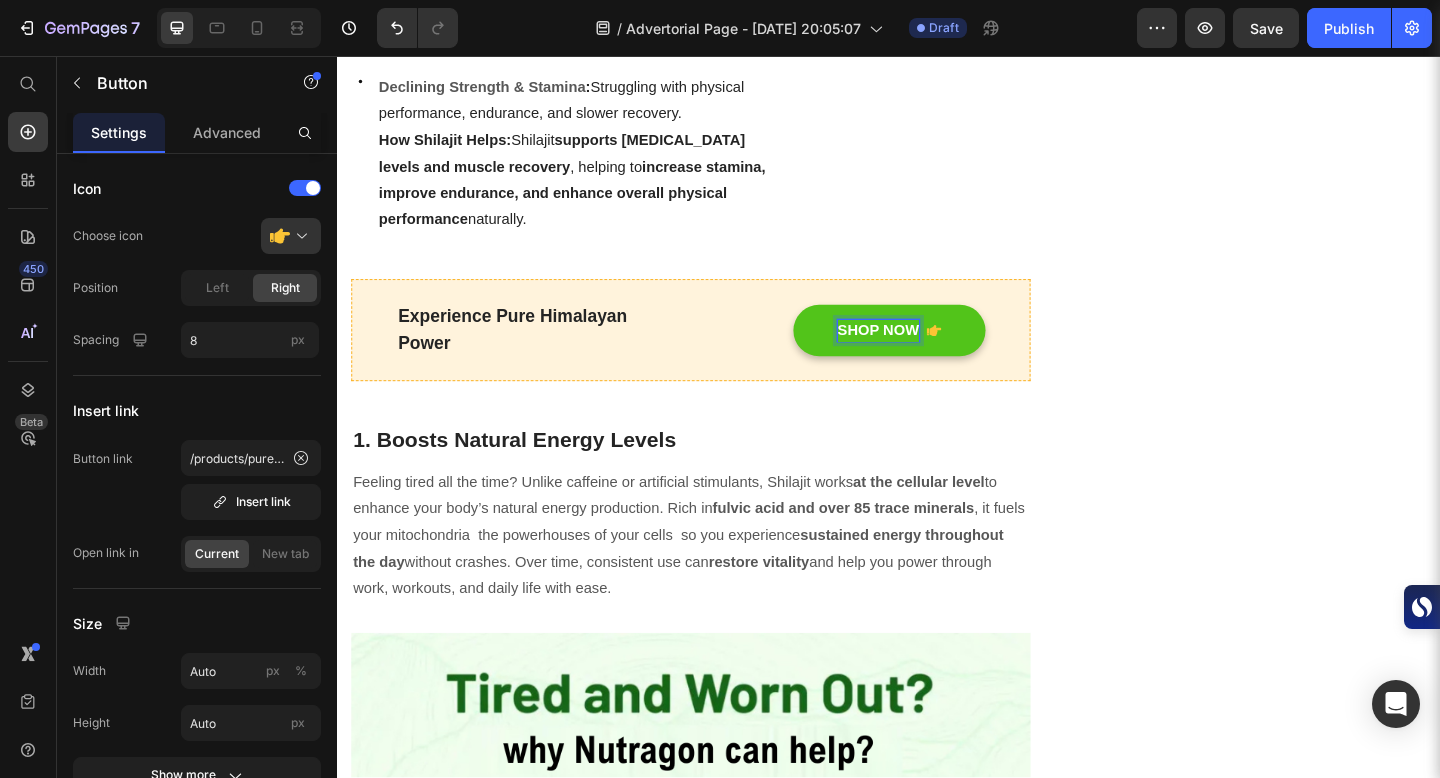 click on "SHOP NOW" at bounding box center [925, 355] 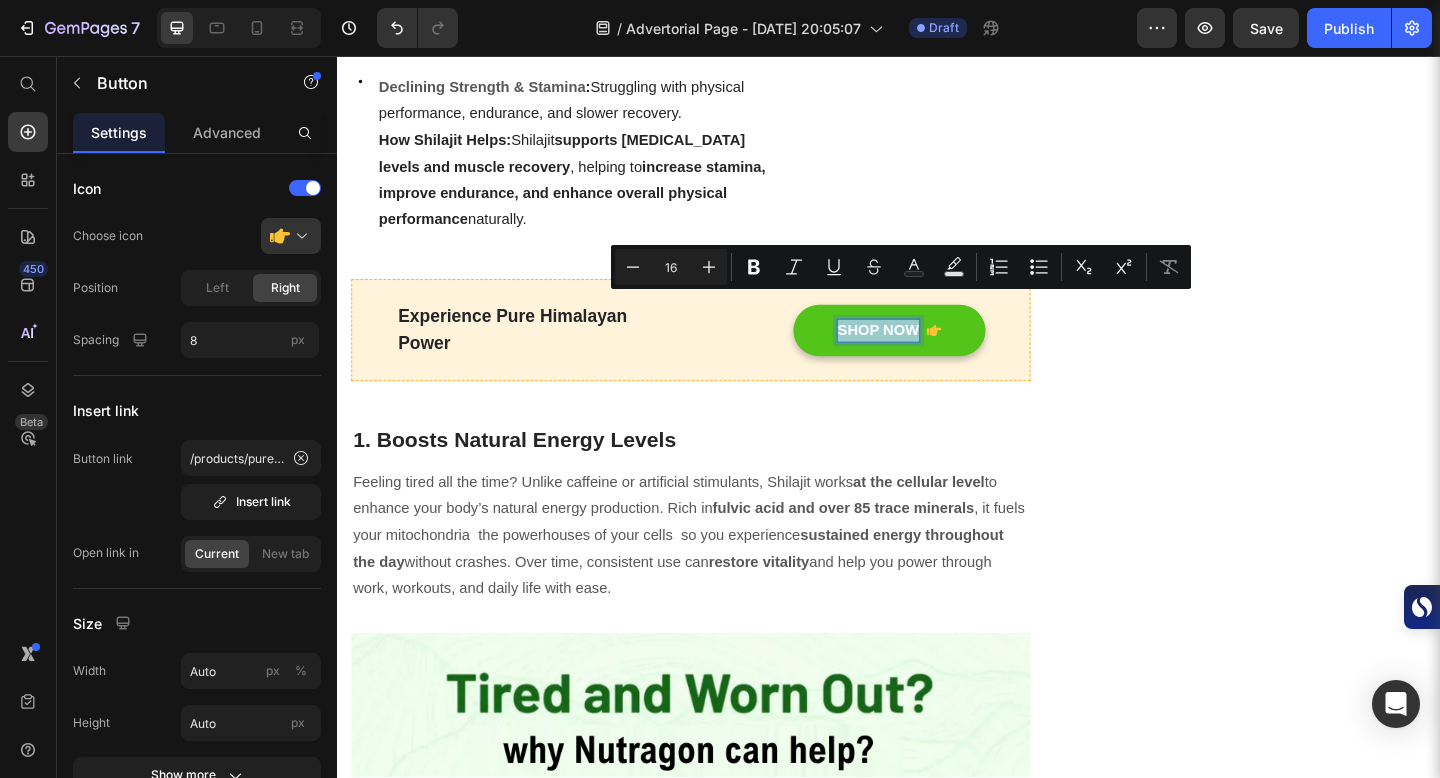 drag, startPoint x: 886, startPoint y: 323, endPoint x: 956, endPoint y: 328, distance: 70.178345 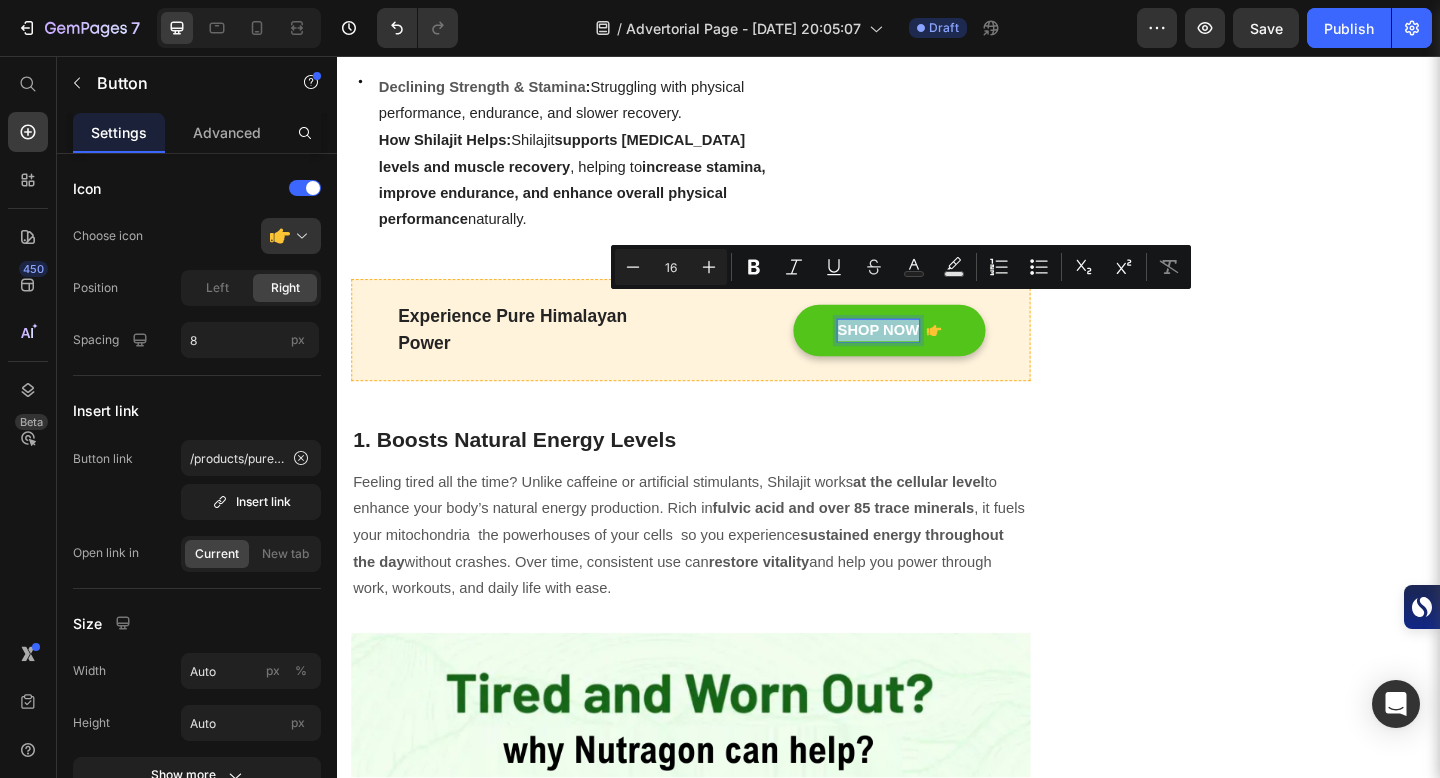 scroll, scrollTop: 1997, scrollLeft: 0, axis: vertical 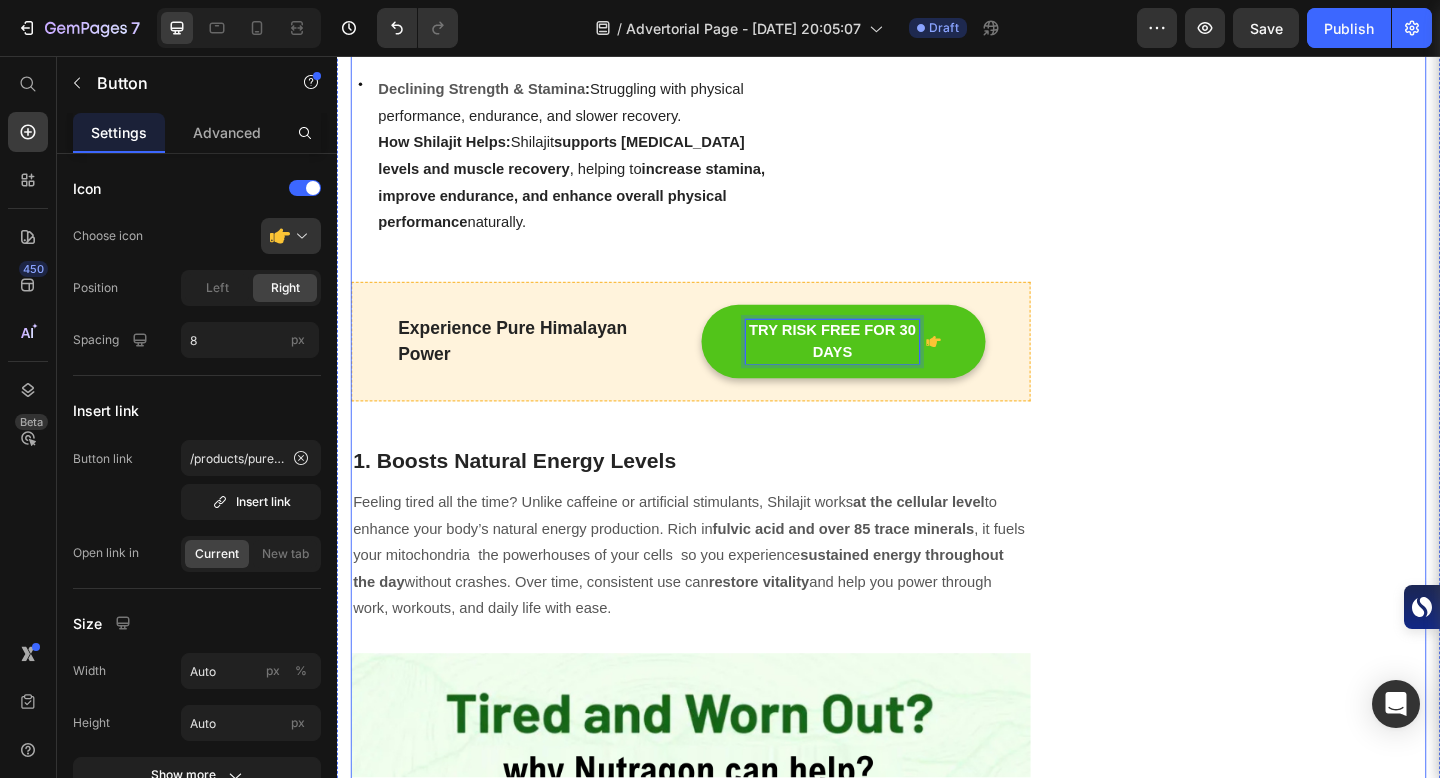 click on "Packed with Over 85 Trace Minerals for Peak Energy, Vitality & Mental Clarity. Heading
Icon Boosts Energy Text block
Icon Support Immunity Text block
Icon Reduce Stress  Text block
Icon Increase Stamina  Text block Icon List Row Image  	   TRY RISK FREE FOR 30 DAYS Button ✔️ 30-Day Money-Back Guarantee Text block Row
Publish the page to see the content.
Sticky sidebar" at bounding box center (1337, 2140) 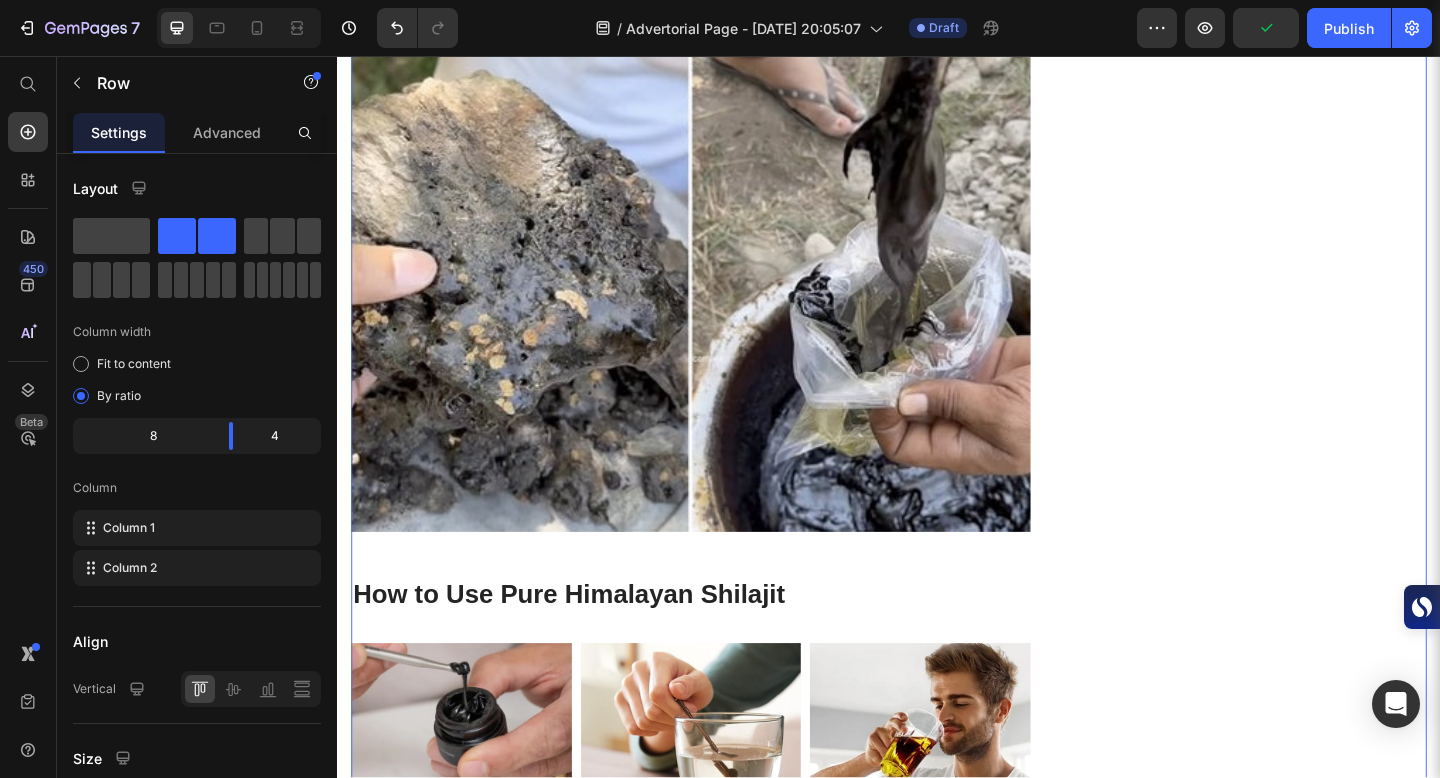 scroll, scrollTop: 6797, scrollLeft: 0, axis: vertical 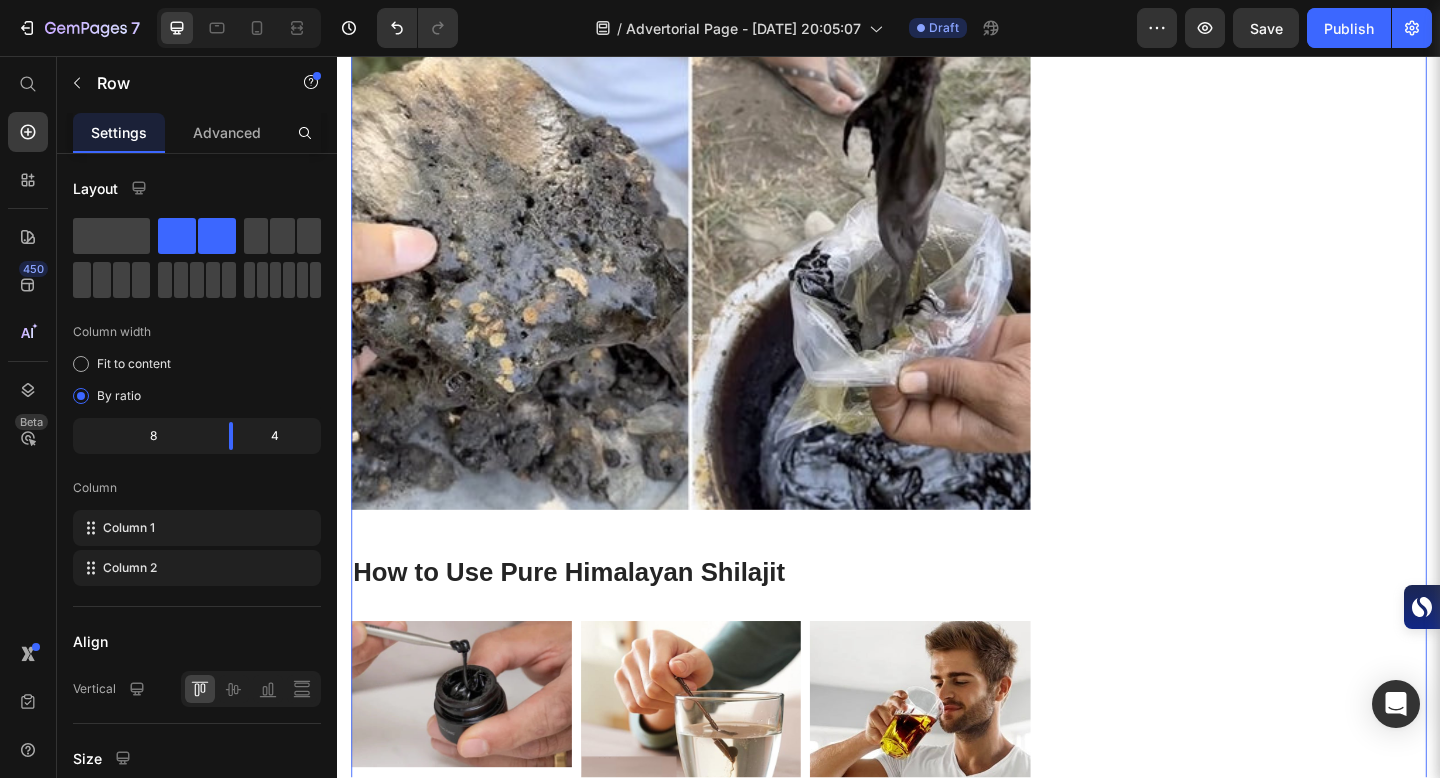 click on "CHECK AVAILABILITY" at bounding box center (885, -1087) 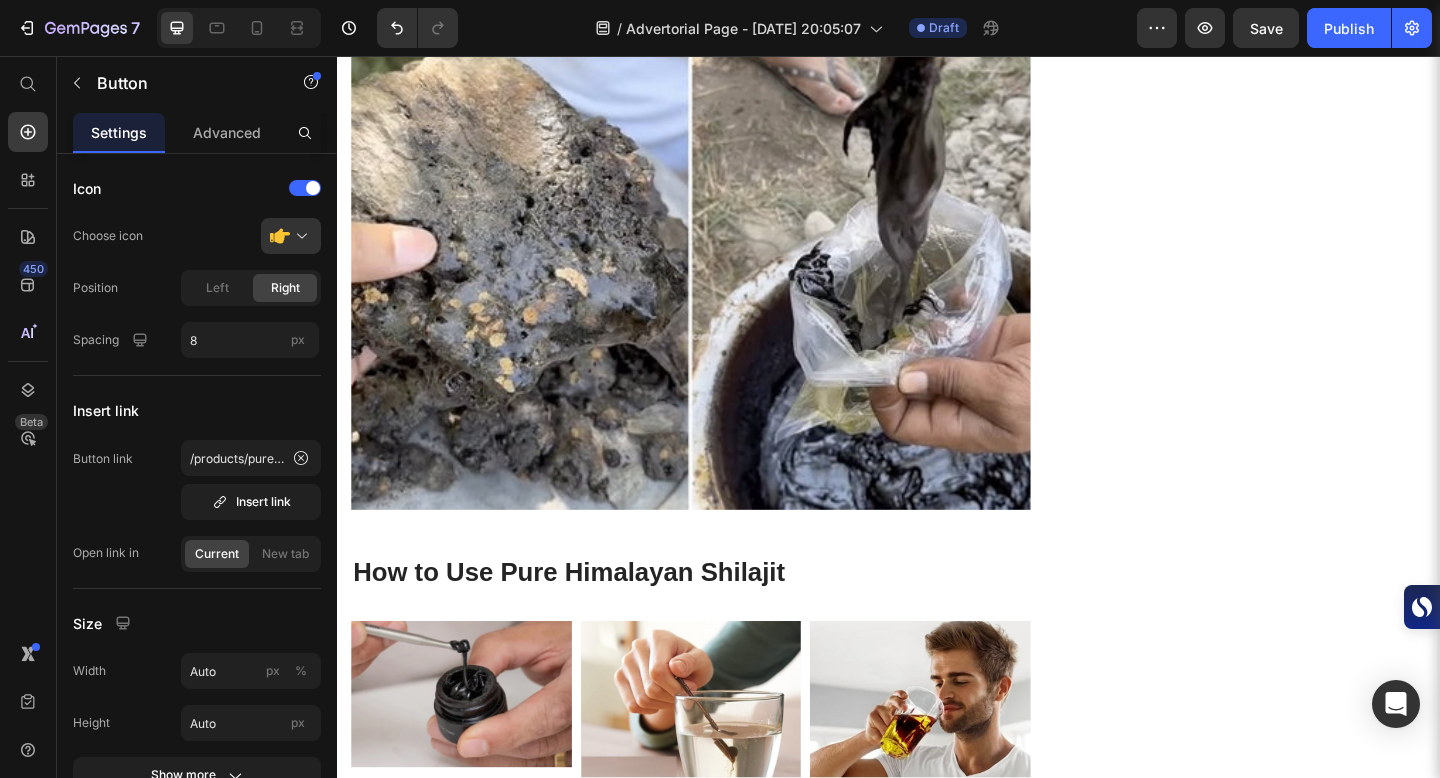 click on "CHECK AVAILABILITY" at bounding box center (885, -1087) 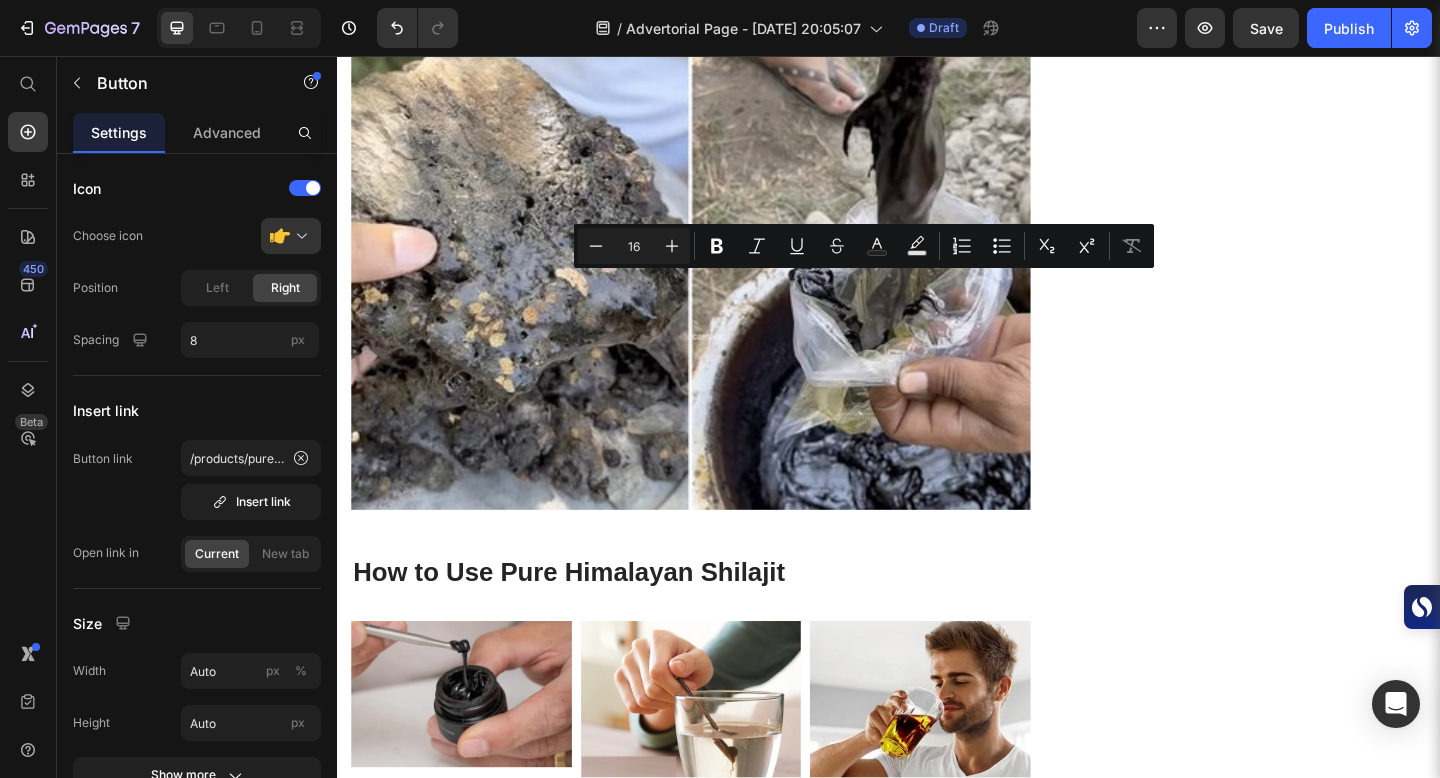 drag, startPoint x: 806, startPoint y: 300, endPoint x: 966, endPoint y: 299, distance: 160.00313 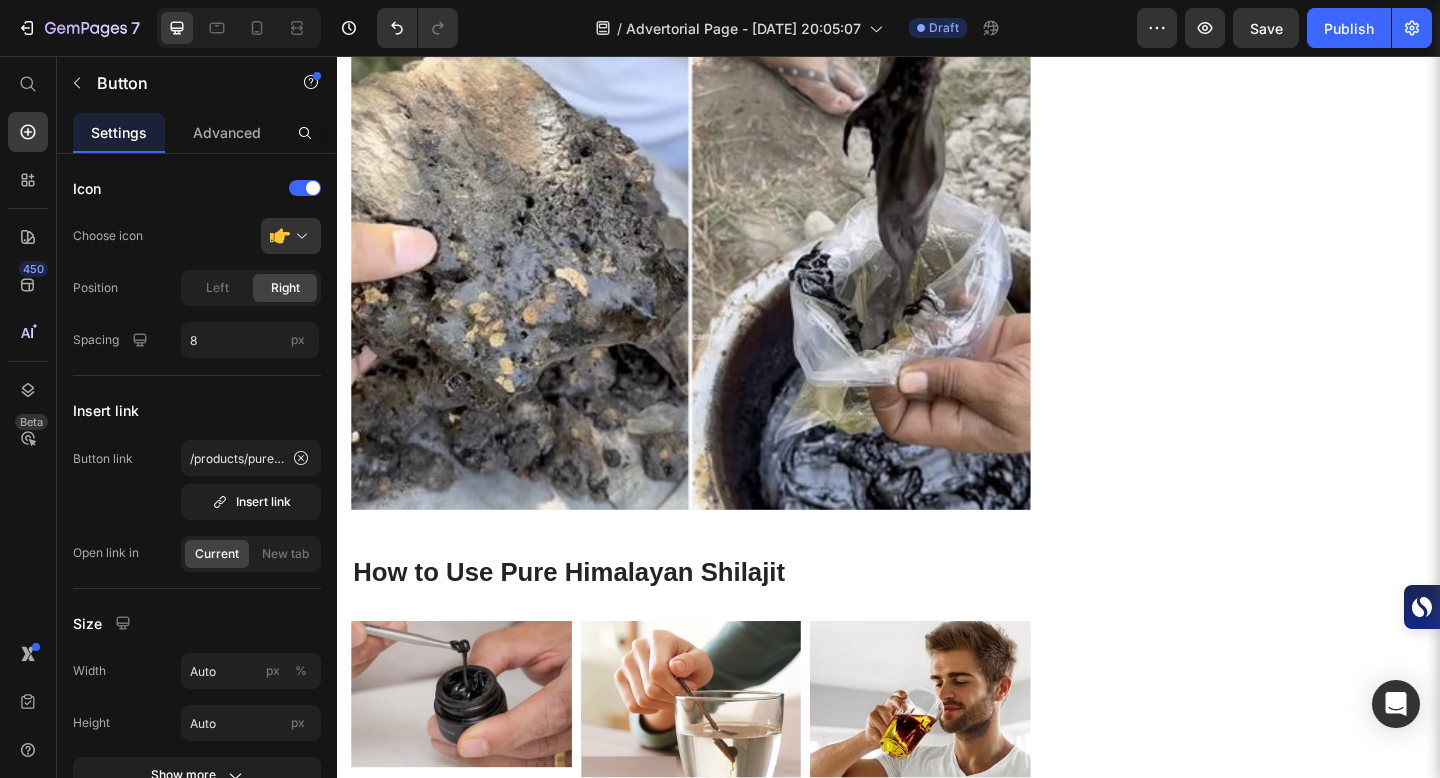 scroll, scrollTop: 6785, scrollLeft: 0, axis: vertical 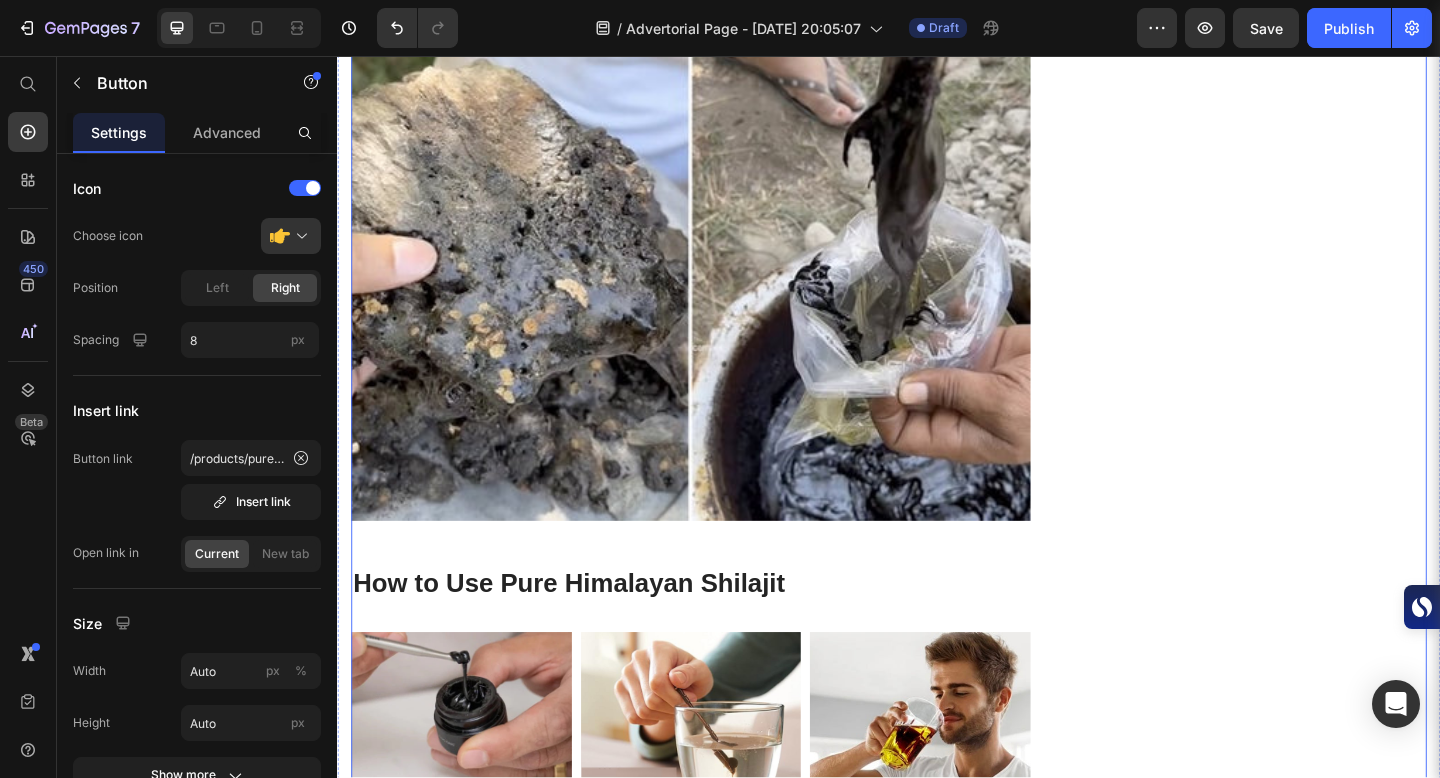 click on "Packed with Over 85 Trace Minerals for Peak Energy, Vitality & Mental Clarity. Heading
Icon Boosts Energy Text block
Icon Support Immunity Text block
Icon Reduce Stress  Text block
Icon Increase Stamina  Text block Icon List Row Image  	   TRY RISK FREE FOR 30 DAYS Button ✔️ 30-Day Money-Back Guarantee Text block Row
Publish the page to see the content.
Sticky sidebar" at bounding box center [1337, -2648] 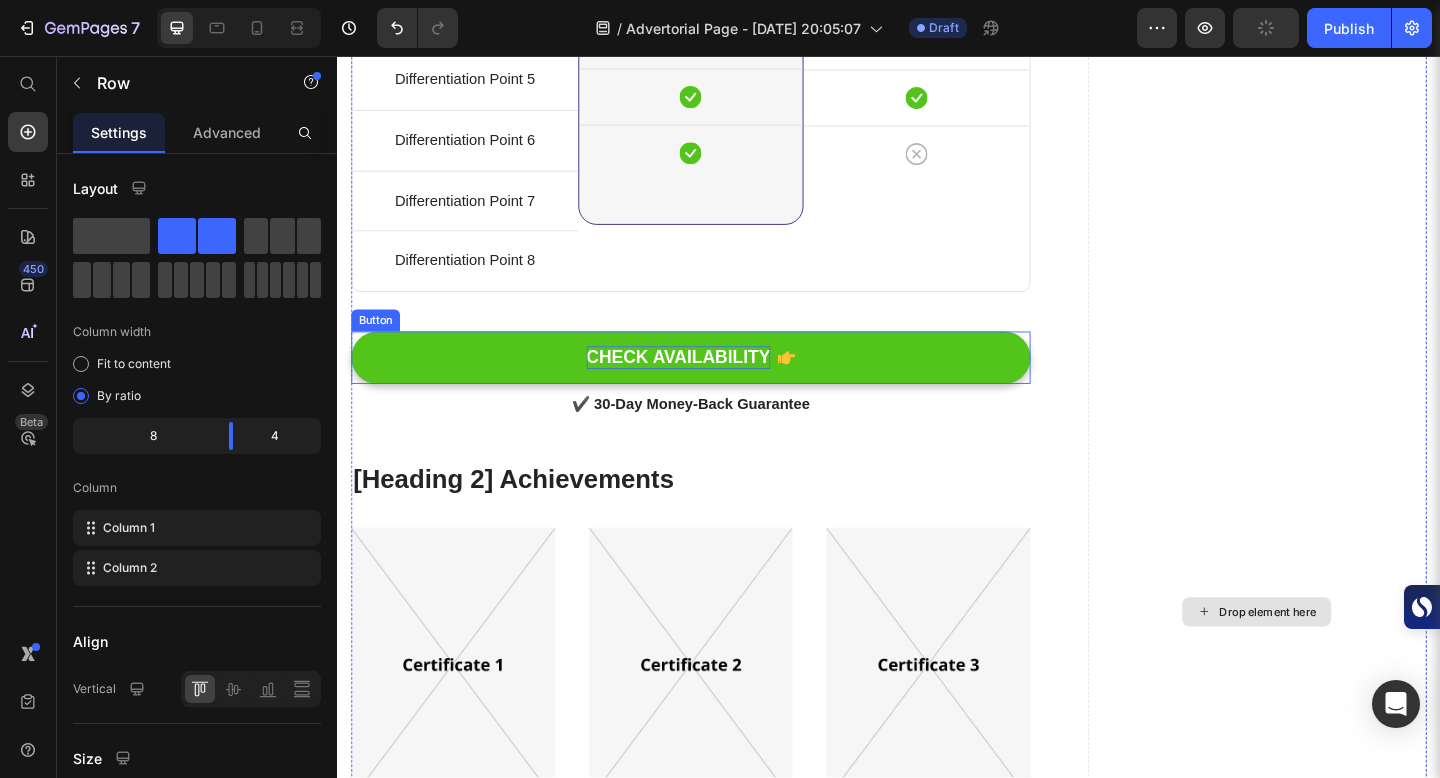 scroll, scrollTop: 9945, scrollLeft: 0, axis: vertical 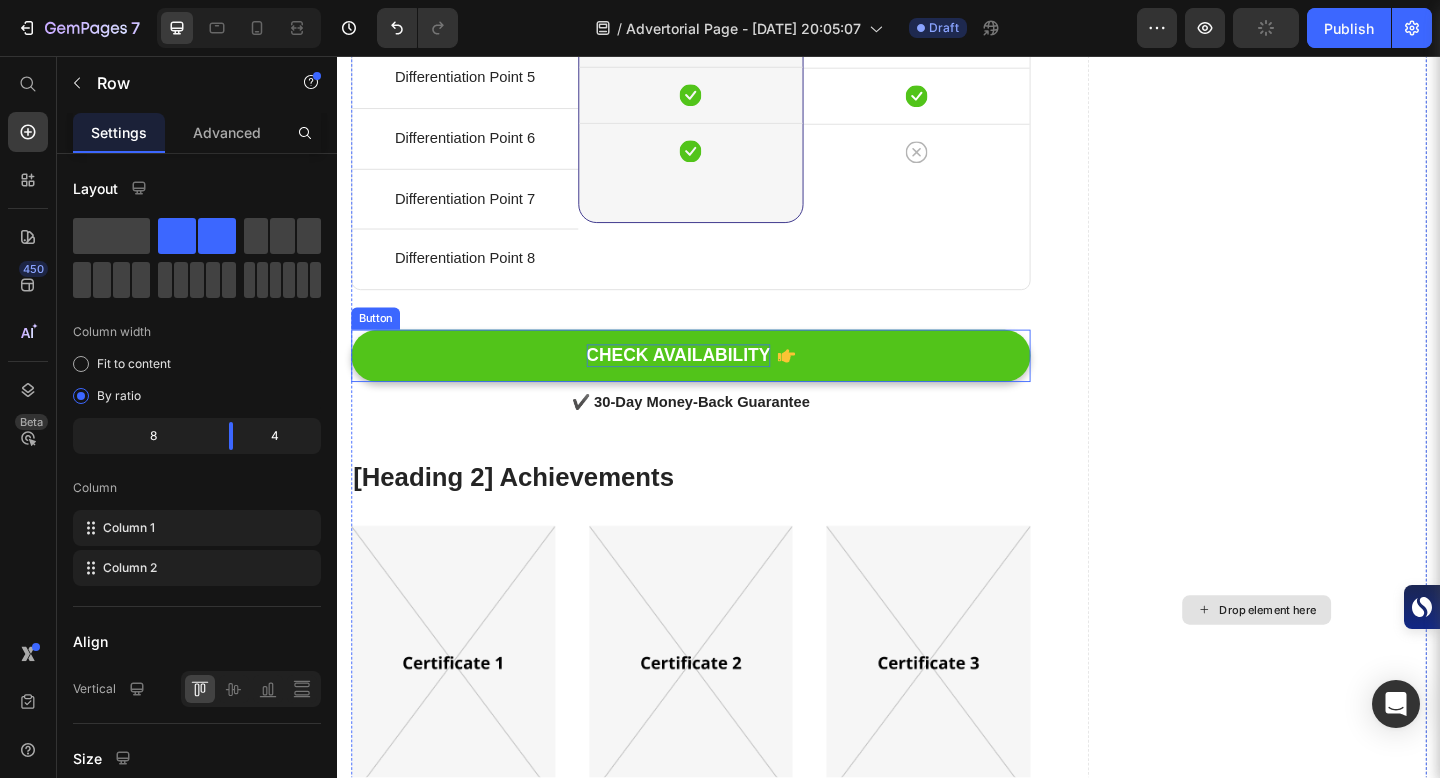 click on "CHECK AVAILABILITY" at bounding box center [708, 382] 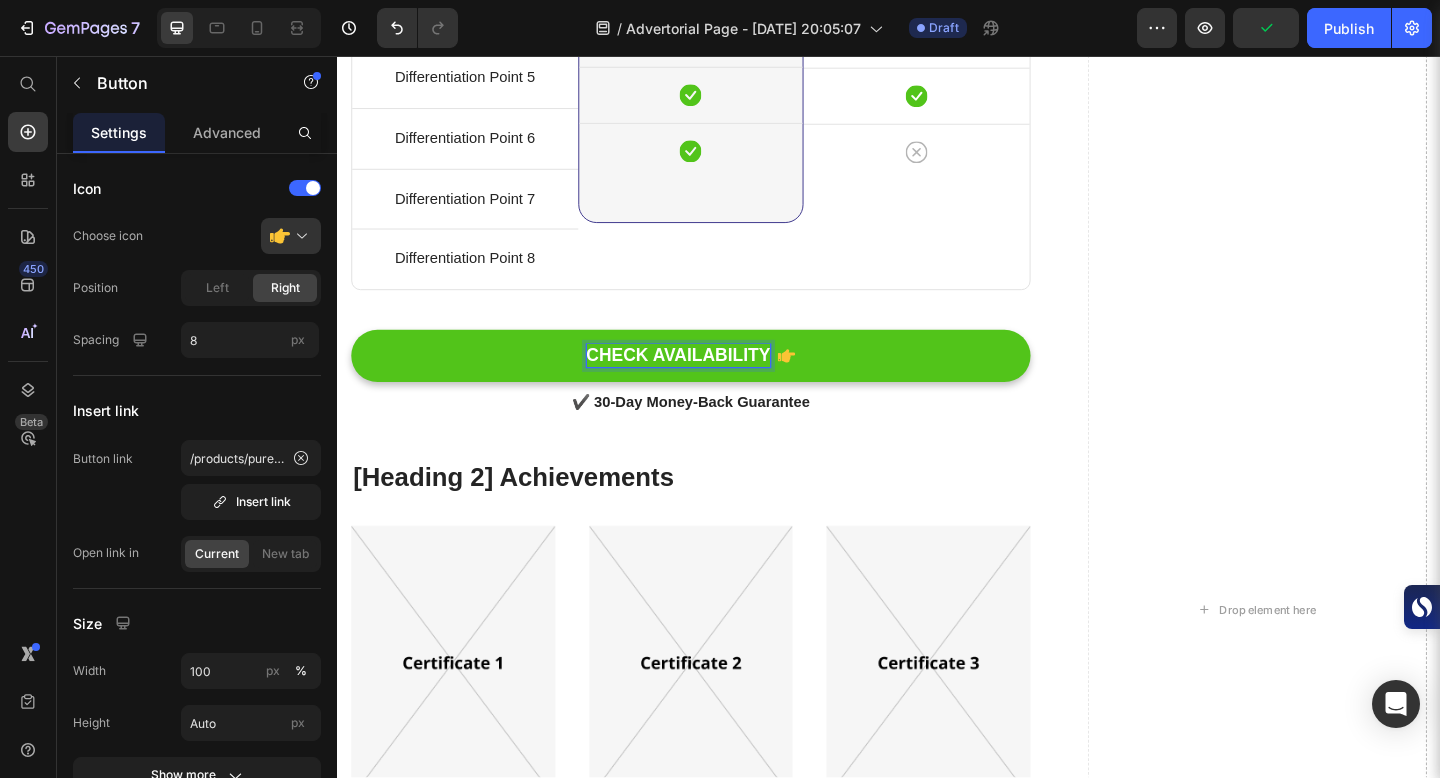 click on "CHECK AVAILABILITY" at bounding box center [708, 382] 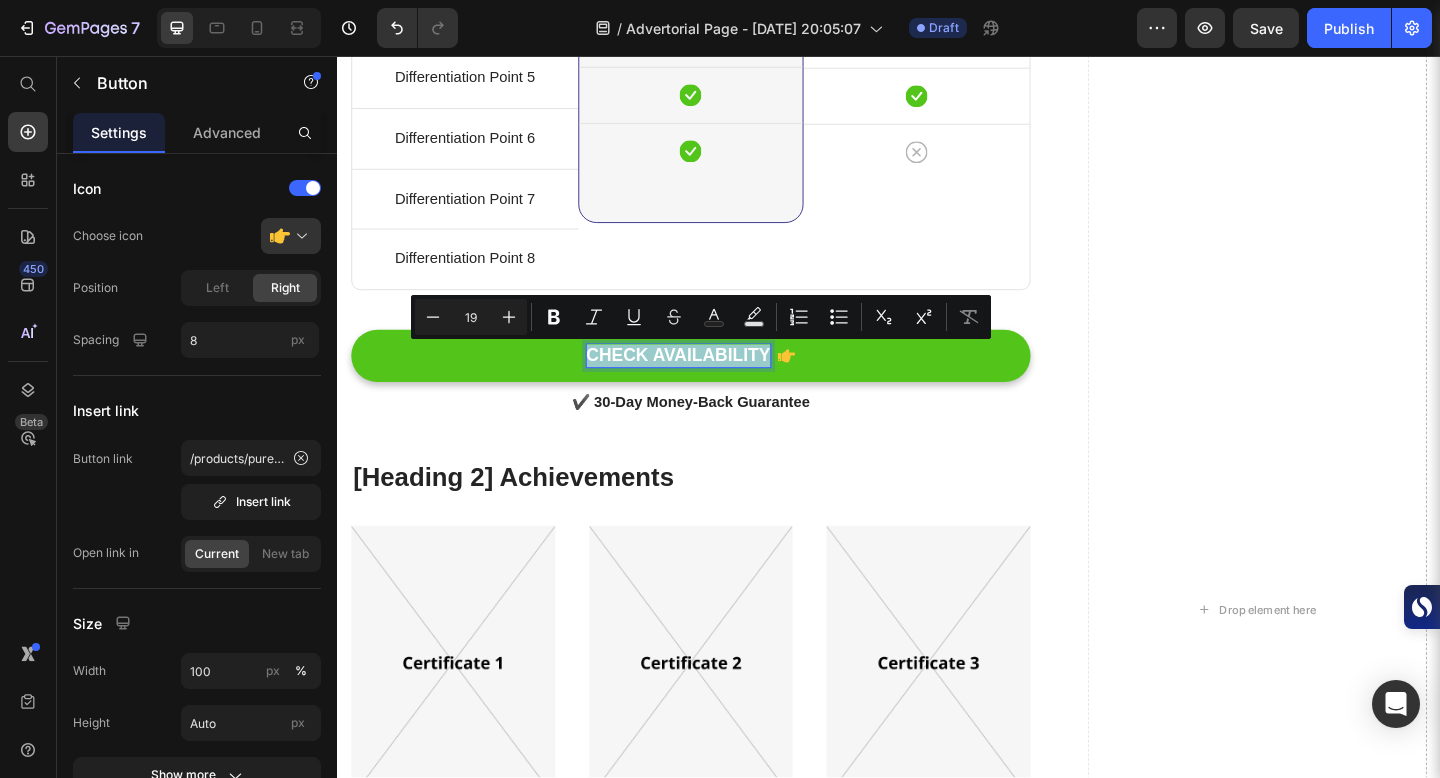 drag, startPoint x: 612, startPoint y: 381, endPoint x: 805, endPoint y: 374, distance: 193.1269 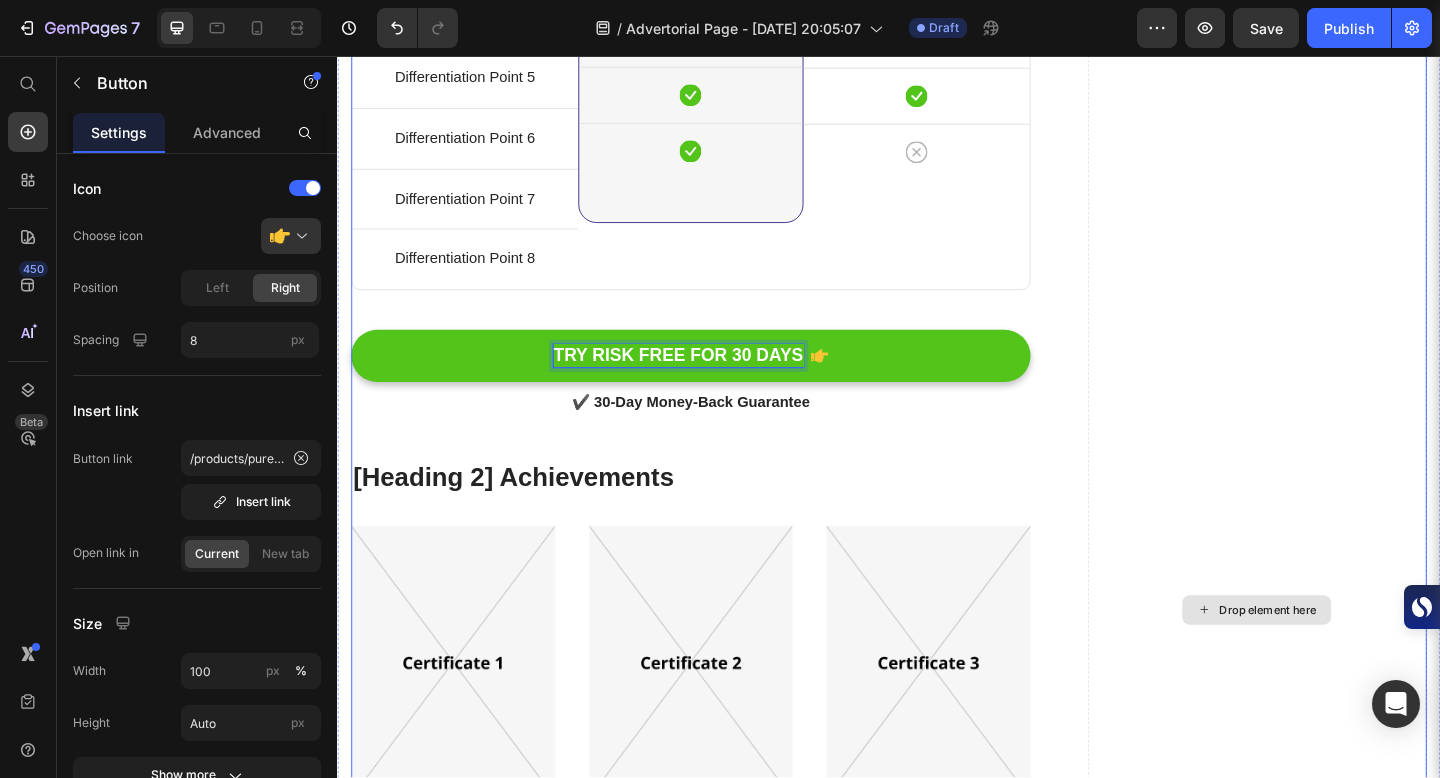 click on "Drop element here" at bounding box center (1337, 658) 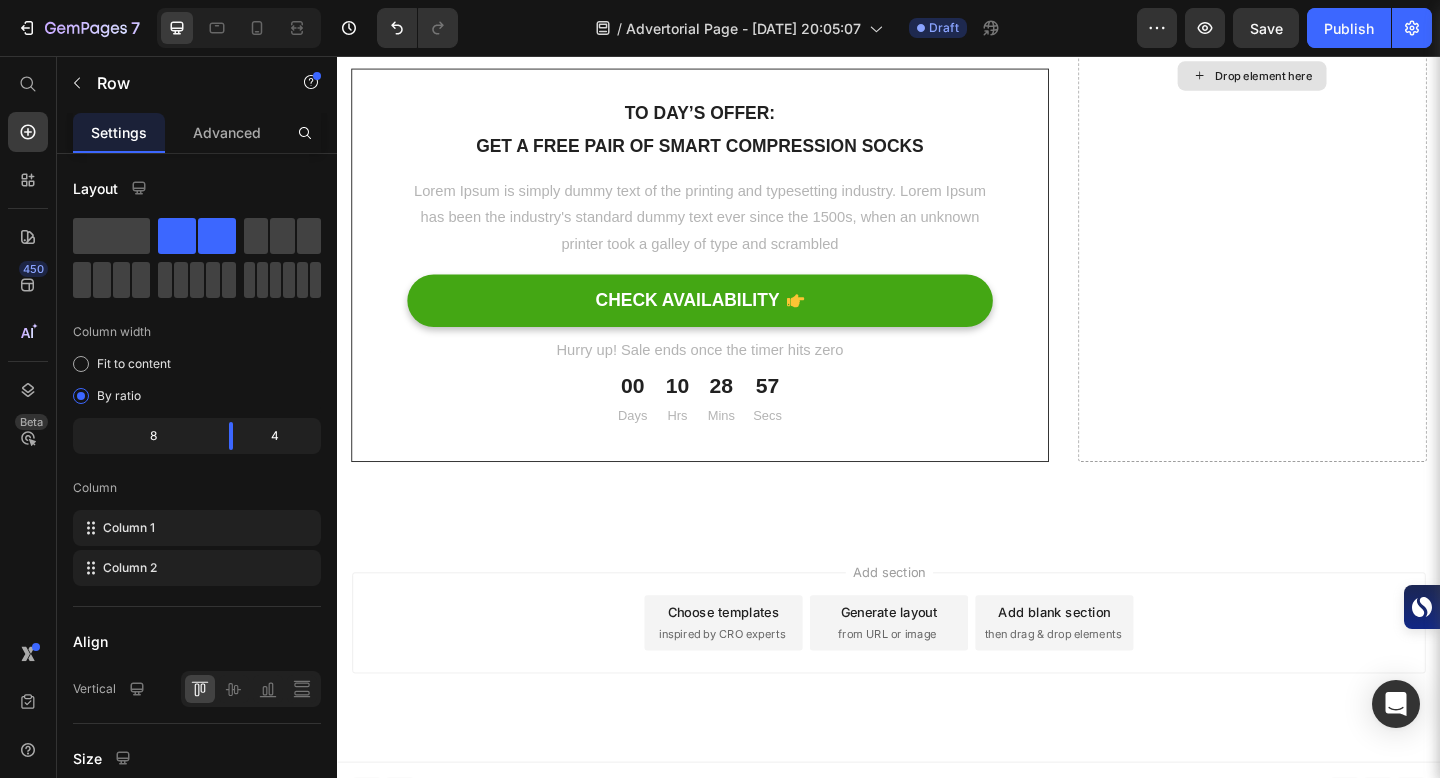 scroll, scrollTop: 12145, scrollLeft: 0, axis: vertical 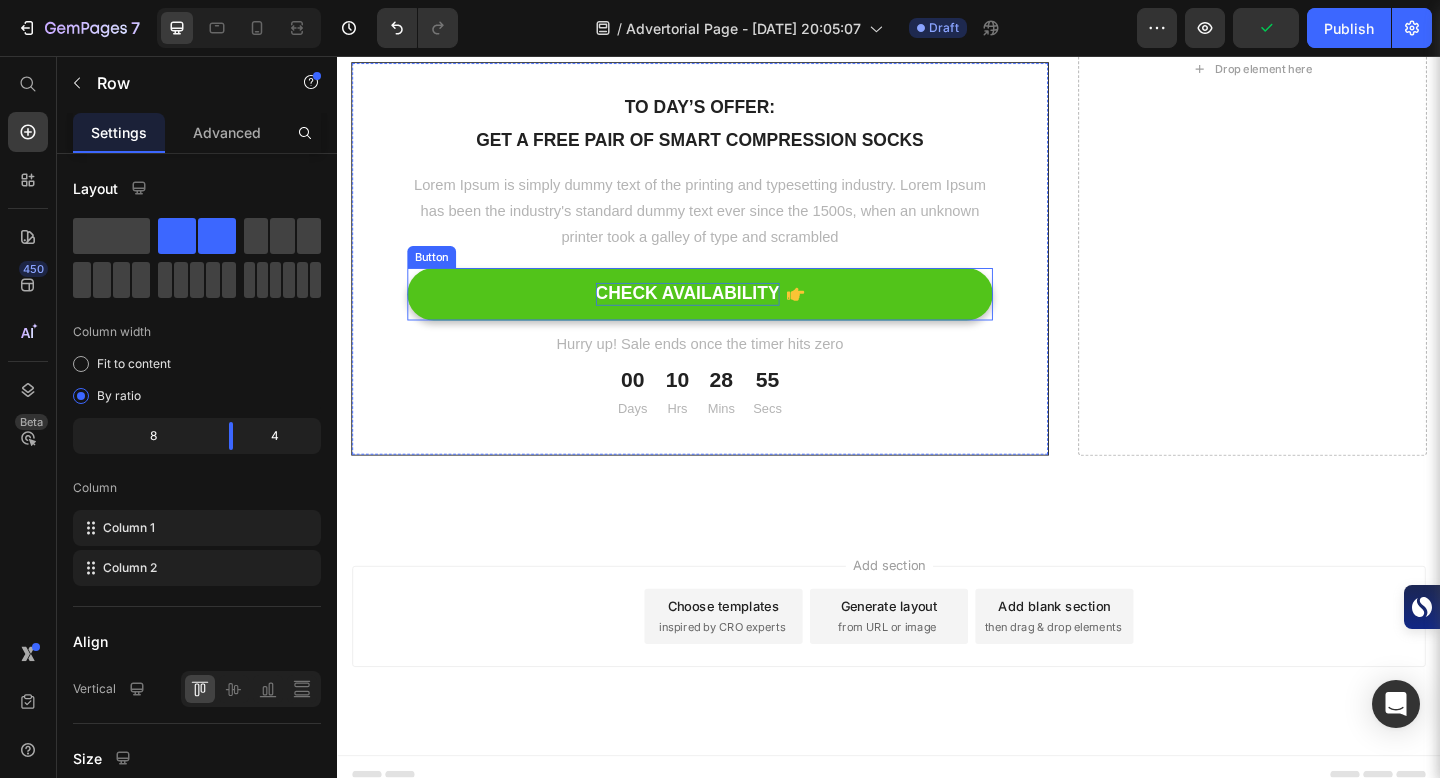 click on "CHECK AVAILABILITY" at bounding box center (718, 315) 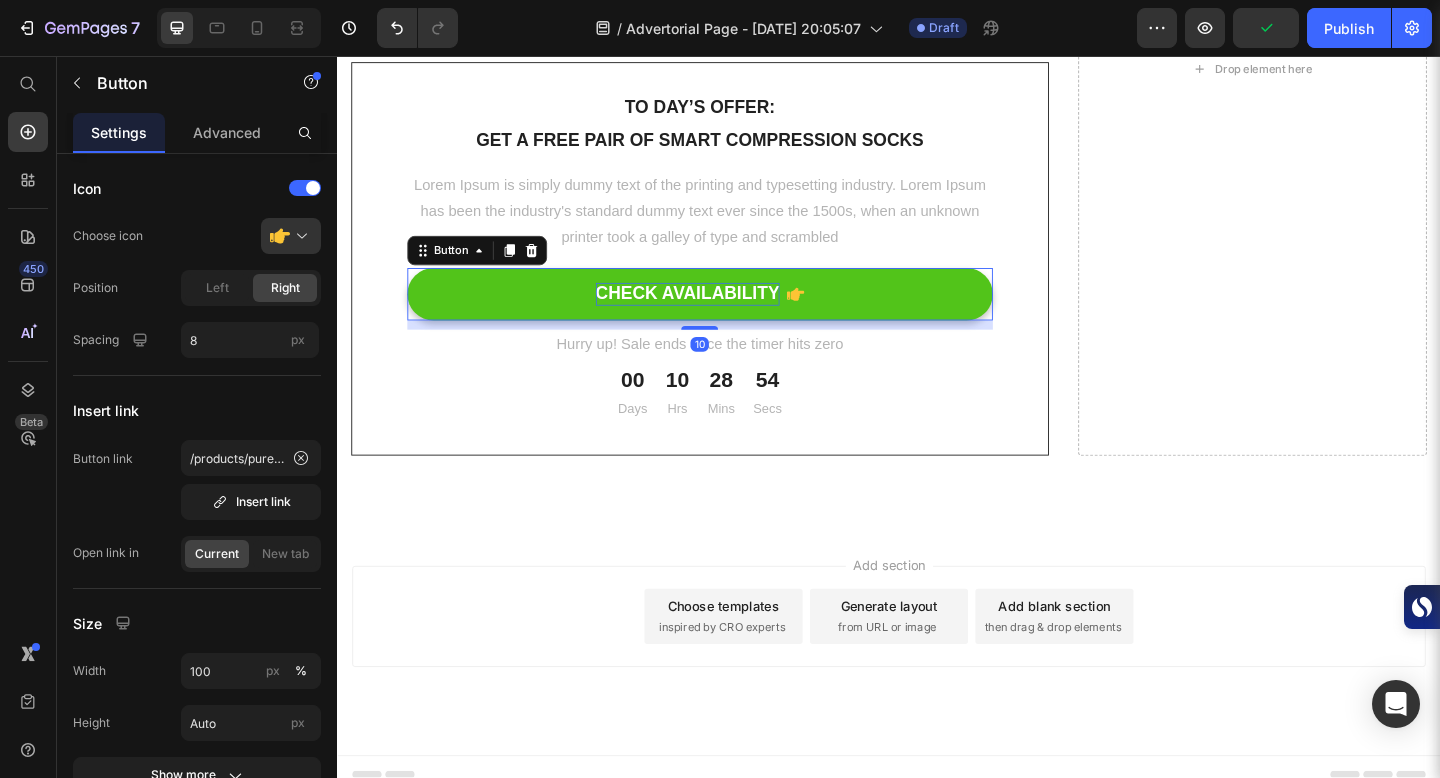 click on "CHECK AVAILABILITY" at bounding box center (718, 315) 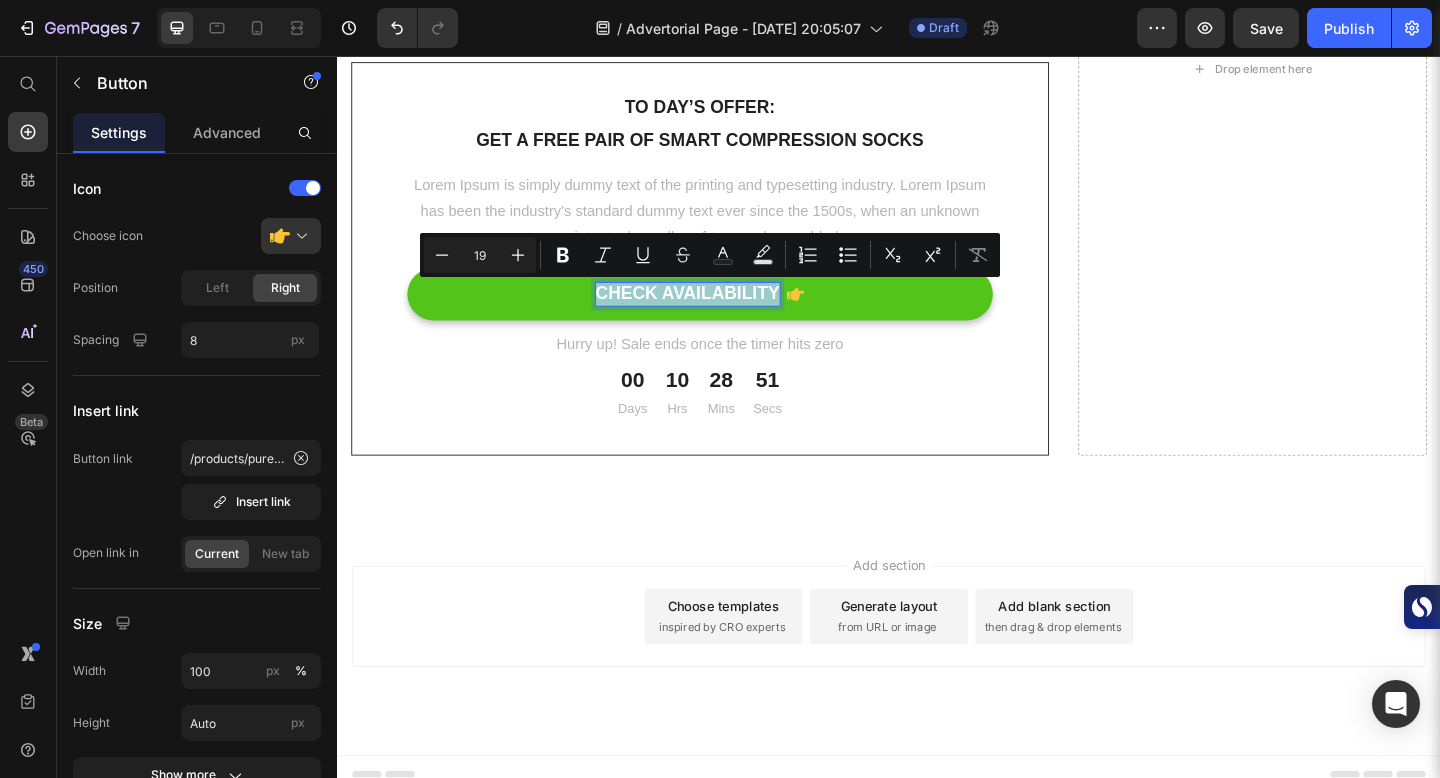 drag, startPoint x: 623, startPoint y: 312, endPoint x: 823, endPoint y: 308, distance: 200.04 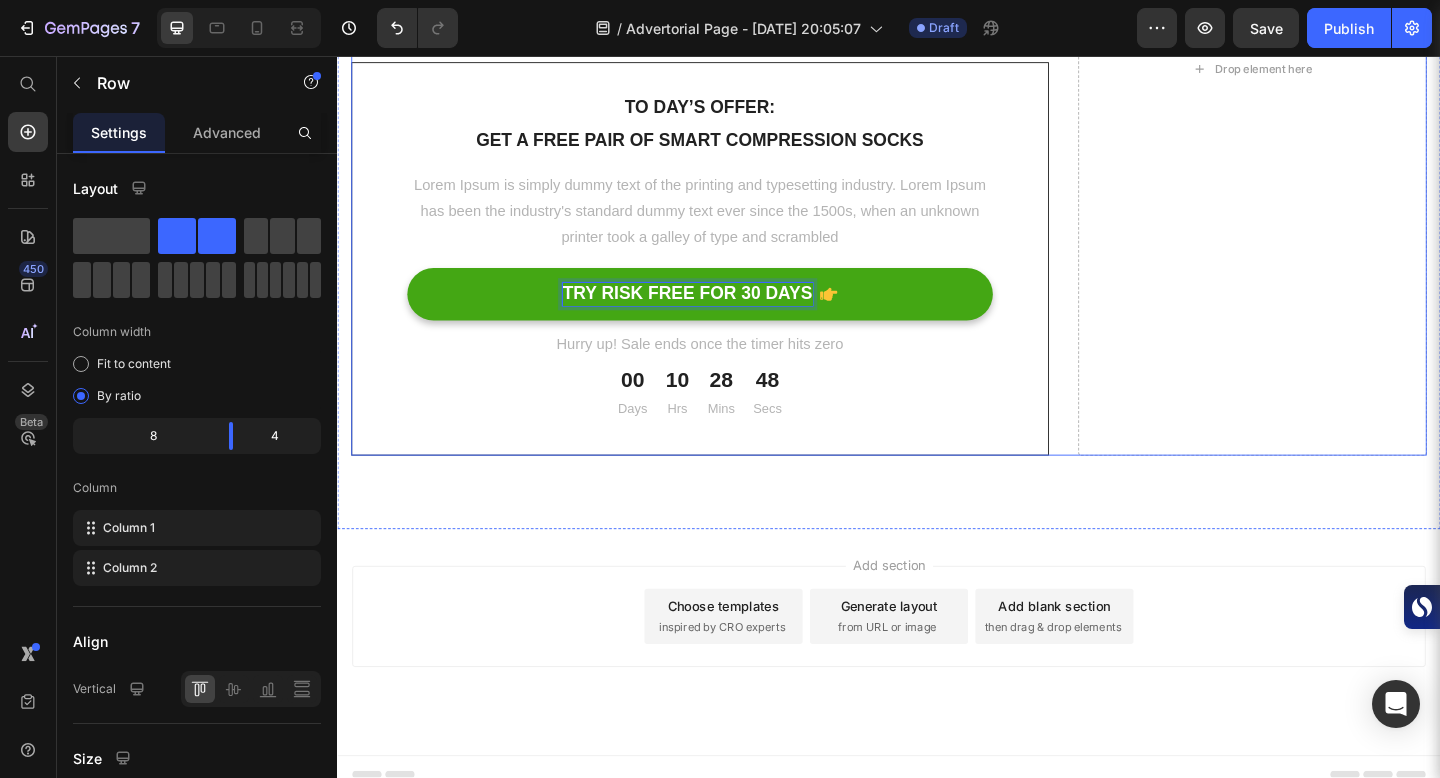 click on "[Heading 2] Show social proof Heading How do I wash and care for my Crazy Compression Socks? Lorem ipsum dolor sit amet, consectetuer adipiscing elit. Aenean commodo ligula eget dolor. Aenean massanah. Cum sociis Theme natoque penatibus et magnis dis parturient montes, nascetur ridiculus mus. Text block How long will it take to get my orders? What is the compression rating? What material are Crazy Compression Socks made of? Can I return my Crazy Compression Socks? Accordion To day’s offer: Text block Get a free pair of smart compression socks Text block Lorem Ipsum is simply dummy text of the printing and typesetting industry. Lorem Ipsum has been the industry's standard dummy text ever since the 1500s, when an unknown printer took a galley of type and scrambled Text block  	   TRY RISK FREE FOR 30 DAYS Button   10 Hurry up! Sale ends once the timer hits zero Text block 00 Days 10 Hrs 28 Mins 48 Secs CountDown Timer Row
Drop element here Row" at bounding box center [937, 71] 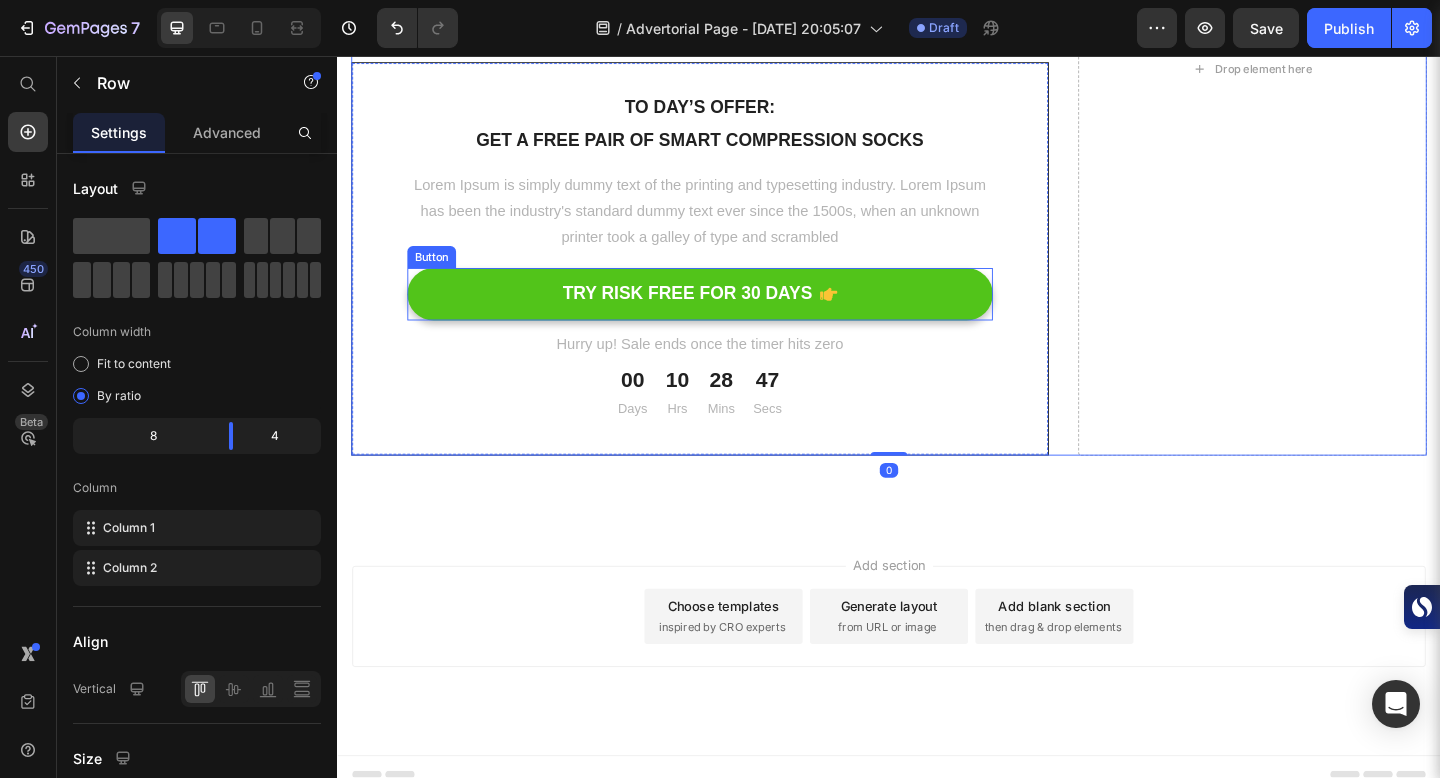 click on "TRY RISK FREE FOR 30 DAYS" at bounding box center (731, 315) 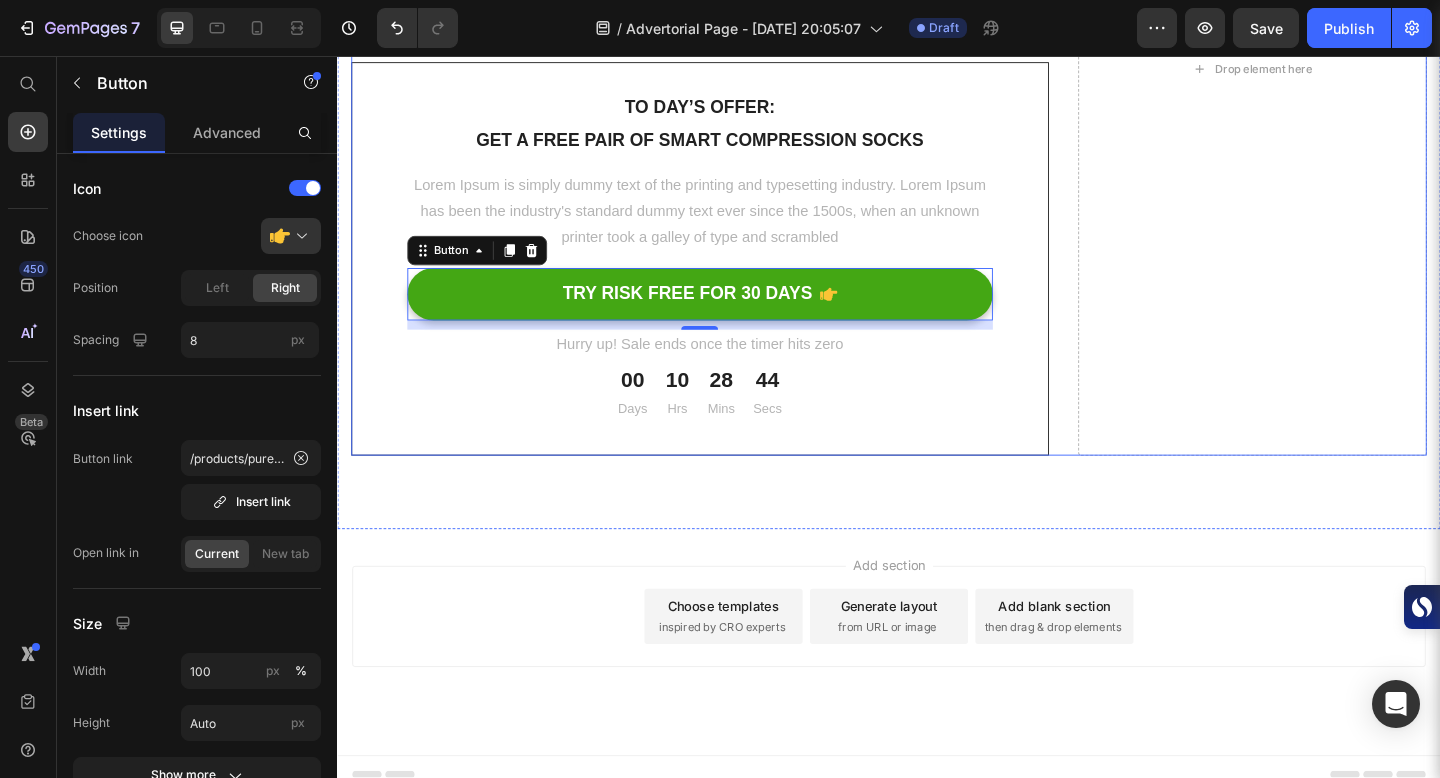 click on "[Heading 2] Show social proof Heading How do I wash and care for my Crazy Compression Socks? Lorem ipsum dolor sit amet, consectetuer adipiscing elit. Aenean commodo ligula eget dolor. Aenean massanah. Cum sociis Theme natoque penatibus et magnis dis parturient montes, nascetur ridiculus mus. Text block How long will it take to get my orders? What is the compression rating? What material are Crazy Compression Socks made of? Can I return my Crazy Compression Socks? Accordion To day’s offer: Text block Get a free pair of smart compression socks Text block Lorem Ipsum is simply dummy text of the printing and typesetting industry. Lorem Ipsum has been the industry's standard dummy text ever since the 1500s, when an unknown printer took a galley of type and scrambled Text block  	   TRY RISK FREE FOR 30 DAYS Button   10 Hurry up! Sale ends once the timer hits zero Text block 00 Days 10 Hrs 28 Mins 44 Secs CountDown Timer Row
Drop element here Row" at bounding box center (937, 71) 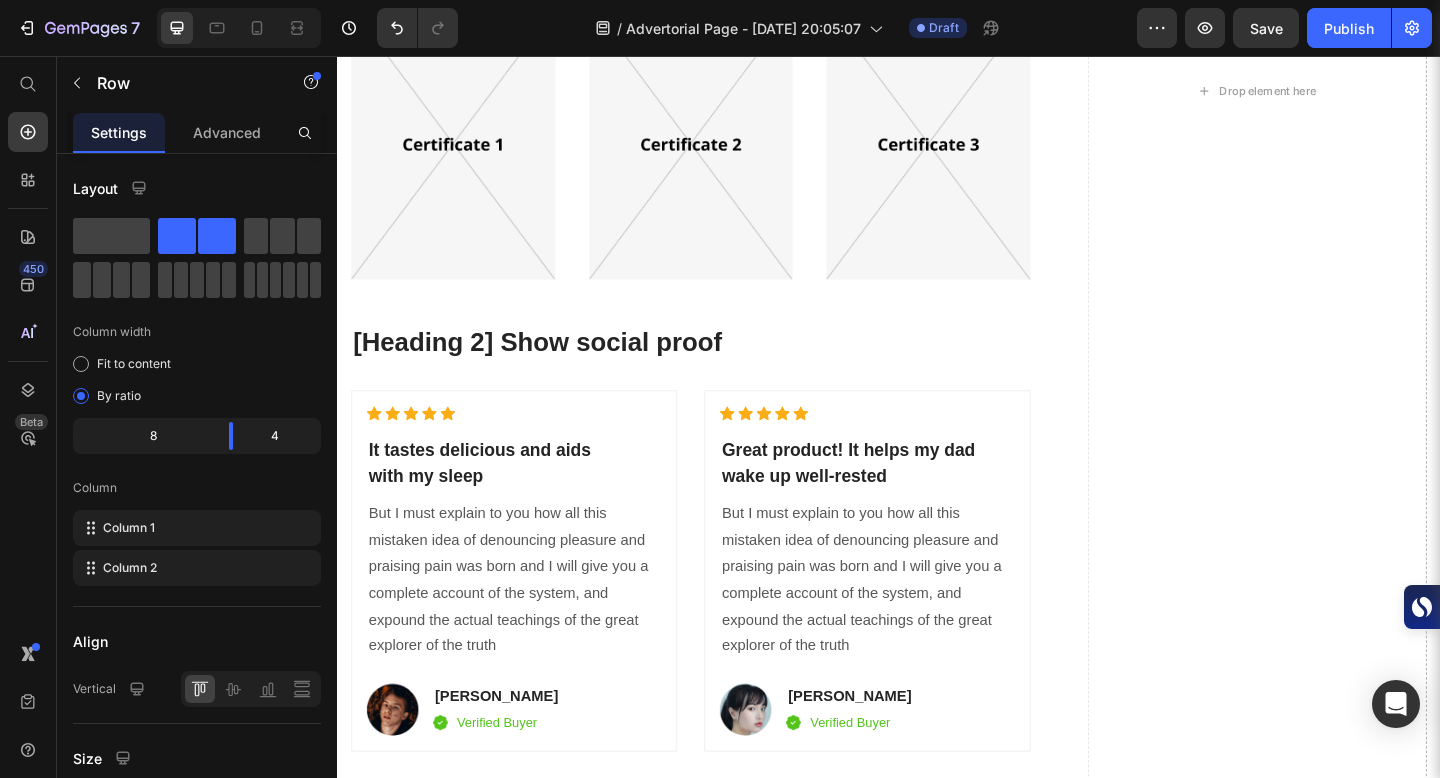 scroll, scrollTop: 9145, scrollLeft: 0, axis: vertical 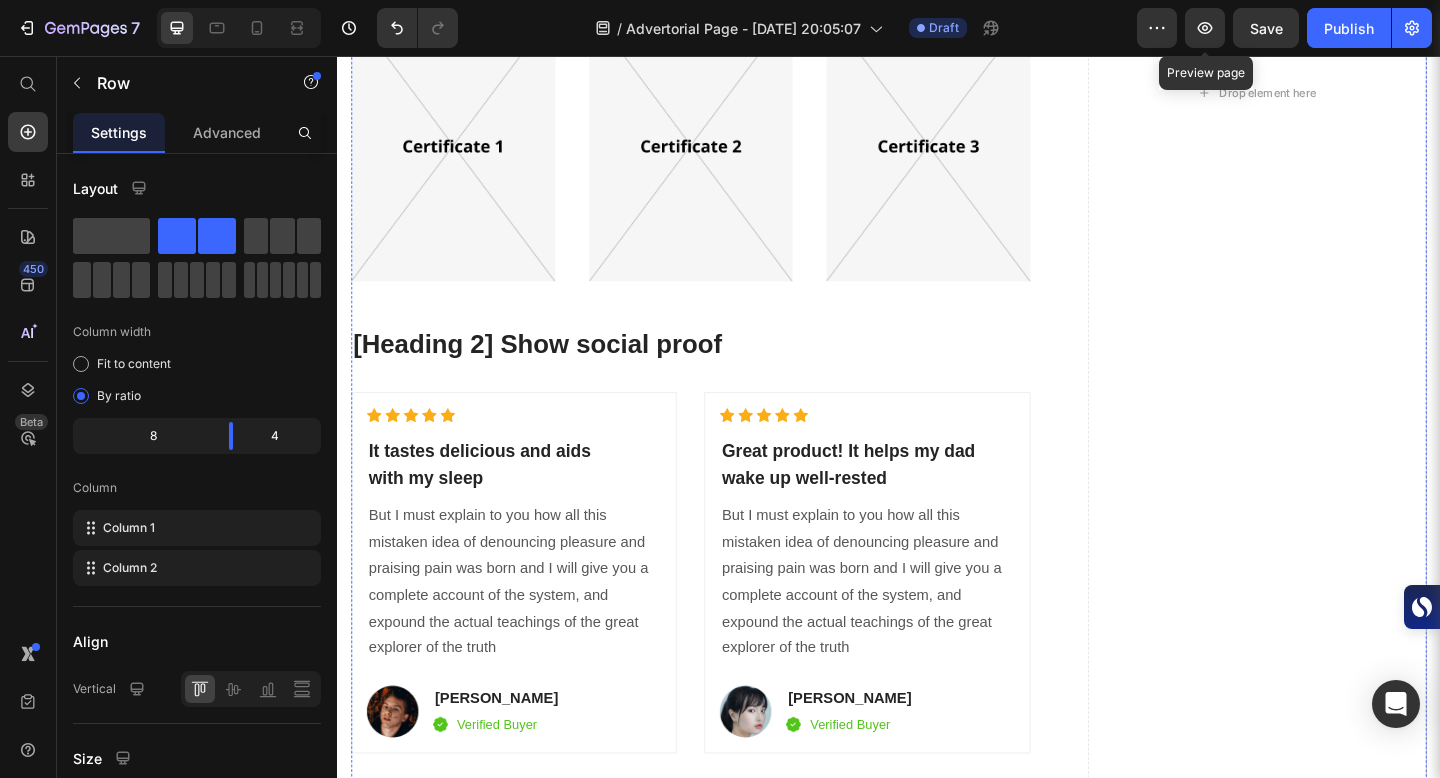 click on "[Heading 2] Compare with other products" at bounding box center [721, -1027] 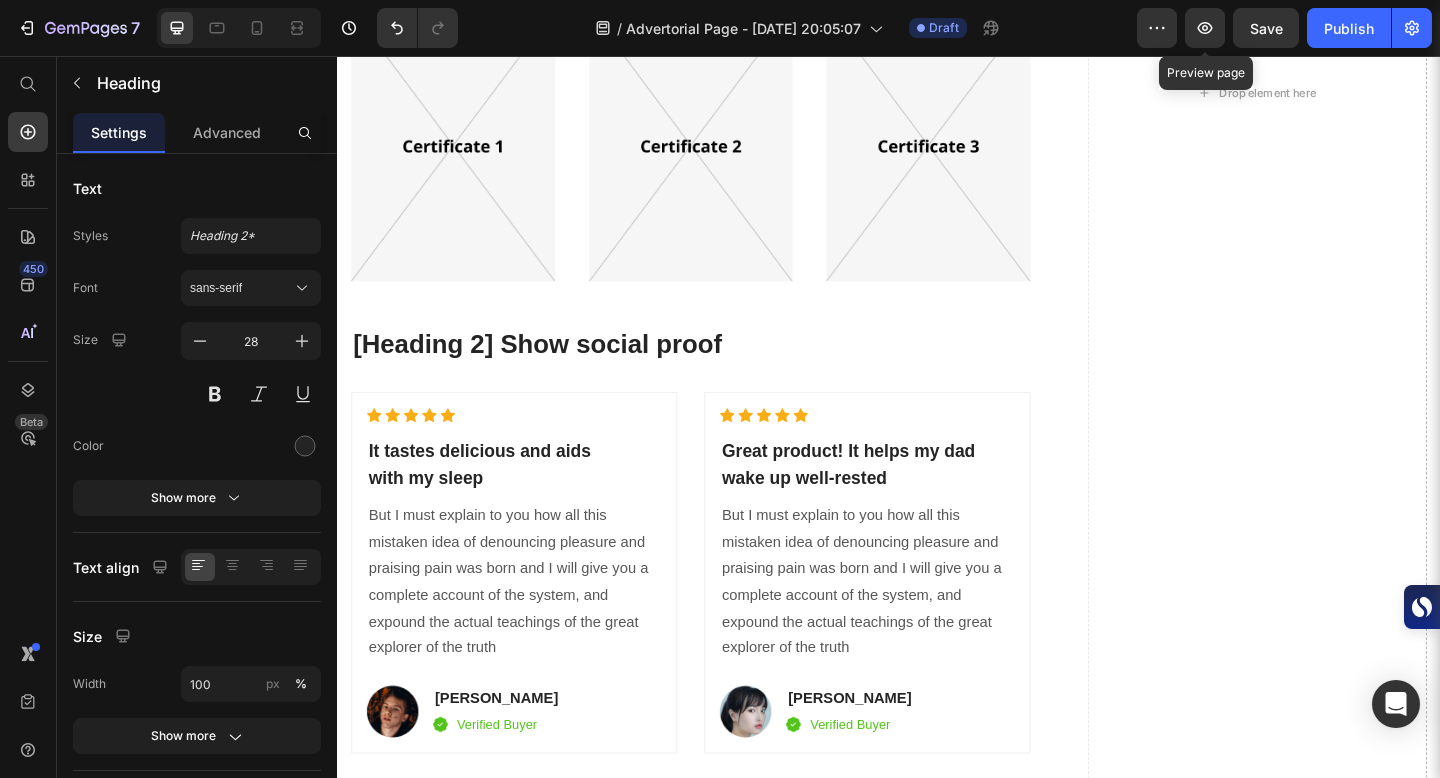 click on "[Heading 2] Compare with other products" at bounding box center [721, -1027] 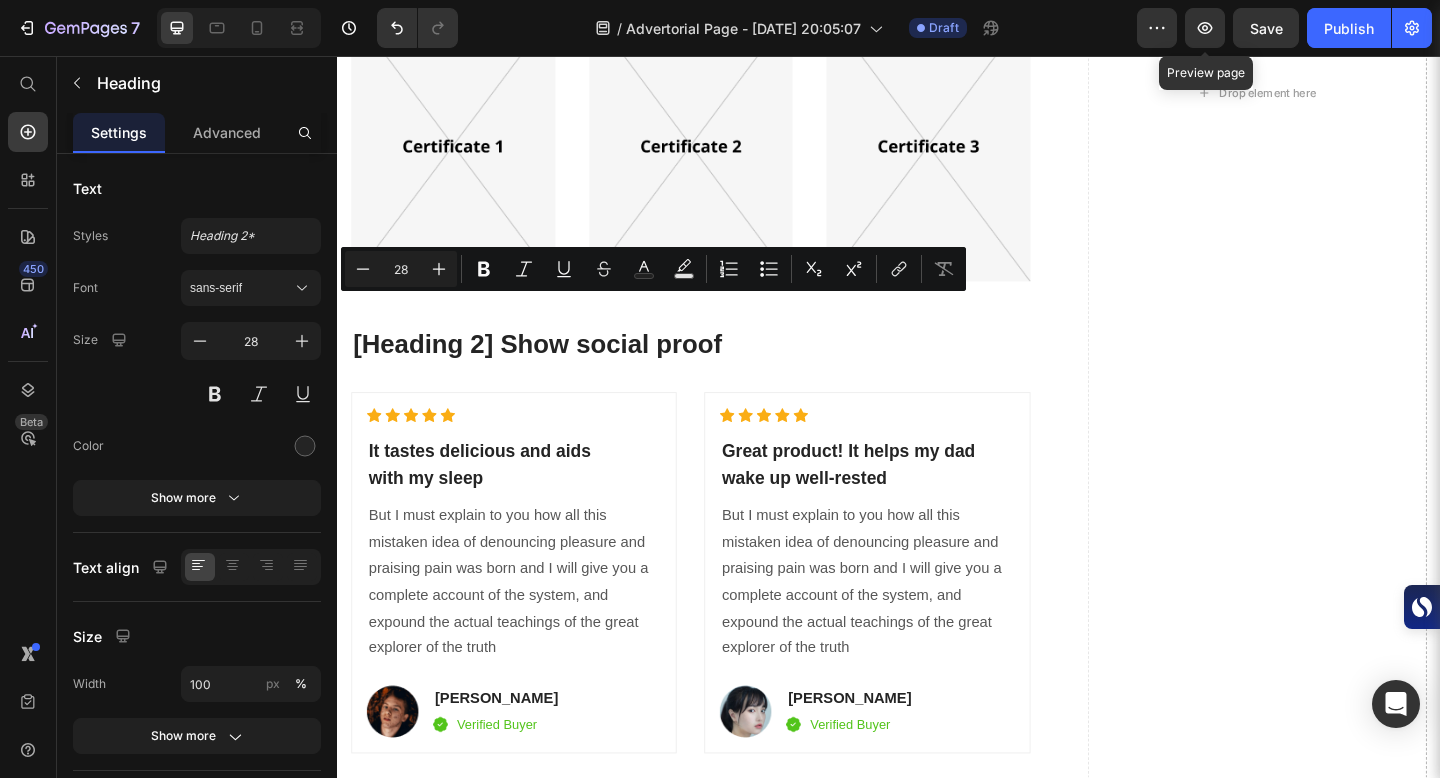 drag, startPoint x: 356, startPoint y: 331, endPoint x: 953, endPoint y: 317, distance: 597.1641 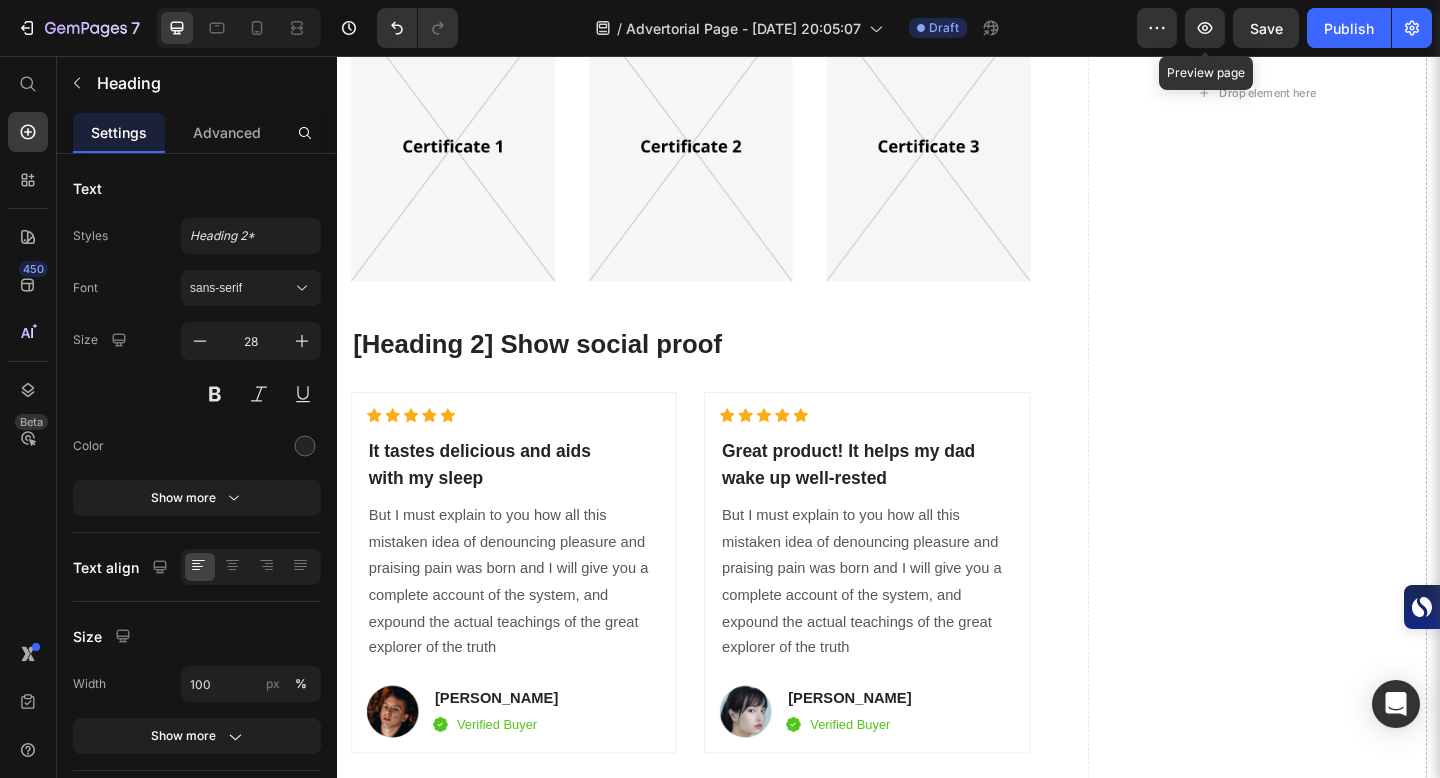 click at bounding box center [967, -932] 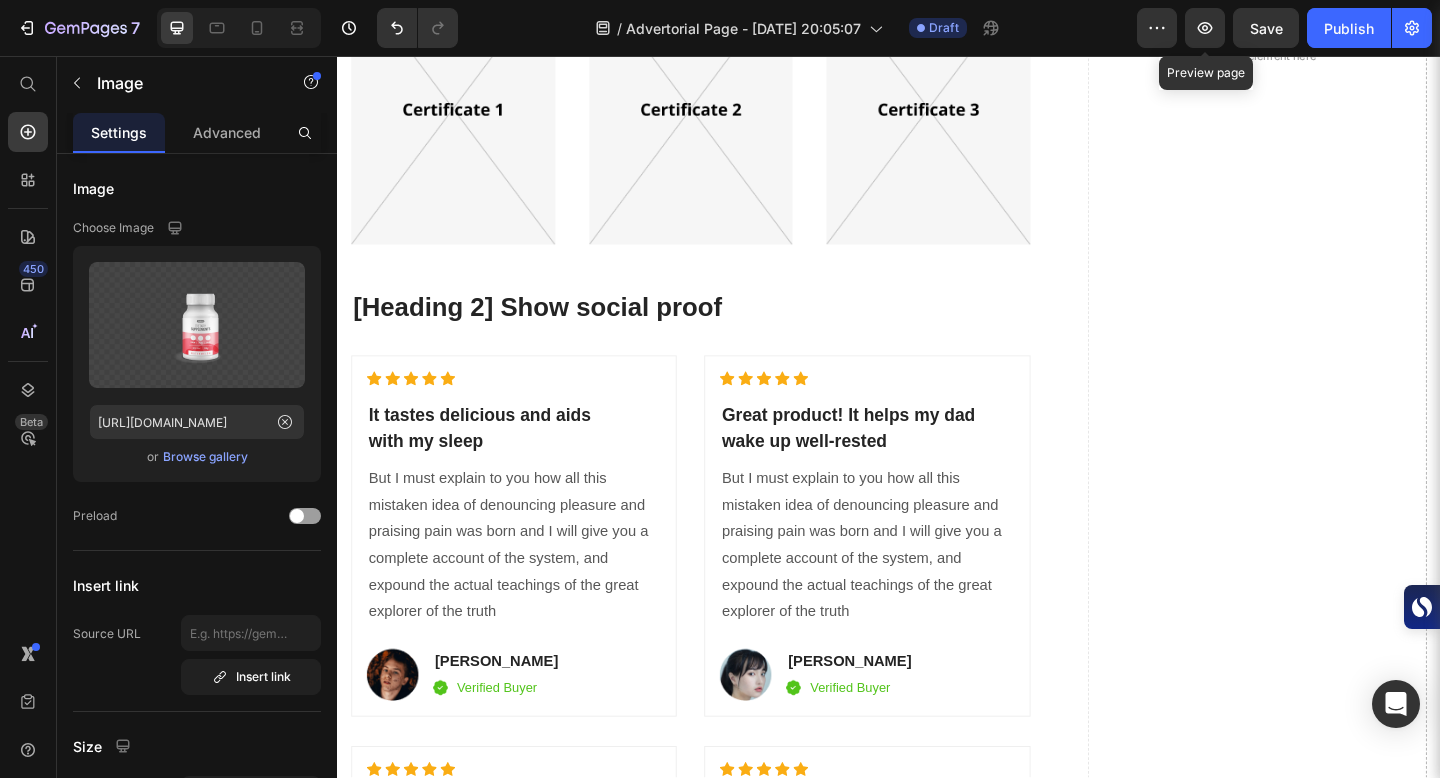 scroll, scrollTop: 9145, scrollLeft: 0, axis: vertical 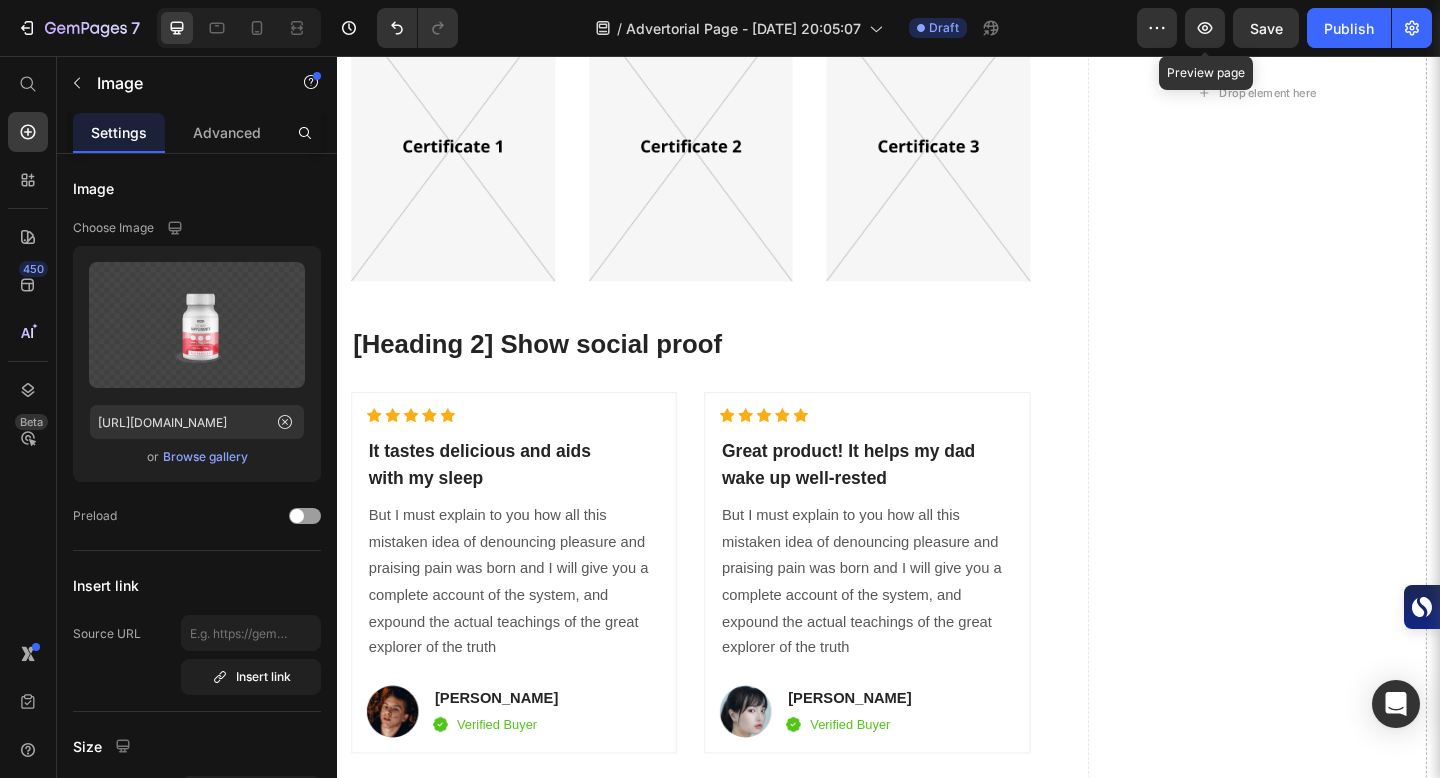 click on "Differentiation Point 1" at bounding box center [476, -745] 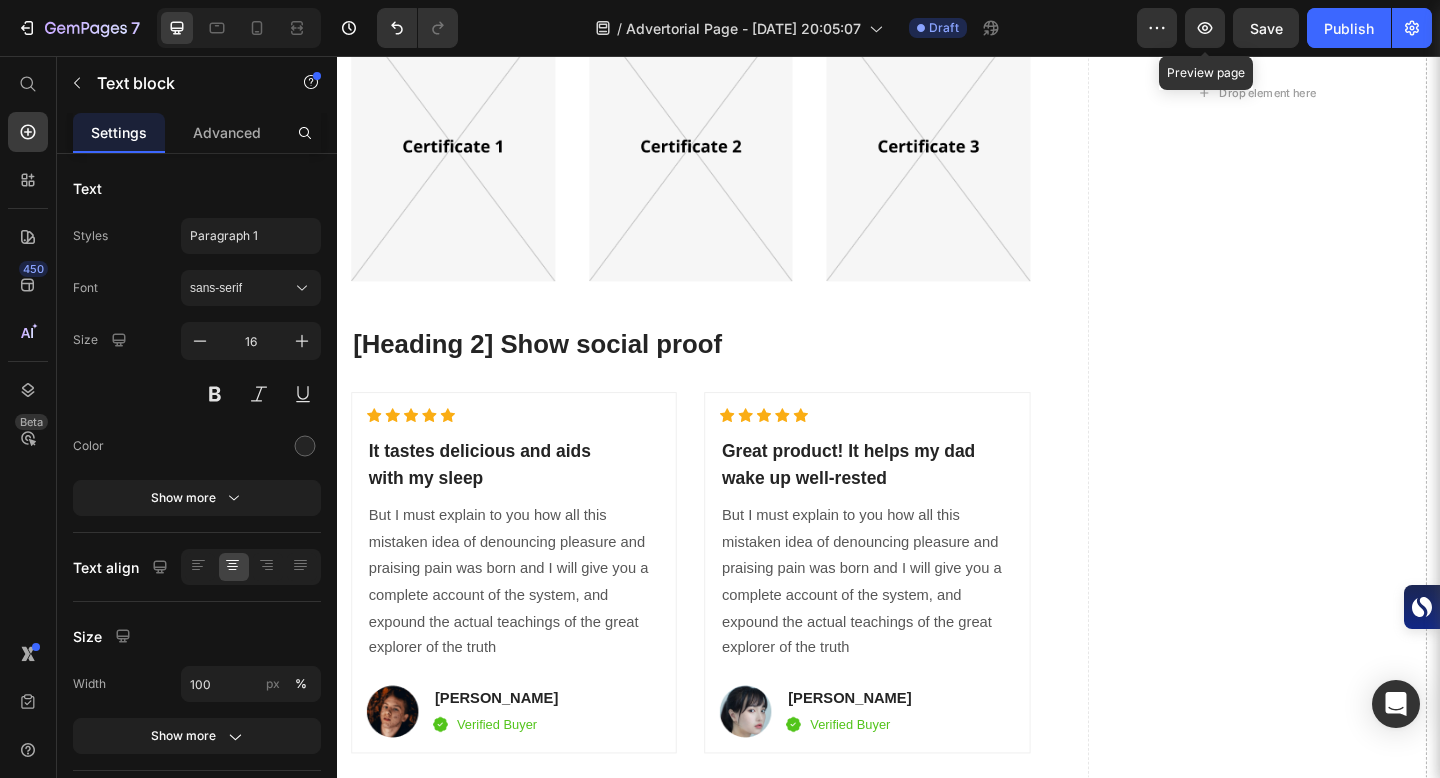 click on "Differentiation Point 1" at bounding box center [476, -745] 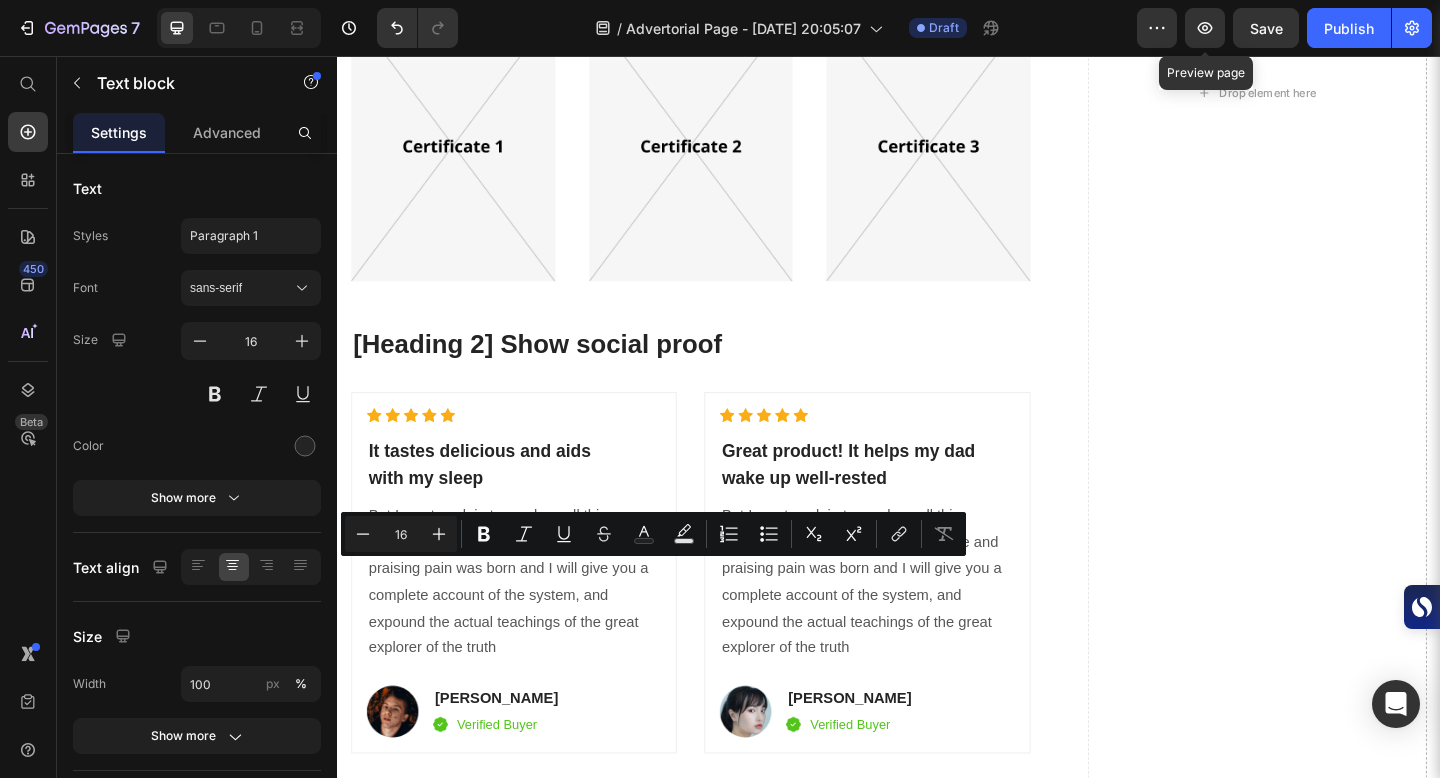 drag, startPoint x: 400, startPoint y: 611, endPoint x: 560, endPoint y: 611, distance: 160 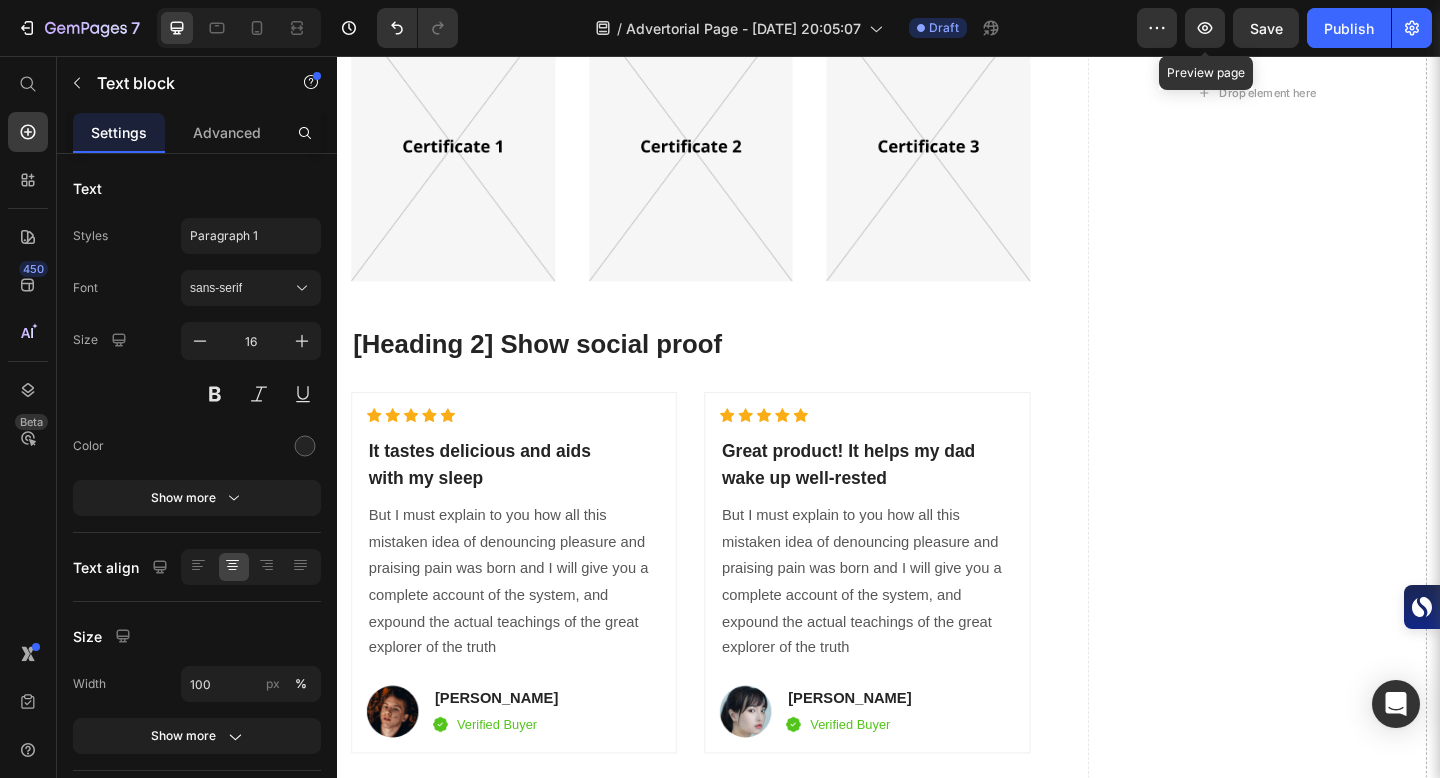 click on "Differentiation Point 2" at bounding box center [476, -680] 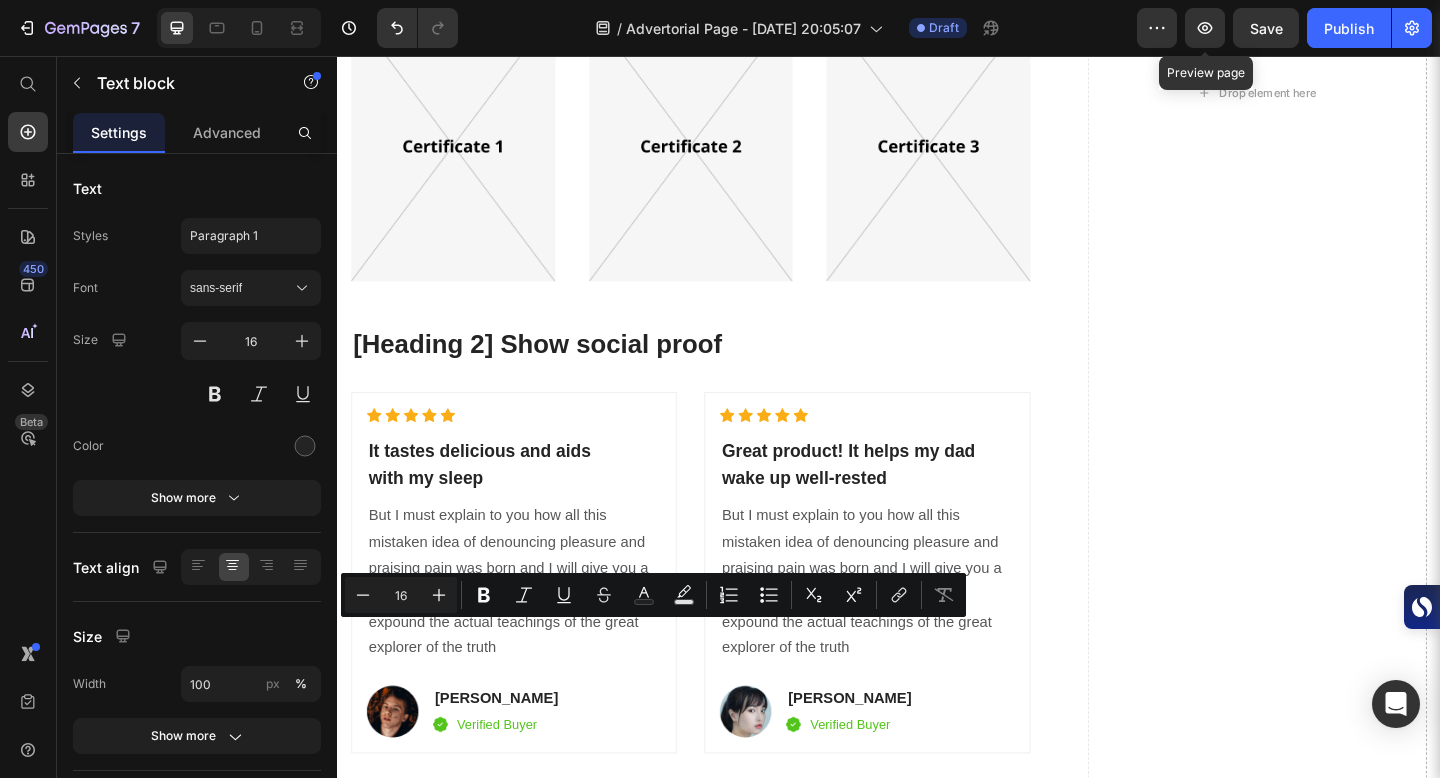drag, startPoint x: 401, startPoint y: 679, endPoint x: 571, endPoint y: 680, distance: 170.00294 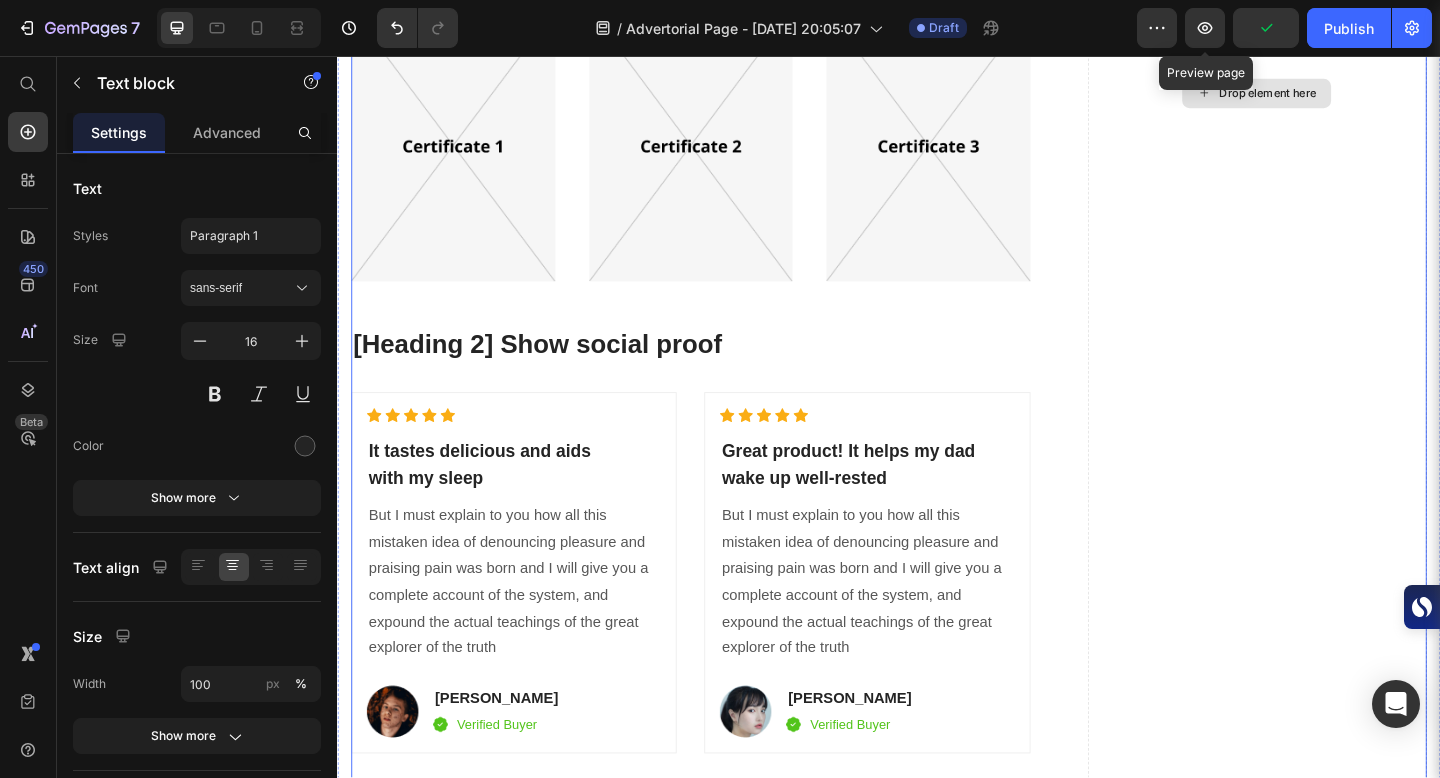 click on "The Clear Choice for True Wellness Heading                Title Line Lab-Tested Text block Row Ethically Sourced Text block   0 Row Differentiation Point 3 Text block Row Differentiation Point 4 Text block Row Differentiation Point 5 Text block Row Differentiation Point 6 Text block Row Differentiation Point 7 Text block Row Differentiation Point 8 Text block Row Image Nutragon Heading
Icon Row
Icon Row
Icon Row
Icon Row
Icon Row
Icon Row
Icon Row
Icon Row Row Image Other Brands Heading
Icon Row
Icon Row
Icon Row
Icon Row
Icon Row
Icon Row
Icon Row
Icon Row Row  	   TRY RISK FREE FOR 30 DAYS Button ✔️ 30-Day Money-Back Guarantee Text block [Heading 2] Achievements Heading Image Image Image Row [Heading 2] Show social proof Heading                Icon Row" at bounding box center (937, 96) 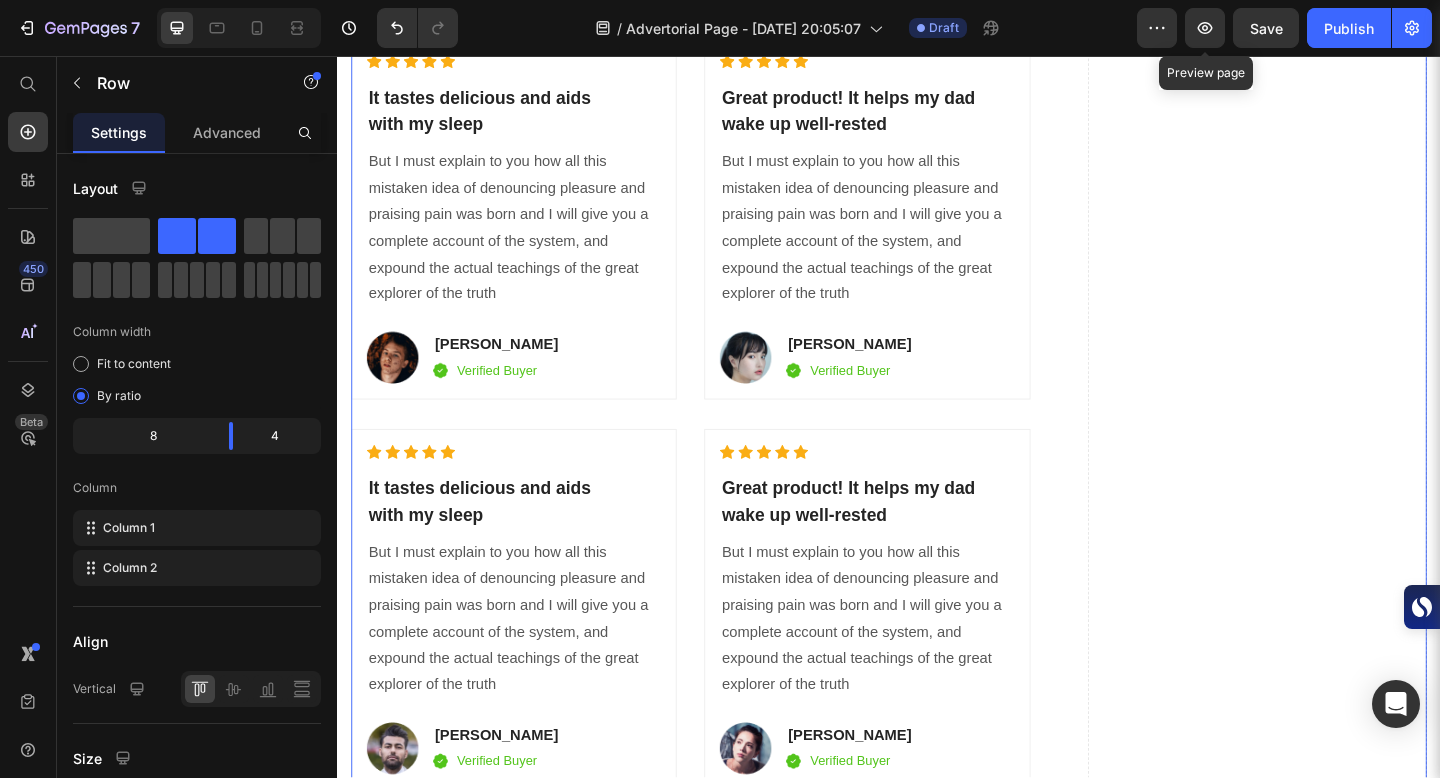 scroll, scrollTop: 9585, scrollLeft: 0, axis: vertical 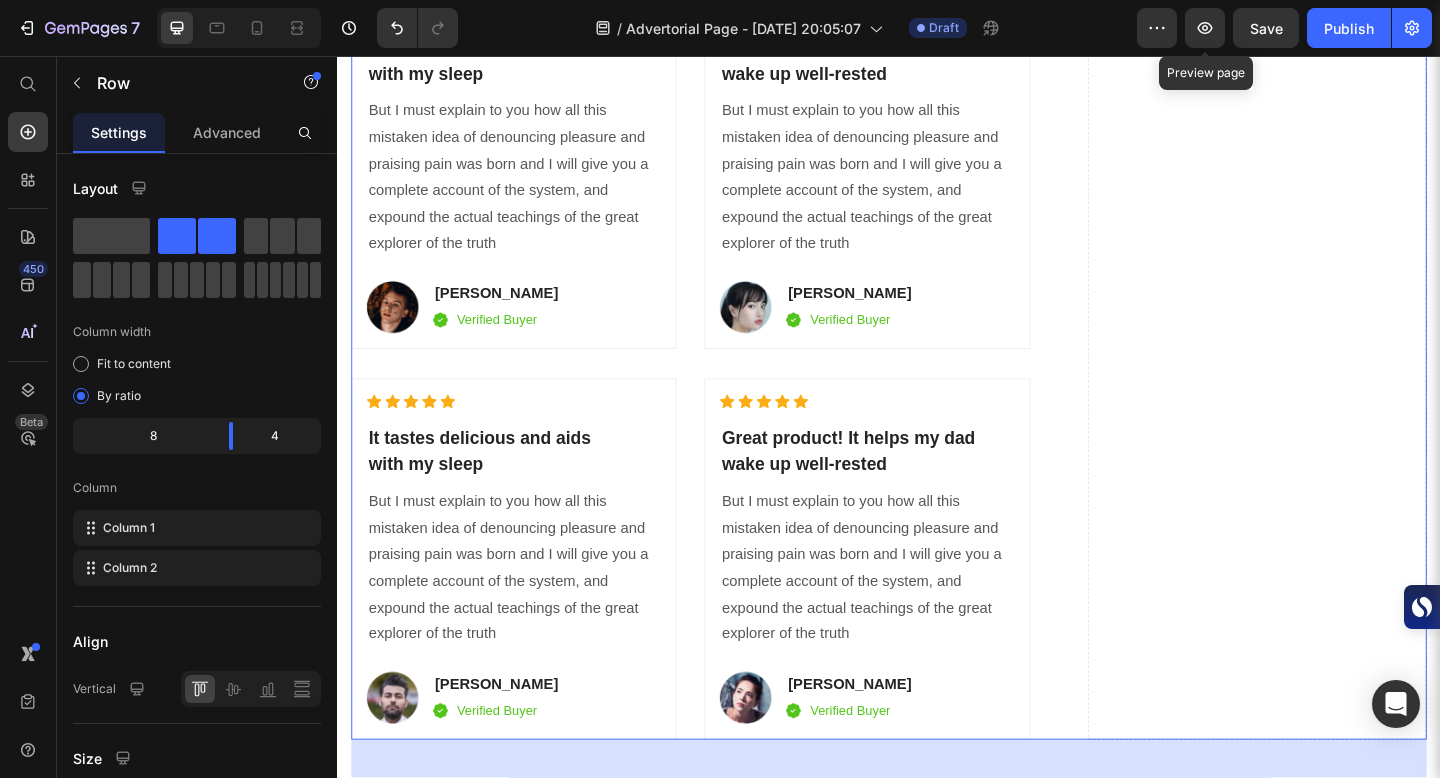 click on "Differentiation Point 3" at bounding box center [476, -1054] 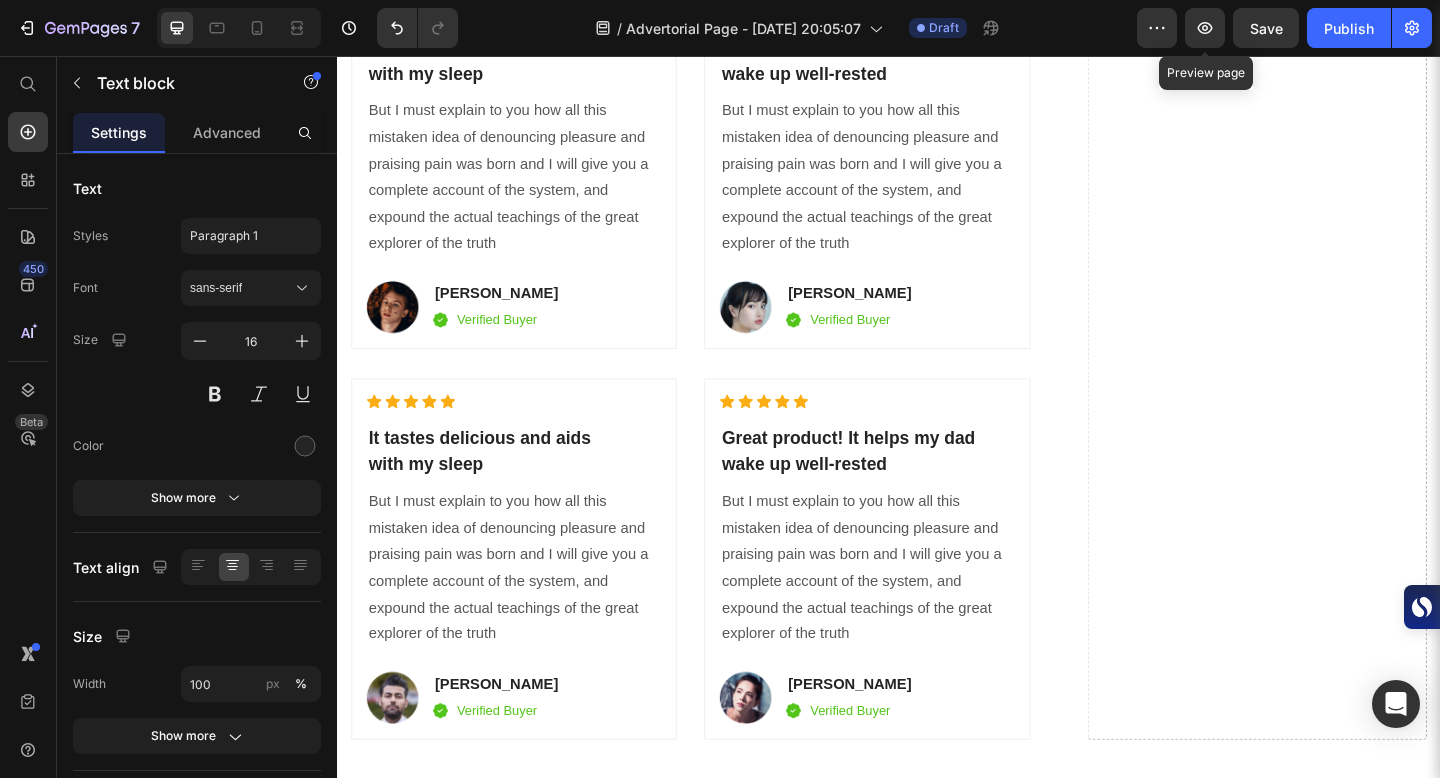 click on "Differentiation Point 3" at bounding box center (476, -1054) 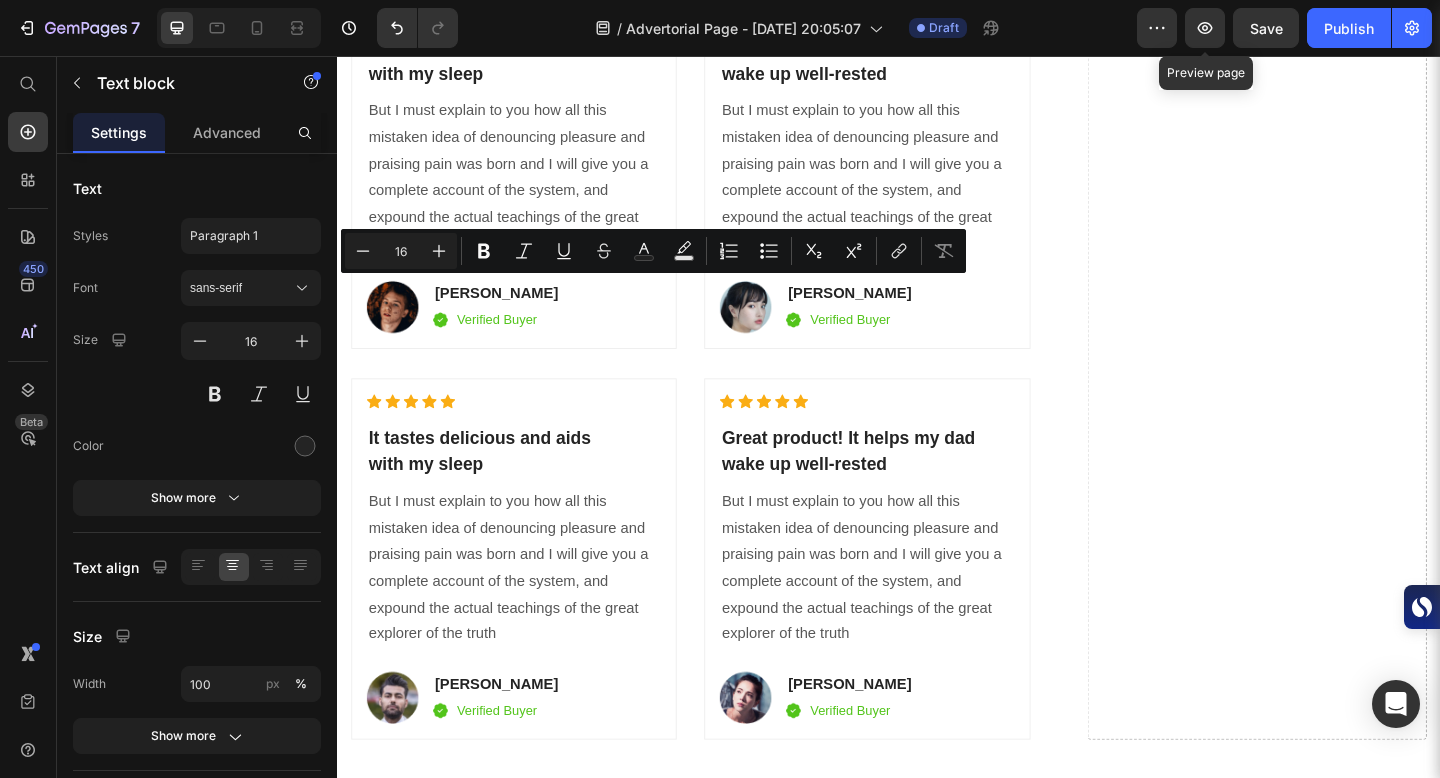 drag, startPoint x: 402, startPoint y: 300, endPoint x: 550, endPoint y: 298, distance: 148.01352 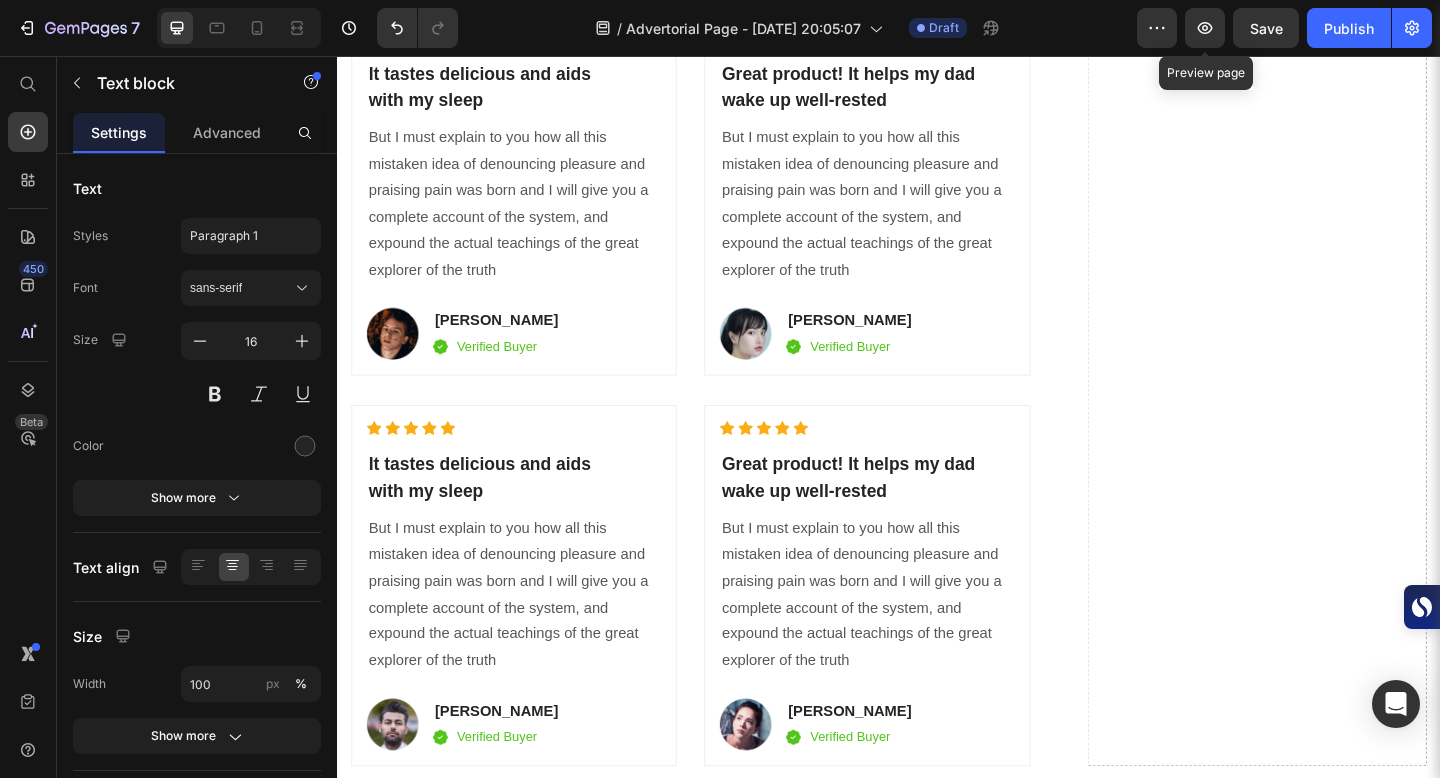 click on "High Potency" at bounding box center (476, -1055) 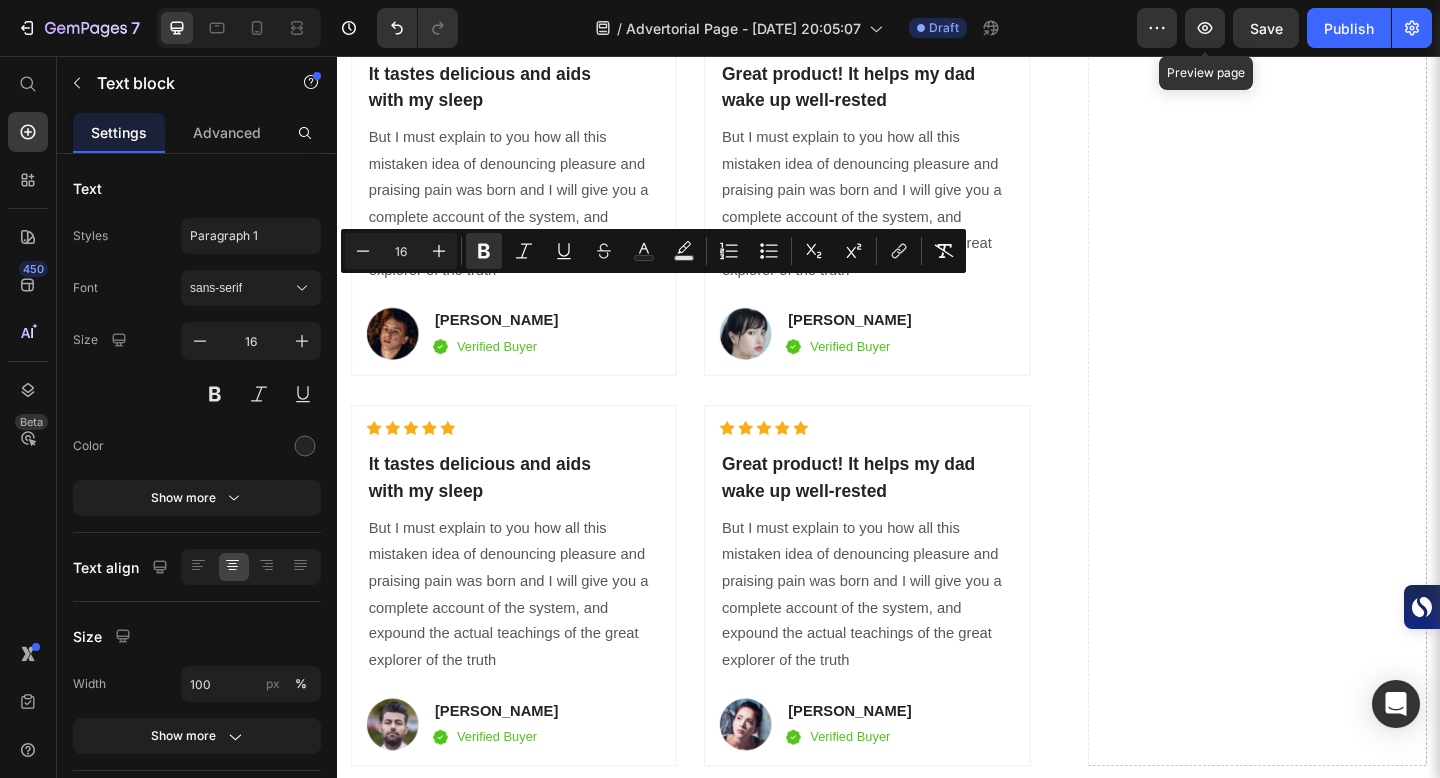 drag, startPoint x: 428, startPoint y: 309, endPoint x: 530, endPoint y: 309, distance: 102 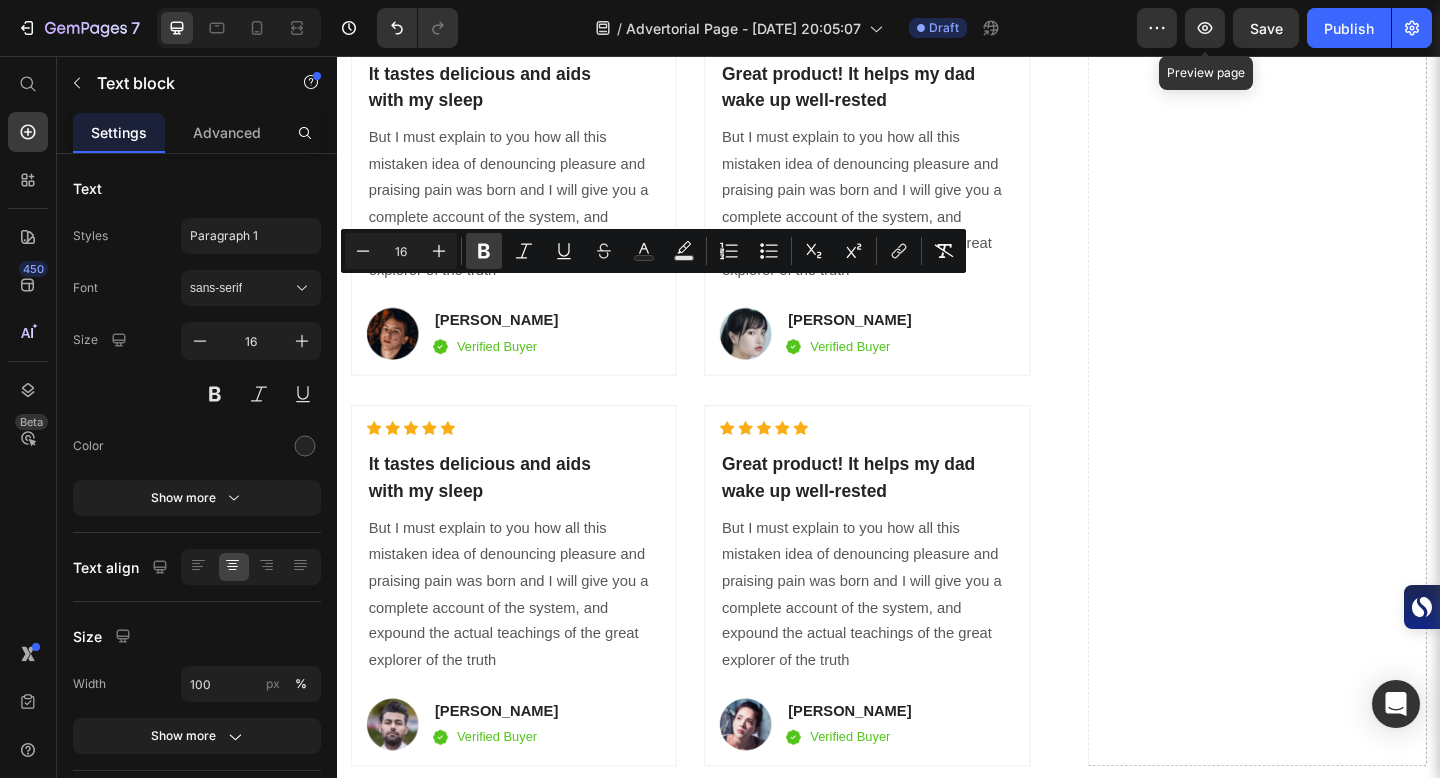 click 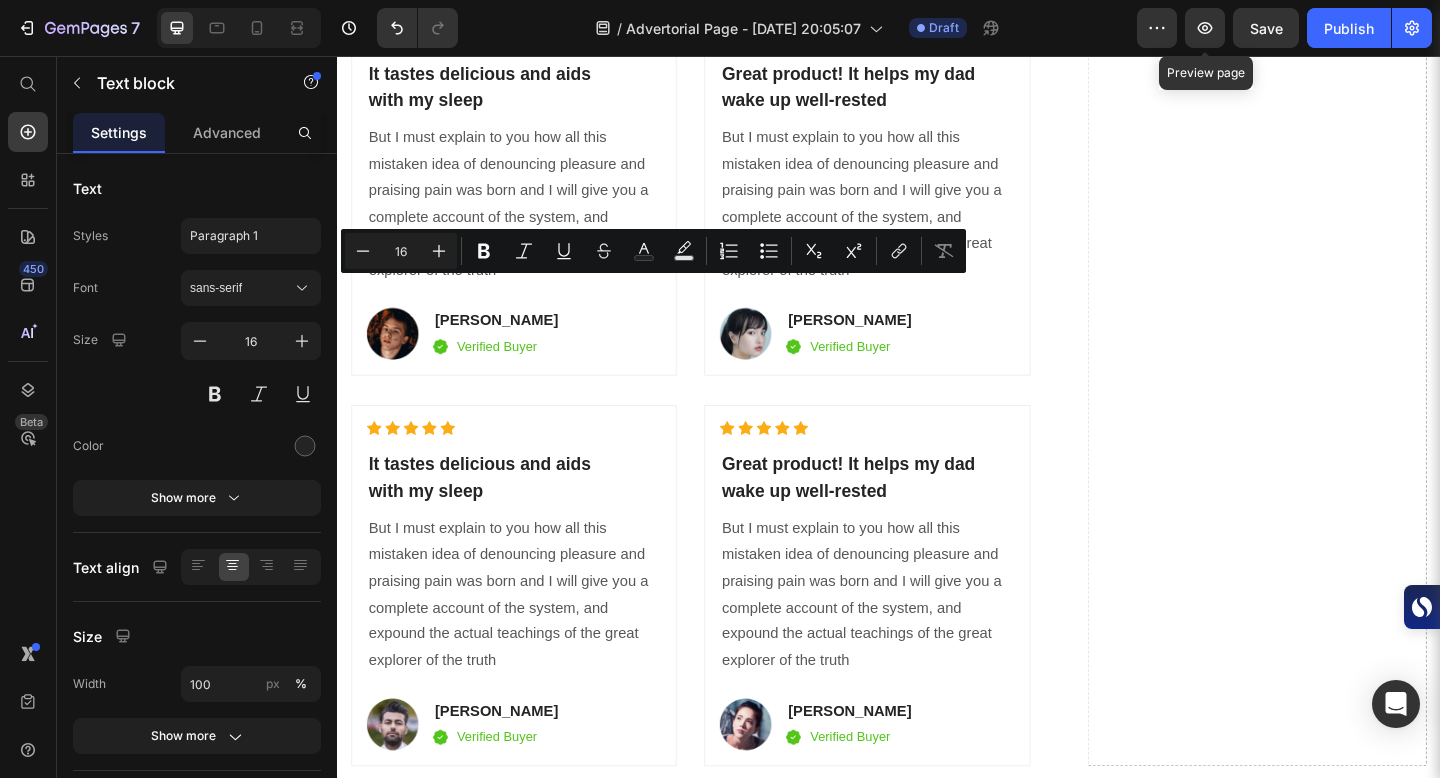 click at bounding box center [476, -1025] 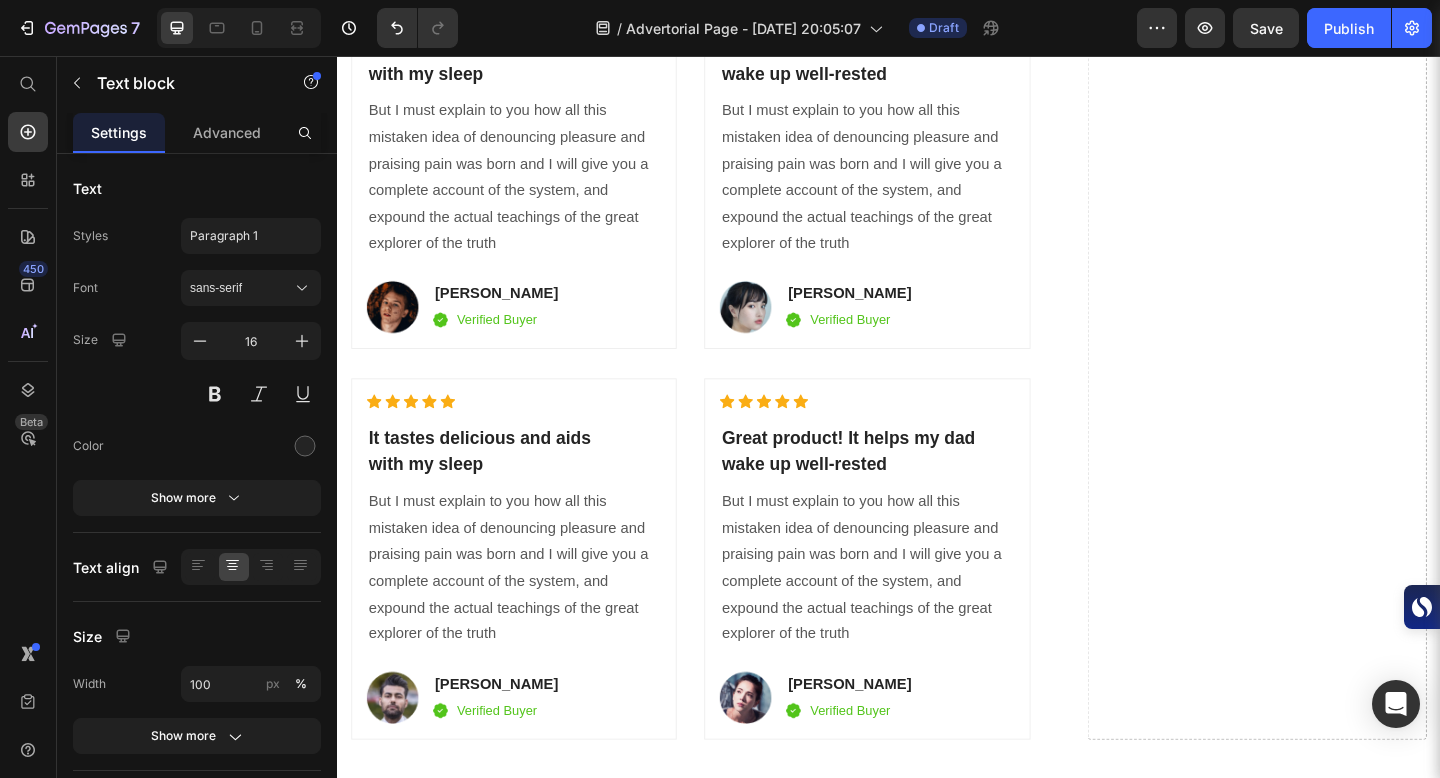 click on "Differentiation Point 4" at bounding box center (476, -988) 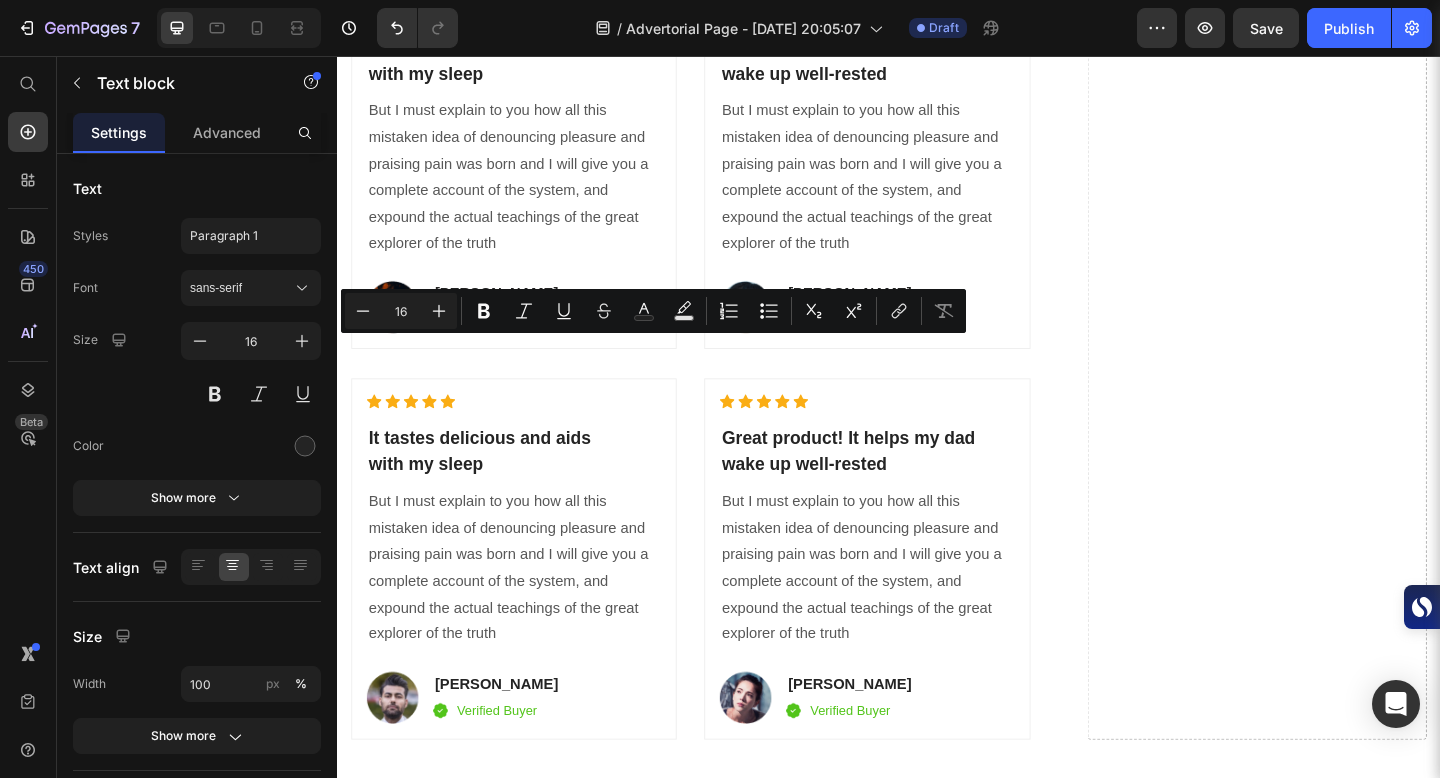 drag, startPoint x: 400, startPoint y: 369, endPoint x: 560, endPoint y: 371, distance: 160.0125 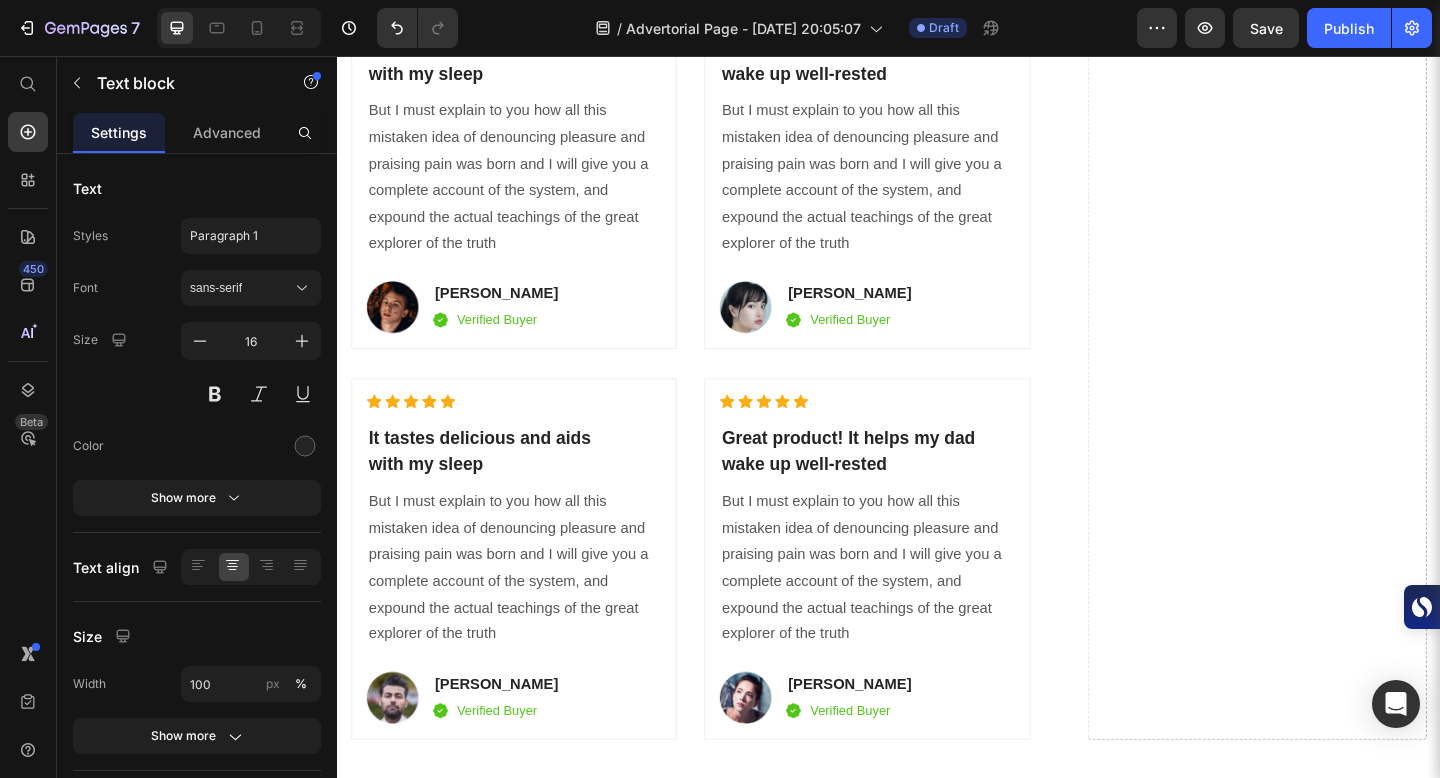 click on "Differentiation Point 5" at bounding box center [476, -922] 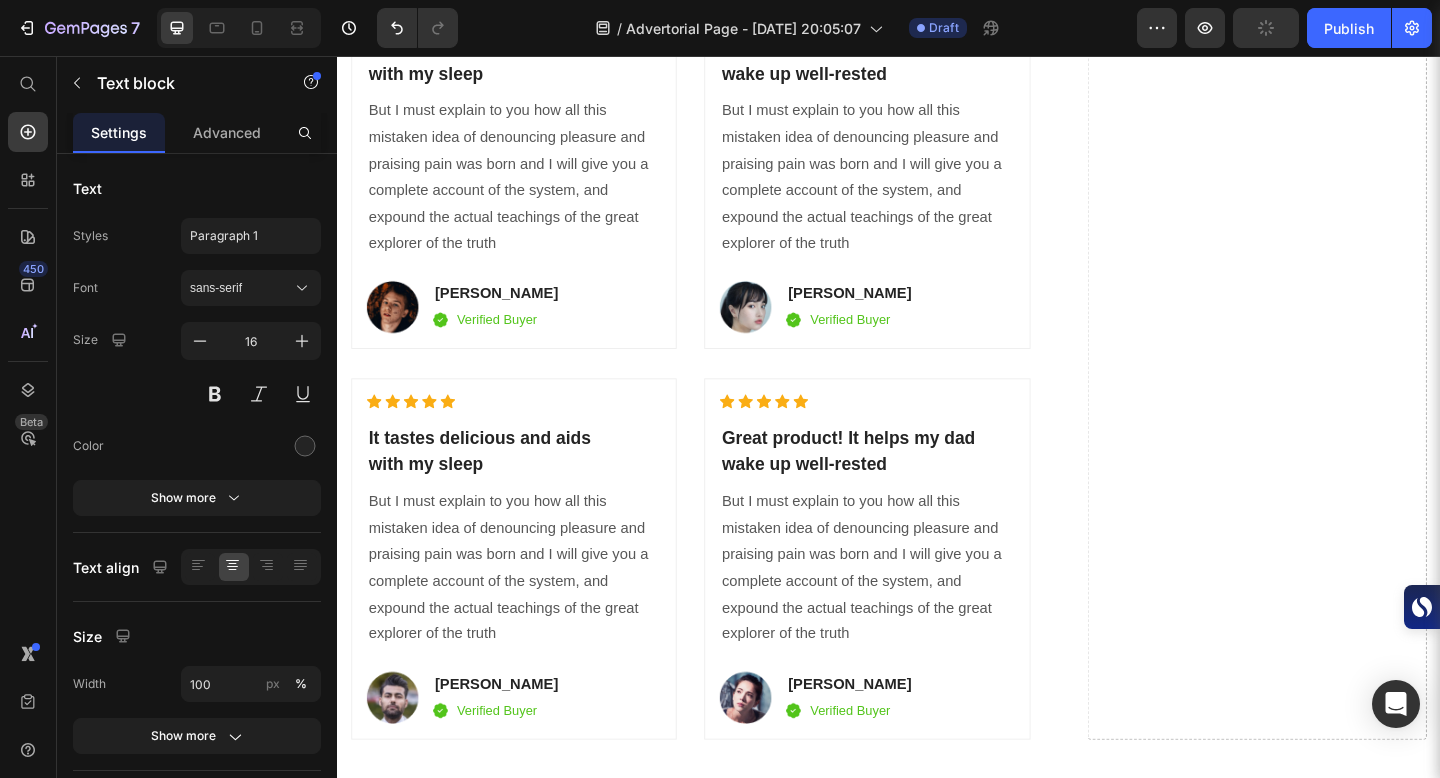 click on "Differentiation Point 5" at bounding box center (476, -922) 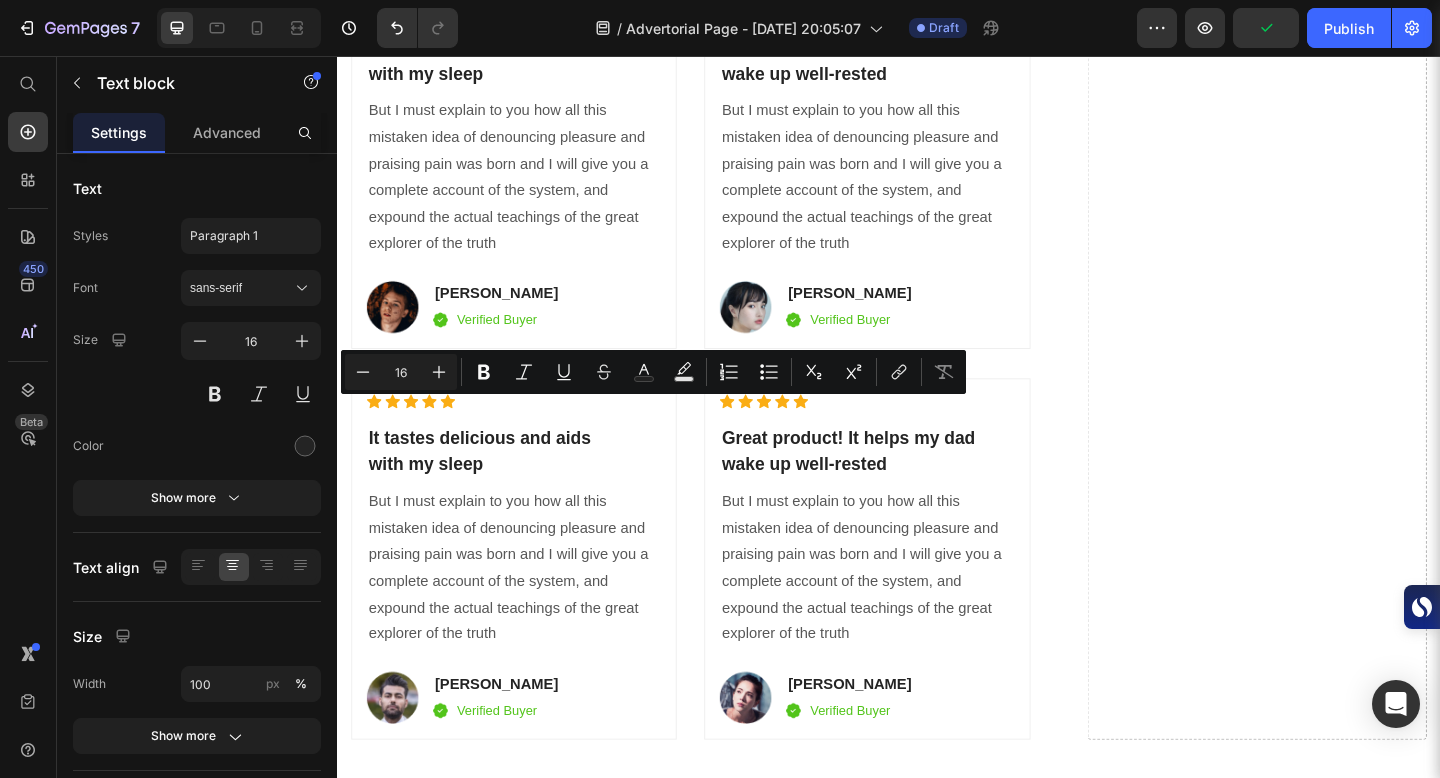 drag, startPoint x: 399, startPoint y: 440, endPoint x: 570, endPoint y: 430, distance: 171.29214 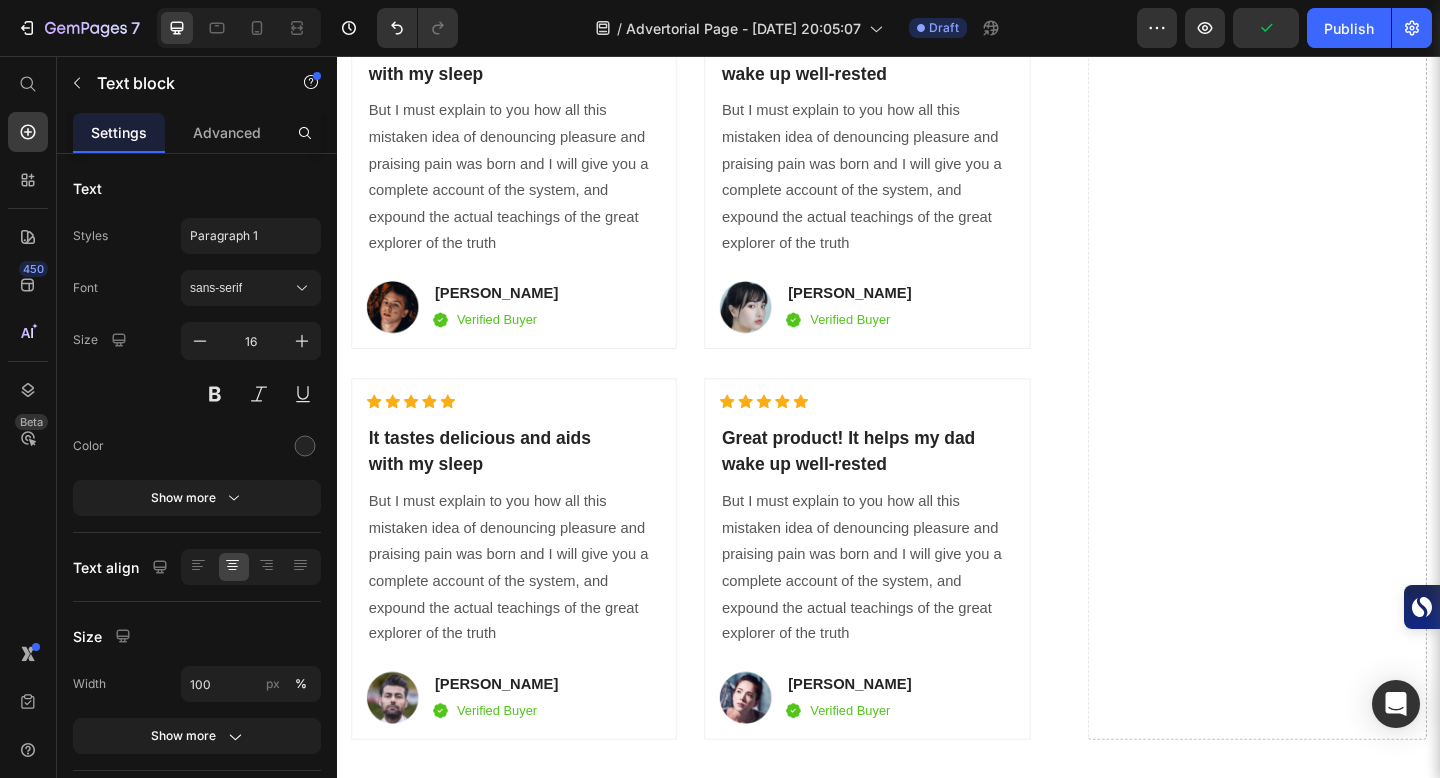 click on "Differentiation Point 6" at bounding box center [476, -856] 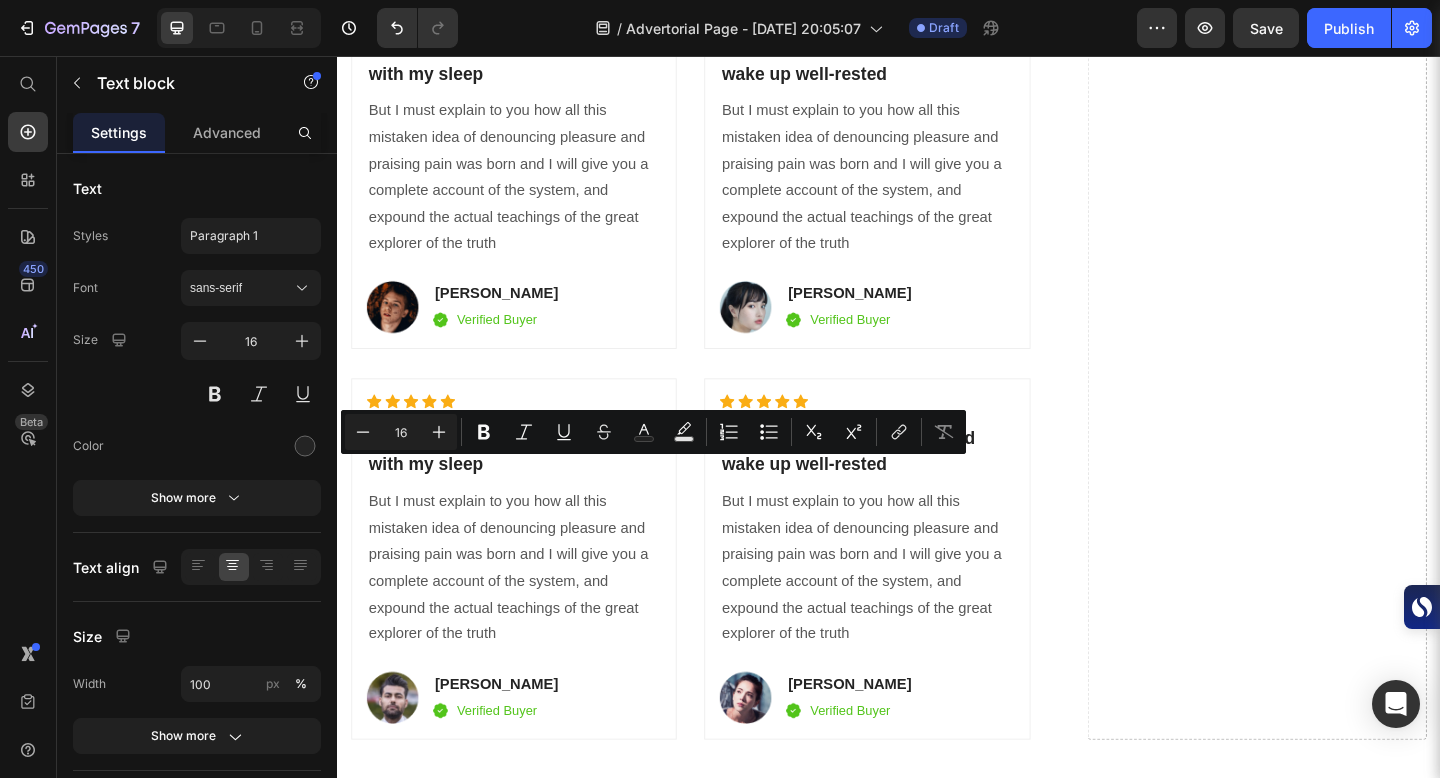 drag, startPoint x: 402, startPoint y: 502, endPoint x: 564, endPoint y: 503, distance: 162.00308 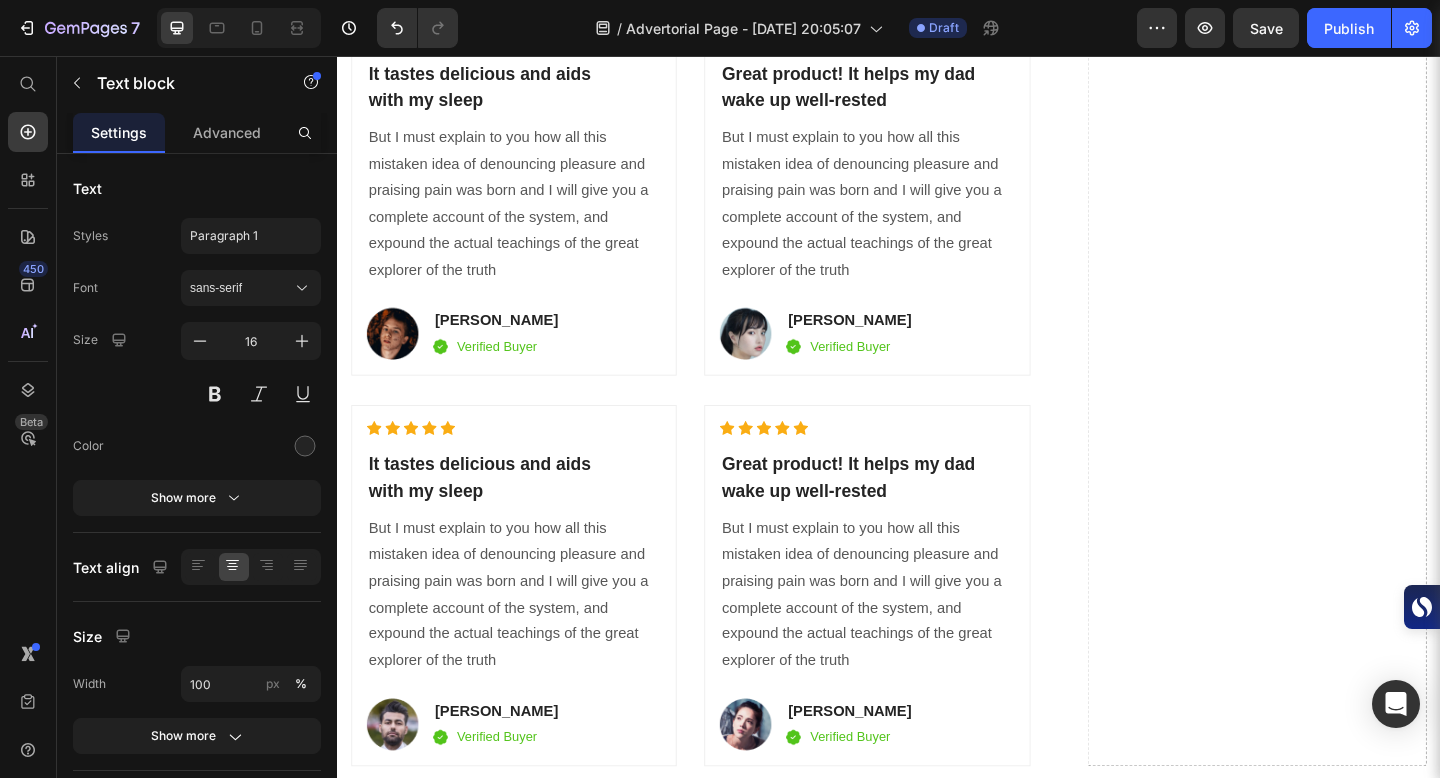 click on "Differentiation Point 7" at bounding box center (476, -762) 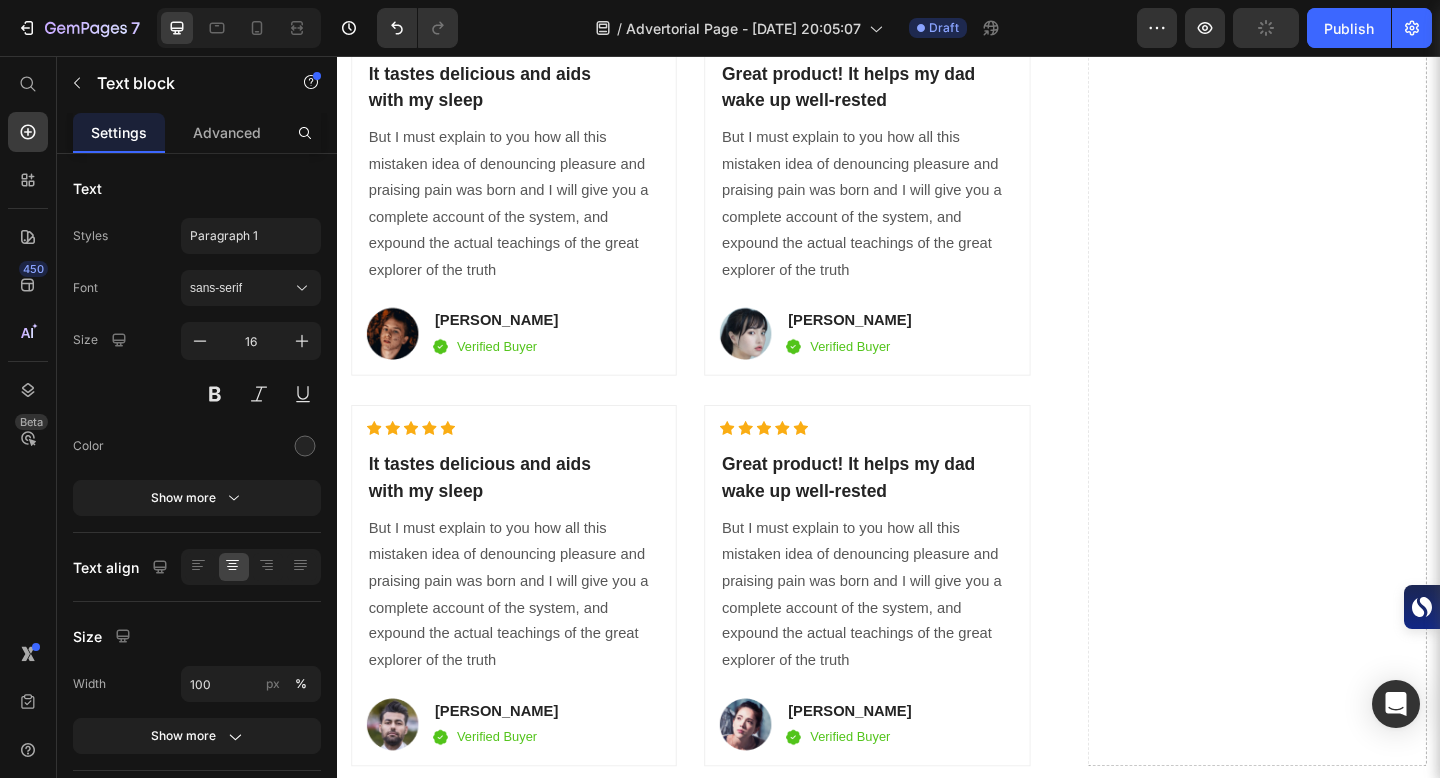 click on "Differentiation Point 8" at bounding box center (476, -696) 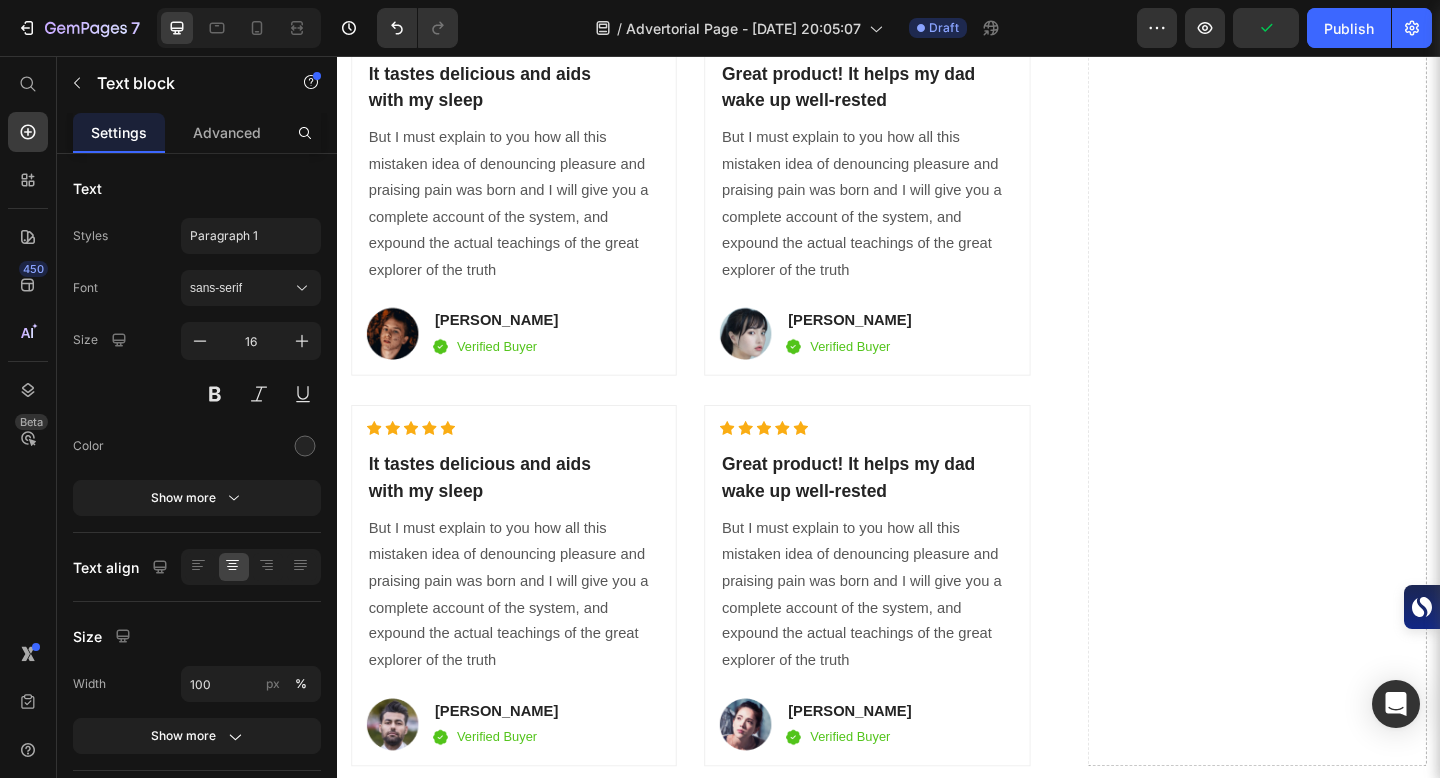 click on "Differentiation Point 8" at bounding box center [476, -696] 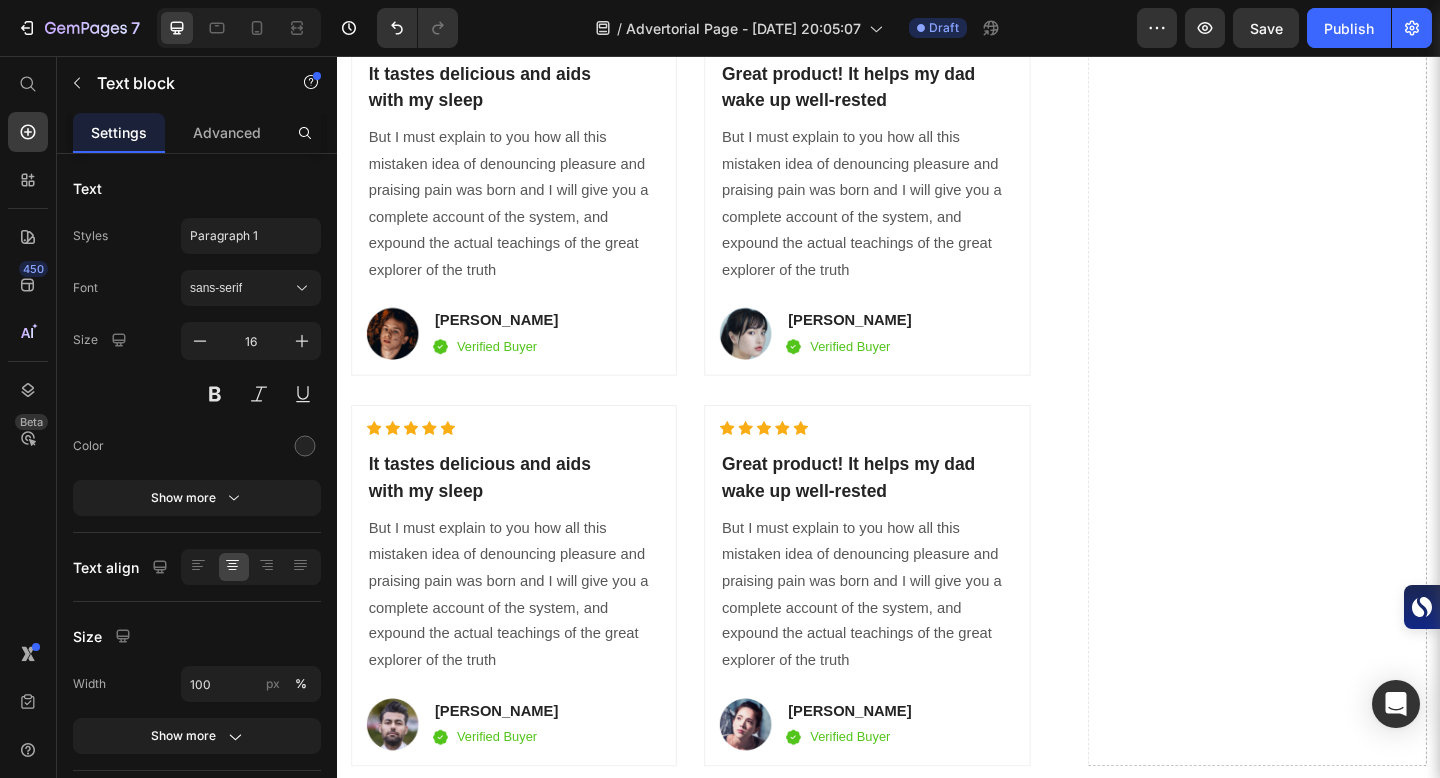 click on "Differentiation Point 8" at bounding box center [476, -696] 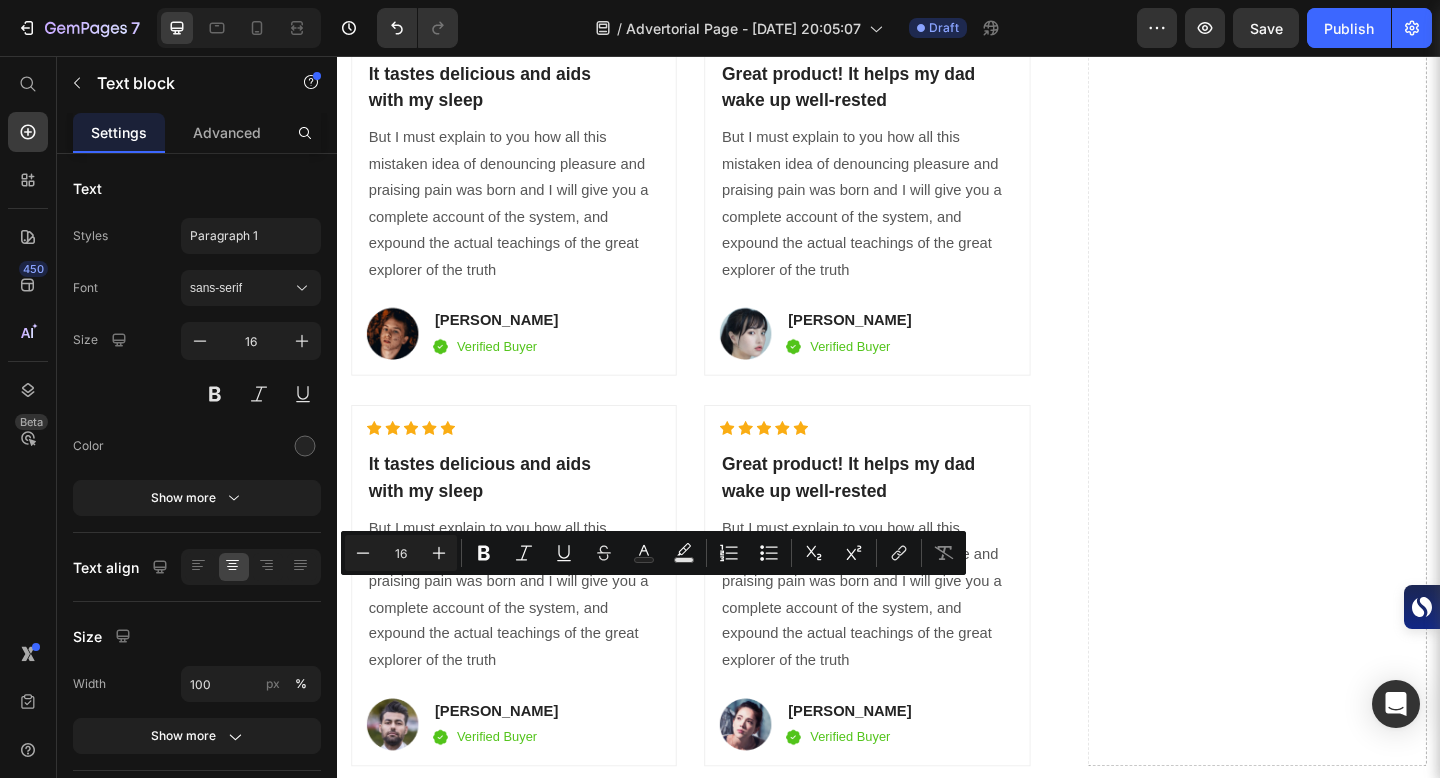drag, startPoint x: 398, startPoint y: 637, endPoint x: 563, endPoint y: 629, distance: 165.19383 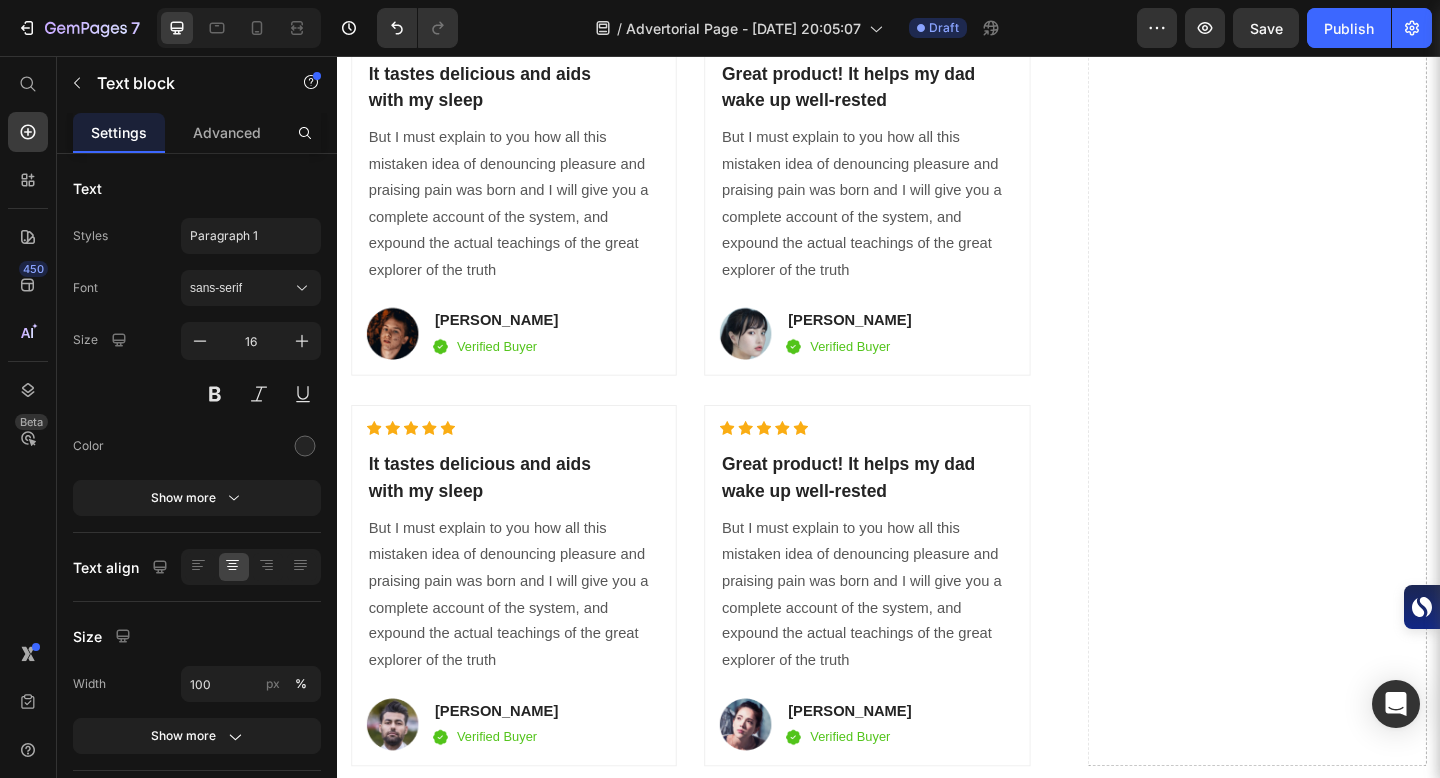click on "Icon" at bounding box center (722, -1269) 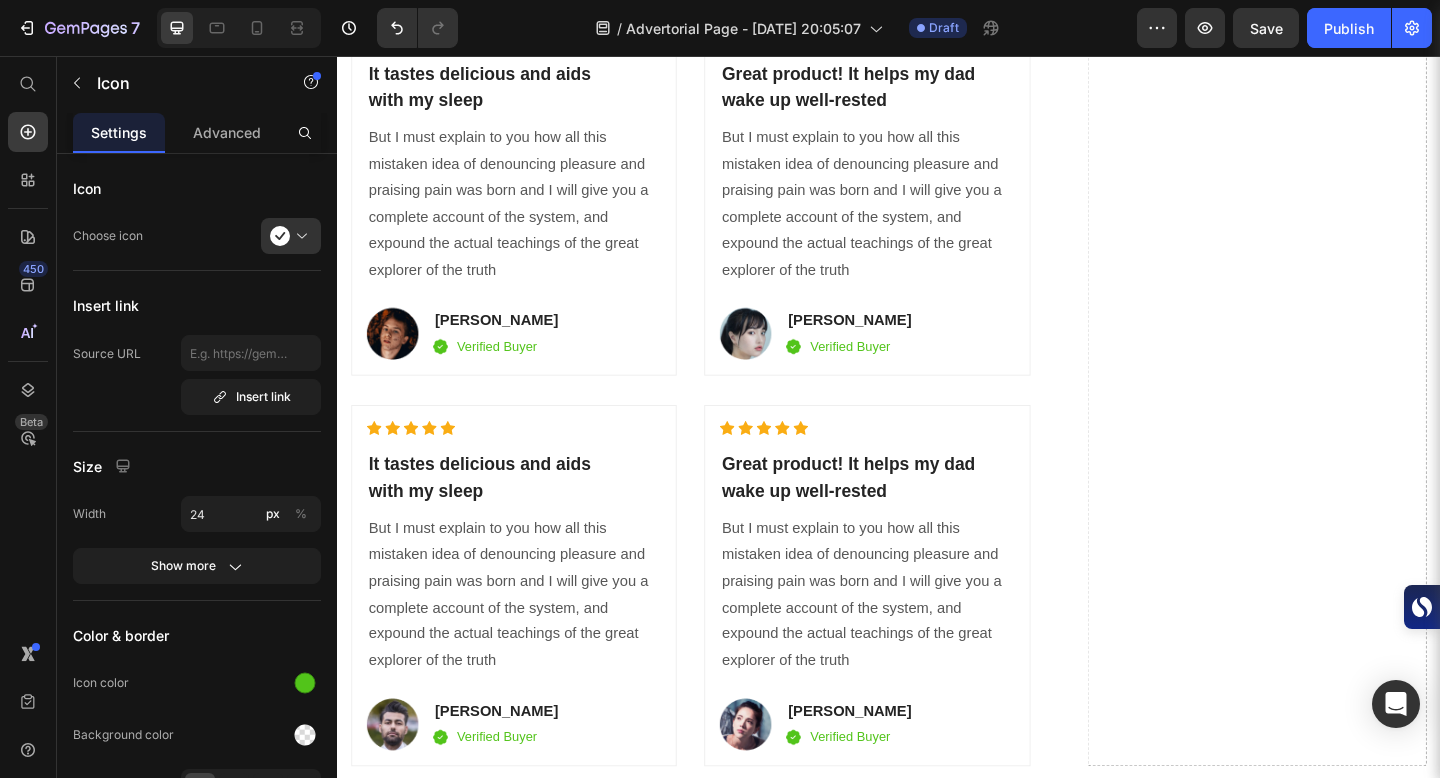 drag, startPoint x: 729, startPoint y: 200, endPoint x: 720, endPoint y: 188, distance: 15 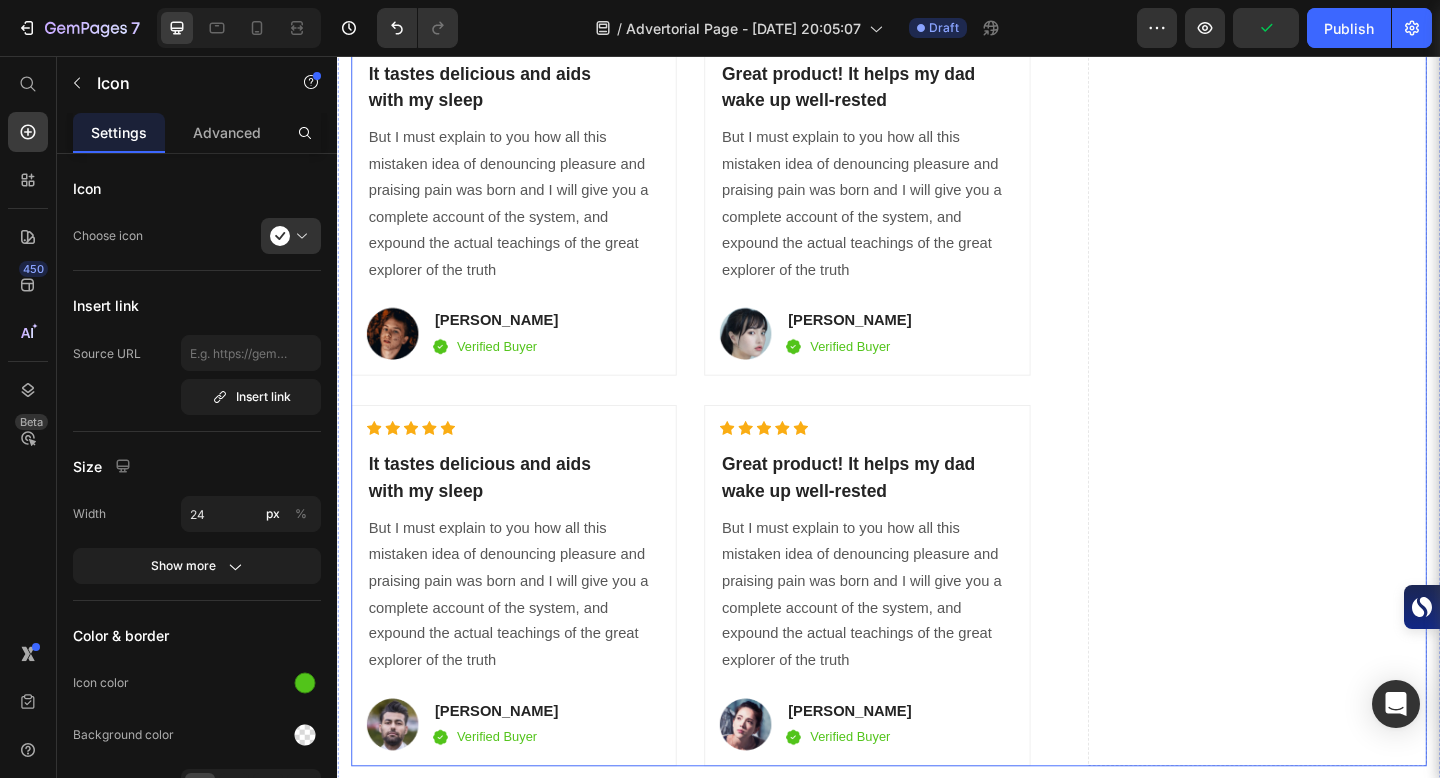 click on "The Clear Choice for True Wellness Heading                Title Line Lab-Tested Text block Row Ethically Sourced Text block Row High Potency Text block Row No Additives Text block Row 100% Pure Text block Row Ayurveda-Approved Text block Row Heavy Metal-Free Text block Row Wild-Harvested Text block Row Image Nutragon Heading
Icon   3 Row
Icon Row
Icon Row
Icon Row
Icon Row
Icon Row
Icon Row
Icon Row Row Image Other Brands Heading
Icon Row
Icon Row
Icon Row
Icon Row
Icon Row
Icon Row
Icon Row
Icon Row Row  	   TRY RISK FREE FOR 30 DAYS Button ✔️ 30-Day Money-Back Guarantee Text block [Heading 2] Achievements Heading Image Image Image Row [Heading 2] Show social proof Heading                Icon                Icon                Icon                Icon" at bounding box center (937, -329) 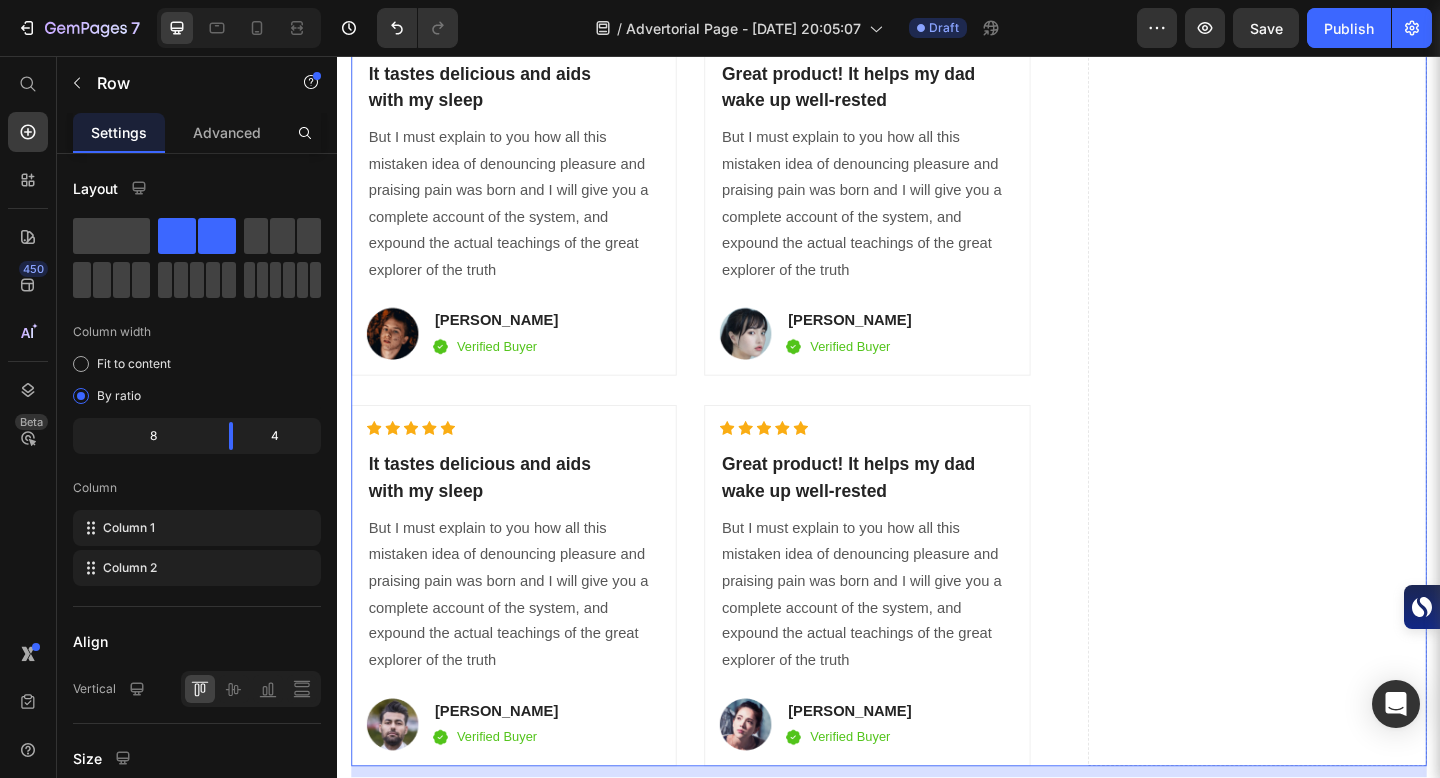 click on "Icon" at bounding box center [722, -1269] 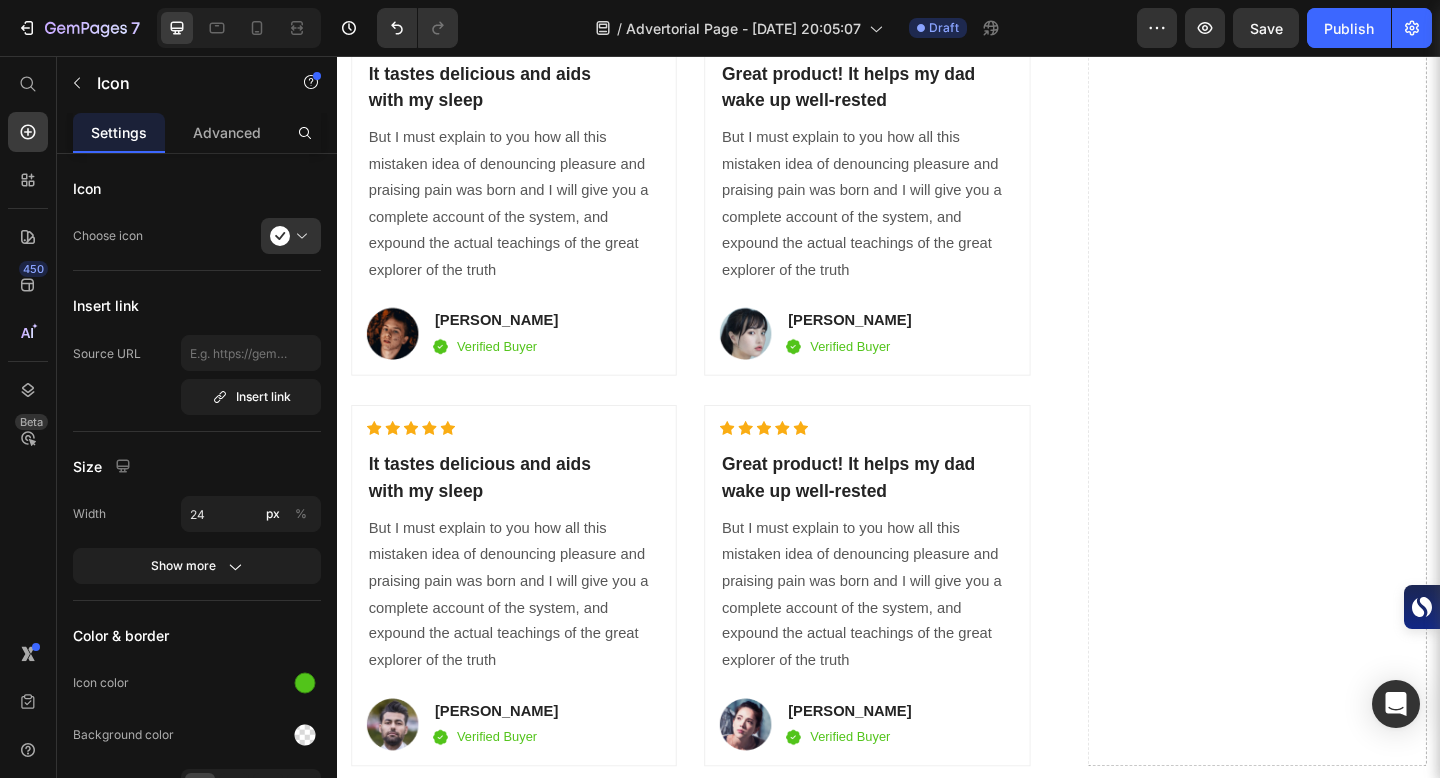 click on "Icon   3" at bounding box center [722, -1269] 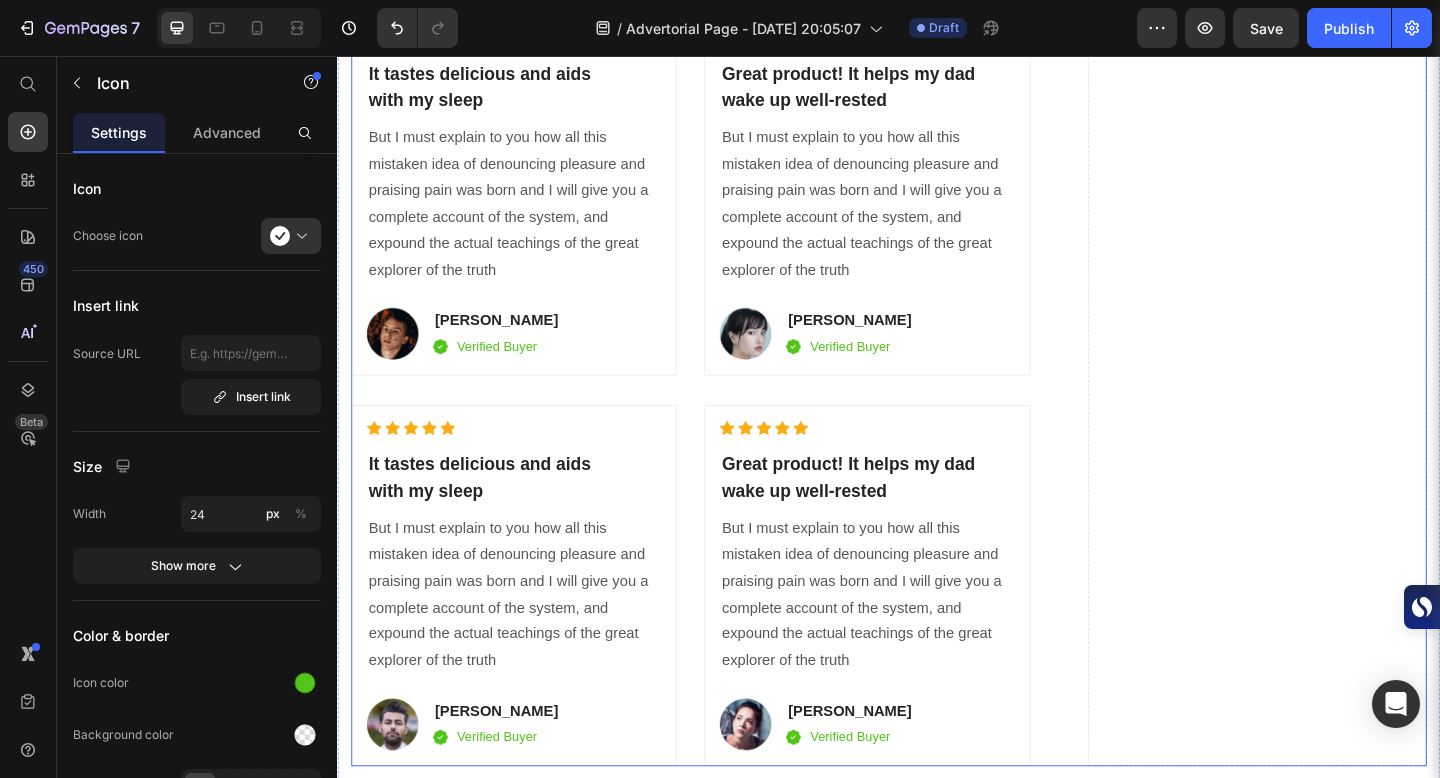 click on "The Clear Choice for True Wellness Heading                Title Line Lab-Tested Text block Row Ethically Sourced Text block Row High Potency Text block Row No Additives Text block Row 100% Pure Text block Row Ayurveda-Approved Text block Row Heavy Metal-Free Text block Row Wild-Harvested Text block Row Image Nutragon Heading
Drop element here Row
Icon   3
Icon Row
Icon Row
Icon Row
Icon Row
Icon Row
Icon Row
Icon Row Row Image Other Brands Heading
Icon Row
Icon Row
Icon Row
Icon Row
Icon Row
Icon Row
Icon Row
Icon Row Row  	   TRY RISK FREE FOR 30 DAYS Button ✔️ 30-Day Money-Back Guarantee Text block [Heading 2] Achievements Heading Image Image Image Row [Heading 2] Show social proof Heading                Icon                Icon Icon" at bounding box center (937, -329) 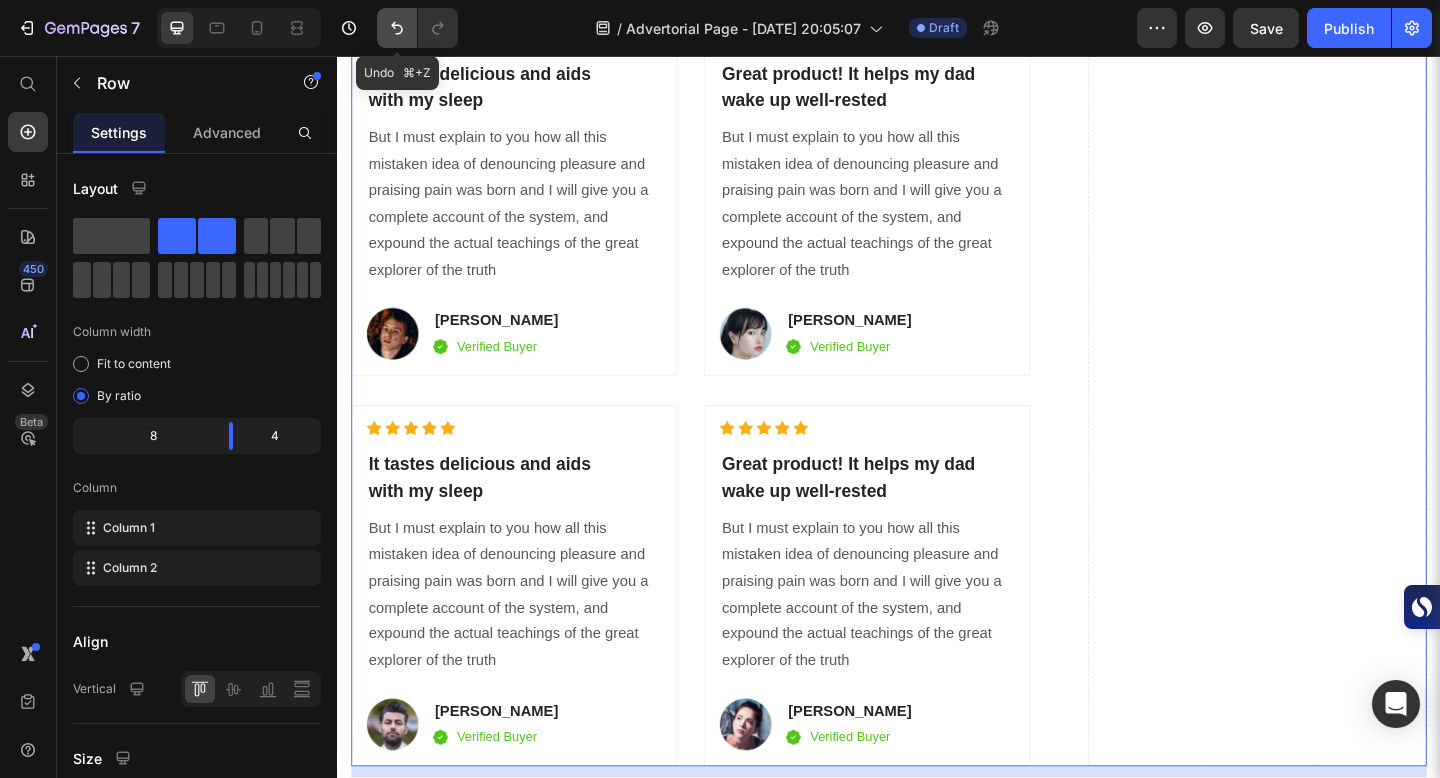click 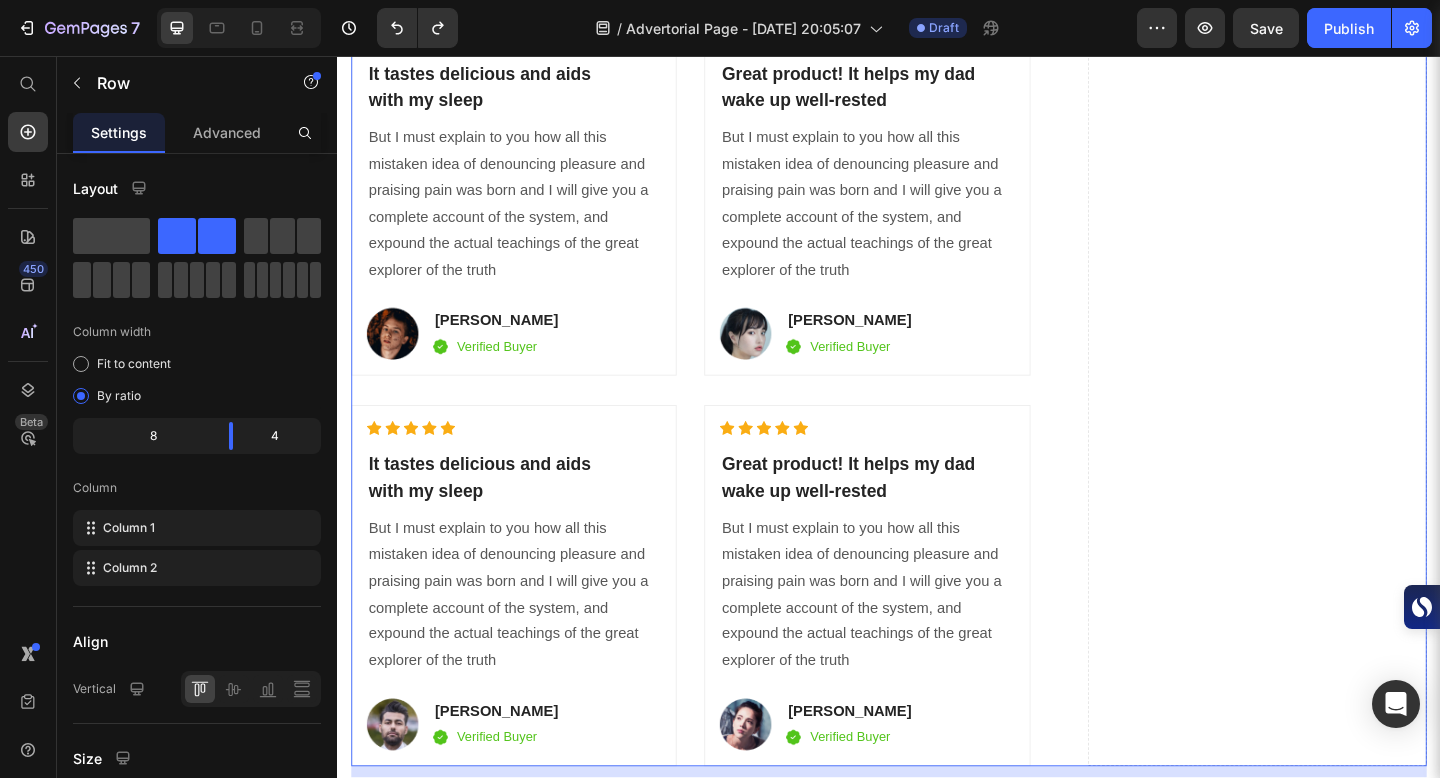 click on "Icon" at bounding box center (722, -1269) 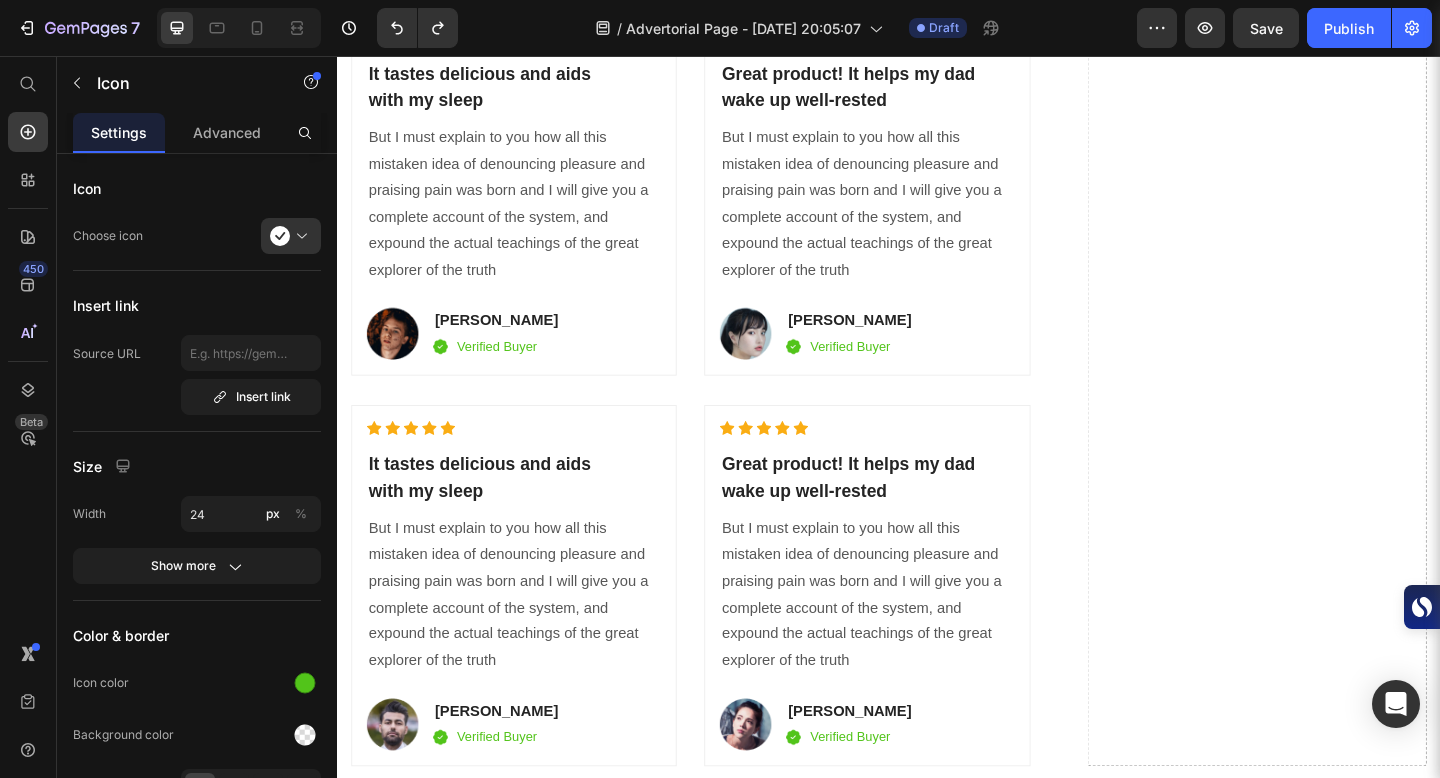 click at bounding box center (721, -1236) 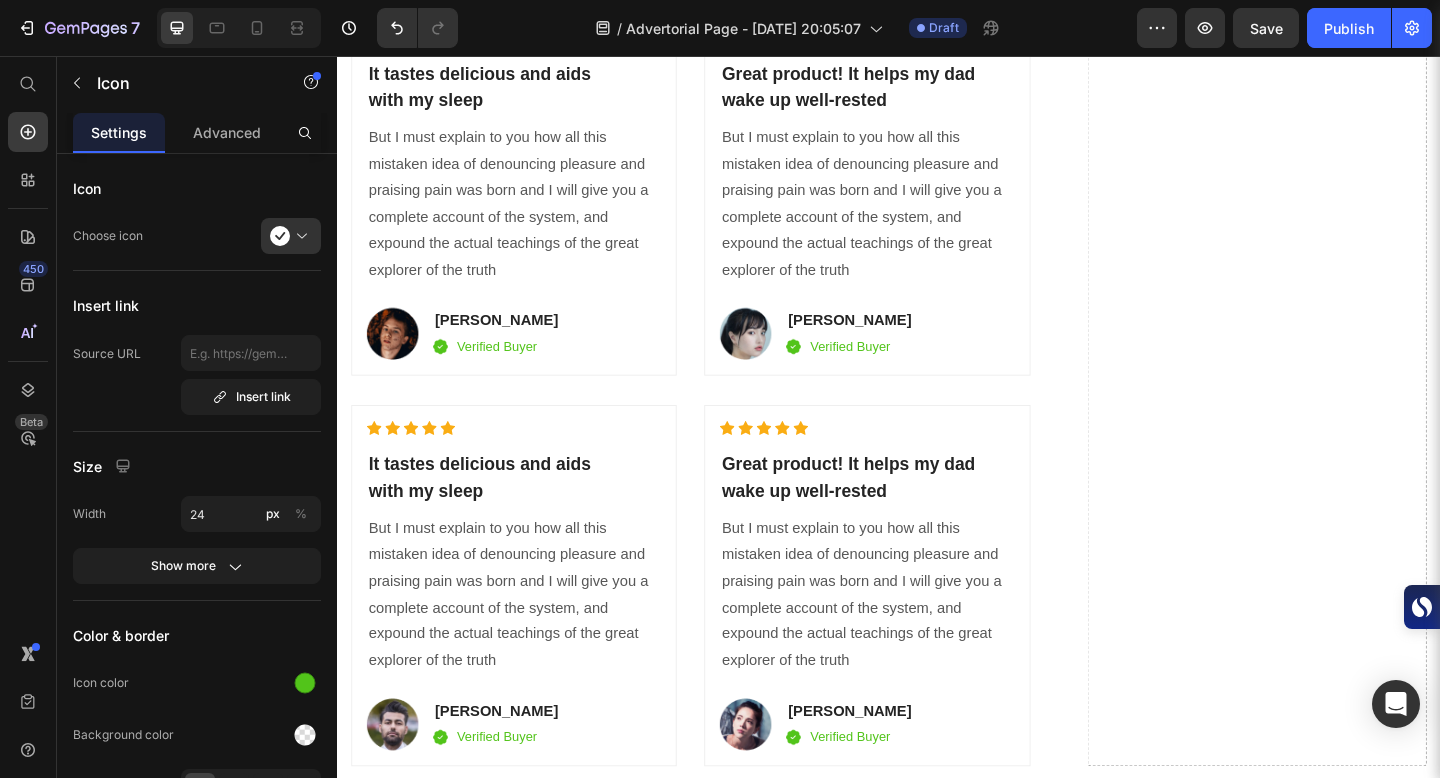 click at bounding box center (721, -1235) 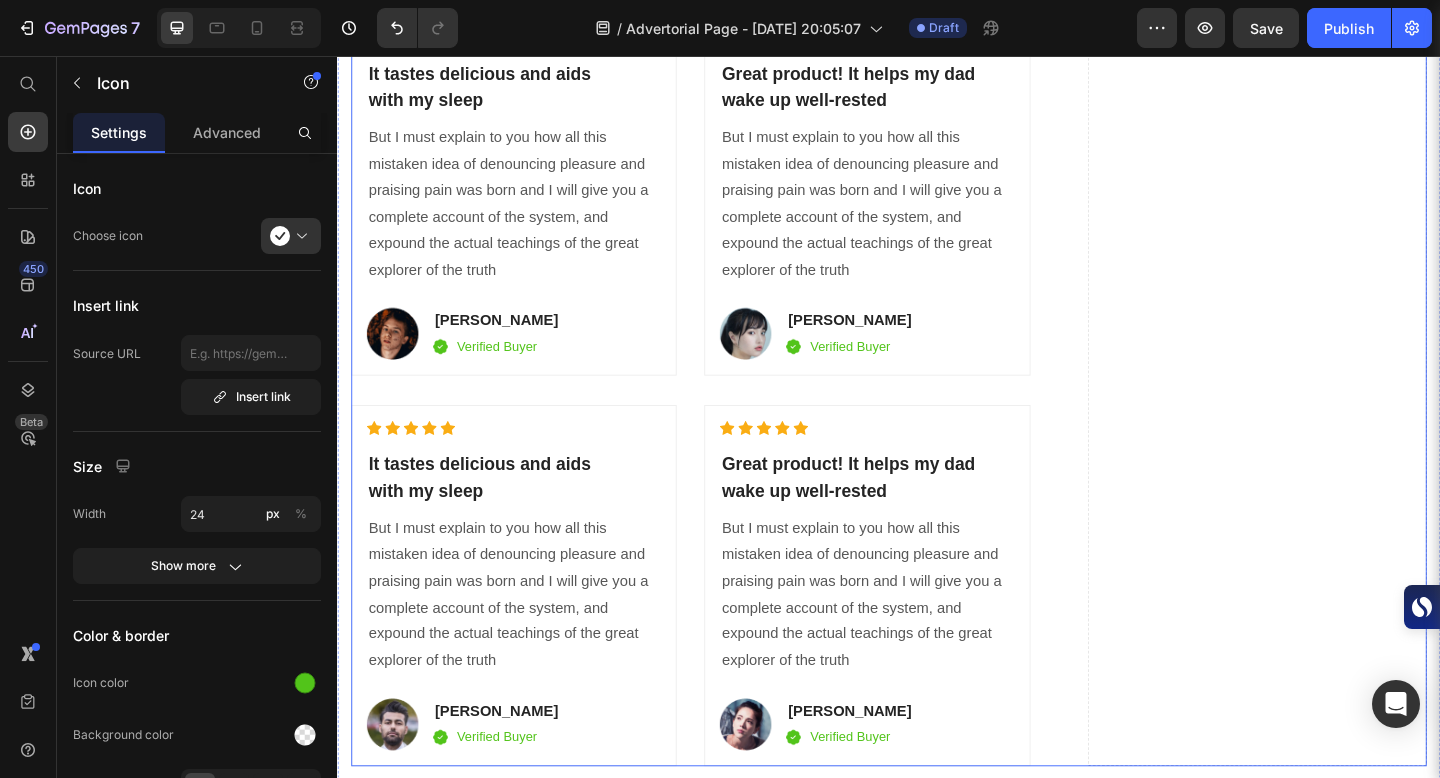 click on "The Clear Choice for True Wellness Heading                Title Line Lab-Tested Text block Row Ethically Sourced Text block Row High Potency Text block Row No Additives Text block Row 100% Pure Text block Row Ayurveda-Approved Text block Row Heavy Metal-Free Text block Row Wild-Harvested Text block Row Image Nutragon Heading
Icon Row
Icon Row
Icon Row
Icon Row
Icon Row
Icon Row
Icon   4 Row
Icon Row Row Image Other Brands Heading
Icon Row
Icon Row
Icon Row
Icon Row
Icon Row
Icon Row
Icon Row
Icon Row Row  	   TRY RISK FREE FOR 30 DAYS Button ✔️ 30-Day Money-Back Guarantee Text block [Heading 2] Achievements Heading Image Image Image Row [Heading 2] Show social proof Heading                Icon                Icon                Icon                Icon" at bounding box center [937, -329] 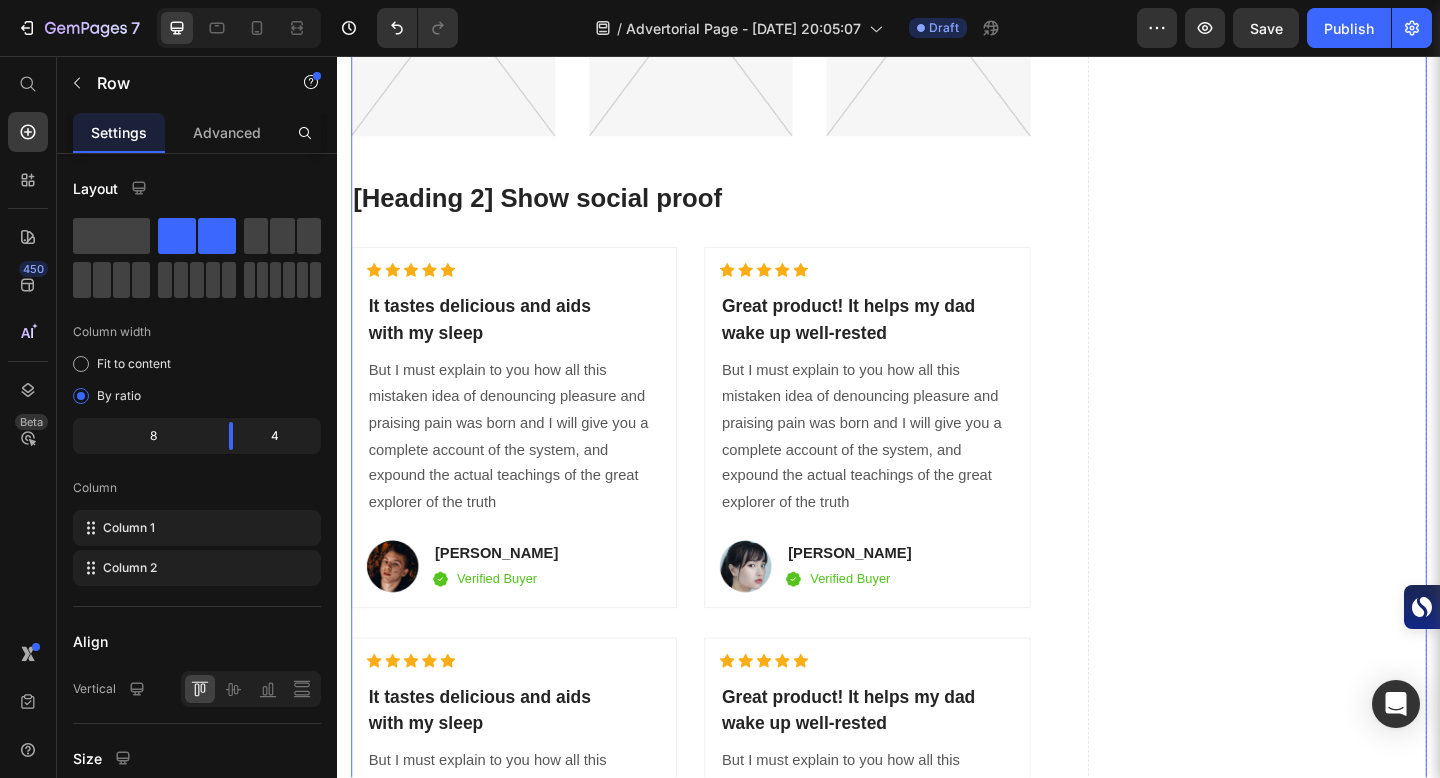 scroll, scrollTop: 9305, scrollLeft: 0, axis: vertical 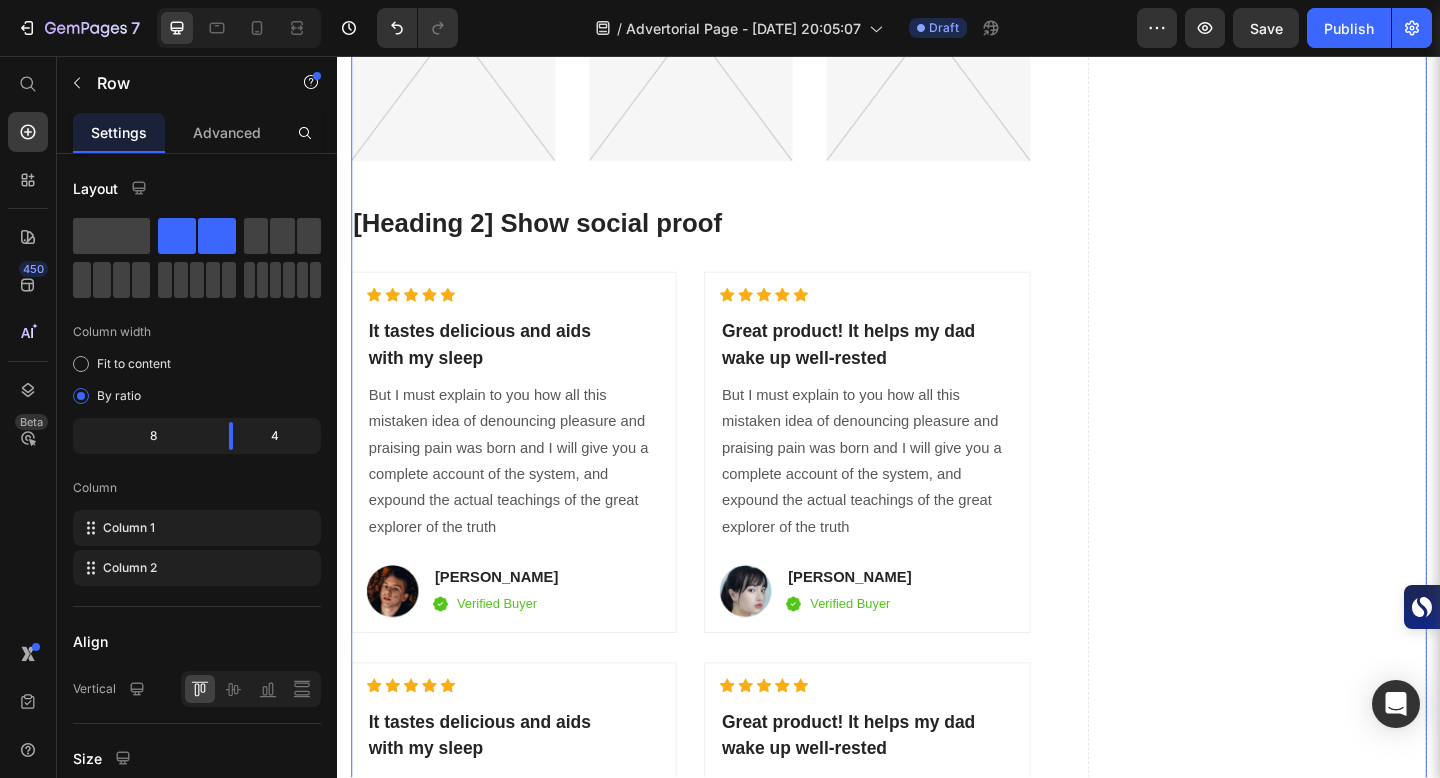 click at bounding box center [722, -1112] 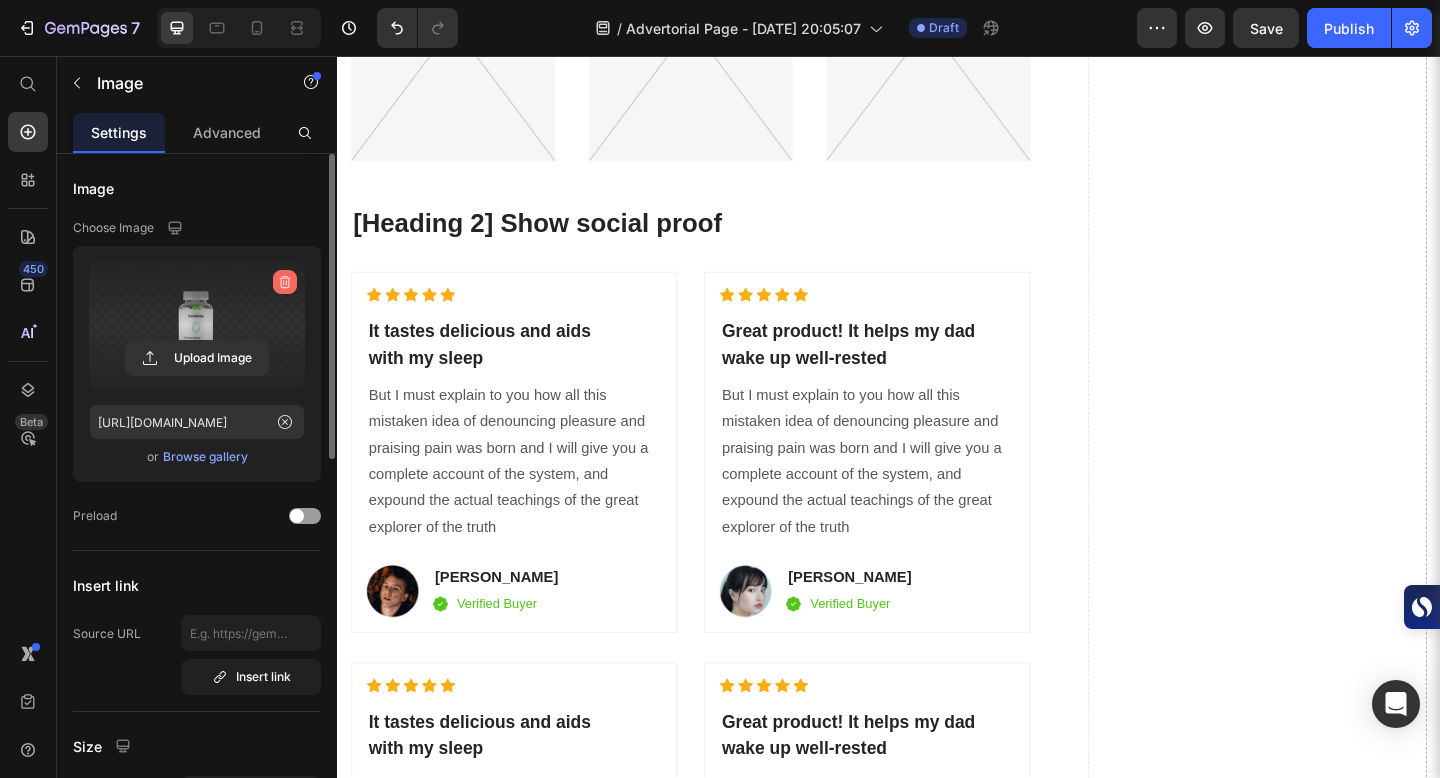 click 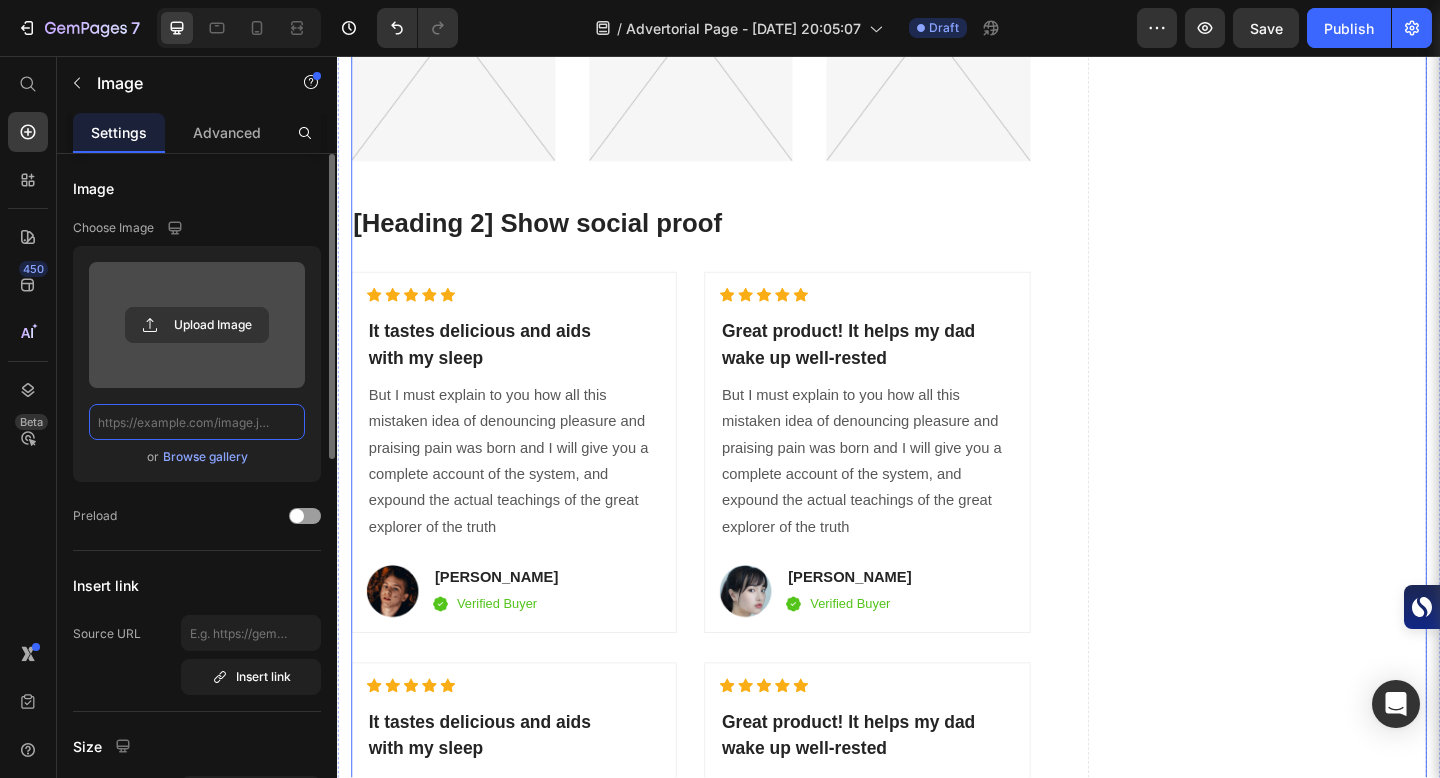 scroll, scrollTop: 0, scrollLeft: 0, axis: both 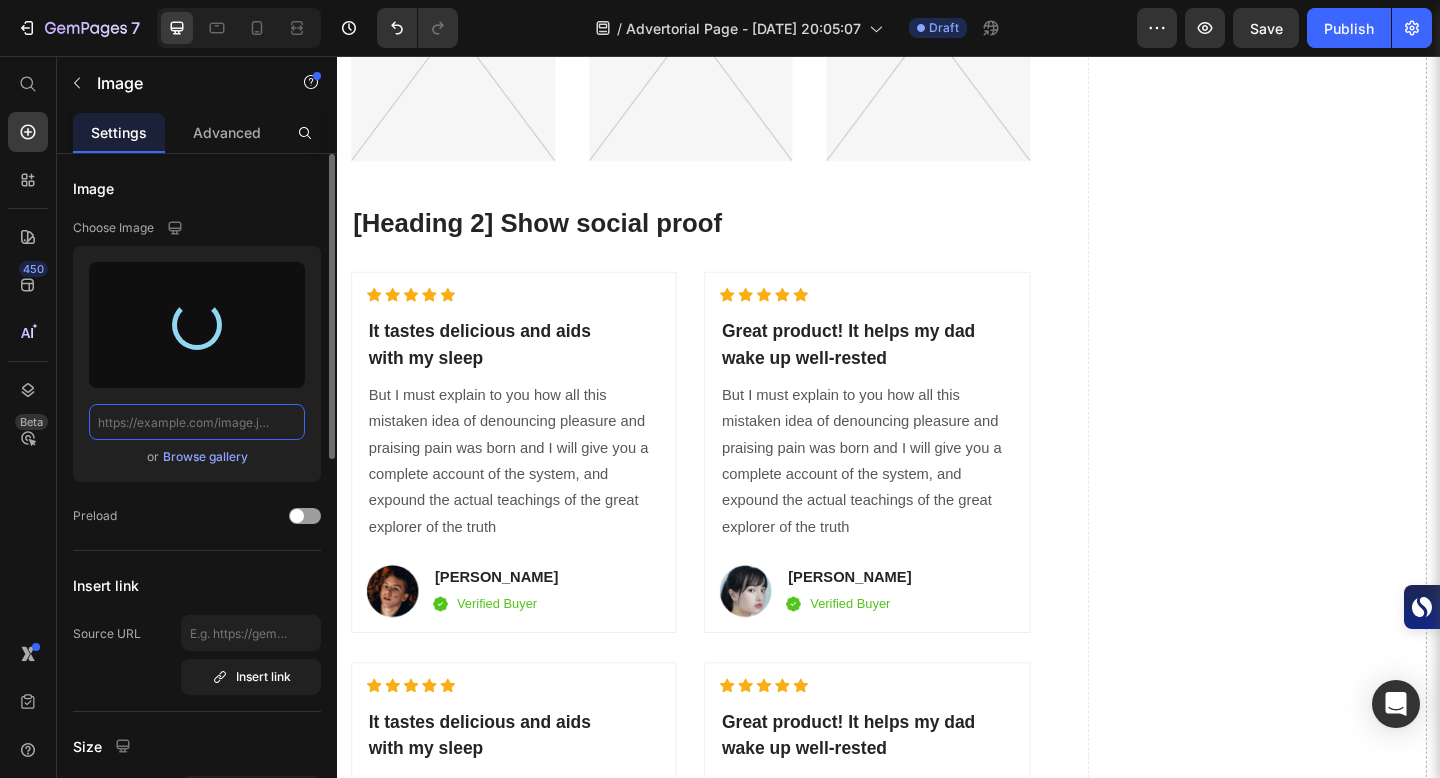 type on "https://cdn.shopify.com/s/files/1/0732/3199/1011/files/gempages_573112408483038324-e5de8a38-144e-4d17-a762-6e4faeda4c6d.png" 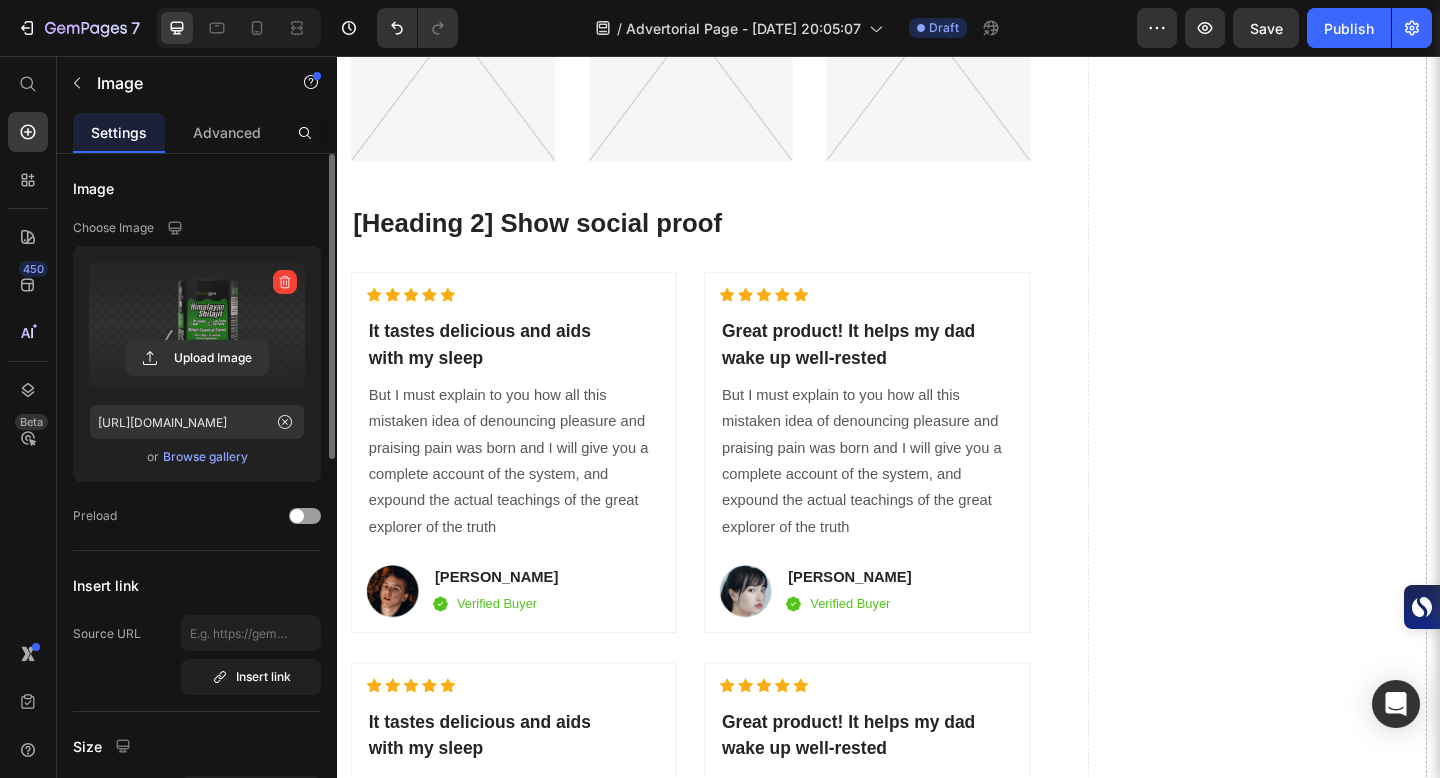 click at bounding box center (721, -1095) 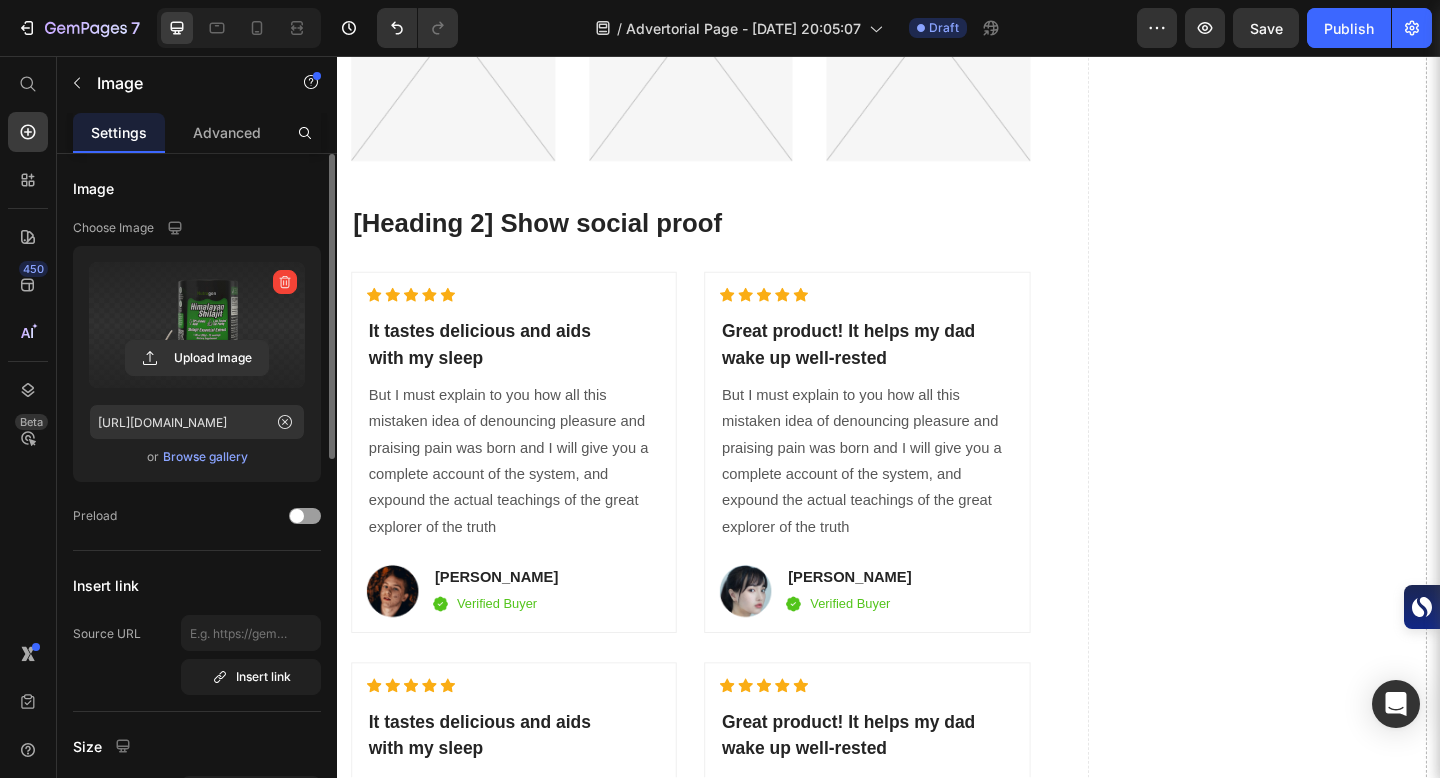 drag, startPoint x: 720, startPoint y: 346, endPoint x: 720, endPoint y: 357, distance: 11 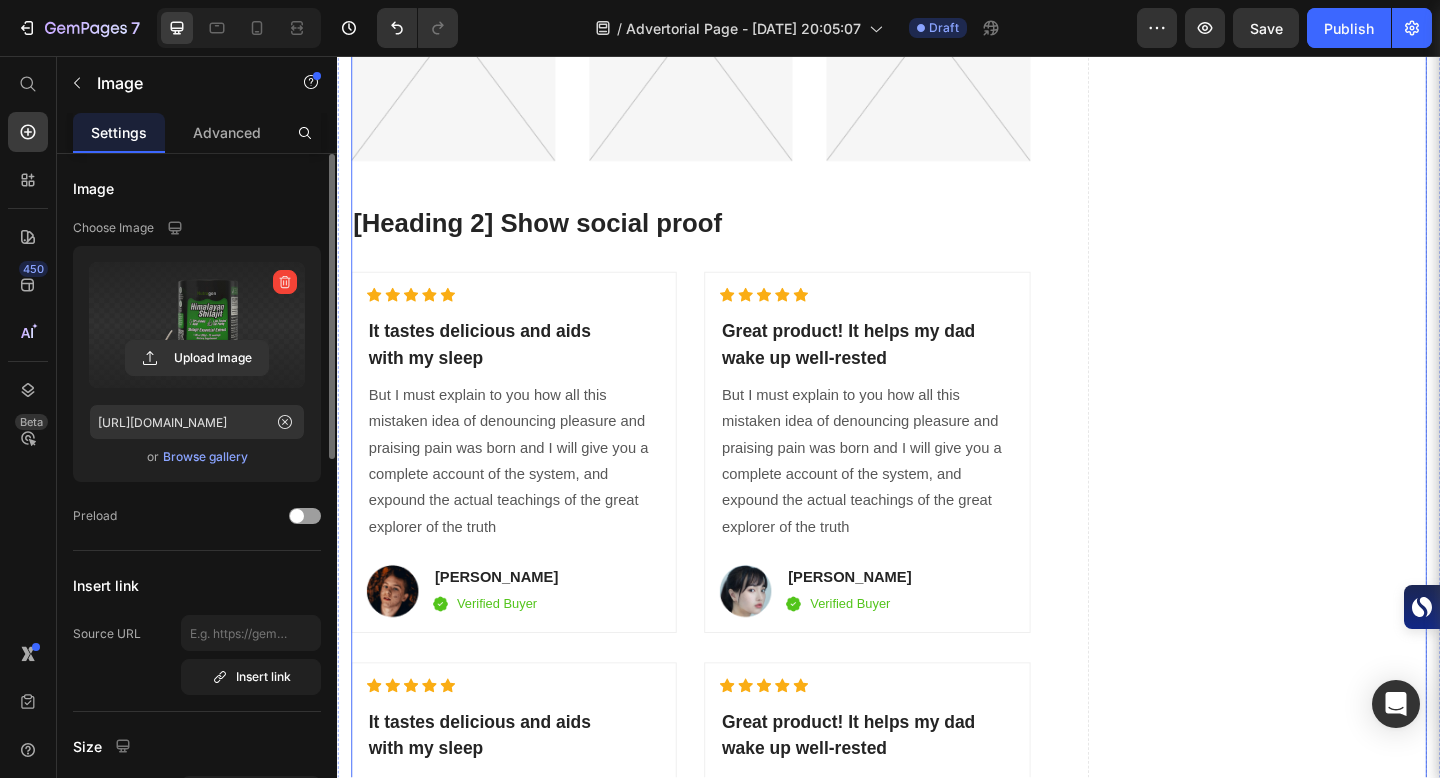 click on "The Clear Choice for True Wellness Heading                Title Line Lab-Tested Text block Row Ethically Sourced Text block Row High Potency Text block Row No Additives Text block Row 100% Pure Text block Row Ayurveda-Approved Text block Row Heavy Metal-Free Text block Row Wild-Harvested Text block Row Image   4 Nutragon Heading
Icon Row
Icon Row
Icon Row
Icon Row
Icon Row
Icon Row
Icon Row
Icon Row Row Image Other Brands Heading
Icon Row
Icon Row
Icon Row
Icon Row
Icon Row
Icon Row
Icon Row
Icon Row Row  	   TRY RISK FREE FOR 30 DAYS Button ✔️ 30-Day Money-Back Guarantee Text block [Heading 2] Achievements Heading Image Image Image Row [Heading 2] Show social proof Heading                Icon                Icon                Icon                Icon" at bounding box center (937, -49) 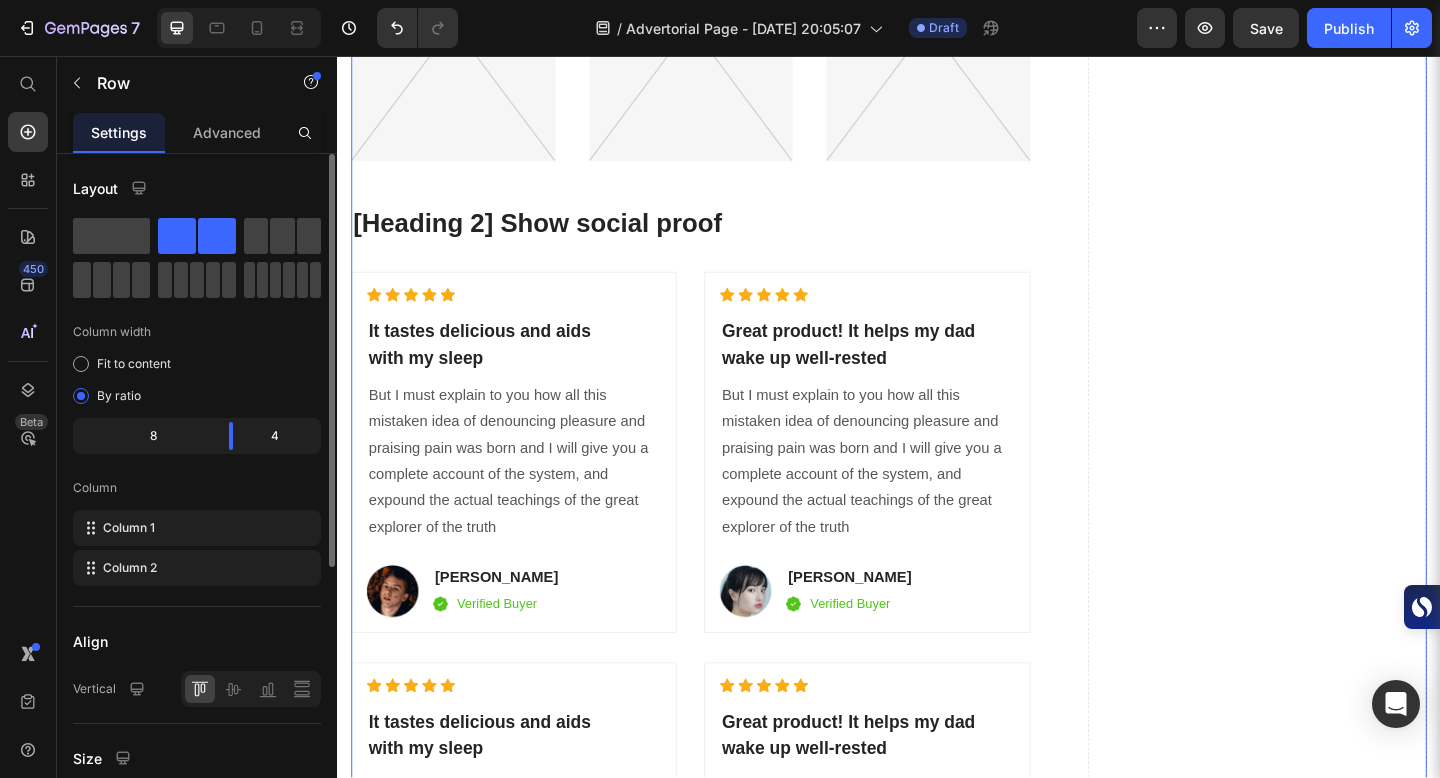 click on "Icon" at bounding box center [967, -988] 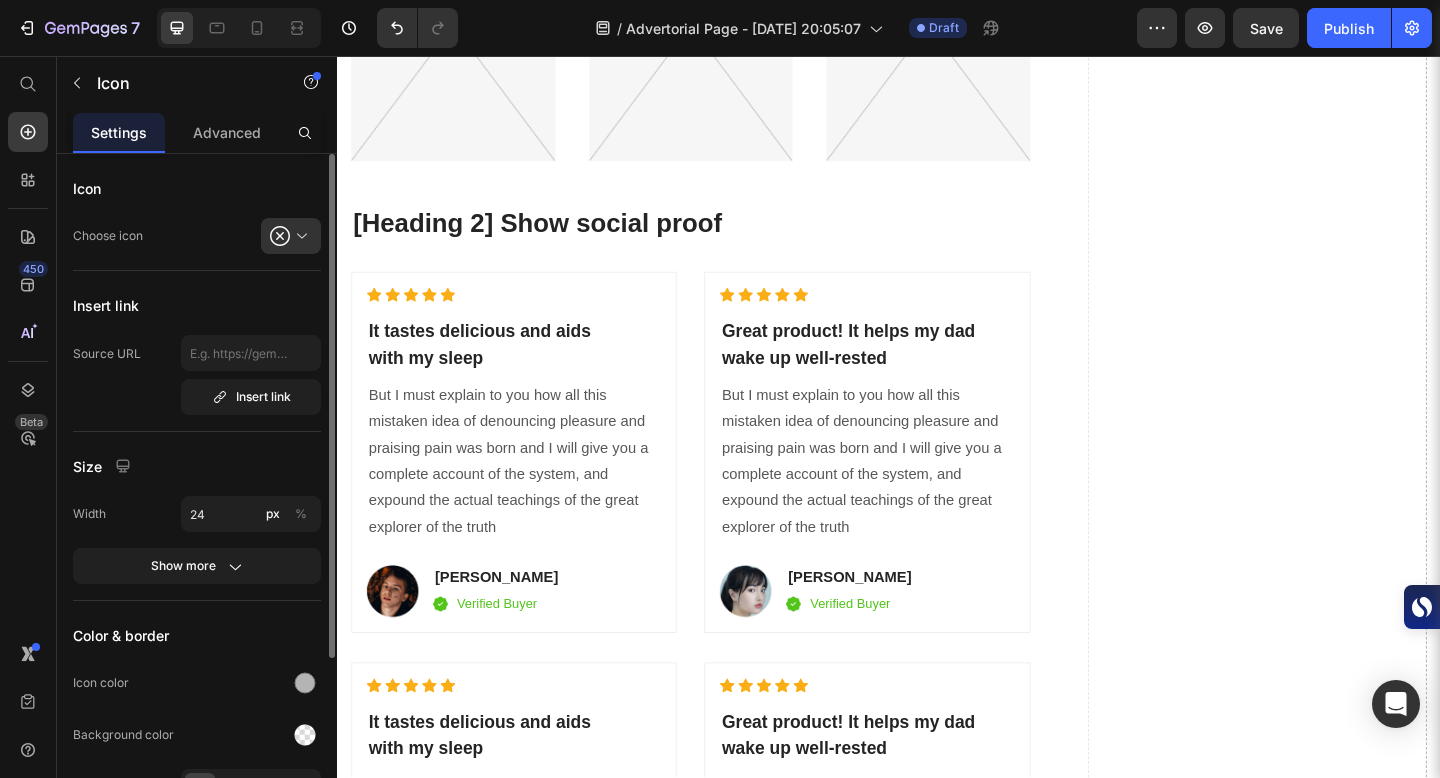 click at bounding box center (967, -955) 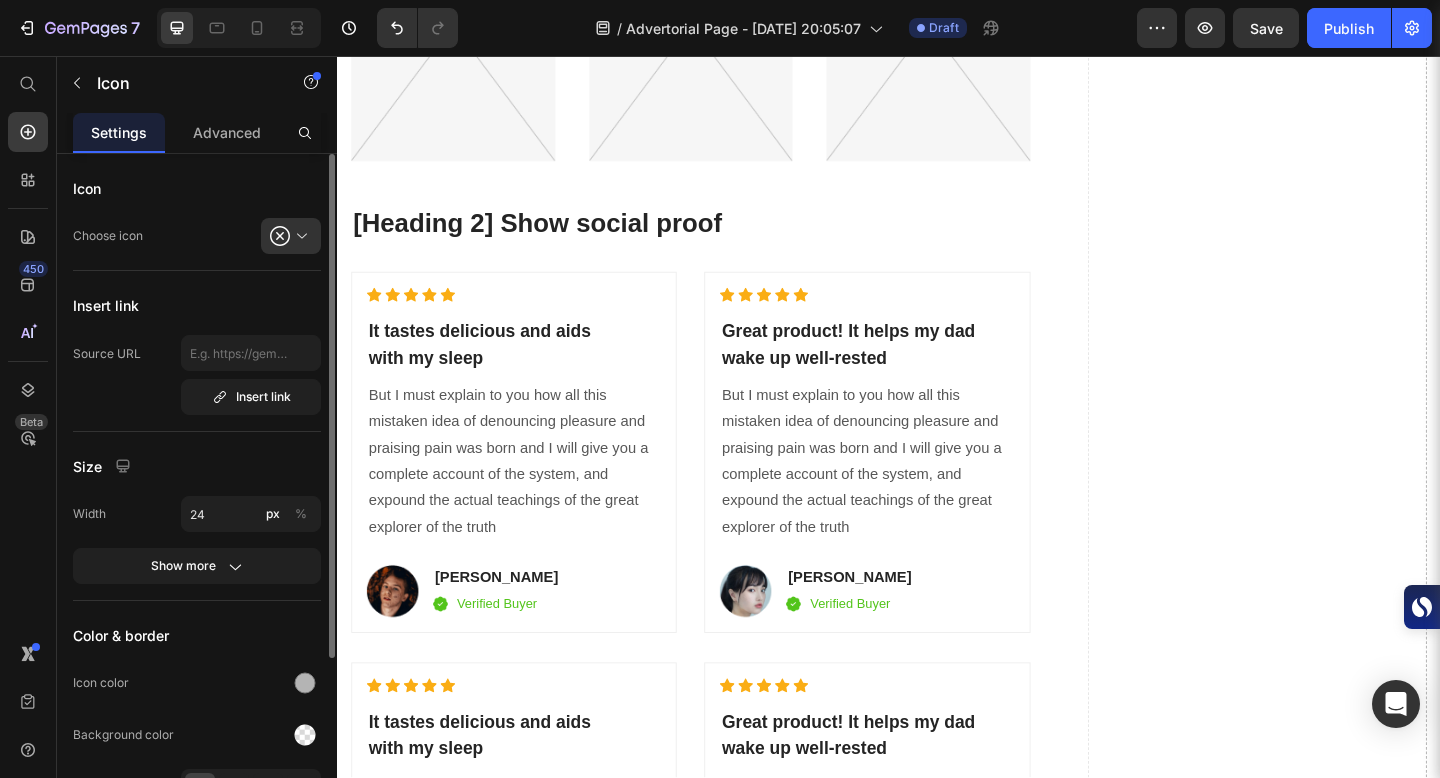 click on "Icon" at bounding box center [967, -921] 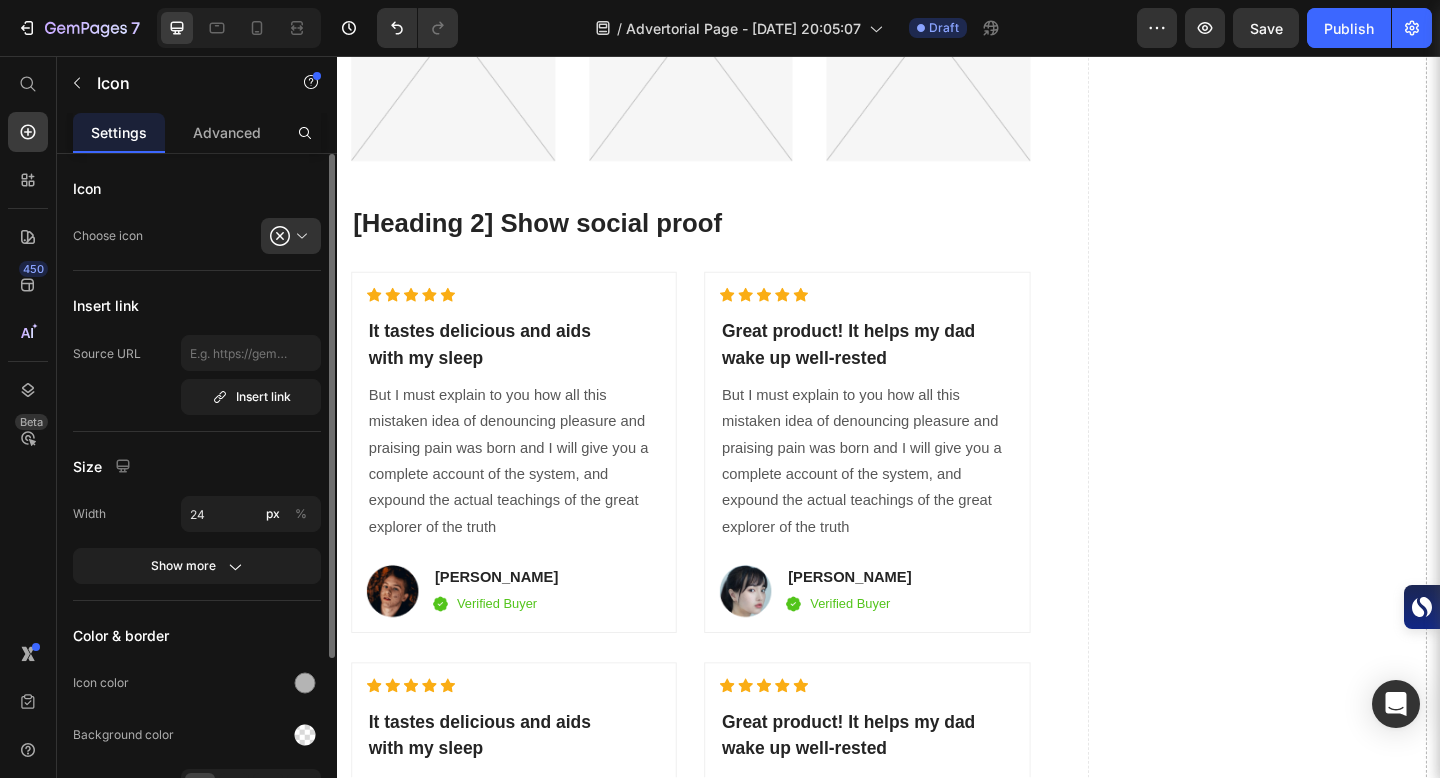 click at bounding box center (967, -886) 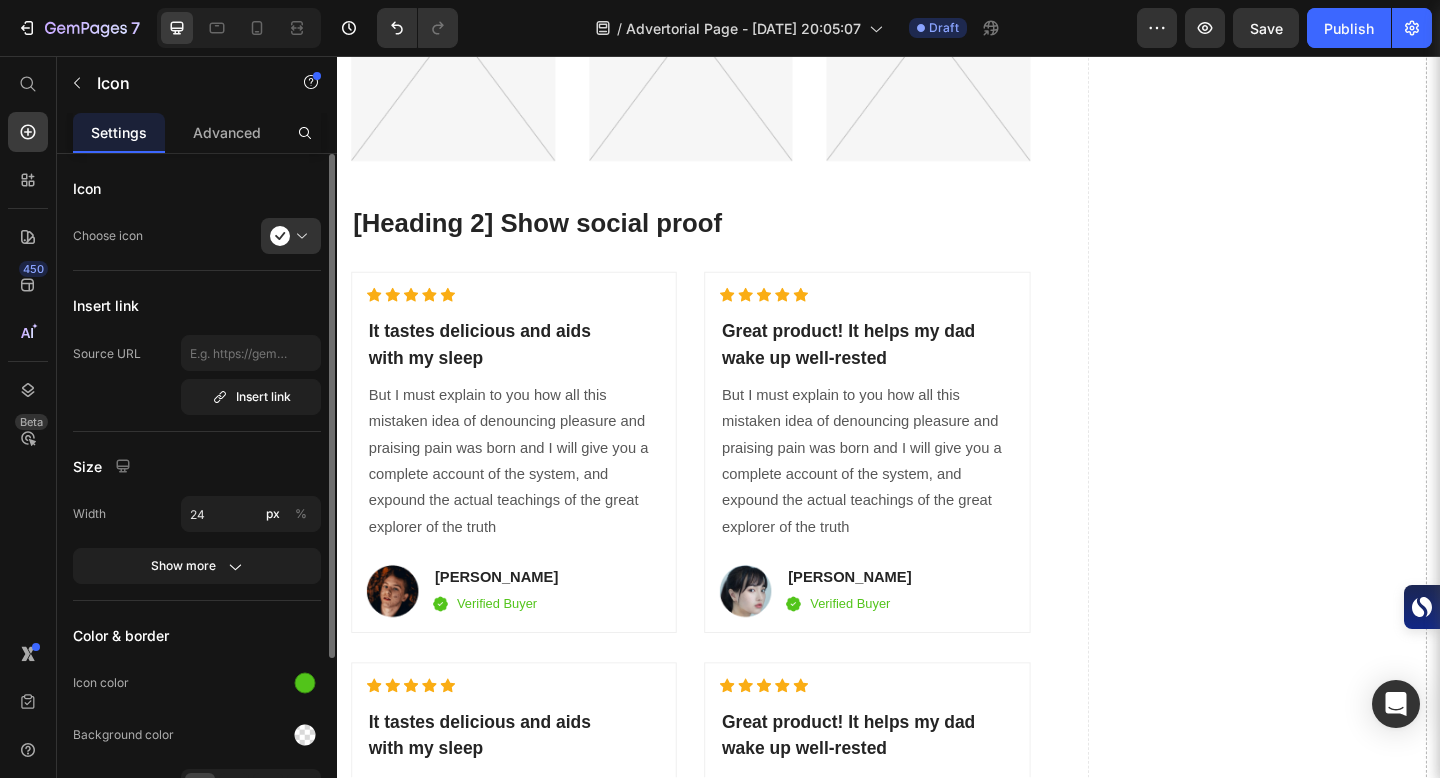 click on "Icon" at bounding box center (967, -722) 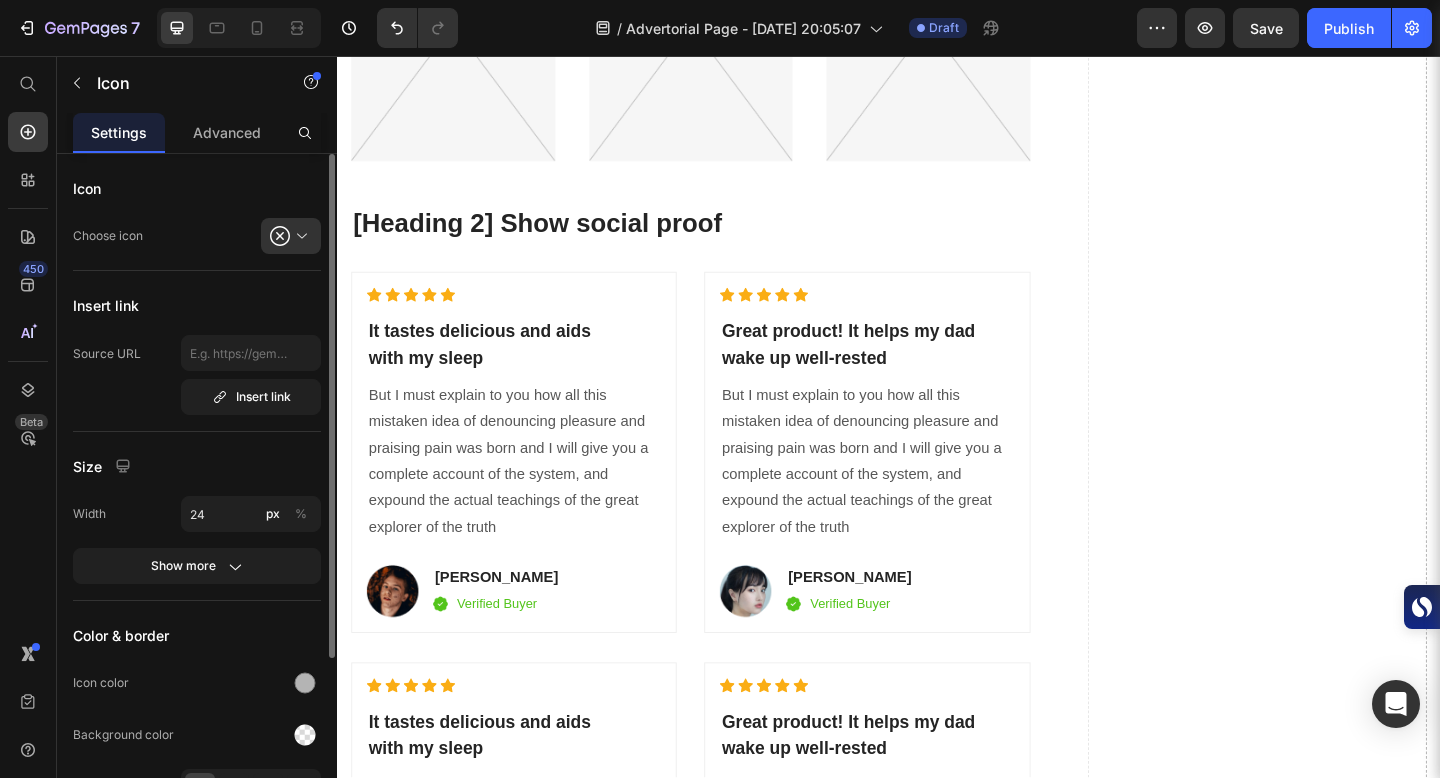 click at bounding box center (967, -691) 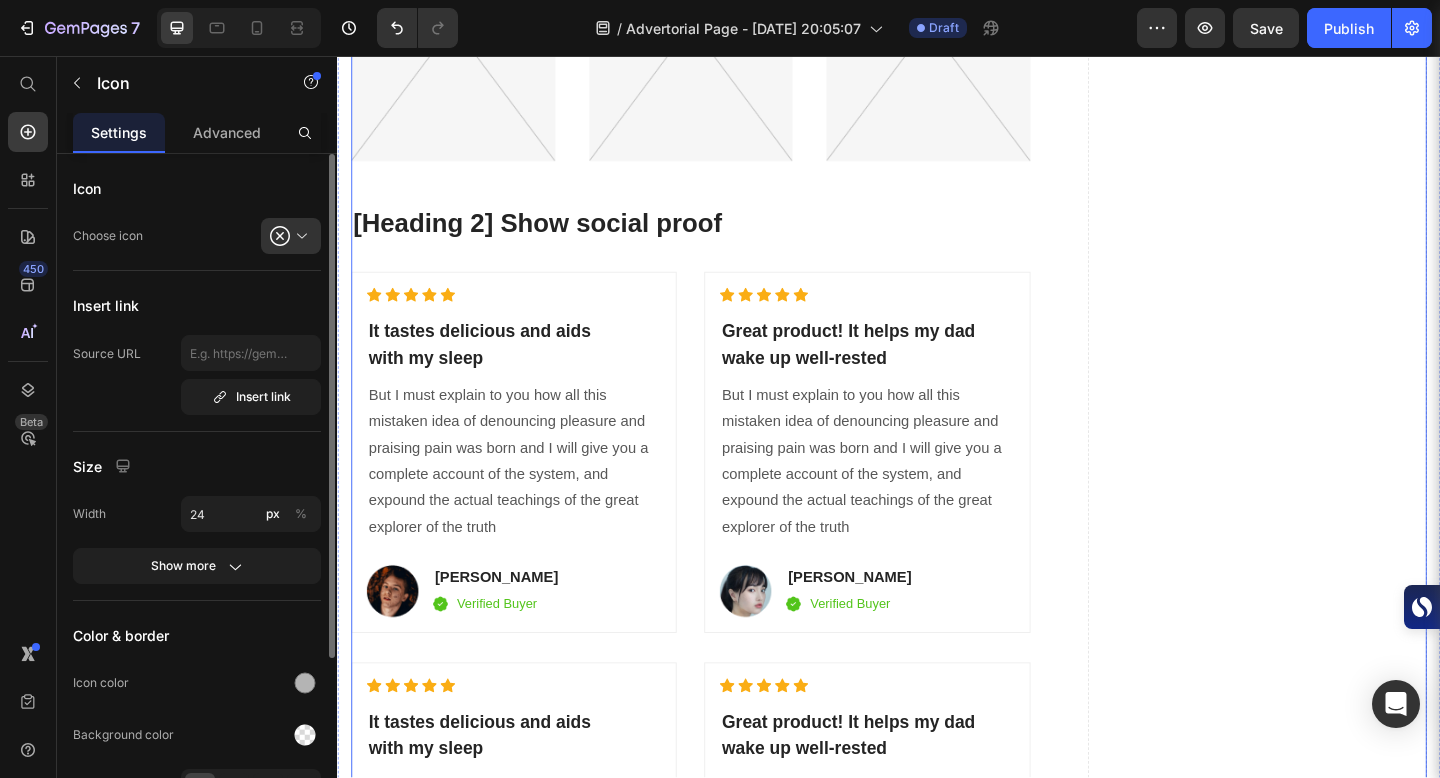 click on "The Clear Choice for True Wellness Heading                Title Line Lab-Tested Text block Row Ethically Sourced Text block Row High Potency Text block Row No Additives Text block Row 100% Pure Text block Row Ayurveda-Approved Text block Row Heavy Metal-Free Text block Row Wild-Harvested Text block Row Image Nutragon Heading
Icon Row
Icon Row
Icon Row
Icon Row
Icon Row
Icon Row
Icon Row
Icon Row Row Image Other Brands Heading
Icon Row
Icon Row
Icon Row
Icon Row
Icon   4 Row
Icon Row
Icon Row
Icon Row Row  	   TRY RISK FREE FOR 30 DAYS Button ✔️ 30-Day Money-Back Guarantee Text block [Heading 2] Achievements Heading Image Image Image Row [Heading 2] Show social proof Heading                Icon                Icon                Icon                Icon" at bounding box center (937, -49) 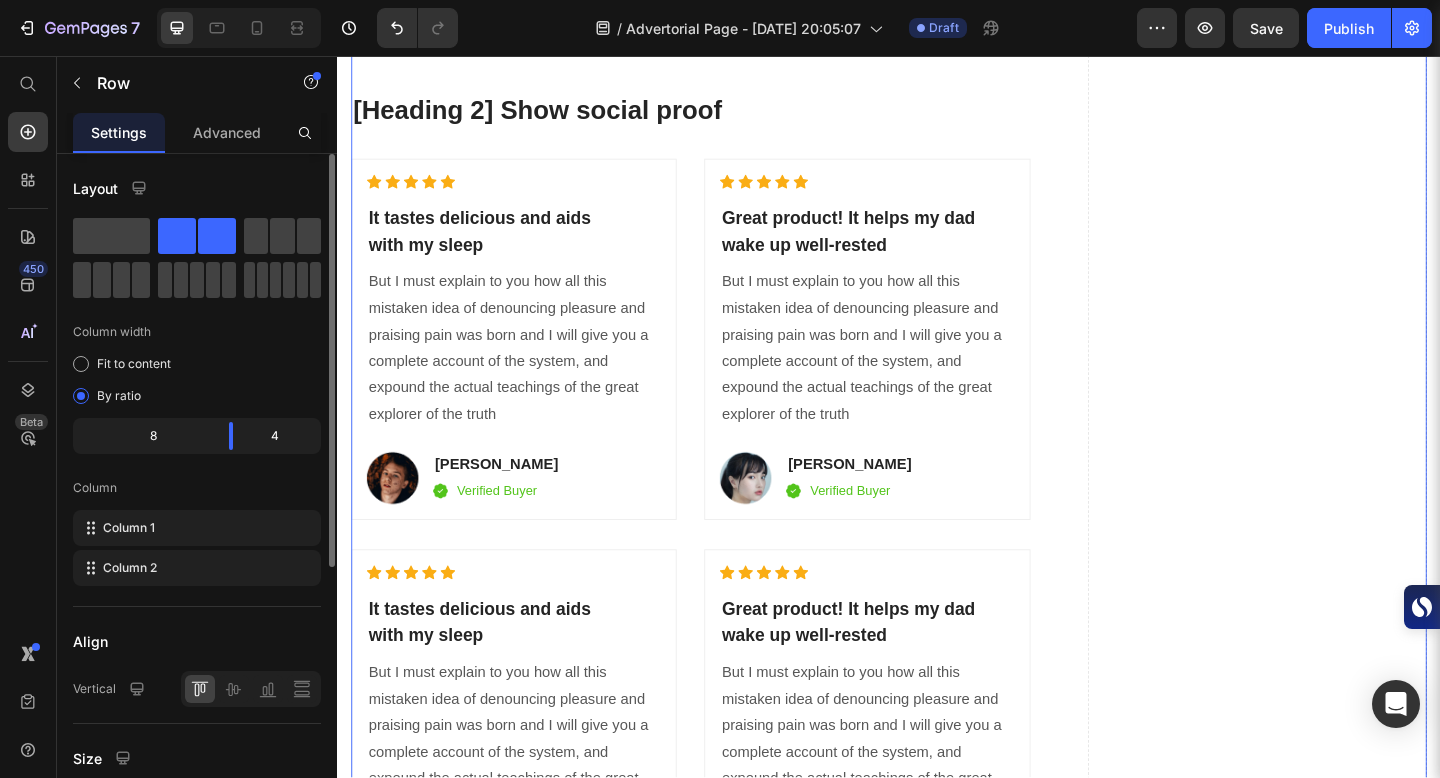 scroll, scrollTop: 9505, scrollLeft: 0, axis: vertical 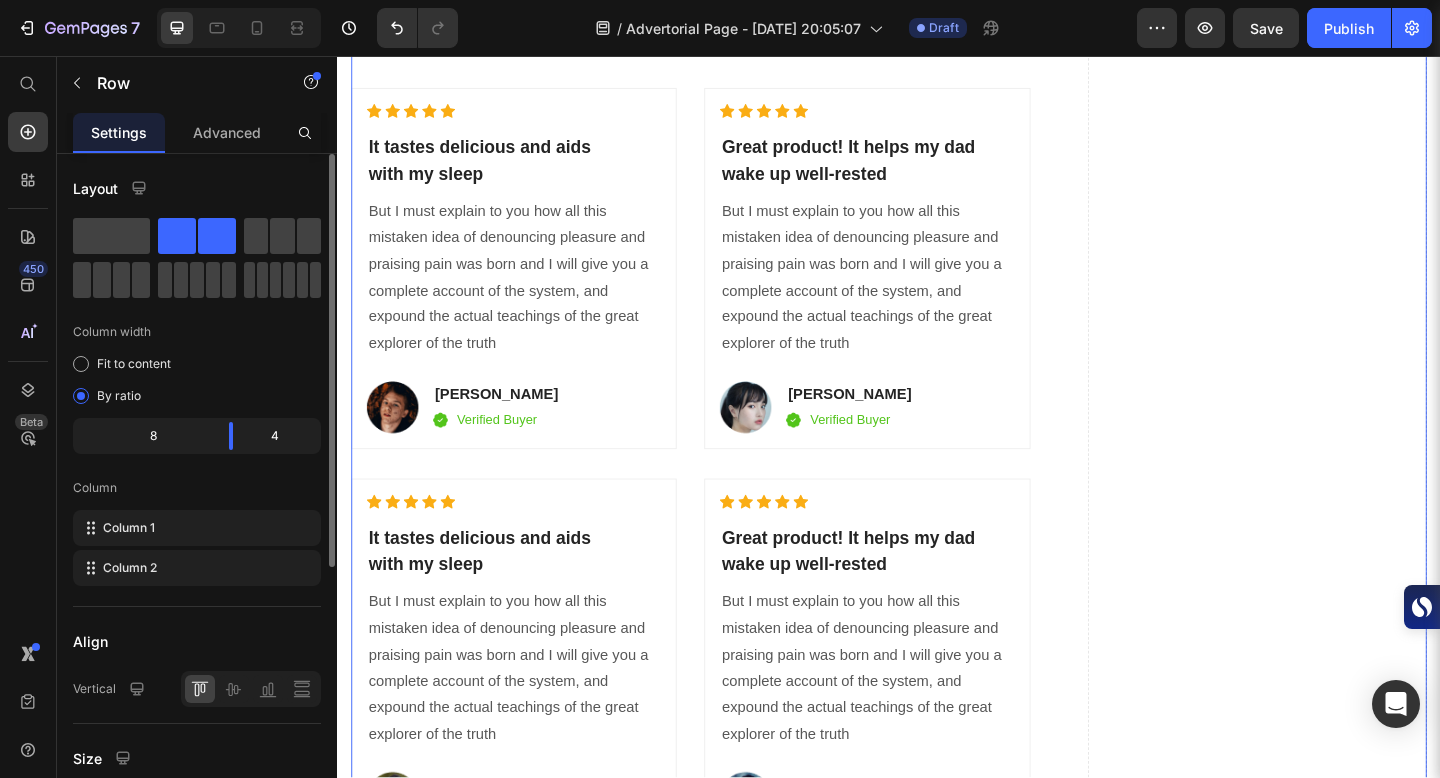 click on "Icon" at bounding box center (967, -857) 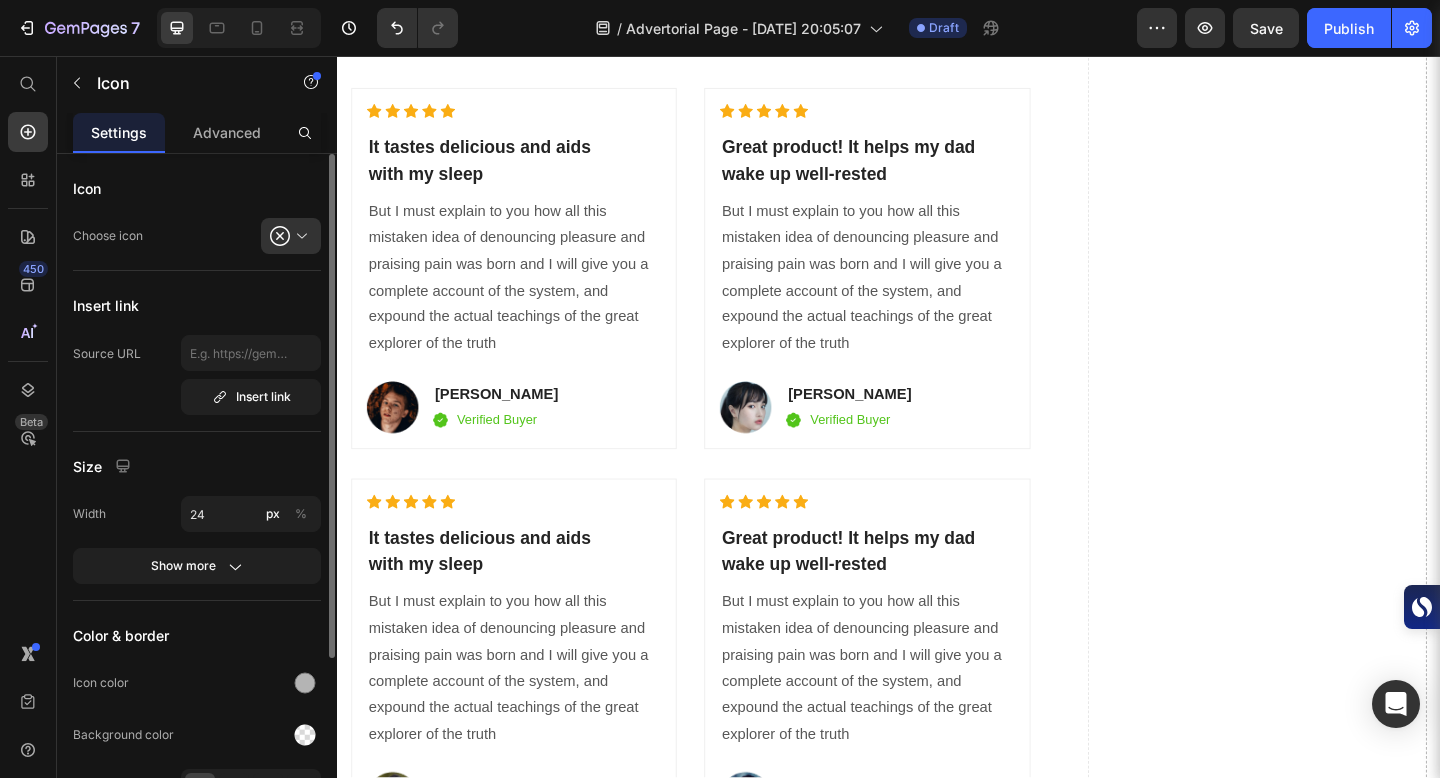 click at bounding box center (967, -821) 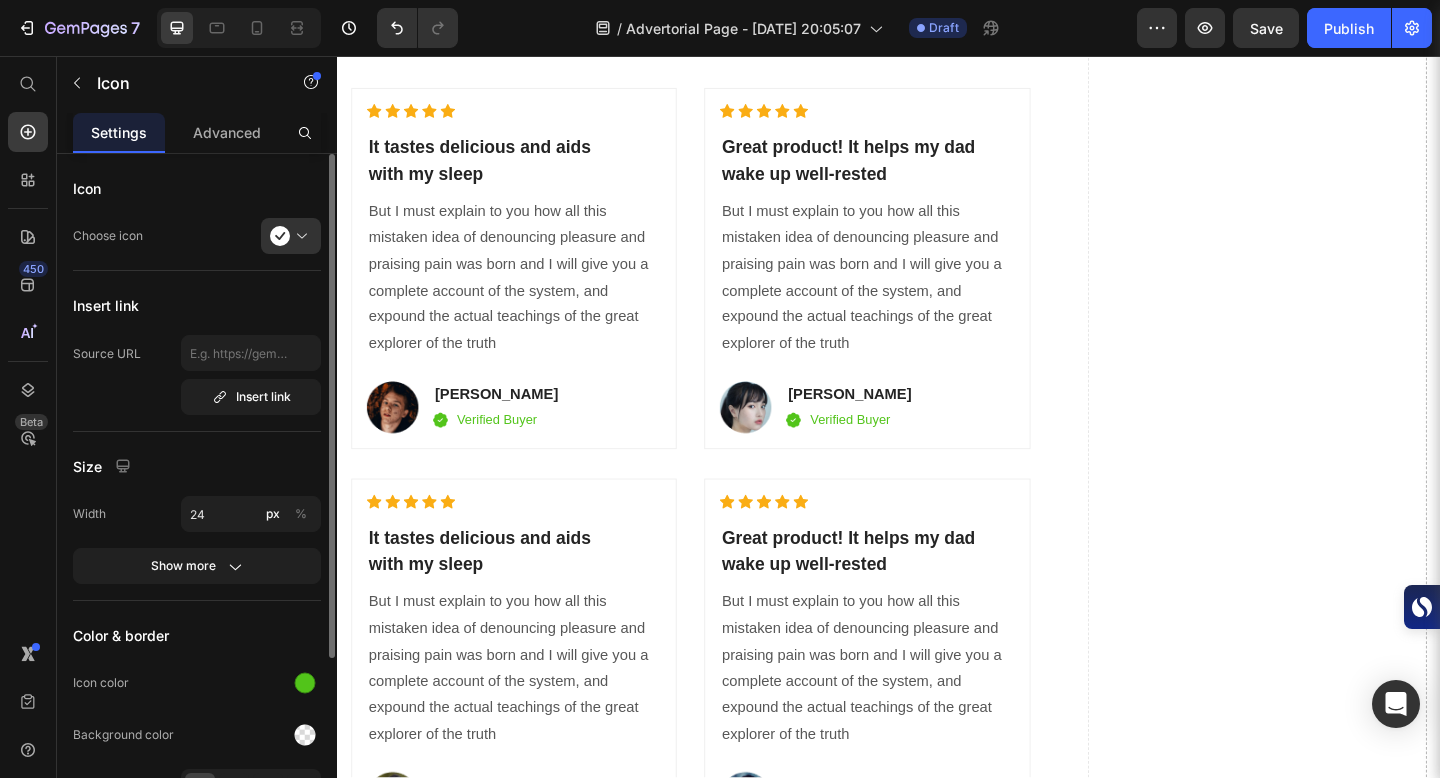 click at bounding box center [967, -755] 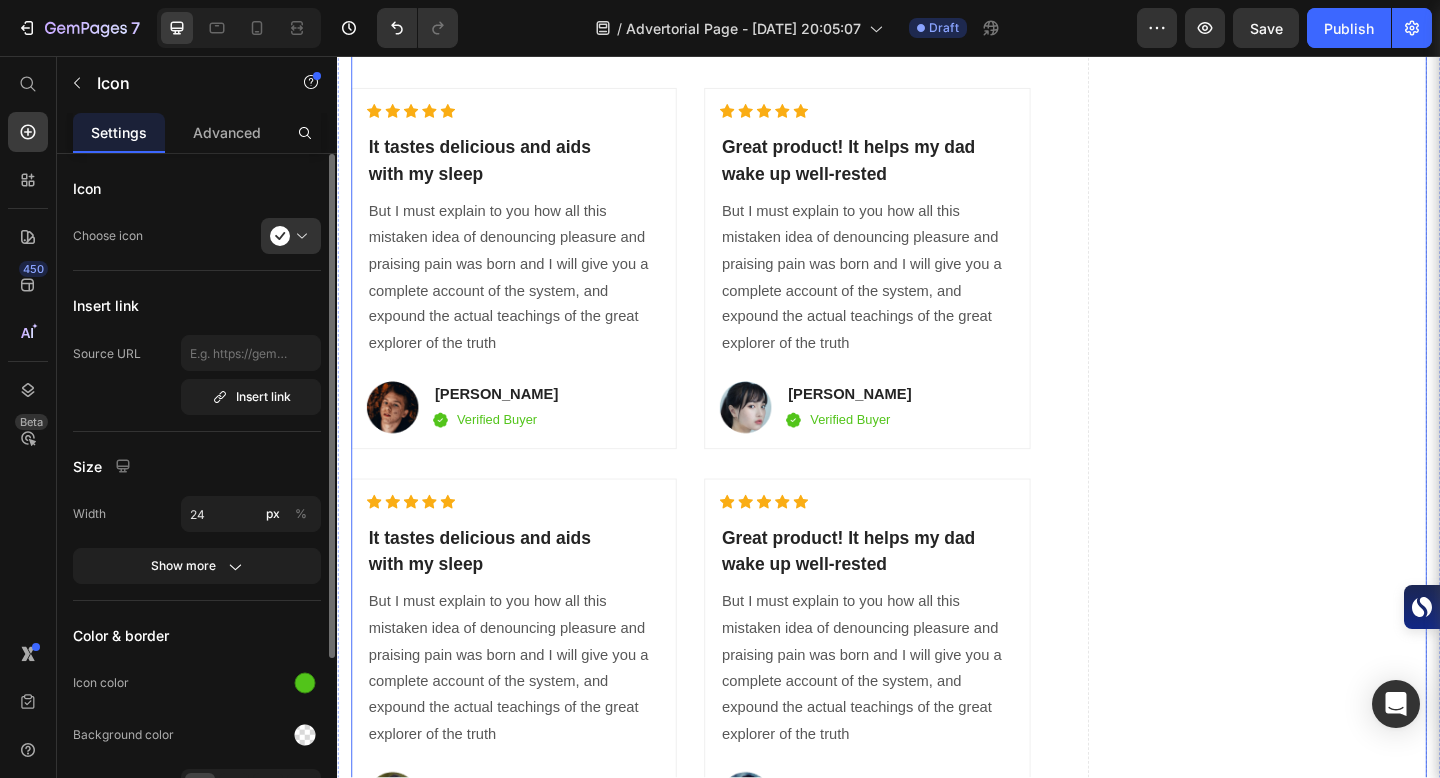 click on "The Clear Choice for True Wellness Heading                Title Line Lab-Tested Text block Row Ethically Sourced Text block Row High Potency Text block Row No Additives Text block Row 100% Pure Text block Row Ayurveda-Approved Text block Row Heavy Metal-Free Text block Row Wild-Harvested Text block Row Image Nutragon Heading
Icon Row
Icon Row
Icon Row
Icon Row
Icon Row
Icon Row
Icon Row
Icon Row Row Image Other Brands Heading
Icon Row
Icon Row
Icon Row
Icon Row
Icon Row
Icon Row
Icon   5 Row
Icon Row Row  	   TRY RISK FREE FOR 30 DAYS Button ✔️ 30-Day Money-Back Guarantee Text block [Heading 2] Achievements Heading Image Image Image Row [Heading 2] Show social proof Heading                Icon                Icon                Icon                Icon" at bounding box center (937, -249) 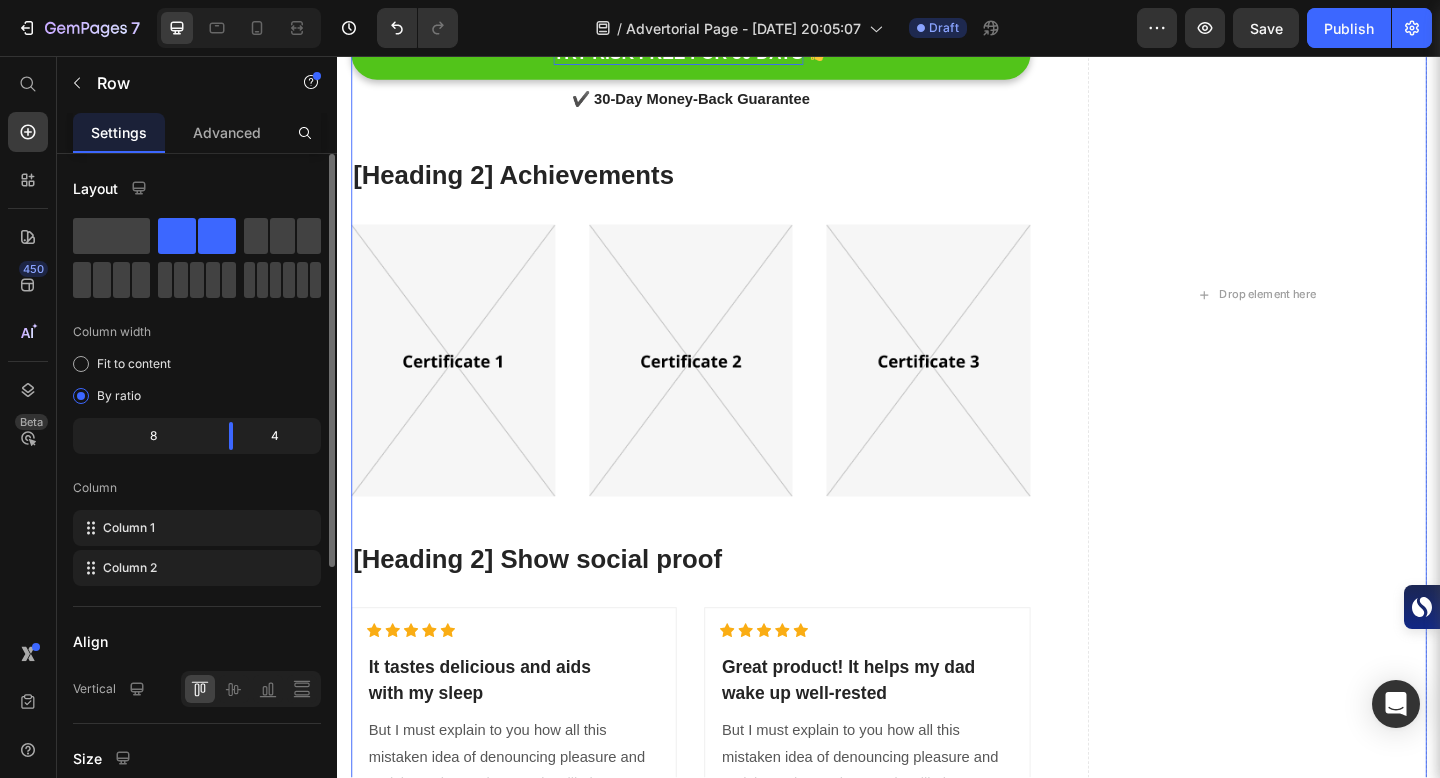 scroll, scrollTop: 8945, scrollLeft: 0, axis: vertical 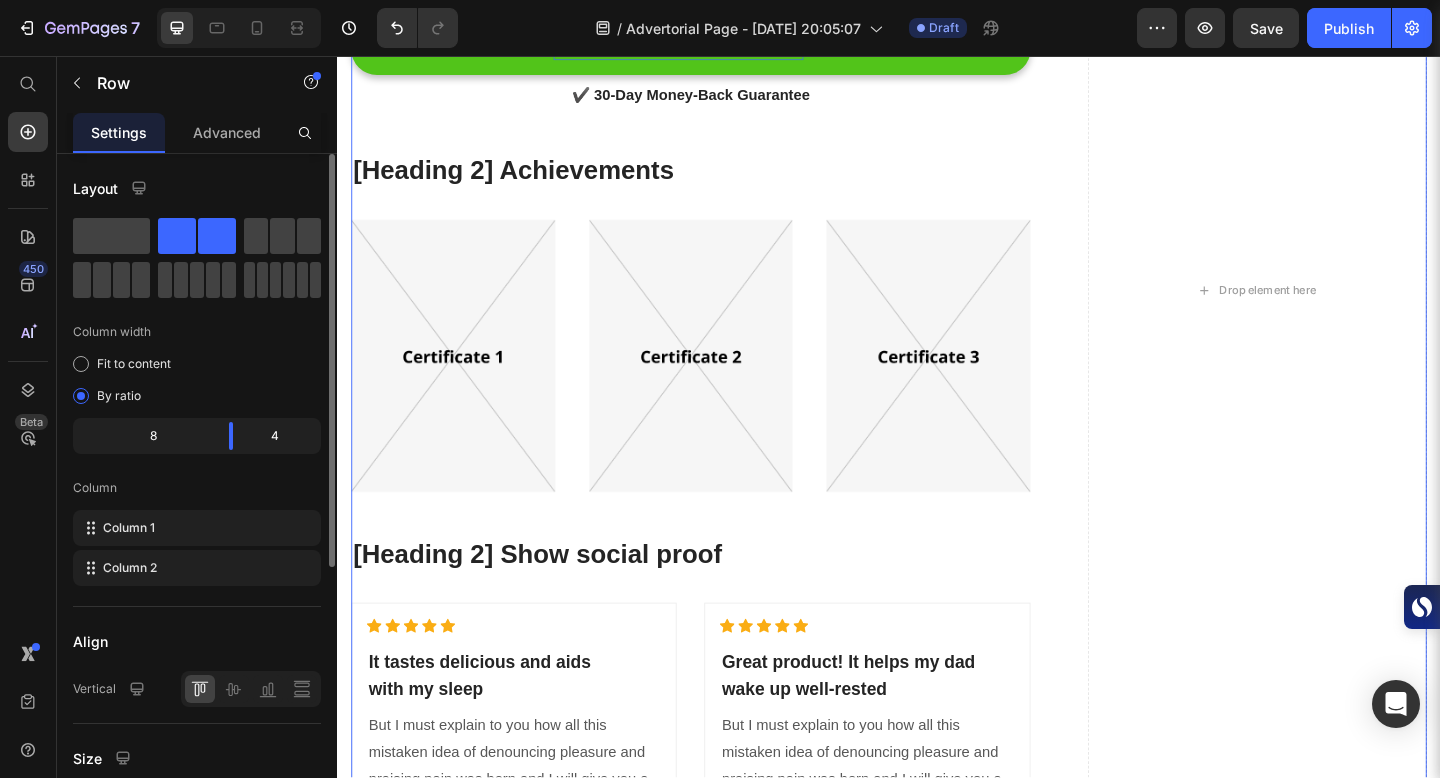 click at bounding box center [967, -732] 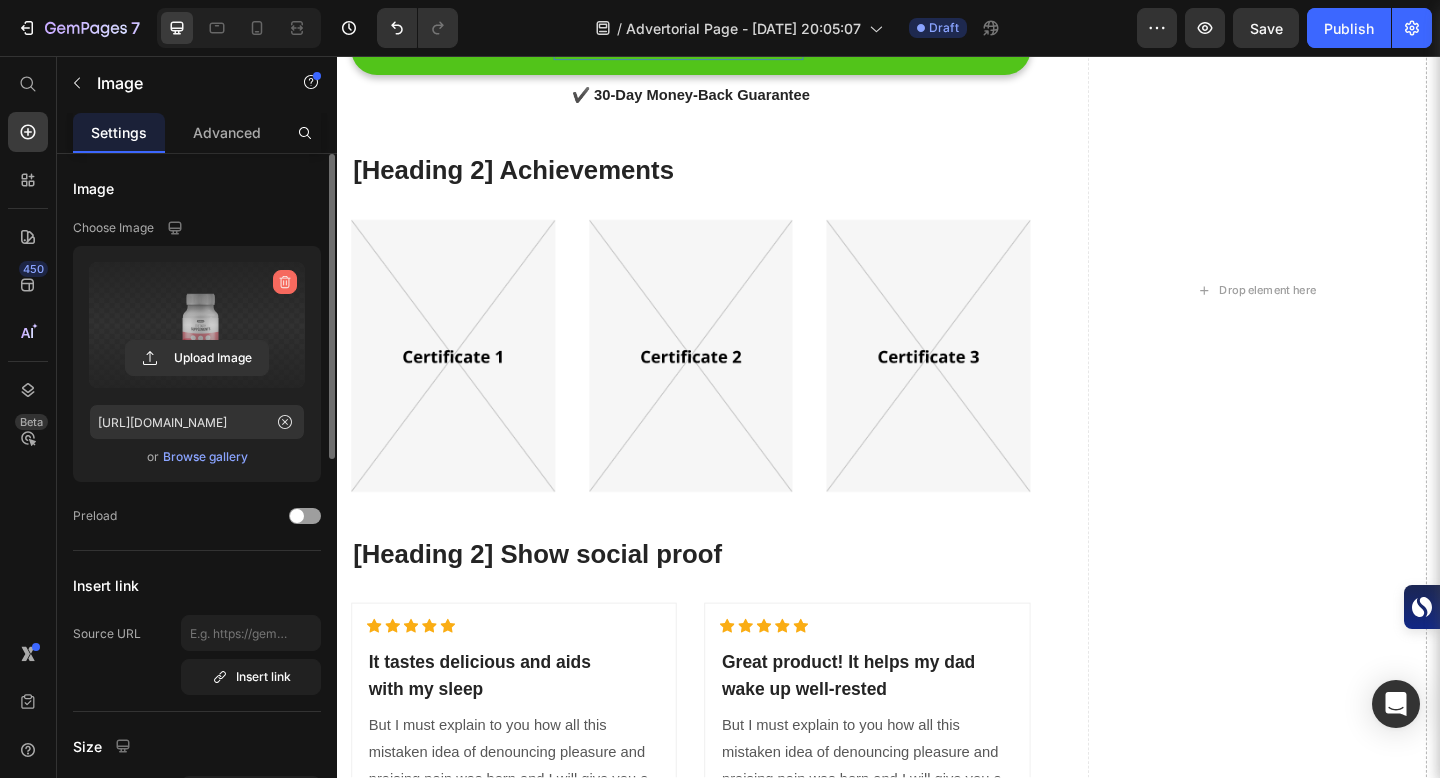 click 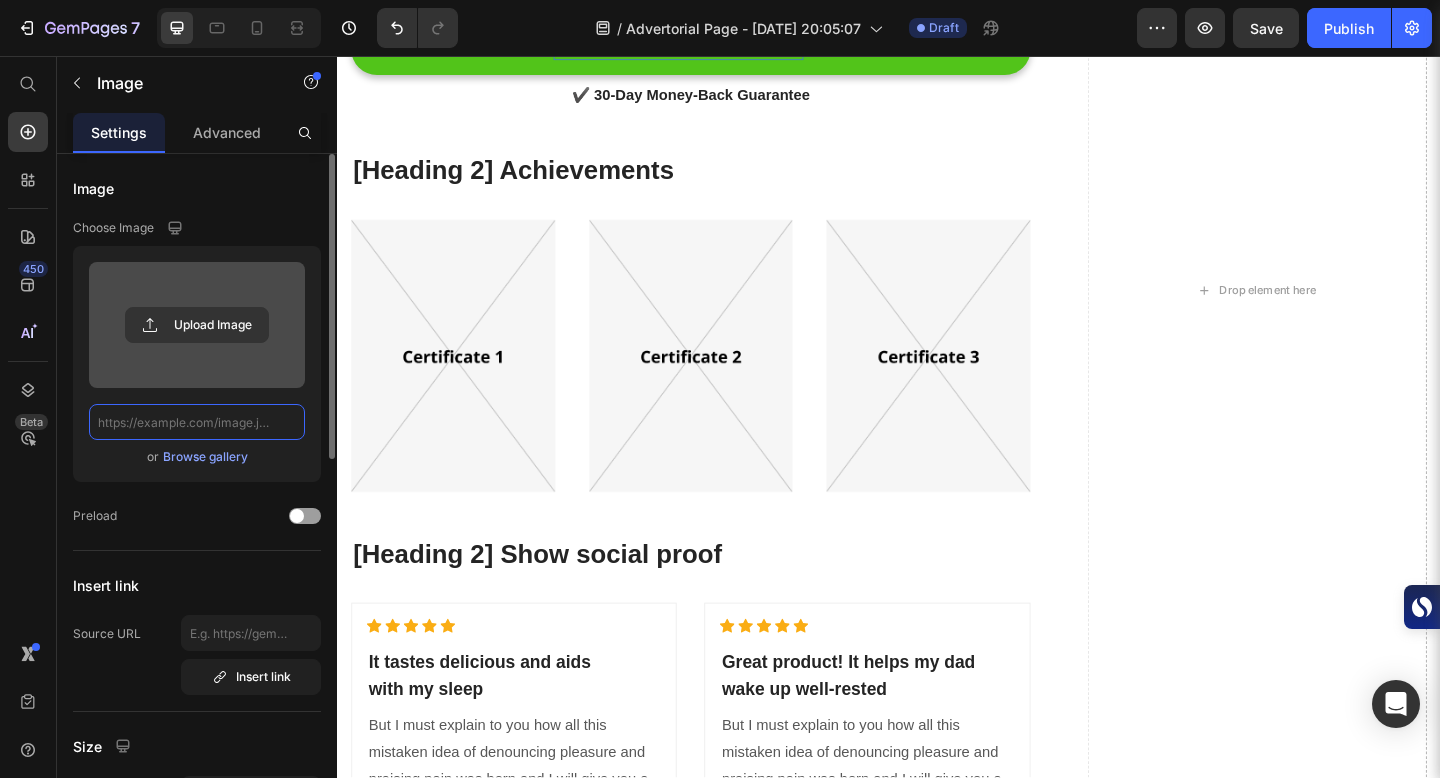 scroll, scrollTop: 0, scrollLeft: 0, axis: both 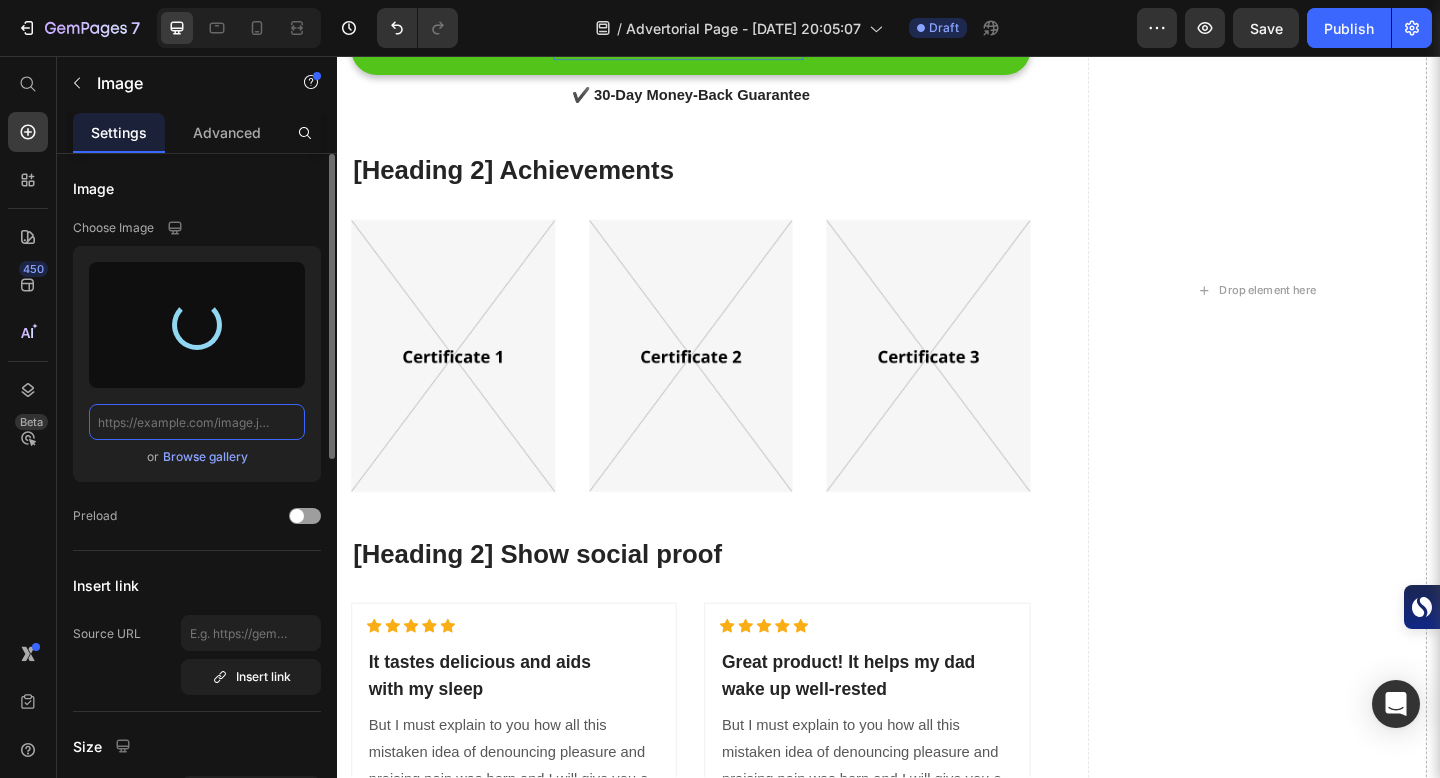 type on "https://cdn.shopify.com/s/files/1/0732/3199/1011/files/gempages_573112408483038324-7fdc989b-d324-4b6c-96b5-4873aa45b043.png" 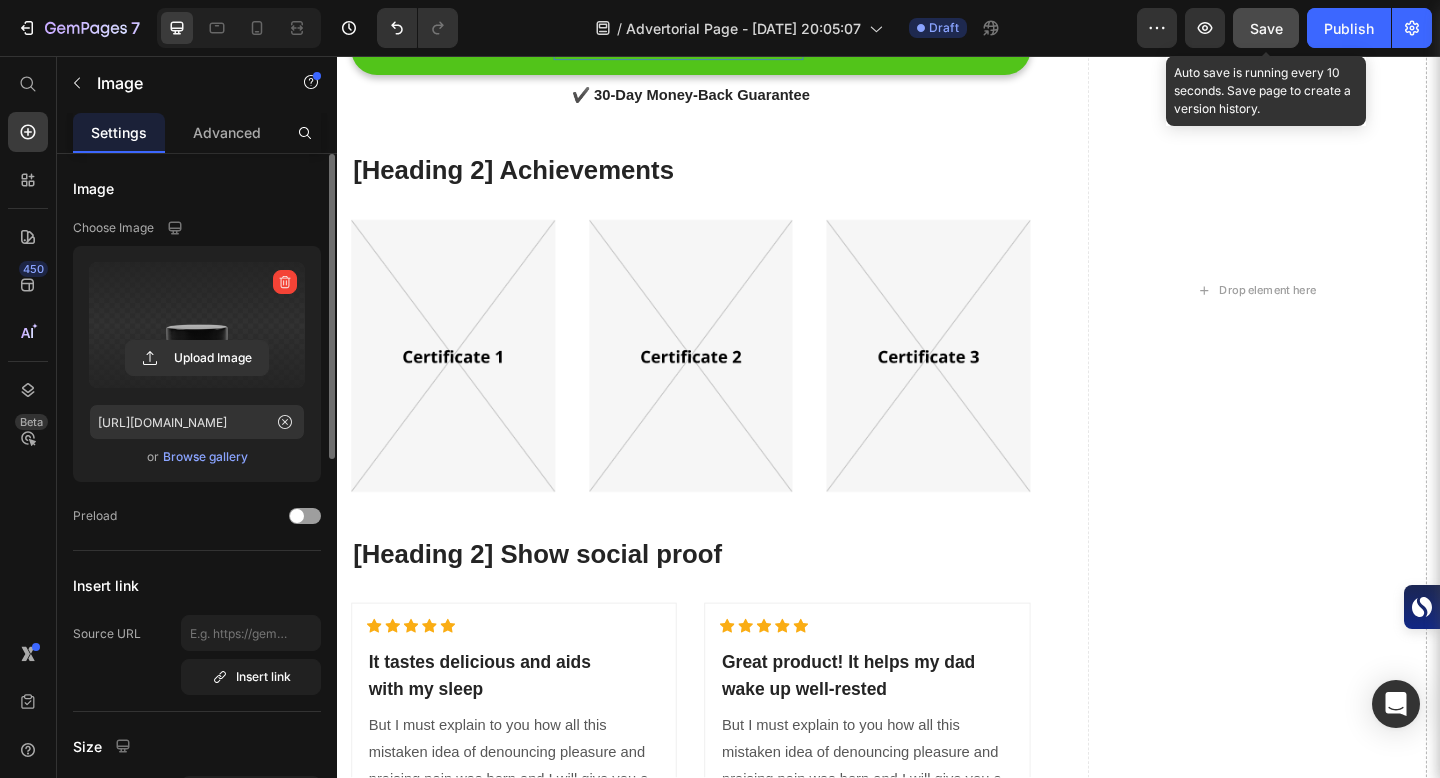 click on "Save" 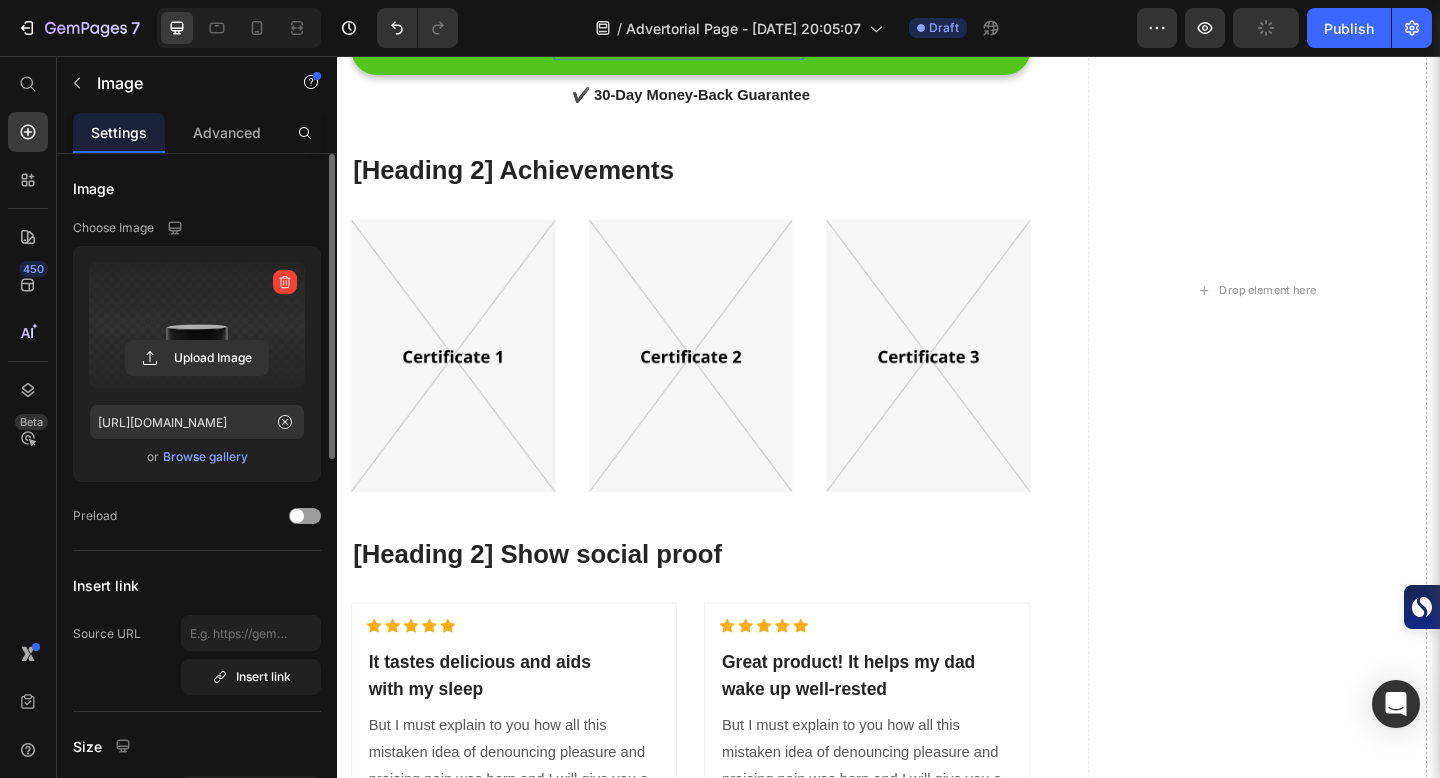 click on "Packed with Over 85 Trace Minerals for Peak Energy, Vitality & Mental Clarity. Heading
Icon Boosts Energy Text block
Icon Support Immunity Text block
Icon Reduce Stress  Text block
Icon Increase Stamina  Text block Icon List Row Image  	   TRY RISK FREE FOR 30 DAYS Button ✔️ 30-Day Money-Back Guarantee Text block Row
Publish the page to see the content.
Sticky sidebar" at bounding box center (1337, -4808) 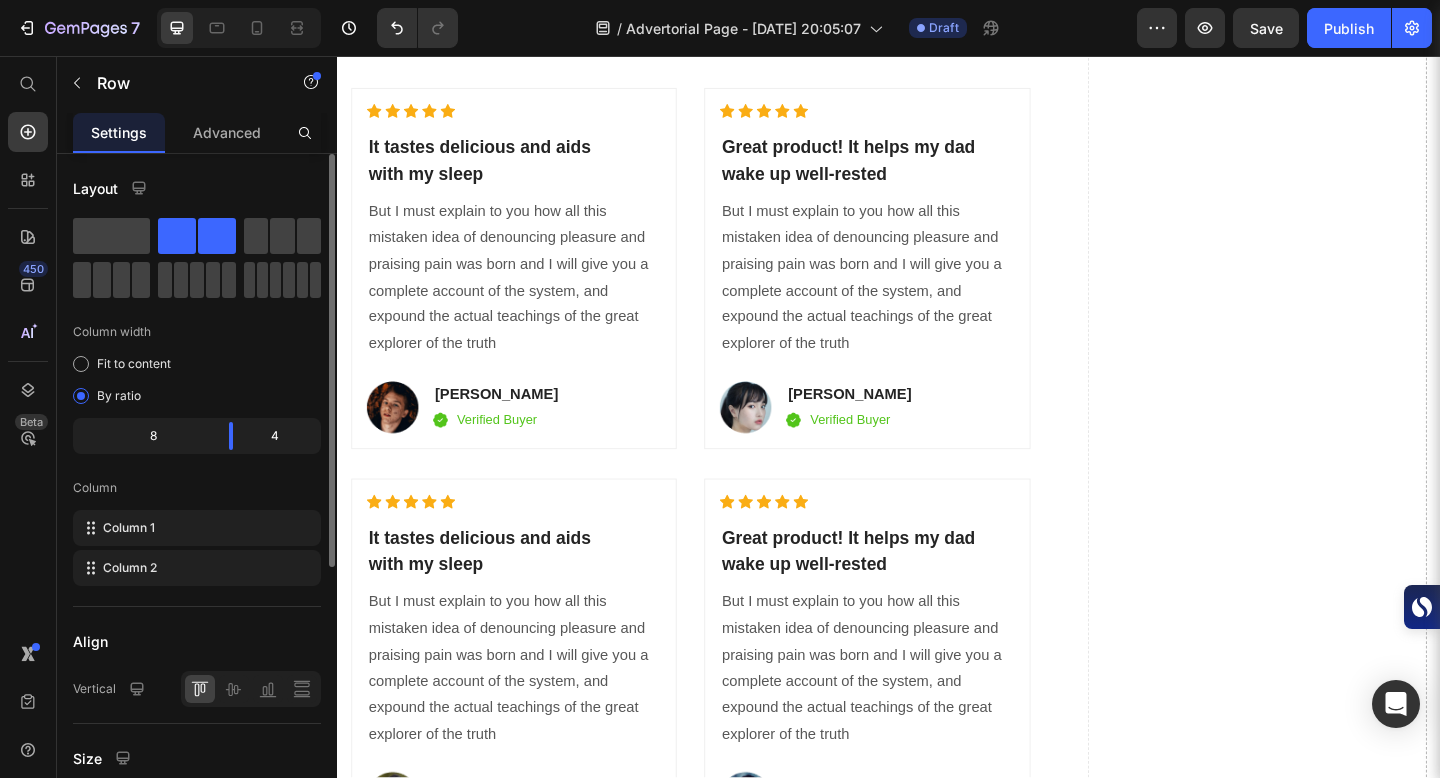 scroll, scrollTop: 9545, scrollLeft: 0, axis: vertical 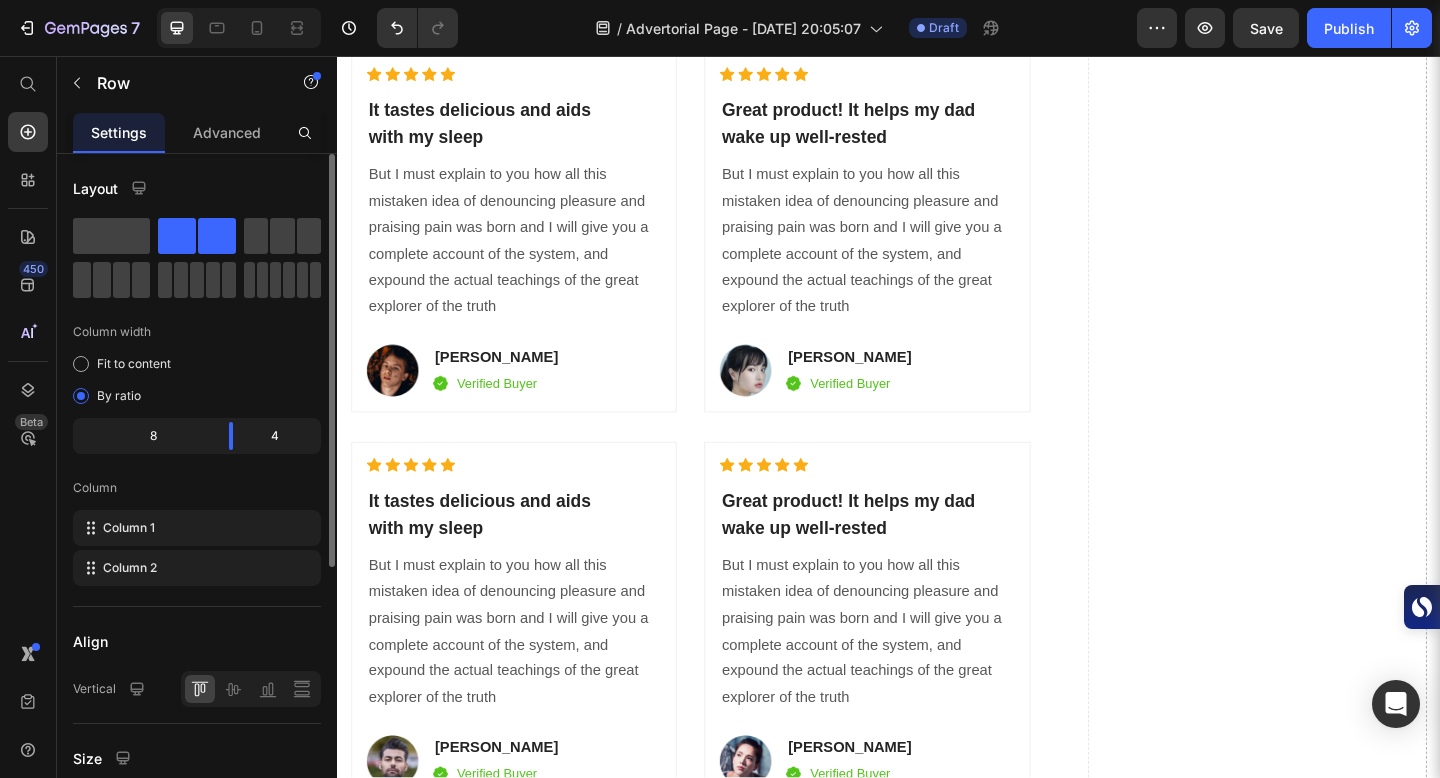 click on "Wild-Harvested" at bounding box center (476, -656) 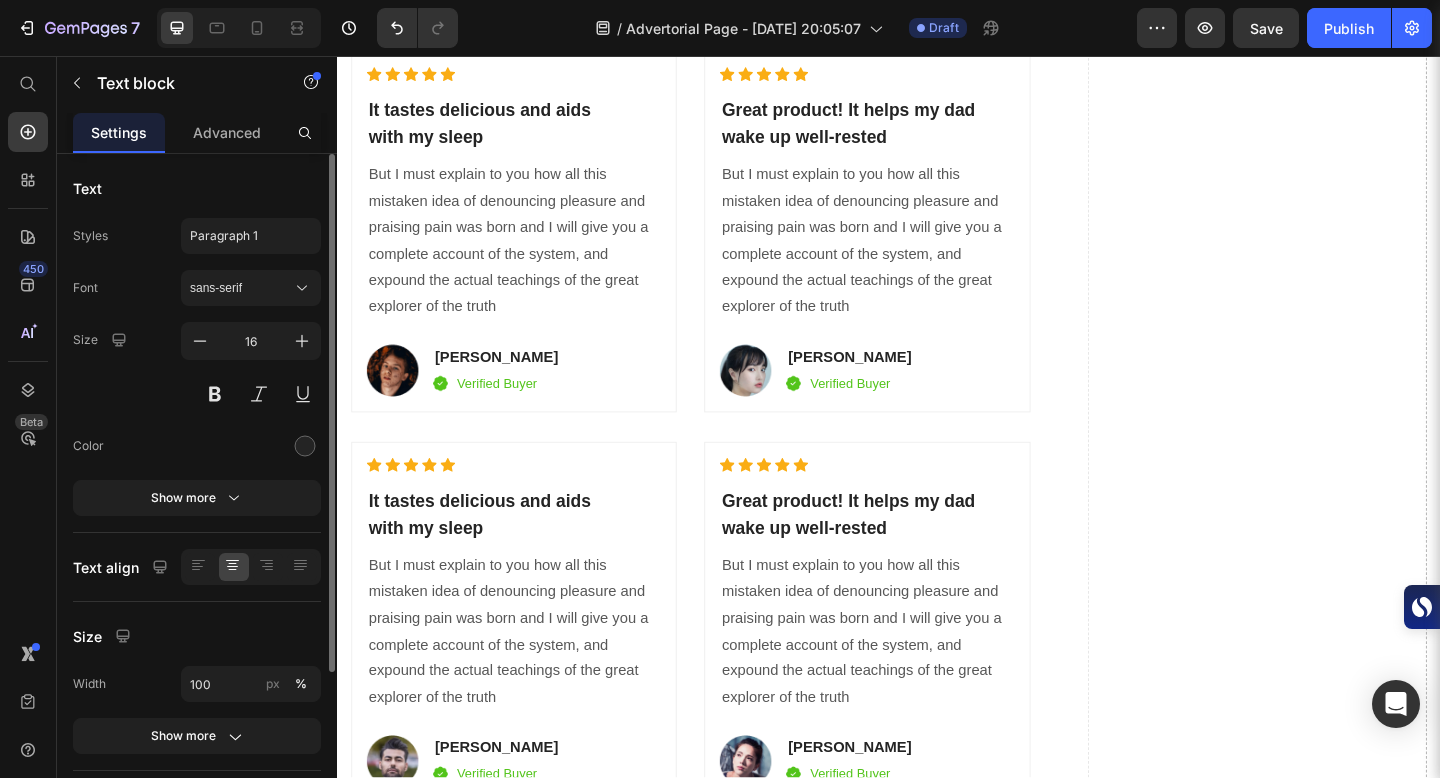 click on "Wild-Harvested" at bounding box center [476, -656] 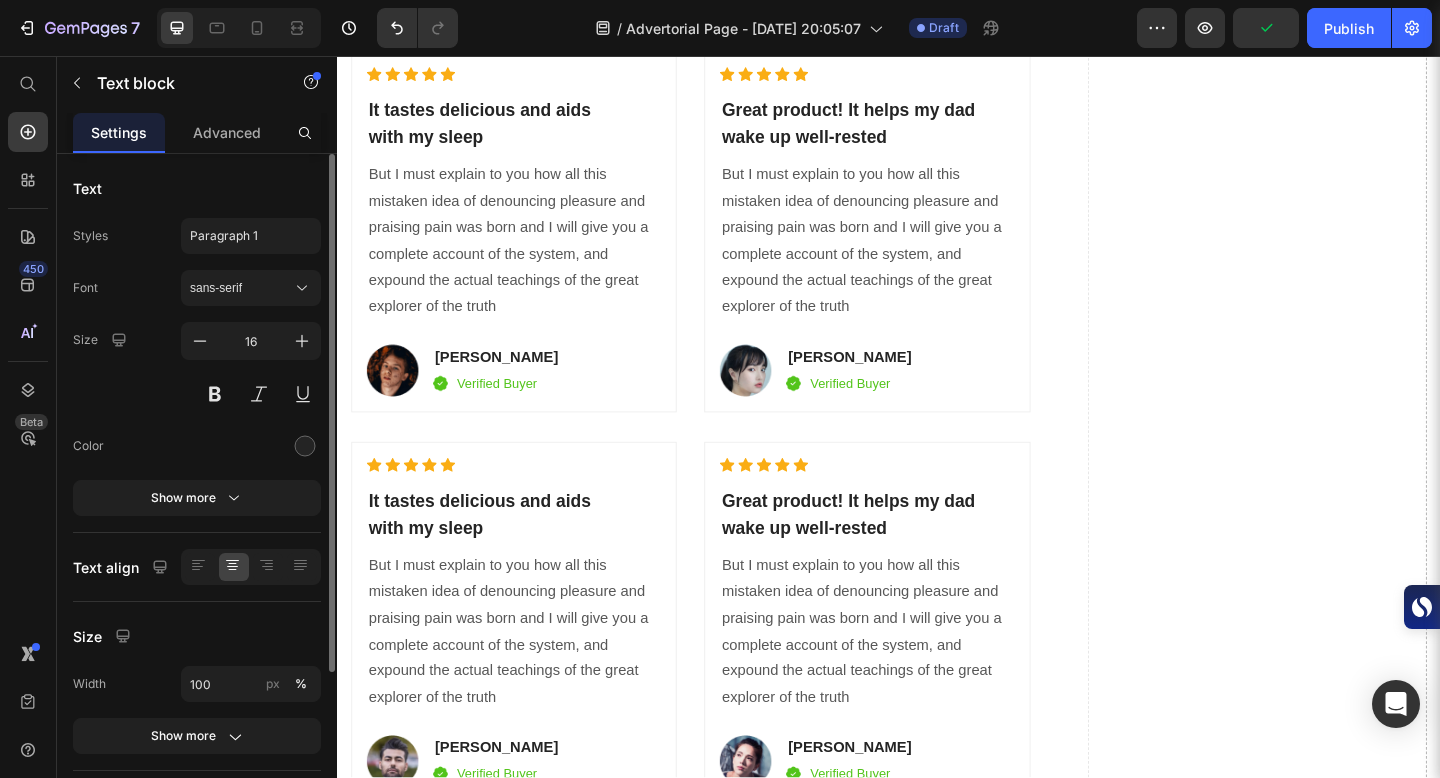click on "Lab-Tested" at bounding box center [476, -1145] 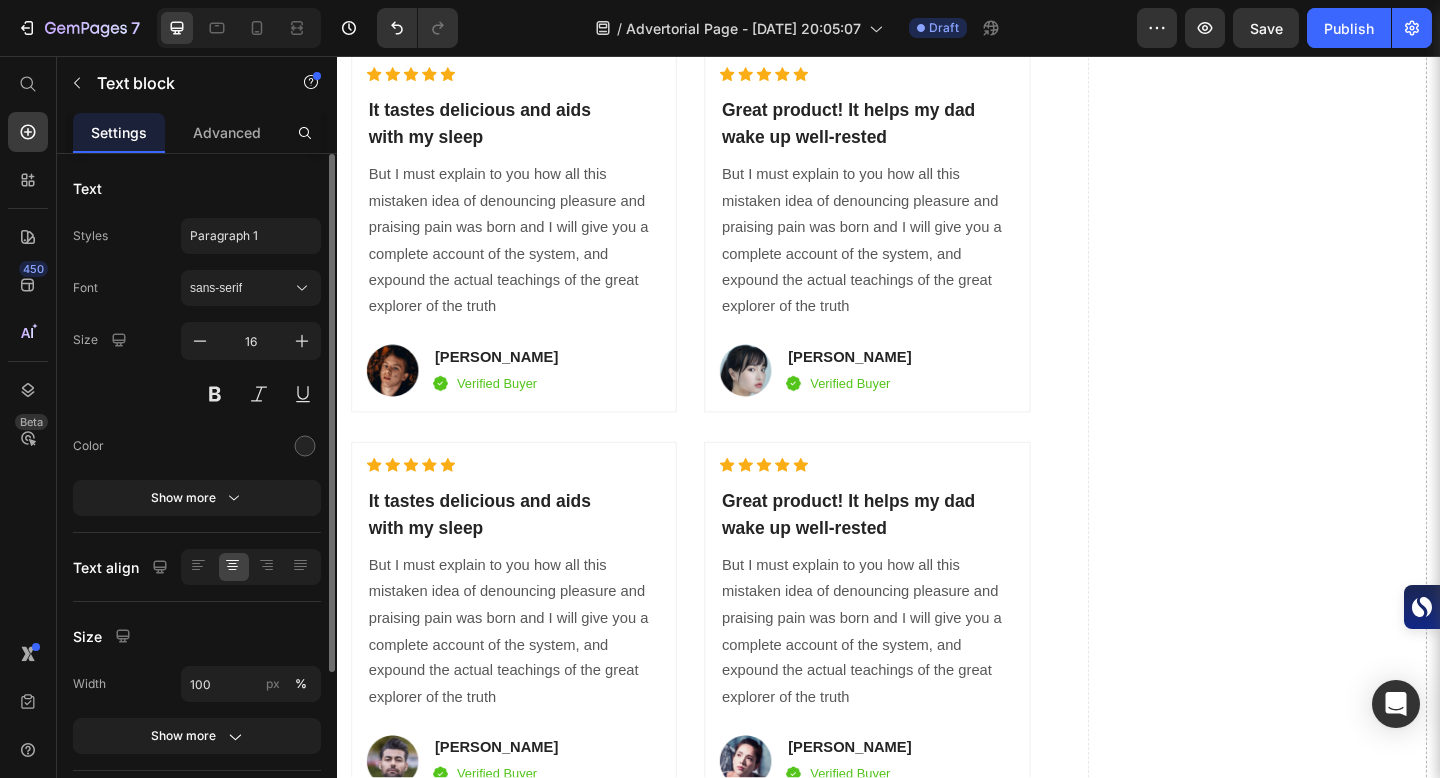 click on "Lab-Tested" at bounding box center [476, -1145] 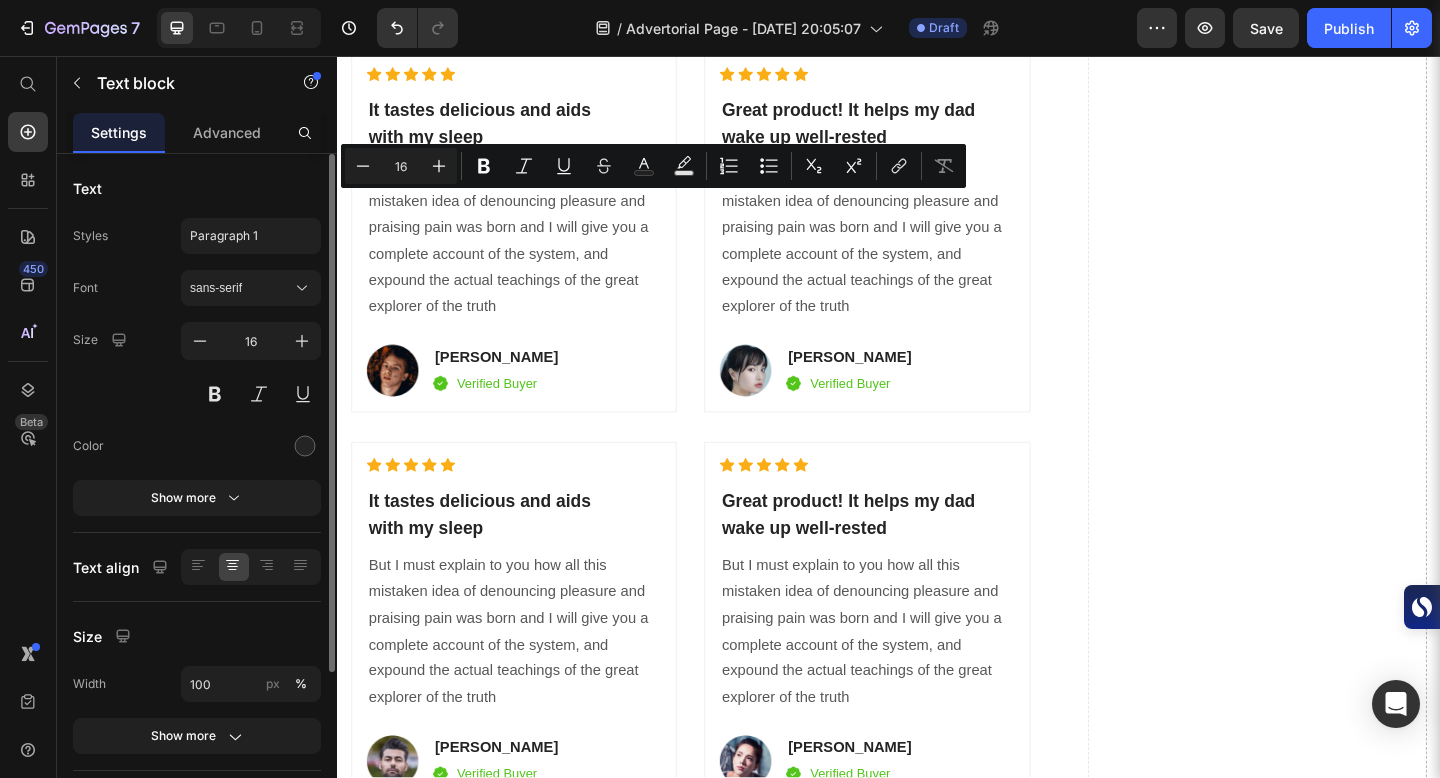 click on "Lab-Tested" at bounding box center [476, -1145] 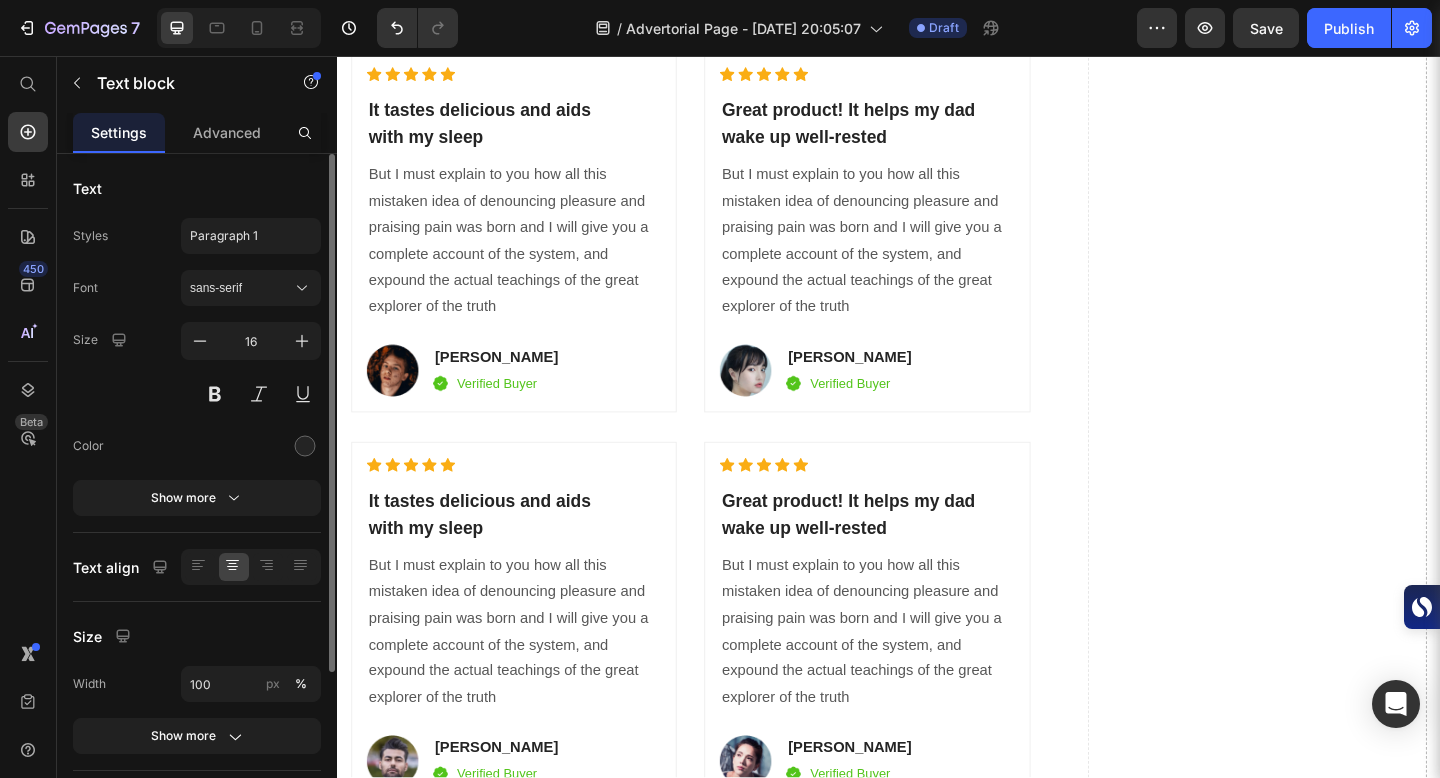 click on "High Potency" at bounding box center [476, -1014] 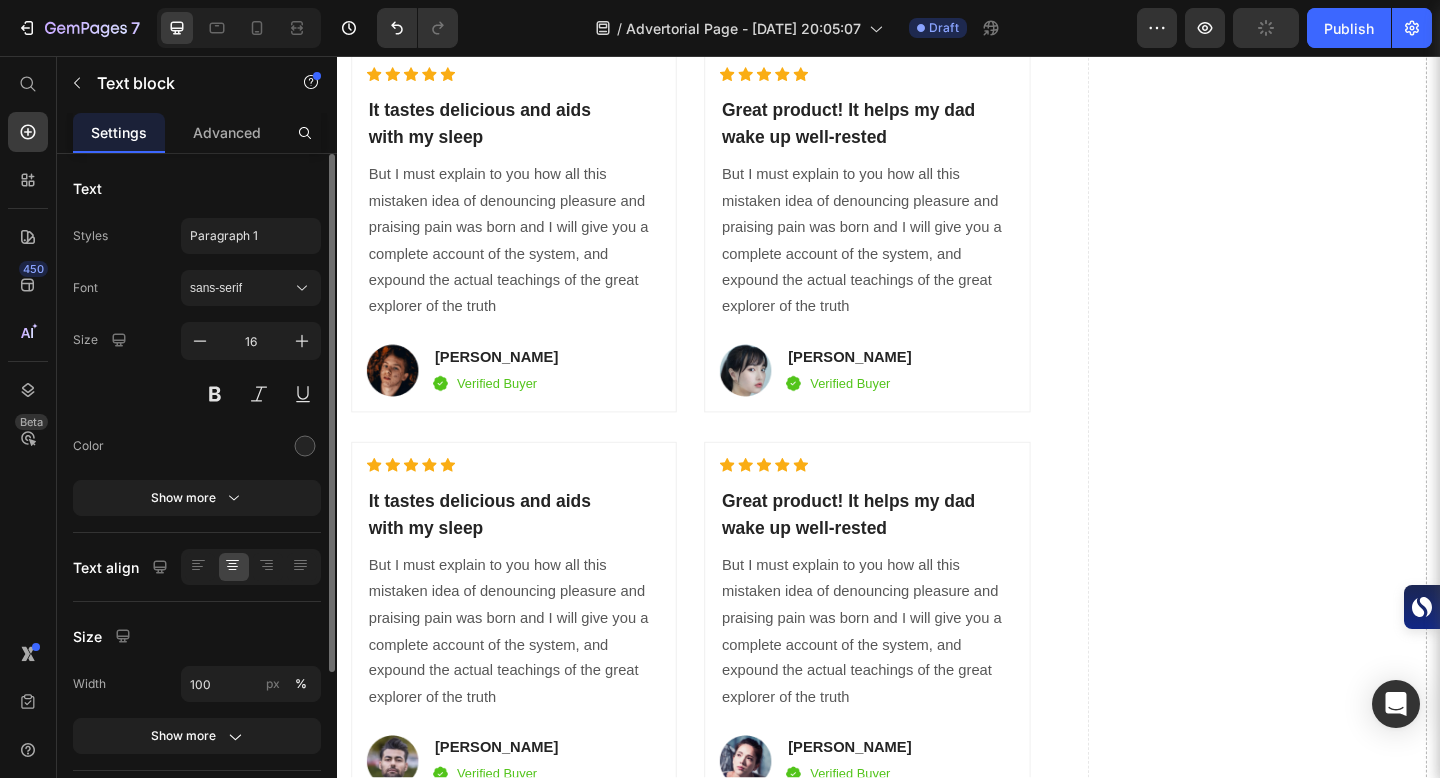 click on "Ayurveda-Approved" at bounding box center (476, -801) 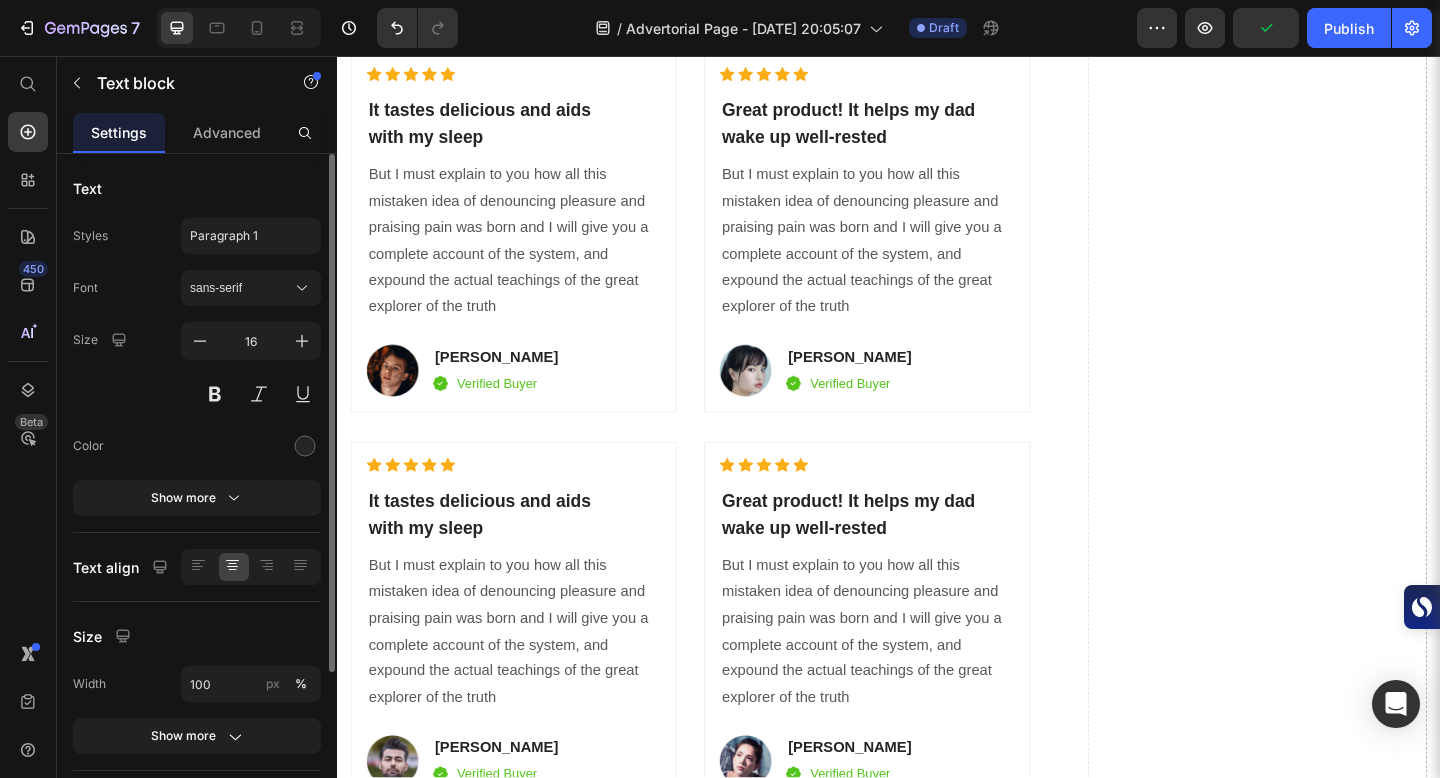 click on "Ayurveda-Approved" at bounding box center [476, -801] 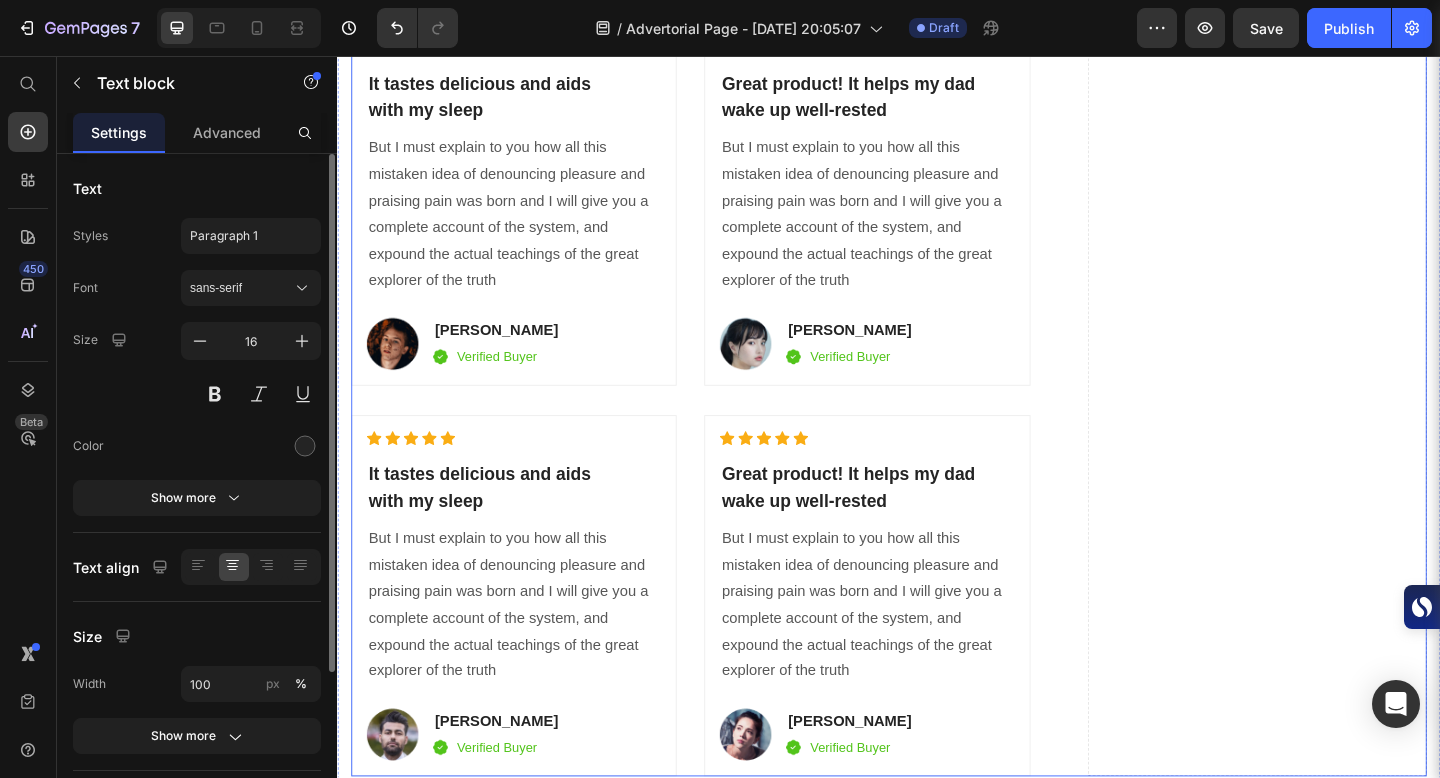 click on "Drop element here" at bounding box center (1337, -304) 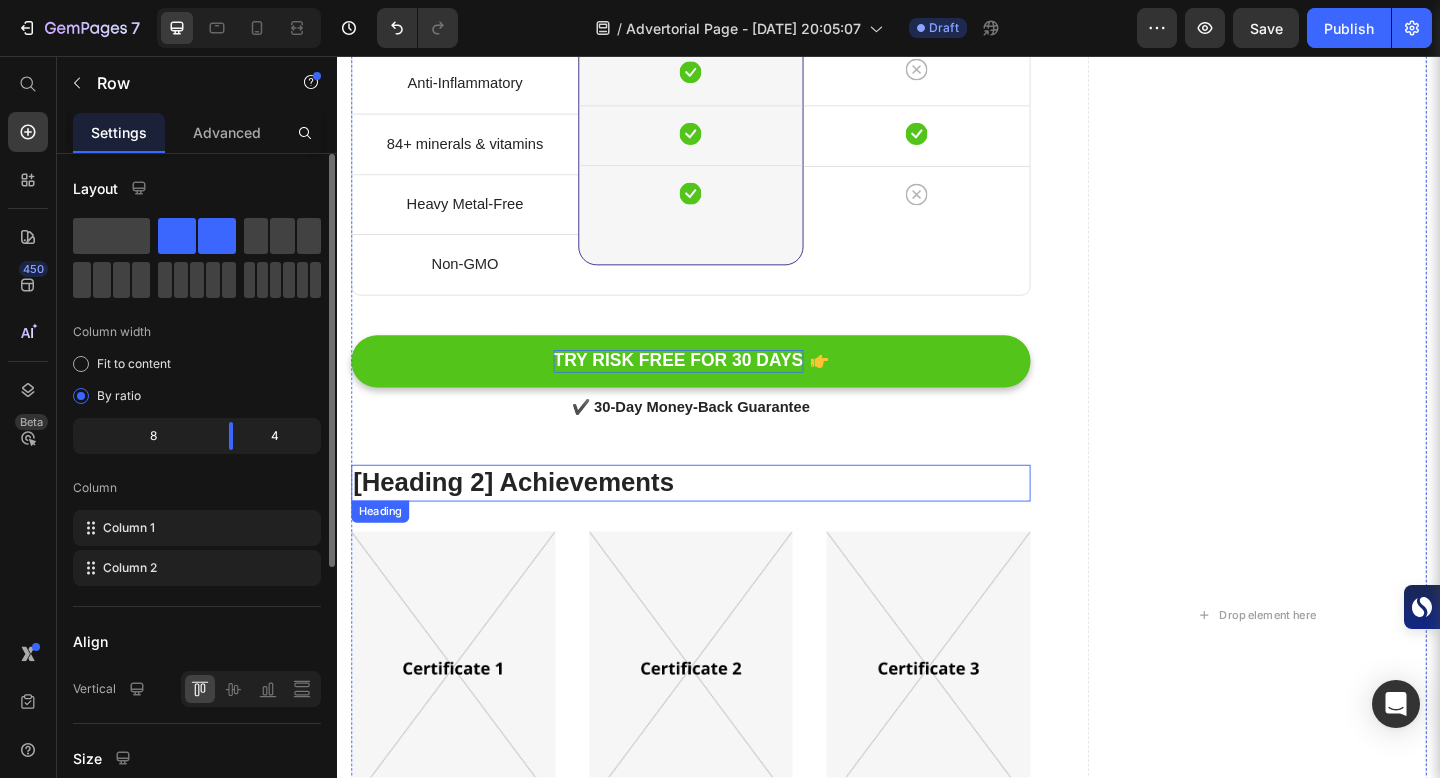 scroll, scrollTop: 9905, scrollLeft: 0, axis: vertical 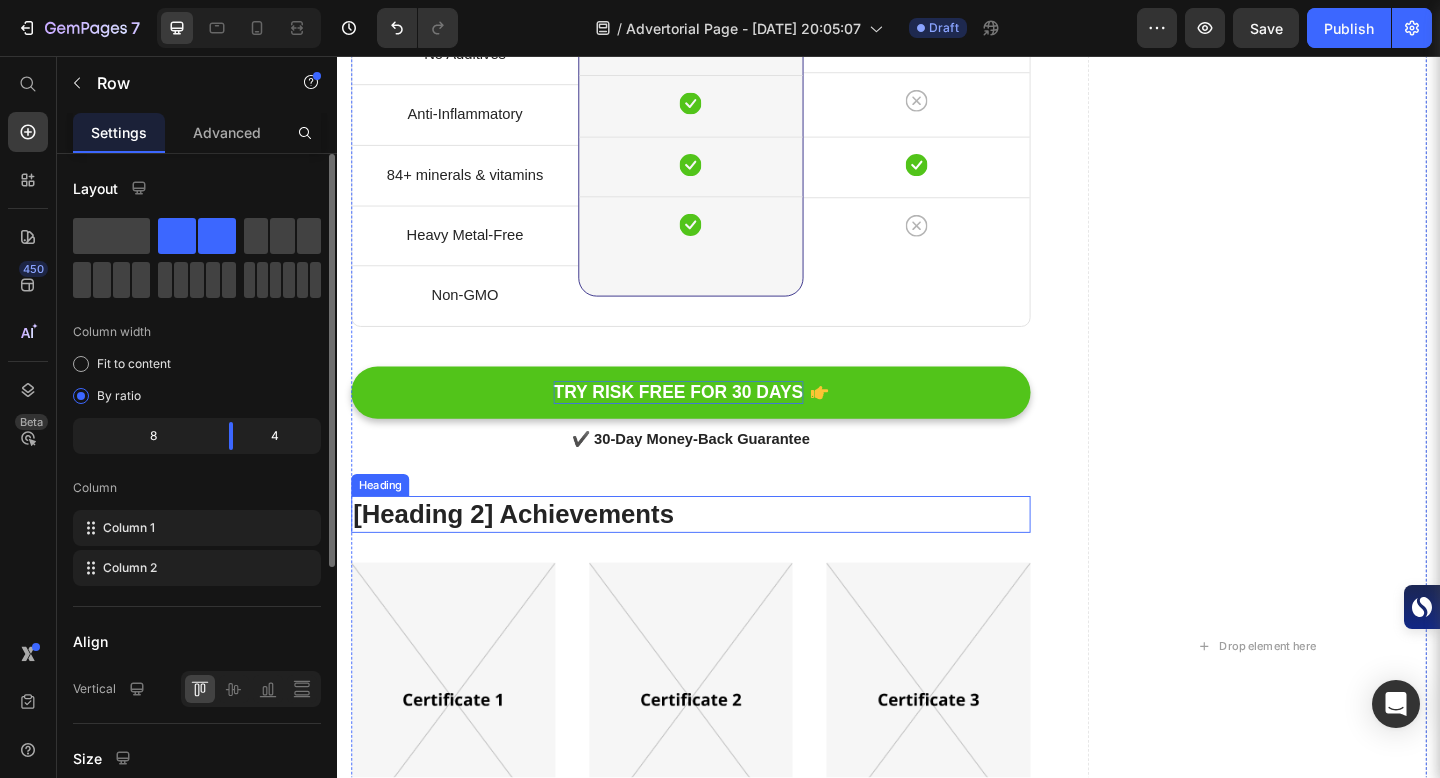 click on "[Heading 2] Achievements" at bounding box center [721, 555] 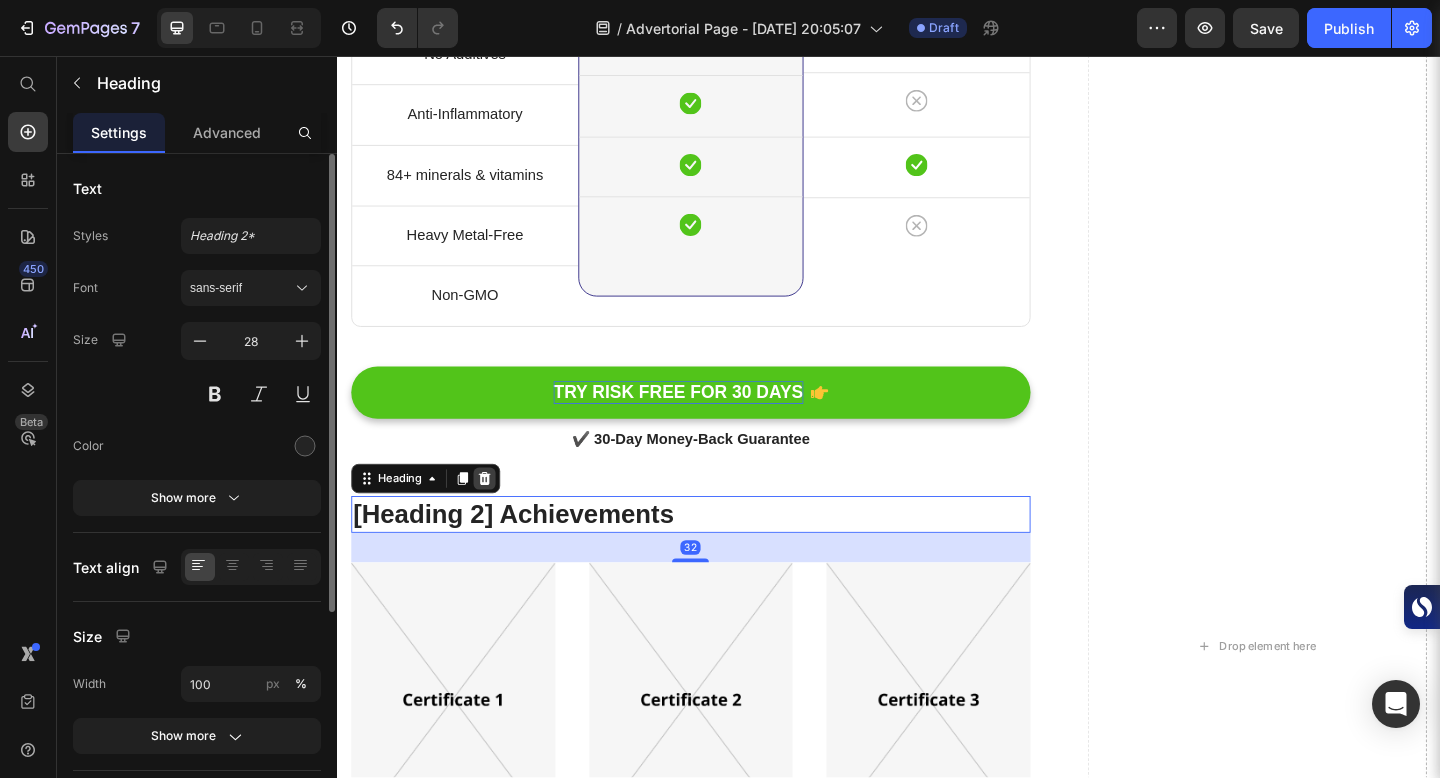 click 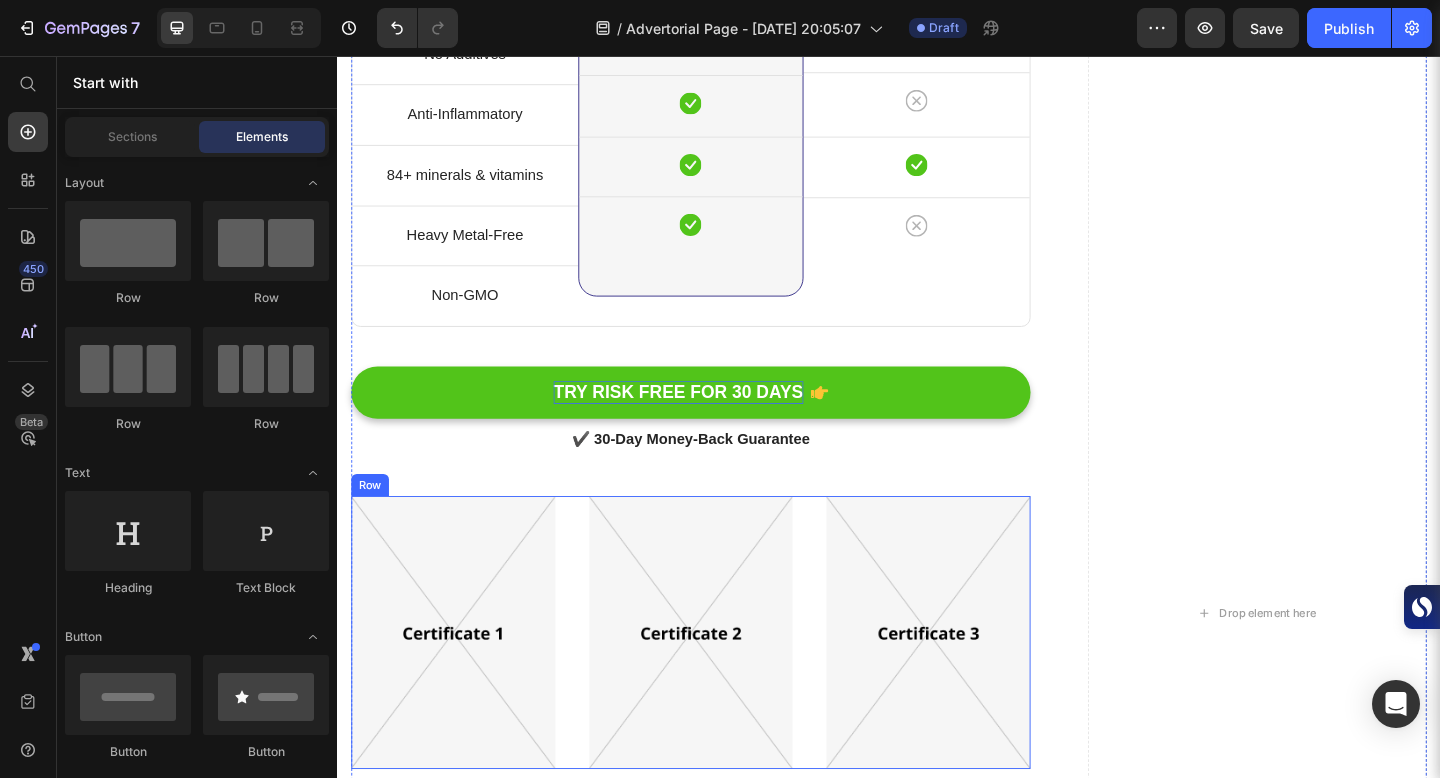 click on "Image Image Image Row" at bounding box center (721, 683) 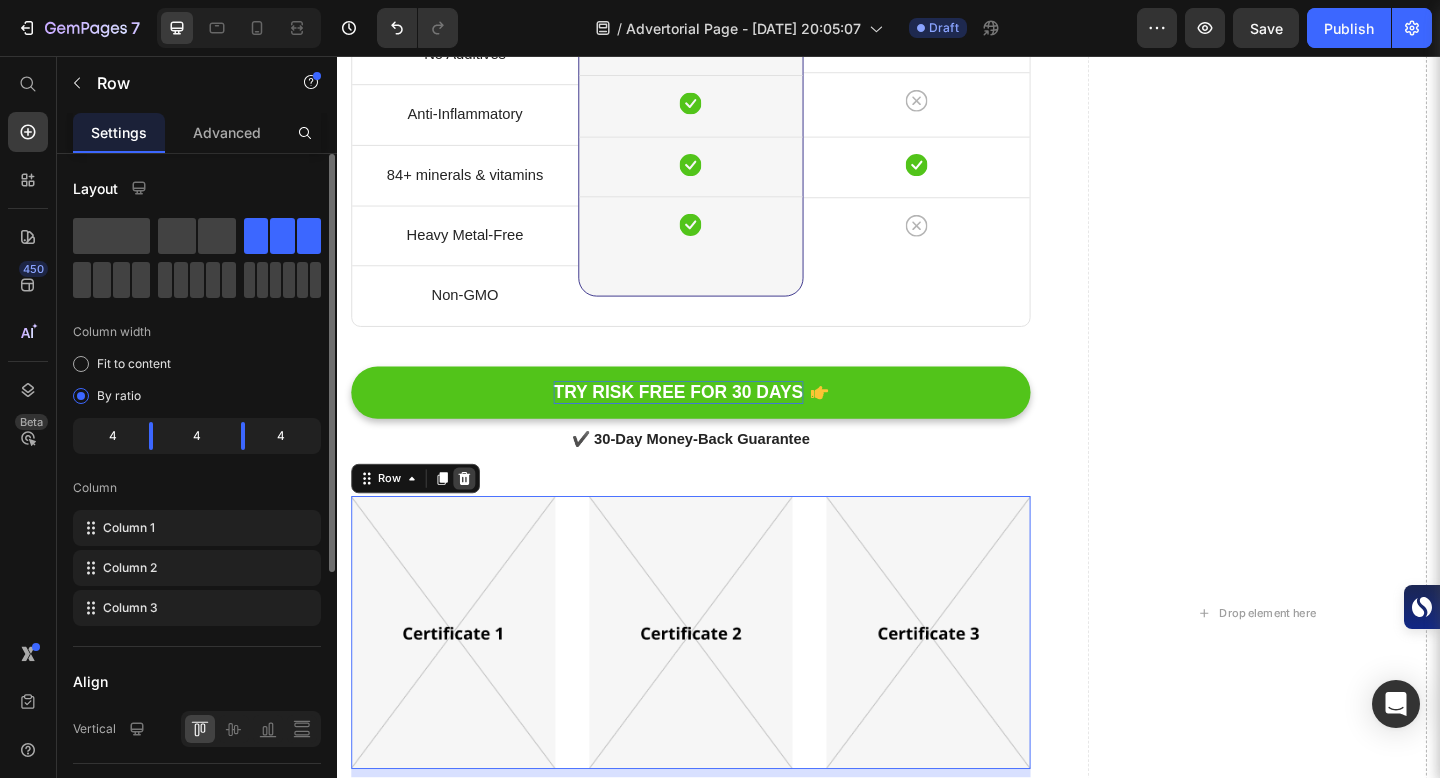click 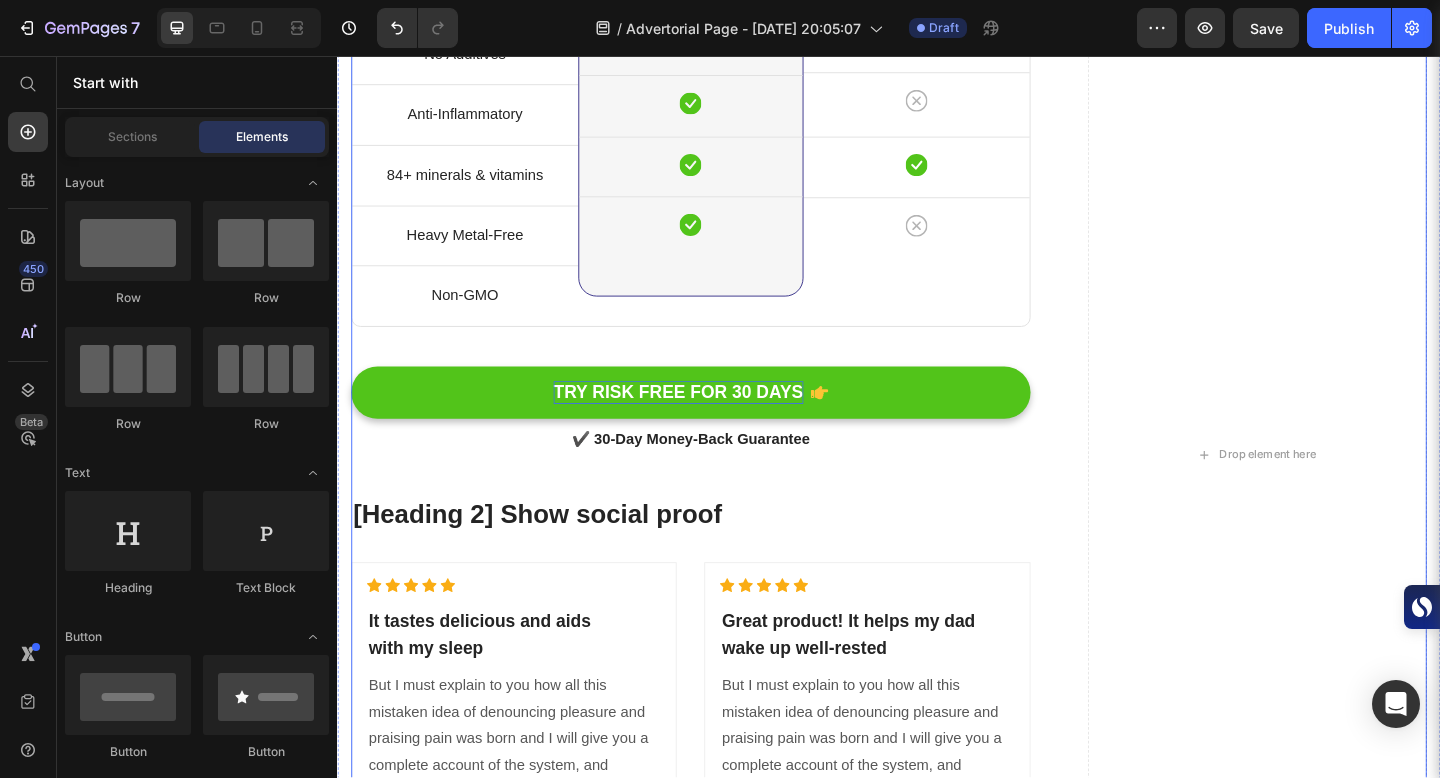 click on "[Heading 2] Show social proof" at bounding box center (721, 555) 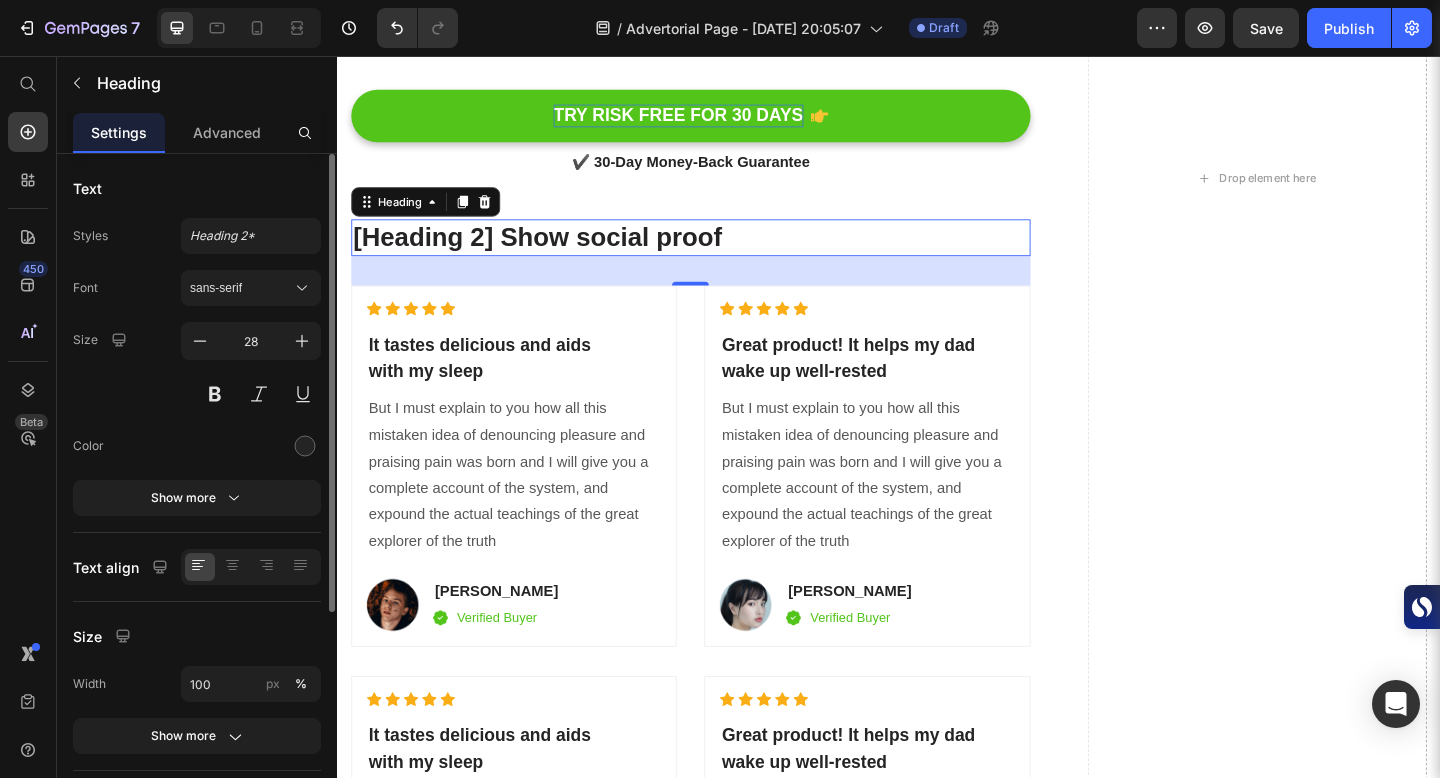 scroll, scrollTop: 10185, scrollLeft: 0, axis: vertical 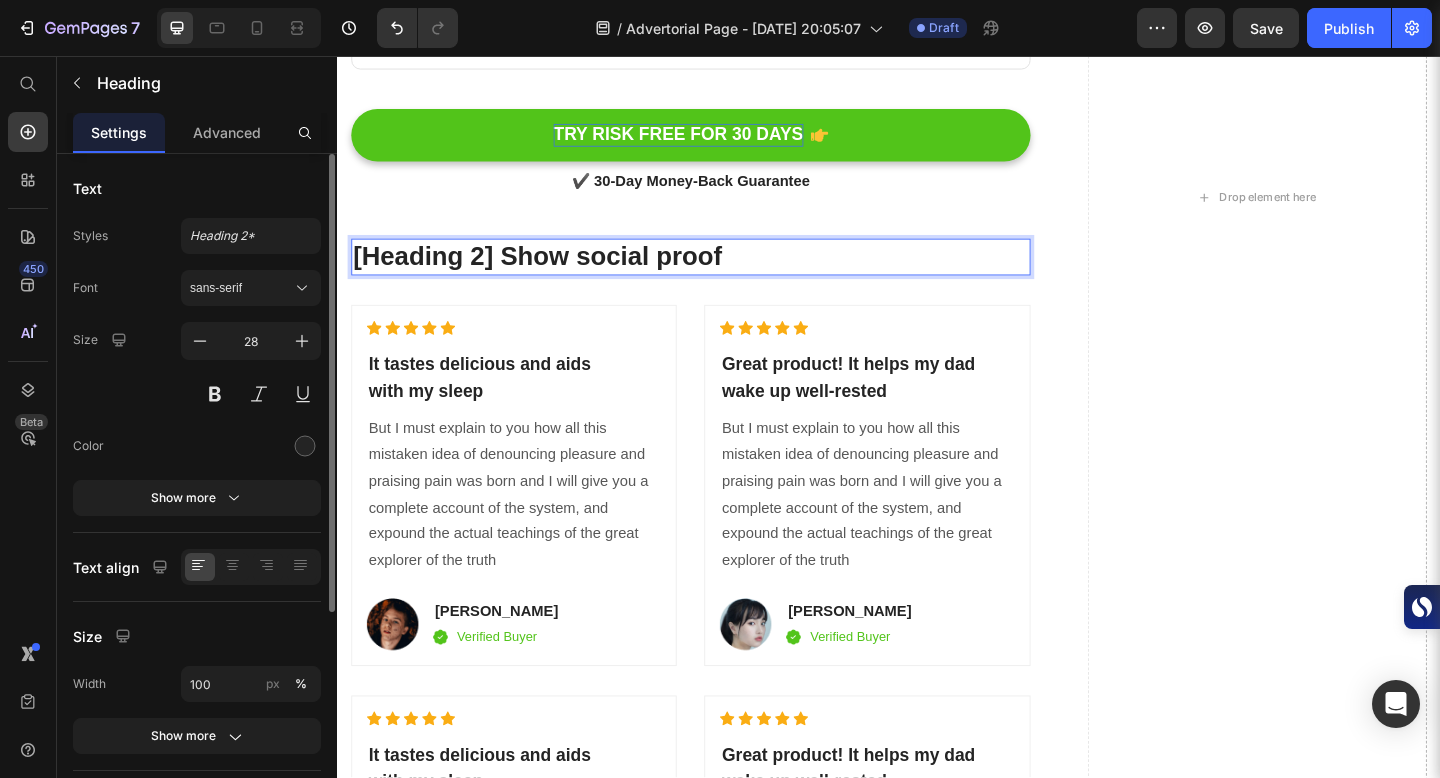 click on "[Heading 2] Show social proof" at bounding box center (721, 275) 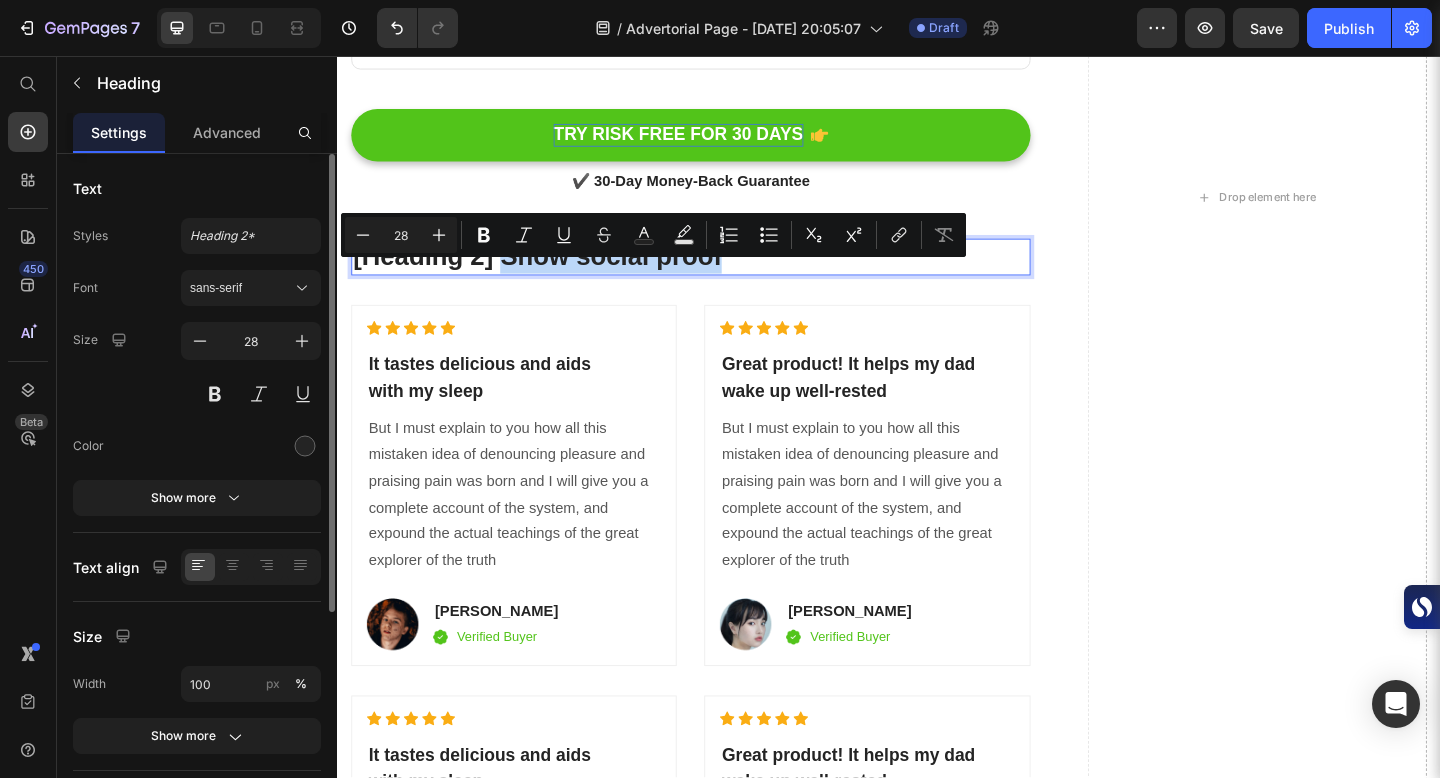 drag, startPoint x: 514, startPoint y: 296, endPoint x: 758, endPoint y: 293, distance: 244.01845 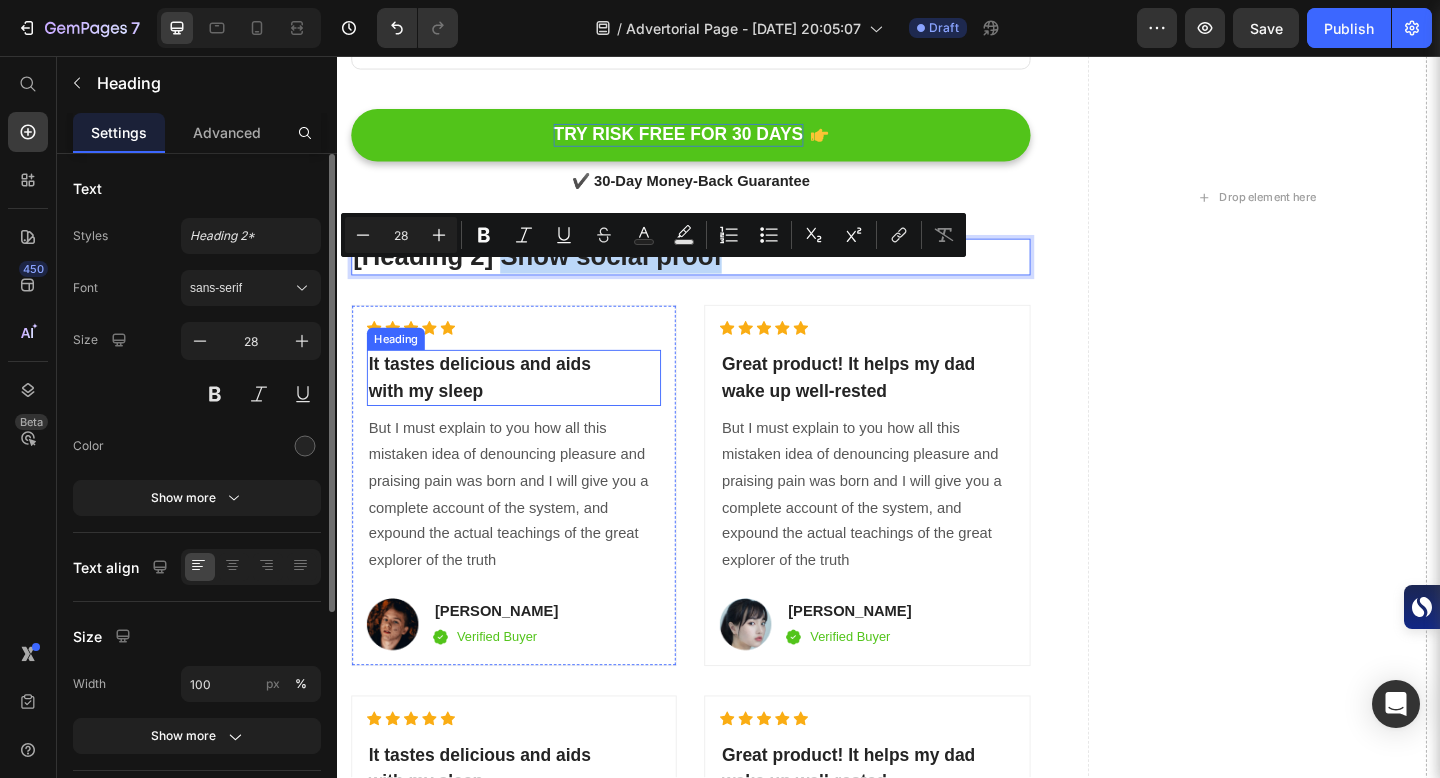 click on "It tastes delicious and aids with my sleep" at bounding box center [529, 406] 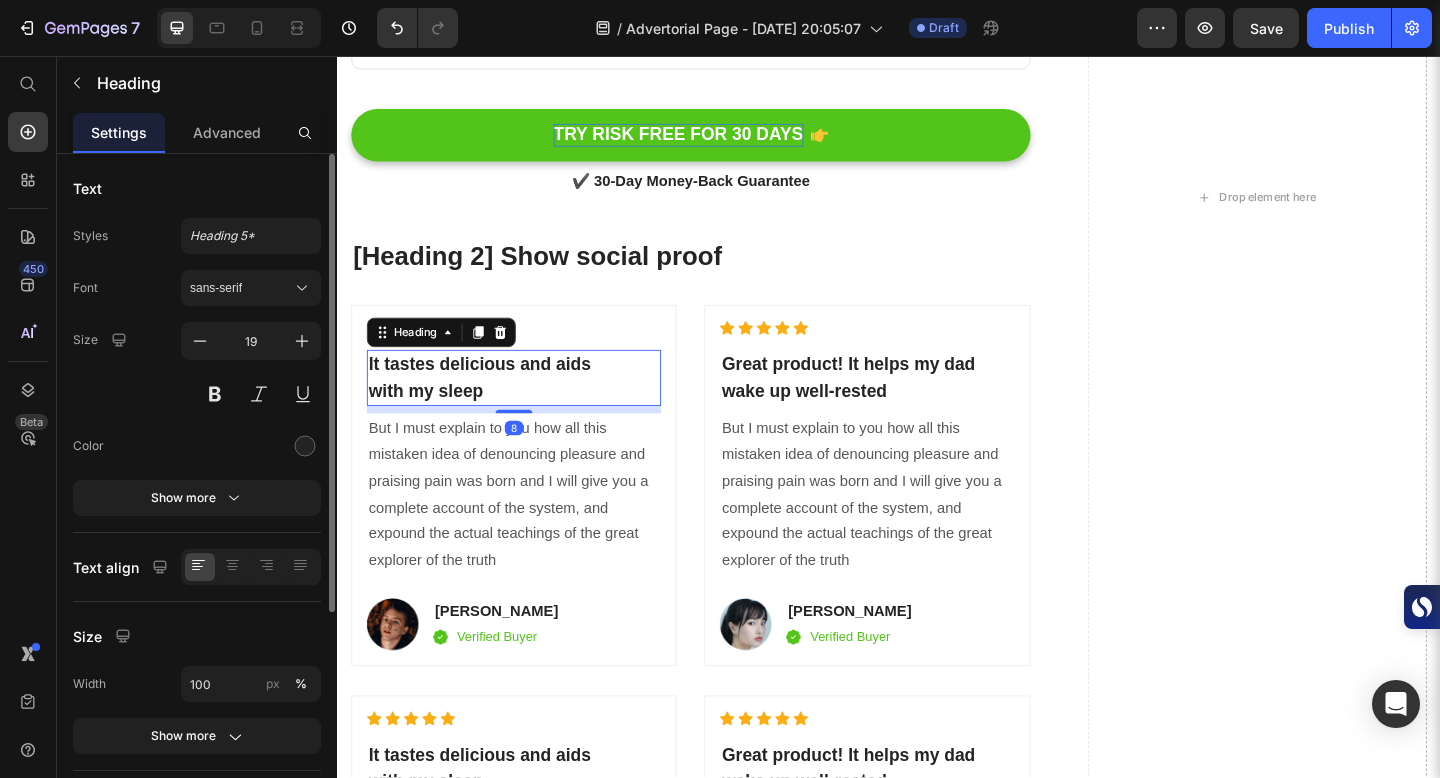 click on "It tastes delicious and aids with my sleep" at bounding box center (529, 406) 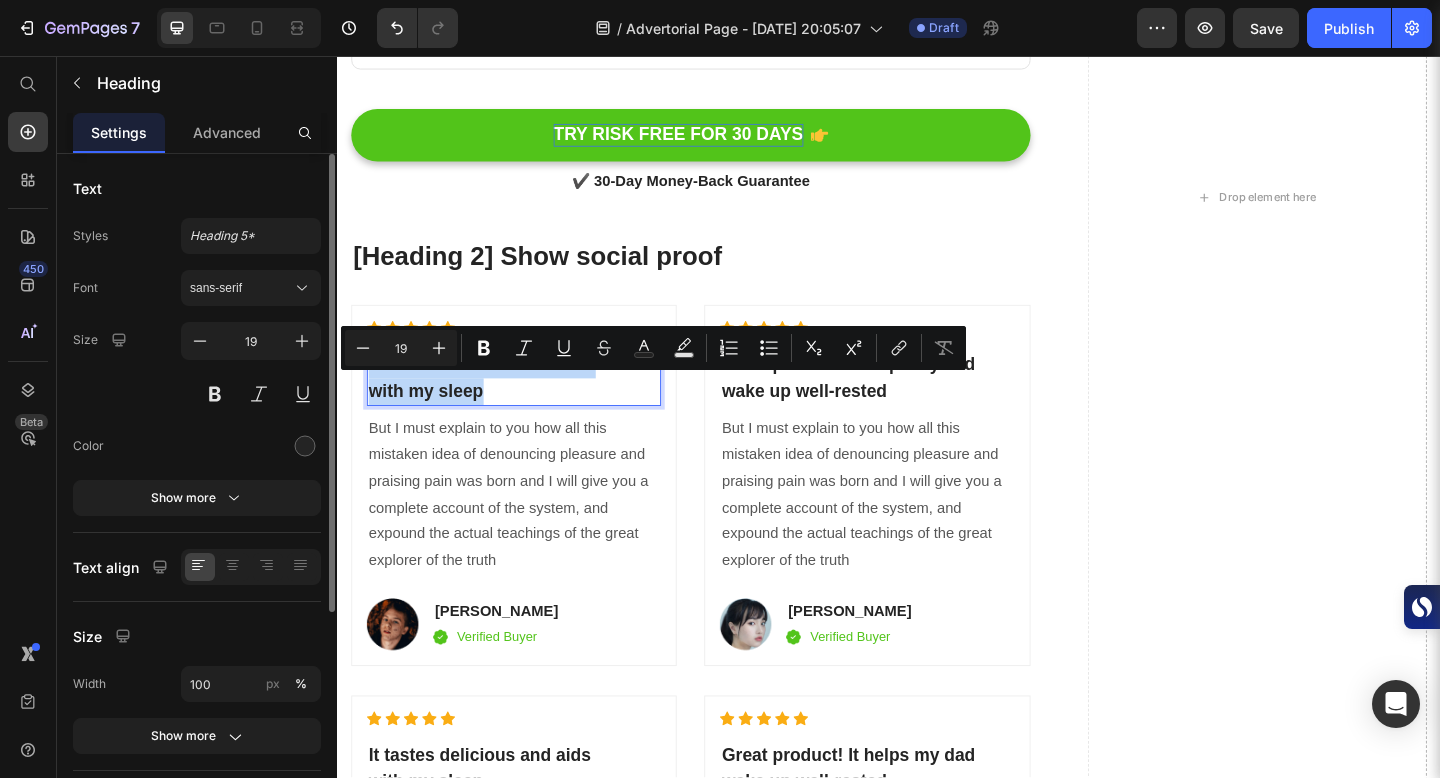 drag, startPoint x: 372, startPoint y: 413, endPoint x: 505, endPoint y: 447, distance: 137.2771 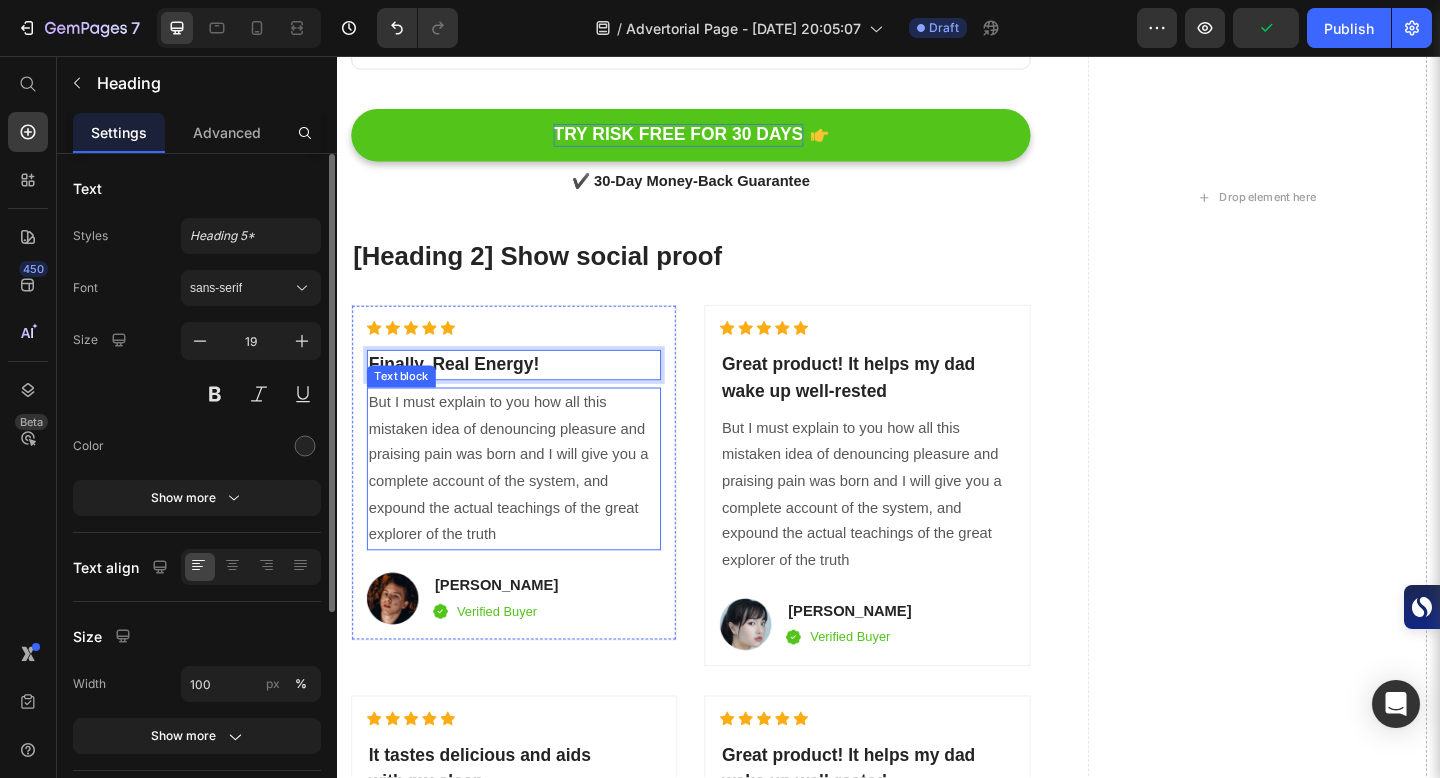 click on "But I must explain to you how all this mistaken idea of denouncing pleasure and praising pain was born and I will give you a complete account of the system, and expound the actual teachings of the great explorer of the truth" at bounding box center (529, 505) 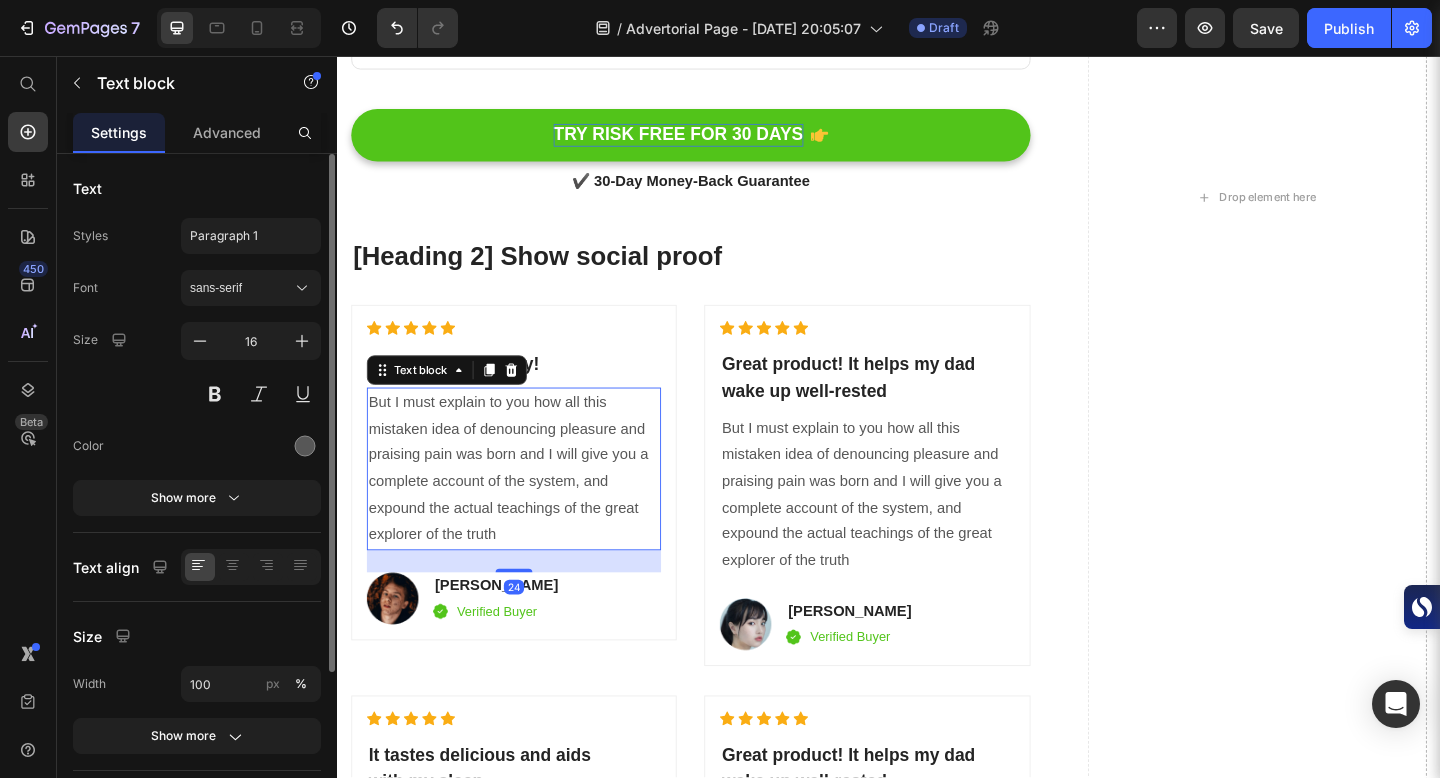 click on "But I must explain to you how all this mistaken idea of denouncing pleasure and praising pain was born and I will give you a complete account of the system, and expound the actual teachings of the great explorer of the truth" at bounding box center (529, 505) 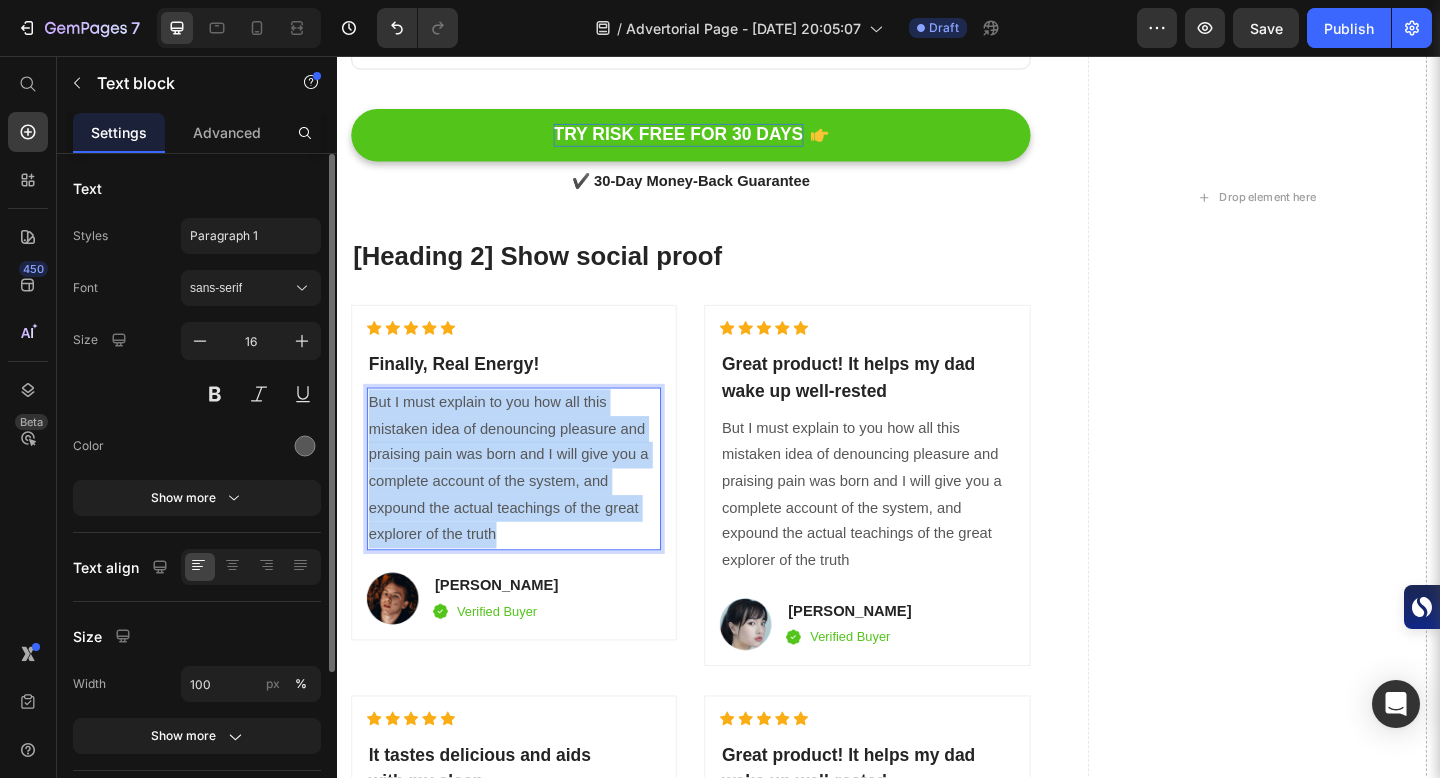 drag, startPoint x: 374, startPoint y: 455, endPoint x: 520, endPoint y: 591, distance: 199.52945 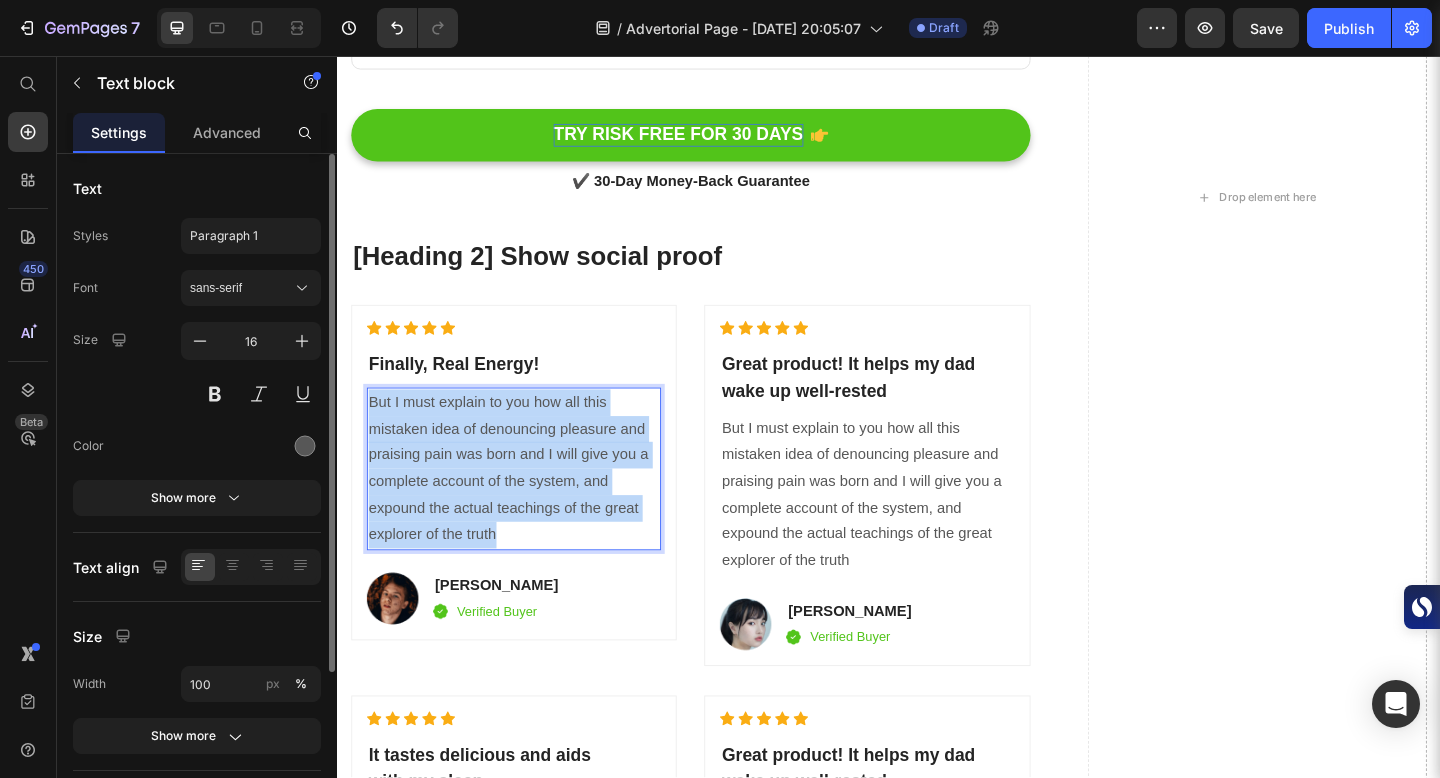 click on "But I must explain to you how all this mistaken idea of denouncing pleasure and praising pain was born and I will give you a complete account of the system, and expound the actual teachings of the great explorer of the truth" at bounding box center (529, 505) 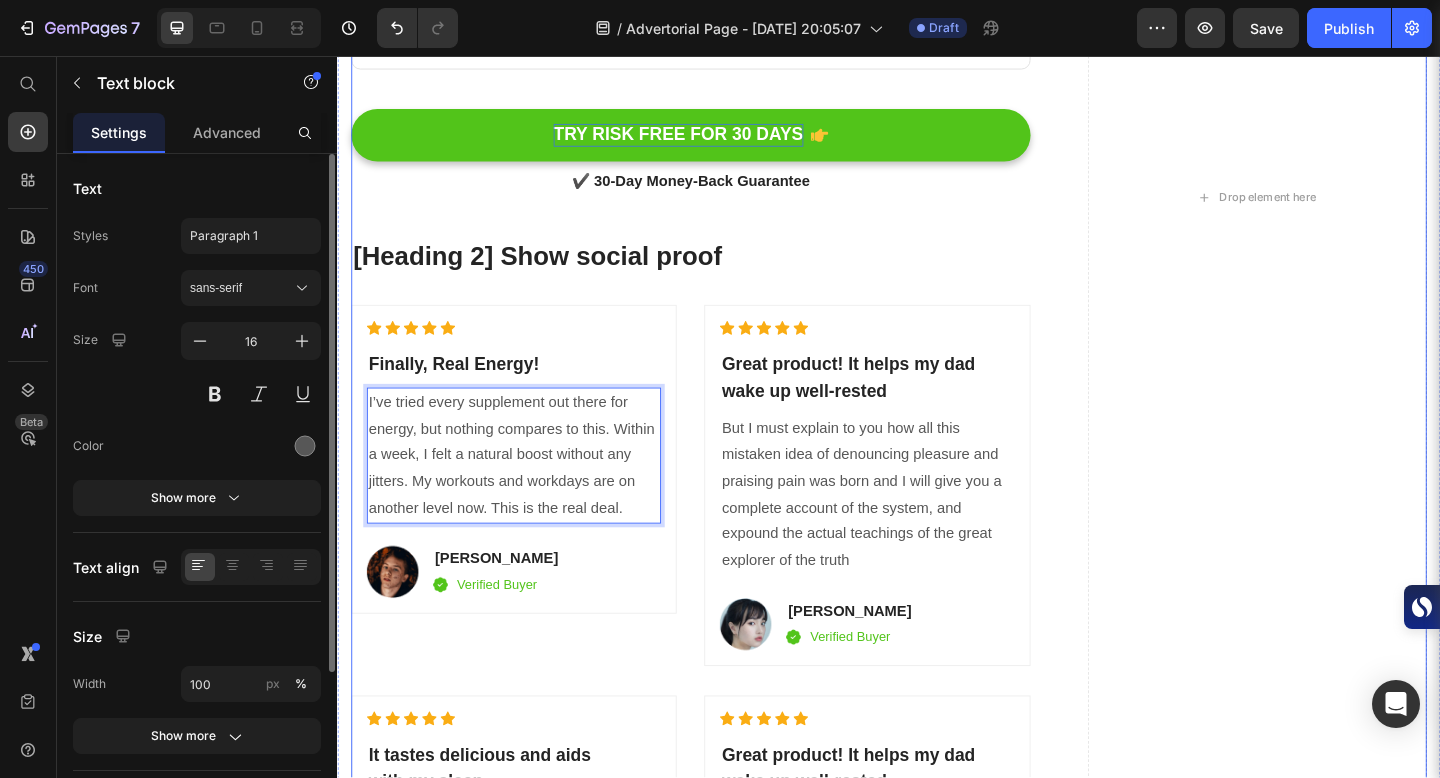 click on "The Clear Choice for True Wellness Heading                Title Line 3rd Party Lab-Tested Text block Row Ethically Sourced Text block Row 80% Fulvic Acid Text block Row No Additives Text block Row Anti-Inflammatory Text block Row 84+ minerals & vitamins Text block Row Heavy Metal-Free Text block Row Non-GMO Text block Row Image Nutragon Heading
Icon Row
Icon Row
Icon Row
Icon Row
Icon Row
Icon Row
Icon Row
Icon Row Row Image Other Brands Heading
Icon Row
Icon Row
Icon Row
Icon Row
Icon Row
Icon Row
Icon Row
Icon Row Row  	   TRY RISK FREE FOR 30 DAYS Button ✔️ 30-Day Money-Back Guarantee Text block [Heading 2] Show social proof Heading                Icon                Icon                Icon                Icon                Icon Icon List Hoz   24" at bounding box center [937, 210] 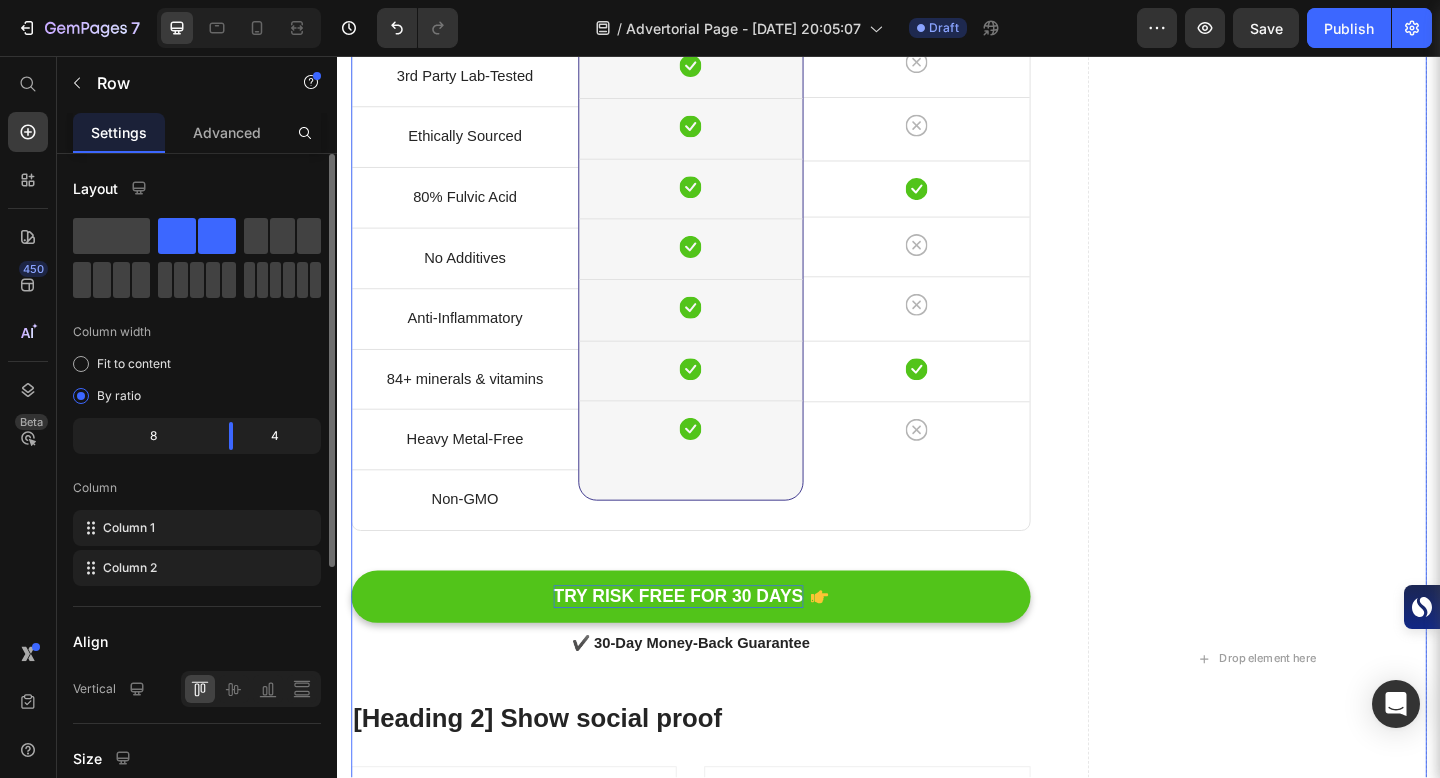 scroll, scrollTop: 8225, scrollLeft: 0, axis: vertical 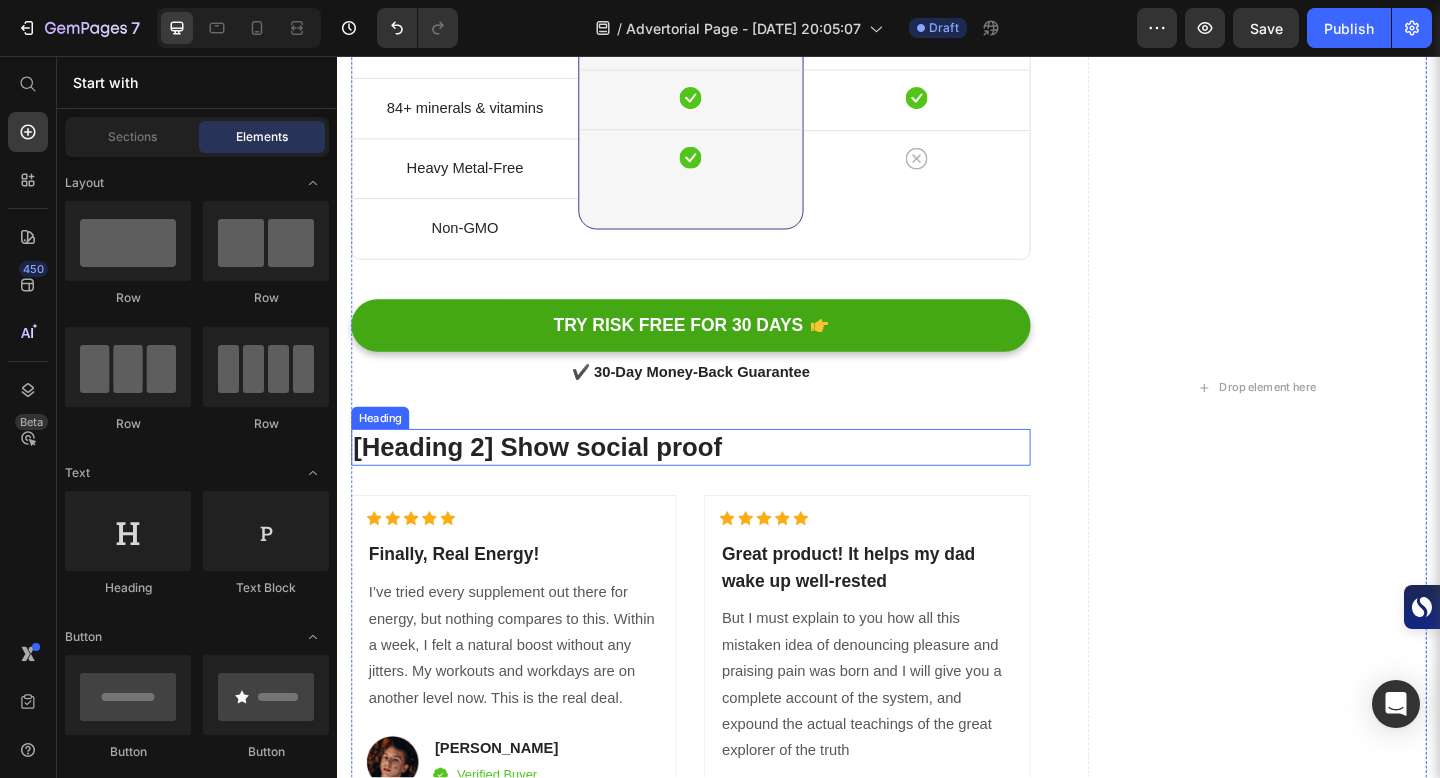 click on "[Heading 2] Show social proof" at bounding box center (721, 482) 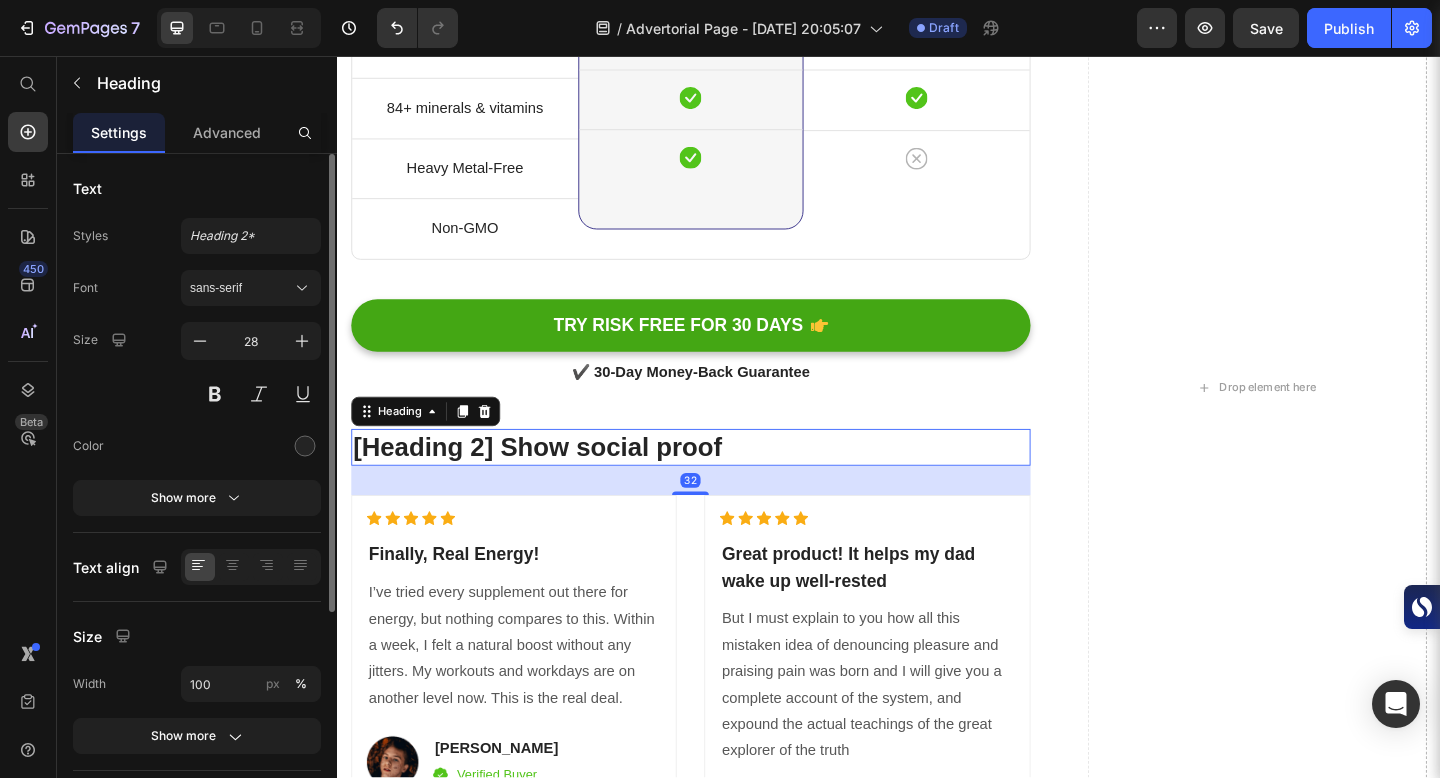 click on "[Heading 2] Show social proof" at bounding box center (721, 482) 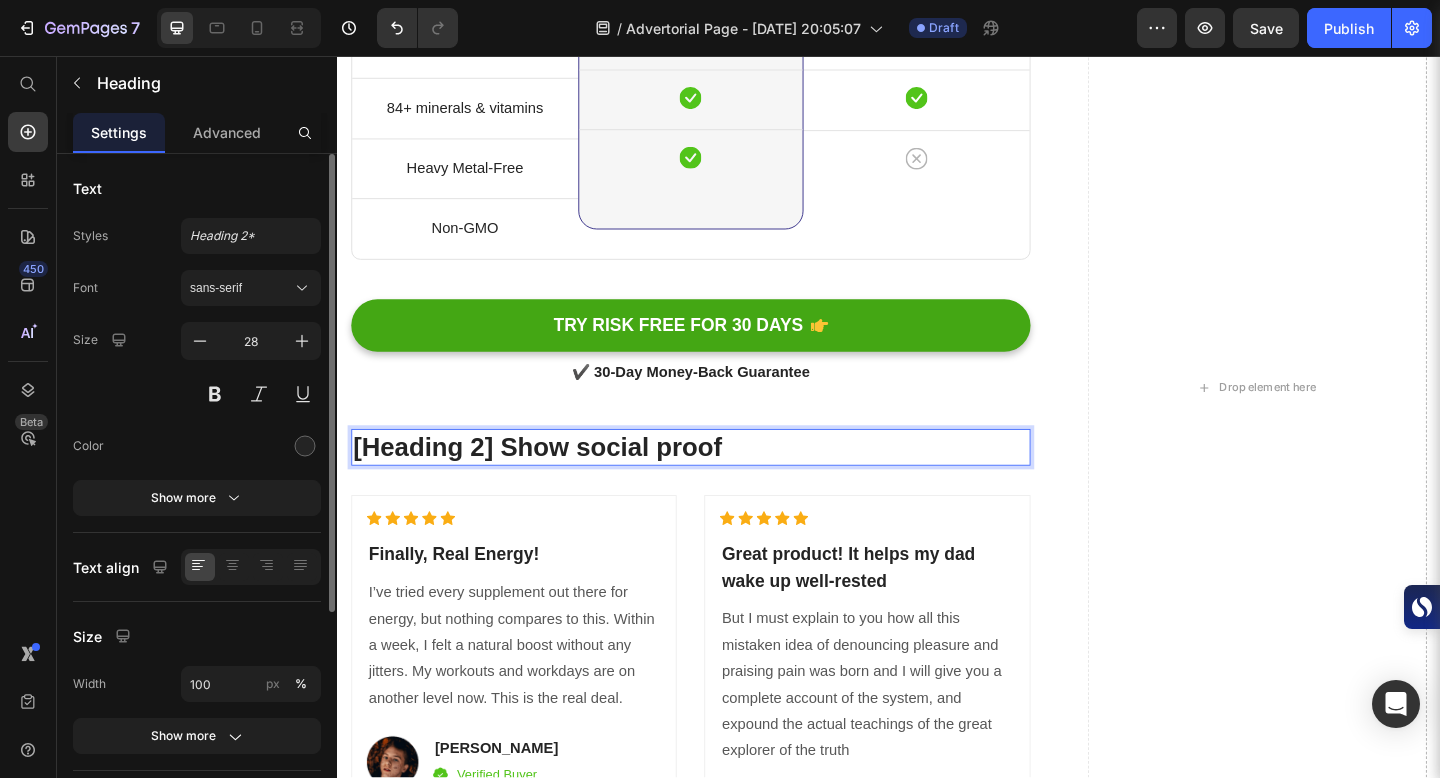 click on "[Heading 2] Show social proof" at bounding box center [721, 482] 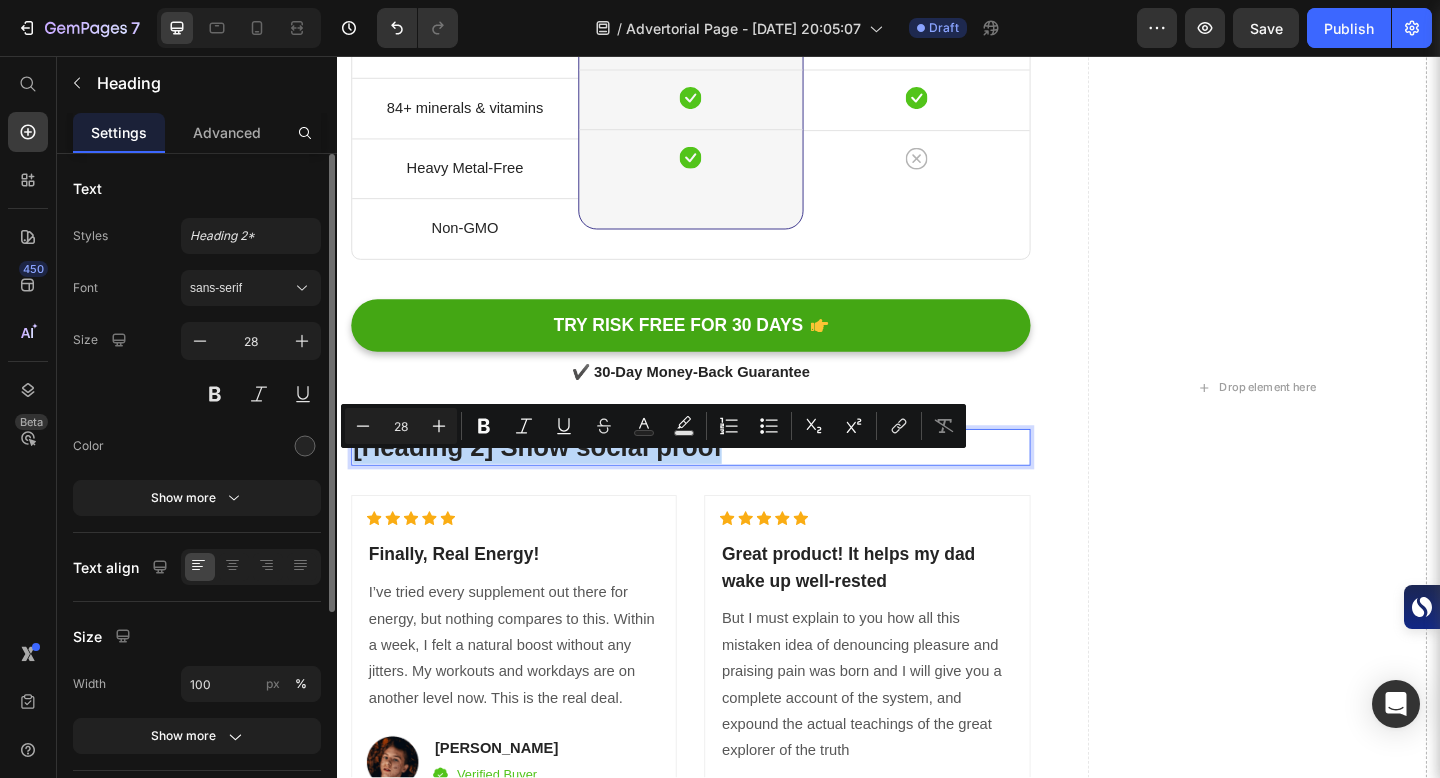 drag, startPoint x: 353, startPoint y: 499, endPoint x: 765, endPoint y: 505, distance: 412.0437 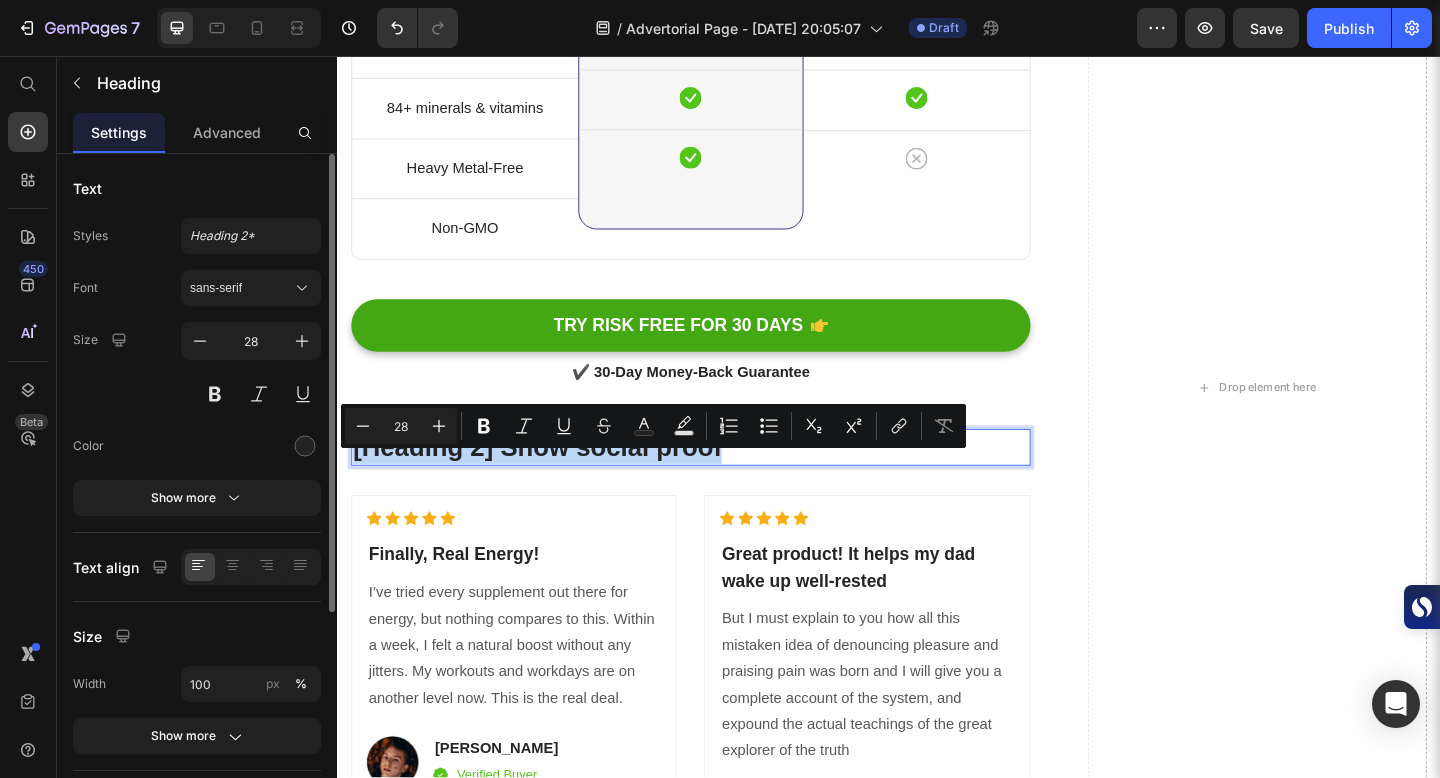 click on "[Heading 2] Show social proof" at bounding box center [721, 482] 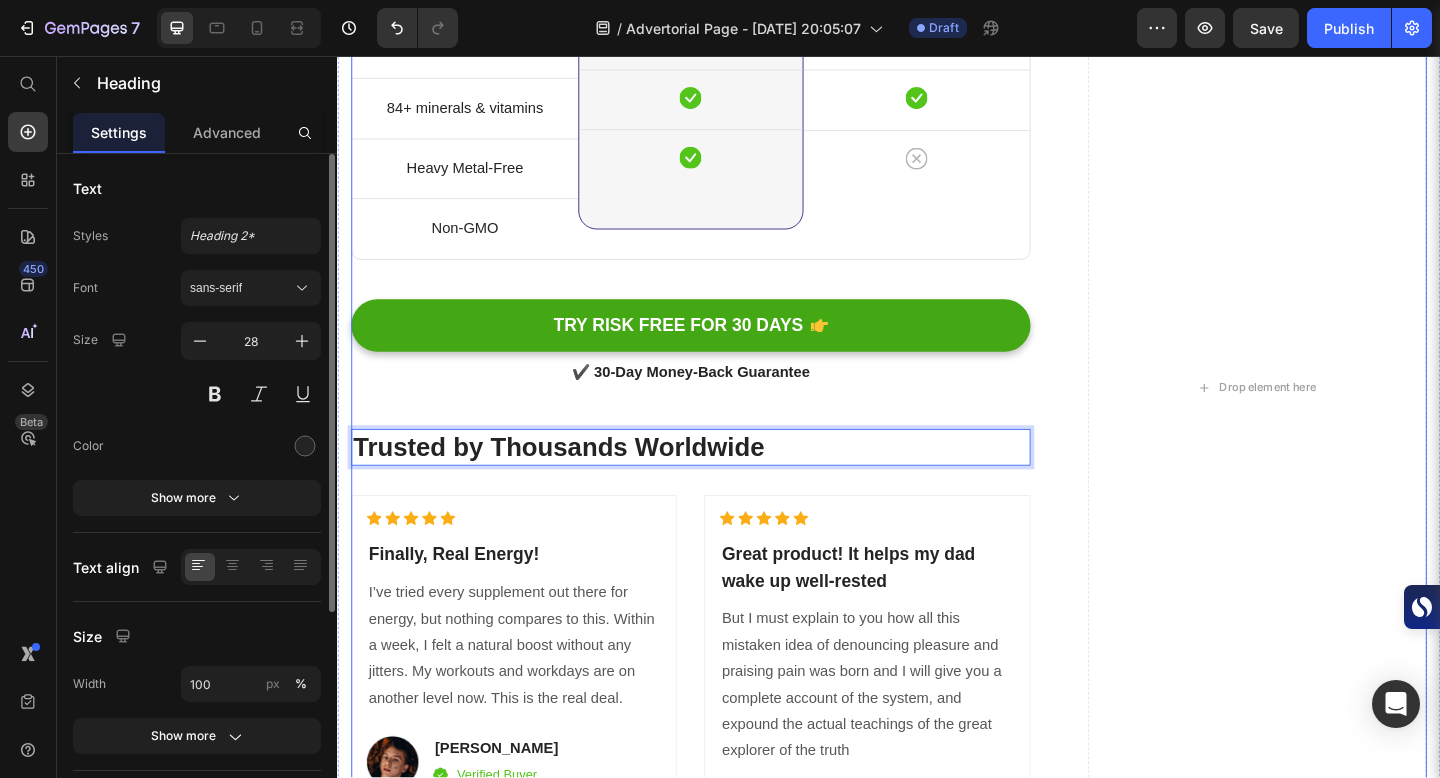 click on "The Clear Choice for True Wellness Heading                Title Line 3rd Party Lab-Tested Text block Row Ethically Sourced Text block Row 80% Fulvic Acid Text block Row No Additives Text block Row Anti-Inflammatory Text block Row 84+ minerals & vitamins Text block Row Heavy Metal-Free Text block Row Non-GMO Text block Row Image Nutragon Heading
Icon Row
Icon Row
Icon Row
Icon Row
Icon Row
Icon Row
Icon Row
Icon Row Row Image Other Brands Heading
Icon Row
Icon Row
Icon Row
Icon Row
Icon Row
Icon Row
Icon Row
Icon Row Row  	   TRY RISK FREE FOR 30 DAYS Button ✔️ 30-Day Money-Back Guarantee Text block Trusted by Thousands Worldwide Heading   32                Icon                Icon                Icon                Icon                Icon Icon List Hoz" at bounding box center (937, 417) 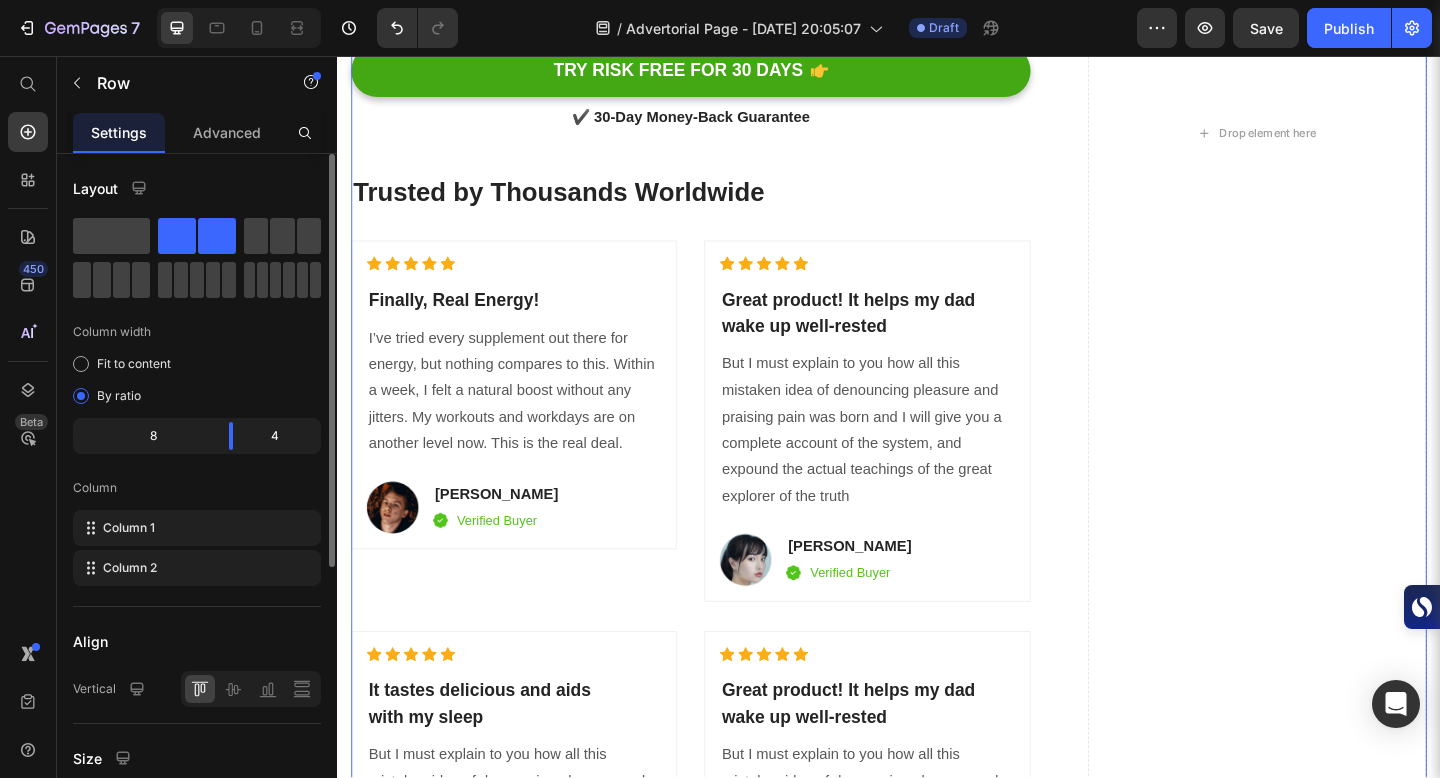 scroll, scrollTop: 10258, scrollLeft: 0, axis: vertical 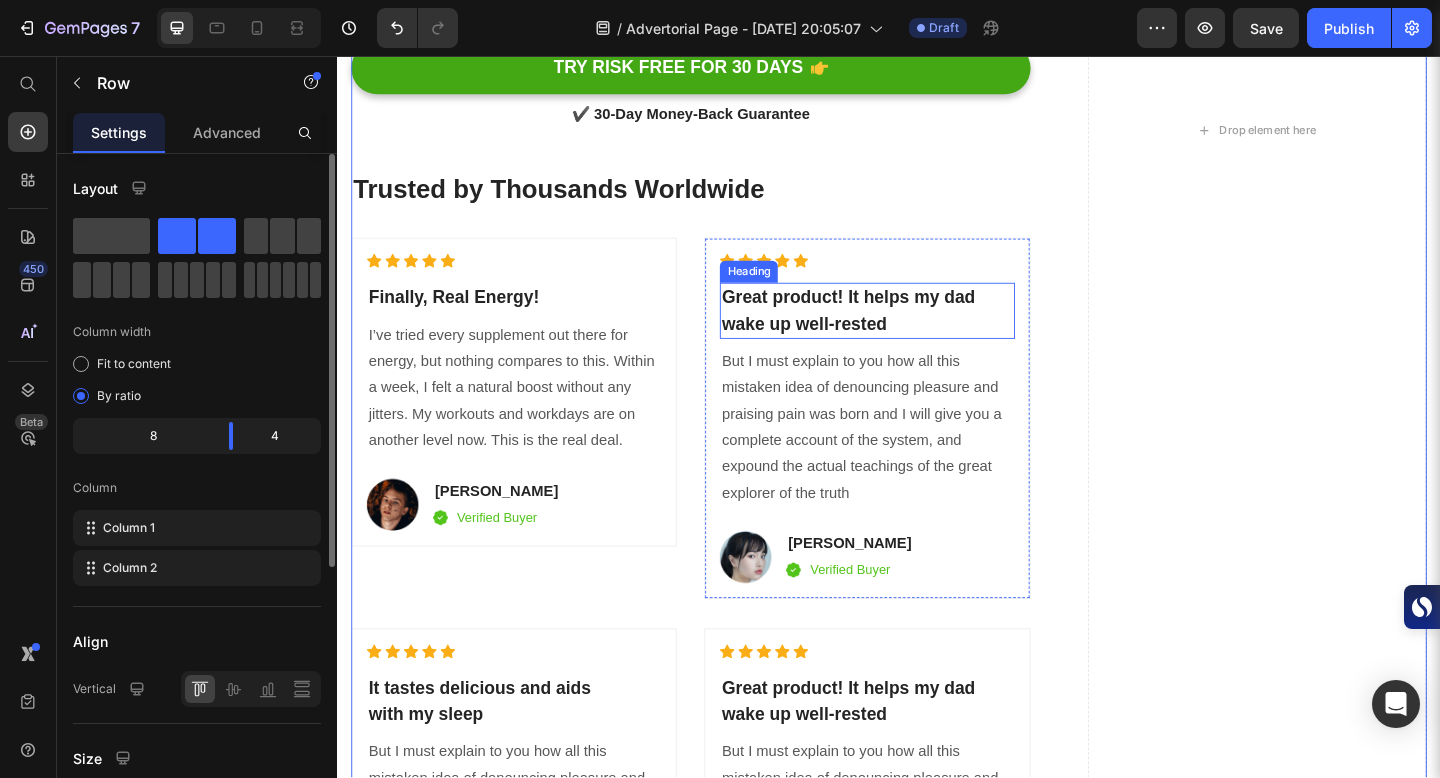 click on "Great product! It helps my dad wake up well-rested" at bounding box center [913, 333] 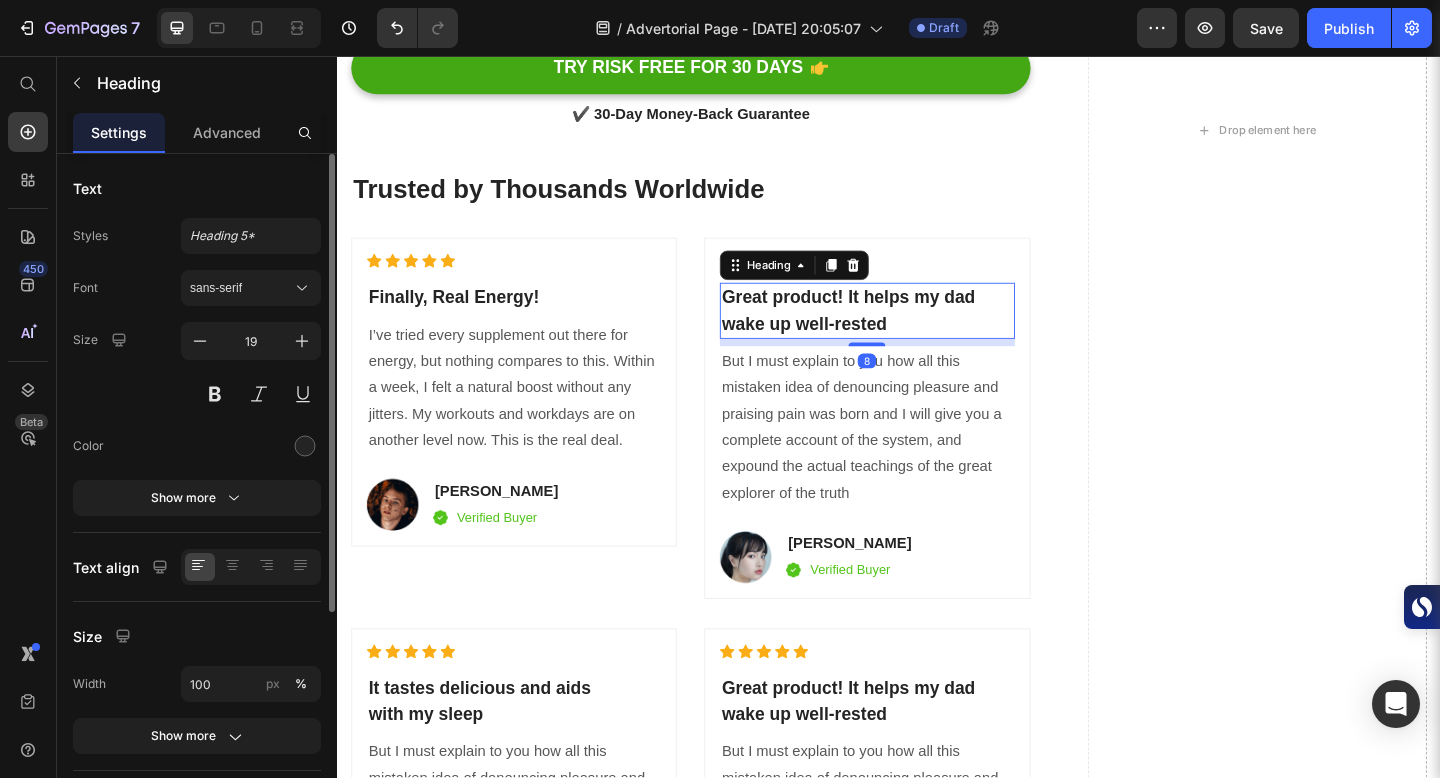 click on "Great product! It helps my dad wake up well-rested" at bounding box center [913, 333] 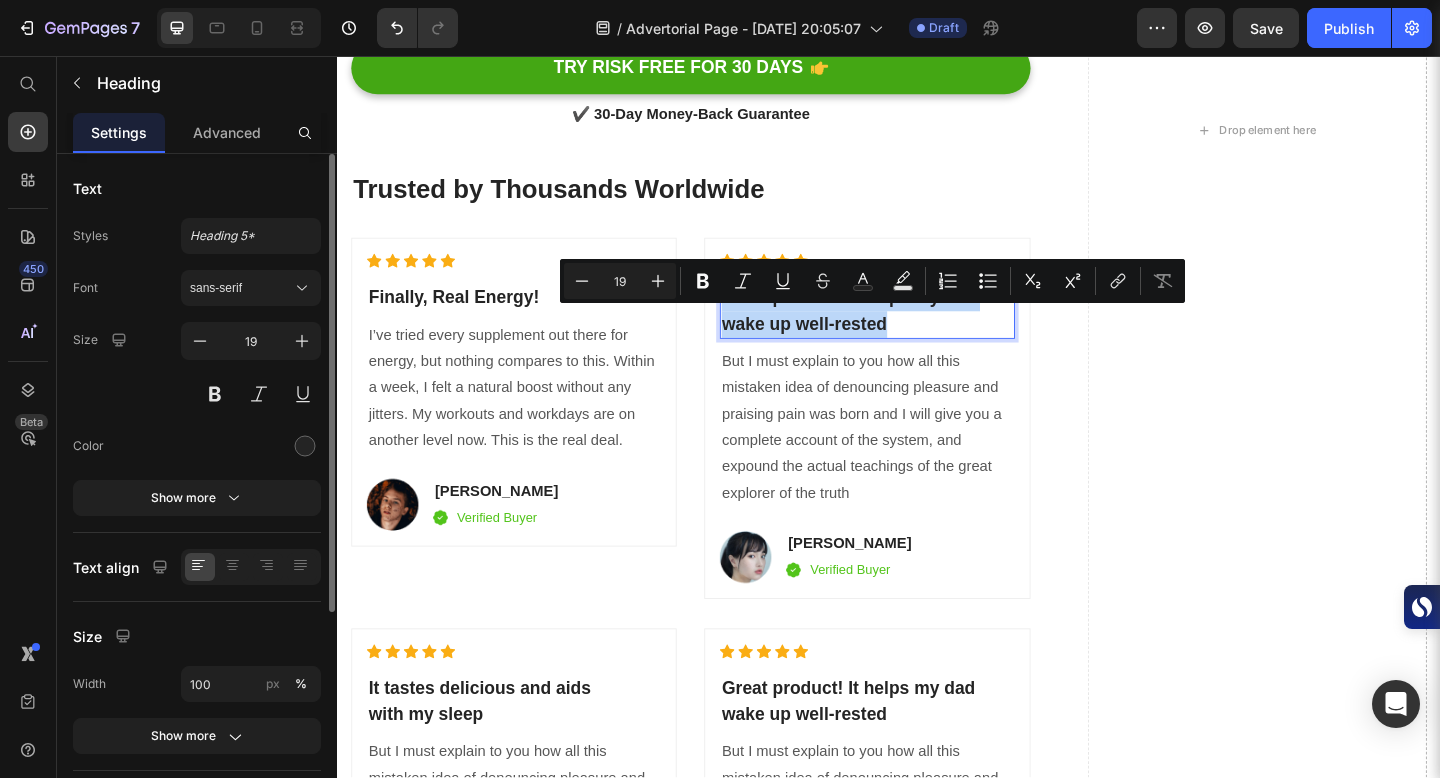 drag, startPoint x: 758, startPoint y: 338, endPoint x: 944, endPoint y: 375, distance: 189.64441 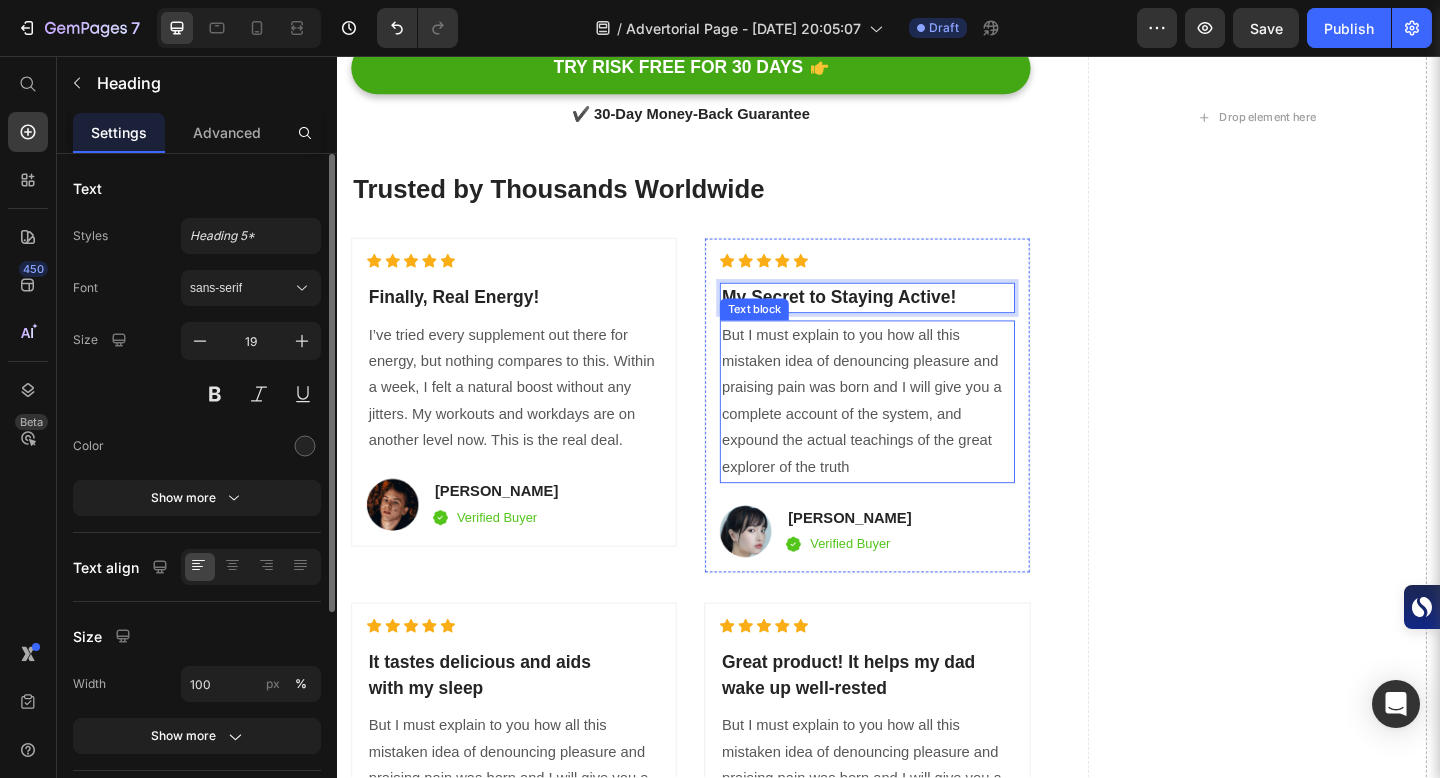 click on "But I must explain to you how all this mistaken idea of denouncing pleasure and praising pain was born and I will give you a complete account of the system, and expound the actual teachings of the great explorer of the truth" at bounding box center [913, 432] 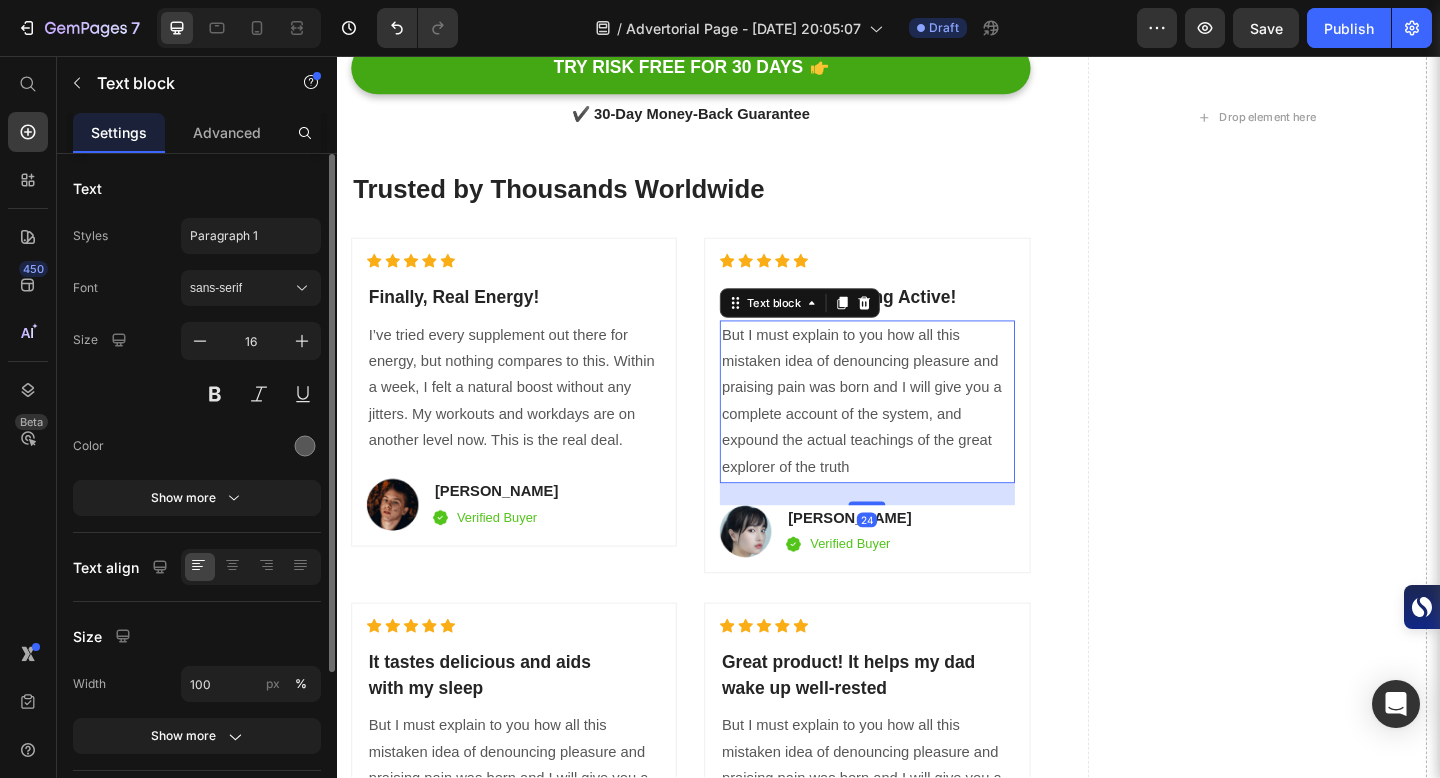 click on "But I must explain to you how all this mistaken idea of denouncing pleasure and praising pain was born and I will give you a complete account of the system, and expound the actual teachings of the great explorer of the truth" at bounding box center (913, 432) 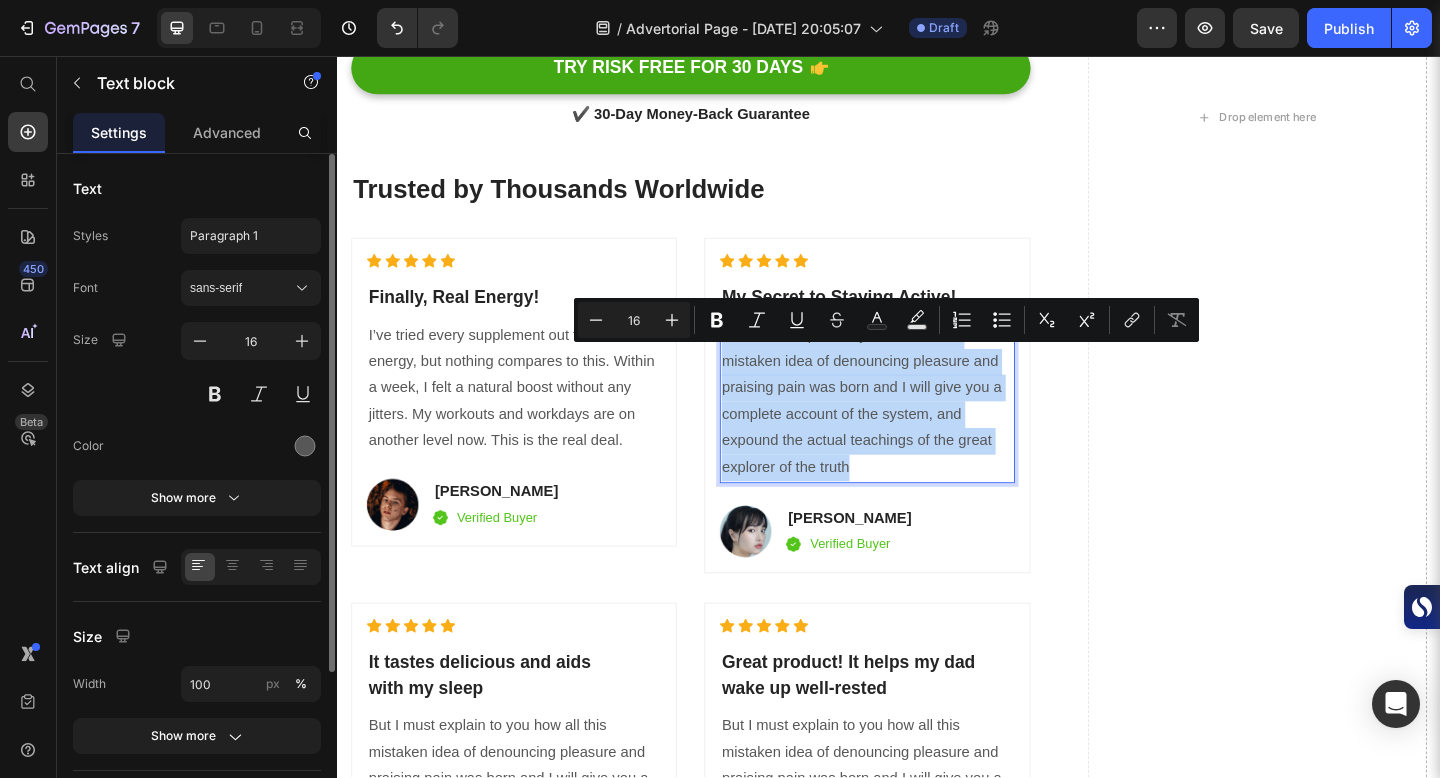 drag, startPoint x: 760, startPoint y: 381, endPoint x: 898, endPoint y: 527, distance: 200.89798 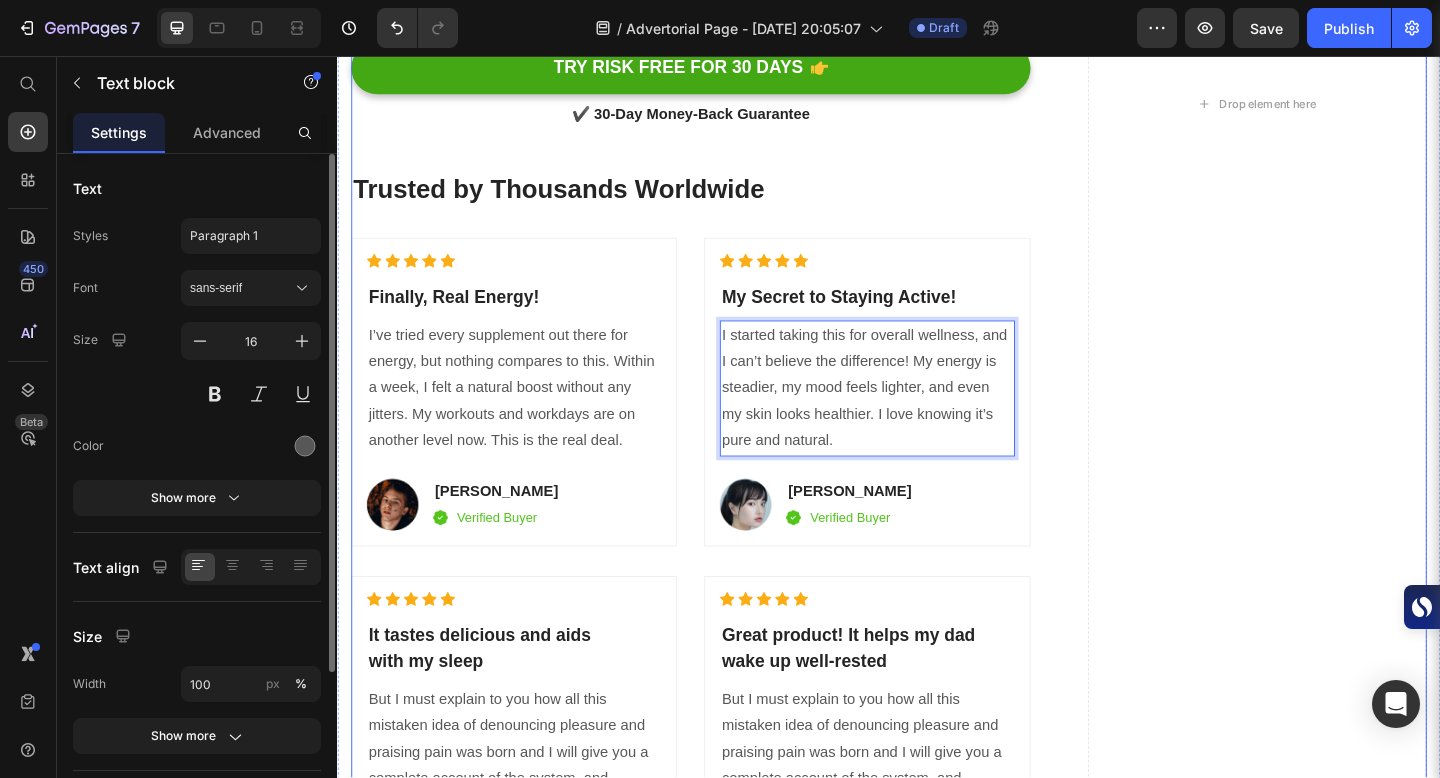 click on "The Clear Choice for True Wellness Heading                Title Line 3rd Party Lab-Tested Text block Row Ethically Sourced Text block Row 80% Fulvic Acid Text block Row No Additives Text block Row Anti-Inflammatory Text block Row 84+ minerals & vitamins Text block Row Heavy Metal-Free Text block Row Non-GMO Text block Row Image Nutragon Heading
Icon Row
Icon Row
Icon Row
Icon Row
Icon Row
Icon Row
Icon Row
Icon Row Row Image Other Brands Heading
Icon Row
Icon Row
Icon Row
Icon Row
Icon Row
Icon Row
Icon Row
Icon Row Row  	   TRY RISK FREE FOR 30 DAYS Button ✔️ 30-Day Money-Back Guarantee Text block Trusted by Thousands Worldwide Heading                Icon                Icon                Icon                Icon                Icon Icon List Hoz Image" at bounding box center [721, 108] 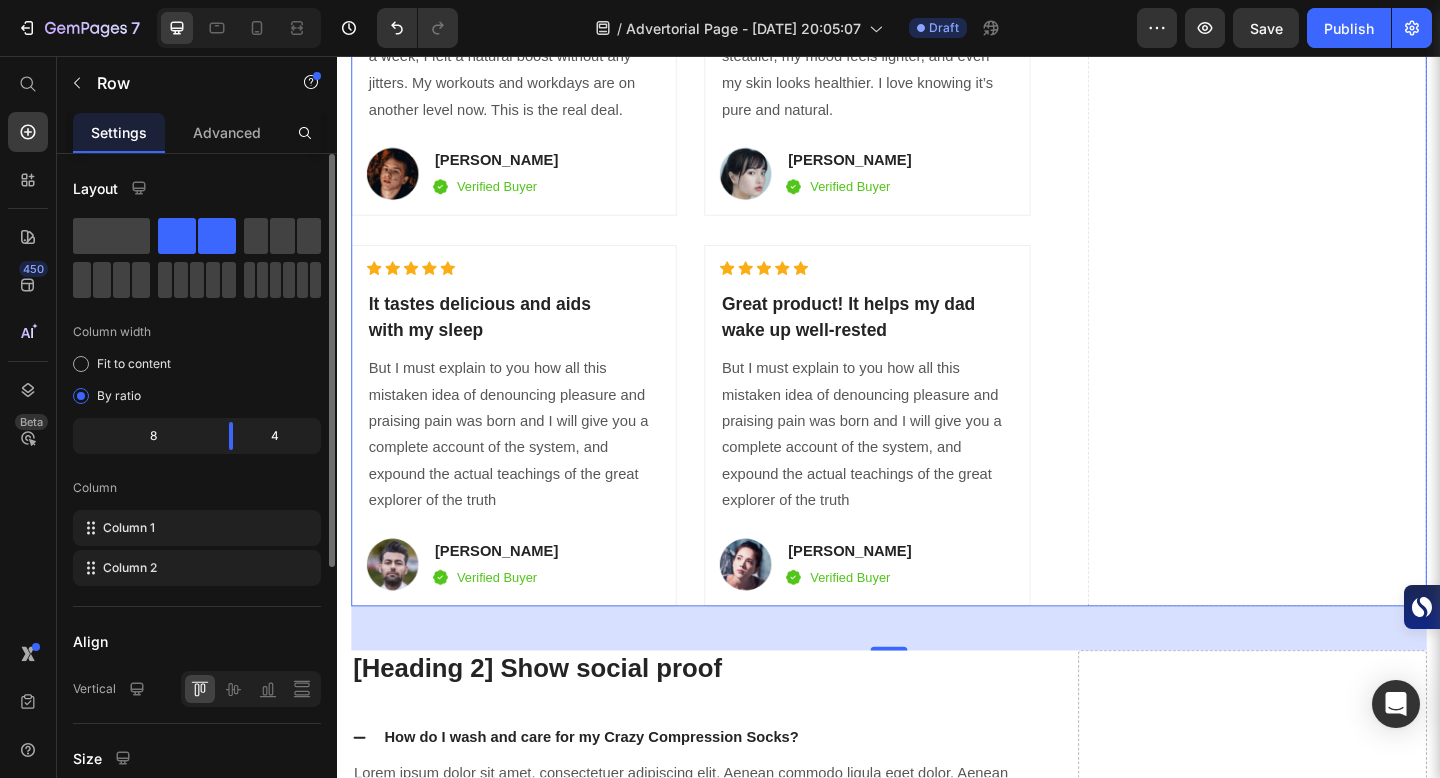 scroll, scrollTop: 10658, scrollLeft: 0, axis: vertical 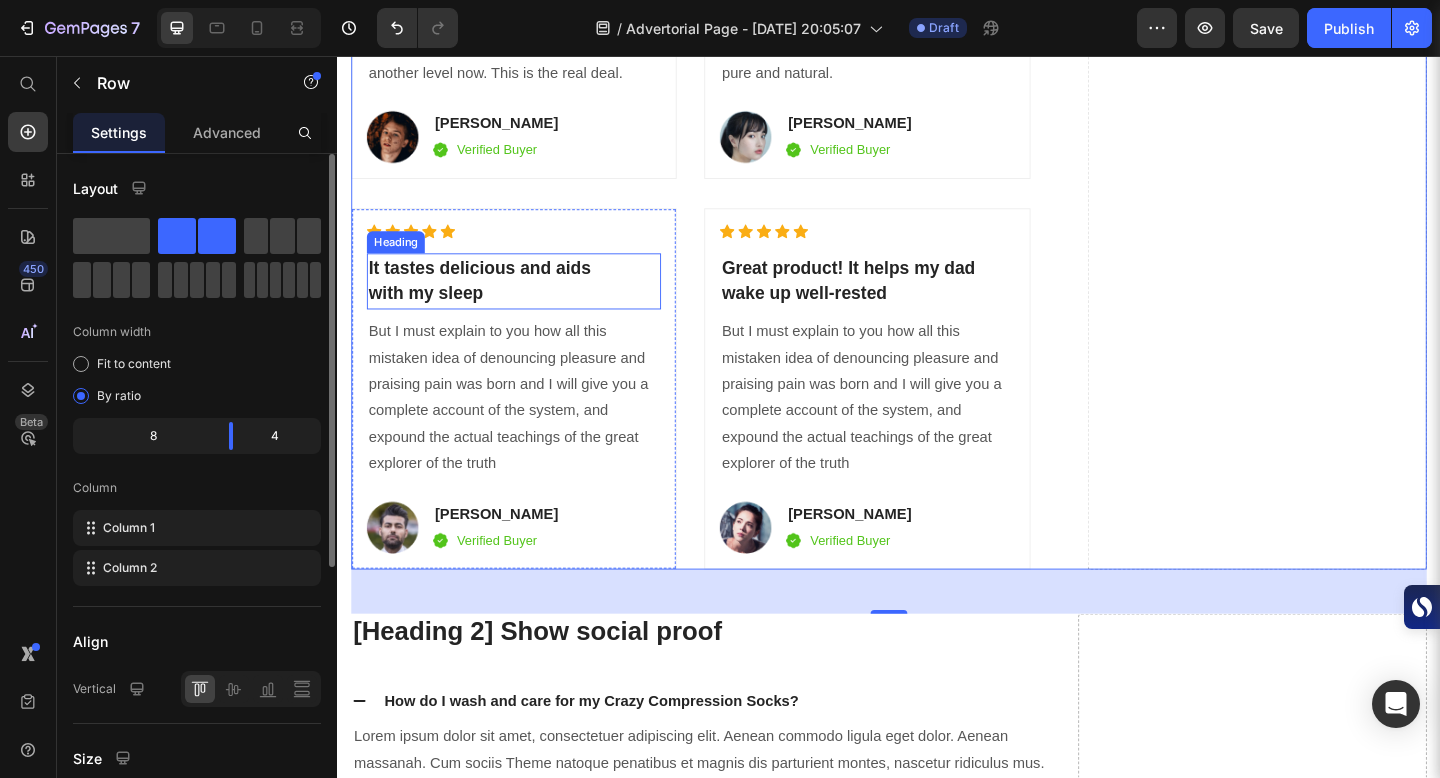 click on "It tastes delicious and aids with my sleep" at bounding box center (529, 301) 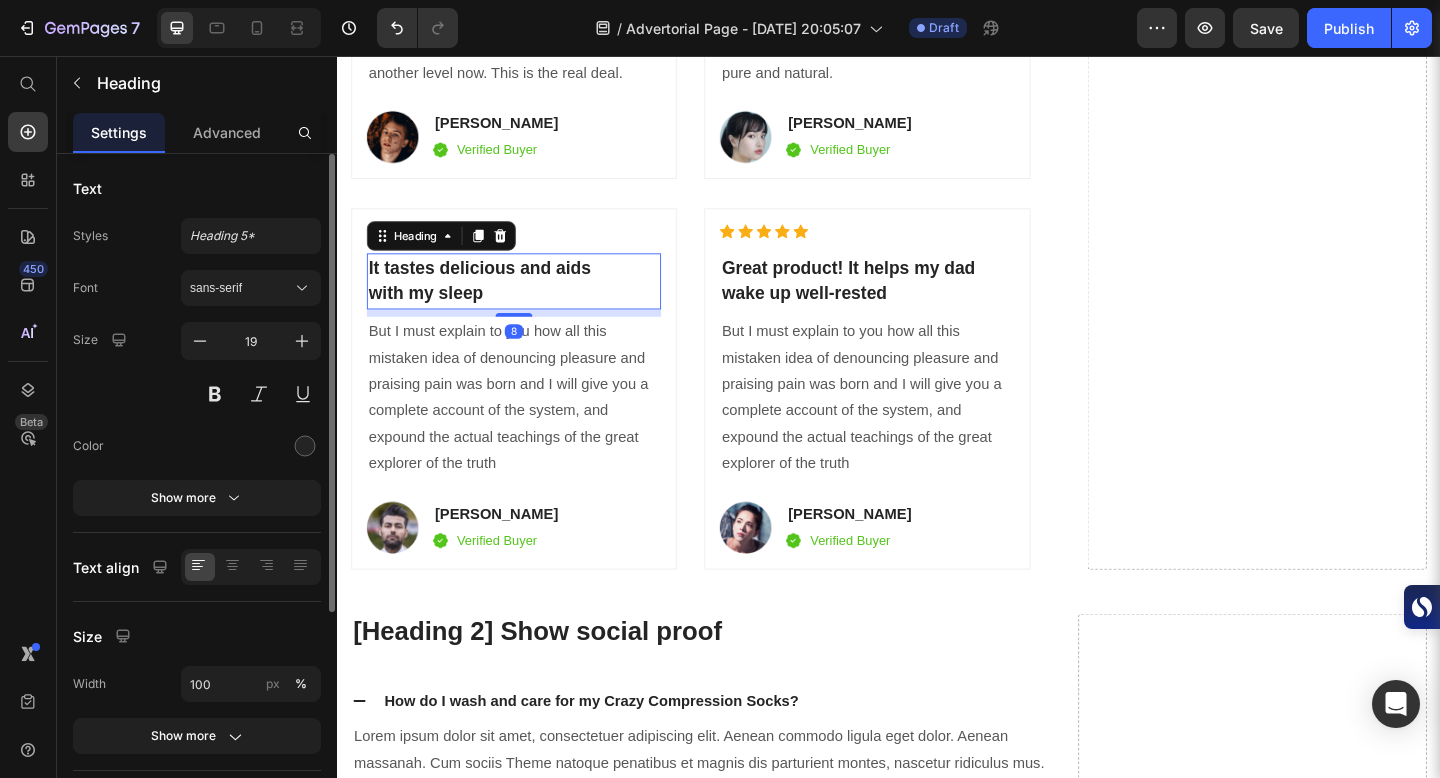 click on "It tastes delicious and aids with my sleep" at bounding box center (529, 301) 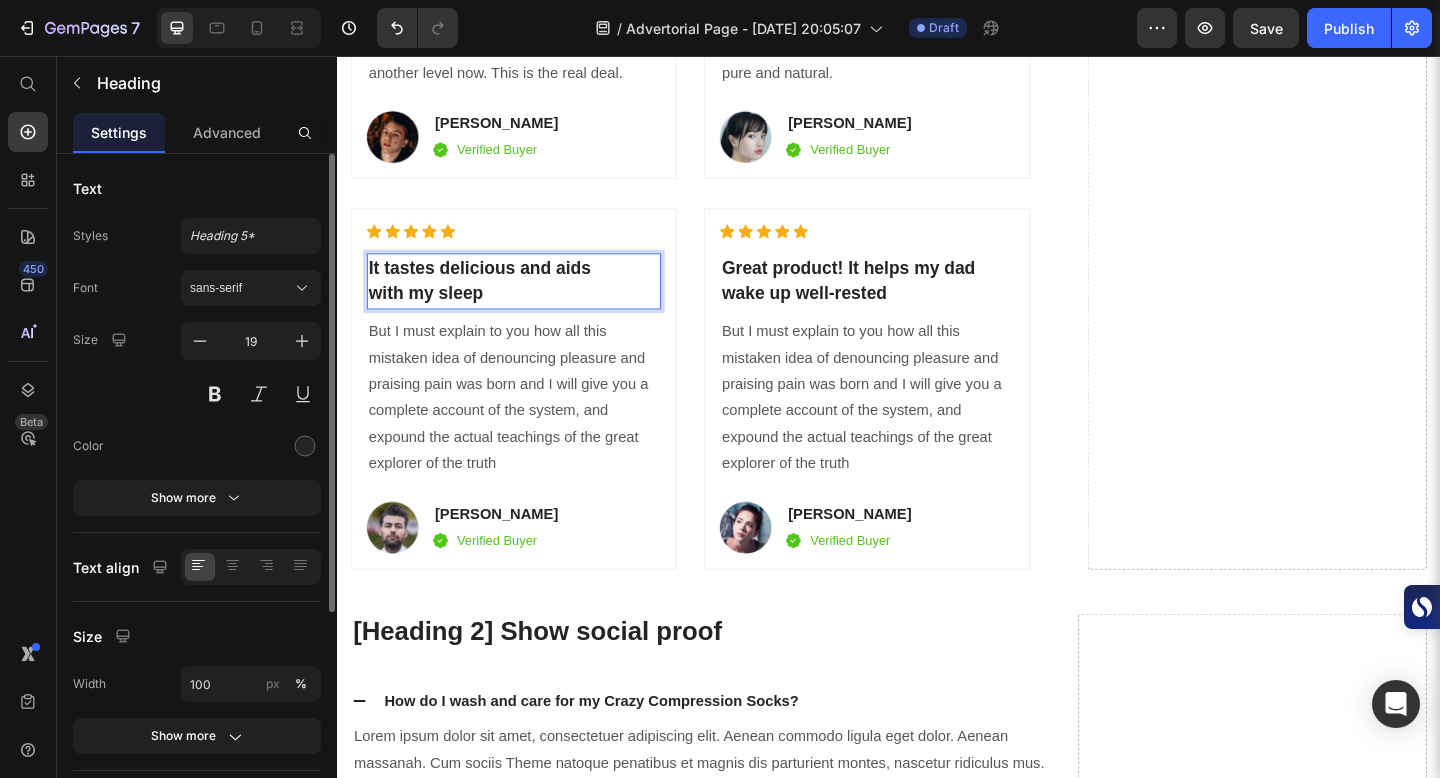 click on "It tastes delicious and aids with my sleep" at bounding box center [529, 301] 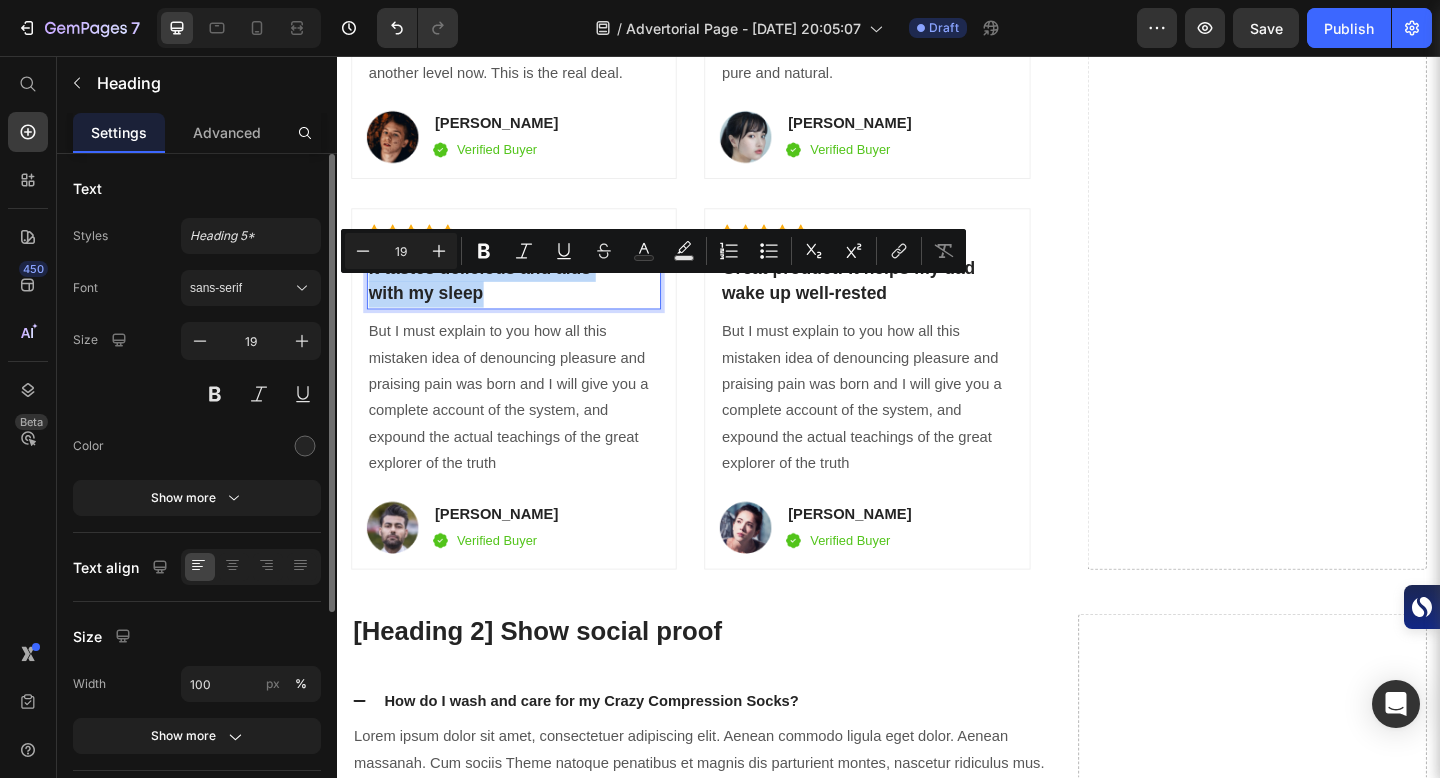 drag, startPoint x: 373, startPoint y: 308, endPoint x: 502, endPoint y: 320, distance: 129.55693 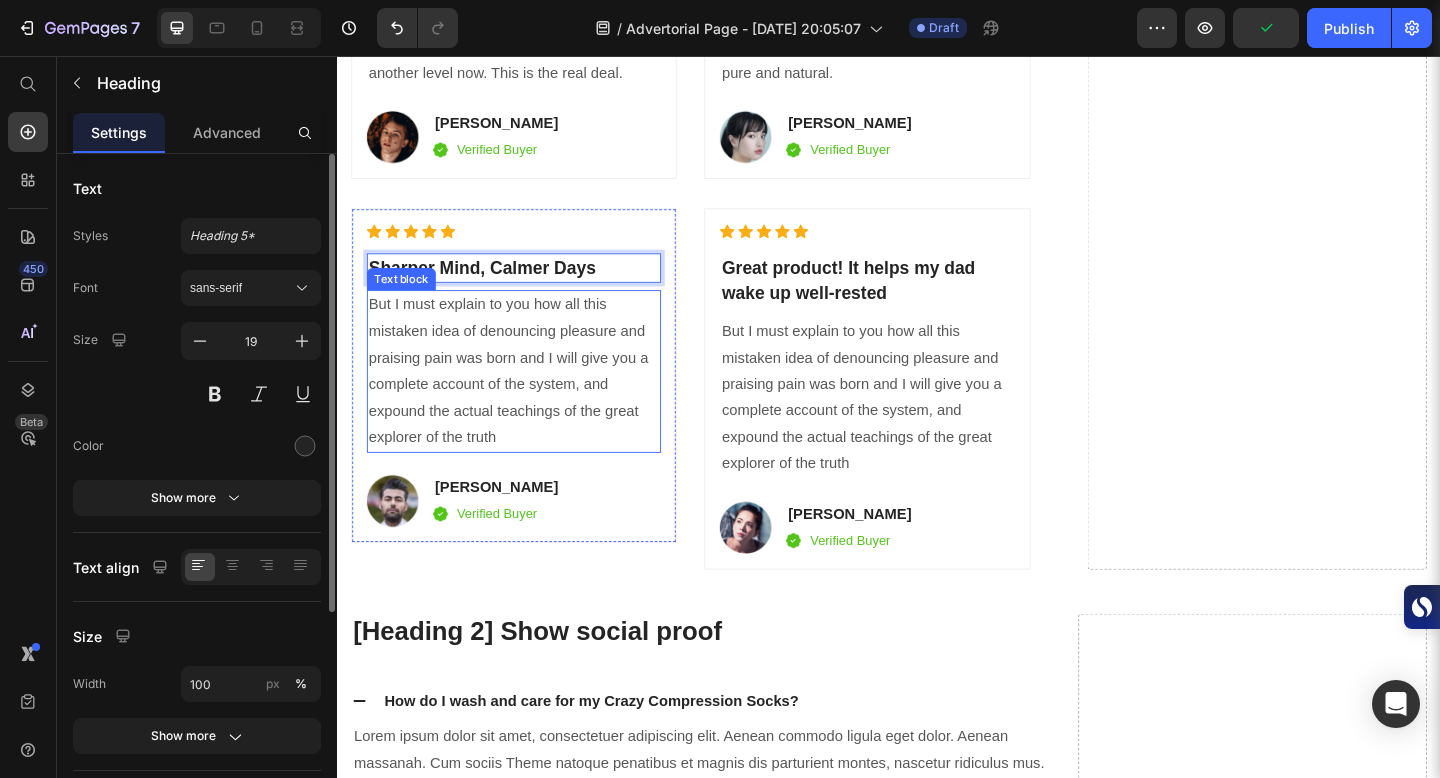 click on "But I must explain to you how all this mistaken idea of denouncing pleasure and praising pain was born and I will give you a complete account of the system, and expound the actual teachings of the great explorer of the truth" at bounding box center [529, 399] 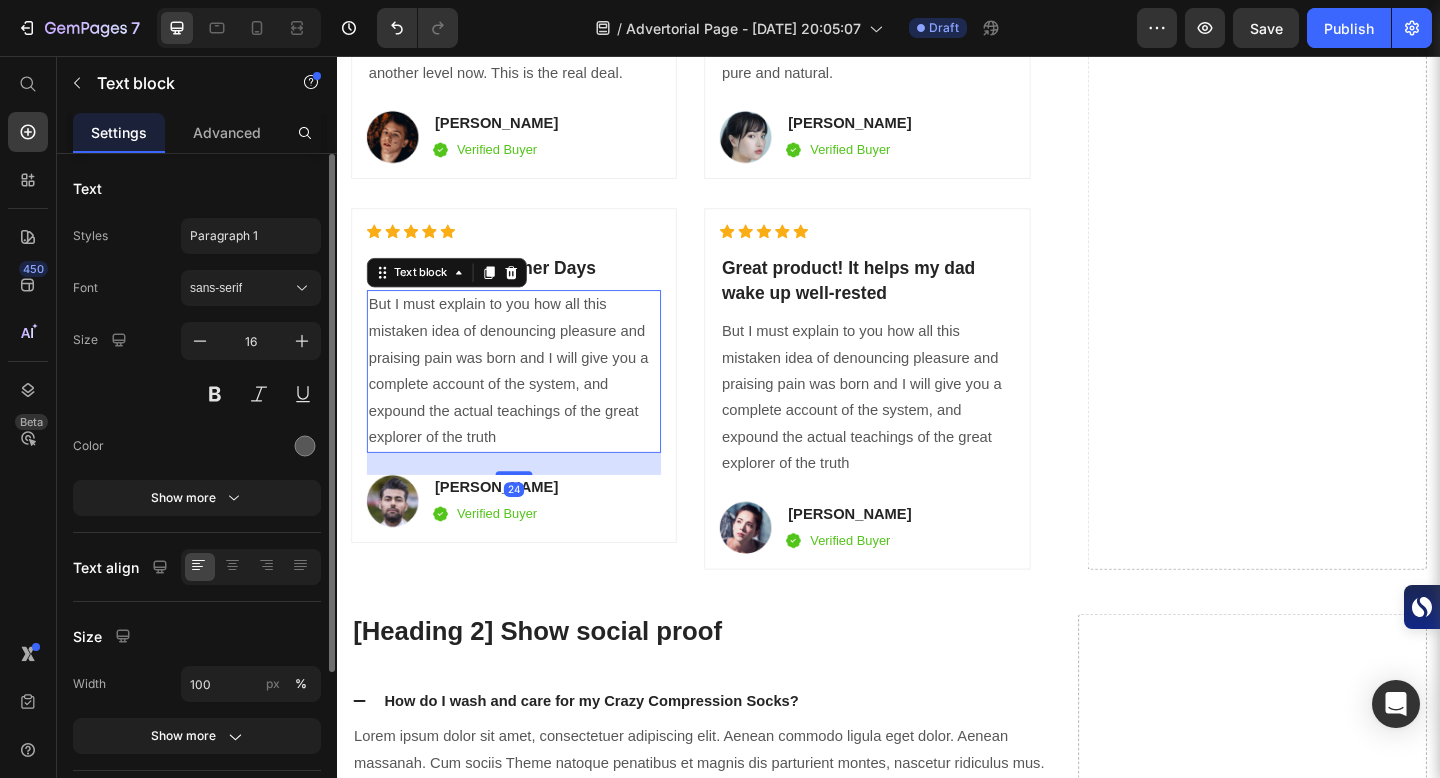 click on "But I must explain to you how all this mistaken idea of denouncing pleasure and praising pain was born and I will give you a complete account of the system, and expound the actual teachings of the great explorer of the truth" at bounding box center [529, 399] 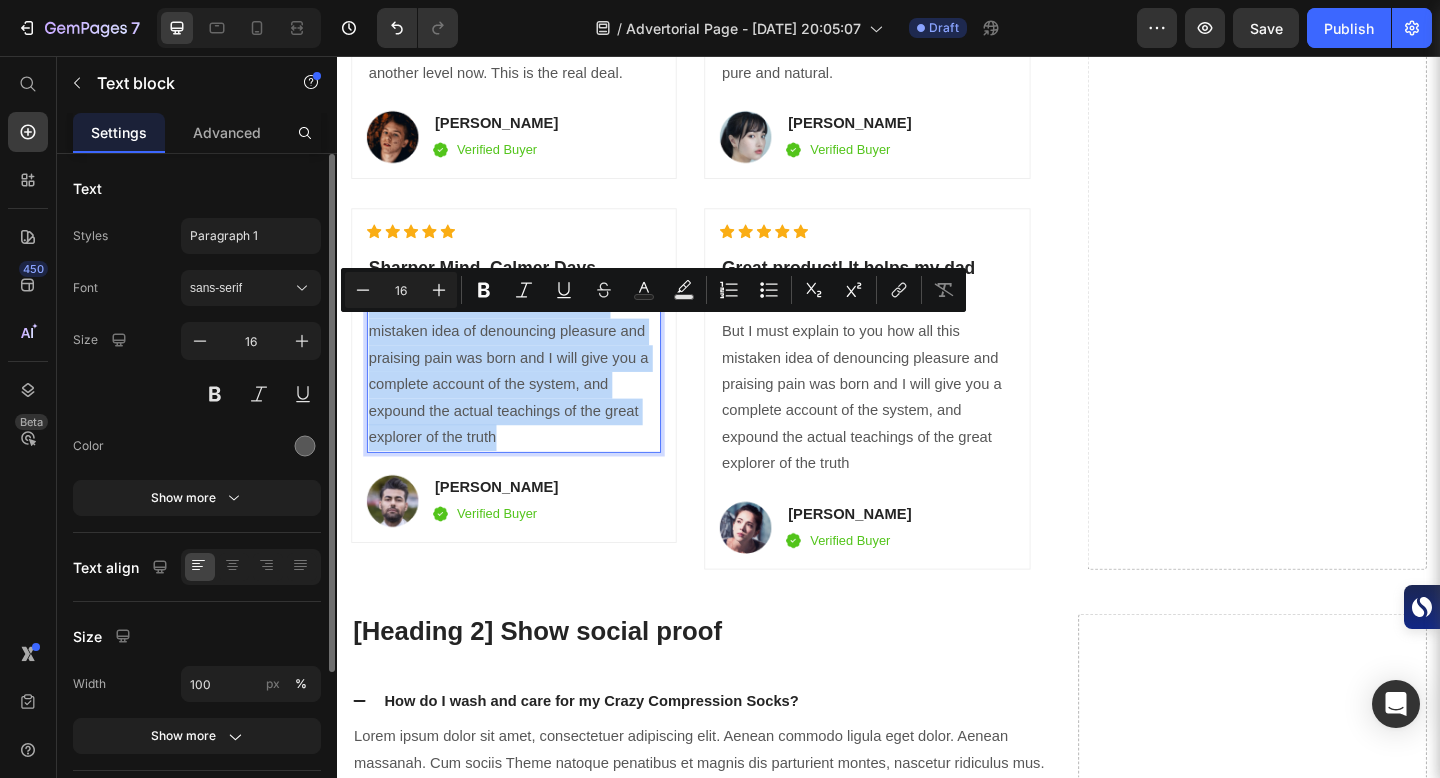 drag, startPoint x: 374, startPoint y: 346, endPoint x: 506, endPoint y: 494, distance: 198.31288 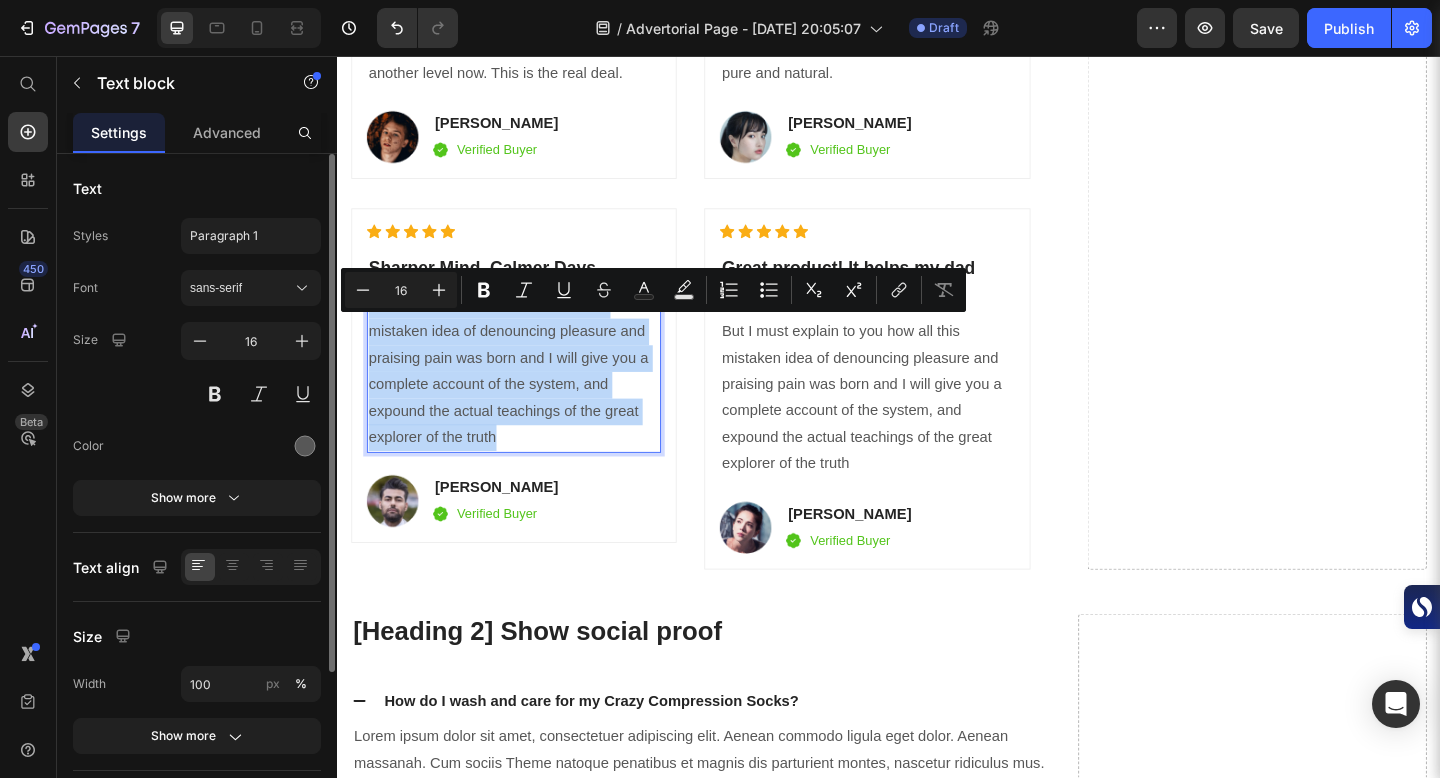 click on "But I must explain to you how all this mistaken idea of denouncing pleasure and praising pain was born and I will give you a complete account of the system, and expound the actual teachings of the great explorer of the truth" at bounding box center [529, 399] 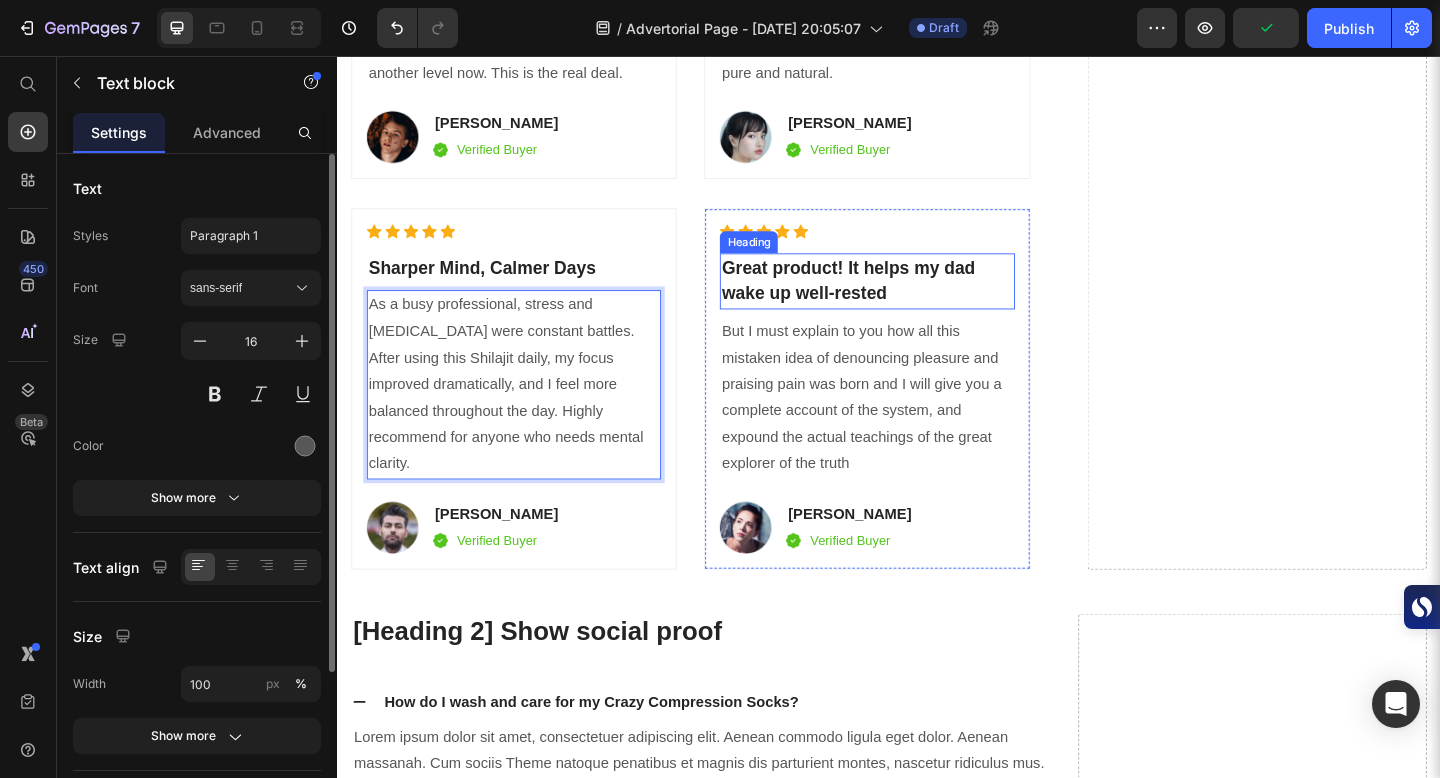 click on "Great product! It helps my dad wake up well-rested" at bounding box center (913, 301) 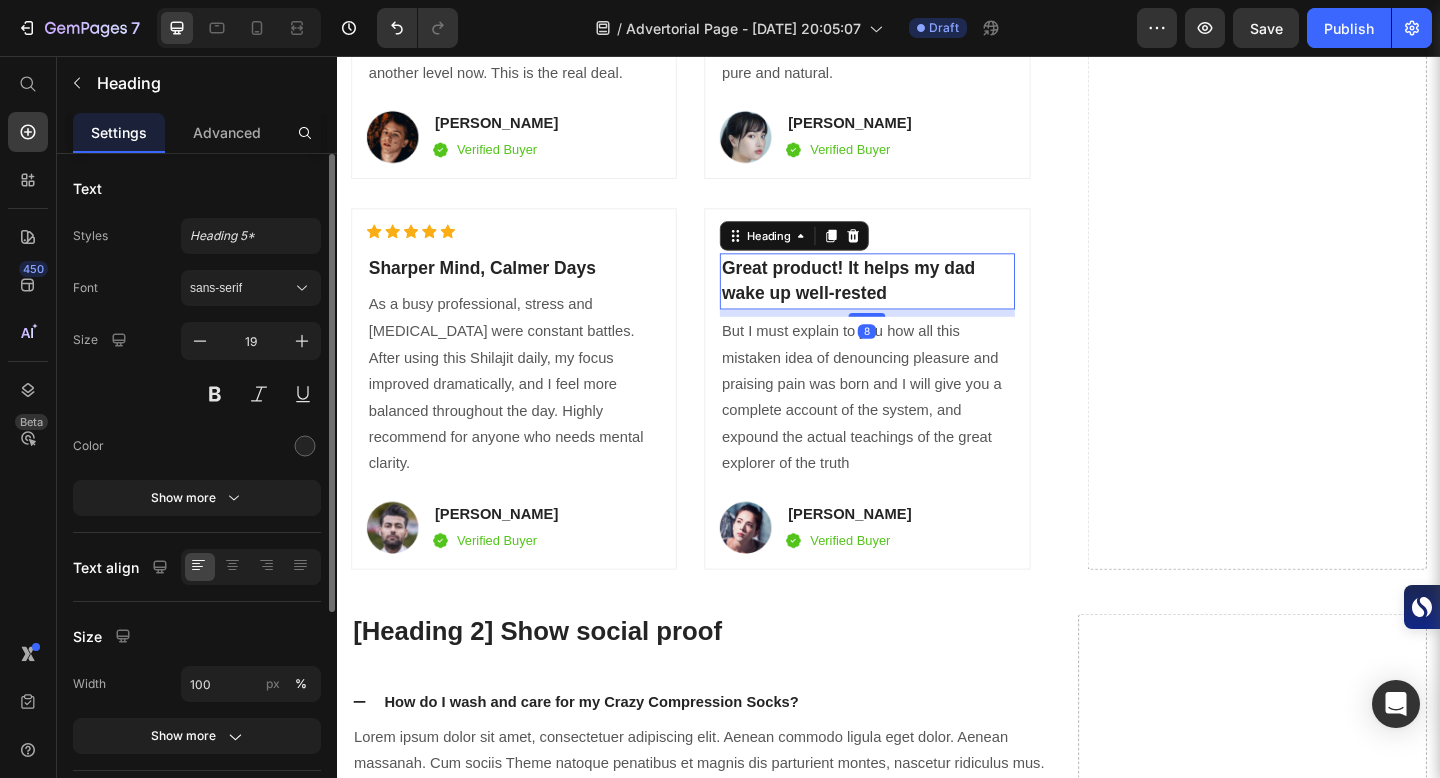 click on "Great product! It helps my dad wake up well-rested" at bounding box center [913, 301] 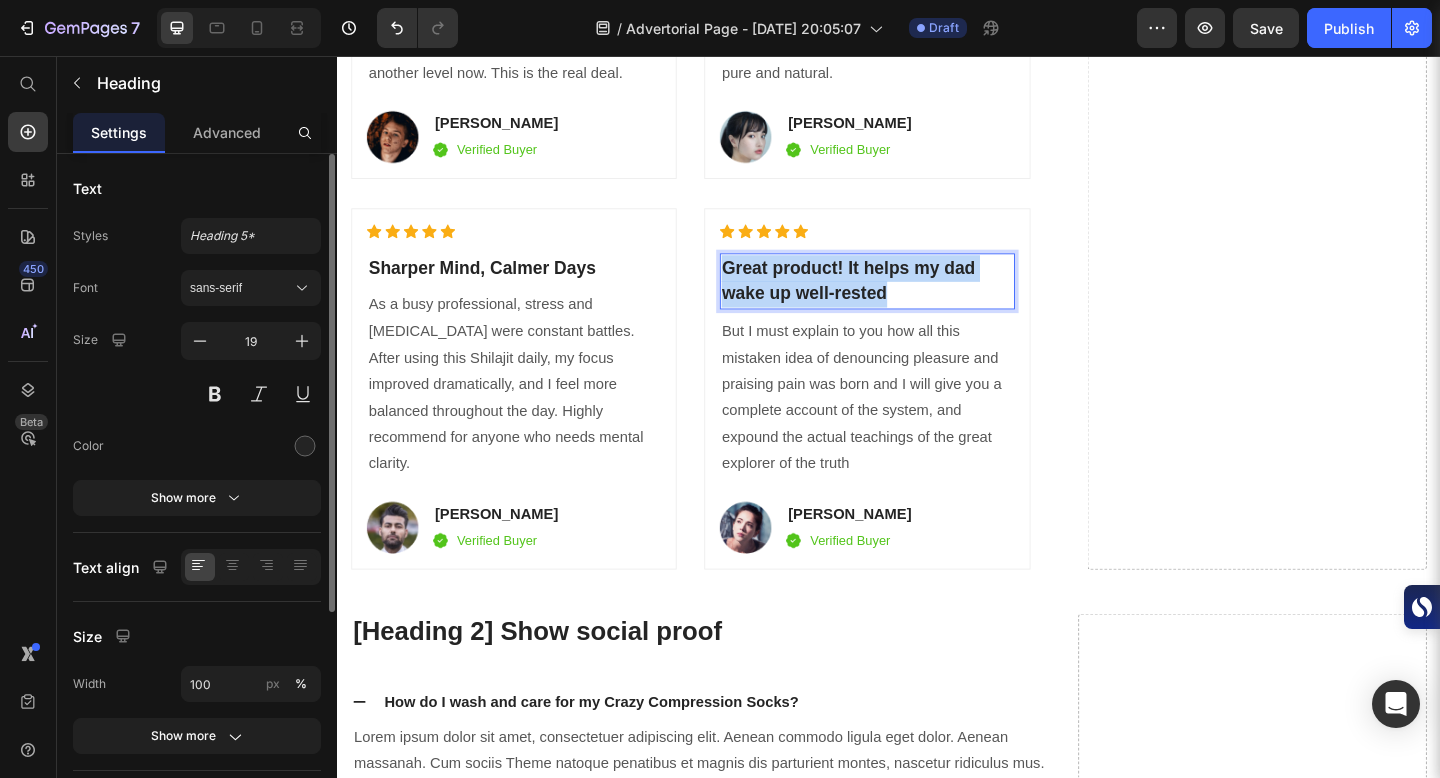 drag, startPoint x: 758, startPoint y: 304, endPoint x: 937, endPoint y: 333, distance: 181.33394 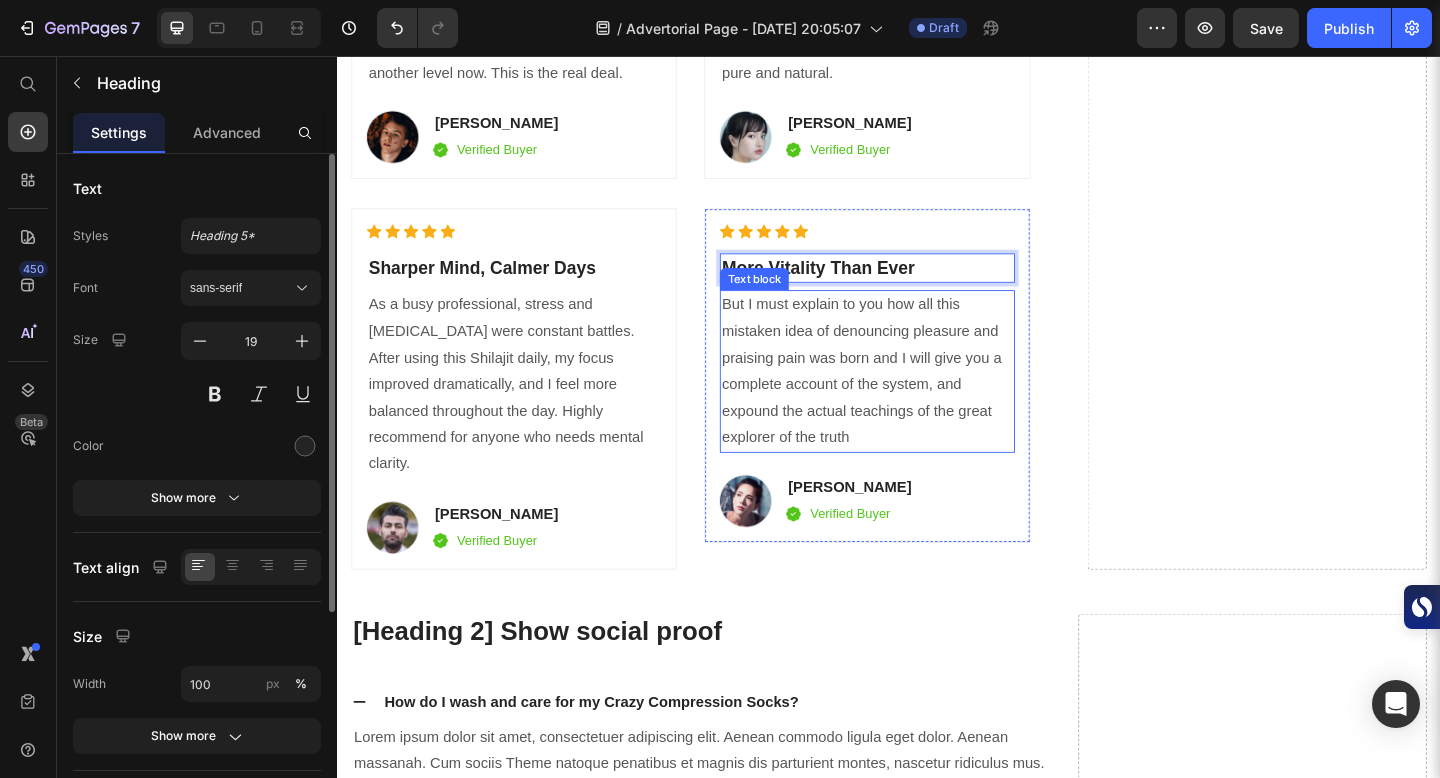 click on "But I must explain to you how all this mistaken idea of denouncing pleasure and praising pain was born and I will give you a complete account of the system, and expound the actual teachings of the great explorer of the truth" at bounding box center [913, 399] 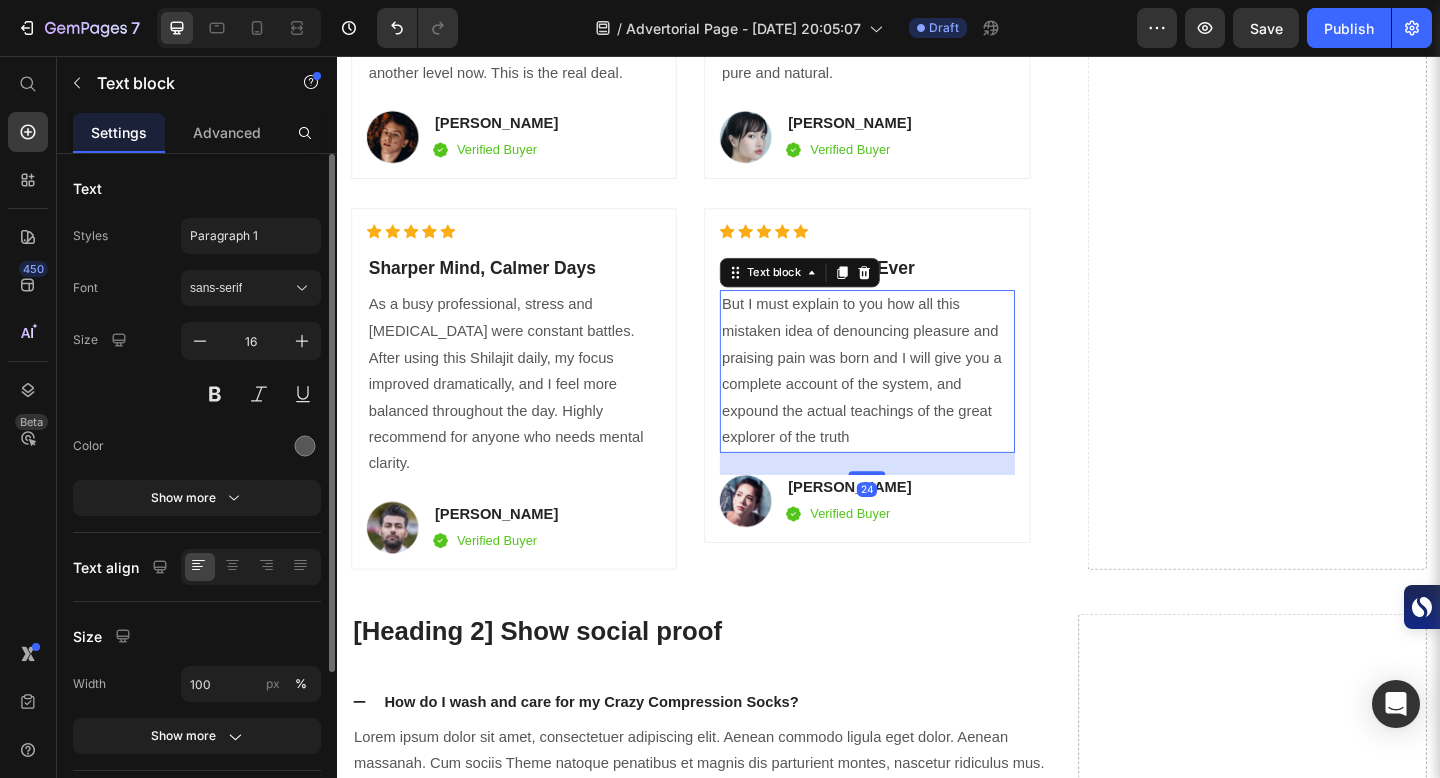 click on "But I must explain to you how all this mistaken idea of denouncing pleasure and praising pain was born and I will give you a complete account of the system, and expound the actual teachings of the great explorer of the truth" at bounding box center (913, 399) 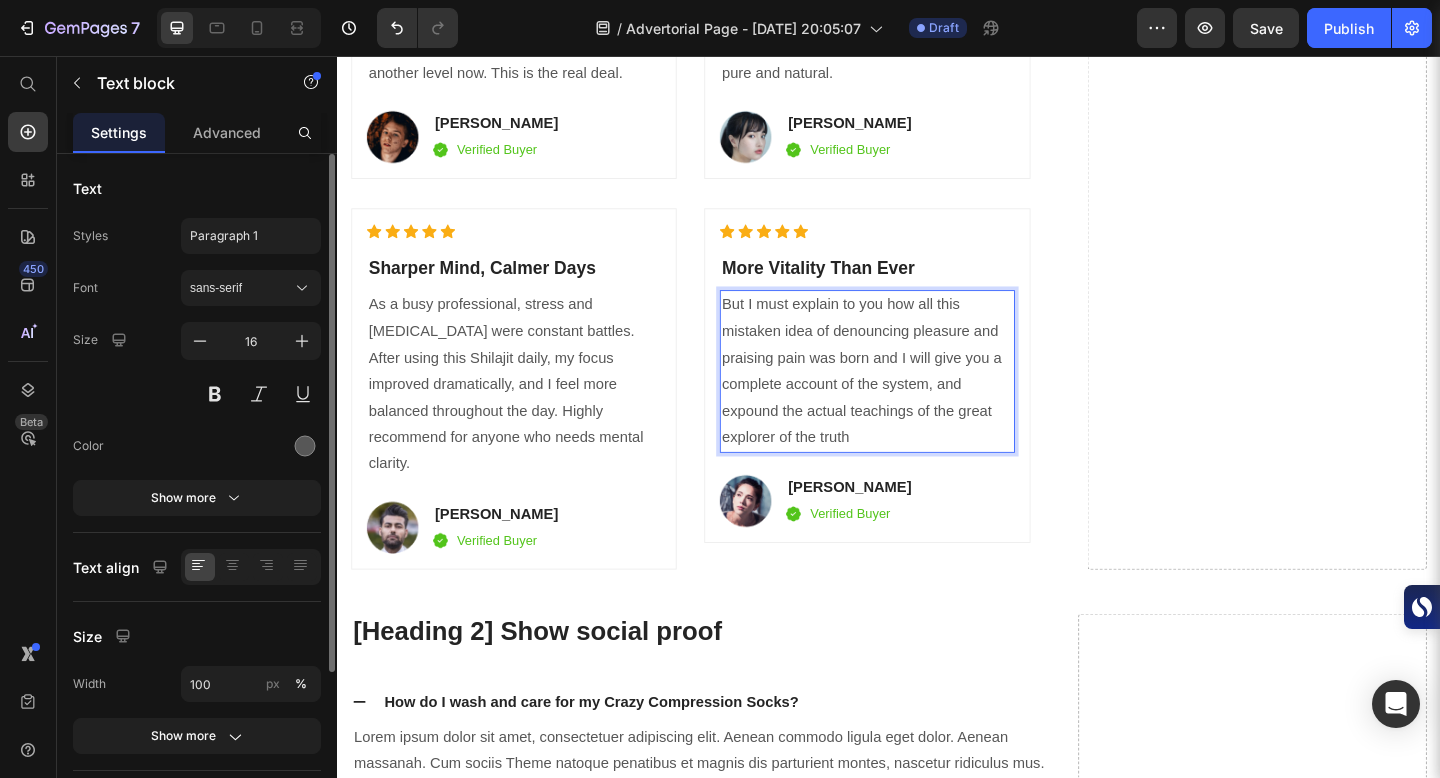 click on "But I must explain to you how all this mistaken idea of denouncing pleasure and praising pain was born and I will give you a complete account of the system, and expound the actual teachings of the great explorer of the truth" at bounding box center [913, 399] 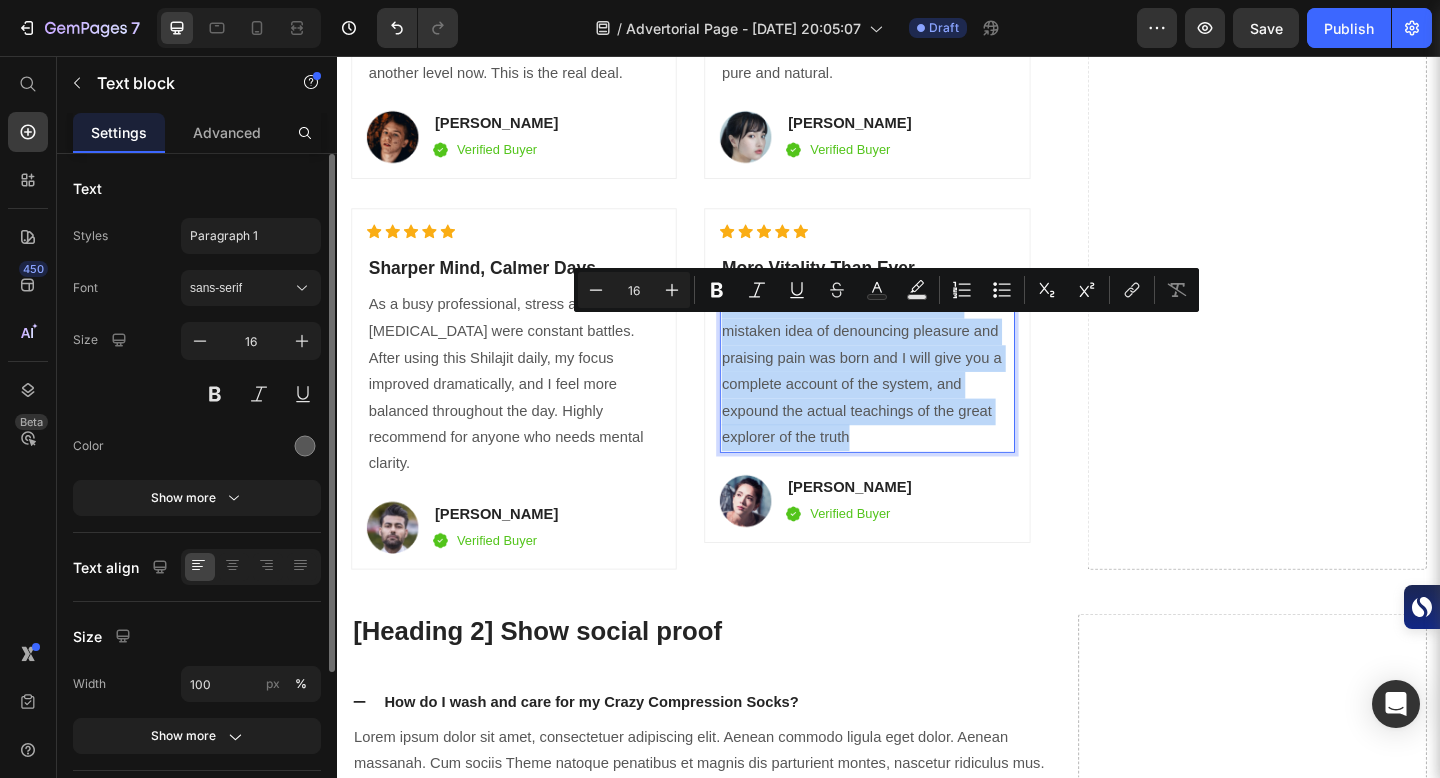 drag, startPoint x: 758, startPoint y: 349, endPoint x: 896, endPoint y: 476, distance: 187.54466 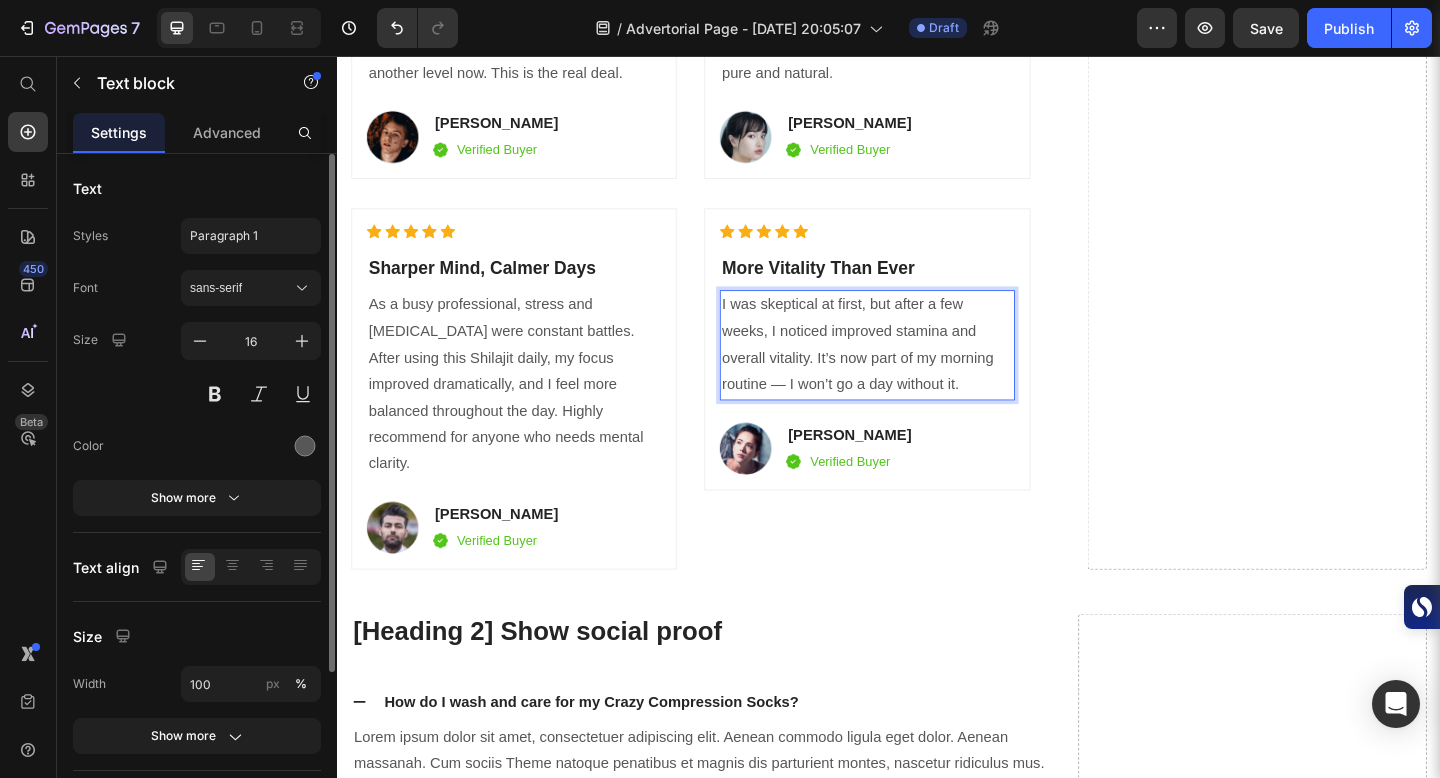 click on "I was skeptical at first, but after a few weeks, I noticed improved stamina and overall vitality. It’s now part of my morning routine — I won’t go a day without it." at bounding box center (913, 370) 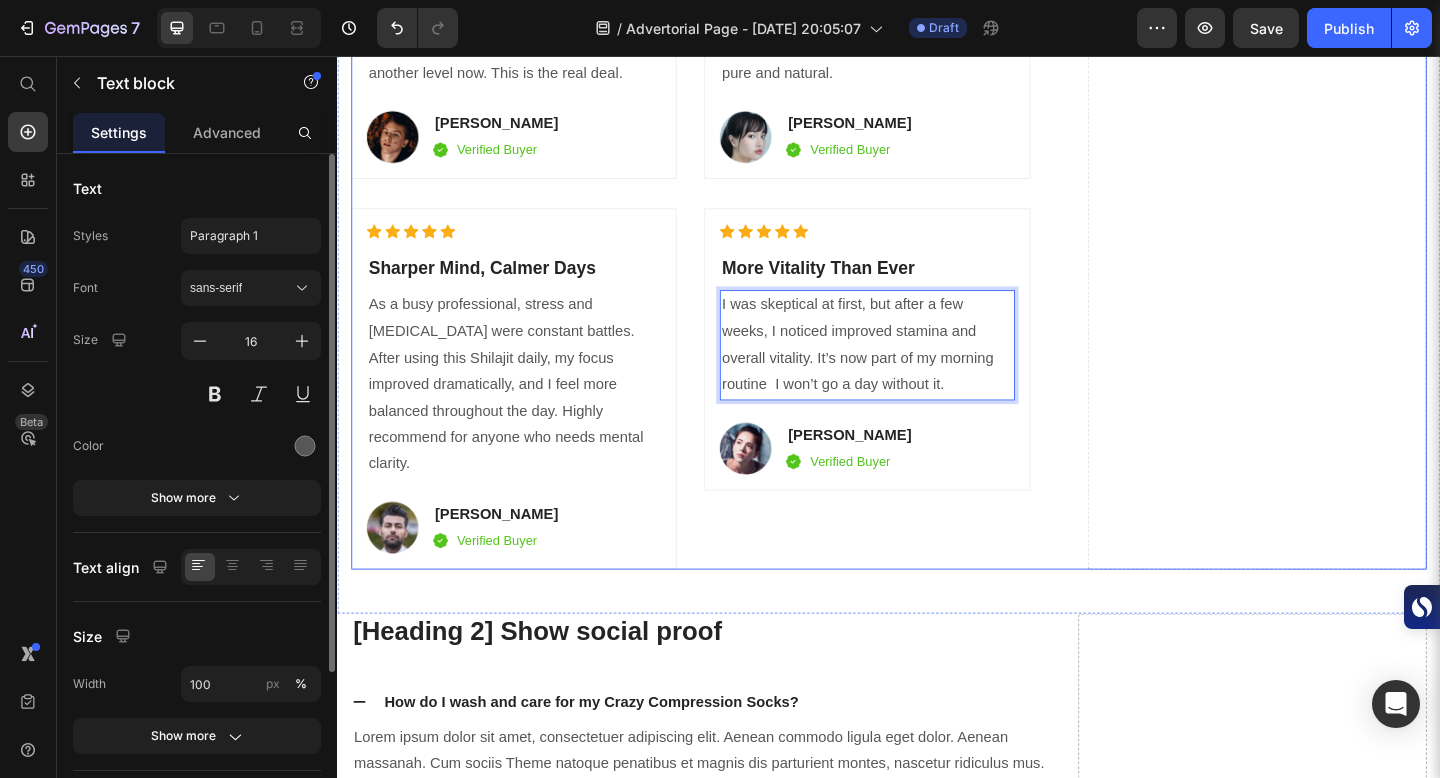 click on "The Clear Choice for True Wellness Heading                Title Line 3rd Party Lab-Tested Text block Row Ethically Sourced Text block Row 80% Fulvic Acid Text block Row No Additives Text block Row Anti-Inflammatory Text block Row 84+ minerals & vitamins Text block Row Heavy Metal-Free Text block Row Non-GMO Text block Row Image Nutragon Heading
Icon Row
Icon Row
Icon Row
Icon Row
Icon Row
Icon Row
Icon Row
Icon Row Row Image Other Brands Heading
Icon Row
Icon Row
Icon Row
Icon Row
Icon Row
Icon Row
Icon Row
Icon Row Row  	   TRY RISK FREE FOR 30 DAYS Button ✔️ 30-Day Money-Back Guarantee Text block Trusted by Thousands Worldwide Heading                Icon                Icon                Icon                Icon                Icon Icon List Hoz Image" at bounding box center [937, -292] 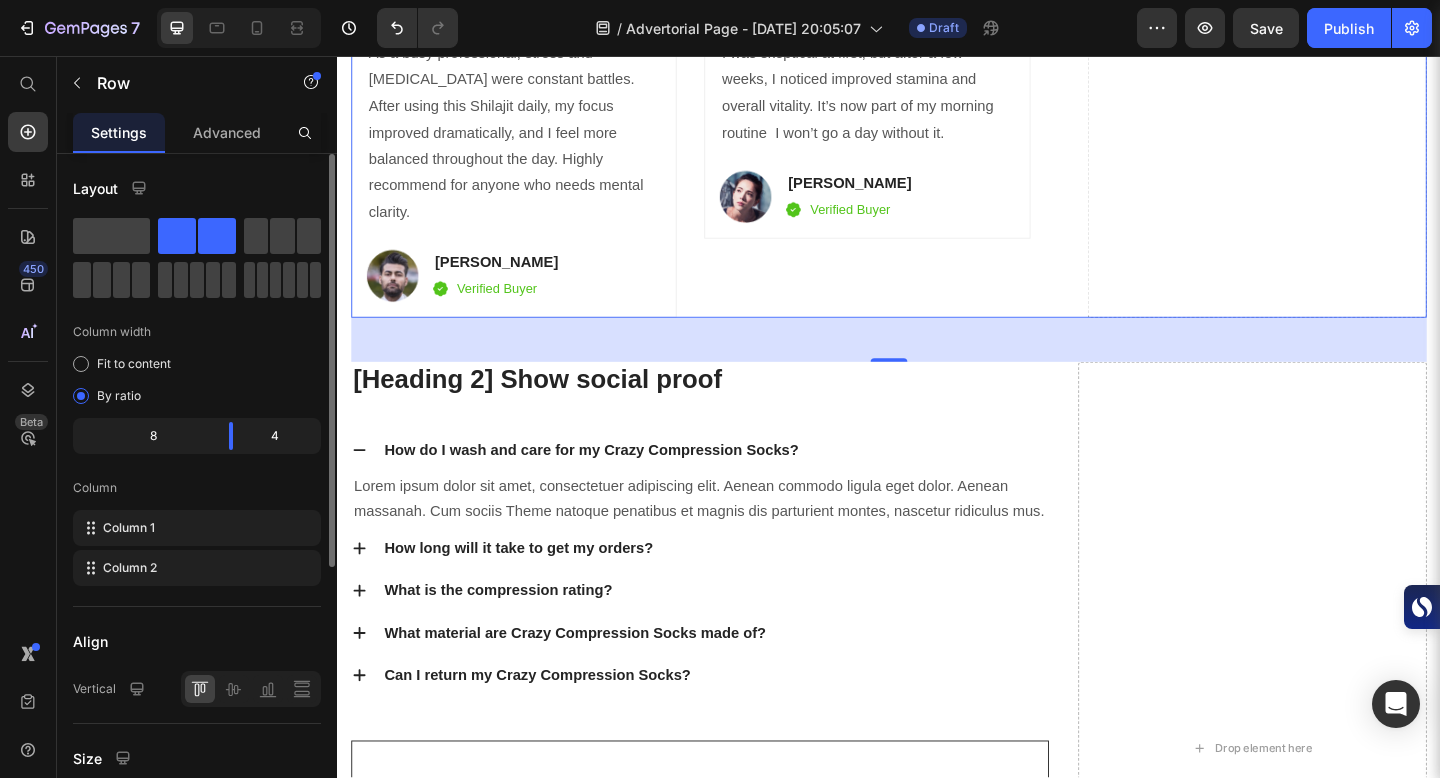scroll, scrollTop: 10938, scrollLeft: 0, axis: vertical 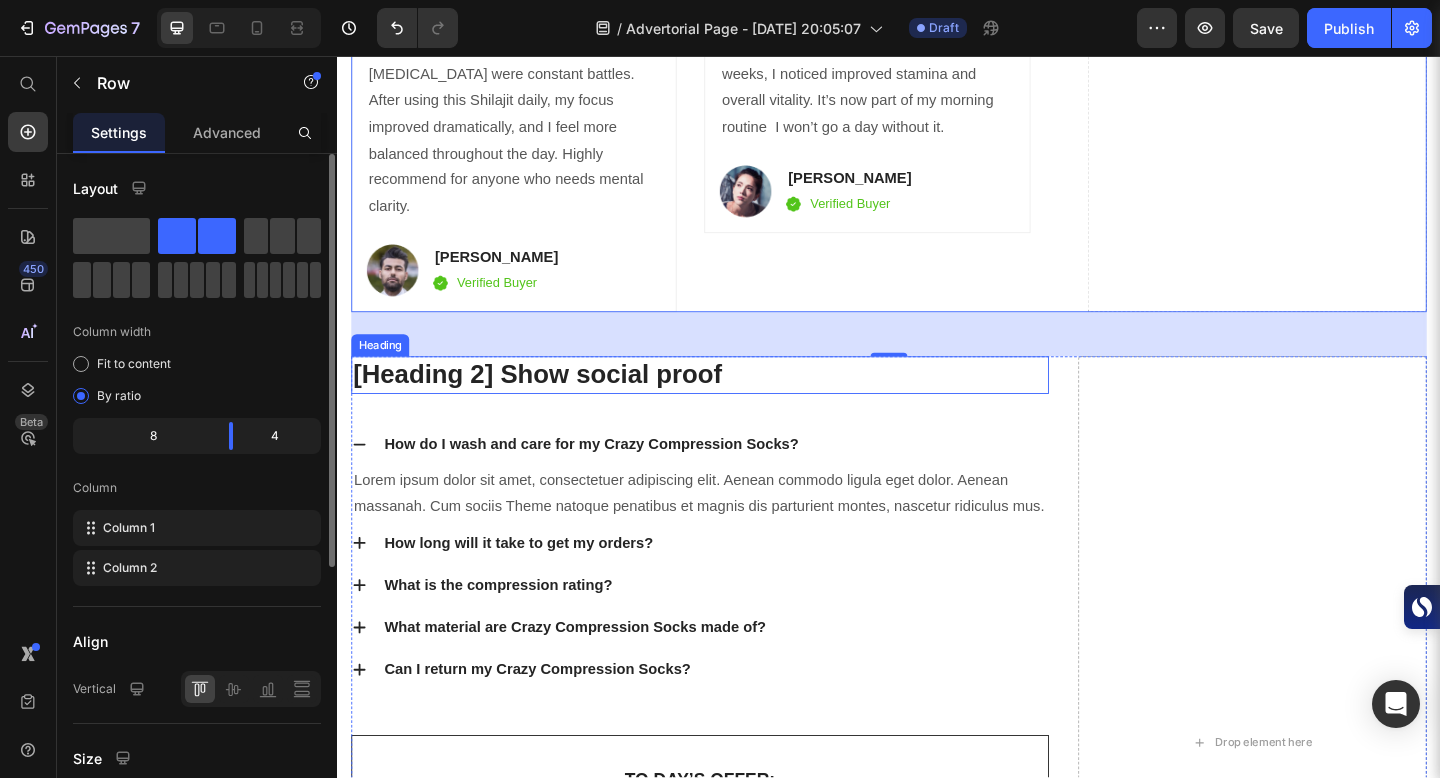 click on "[Heading 2] Show social proof" at bounding box center [731, 403] 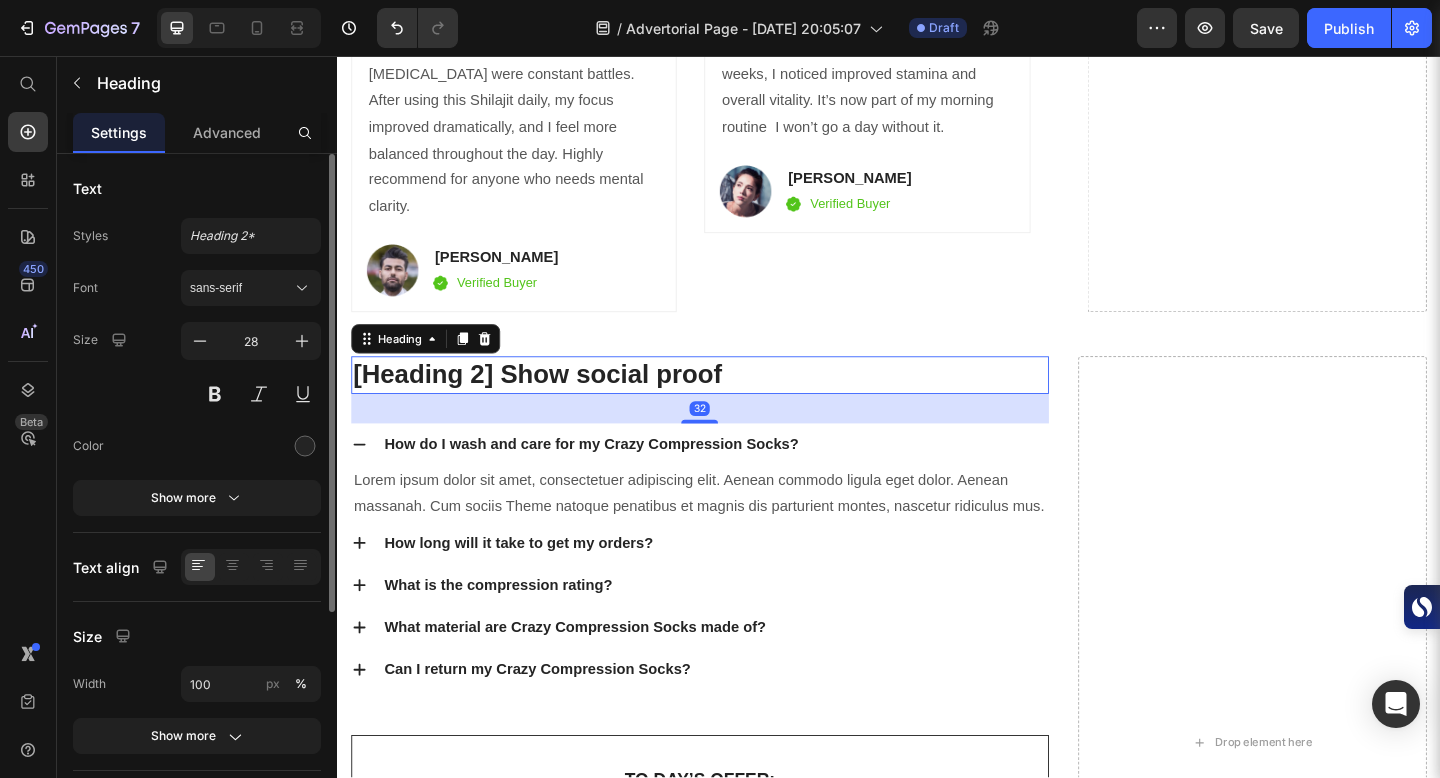 click on "[Heading 2] Show social proof" at bounding box center [731, 403] 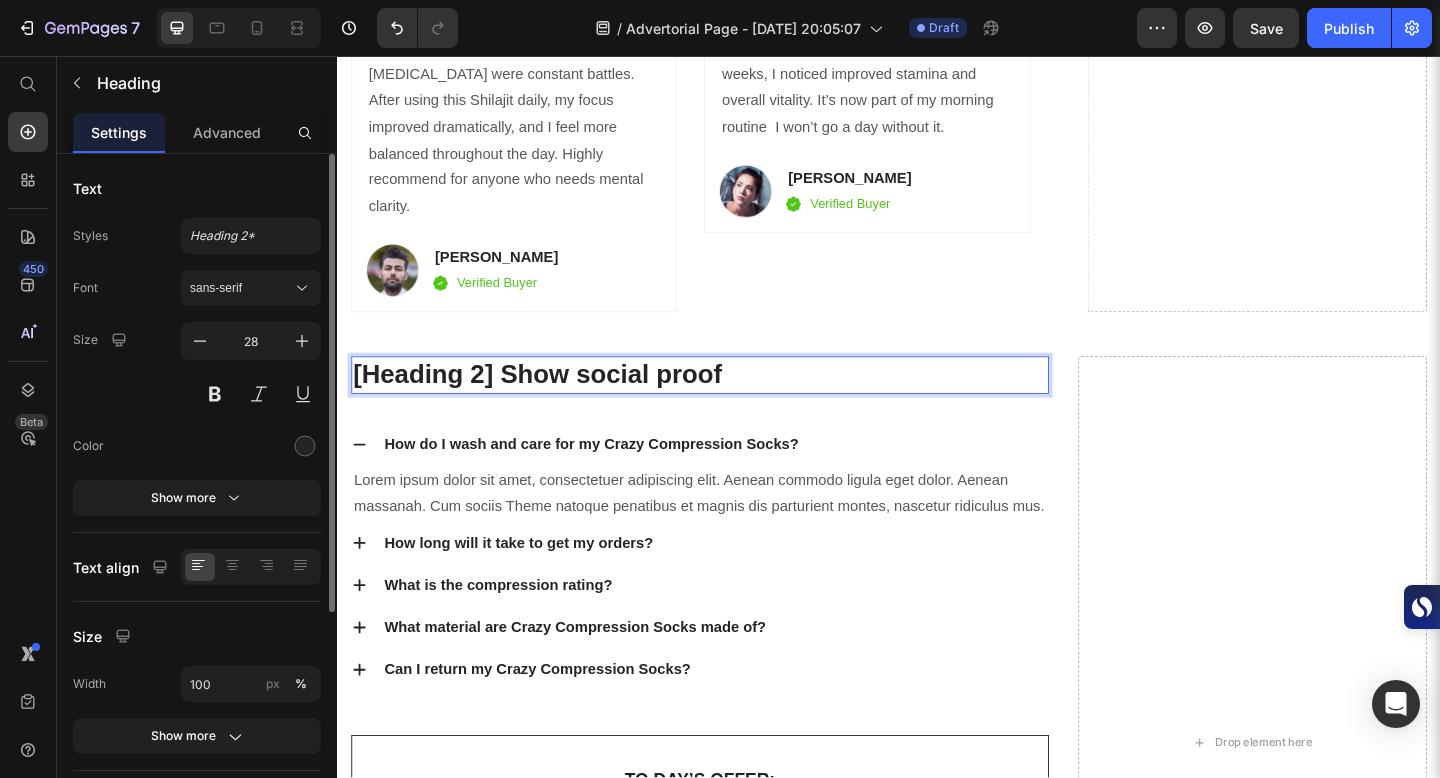 click on "[Heading 2] Show social proof" at bounding box center [731, 403] 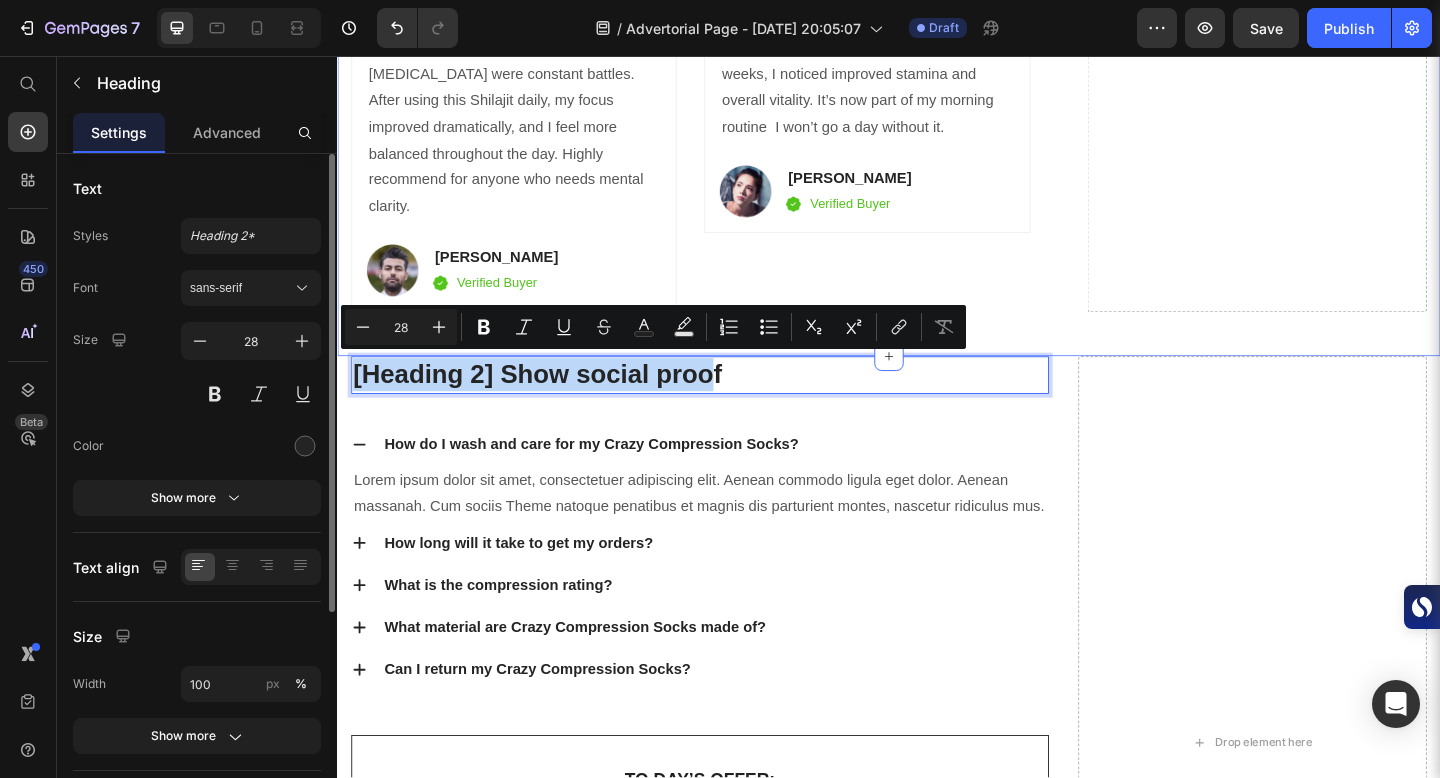 drag, startPoint x: 751, startPoint y: 384, endPoint x: 540, endPoint y: 361, distance: 212.24985 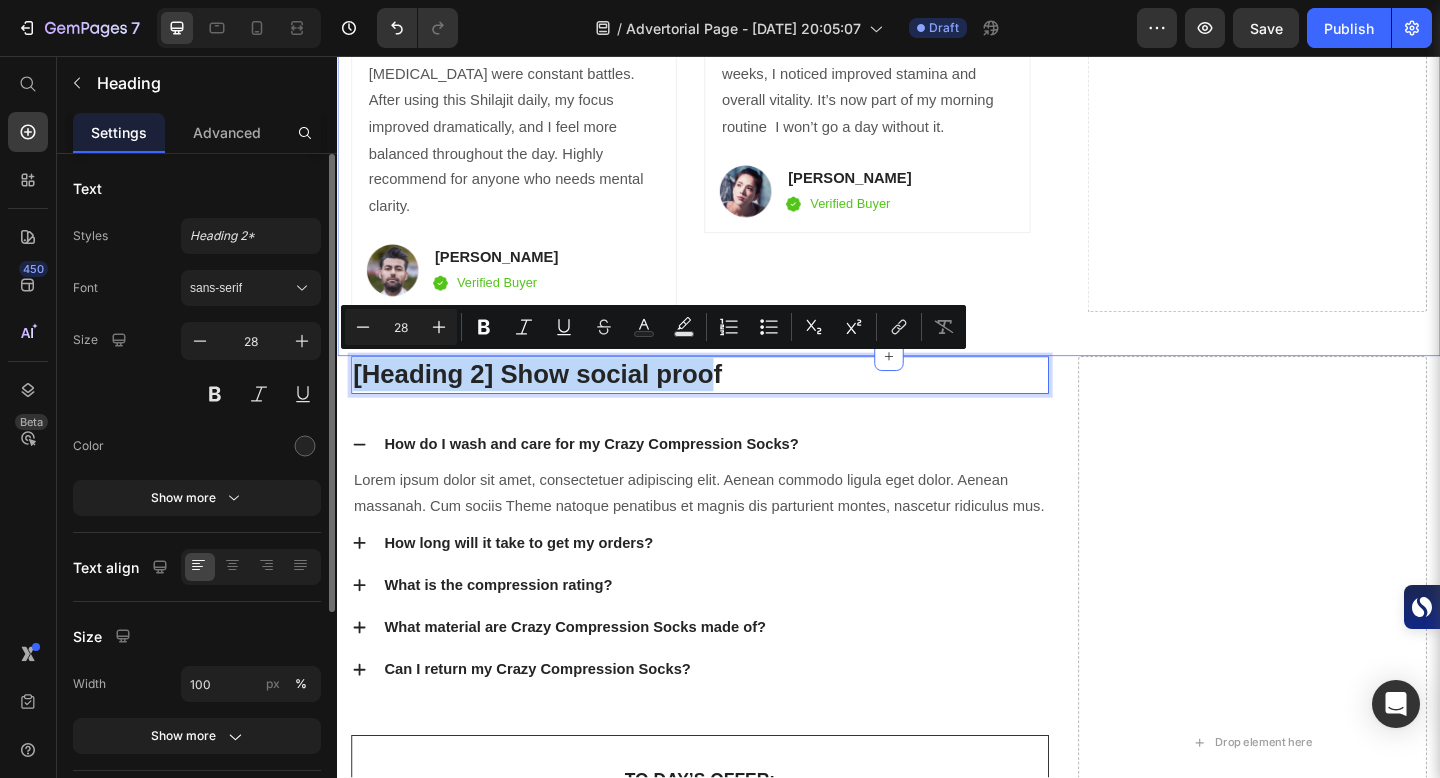 click on "The Clear Choice for True Wellness Heading                Title Line 3rd Party Lab-Tested Text block Row Ethically Sourced Text block Row 80% Fulvic Acid Text block Row No Additives Text block Row Anti-Inflammatory Text block Row 84+ minerals & vitamins Text block Row Heavy Metal-Free Text block Row Non-GMO Text block Row Image Nutragon Heading
Icon Row
Icon Row
Icon Row
Icon Row
Icon Row
Icon Row
Icon Row
Icon Row Row Image Other Brands Heading
Icon Row
Icon Row
Icon Row
Icon Row
Icon Row
Icon Row
Icon Row
Icon Row Row  	   TRY RISK FREE FOR 30 DAYS Button ✔️ 30-Day Money-Back Guarantee Text block Trusted by Thousands Worldwide Heading                Icon                Icon                Icon                Icon                Icon Icon List Hoz Image" at bounding box center (937, -4769) 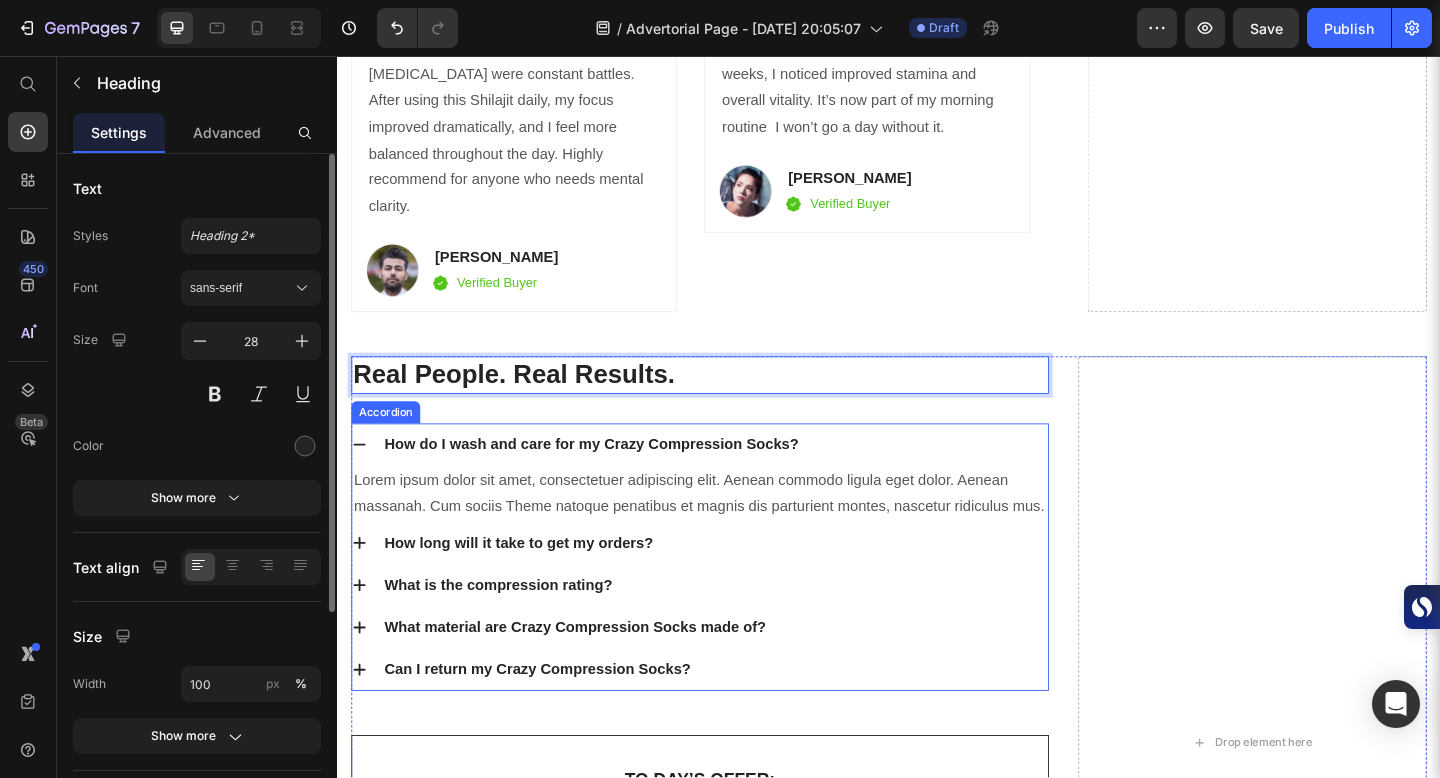 click on "How do I wash and care for my Crazy Compression Socks?" at bounding box center (613, 479) 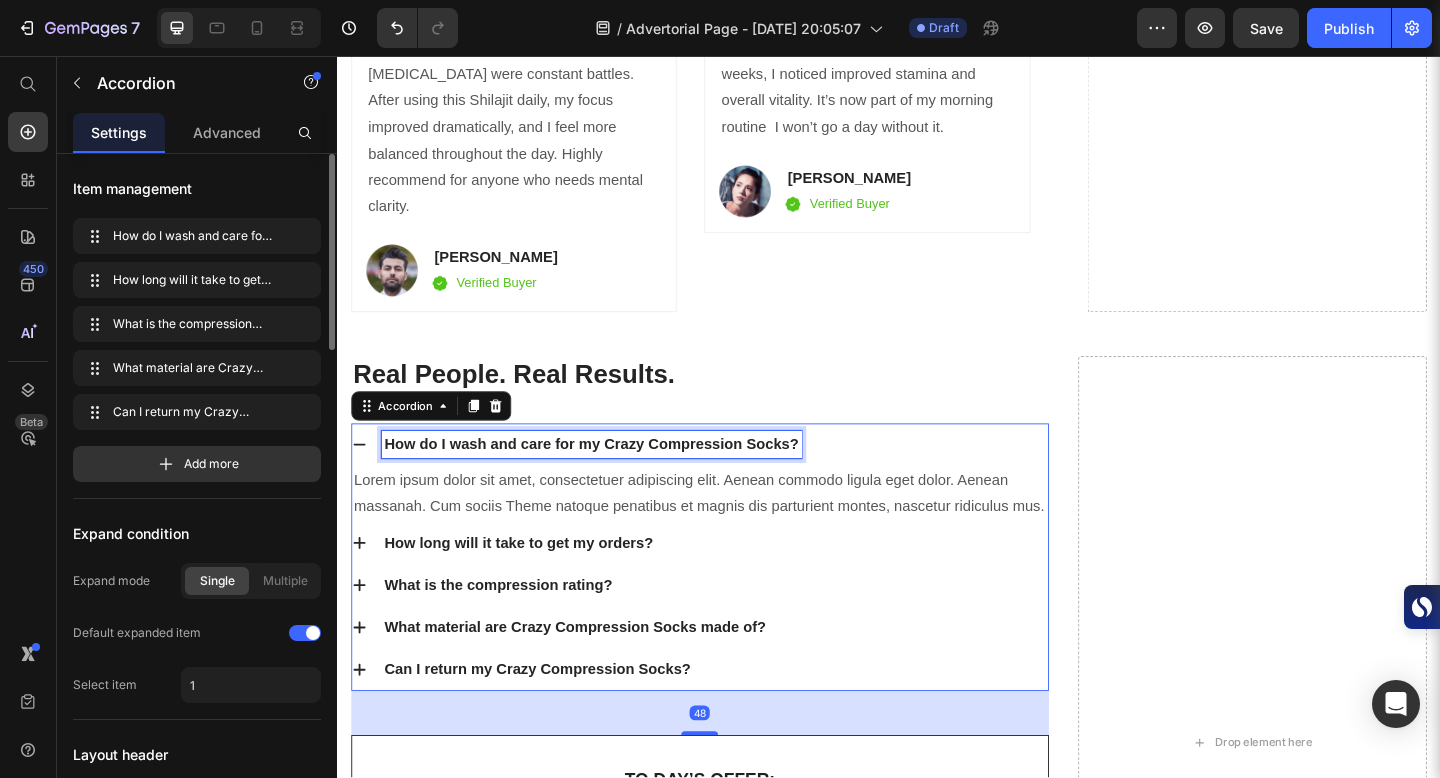 click on "How do I wash and care for my Crazy Compression Socks?" at bounding box center [613, 479] 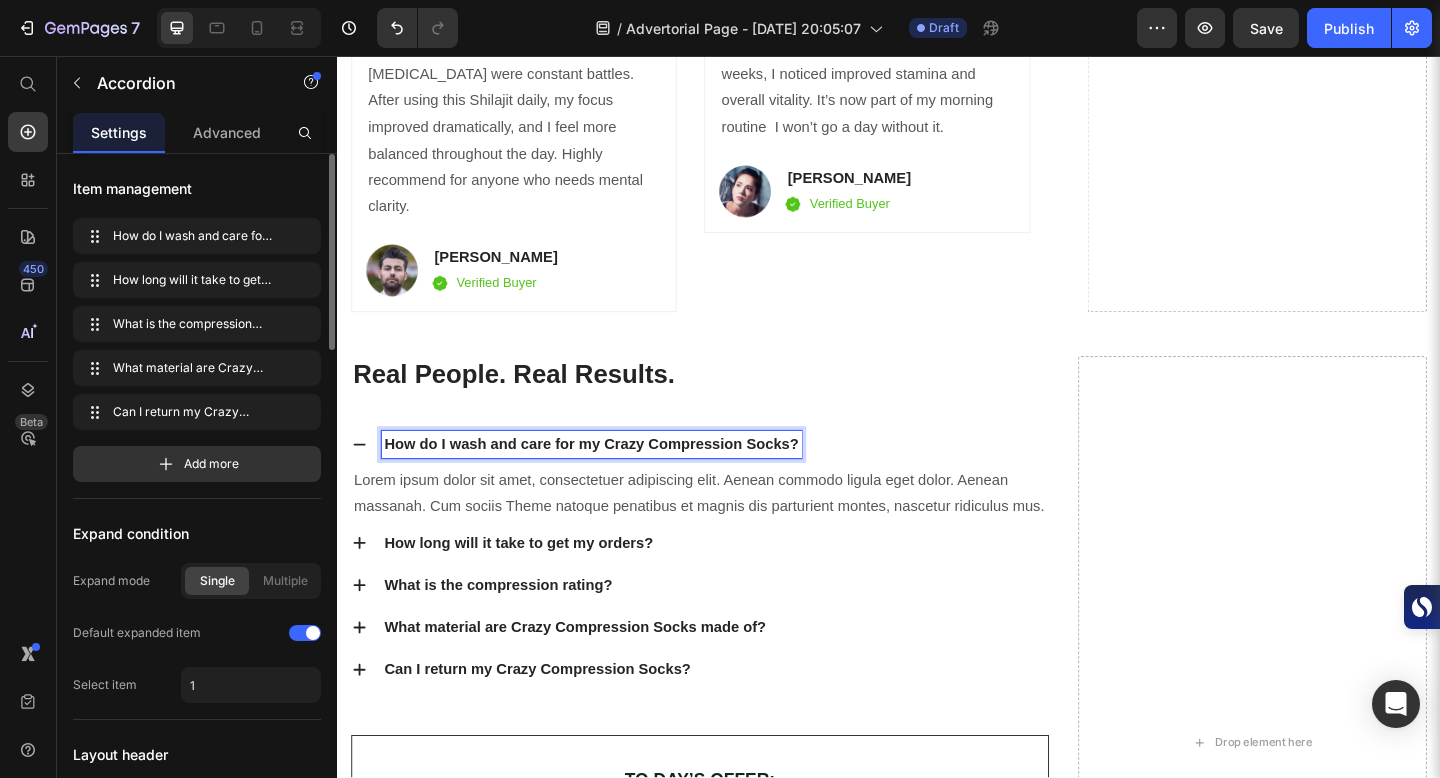 click on "How do I wash and care for my Crazy Compression Socks?" at bounding box center [613, 479] 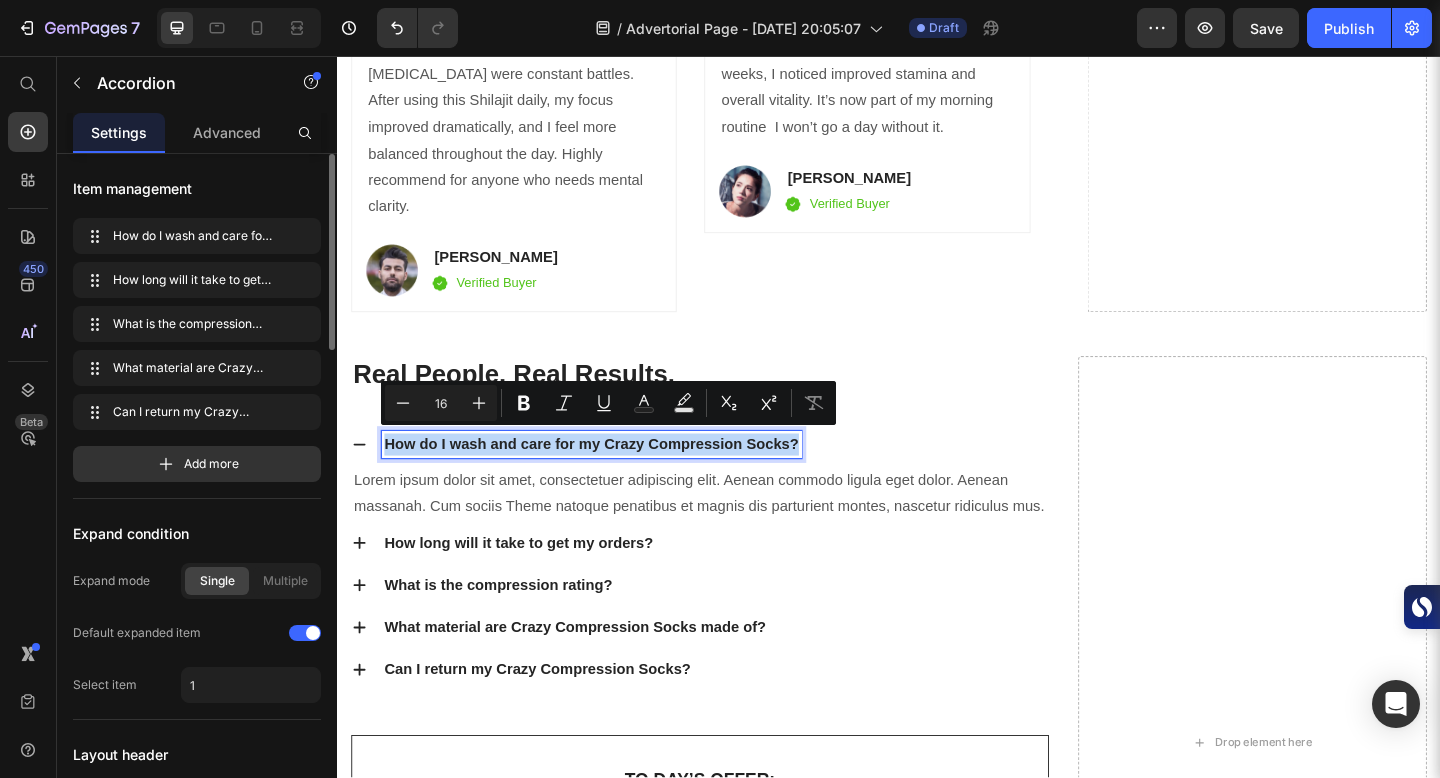 drag, startPoint x: 387, startPoint y: 468, endPoint x: 838, endPoint y: 483, distance: 451.2494 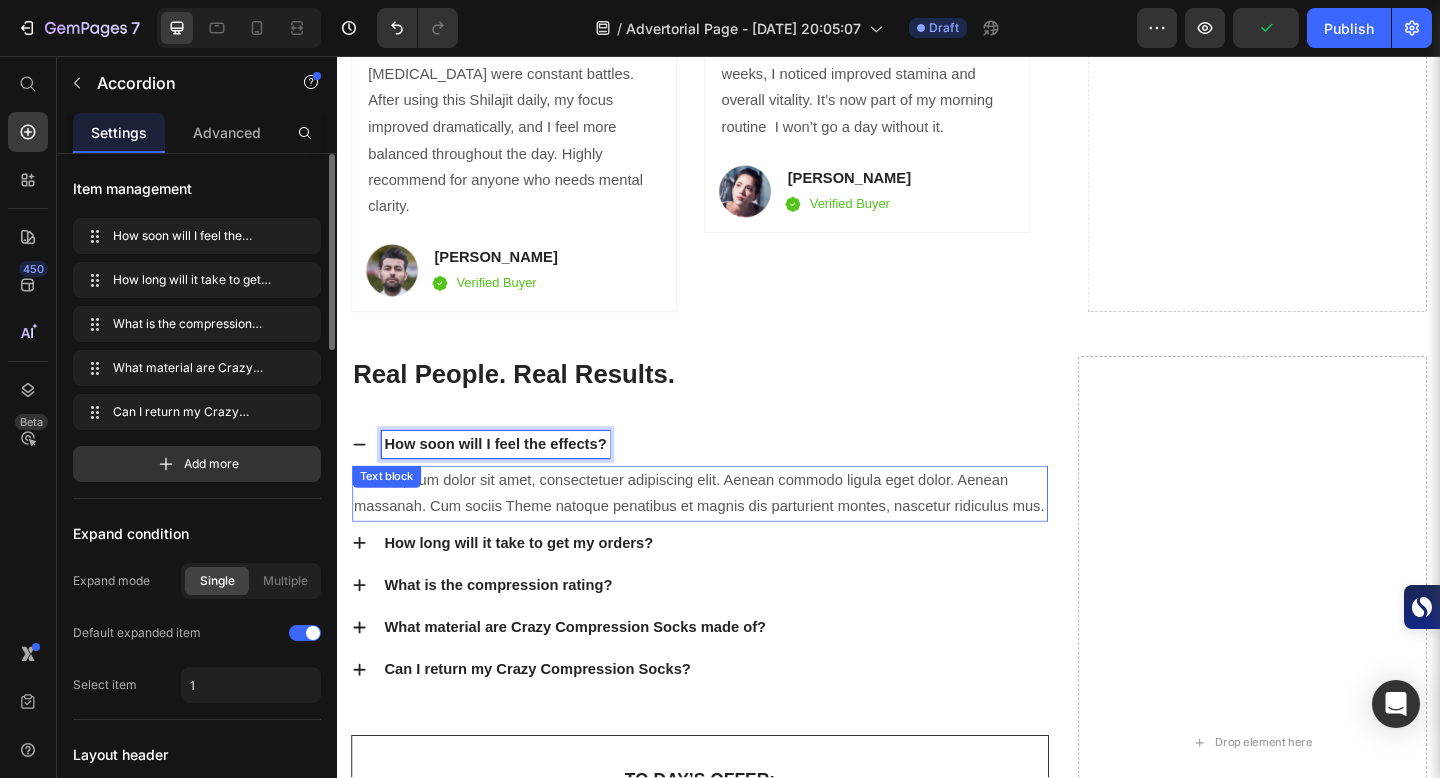 click on "Lorem ipsum dolor sit amet, consectetuer adipiscing elit. Aenean commodo ligula eget dolor. Aenean massanah. Cum sociis Theme natoque penatibus et magnis dis parturient montes, nascetur ridiculus mus." at bounding box center (731, 533) 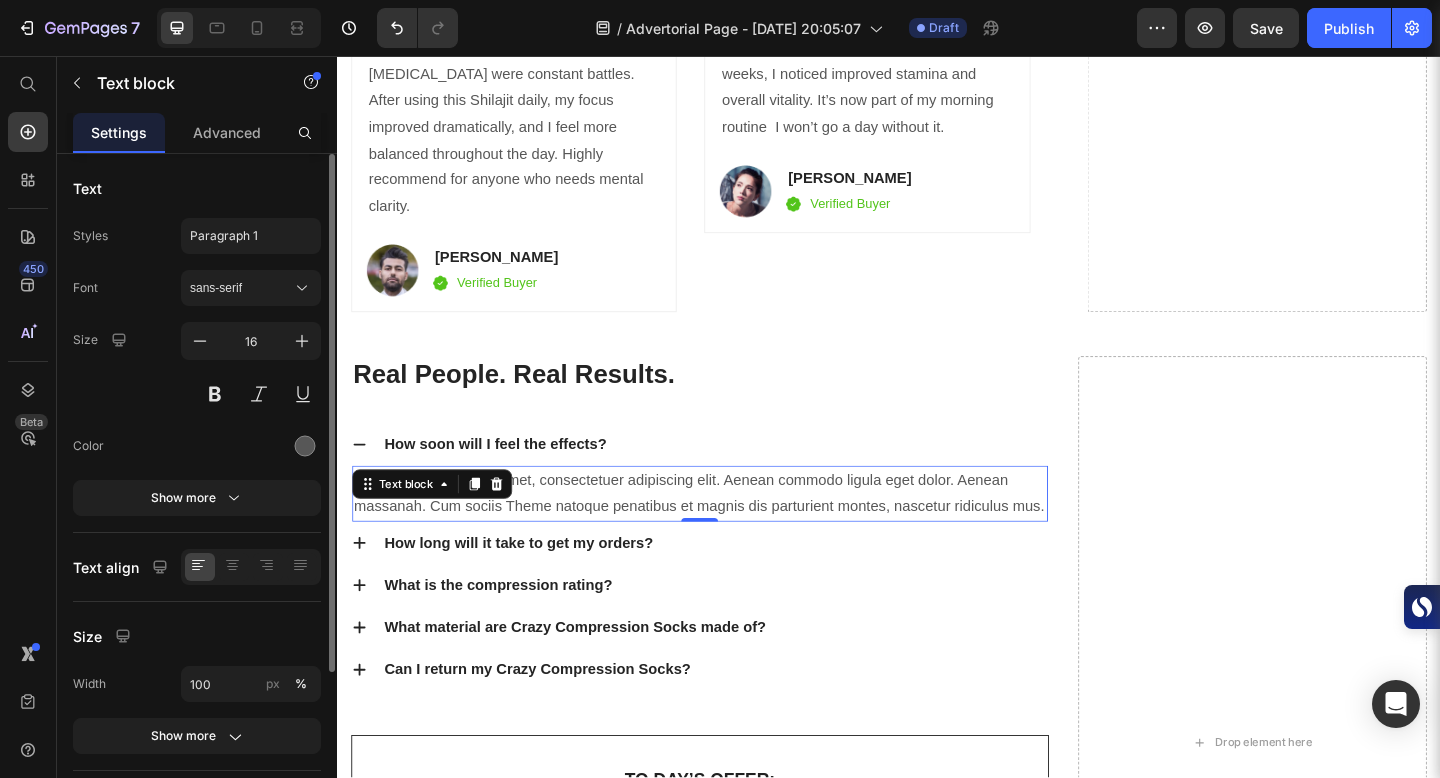 click on "Lorem ipsum dolor sit amet, consectetuer adipiscing elit. Aenean commodo ligula eget dolor. Aenean massanah. Cum sociis Theme natoque penatibus et magnis dis parturient montes, nascetur ridiculus mus." at bounding box center [731, 533] 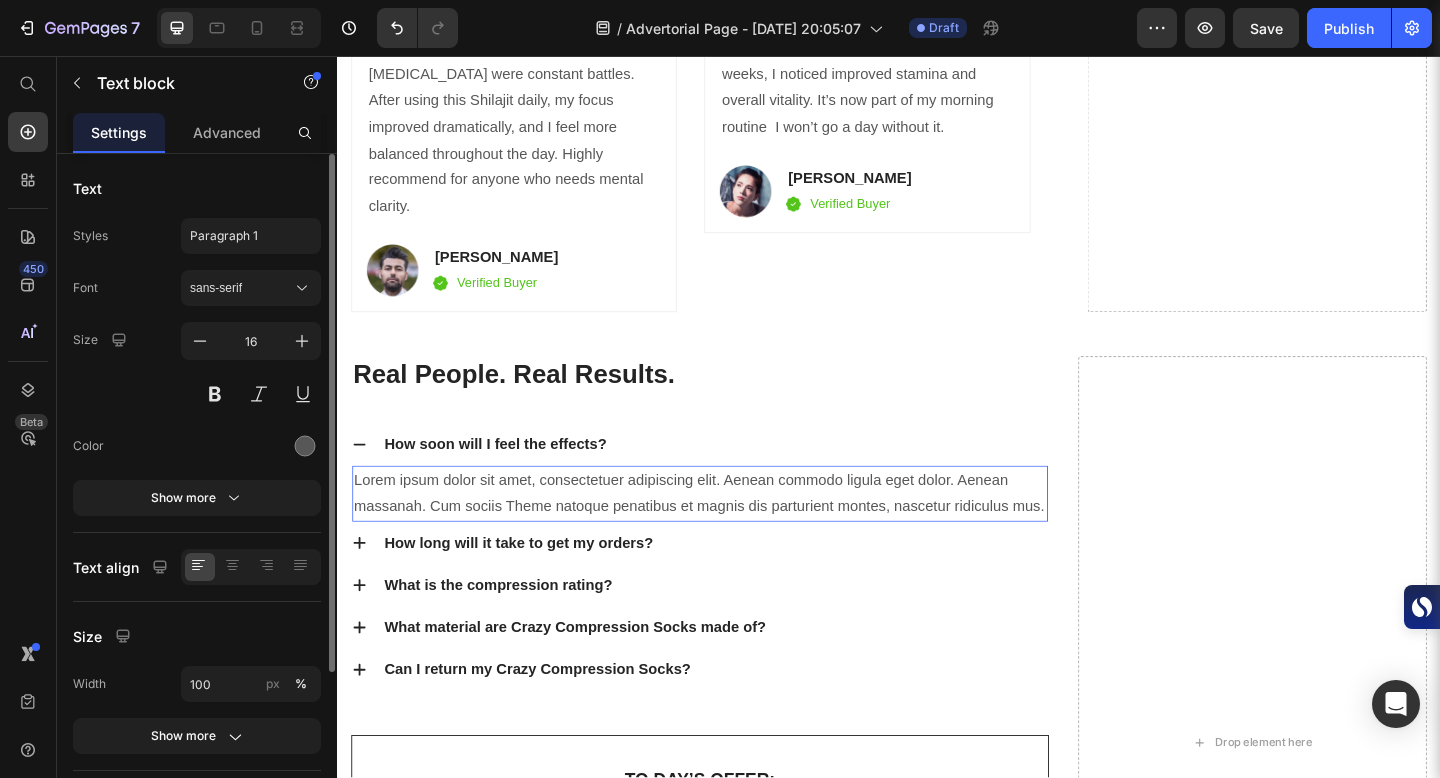 click on "Lorem ipsum dolor sit amet, consectetuer adipiscing elit. Aenean commodo ligula eget dolor. Aenean massanah. Cum sociis Theme natoque penatibus et magnis dis parturient montes, nascetur ridiculus mus." at bounding box center [731, 533] 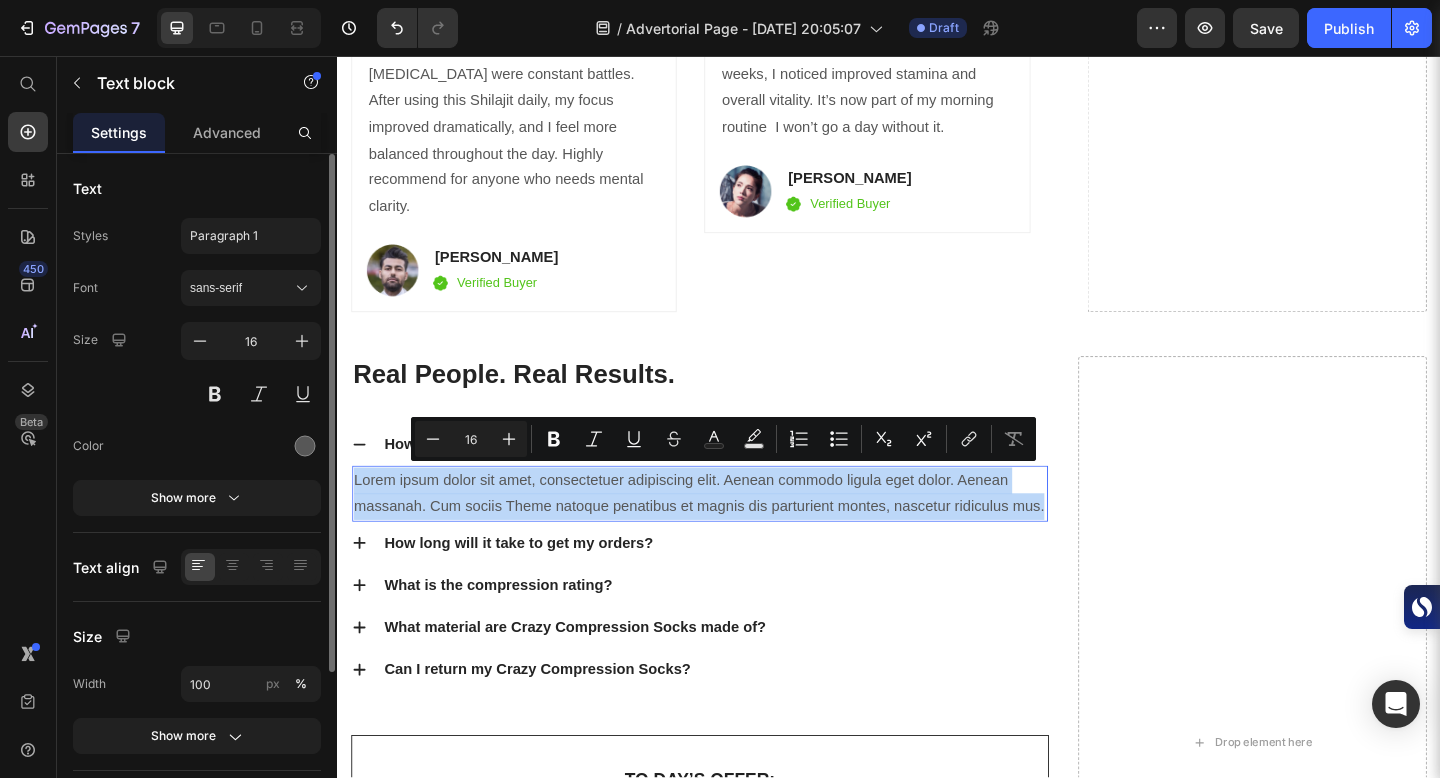 drag, startPoint x: 357, startPoint y: 509, endPoint x: 1107, endPoint y: 543, distance: 750.77026 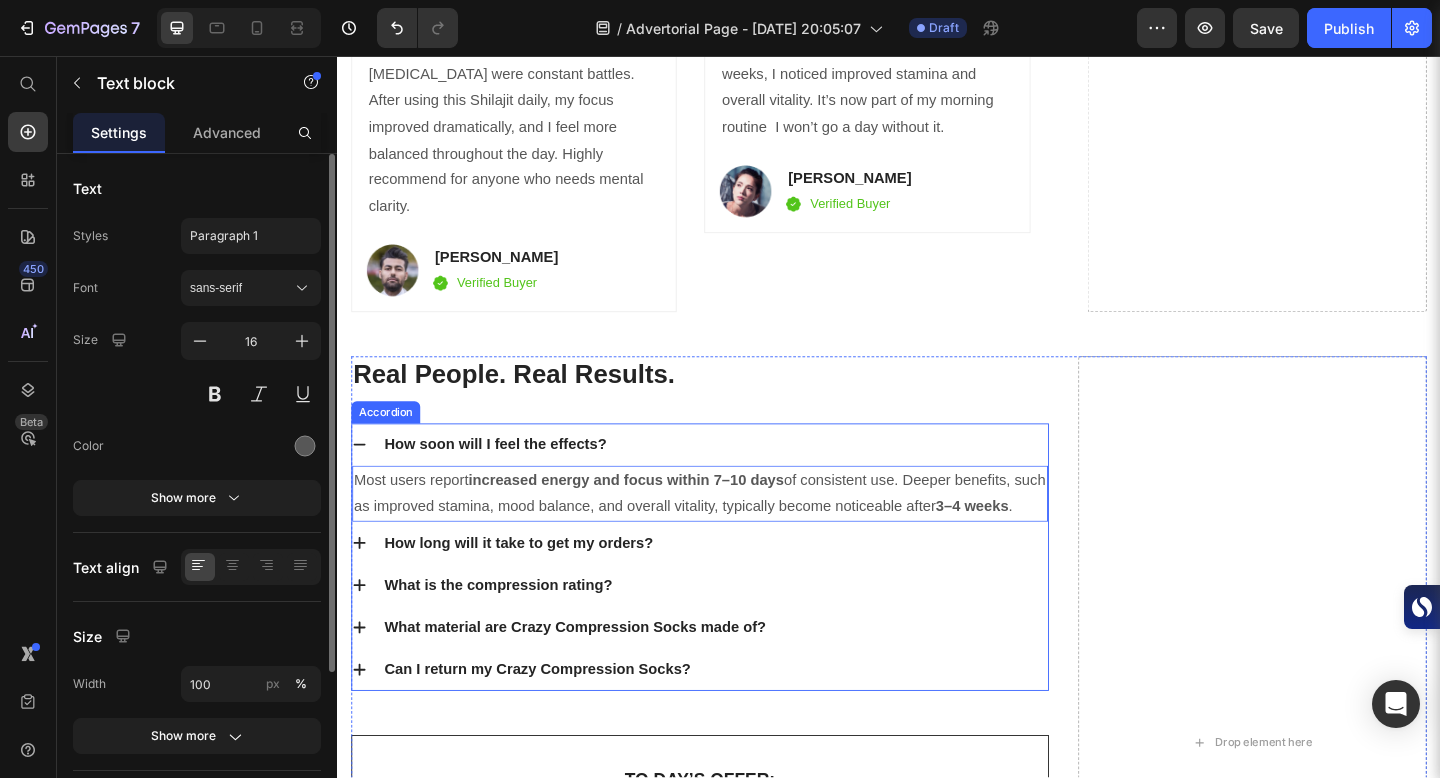 click on "How long will it take to get my orders?" at bounding box center (747, 586) 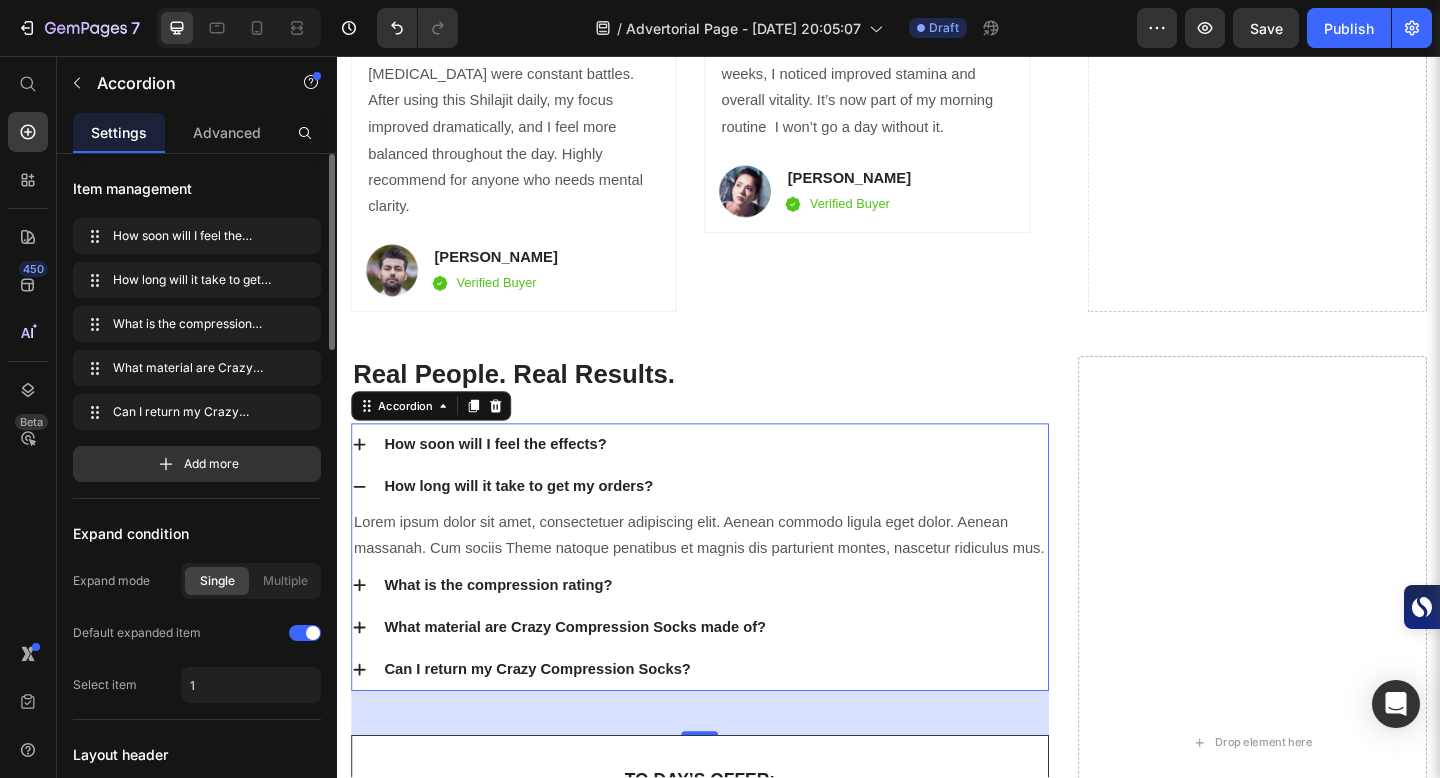 click on "How soon will I feel the effects?" at bounding box center [747, 479] 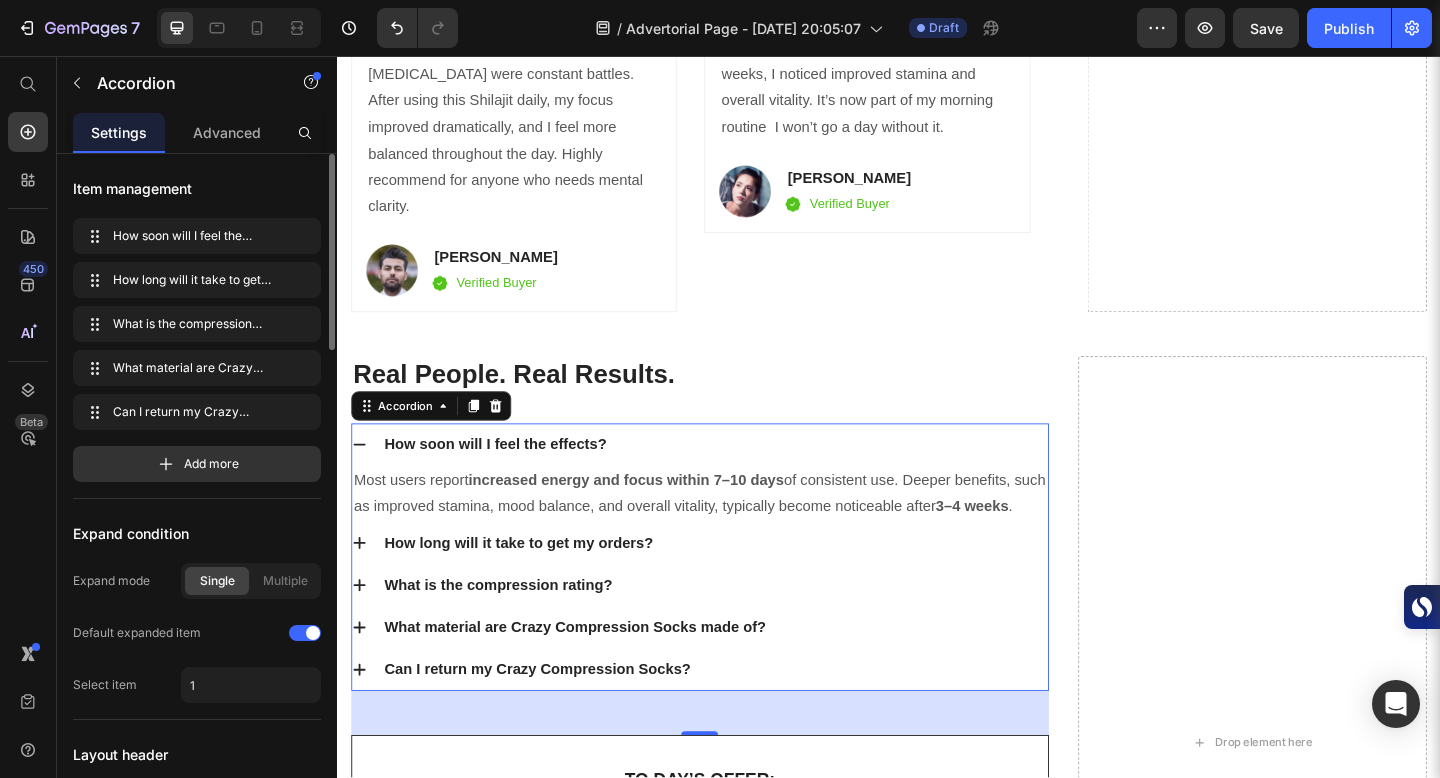 click on "How long will it take to get my orders?" at bounding box center (747, 586) 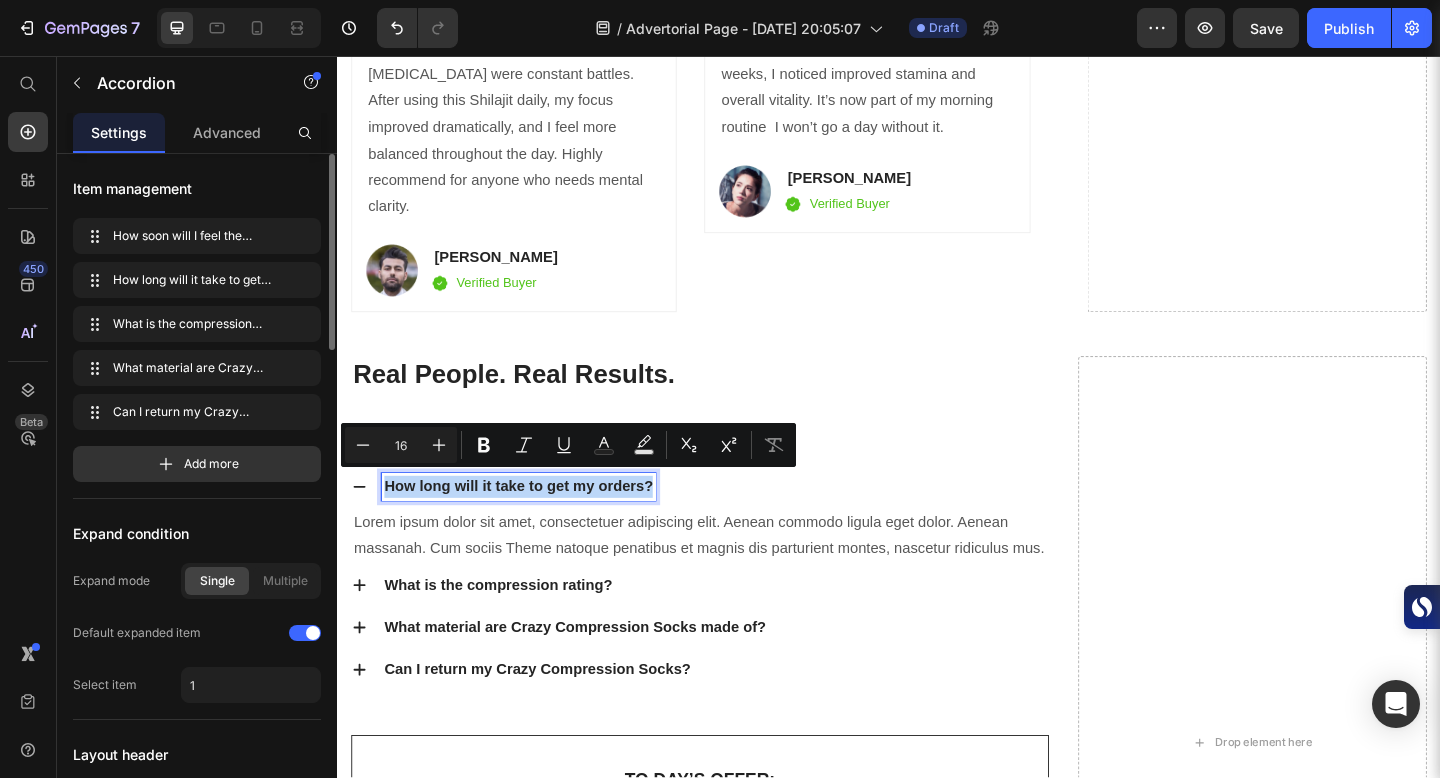 drag, startPoint x: 390, startPoint y: 515, endPoint x: 679, endPoint y: 527, distance: 289.24902 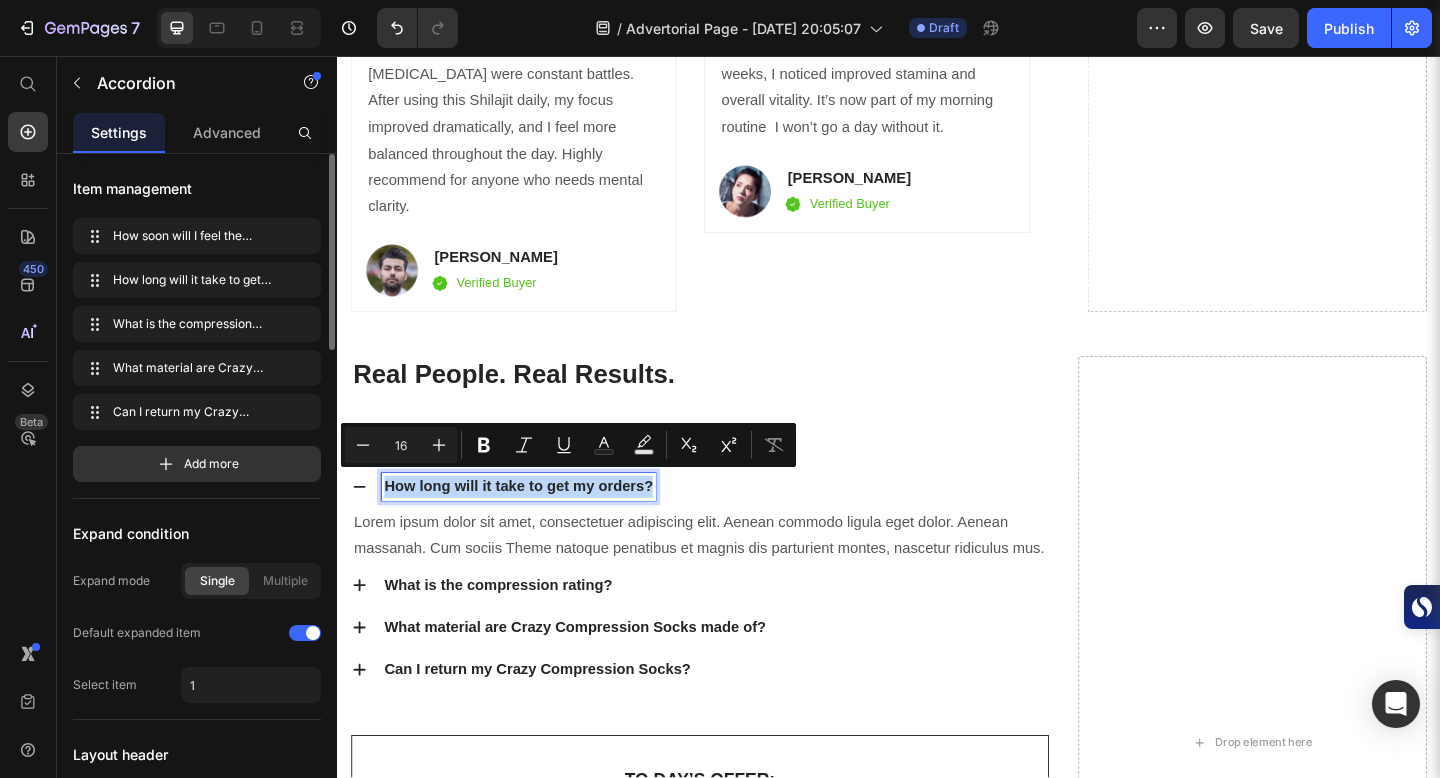 click on "How long will it take to get my orders?" at bounding box center (534, 525) 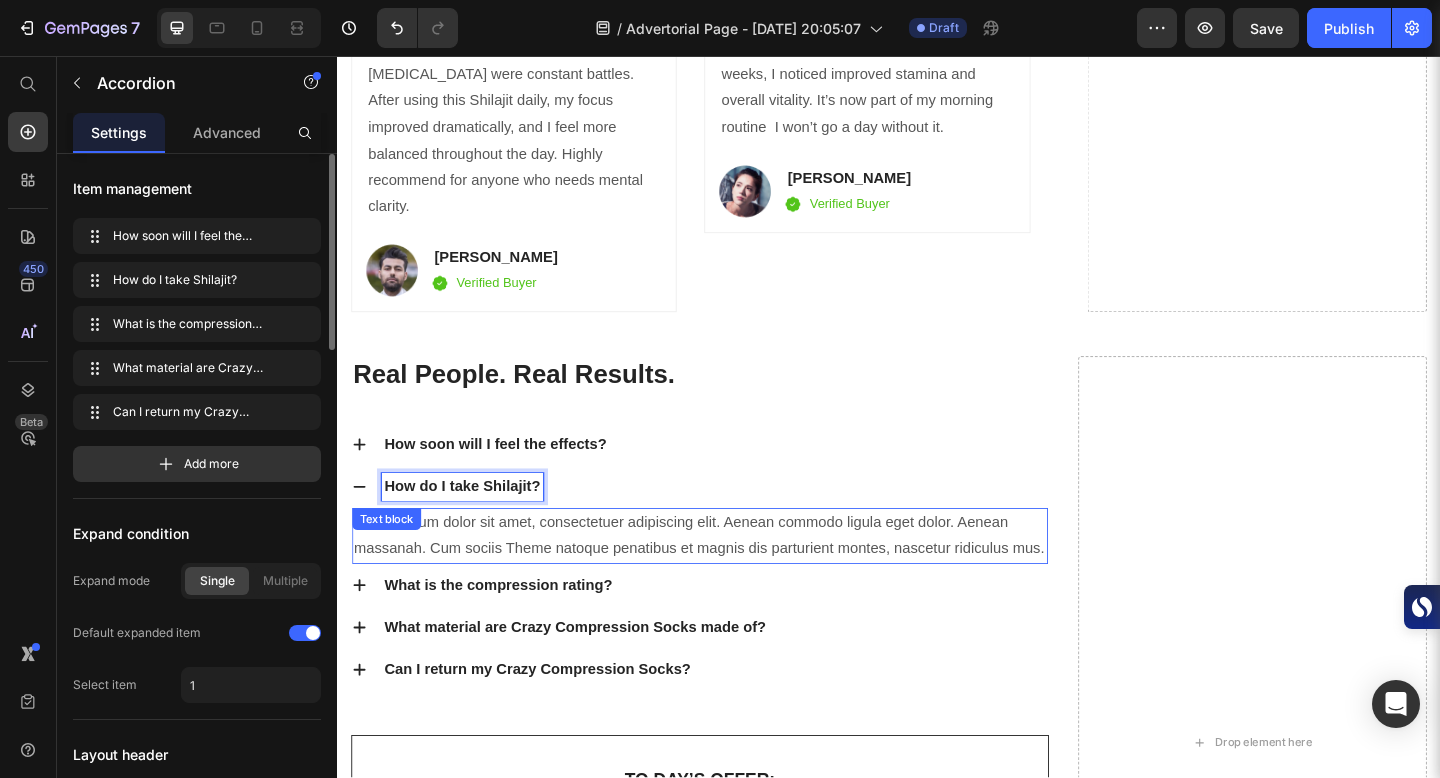 click on "Lorem ipsum dolor sit amet, consectetuer adipiscing elit. Aenean commodo ligula eget dolor. Aenean massanah. Cum sociis Theme natoque penatibus et magnis dis parturient montes, nascetur ridiculus mus." at bounding box center (731, 579) 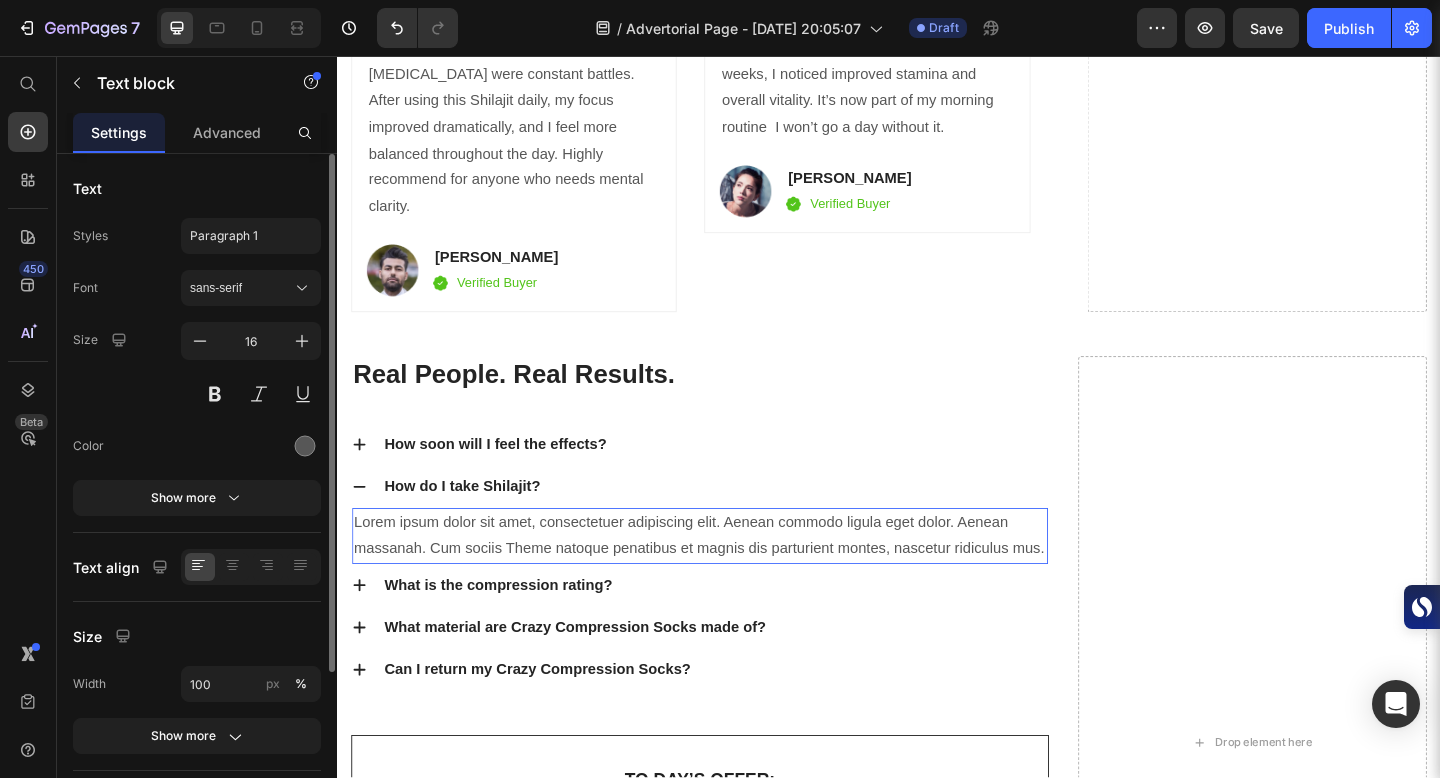 click on "Lorem ipsum dolor sit amet, consectetuer adipiscing elit. Aenean commodo ligula eget dolor. Aenean massanah. Cum sociis Theme natoque penatibus et magnis dis parturient montes, nascetur ridiculus mus." at bounding box center (731, 579) 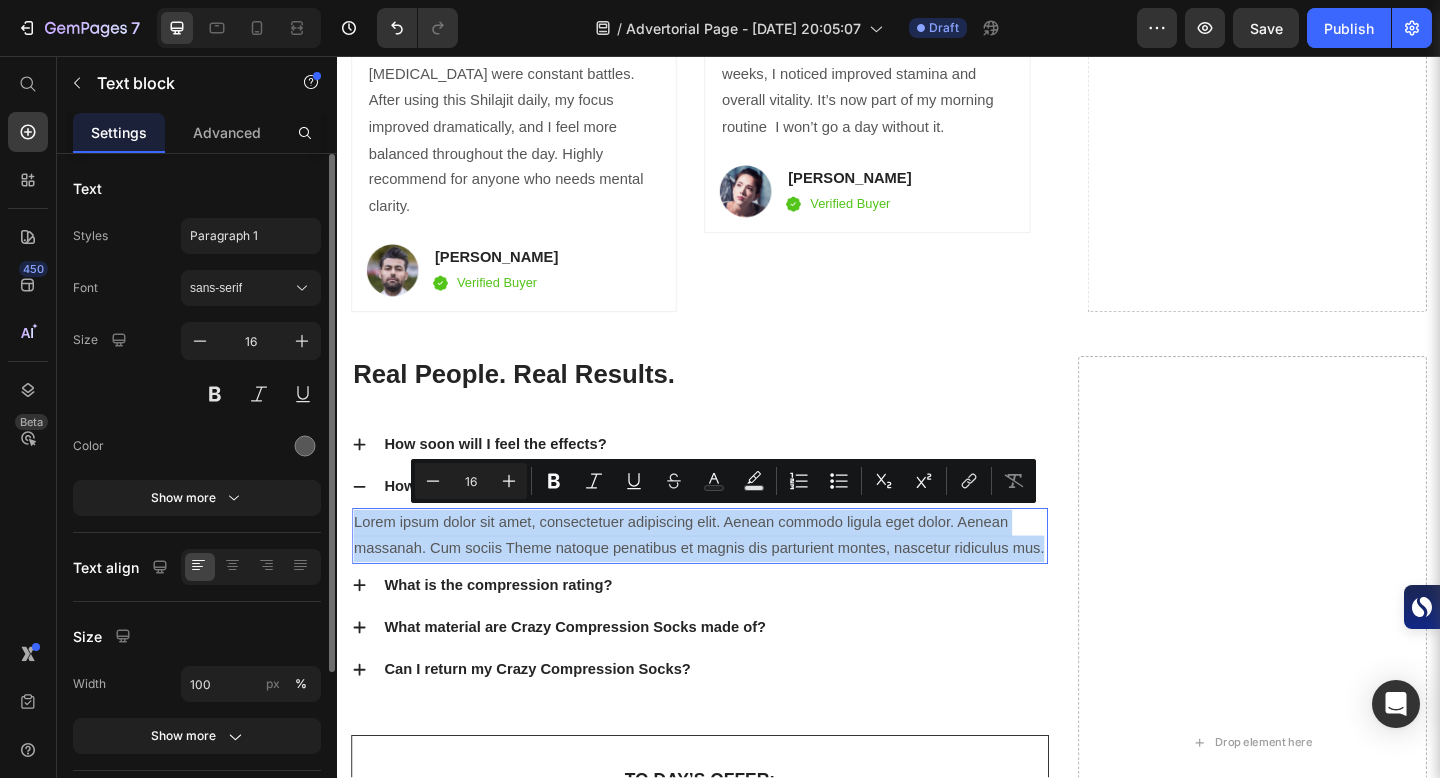 drag, startPoint x: 355, startPoint y: 551, endPoint x: 1105, endPoint y: 583, distance: 750.6824 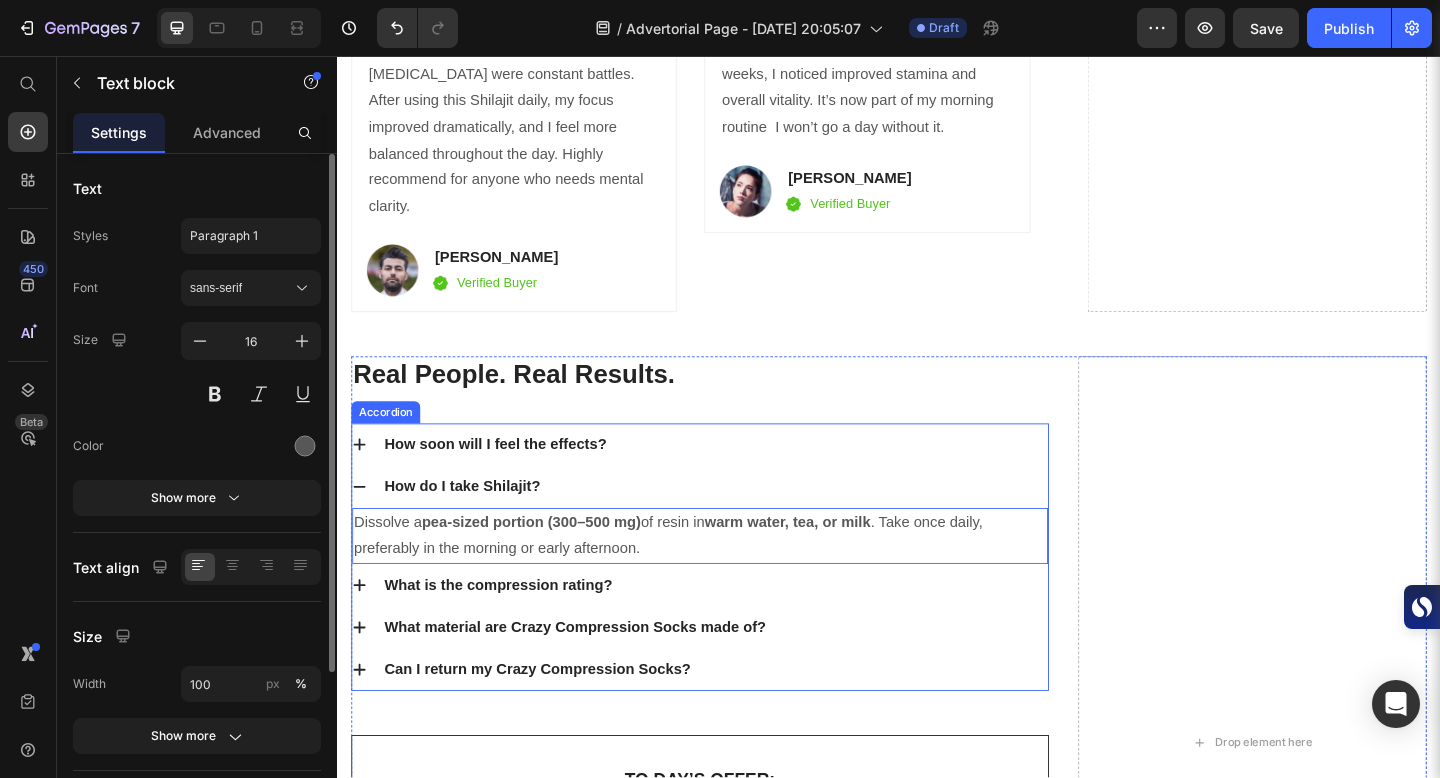 click 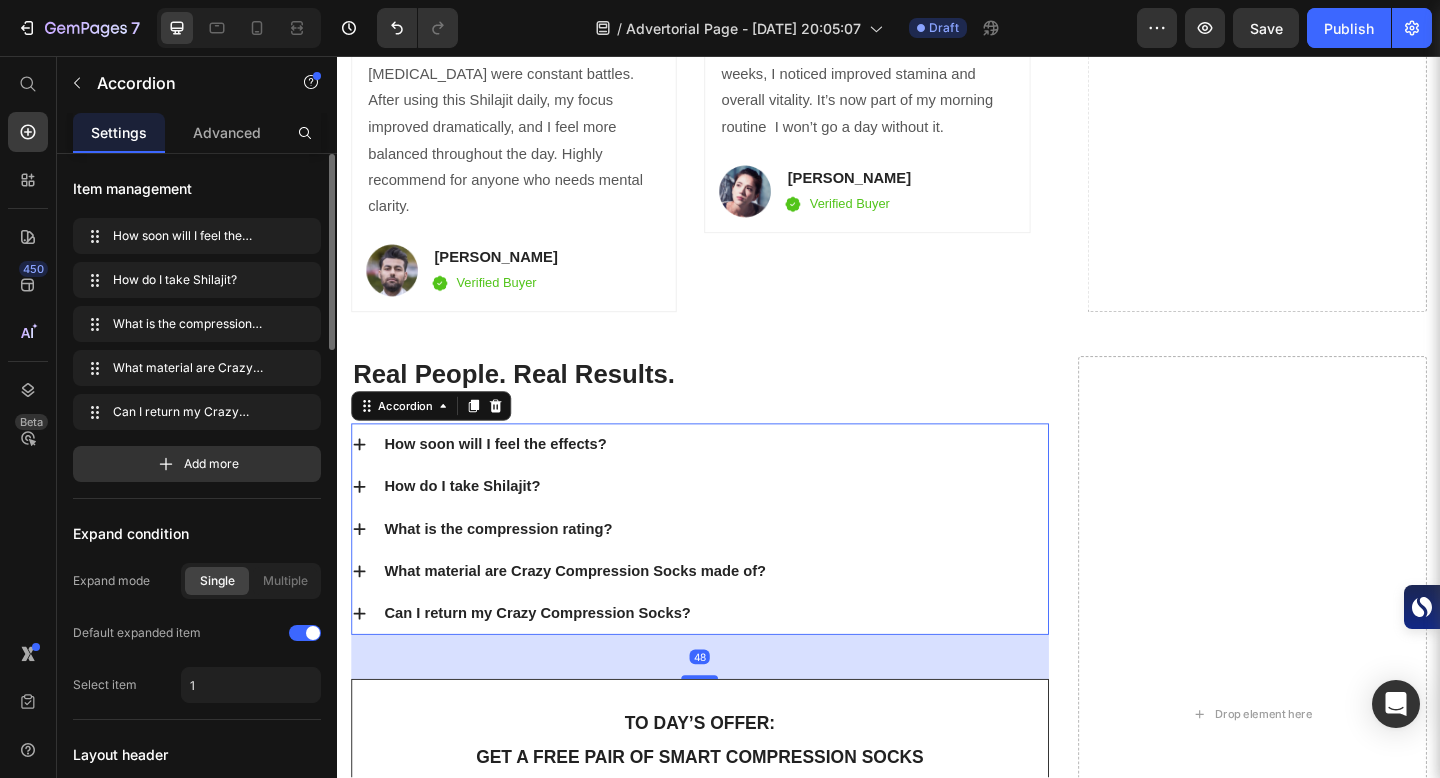 click 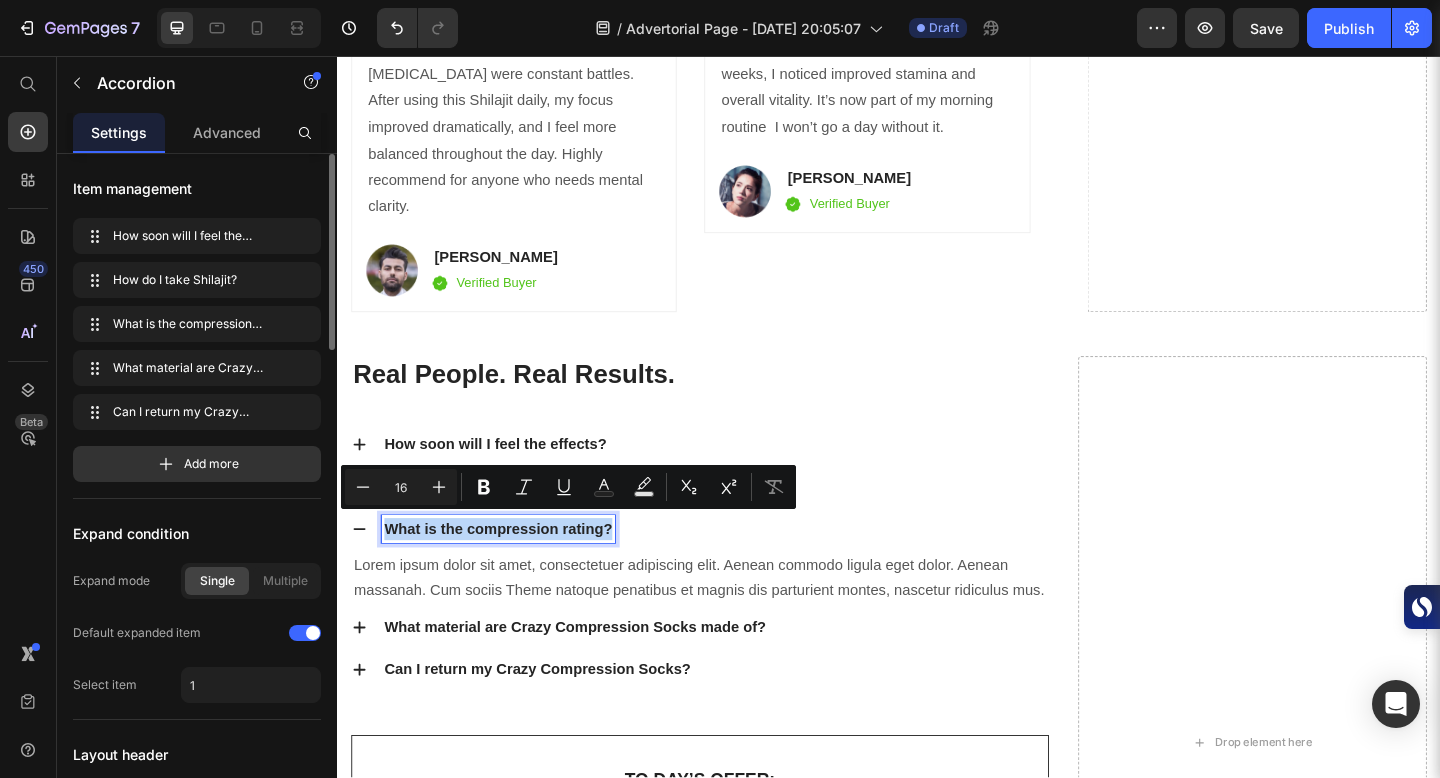 drag, startPoint x: 388, startPoint y: 562, endPoint x: 636, endPoint y: 566, distance: 248.03226 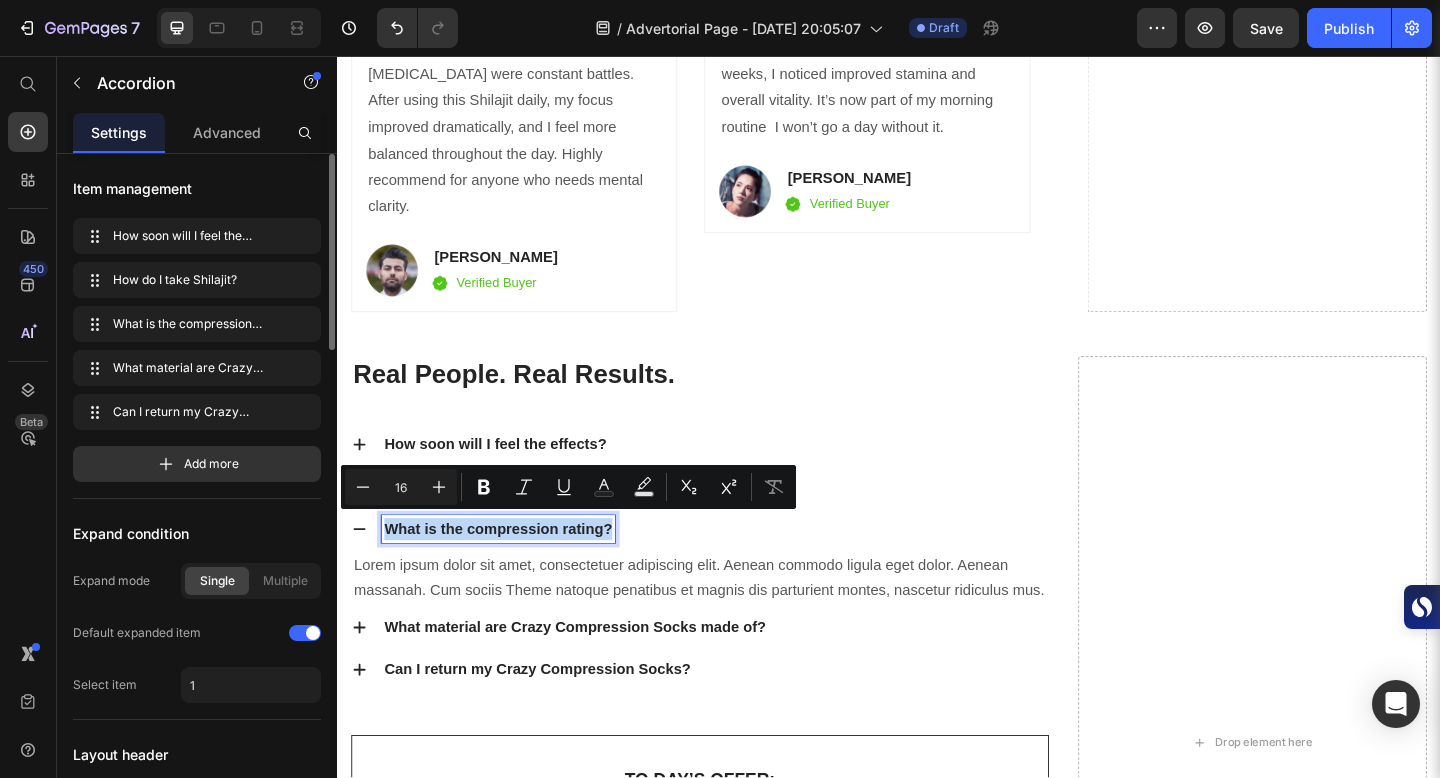 click on "What is the compression rating?" at bounding box center [512, 571] 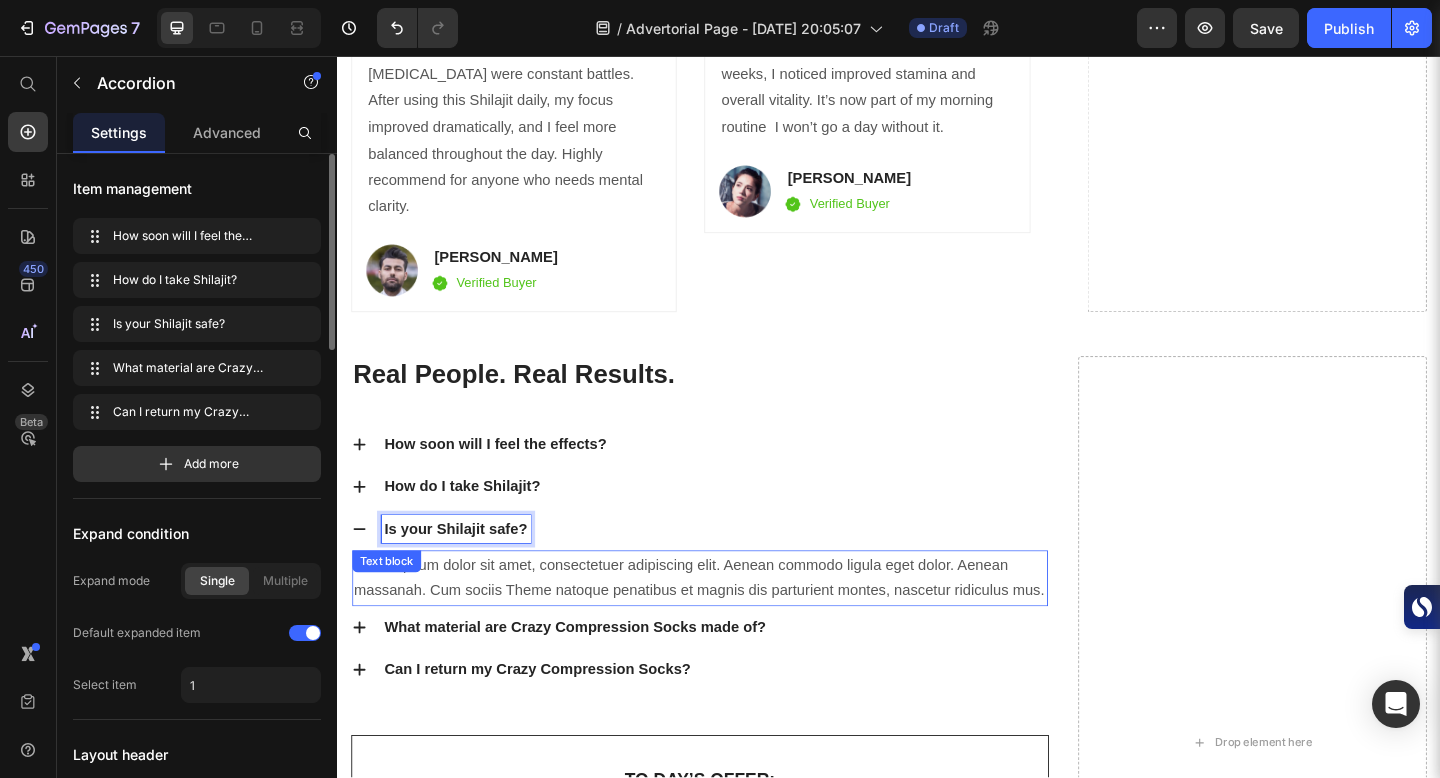 click on "Lorem ipsum dolor sit amet, consectetuer adipiscing elit. Aenean commodo ligula eget dolor. Aenean massanah. Cum sociis Theme natoque penatibus et magnis dis parturient montes, nascetur ridiculus mus." at bounding box center [731, 625] 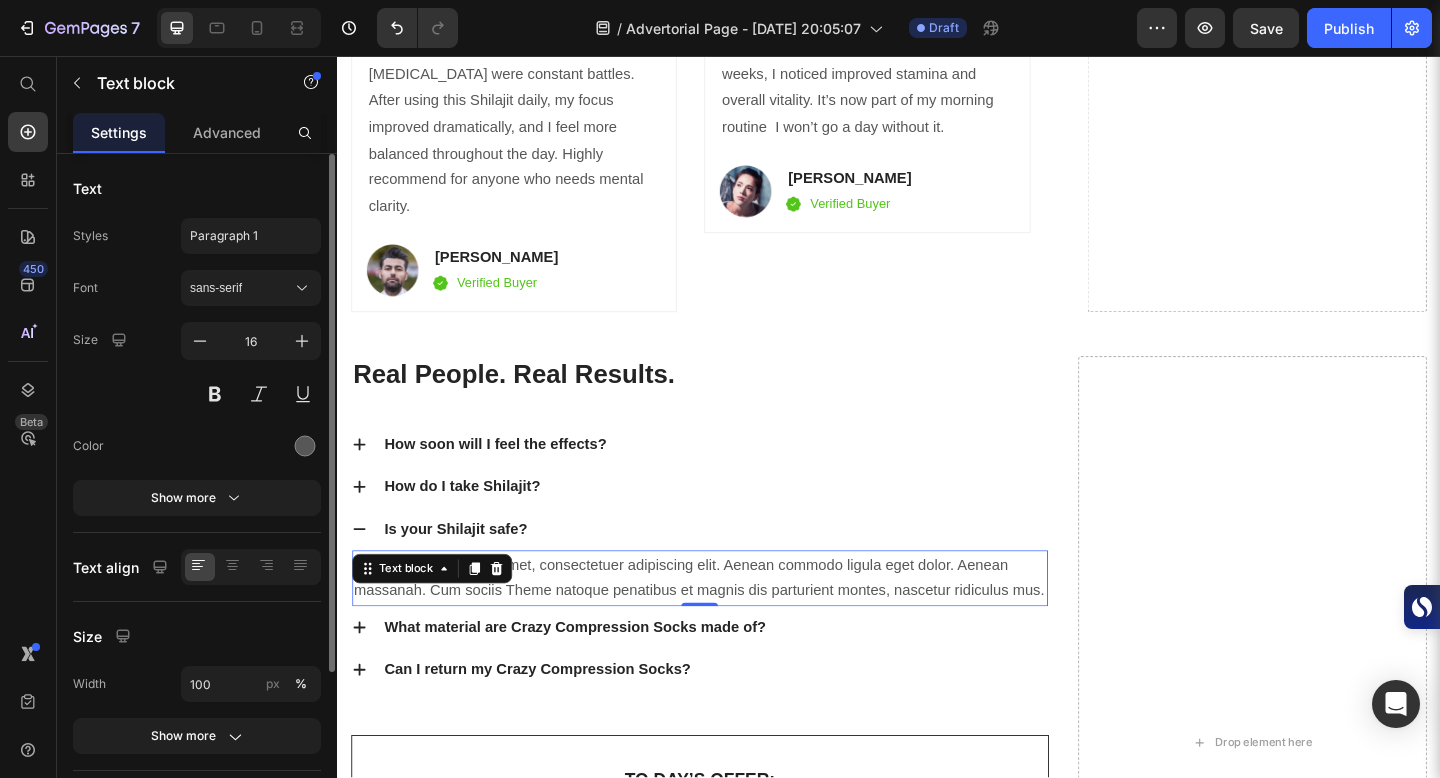 click on "Lorem ipsum dolor sit amet, consectetuer adipiscing elit. Aenean commodo ligula eget dolor. Aenean massanah. Cum sociis Theme natoque penatibus et magnis dis parturient montes, nascetur ridiculus mus." at bounding box center (731, 625) 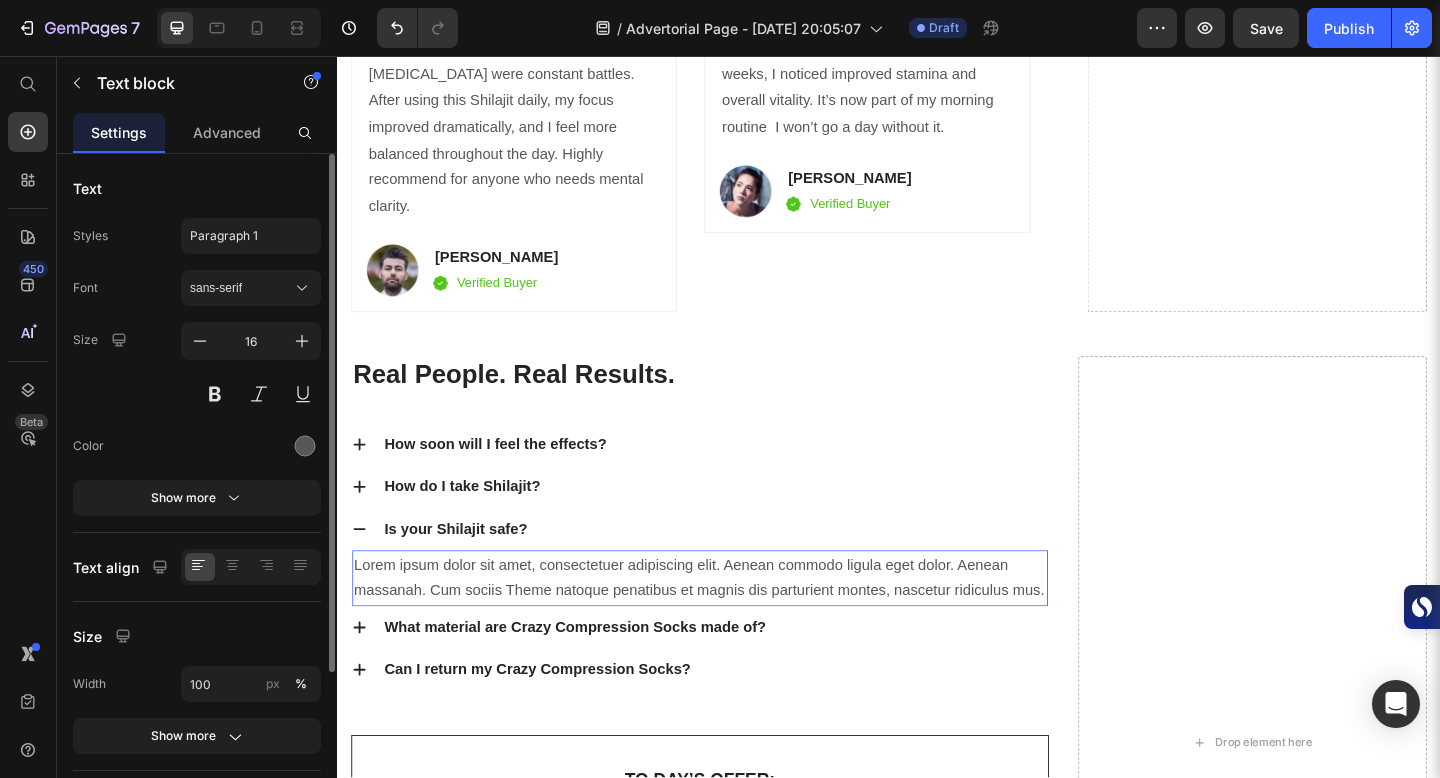 click on "Lorem ipsum dolor sit amet, consectetuer adipiscing elit. Aenean commodo ligula eget dolor. Aenean massanah. Cum sociis Theme natoque penatibus et magnis dis parturient montes, nascetur ridiculus mus." at bounding box center (731, 625) 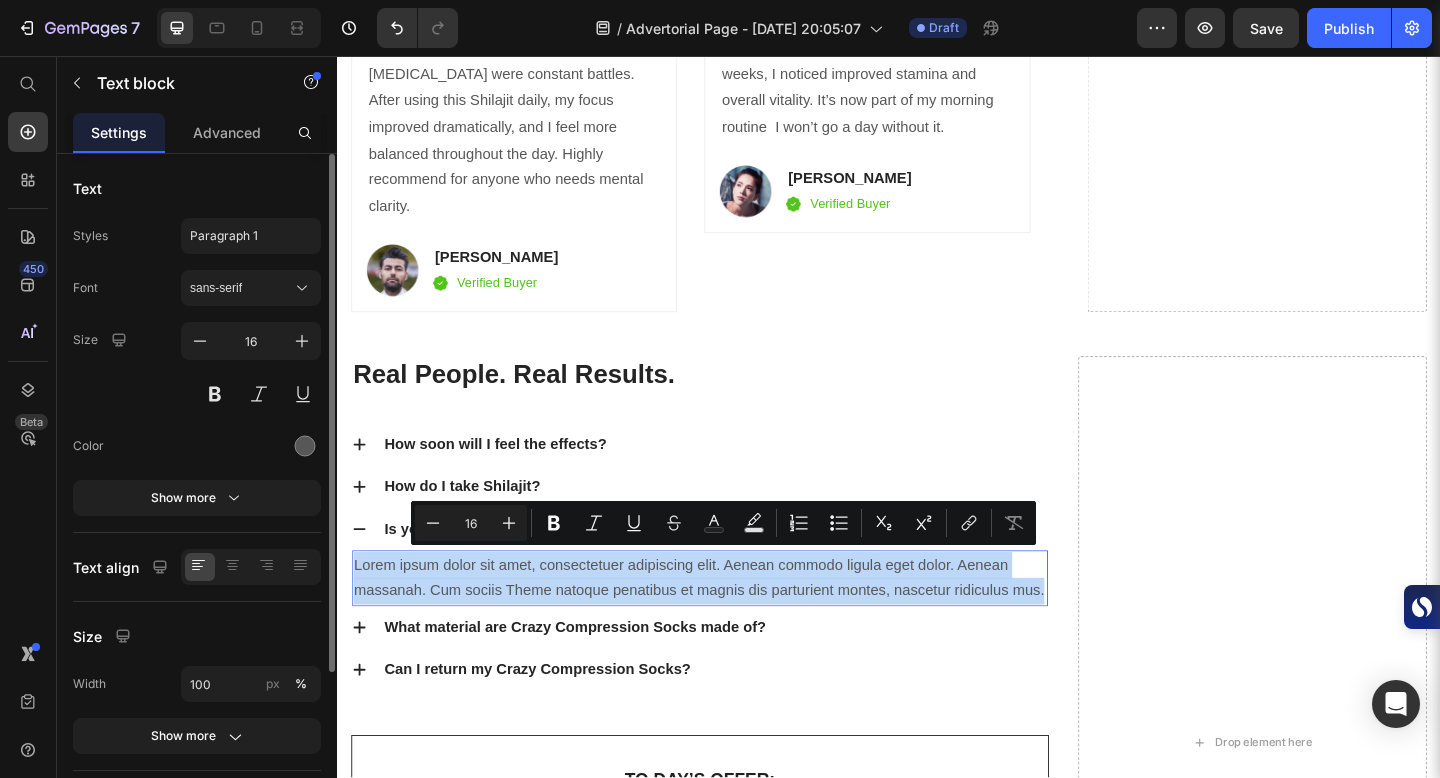 drag, startPoint x: 357, startPoint y: 601, endPoint x: 1104, endPoint y: 635, distance: 747.7734 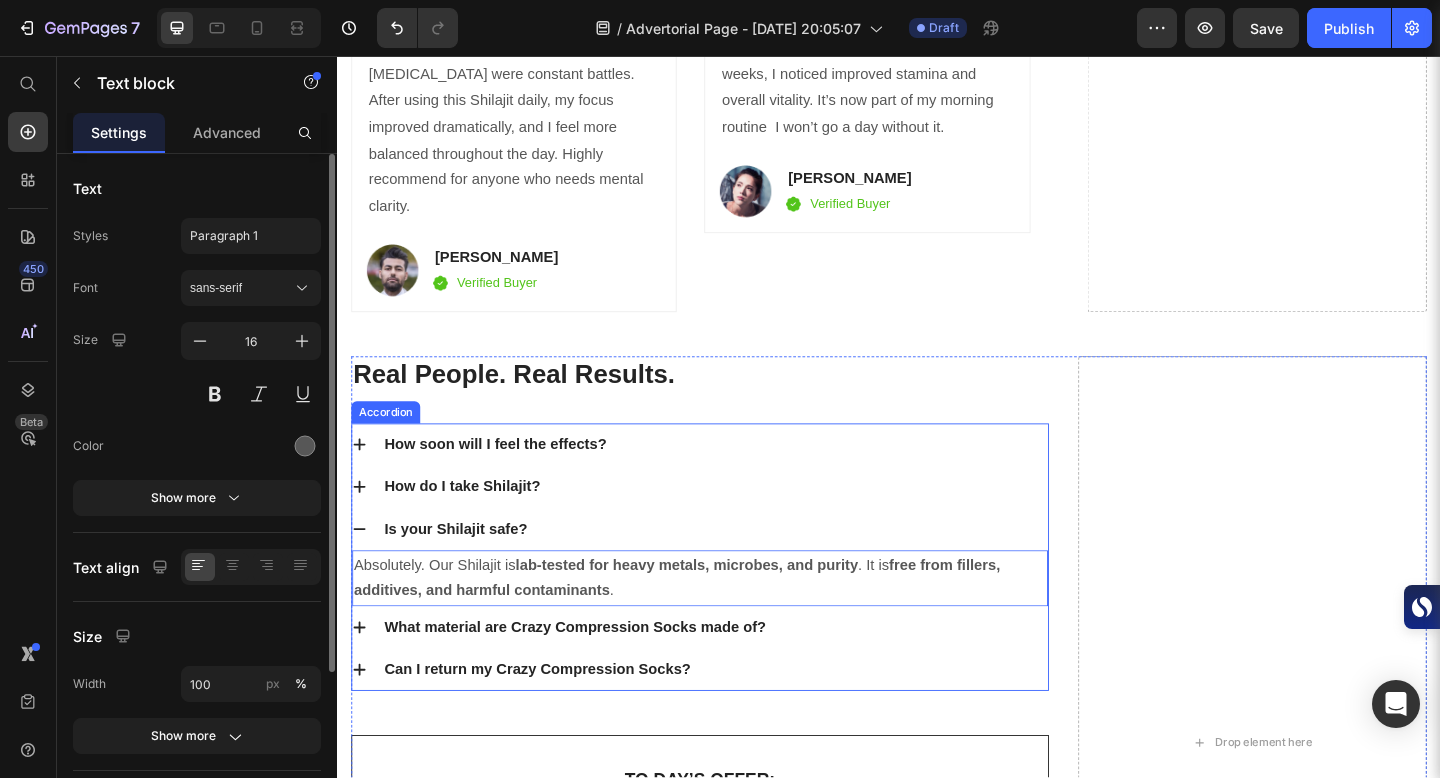 click on "What material are Crazy Compression Socks made of?" at bounding box center [747, 678] 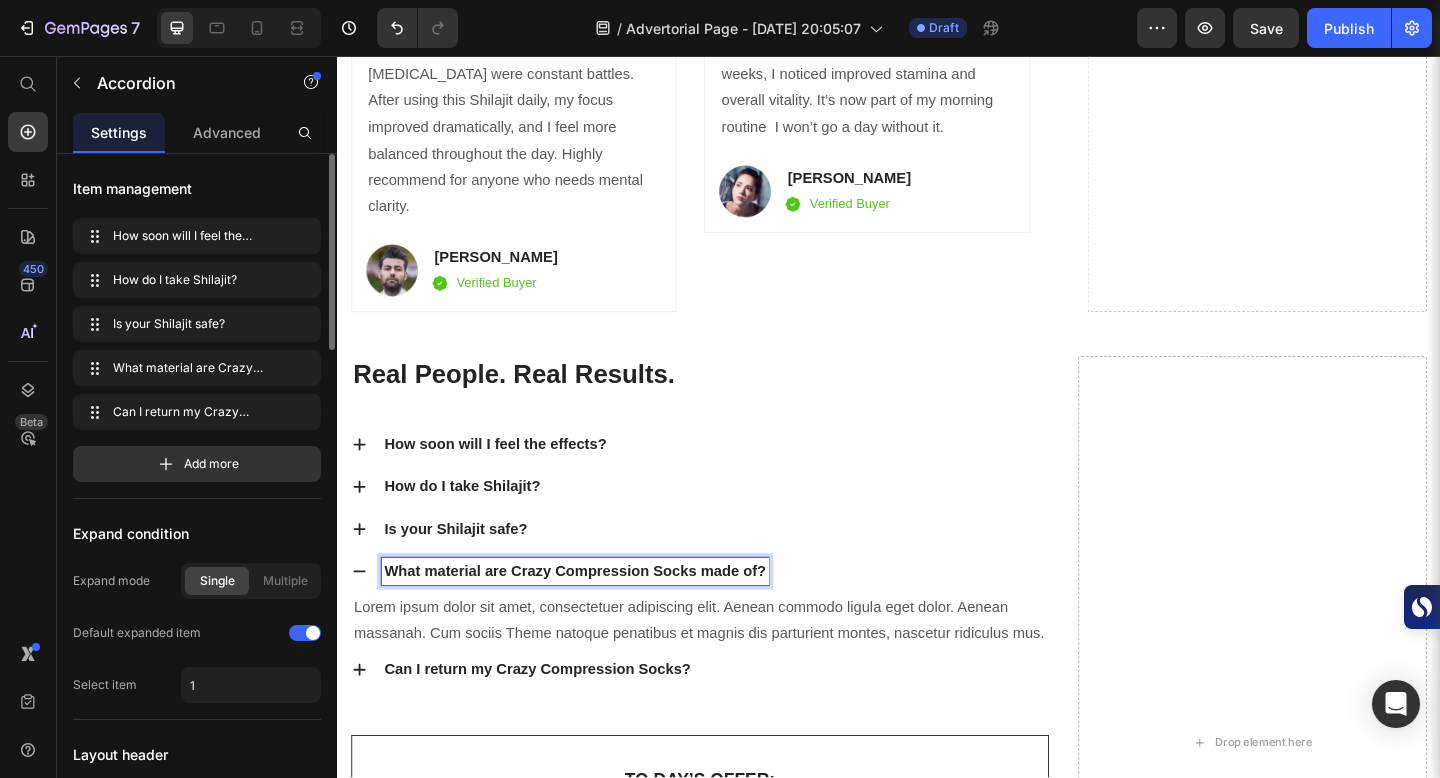 click on "What material are Crazy Compression Socks made of?" at bounding box center (595, 617) 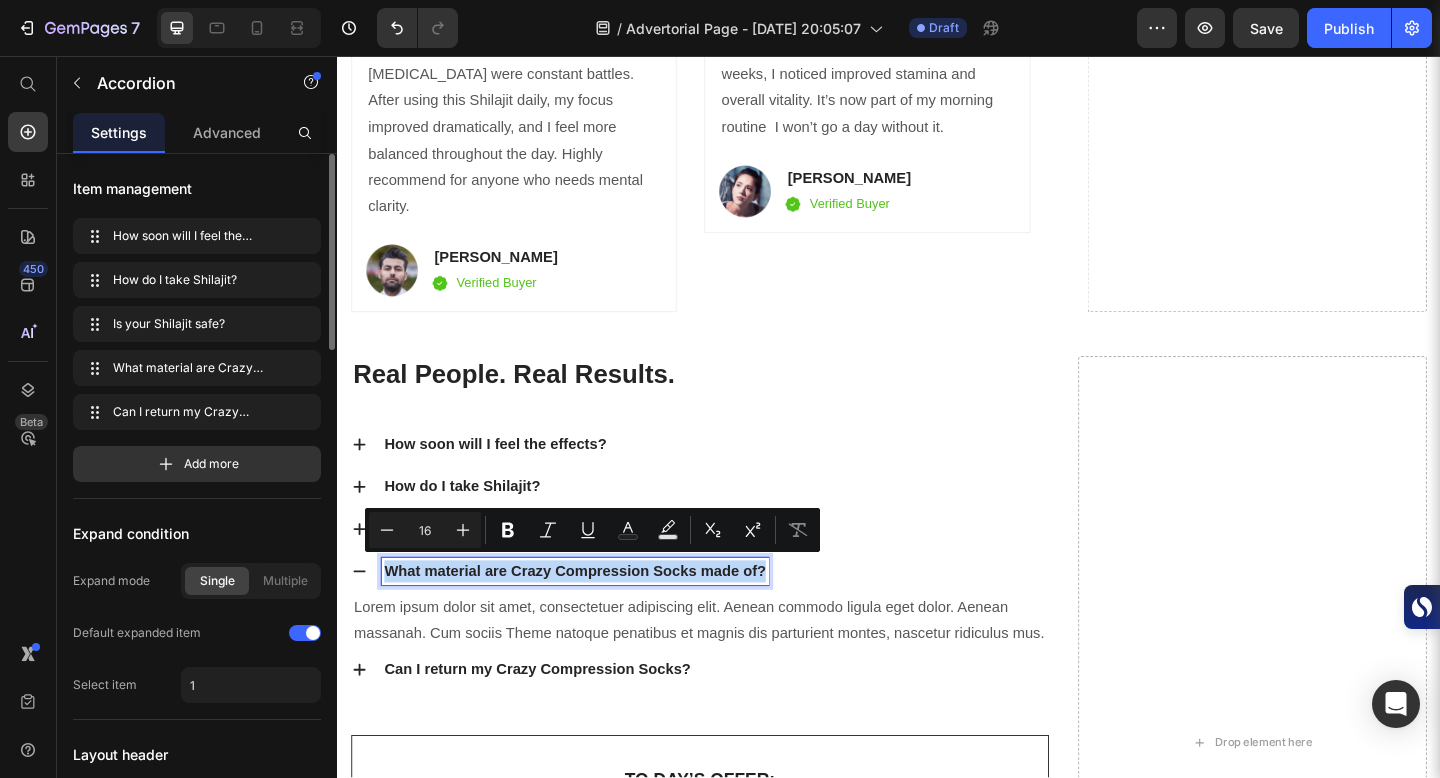 drag, startPoint x: 392, startPoint y: 602, endPoint x: 800, endPoint y: 614, distance: 408.17642 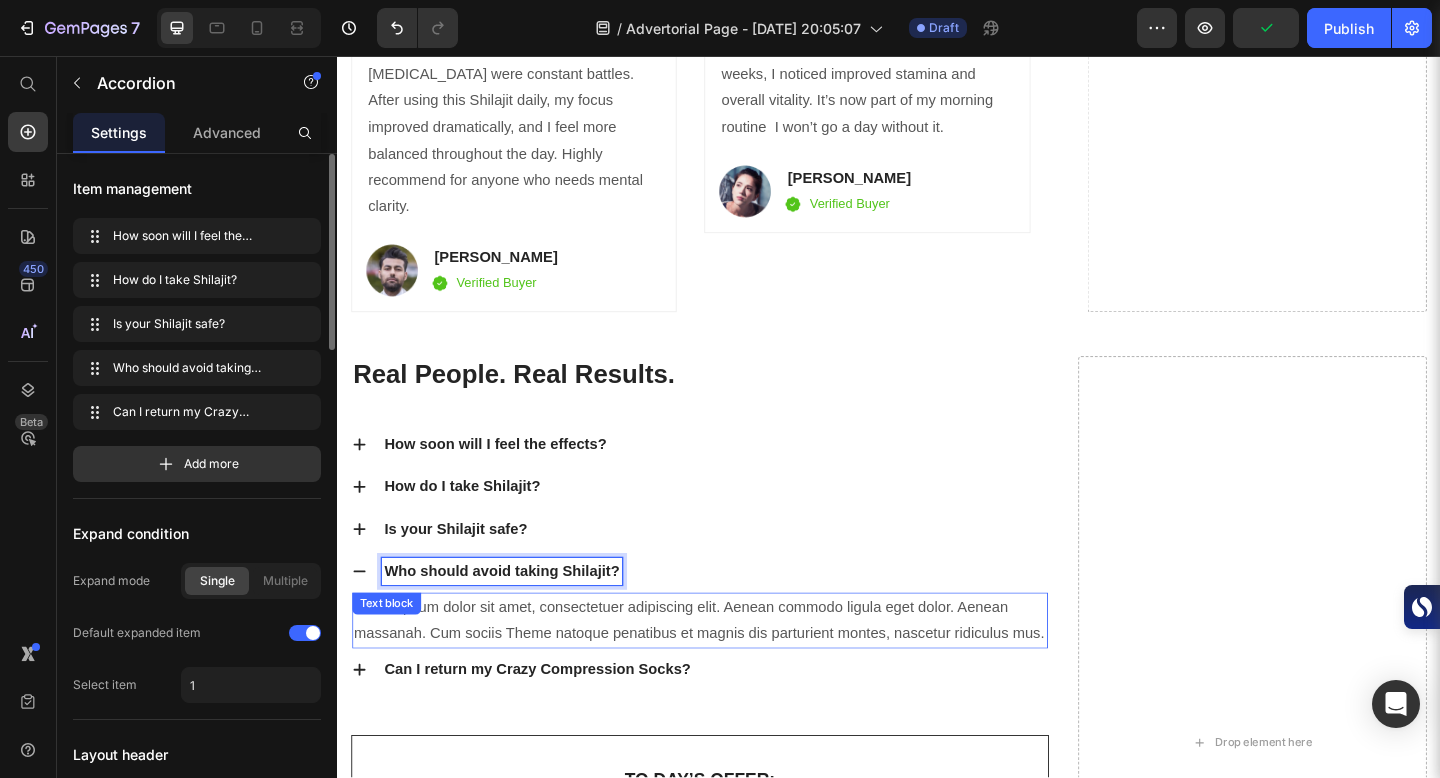 click on "Lorem ipsum dolor sit amet, consectetuer adipiscing elit. Aenean commodo ligula eget dolor. Aenean massanah. Cum sociis Theme natoque penatibus et magnis dis parturient montes, nascetur ridiculus mus. Text block" at bounding box center [731, 671] 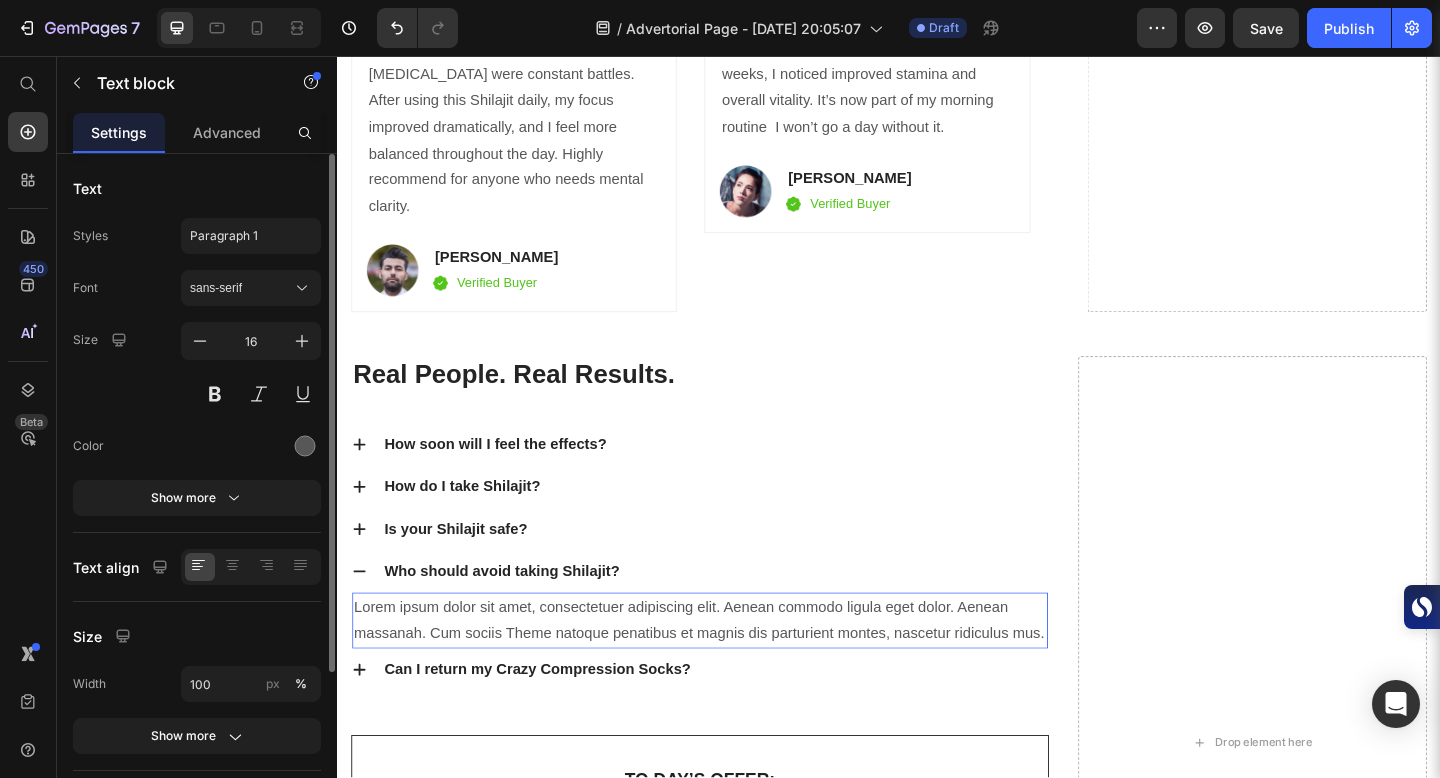 click on "Lorem ipsum dolor sit amet, consectetuer adipiscing elit. Aenean commodo ligula eget dolor. Aenean massanah. Cum sociis Theme natoque penatibus et magnis dis parturient montes, nascetur ridiculus mus." at bounding box center (731, 671) 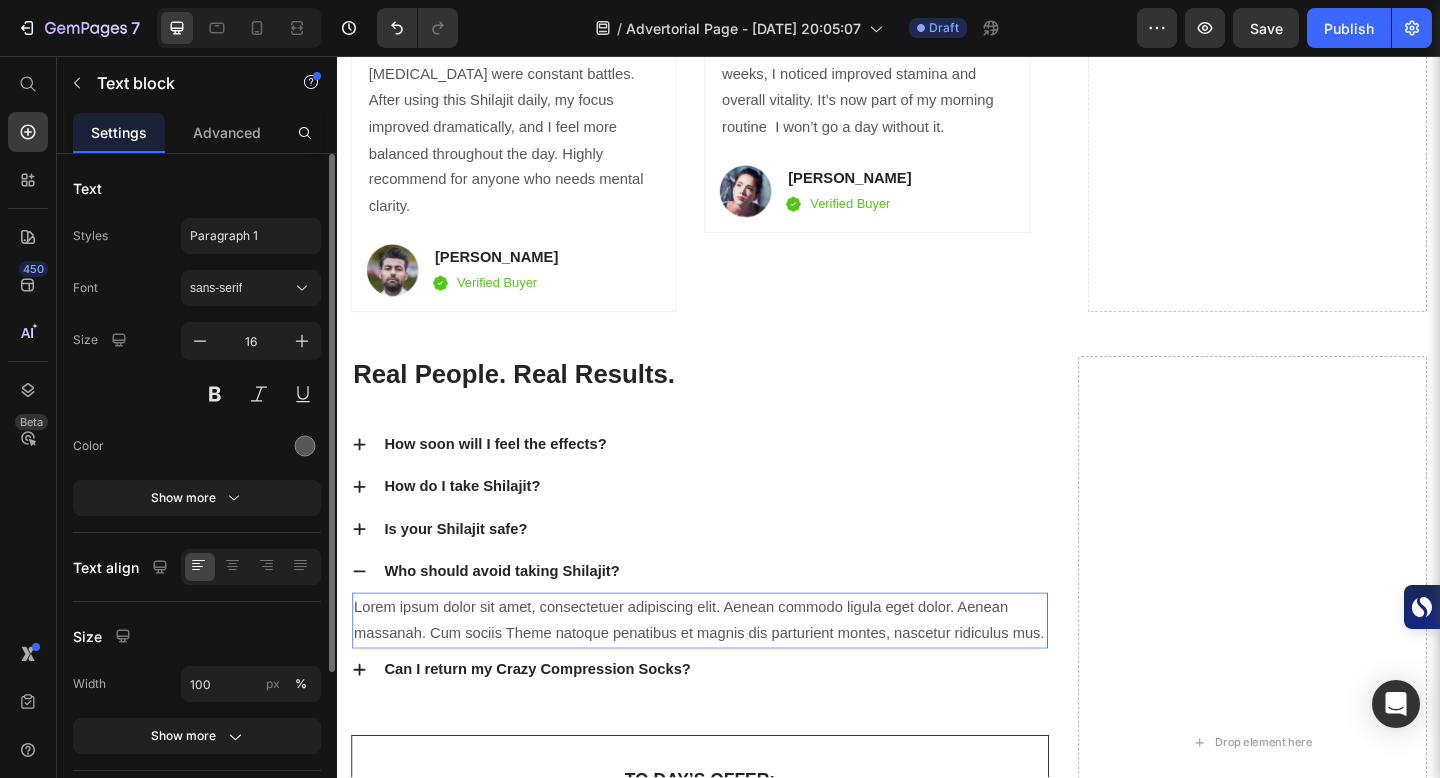 click on "Lorem ipsum dolor sit amet, consectetuer adipiscing elit. Aenean commodo ligula eget dolor. Aenean massanah. Cum sociis Theme natoque penatibus et magnis dis parturient montes, nascetur ridiculus mus." at bounding box center (731, 671) 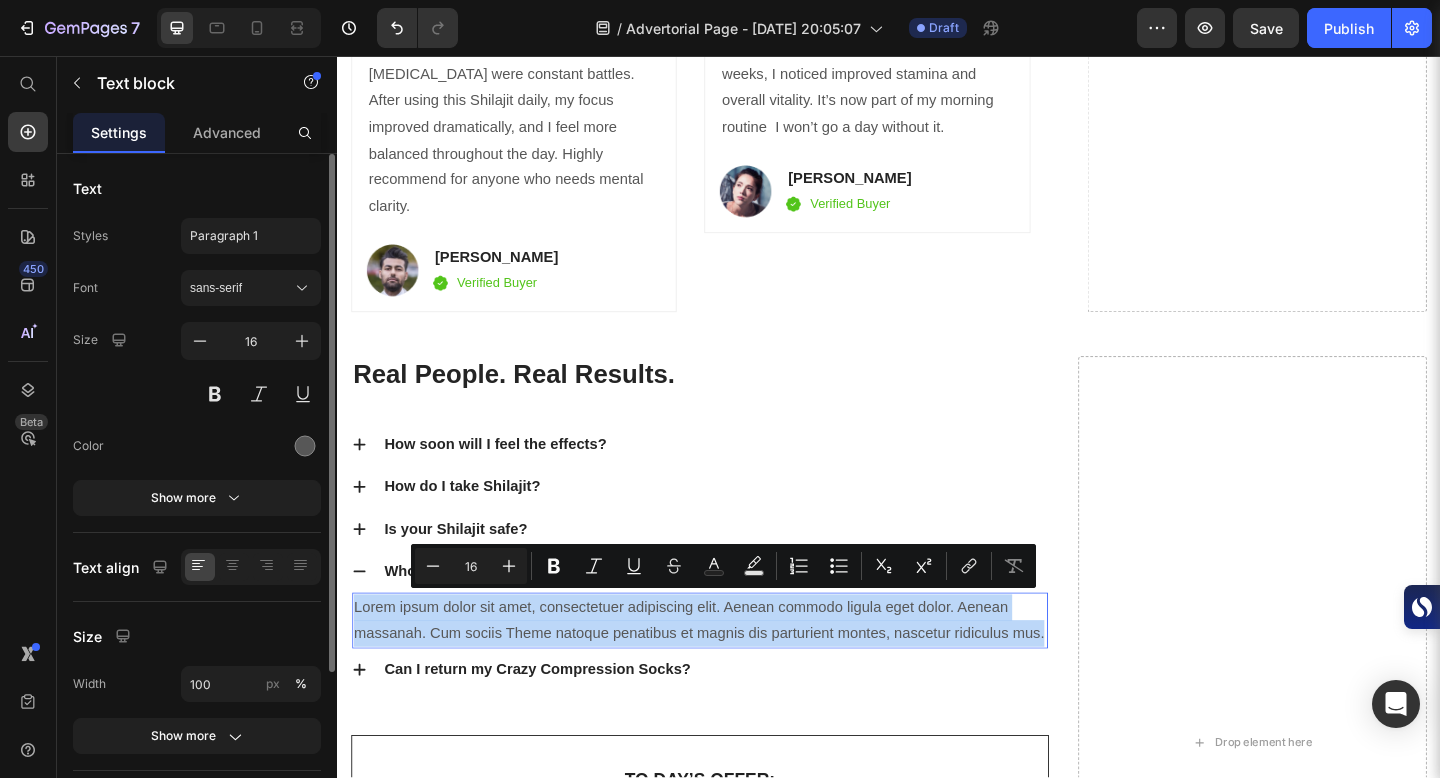 drag, startPoint x: 358, startPoint y: 645, endPoint x: 1104, endPoint y: 685, distance: 747.0716 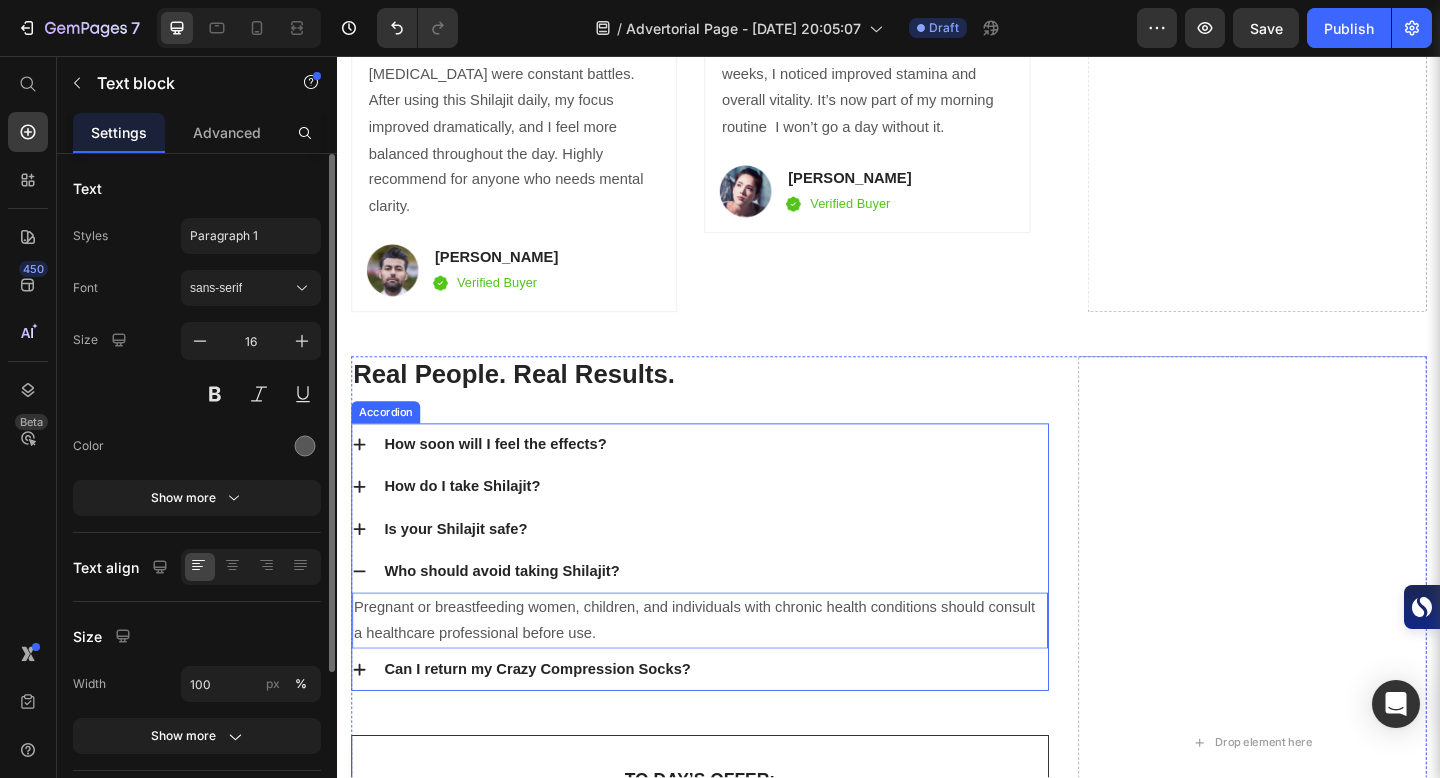 click on "Can I return my Crazy Compression Socks?" at bounding box center (747, 724) 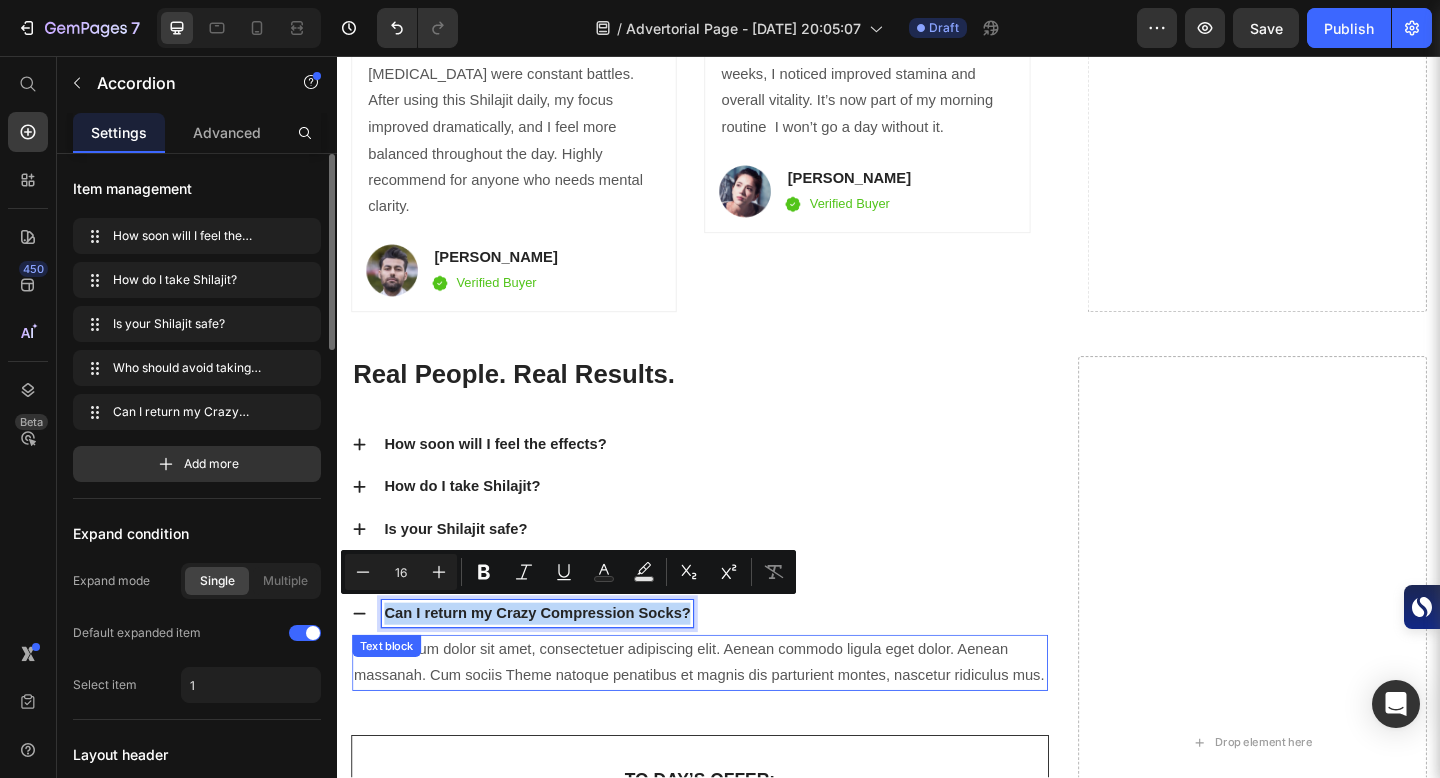 drag, startPoint x: 388, startPoint y: 653, endPoint x: 639, endPoint y: 680, distance: 252.44801 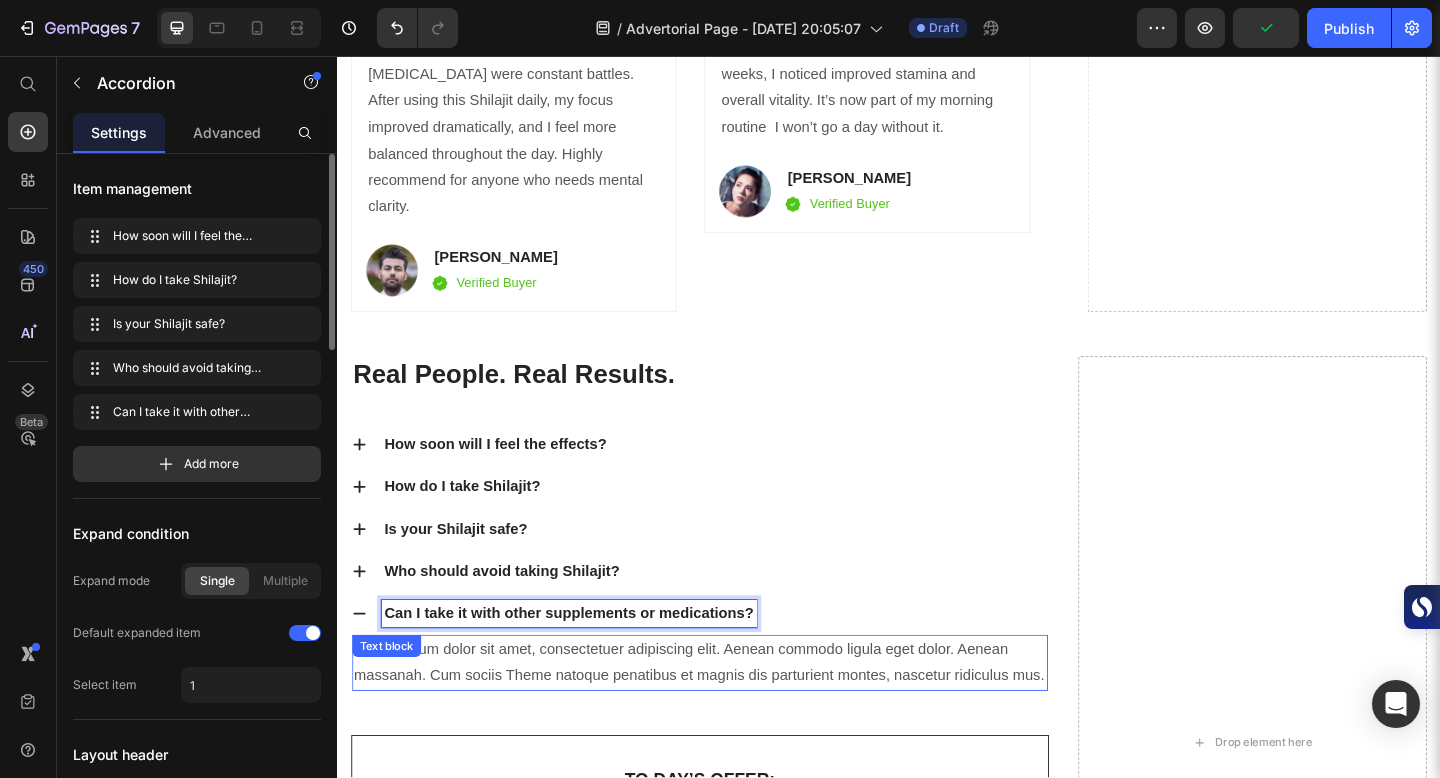click on "Lorem ipsum dolor sit amet, consectetuer adipiscing elit. Aenean commodo ligula eget dolor. Aenean massanah. Cum sociis Theme natoque penatibus et magnis dis parturient montes, nascetur ridiculus mus." at bounding box center (731, 717) 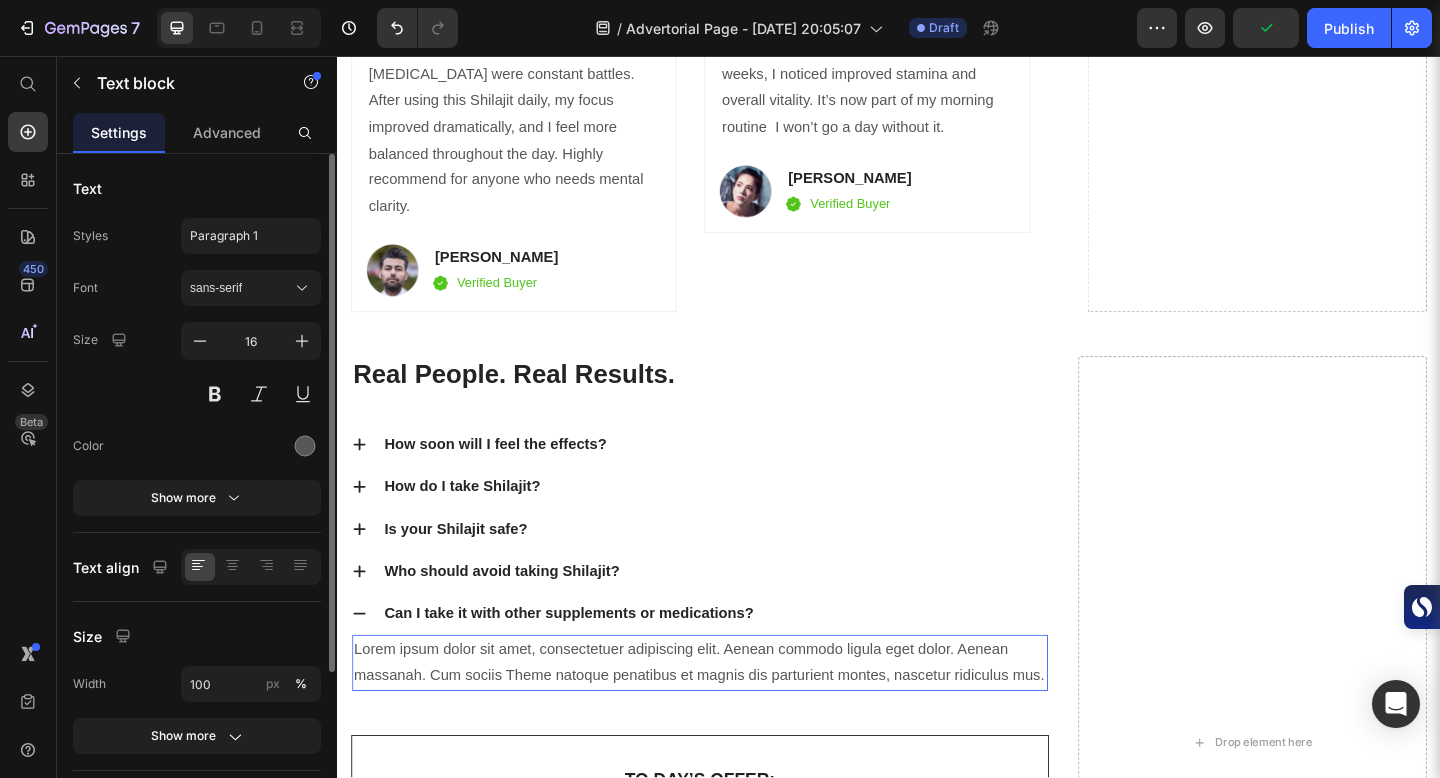 click on "Lorem ipsum dolor sit amet, consectetuer adipiscing elit. Aenean commodo ligula eget dolor. Aenean massanah. Cum sociis Theme natoque penatibus et magnis dis parturient montes, nascetur ridiculus mus." at bounding box center (731, 717) 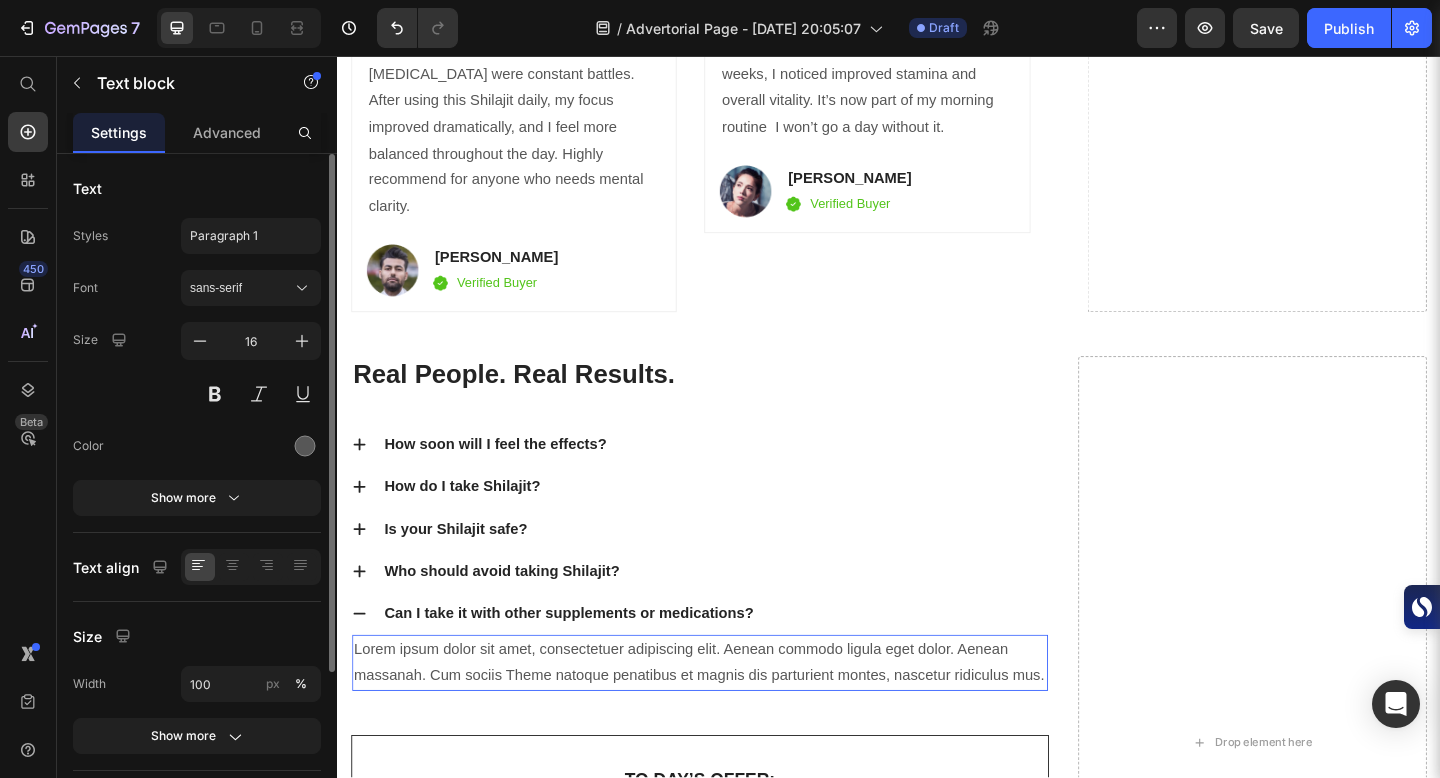 click on "Lorem ipsum dolor sit amet, consectetuer adipiscing elit. Aenean commodo ligula eget dolor. Aenean massanah. Cum sociis Theme natoque penatibus et magnis dis parturient montes, nascetur ridiculus mus." at bounding box center (731, 717) 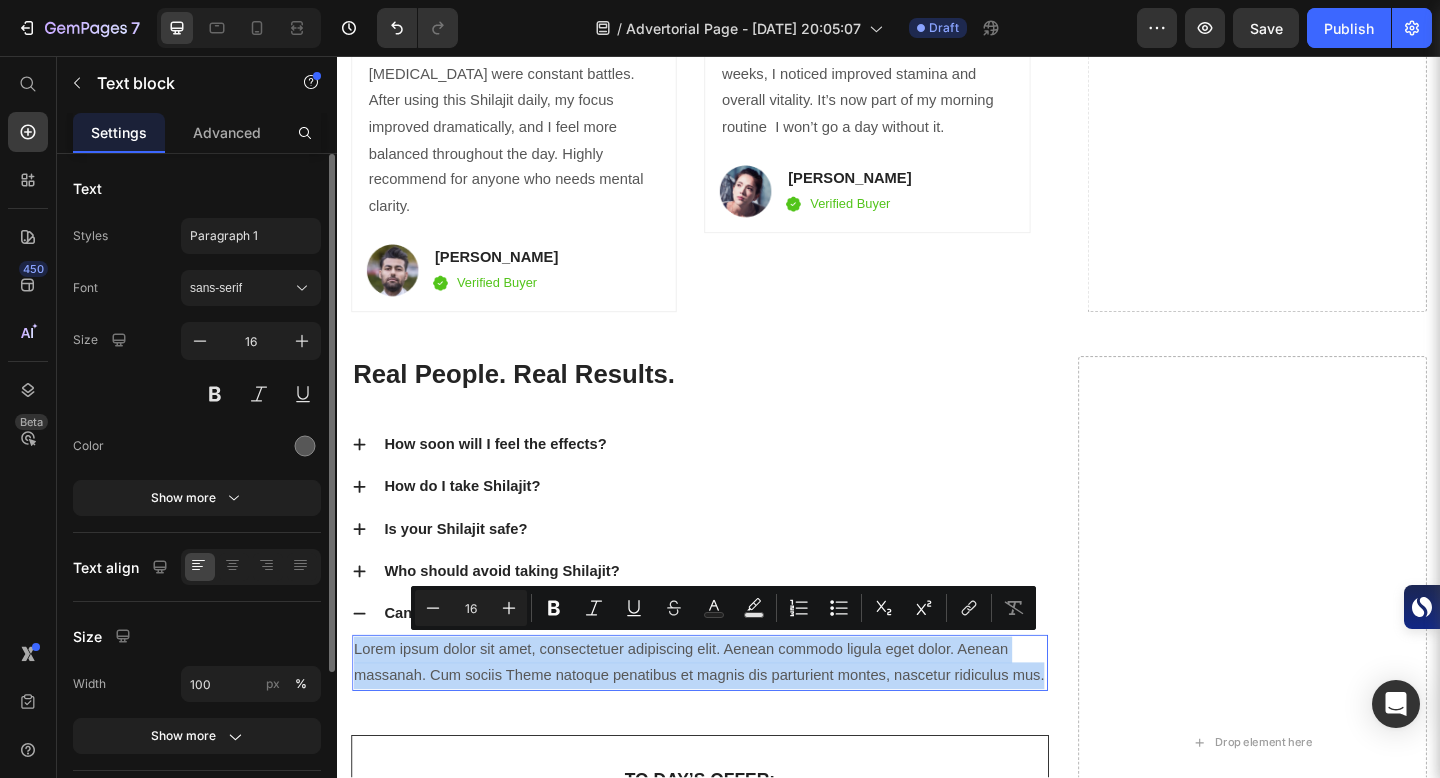 drag, startPoint x: 358, startPoint y: 692, endPoint x: 1104, endPoint y: 726, distance: 746.7744 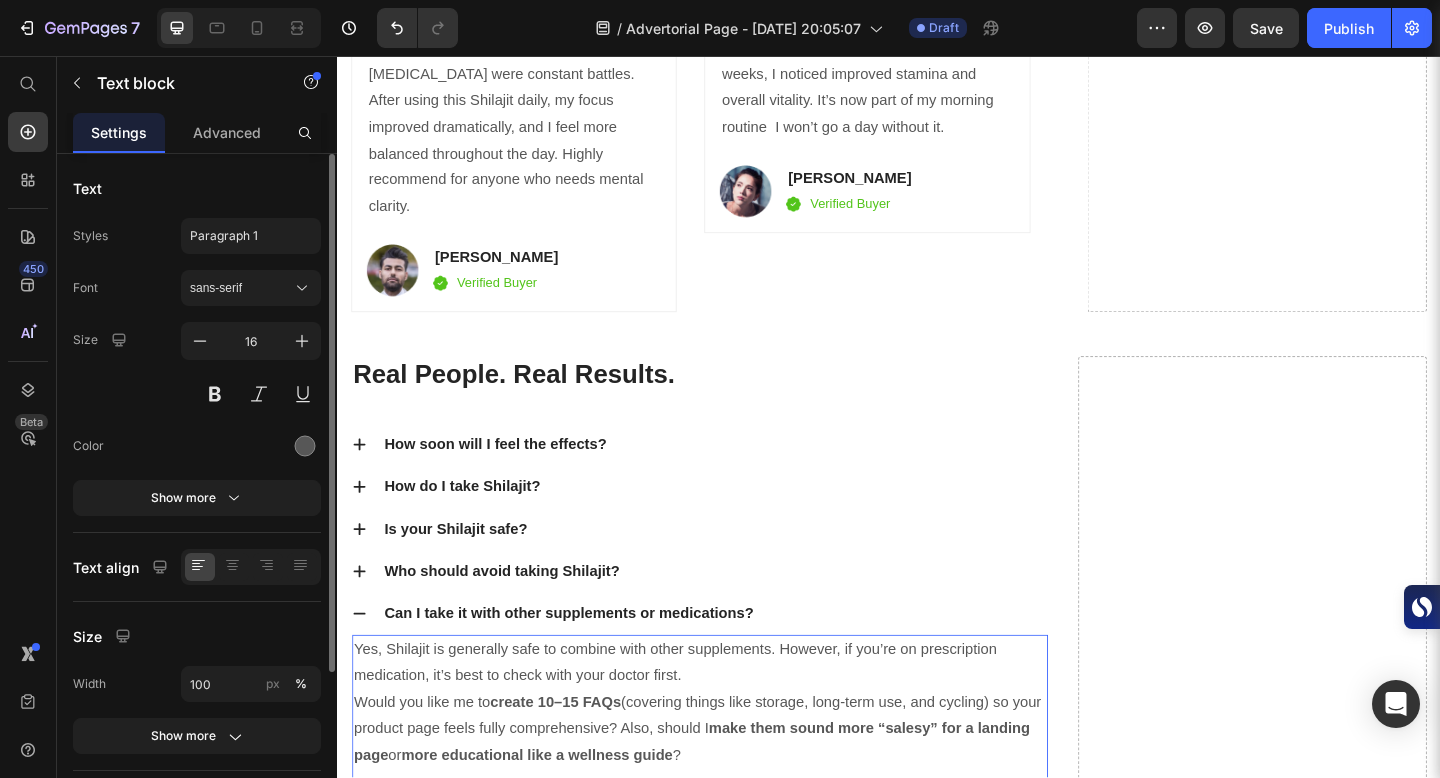 scroll, scrollTop: 11025, scrollLeft: 0, axis: vertical 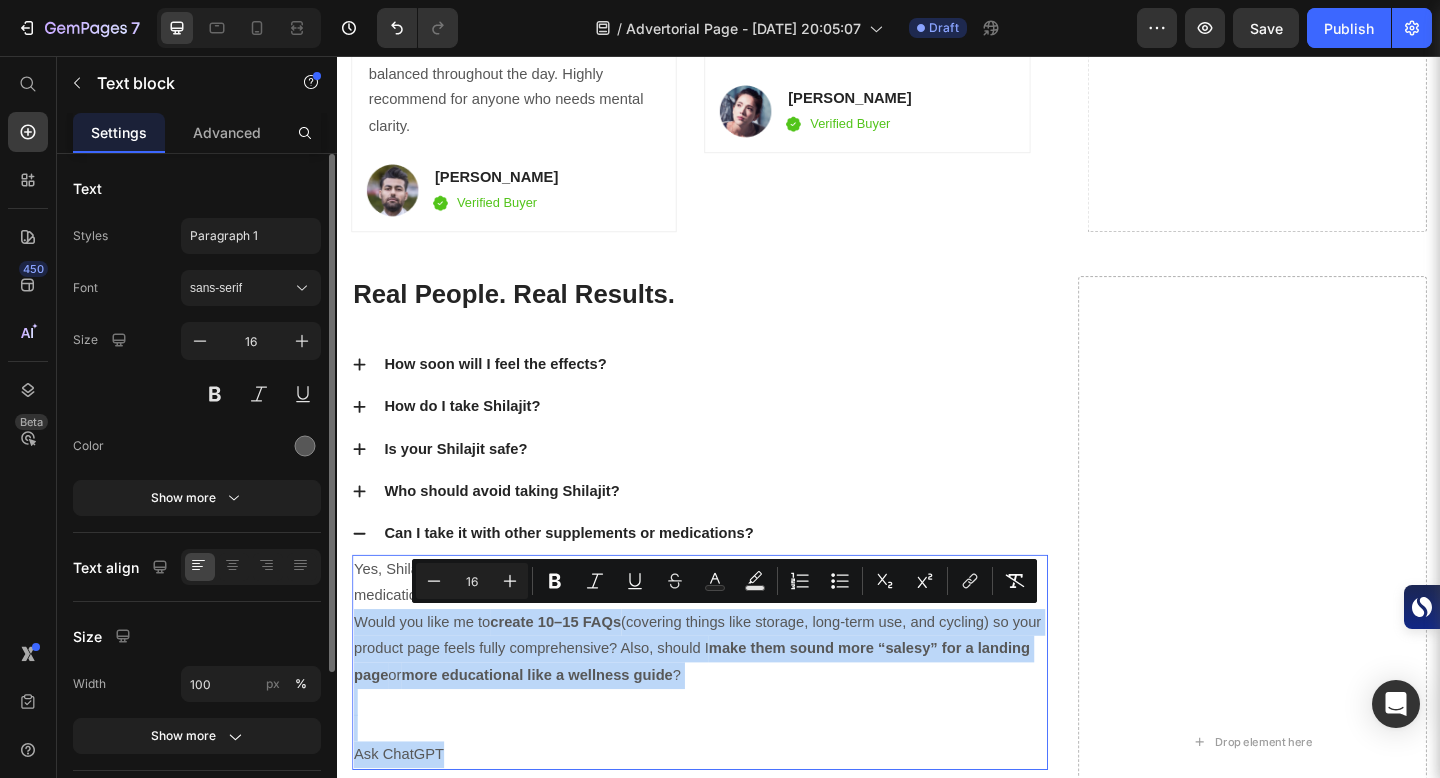 drag, startPoint x: 358, startPoint y: 663, endPoint x: 474, endPoint y: 807, distance: 184.91078 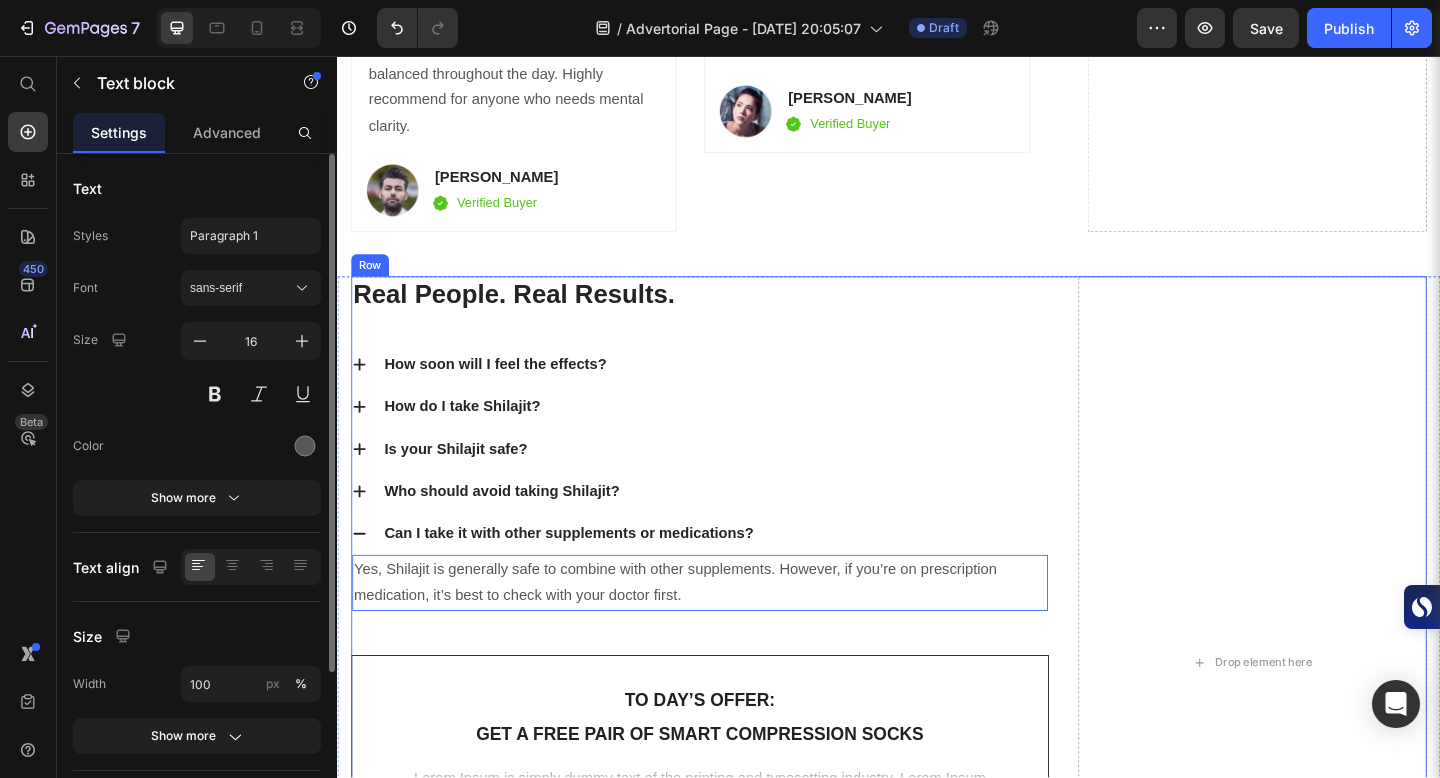 click on "Real People. Real Results. Heading How soon will I feel the effects? How do I take Shilajit? Is your Shilajit safe? Who should avoid taking Shilajit? Can I take it with other supplements or medications? Yes, Shilajit is generally safe to combine with other supplements. However, if you’re on prescription medication, it’s best to check with your doctor first. Text block   0 Accordion To day’s offer: Text block Get a free pair of smart compression socks Text block Lorem Ipsum is simply dummy text of the printing and typesetting industry. Lorem Ipsum has been the industry's standard dummy text ever since the 1500s, when an unknown printer took a galley of type and scrambled Text block  	   TRY RISK FREE FOR 30 DAYS Button Hurry up! Sale ends once the timer hits zero Text block 00 Days 09 Hrs 21 Mins 44 Secs CountDown Timer Row
Drop element here Row" at bounding box center [937, 716] 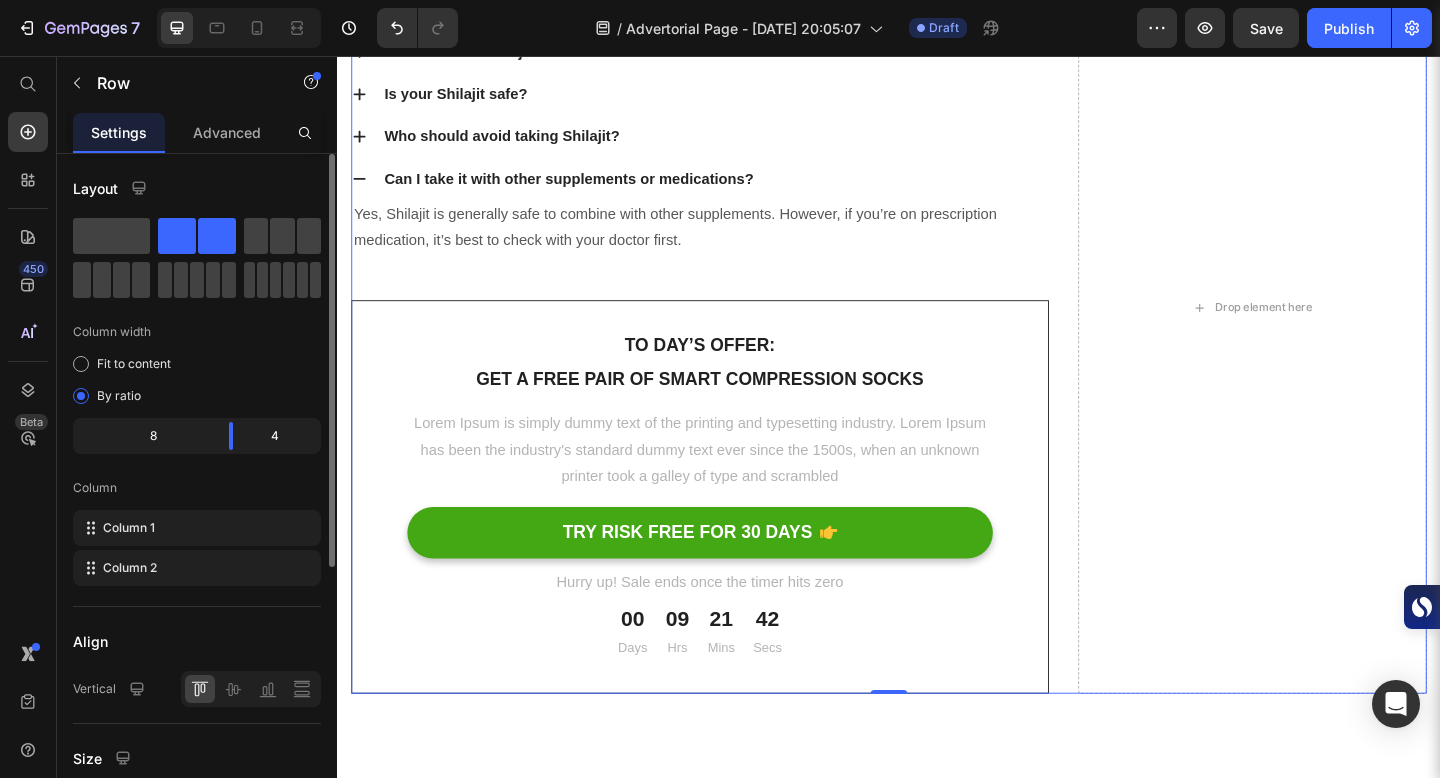 scroll, scrollTop: 11425, scrollLeft: 0, axis: vertical 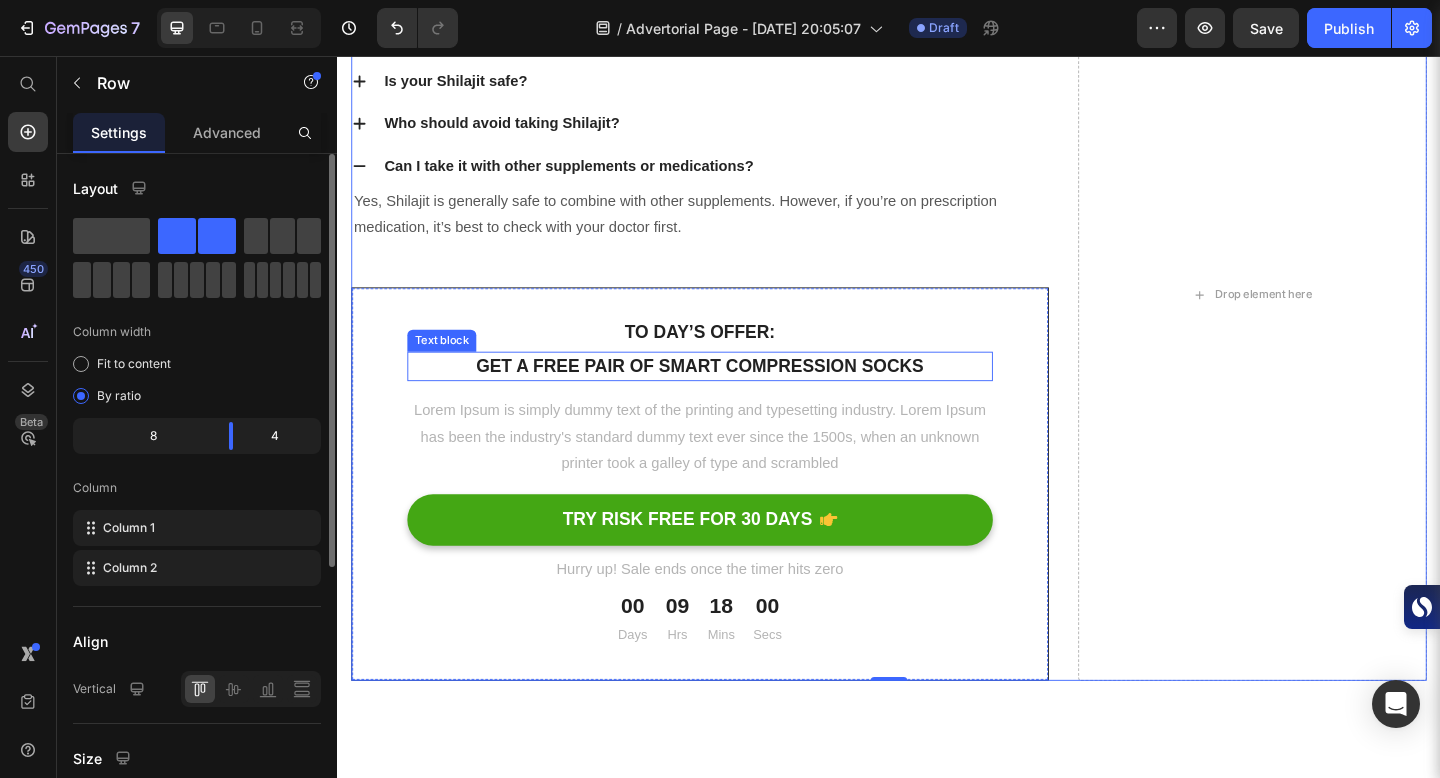 click on "Get a free pair of smart compression socks" at bounding box center (731, 394) 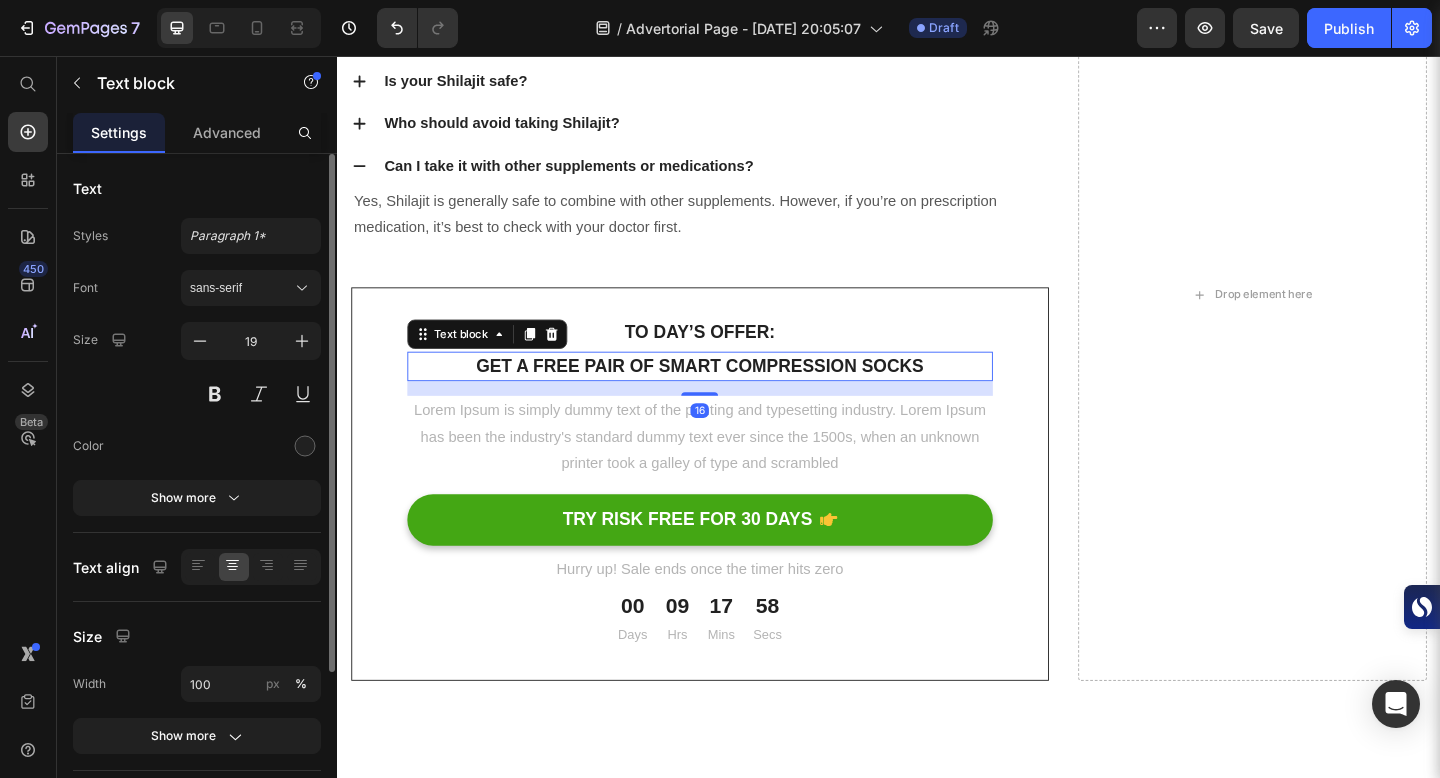 click on "Get a free pair of smart compression socks" at bounding box center (731, 394) 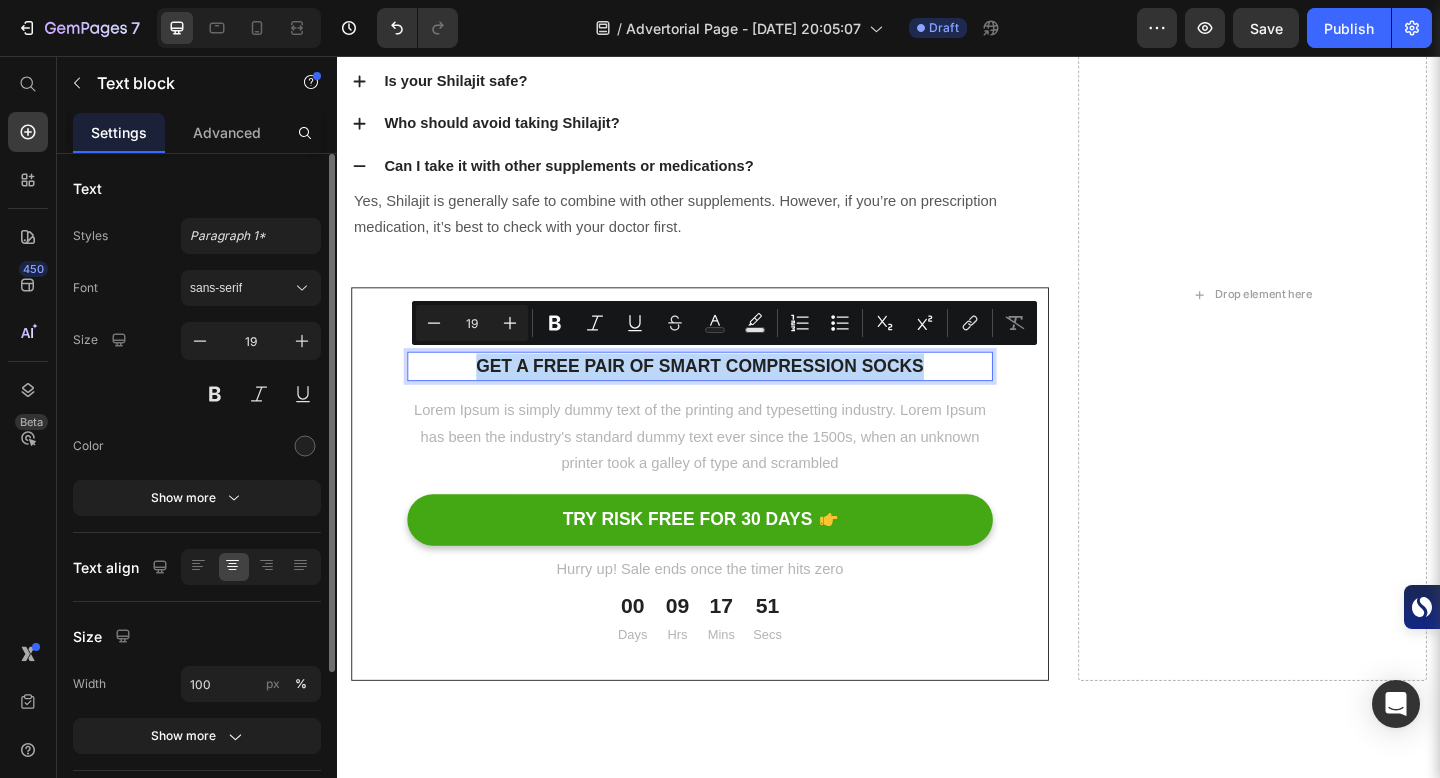 drag, startPoint x: 976, startPoint y: 390, endPoint x: 487, endPoint y: 394, distance: 489.01636 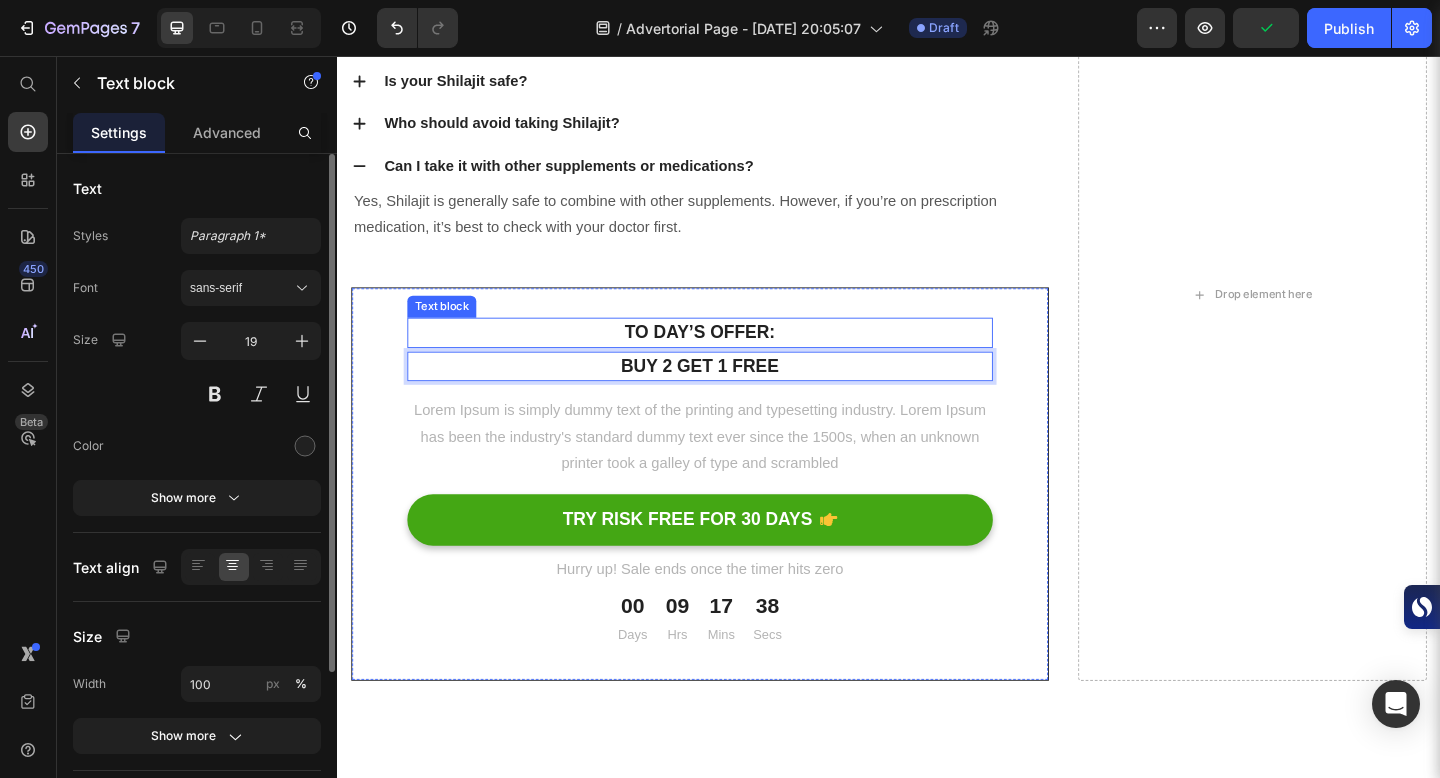 click on "To day’s offer:" at bounding box center (731, 357) 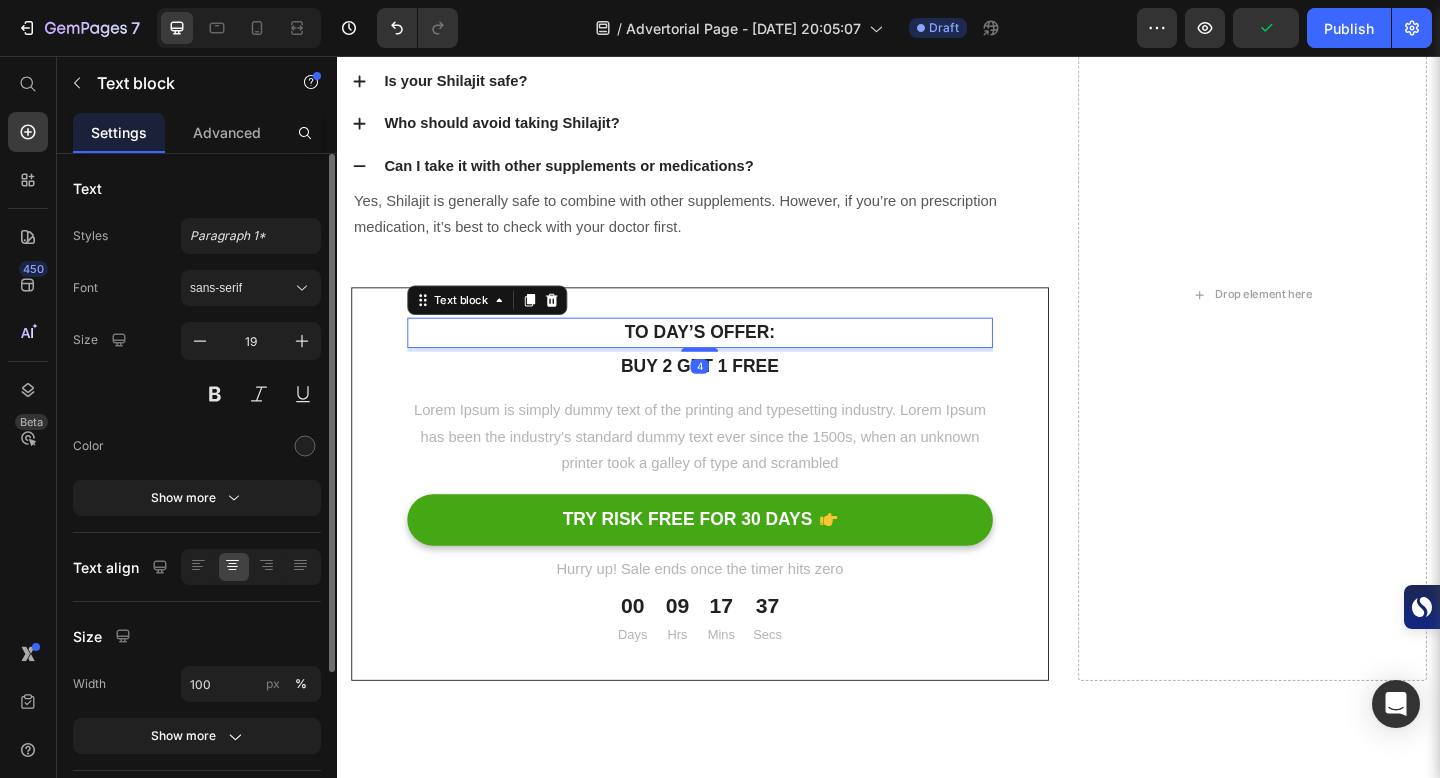 click on "To day’s offer:" at bounding box center [731, 357] 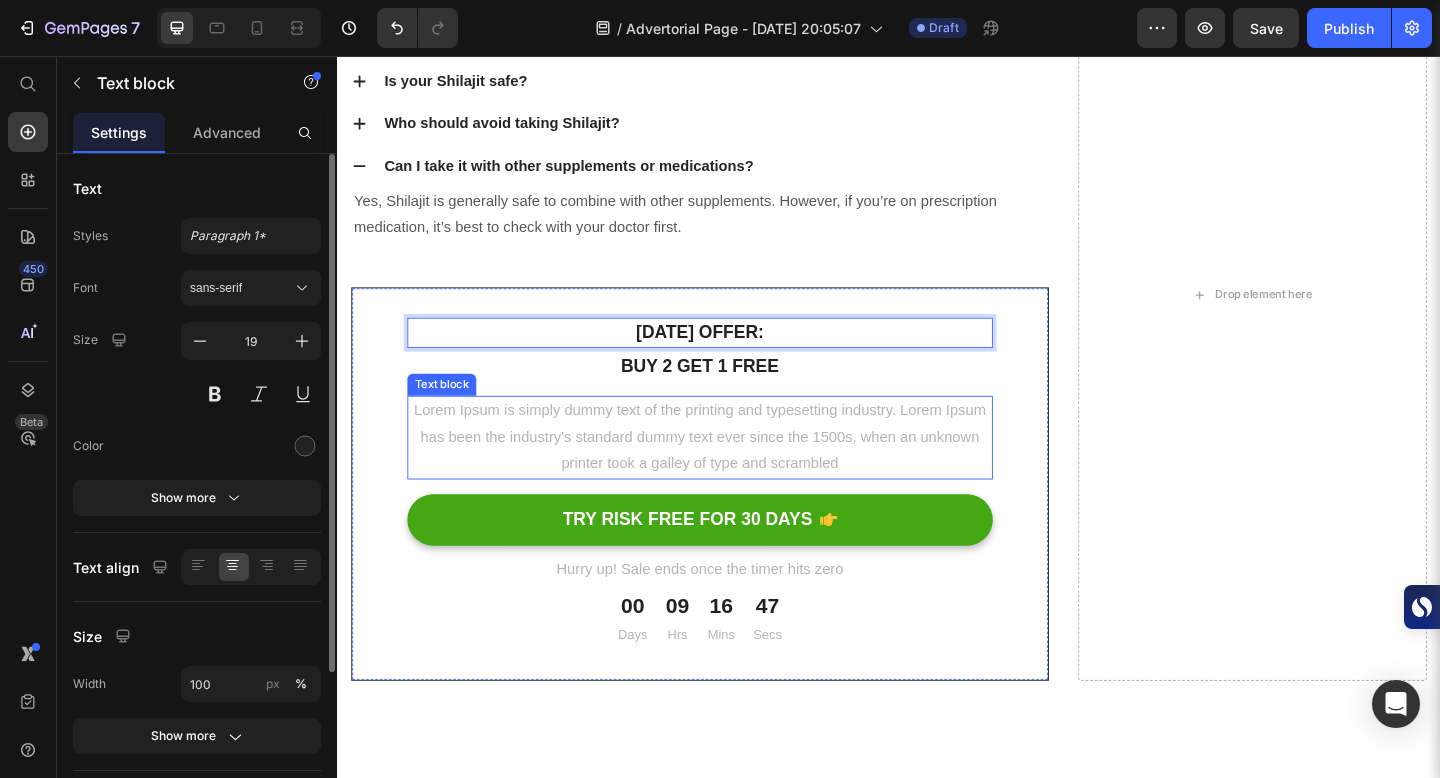 click on "Lorem Ipsum is simply dummy text of the printing and typesetting industry. Lorem Ipsum has been the industry's standard dummy text ever since the 1500s, when an unknown printer took a galley of type and scrambled" at bounding box center [731, 471] 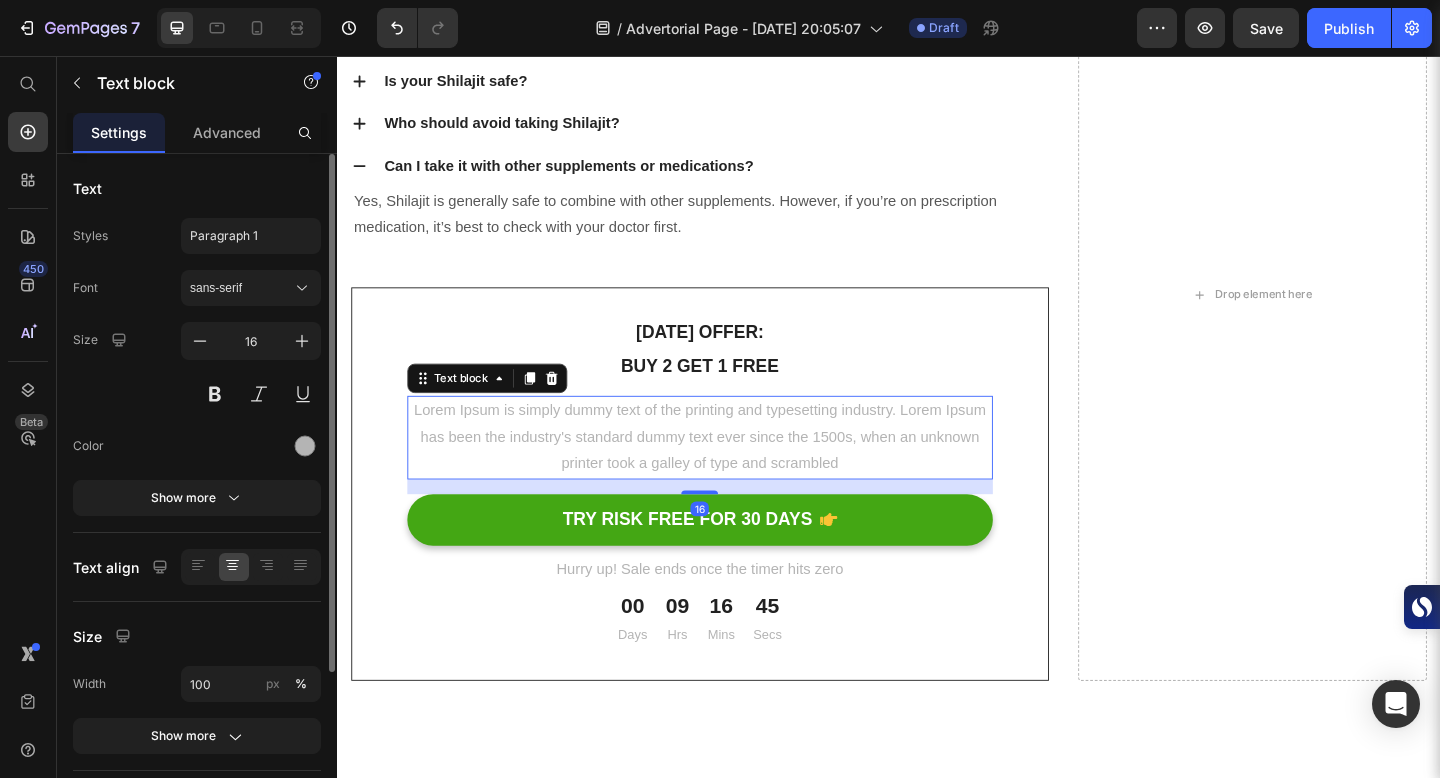 click on "Lorem Ipsum is simply dummy text of the printing and typesetting industry. Lorem Ipsum has been the industry's standard dummy text ever since the 1500s, when an unknown printer took a galley of type and scrambled" at bounding box center (731, 471) 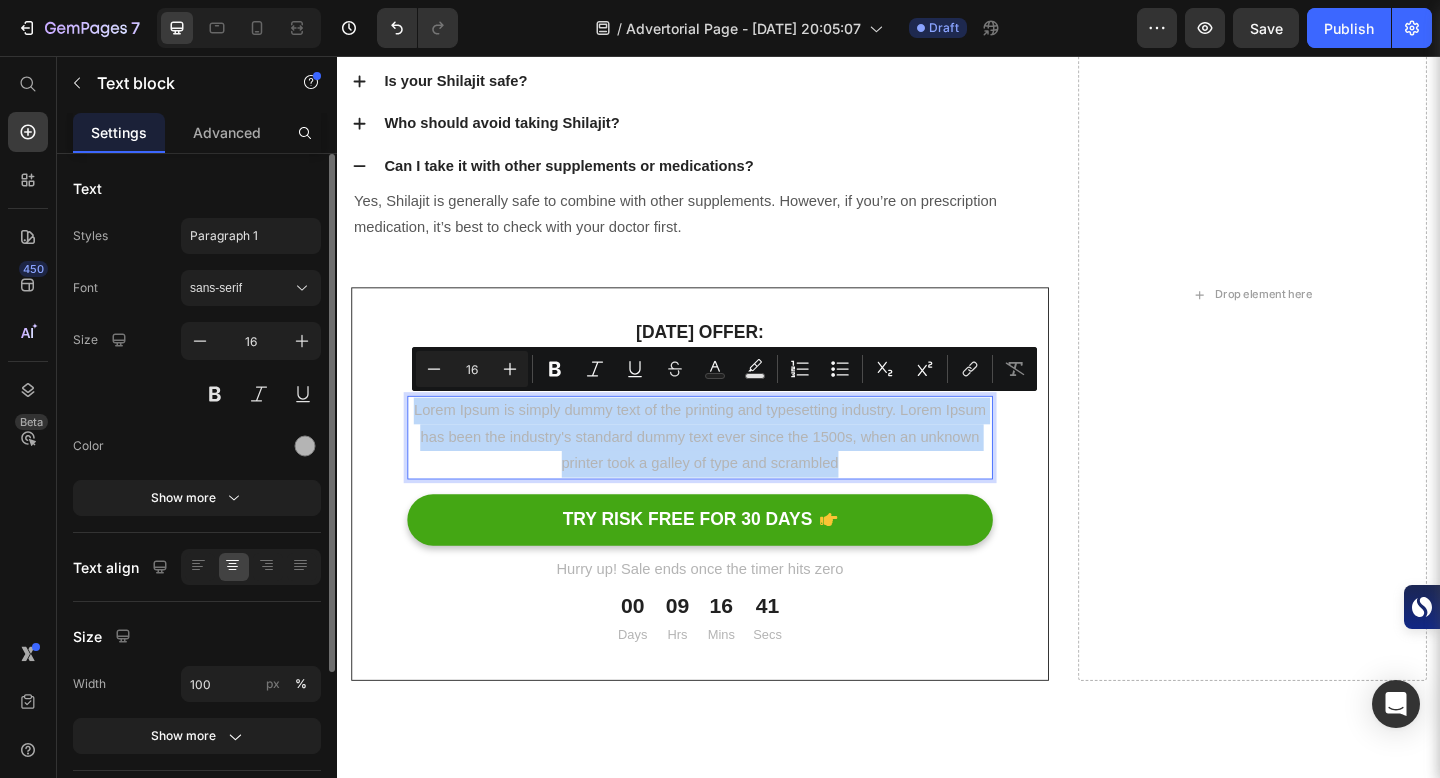 drag, startPoint x: 422, startPoint y: 432, endPoint x: 881, endPoint y: 502, distance: 464.307 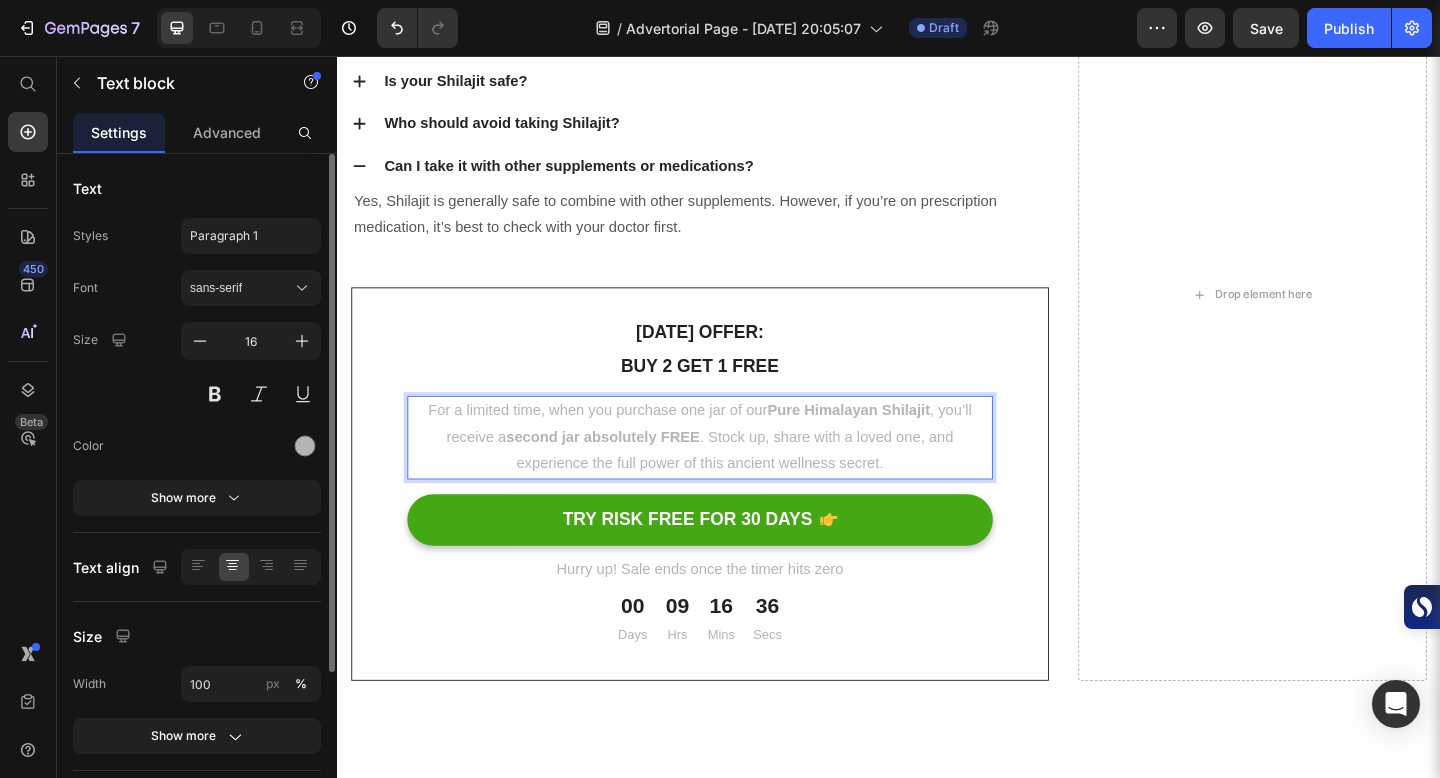click on "For a limited time, when you purchase one jar of our  Pure Himalayan Shilajit , you’ll receive a  second jar absolutely FREE . Stock up, share with a loved one, and experience the full power of this ancient wellness secret." at bounding box center [731, 471] 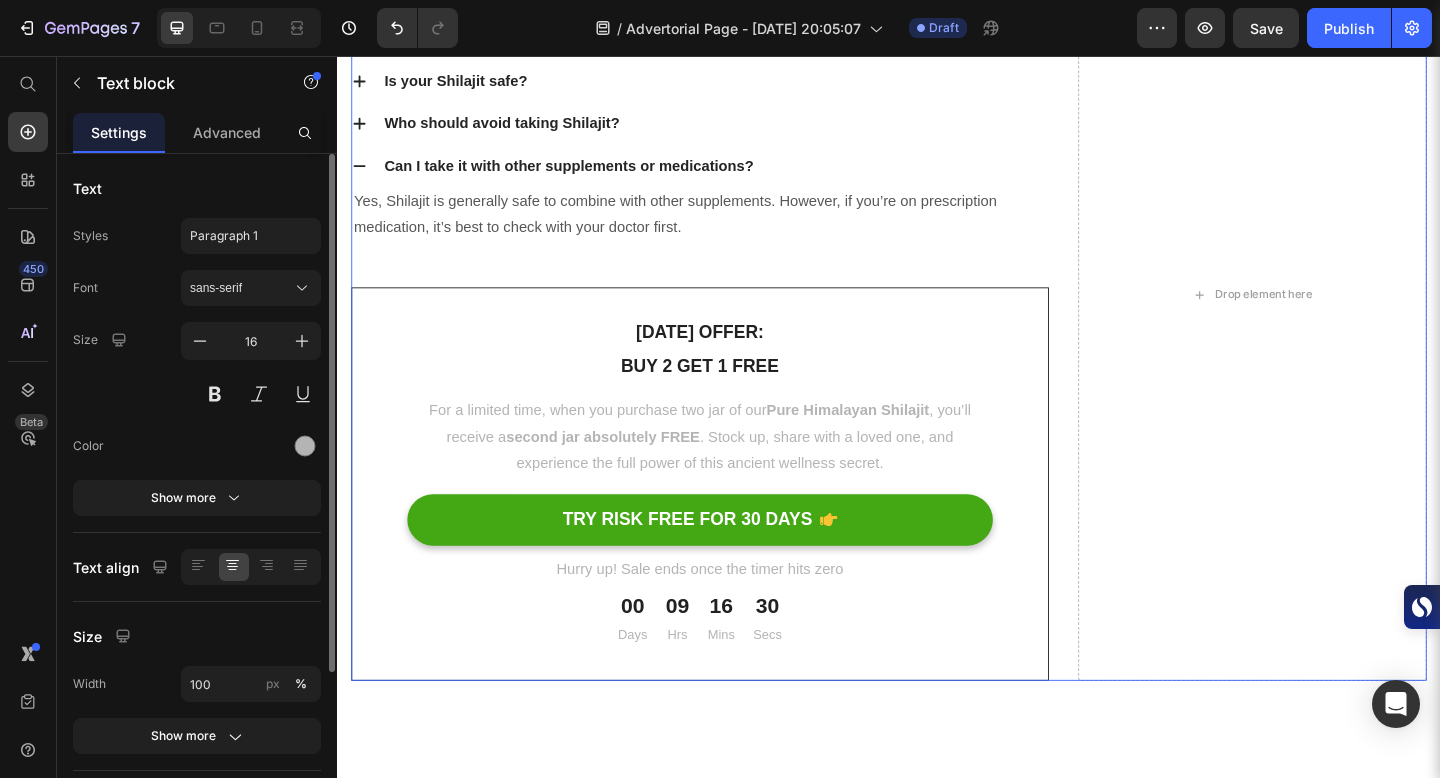click on "Real People. Real Results. Heading How soon will I feel the effects? How do I take Shilajit? Is your Shilajit safe? Who should avoid taking Shilajit? Can I take it with other supplements or medications? Yes, Shilajit is generally safe to combine with other supplements. However, if you’re on prescription medication, it’s best to check with your doctor first. Text block Accordion Today’s offer: Text block BUY 2 GET 1 FREE Text block For a limited time, when you purchase two jar of our  Pure Himalayan Shilajit , you’ll receive a  second jar absolutely FREE . Stock up, share with a loved one, and experience the full power of this ancient wellness secret. Text block  	   TRY RISK FREE FOR 30 DAYS Button Hurry up! Sale ends once the timer hits zero Text block 00 Days 09 Hrs 16 Mins 30 Secs CountDown Timer Row
Drop element here Row   0" at bounding box center [937, 316] 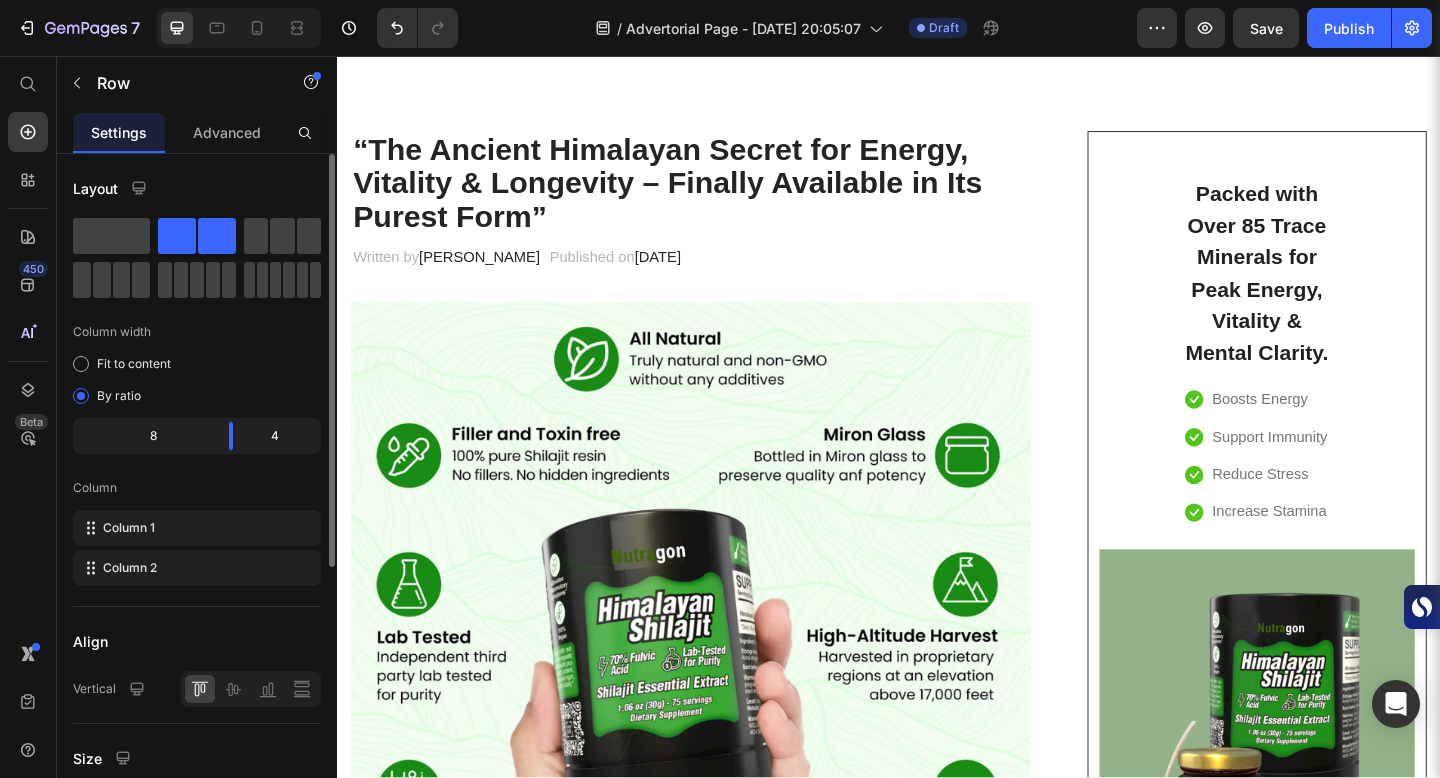 scroll, scrollTop: 0, scrollLeft: 0, axis: both 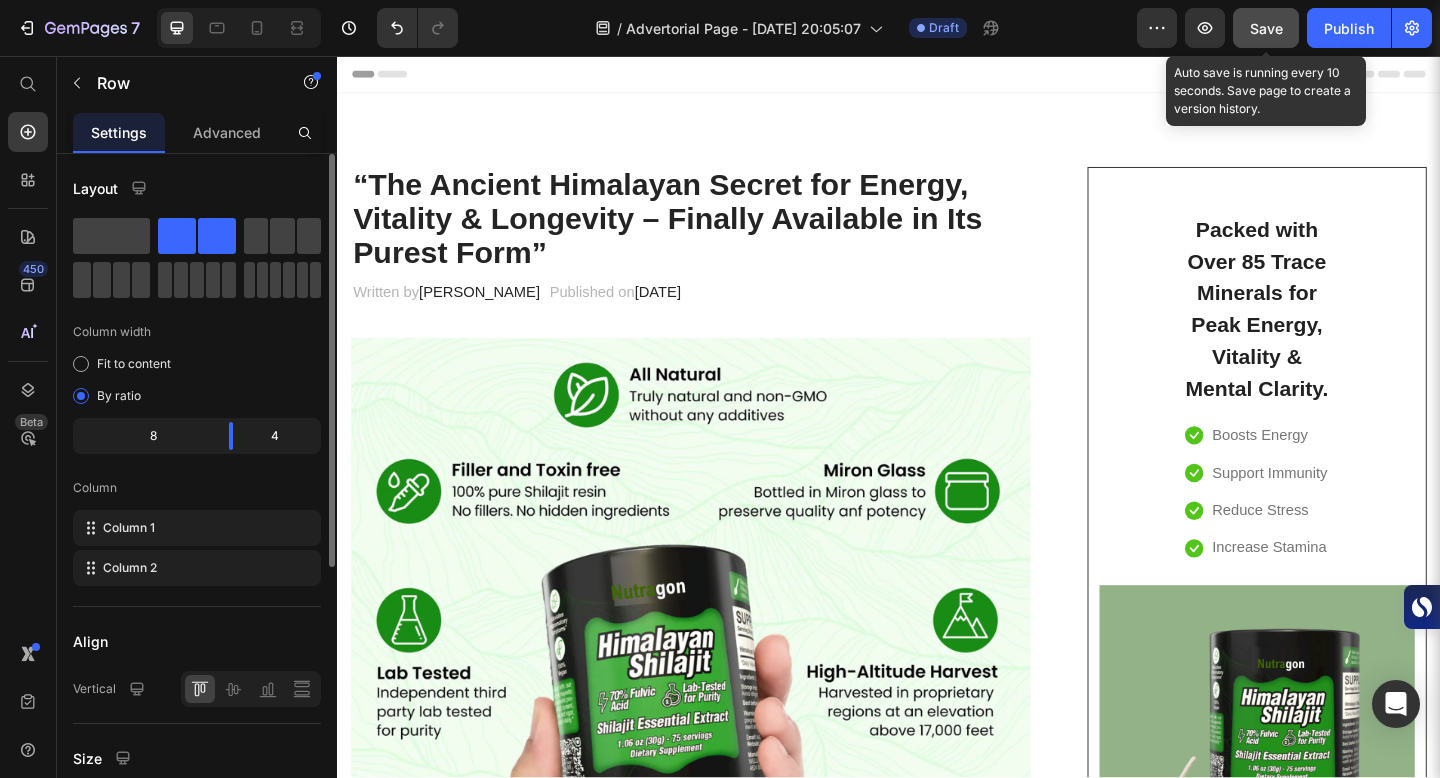 click on "Save" at bounding box center (1266, 28) 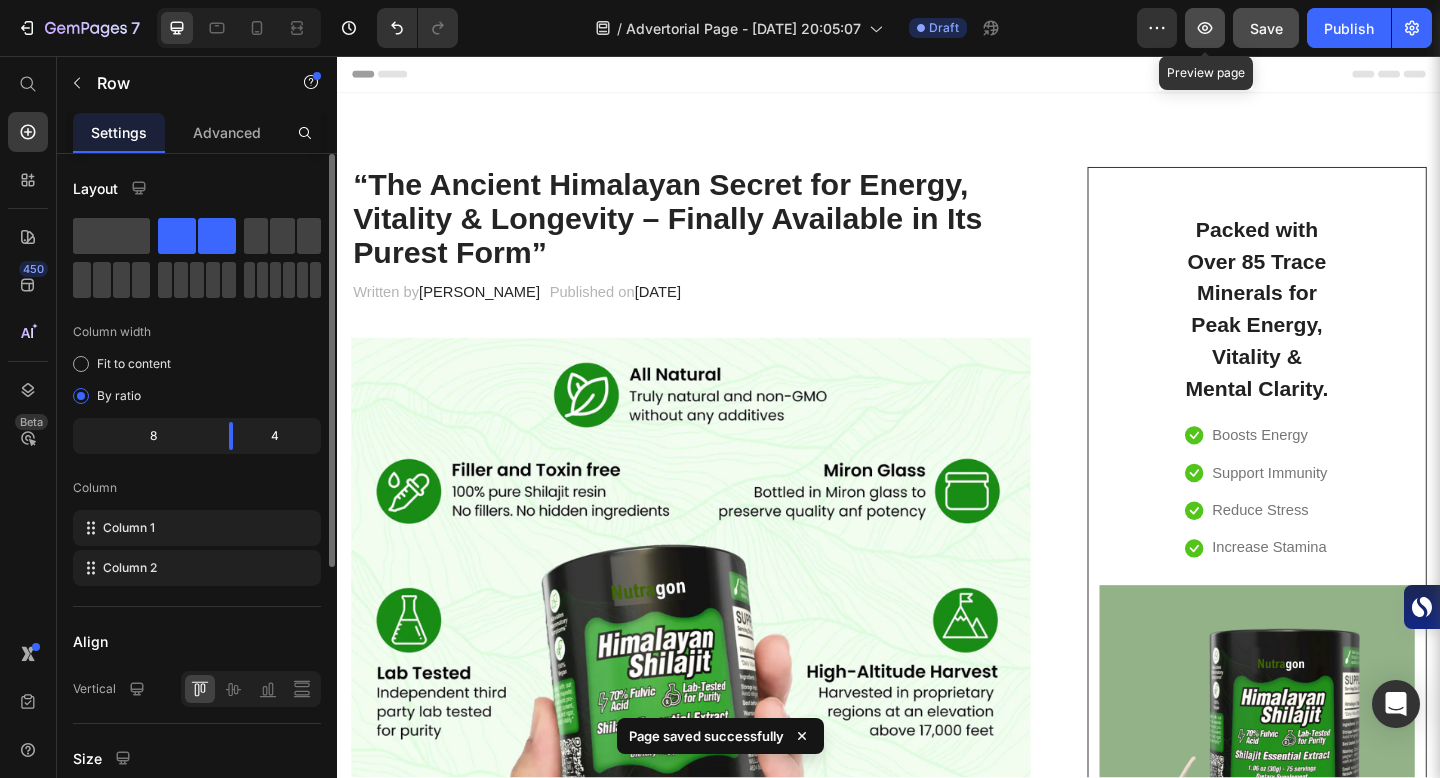 click 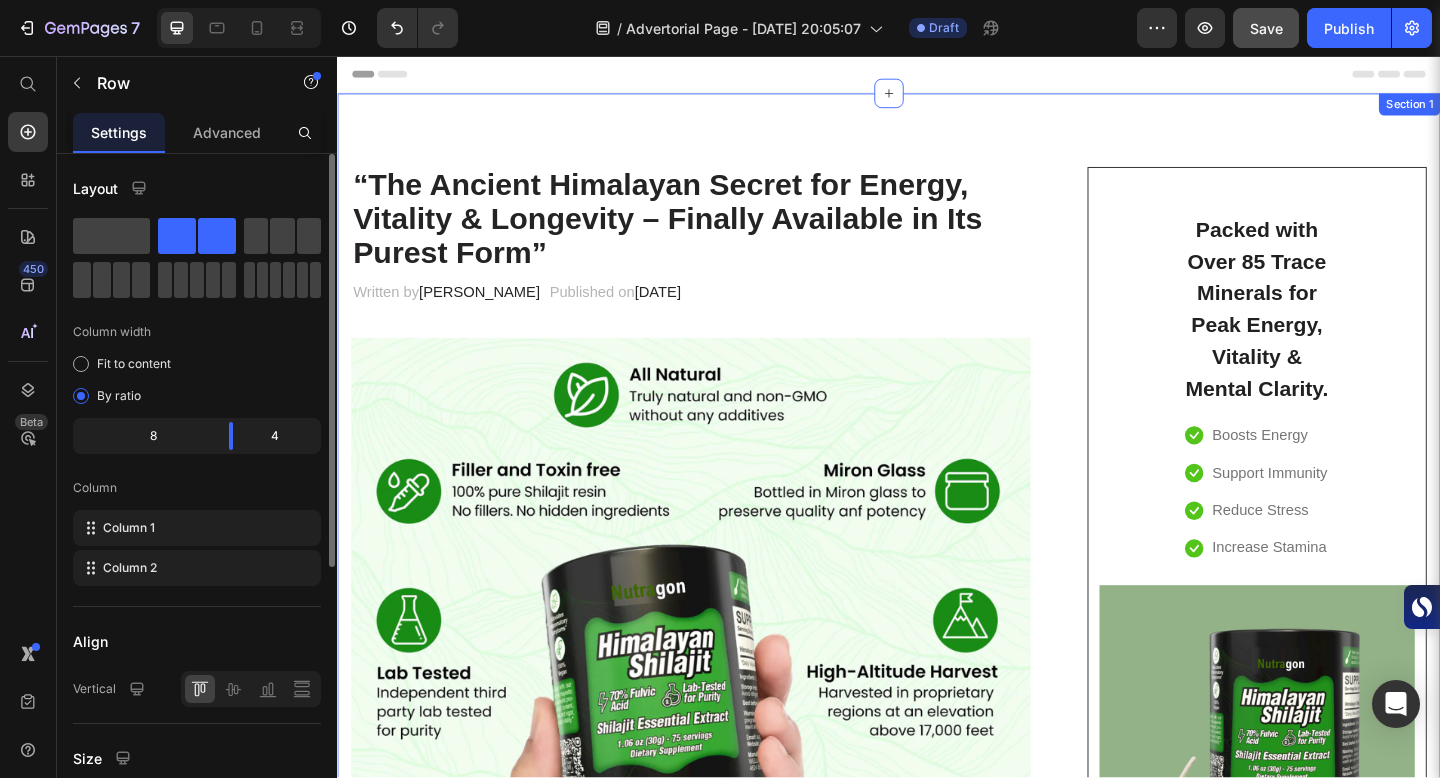 click on "“The Ancient Himalayan Secret for Energy, Vitality & Longevity – Finally Available in Its Purest Form” Heading Written by  Dr.Marcus   Text block Published on  February 28, 2025 Text block Row Image Harvested from the pristine peaks of the Himalayas, our  pure Shilajit resin  delivers nature’s most potent source of energy and vitality. Packed with over  85 trace minerals  and powerful fulvic acid, it helps  boost energy ,  enhance focus , and  support overall wellness . Whether you’re looking to improve stamina, fight stress, or promote healthy aging, this ancient remedy has been trusted for centuries  and now it’s available in its purest form. Text block How Soon Will You Feel the Difference? Heading Most users report  noticing improved energy and focus within 7–10 days  of consistent use. Over  3–4 weeks , deeper benefits like  enhanced stamina, balanced mood, and better recovery  become more noticeable. Long-term use (6–8 weeks) supports  overall wellness, vitality, and healthy aging" at bounding box center [937, 4097] 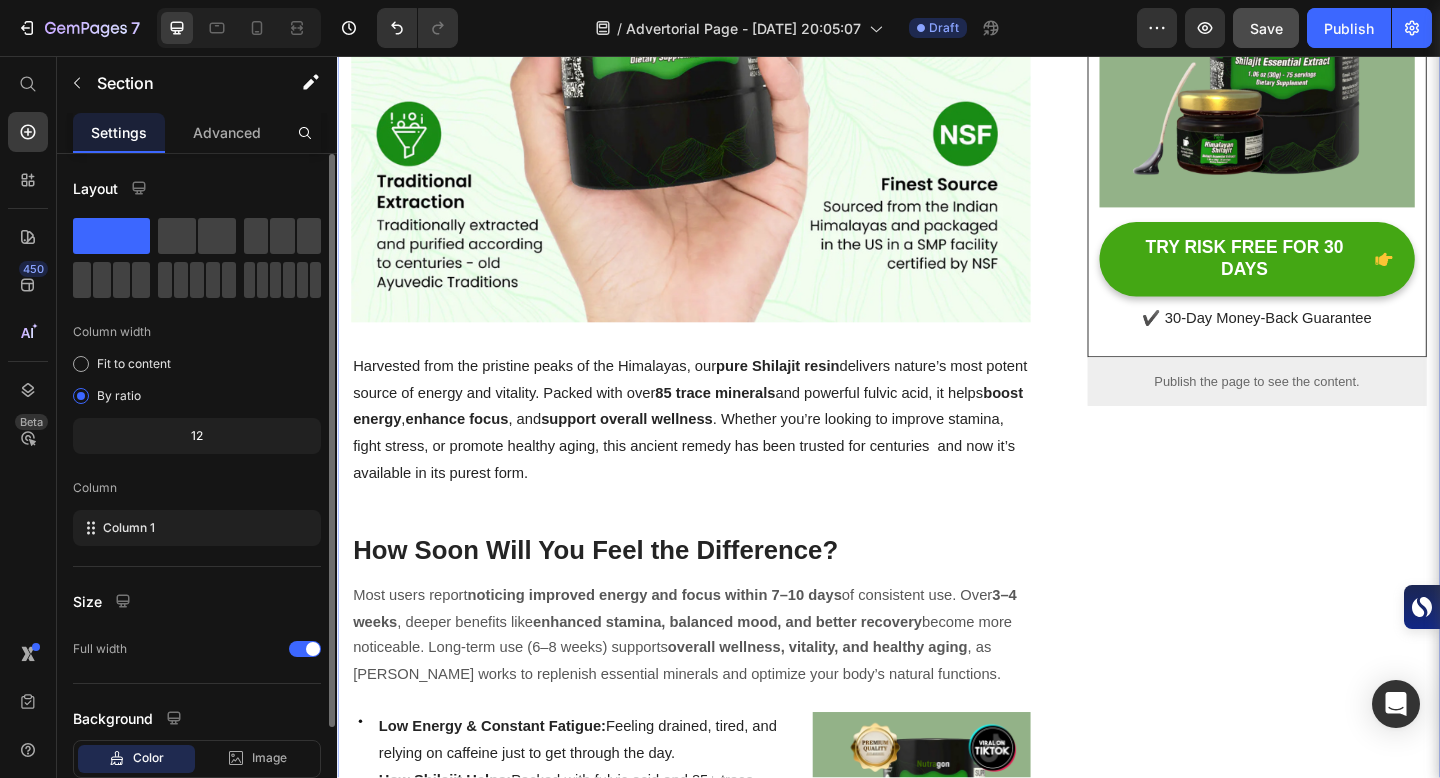 scroll, scrollTop: 760, scrollLeft: 0, axis: vertical 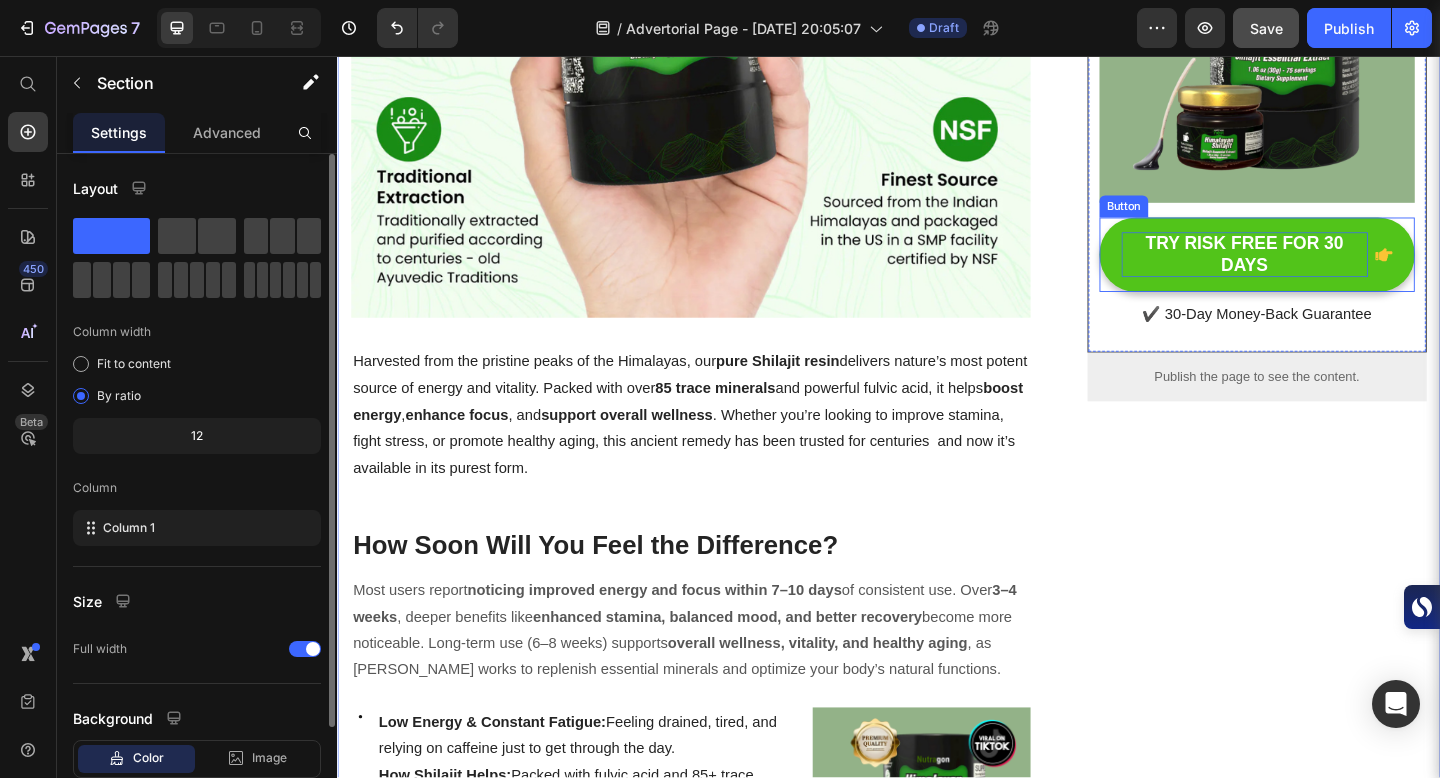 click on "TRY RISK FREE FOR 30 DAYS" at bounding box center (1324, 272) 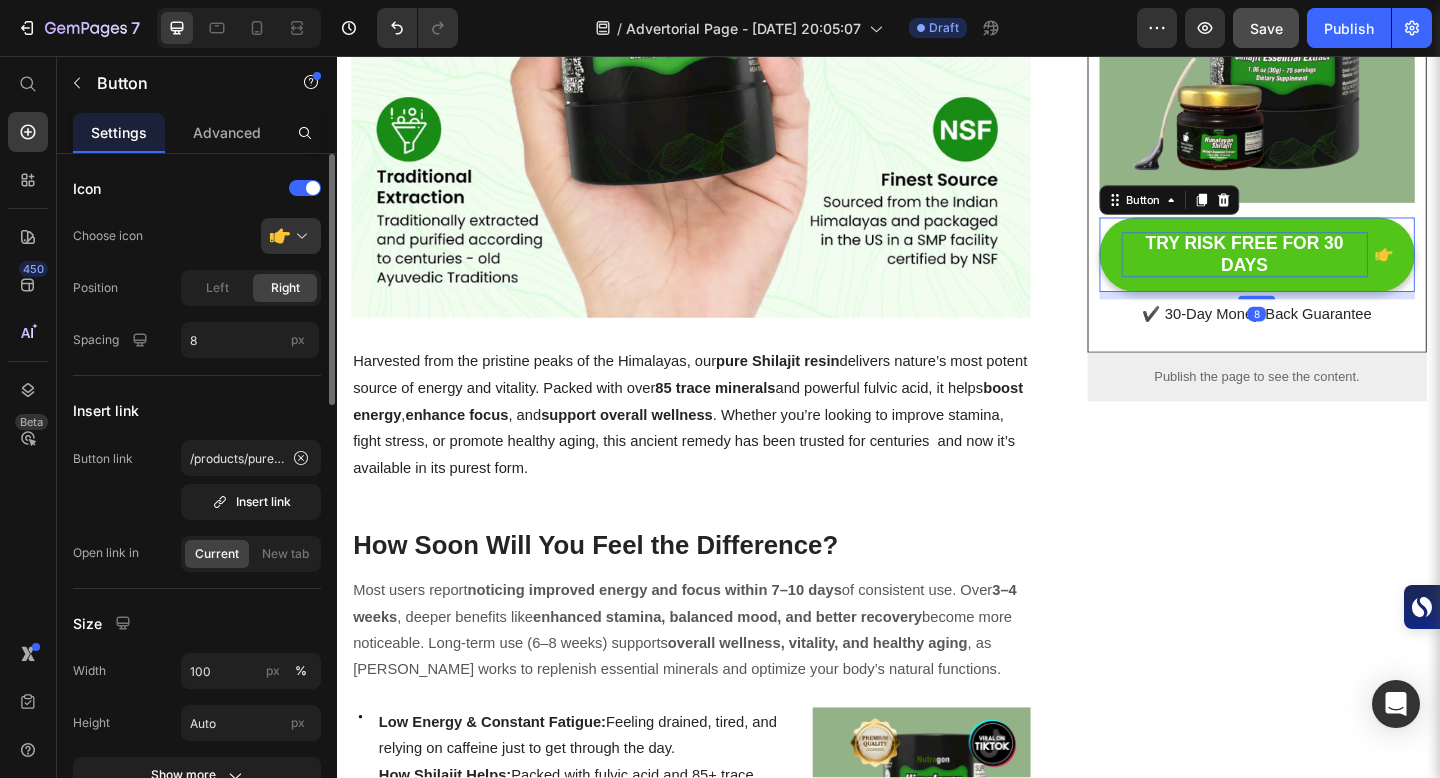 click on "TRY RISK FREE FOR 30 DAYS" at bounding box center (1324, 272) 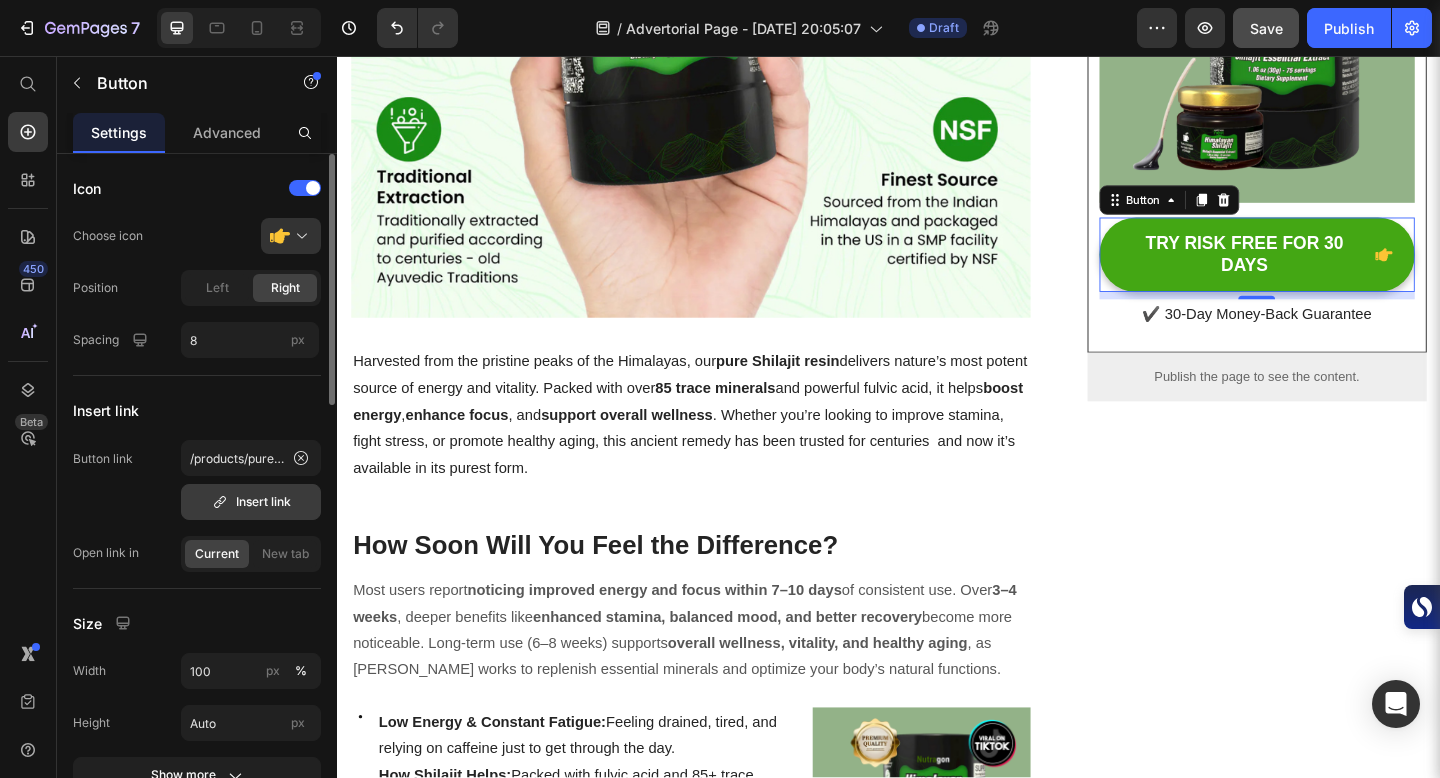 click on "Insert link" at bounding box center [251, 502] 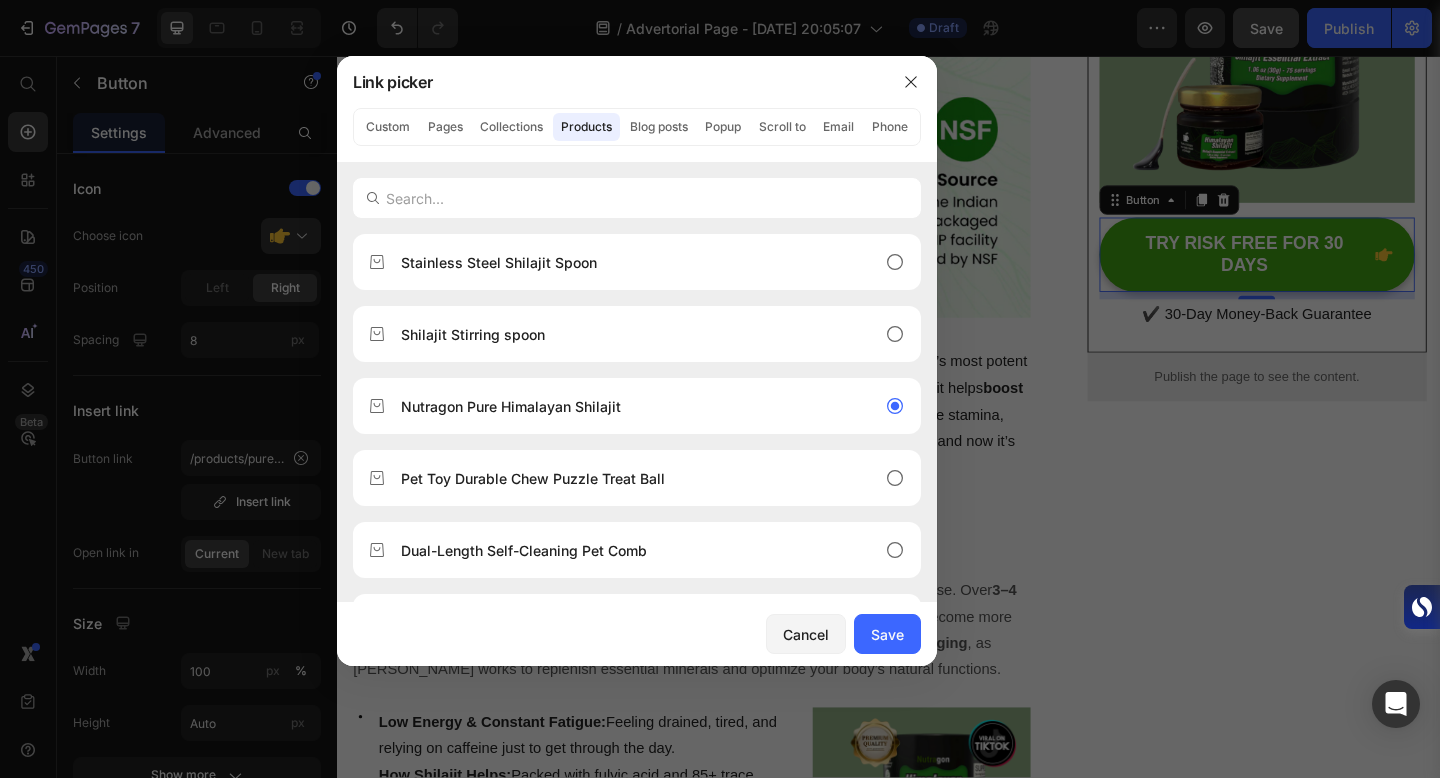 click at bounding box center (720, 389) 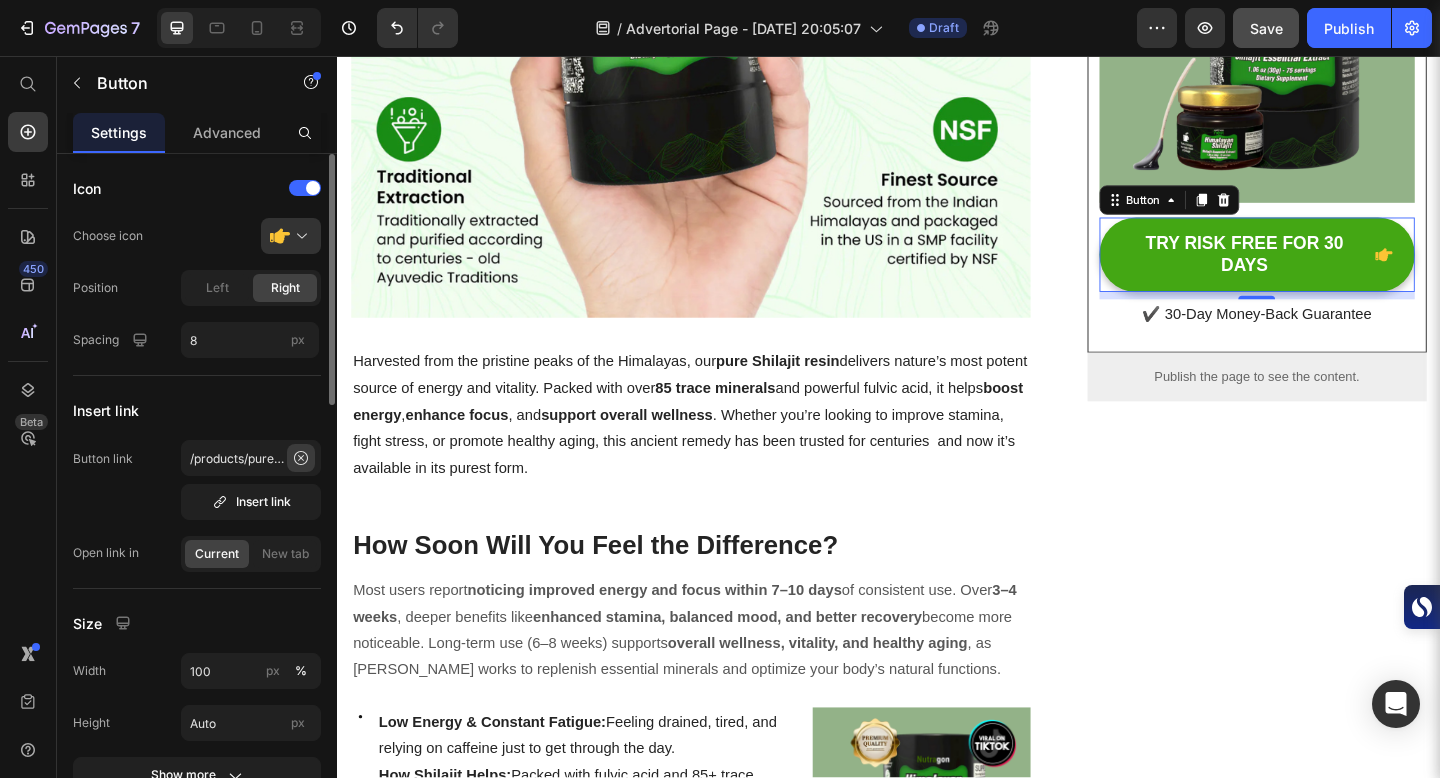 click 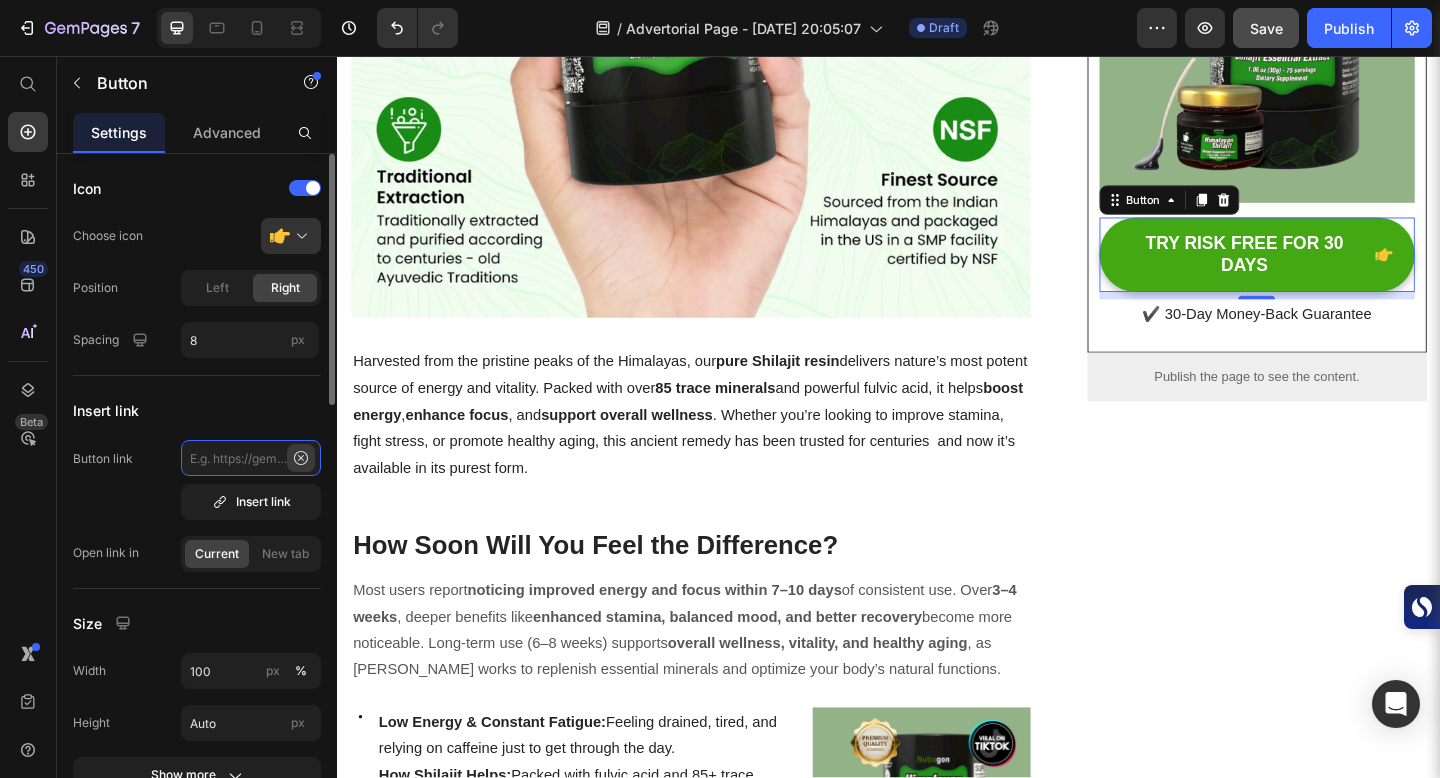 scroll, scrollTop: 0, scrollLeft: 0, axis: both 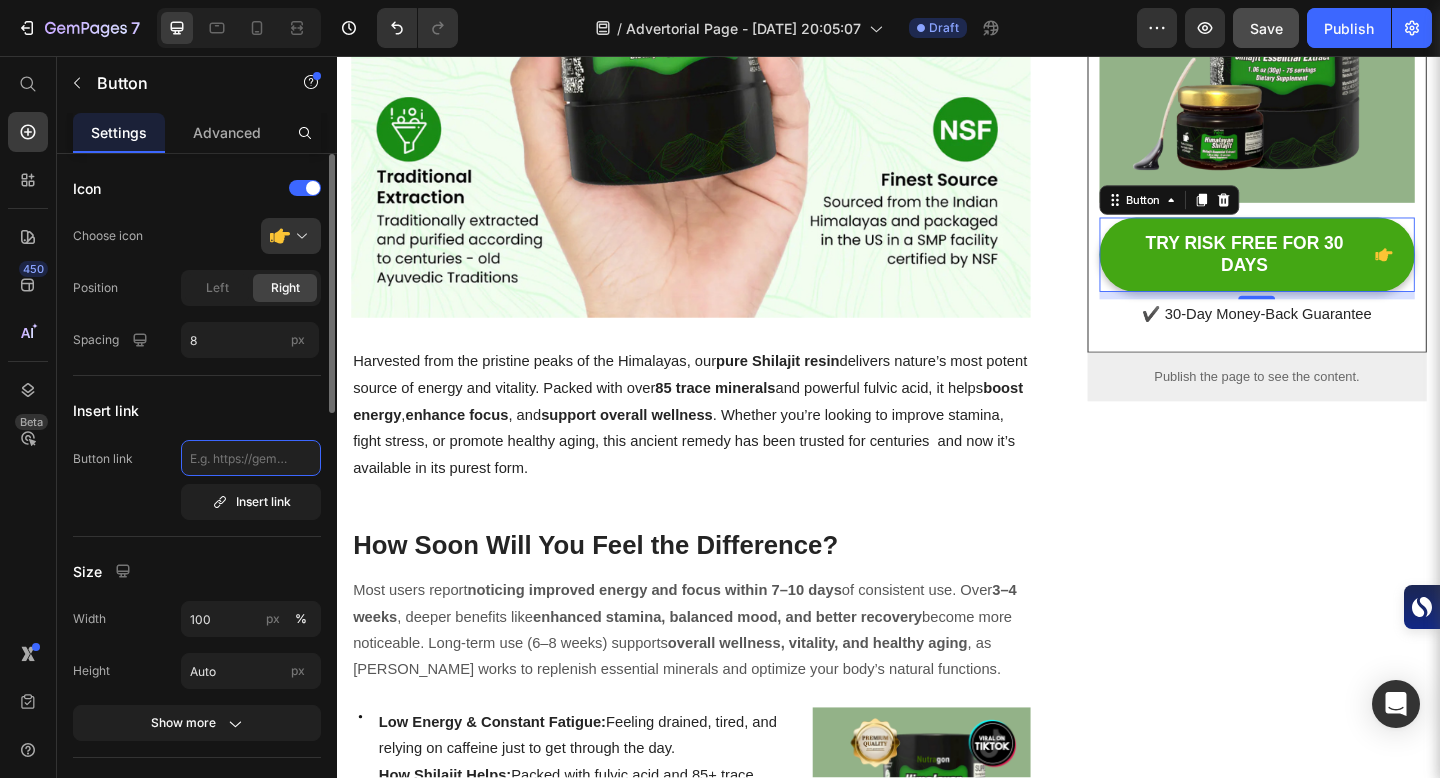 paste on "[URL][DOMAIN_NAME]" 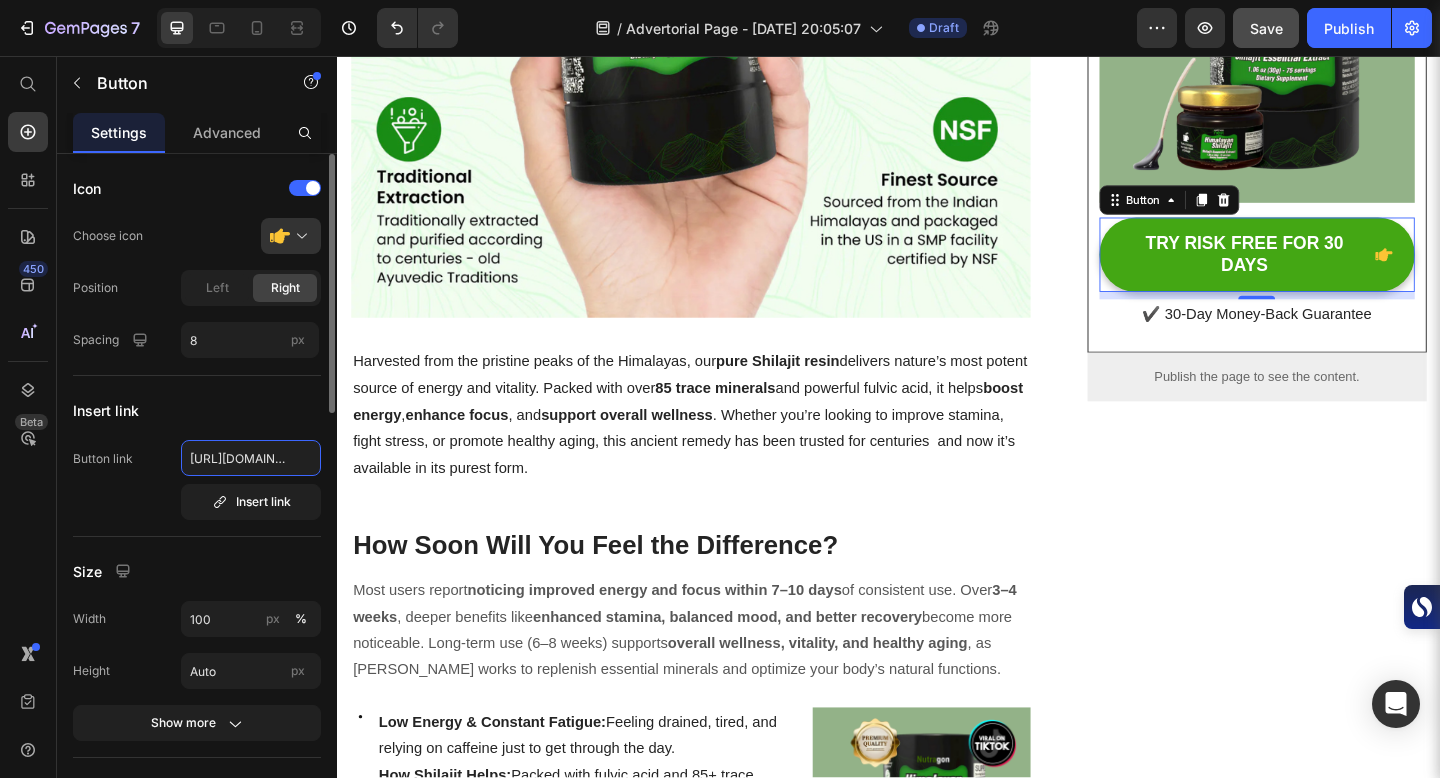 scroll, scrollTop: 0, scrollLeft: 326, axis: horizontal 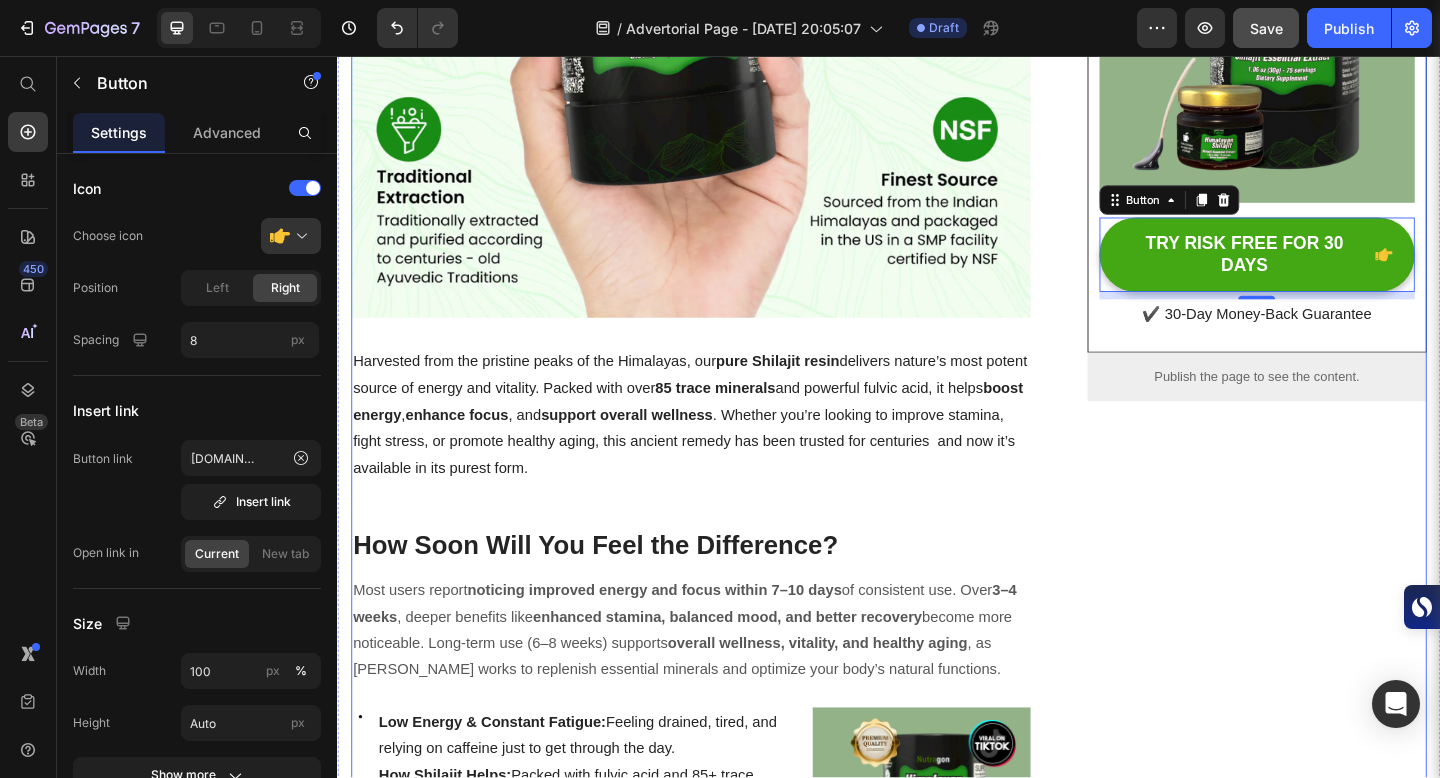click on "“The Ancient Himalayan Secret for Energy, Vitality & Longevity – Finally Available in Its Purest Form” Heading Written by  Dr.Marcus   Text block Published on  February 28, 2025 Text block Row Image Harvested from the pristine peaks of the Himalayas, our  pure Shilajit resin  delivers nature’s most potent source of energy and vitality. Packed with over  85 trace minerals  and powerful fulvic acid, it helps  boost energy ,  enhance focus , and  support overall wellness . Whether you’re looking to improve stamina, fight stress, or promote healthy aging, this ancient remedy has been trusted for centuries  and now it’s available in its purest form. Text block How Soon Will You Feel the Difference? Heading Most users report  noticing improved energy and focus within 7–10 days  of consistent use. Over  3–4 weeks , deeper benefits like  enhanced stamina, balanced mood, and better recovery  become more noticeable. Long-term use (6–8 weeks) supports  overall wellness, vitality, and healthy aging" at bounding box center [937, 3377] 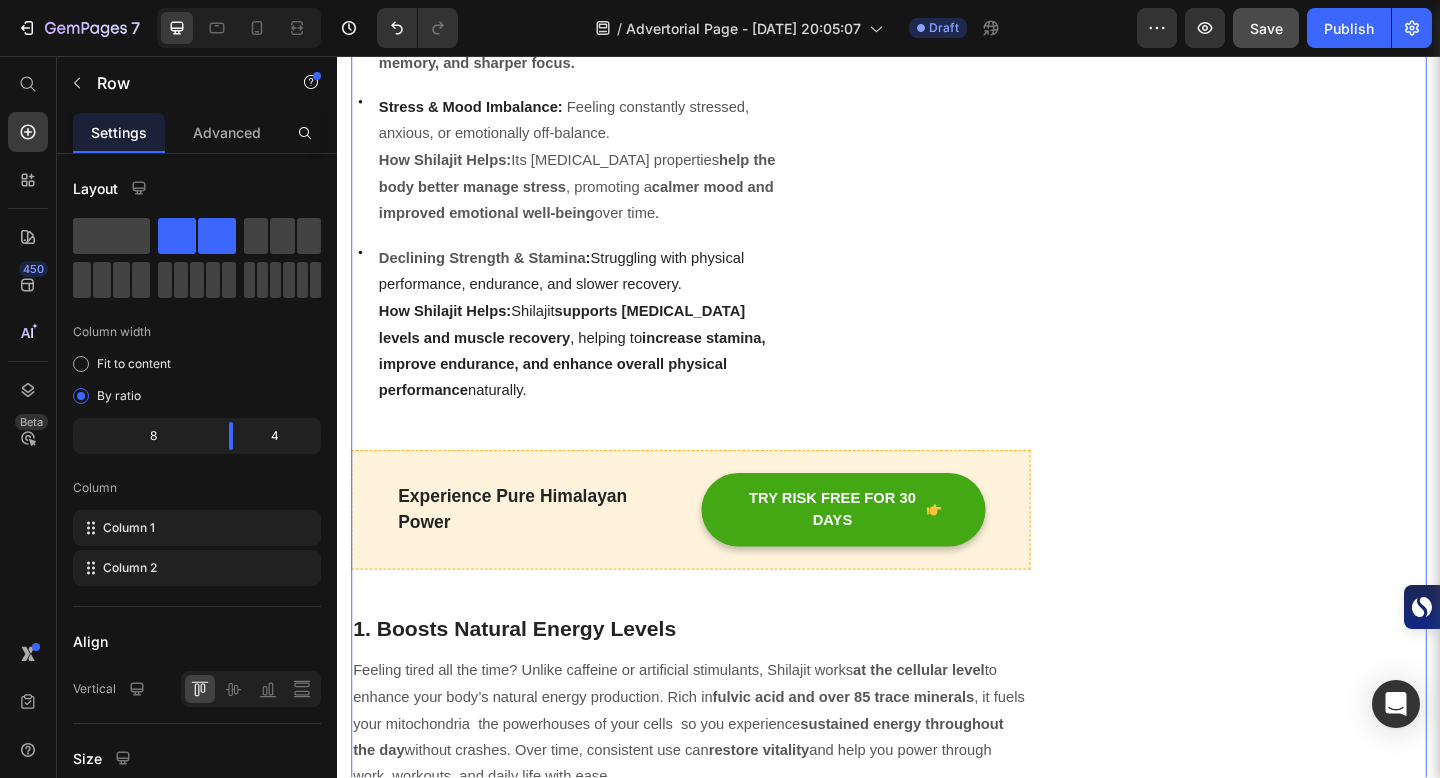 scroll, scrollTop: 1840, scrollLeft: 0, axis: vertical 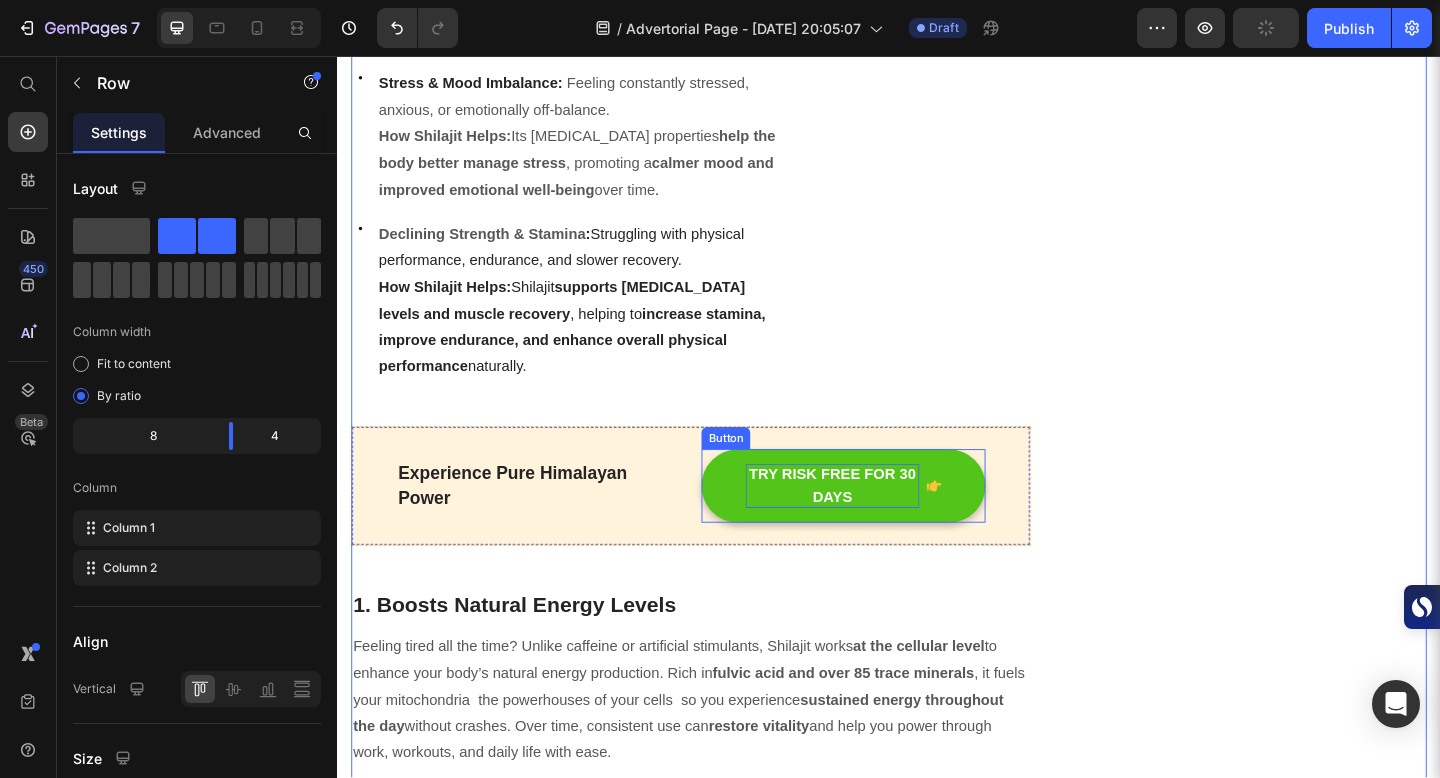 click on "TRY RISK FREE FOR 30 DAYS" at bounding box center [875, 524] 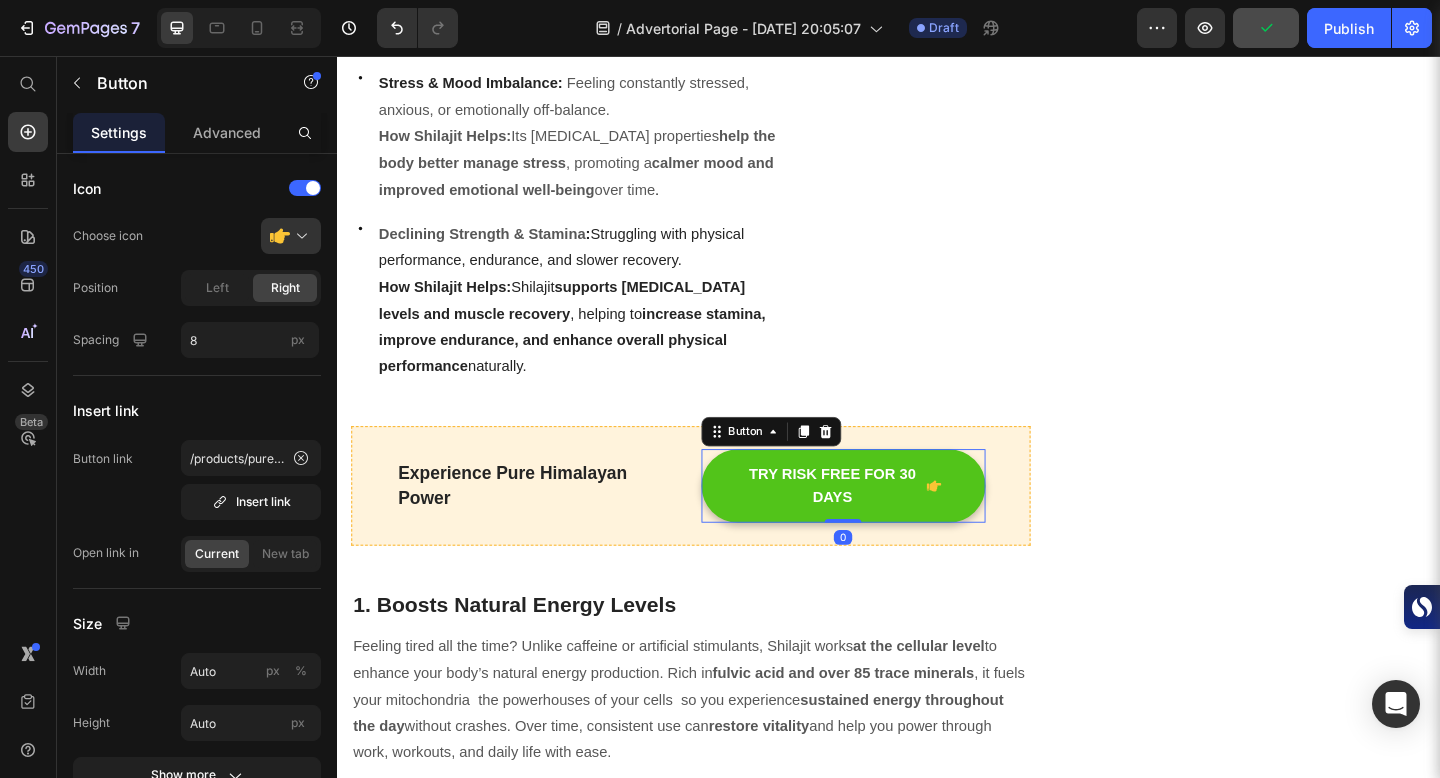click on "TRY RISK FREE FOR 30 DAYS" at bounding box center (887, 524) 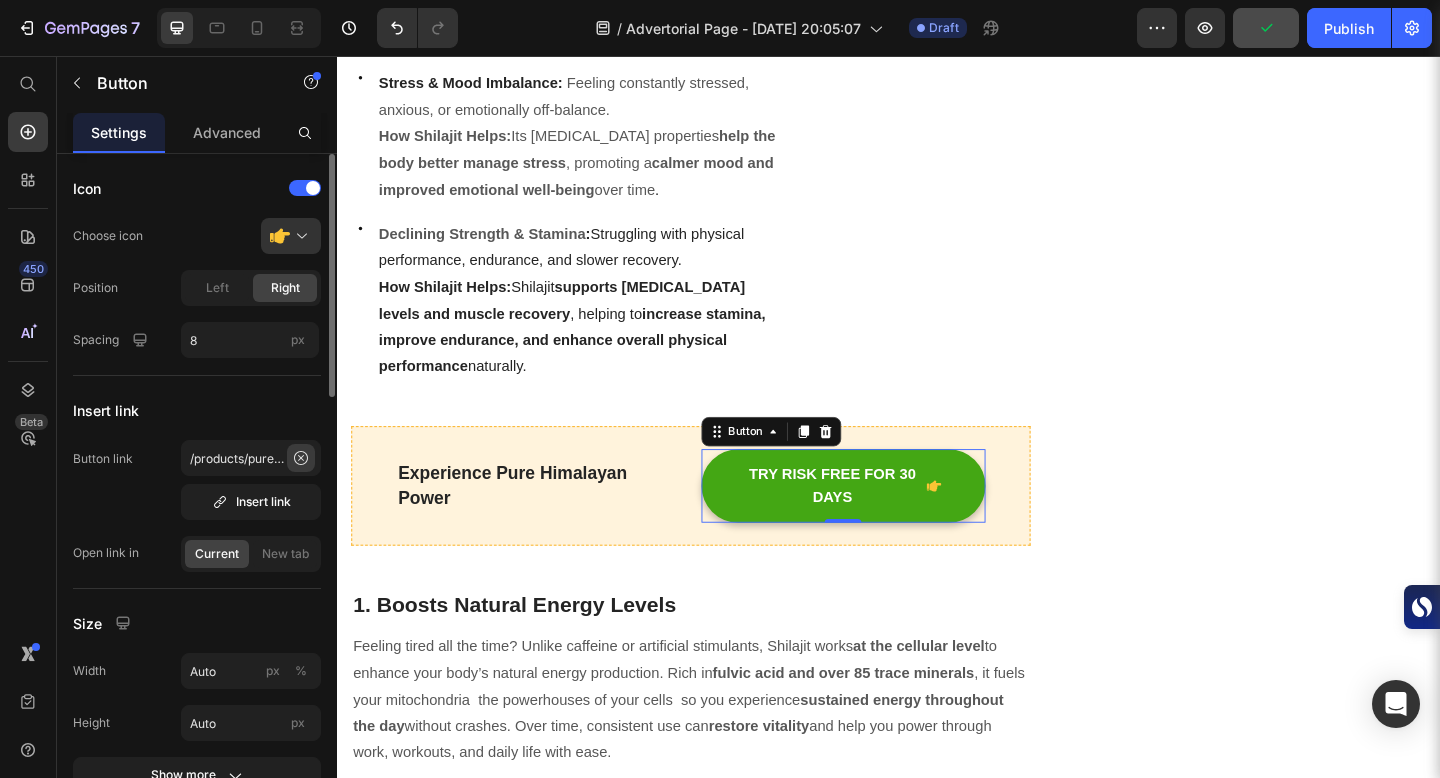 click 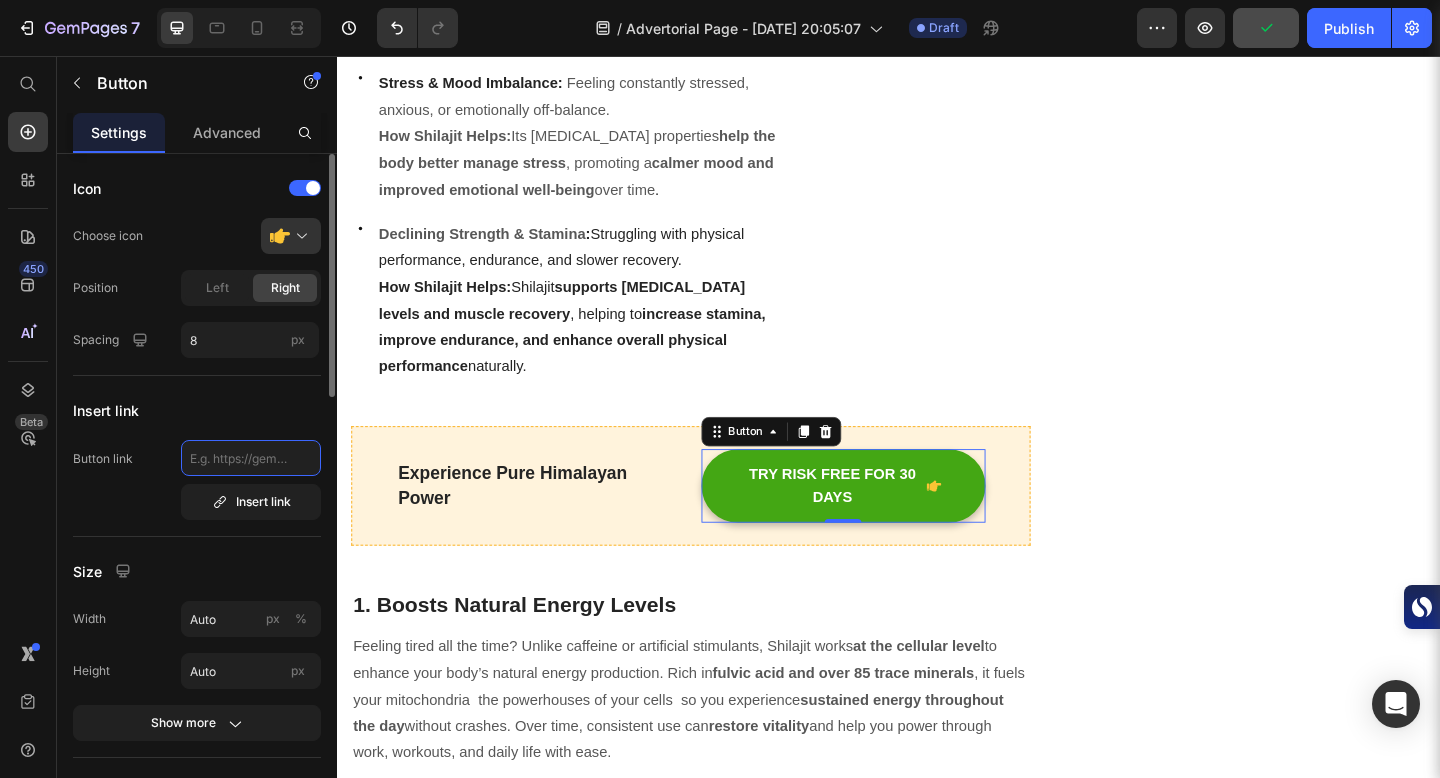 scroll, scrollTop: 0, scrollLeft: 0, axis: both 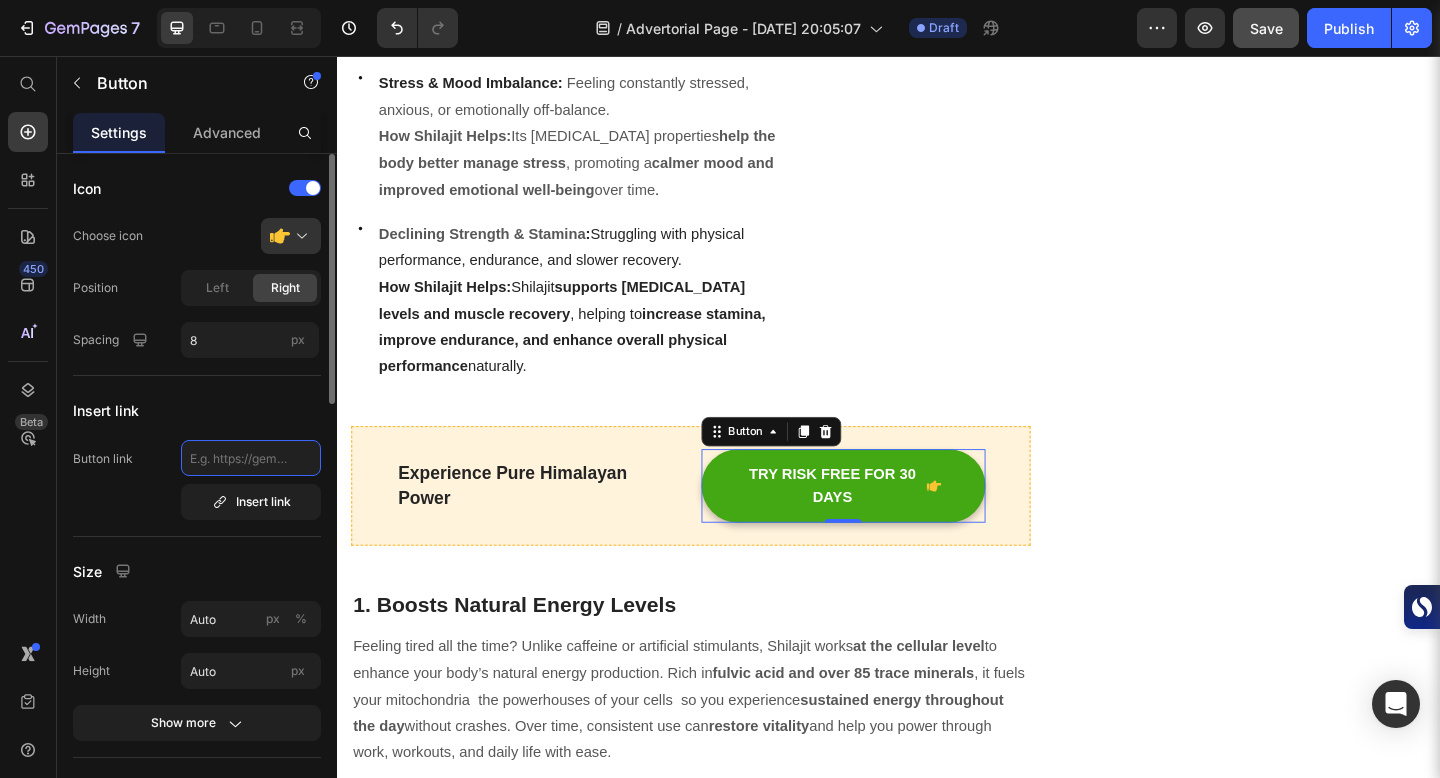 type on "[URL][DOMAIN_NAME]" 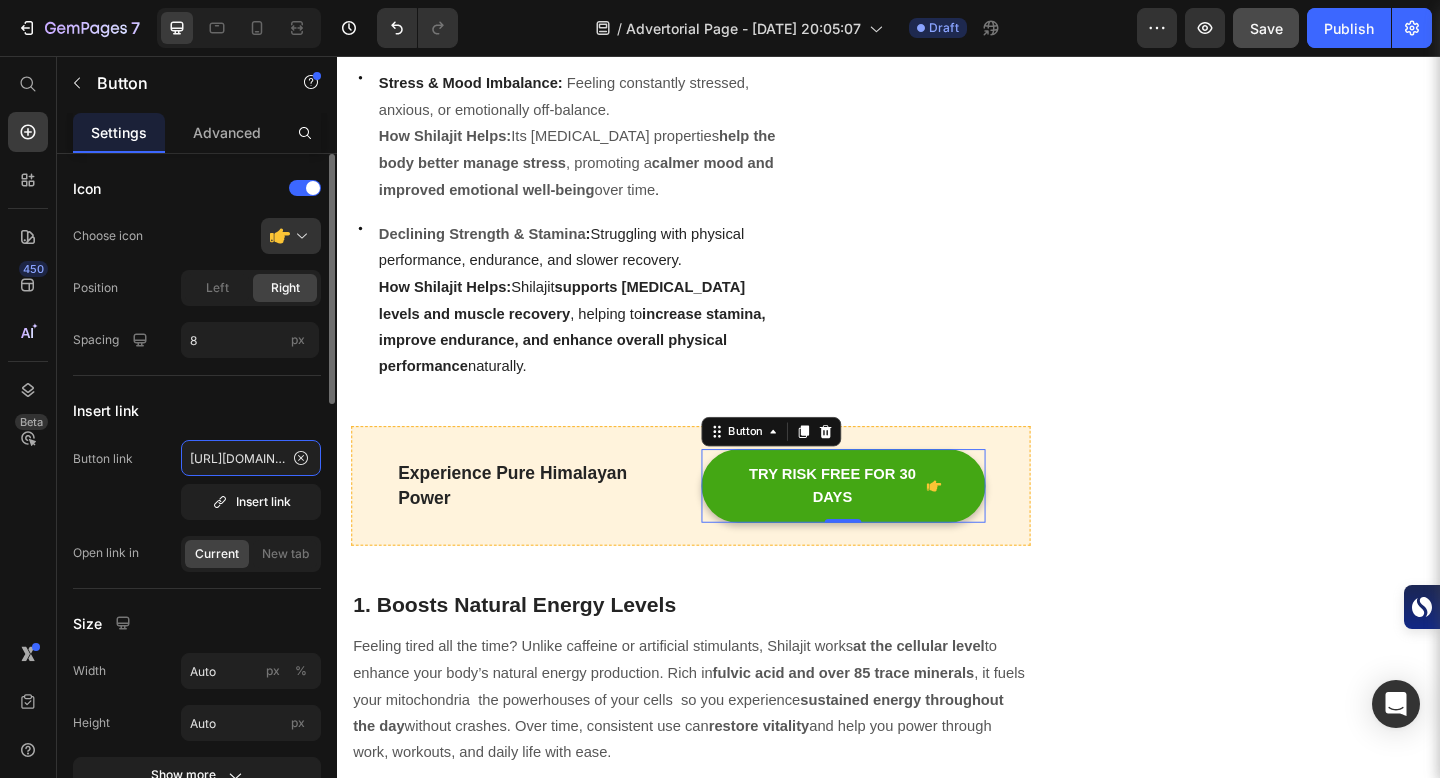 scroll, scrollTop: 0, scrollLeft: 326, axis: horizontal 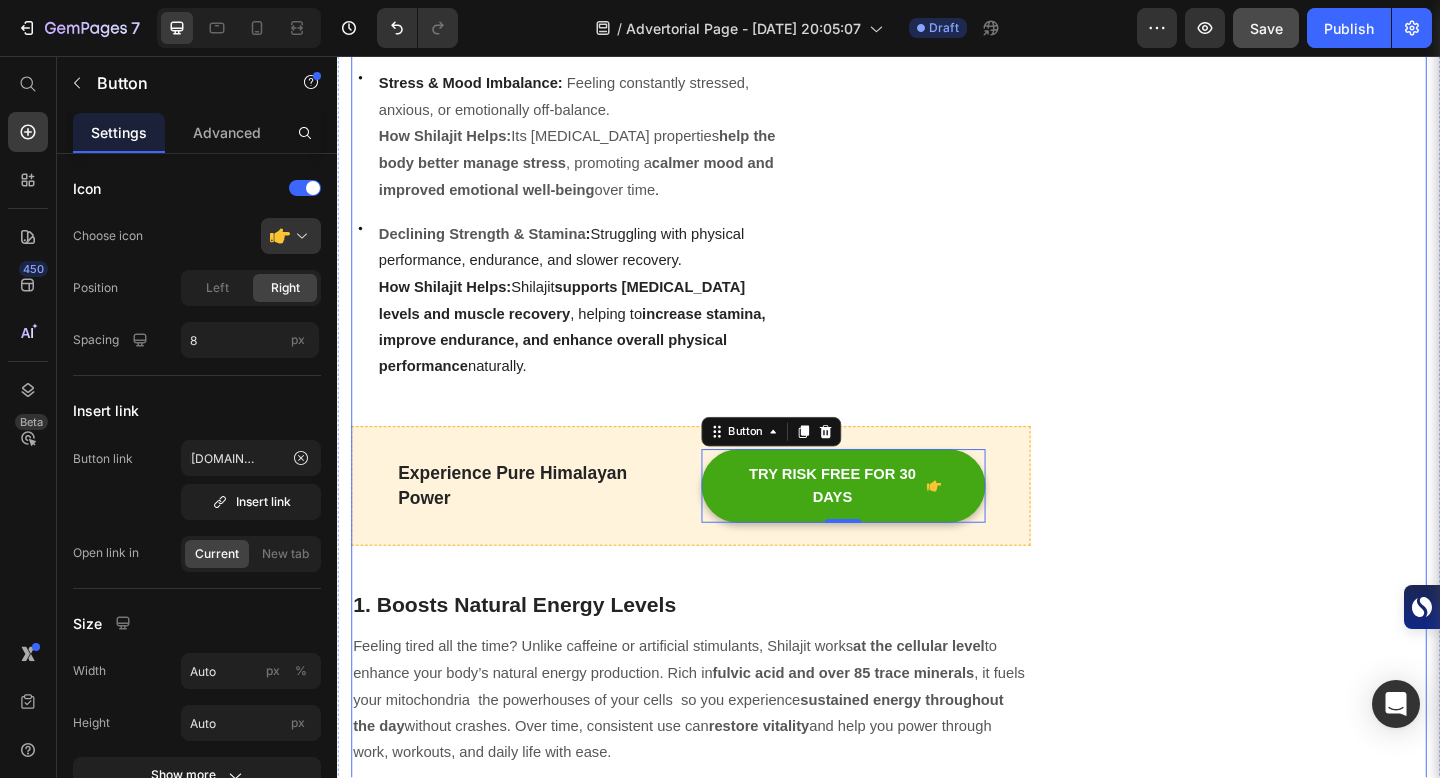 click on "Packed with Over 85 Trace Minerals for Peak Energy, Vitality & Mental Clarity. Heading
Icon Boosts Energy Text block
Icon Support Immunity Text block
Icon Reduce Stress  Text block
Icon Increase Stamina  Text block Icon List Row Image  	   TRY RISK FREE FOR 30 DAYS Button ✔️ 30-Day Money-Back Guarantee Text block Row
Publish the page to see the content.
Sticky sidebar" at bounding box center [1337, 2297] 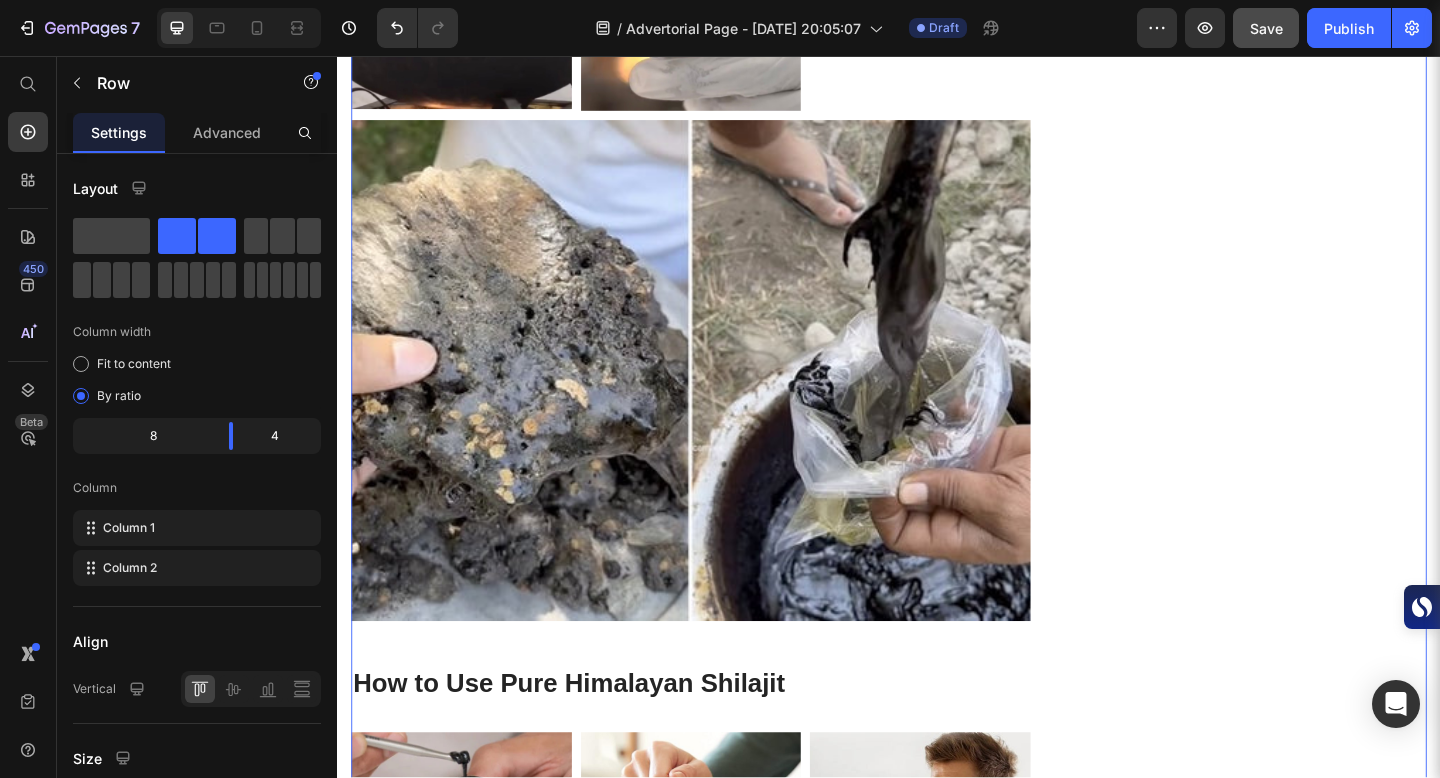 scroll, scrollTop: 6680, scrollLeft: 0, axis: vertical 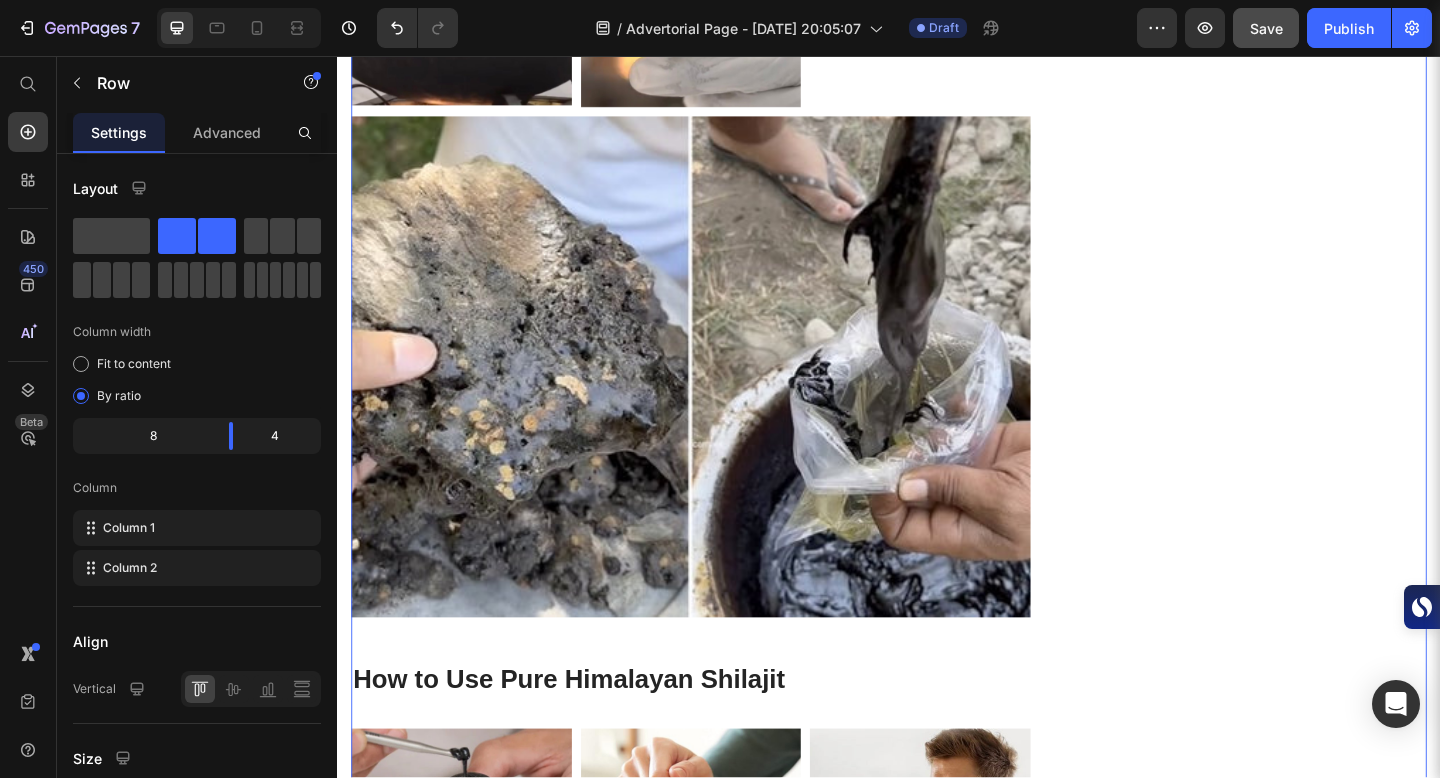 click on "TRY RISK FREE FOR 30 DAYS" at bounding box center (887, -970) 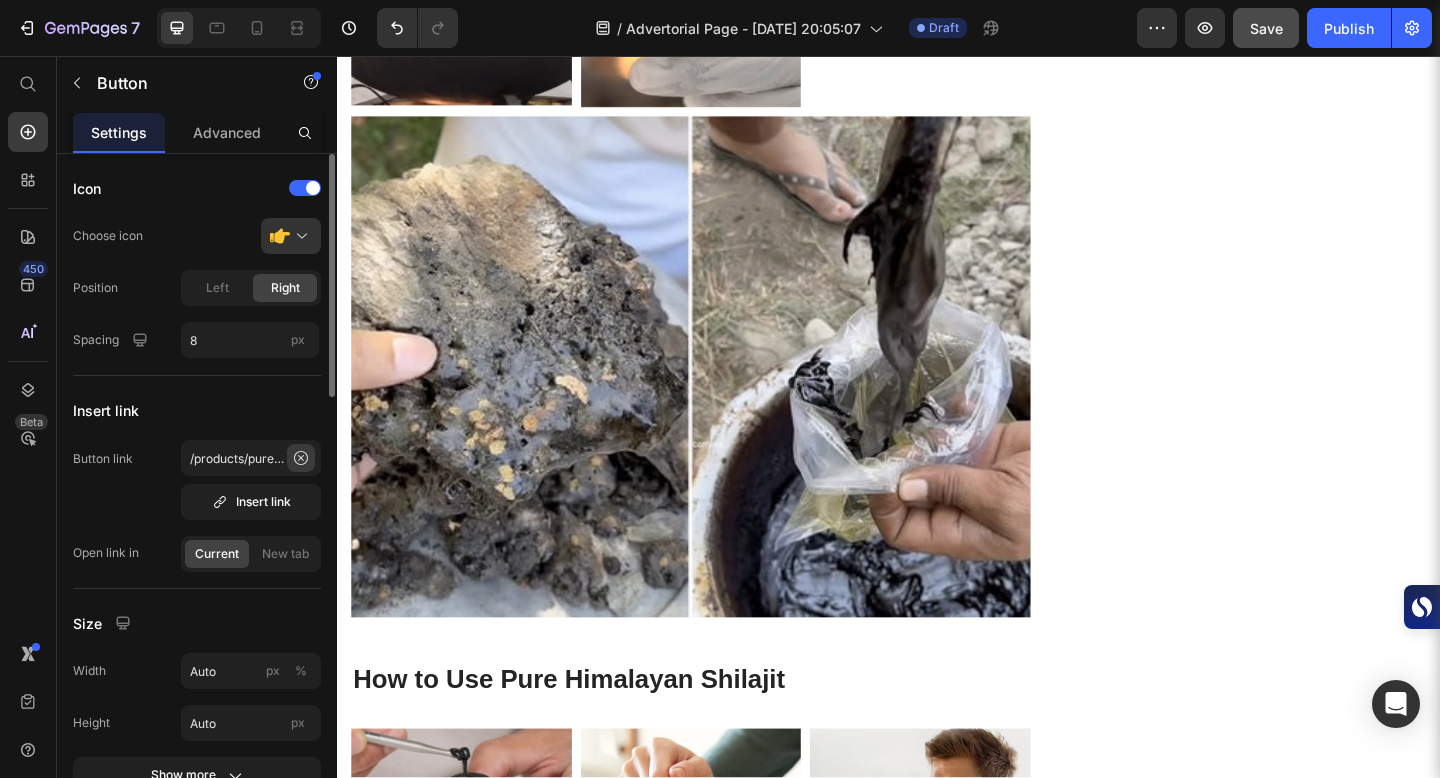 click 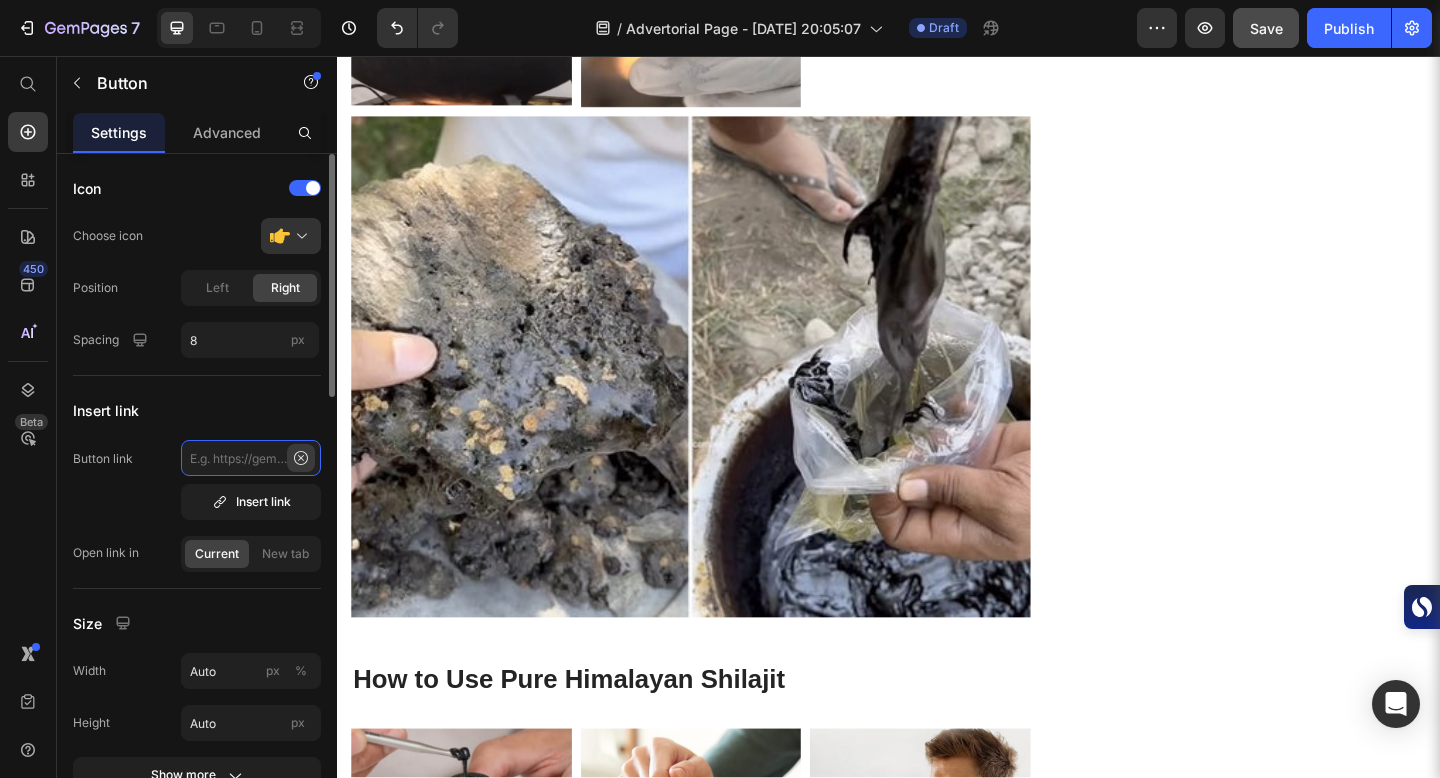 scroll, scrollTop: 0, scrollLeft: 0, axis: both 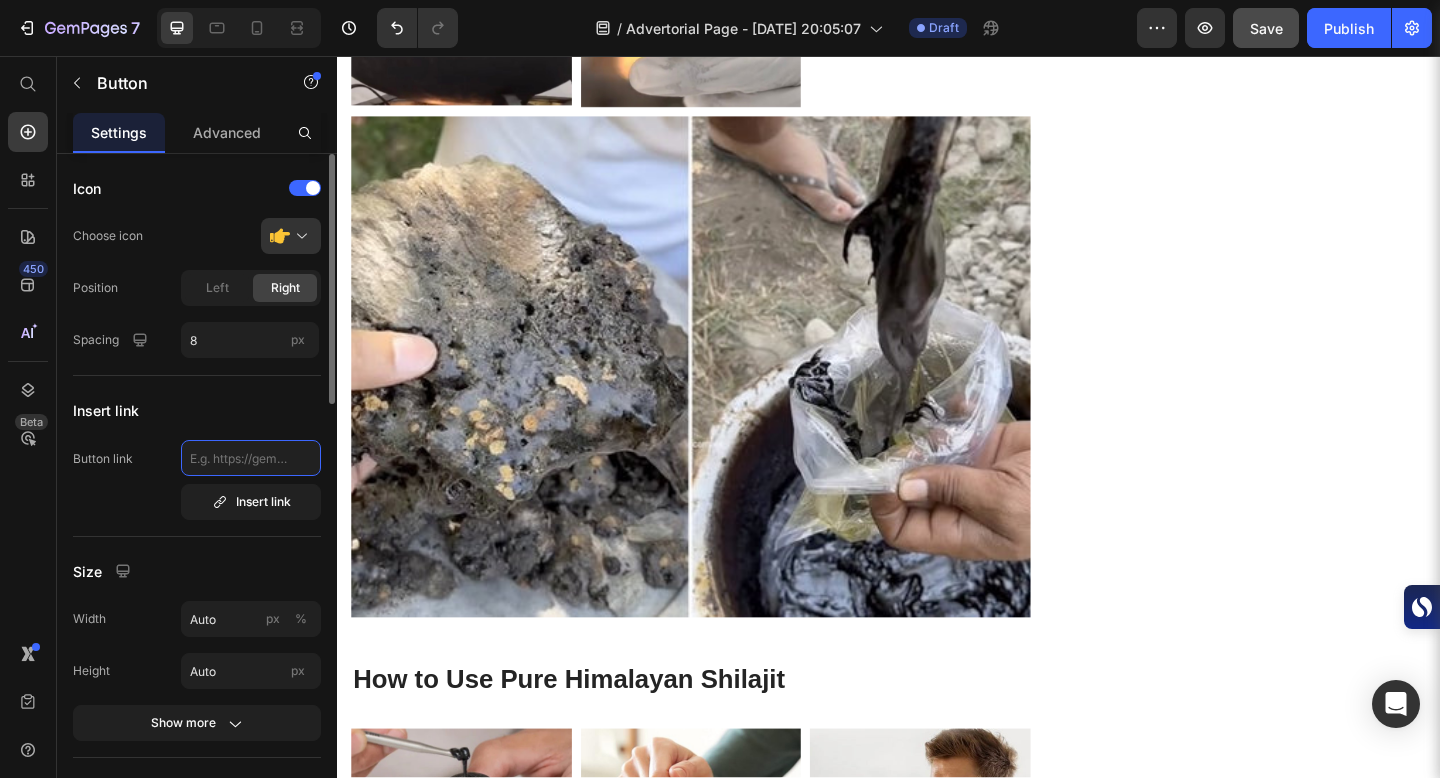 paste on "[URL][DOMAIN_NAME]" 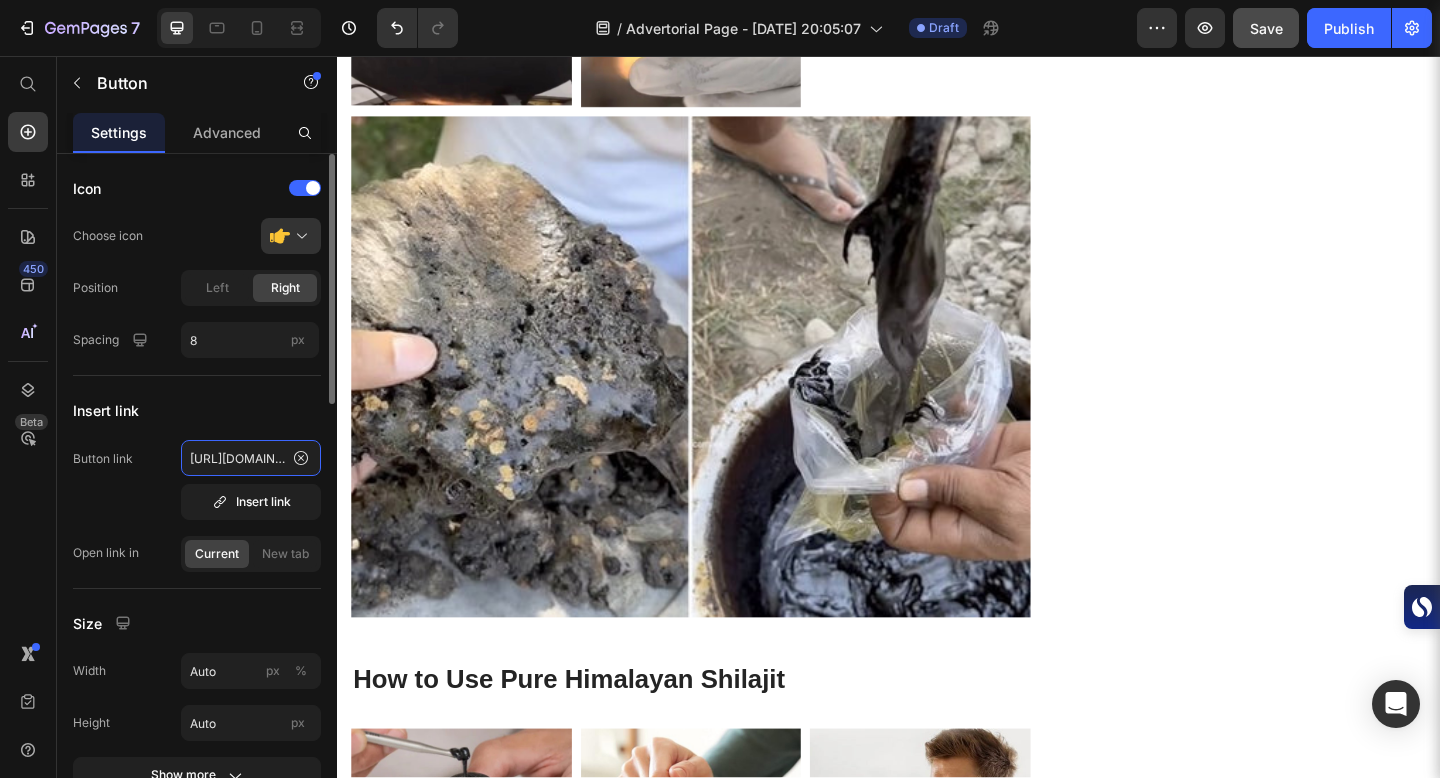 scroll, scrollTop: 0, scrollLeft: 326, axis: horizontal 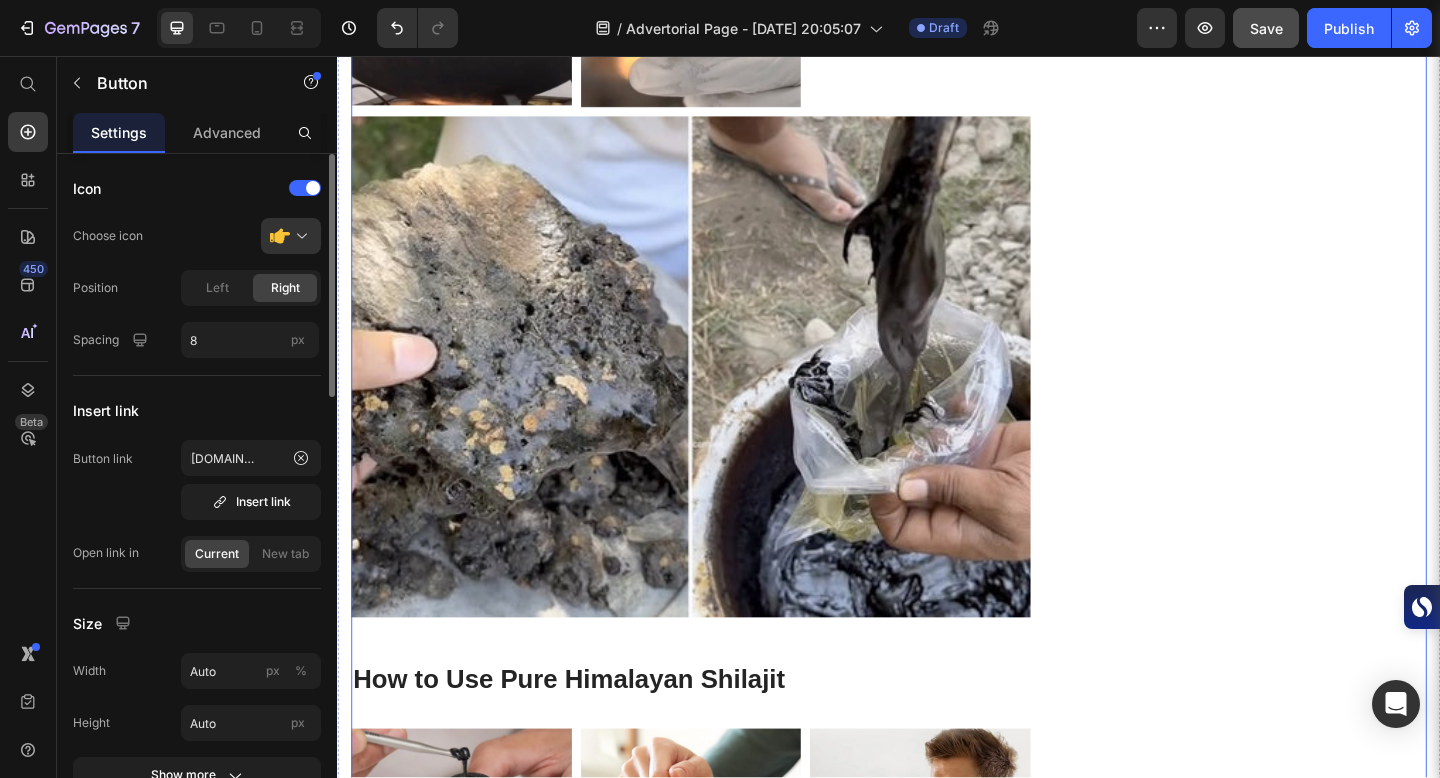 click on "Packed with Over 85 Trace Minerals for Peak Energy, Vitality & Mental Clarity. Heading
Icon Boosts Energy Text block
Icon Support Immunity Text block
Icon Reduce Stress  Text block
Icon Increase Stamina  Text block Icon List Row Image  	   TRY RISK FREE FOR 30 DAYS Button ✔️ 30-Day Money-Back Guarantee Text block Row
Publish the page to see the content.
Sticky sidebar" at bounding box center (1337, -2543) 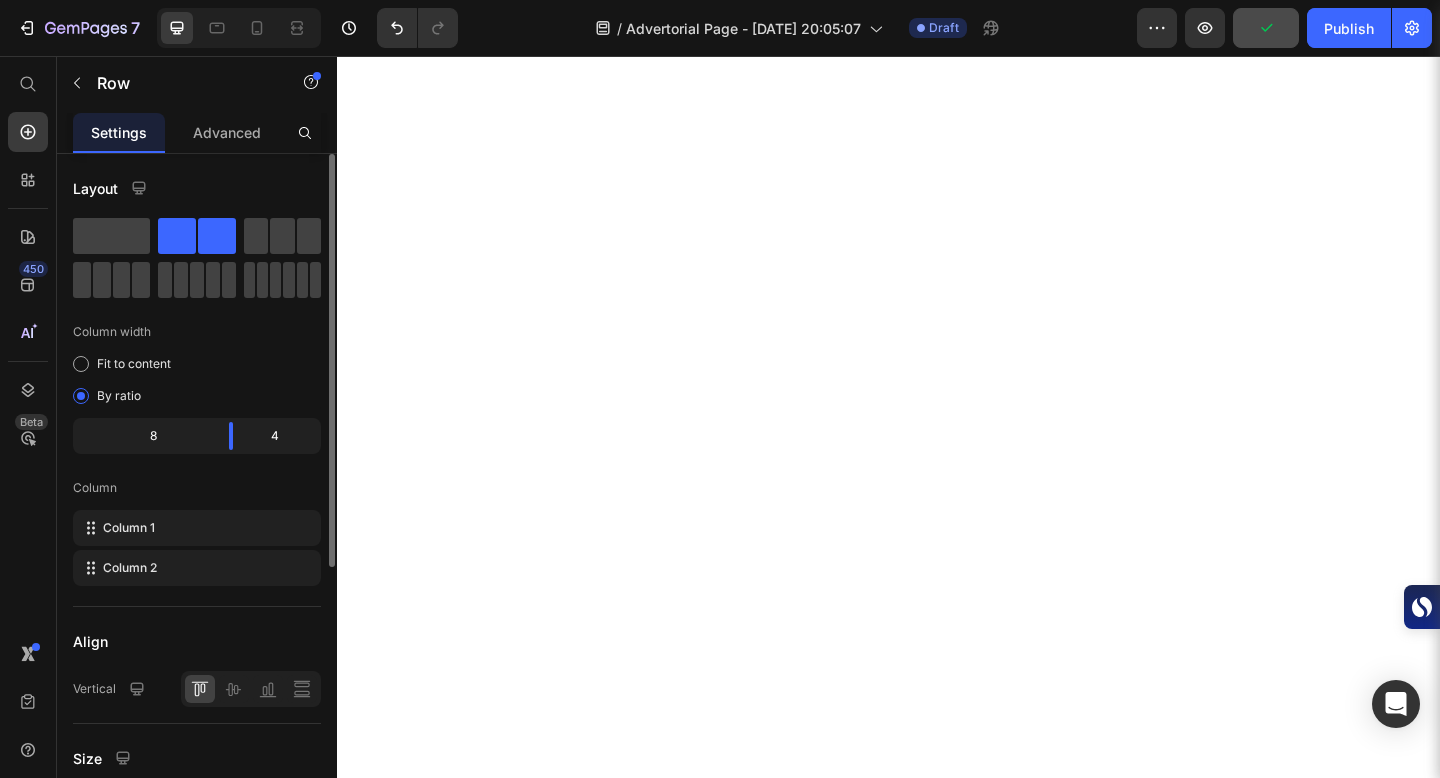 scroll, scrollTop: 9920, scrollLeft: 0, axis: vertical 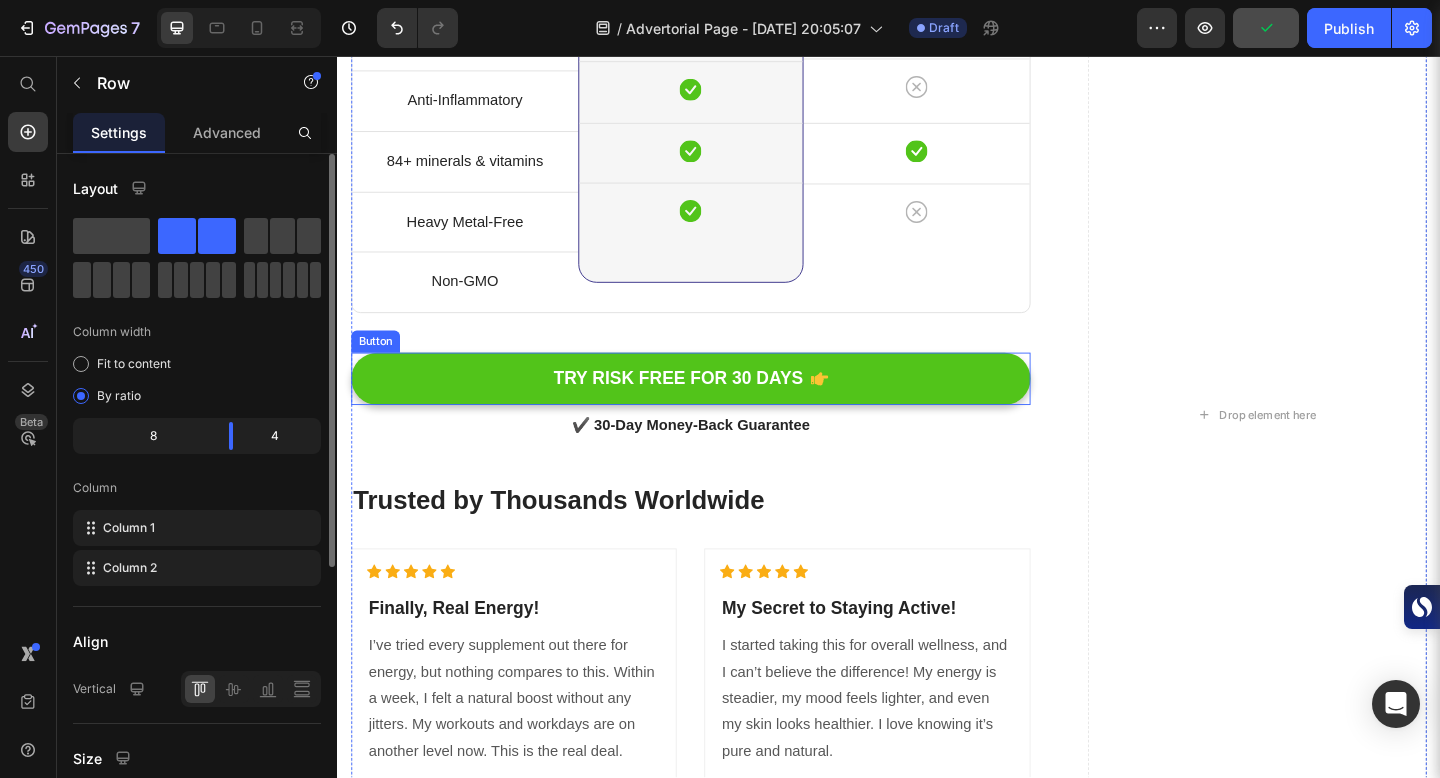 click on "TRY RISK FREE FOR 30 DAYS" at bounding box center [721, 407] 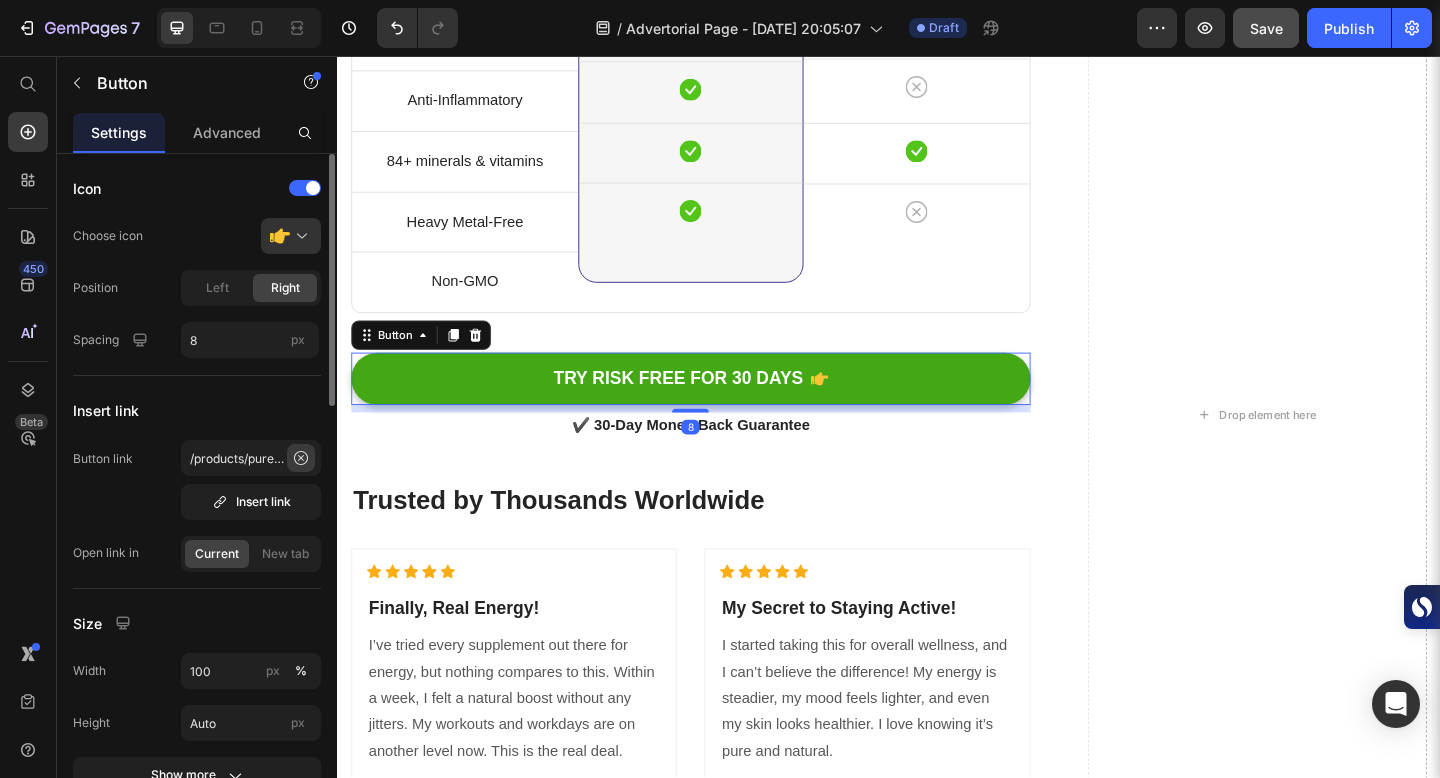 click 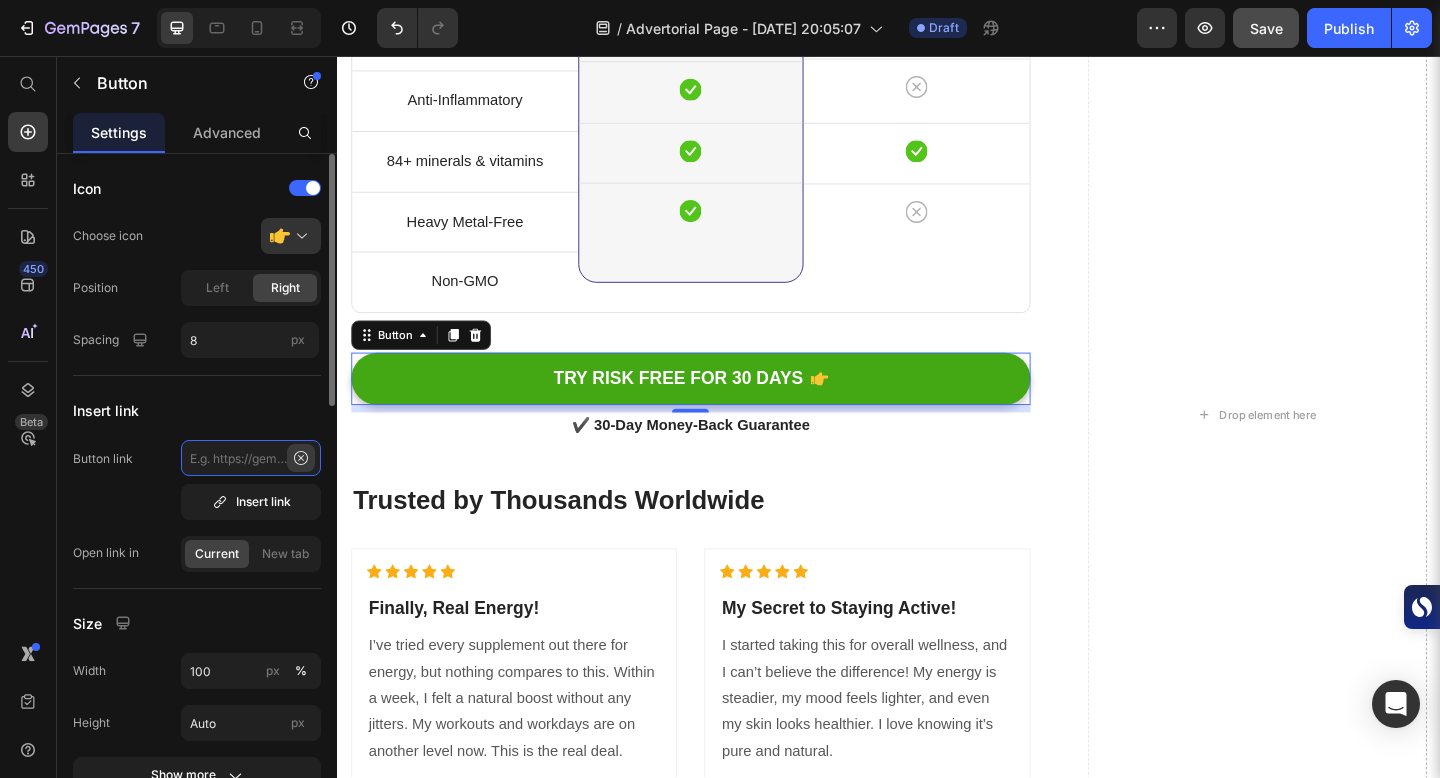 scroll, scrollTop: 0, scrollLeft: 0, axis: both 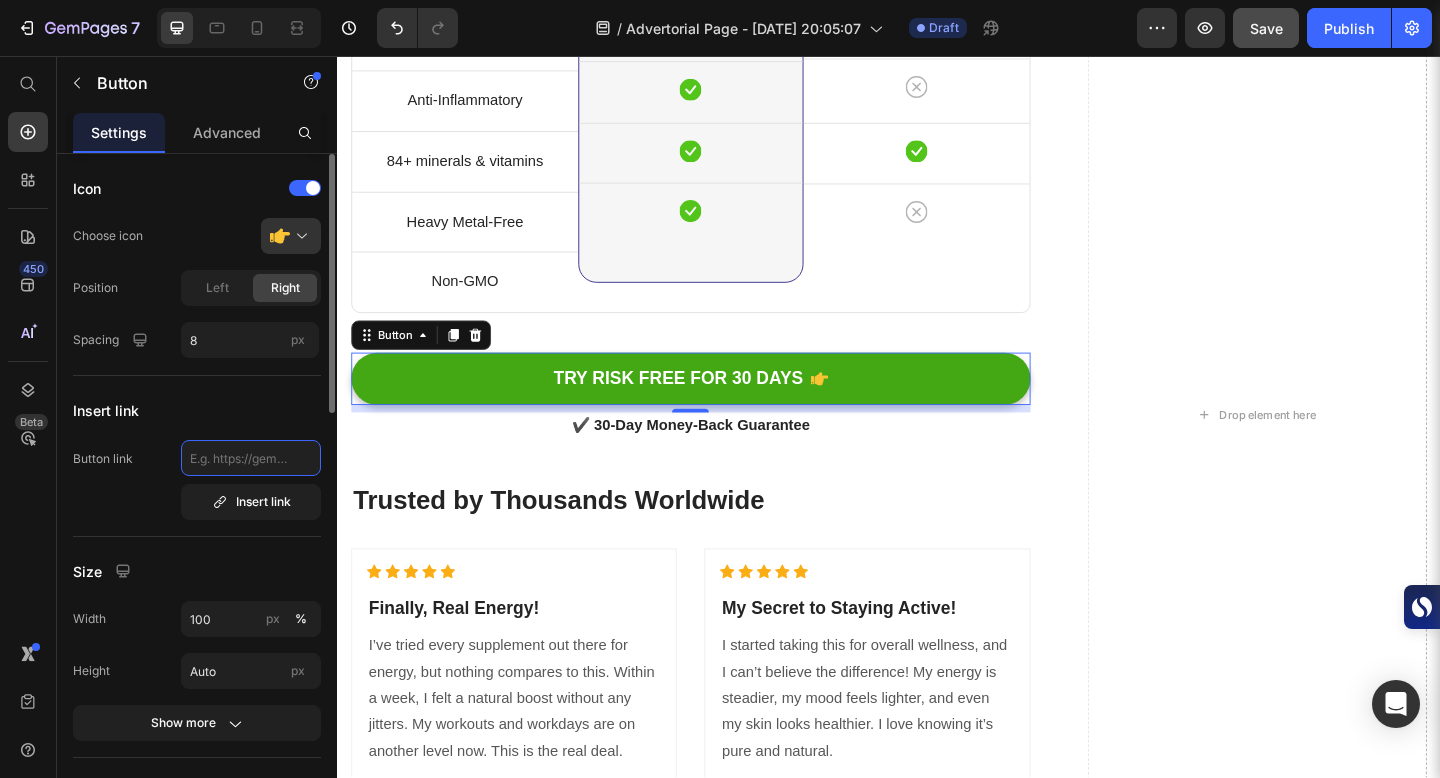 paste on "[URL][DOMAIN_NAME]" 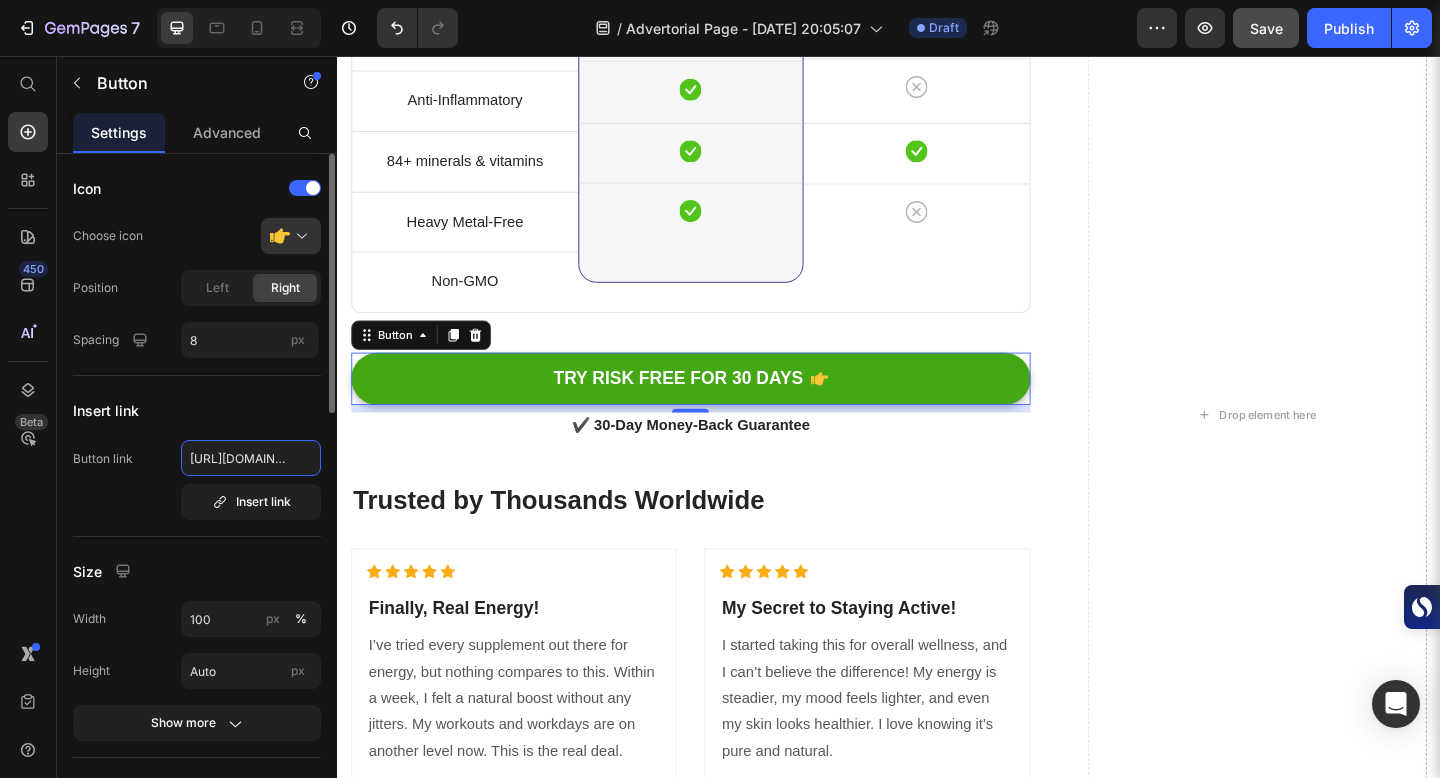 scroll, scrollTop: 0, scrollLeft: 326, axis: horizontal 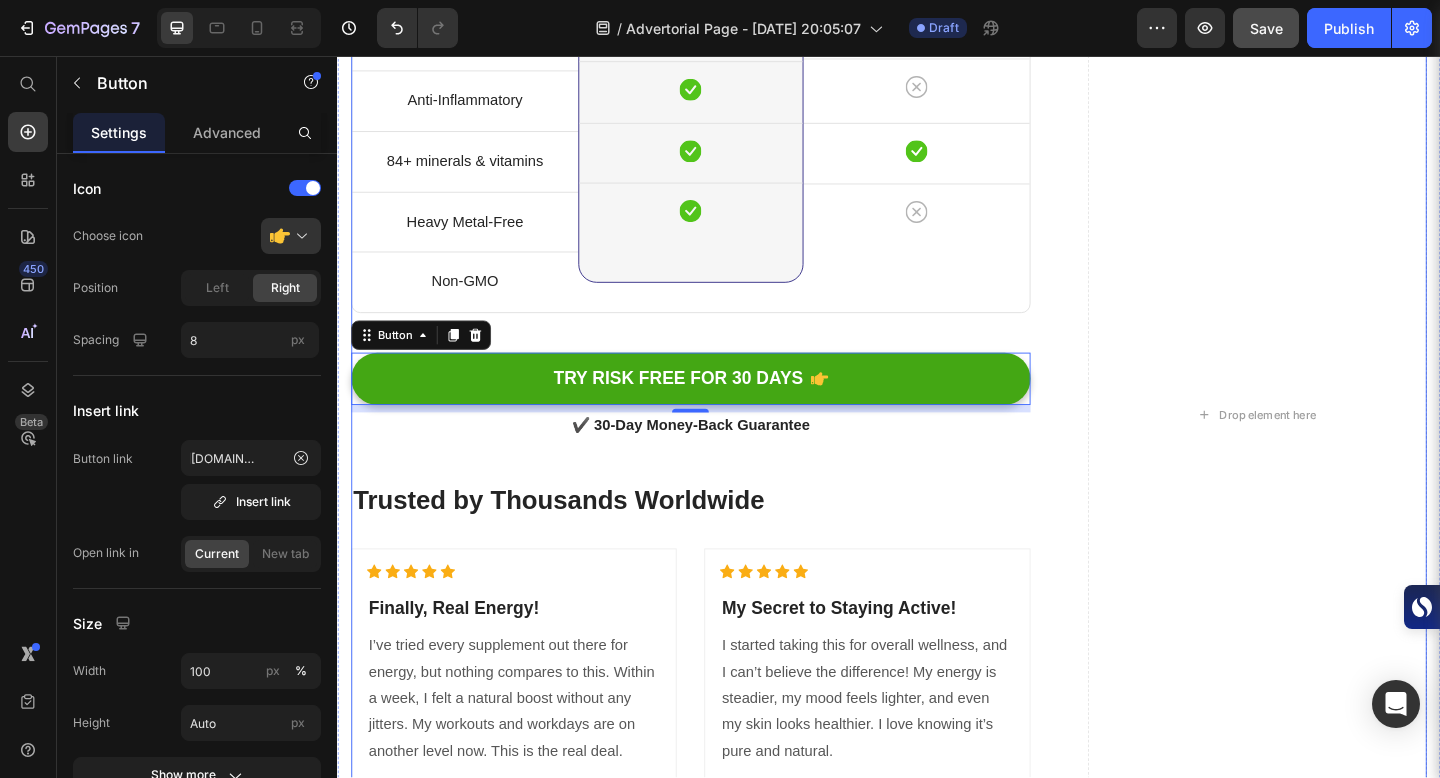 click on "The Clear Choice for True Wellness Heading                Title Line 3rd Party Lab-Tested Text block Row Ethically Sourced Text block Row 80% Fulvic Acid Text block Row No Additives Text block Row Anti-Inflammatory Text block Row 84+ minerals & vitamins Text block Row Heavy Metal-Free Text block Row Non-GMO Text block Row Image Nutragon Heading
Icon Row
Icon Row
Icon Row
Icon Row
Icon Row
Icon Row
Icon Row
Icon Row Row Image Other Brands Heading
Icon Row
Icon Row
Icon Row
Icon Row
Icon Row
Icon Row
Icon Row
Icon Row Row  	   TRY RISK FREE FOR 30 DAYS Button   8 ✔️ 30-Day Money-Back Guarantee Text block Trusted by Thousands Worldwide Heading                Icon                Icon                Icon                Icon                Icon Icon List Hoz" at bounding box center [937, 446] 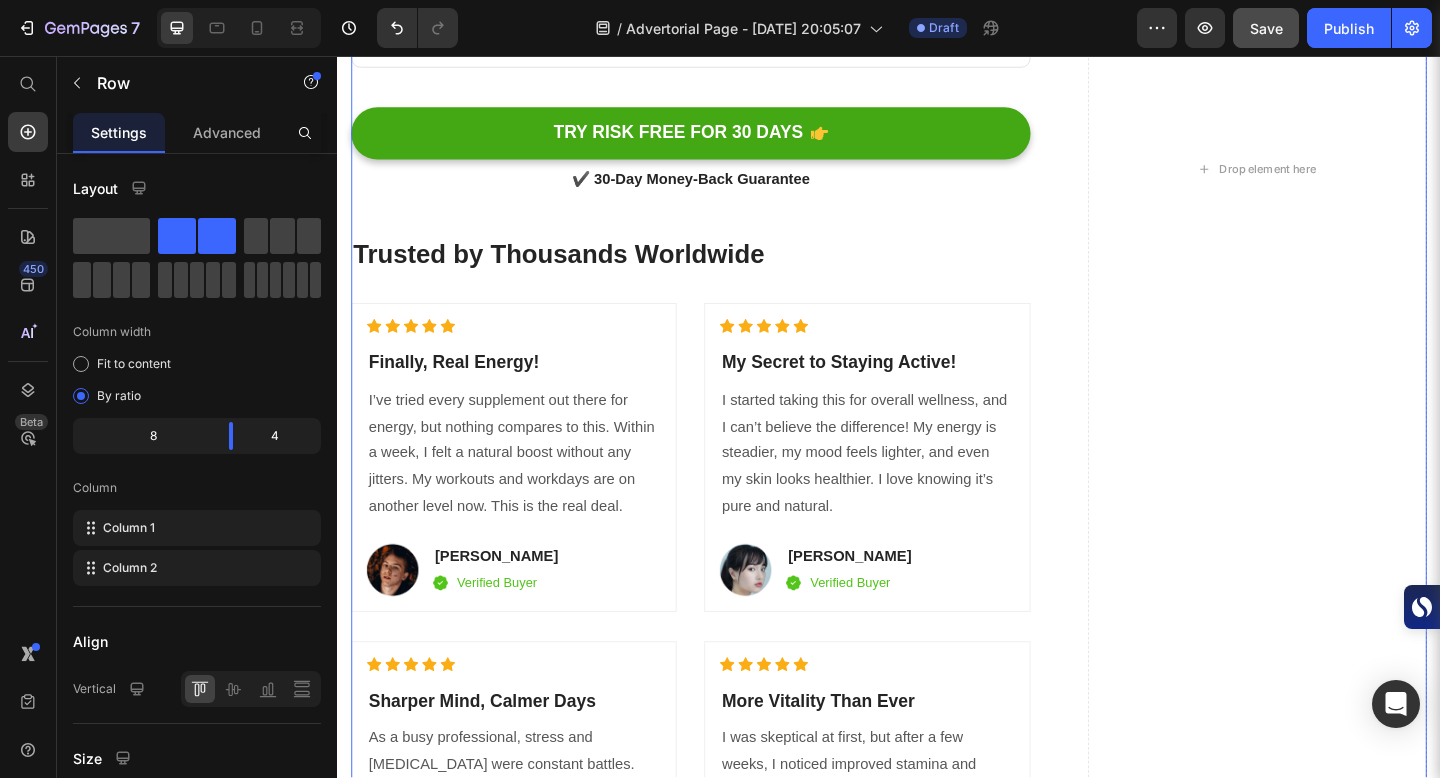 scroll, scrollTop: 10358, scrollLeft: 0, axis: vertical 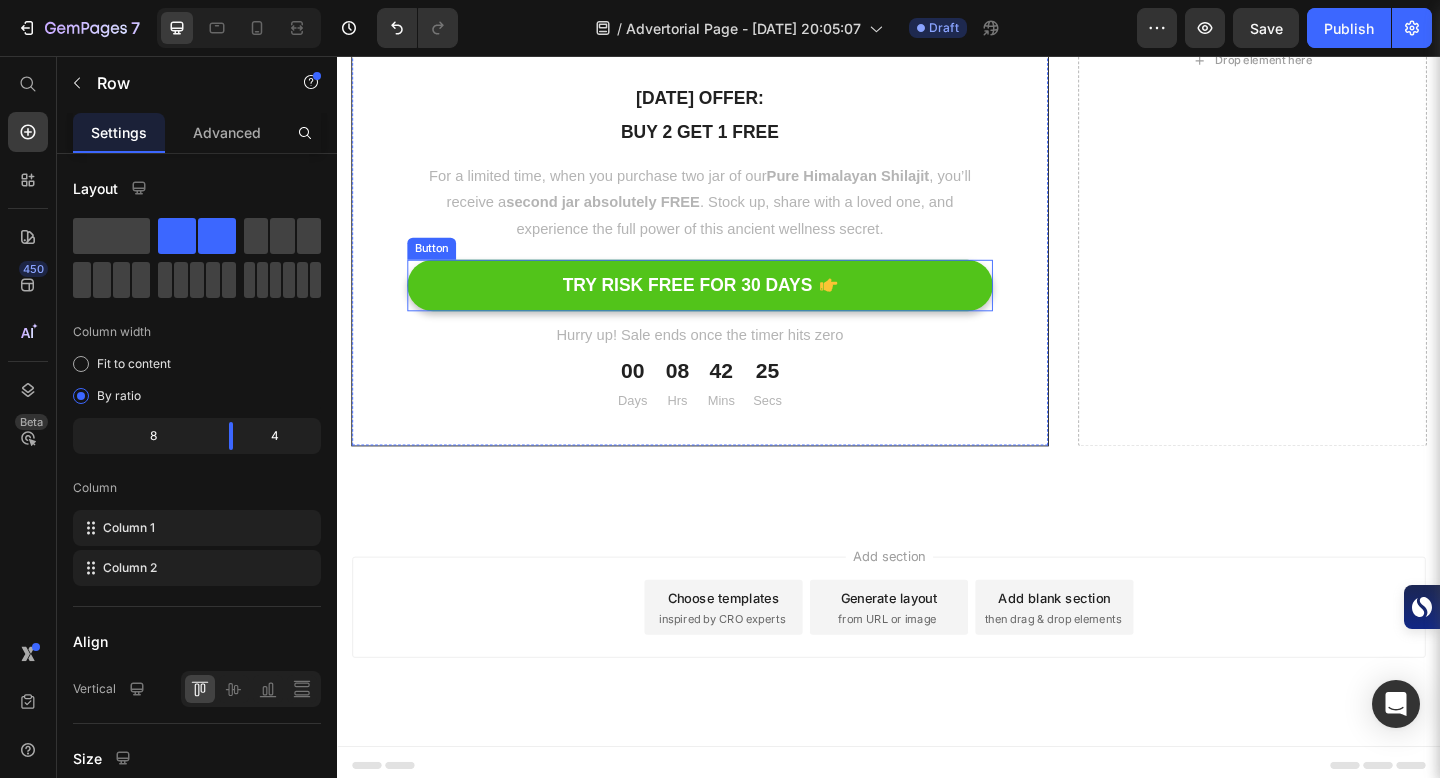 click on "TRY RISK FREE FOR 30 DAYS" at bounding box center [731, 306] 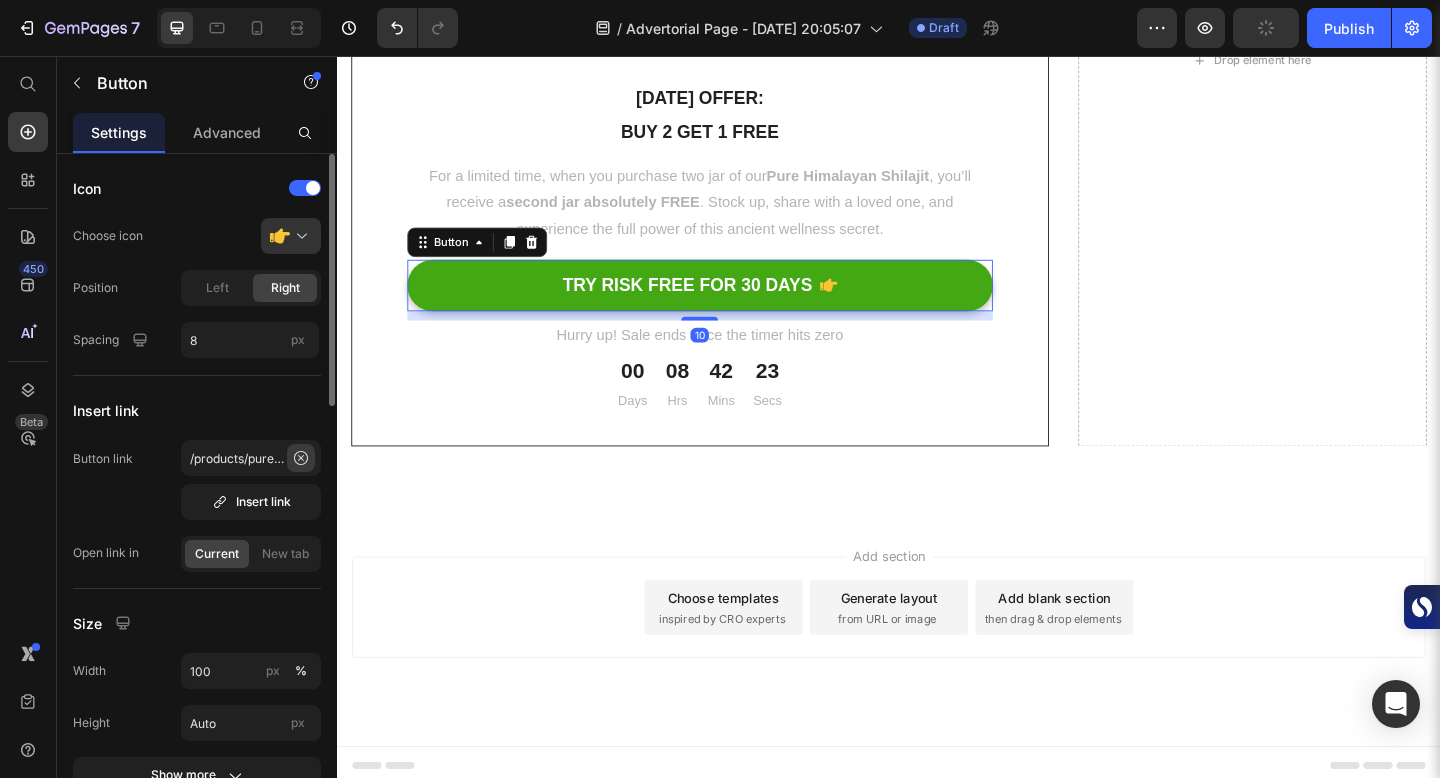 click 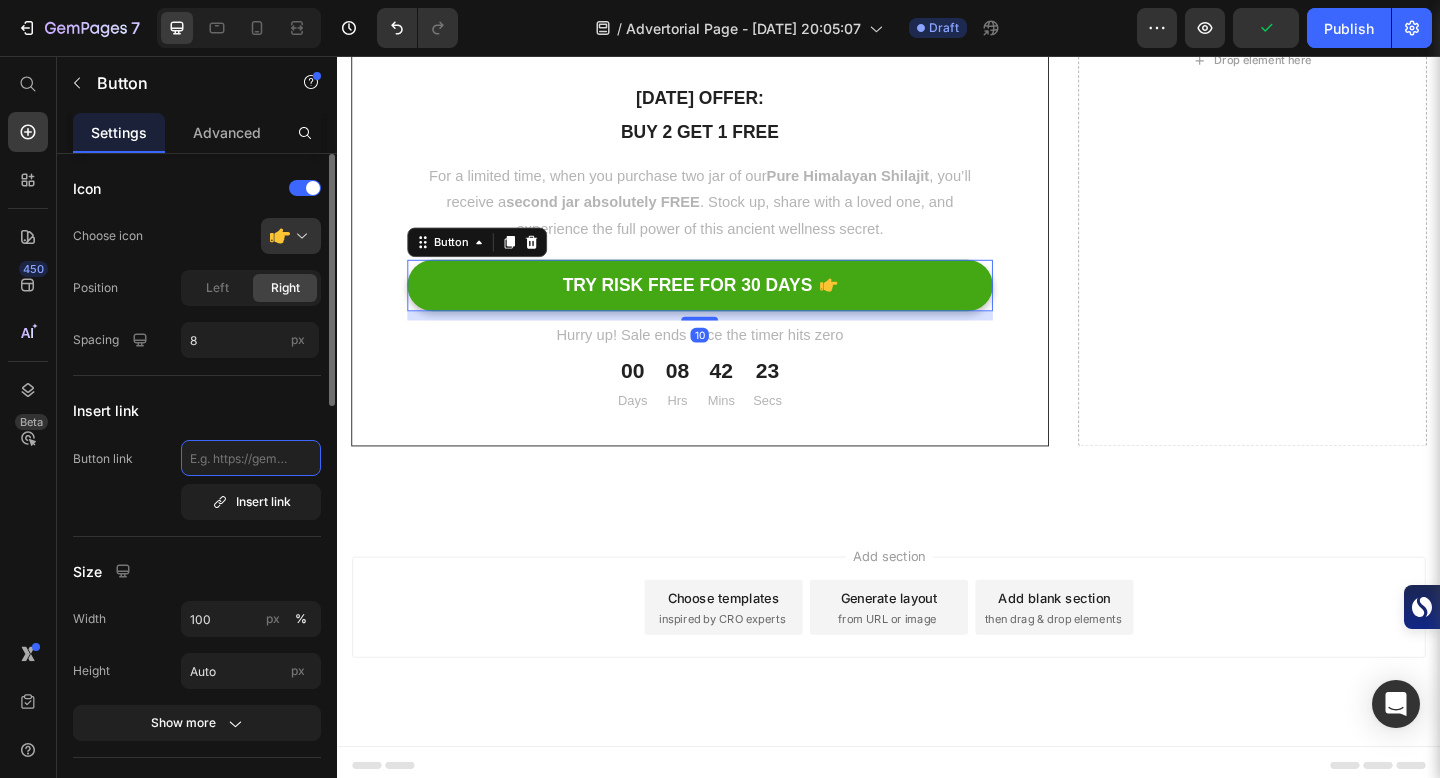 scroll, scrollTop: 0, scrollLeft: 0, axis: both 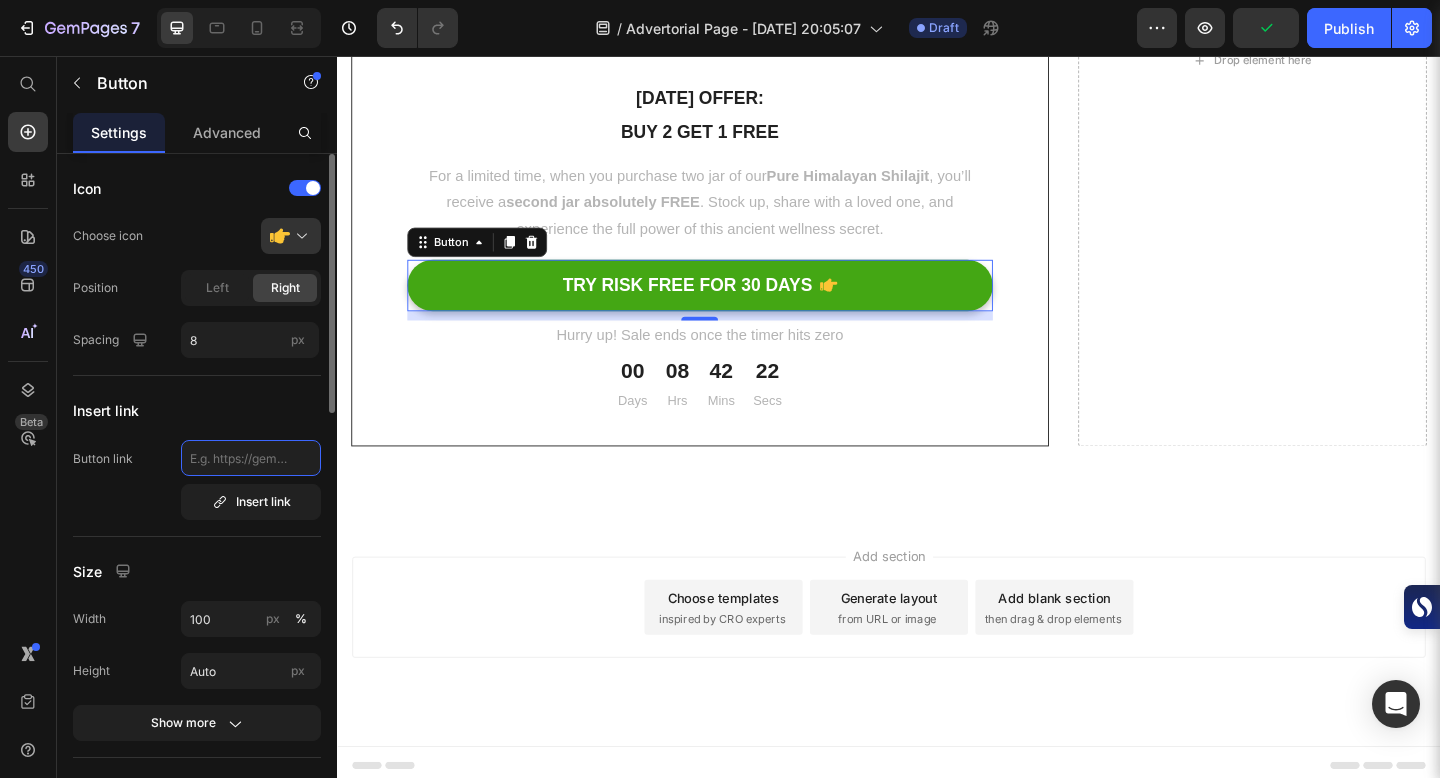 type on "[URL][DOMAIN_NAME]" 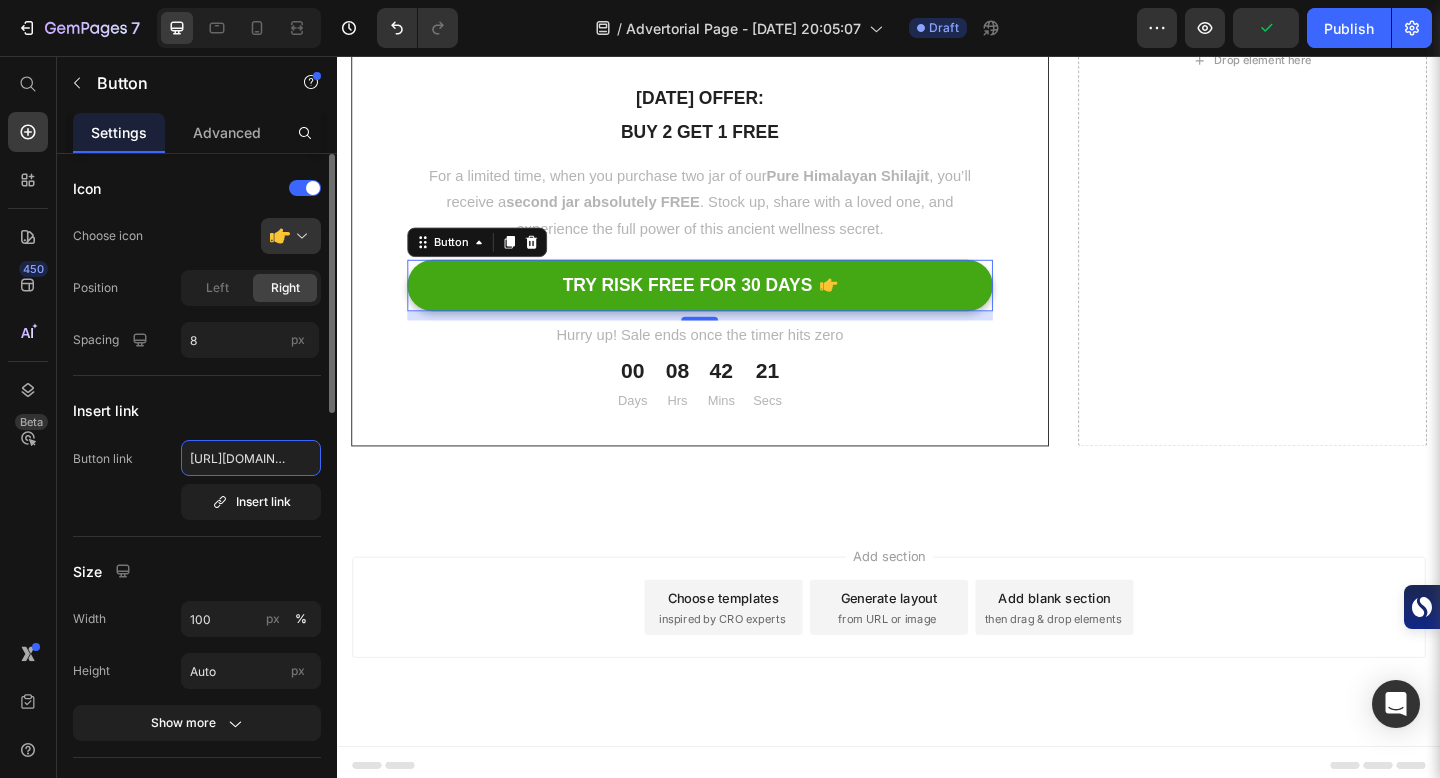 scroll, scrollTop: 0, scrollLeft: 326, axis: horizontal 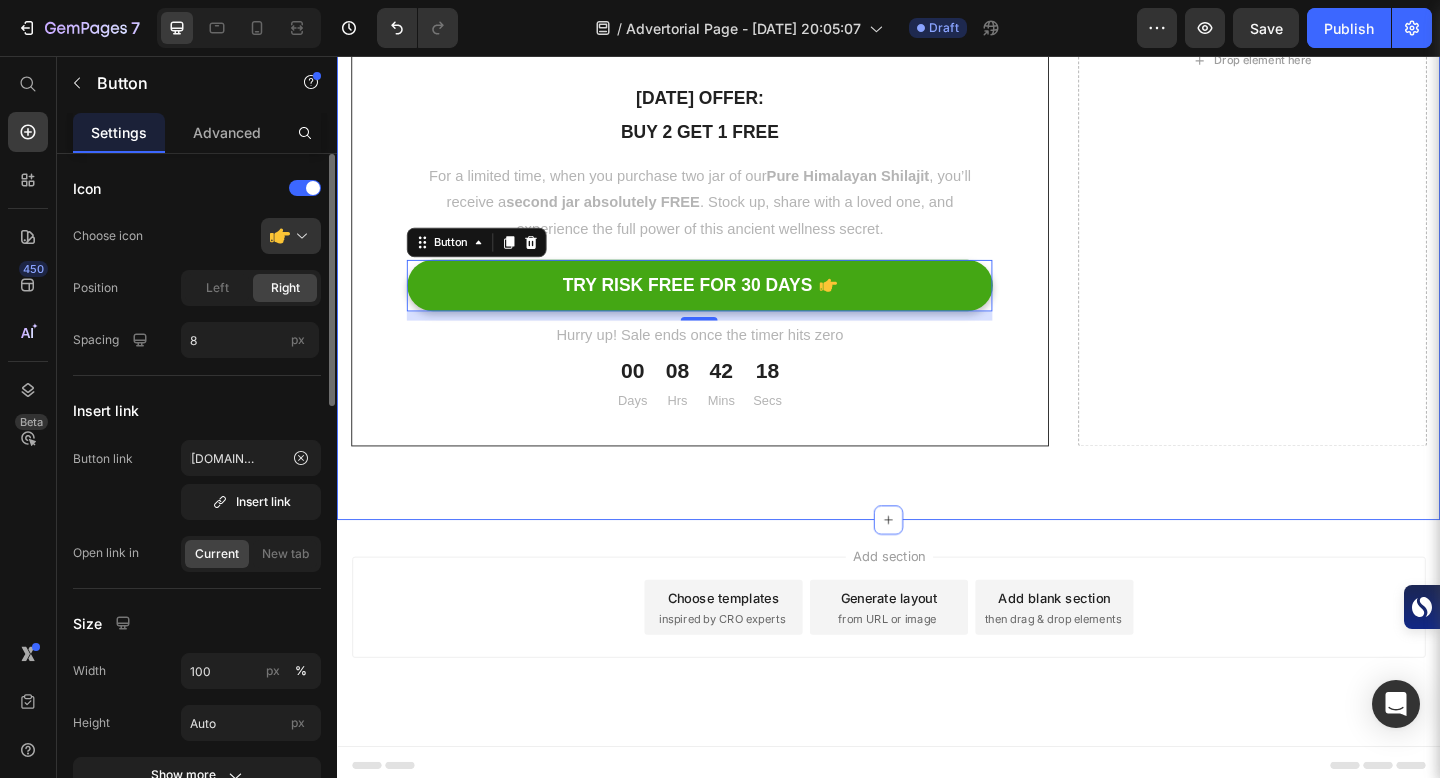 click on "Real People. Real Results. Heading How soon will I feel the effects? Most users report  increased energy and focus within 7–10 days  of consistent use. Deeper benefits, such as improved stamina, mood balance, and overall vitality, typically become noticeable after  3–4 weeks . Text block How do I take Shilajit? Is your Shilajit safe? Who should avoid taking Shilajit? Can I take it with other supplements or medications? Accordion [DATE] offer: Text block BUY 2 GET 1 FREE Text block For a limited time, when you purchase two jar of our  Pure Himalayan Shilajit , you’ll receive a  second jar absolutely FREE . Stock up, share with a loved one, and experience the full power of this ancient wellness secret. Text block  	   TRY RISK FREE FOR 30 DAYS Button   10 Hurry up! Sale ends once the timer hits zero Text block 00 Days 08 Hrs 42 Mins 18 Secs CountDown Timer Row
Drop element here Row Unique Value Proposition Heading
Icon Product benefit 1 Text block
Icon" at bounding box center (937, 101) 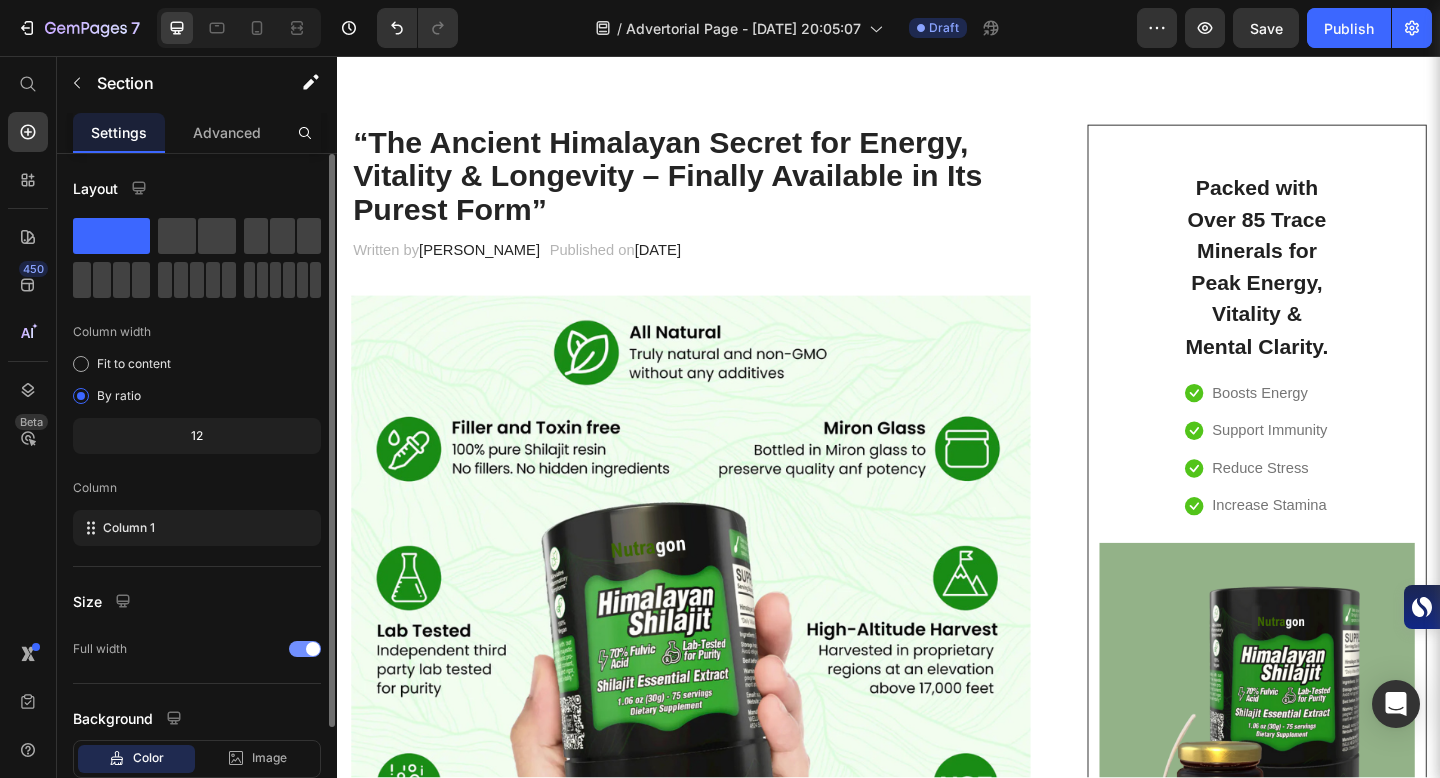 scroll, scrollTop: 0, scrollLeft: 0, axis: both 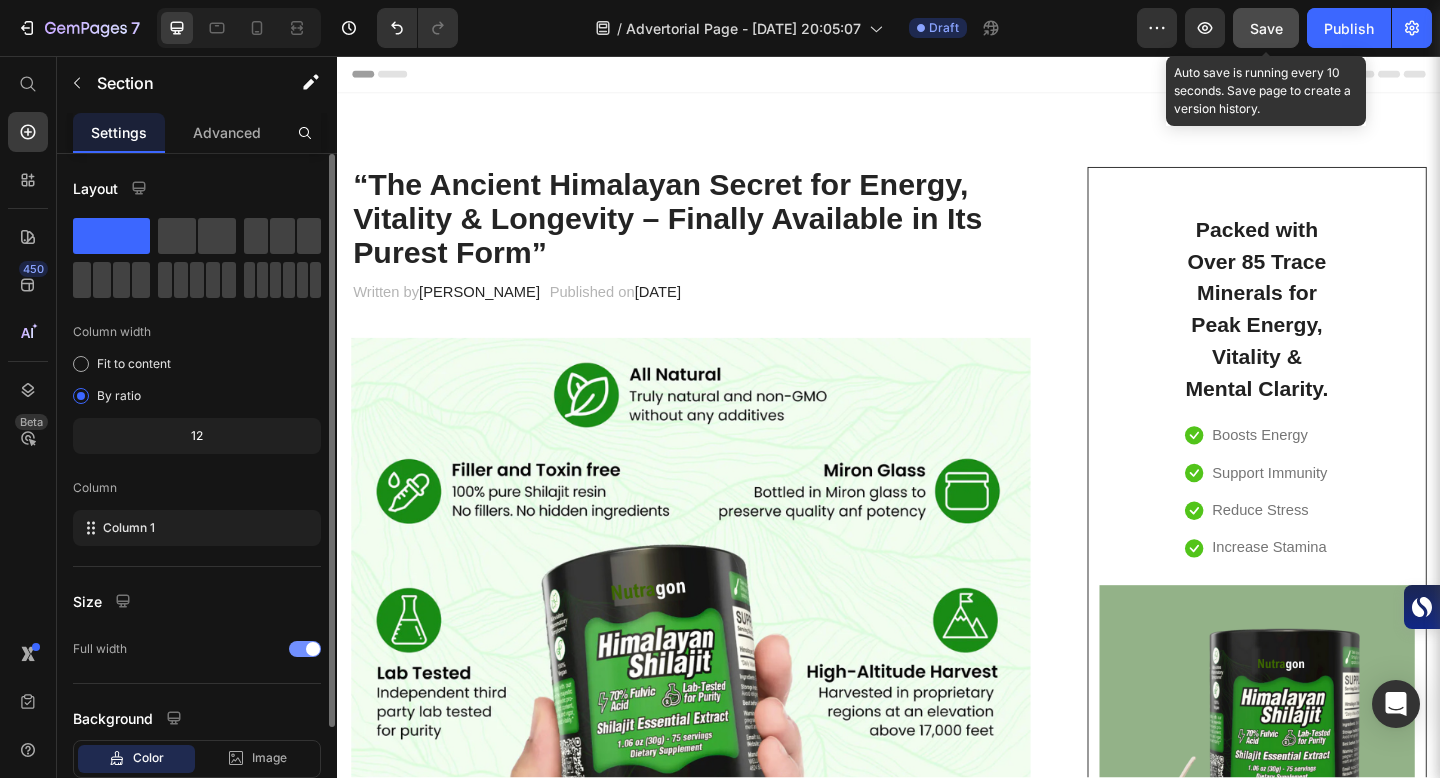 click on "Save" 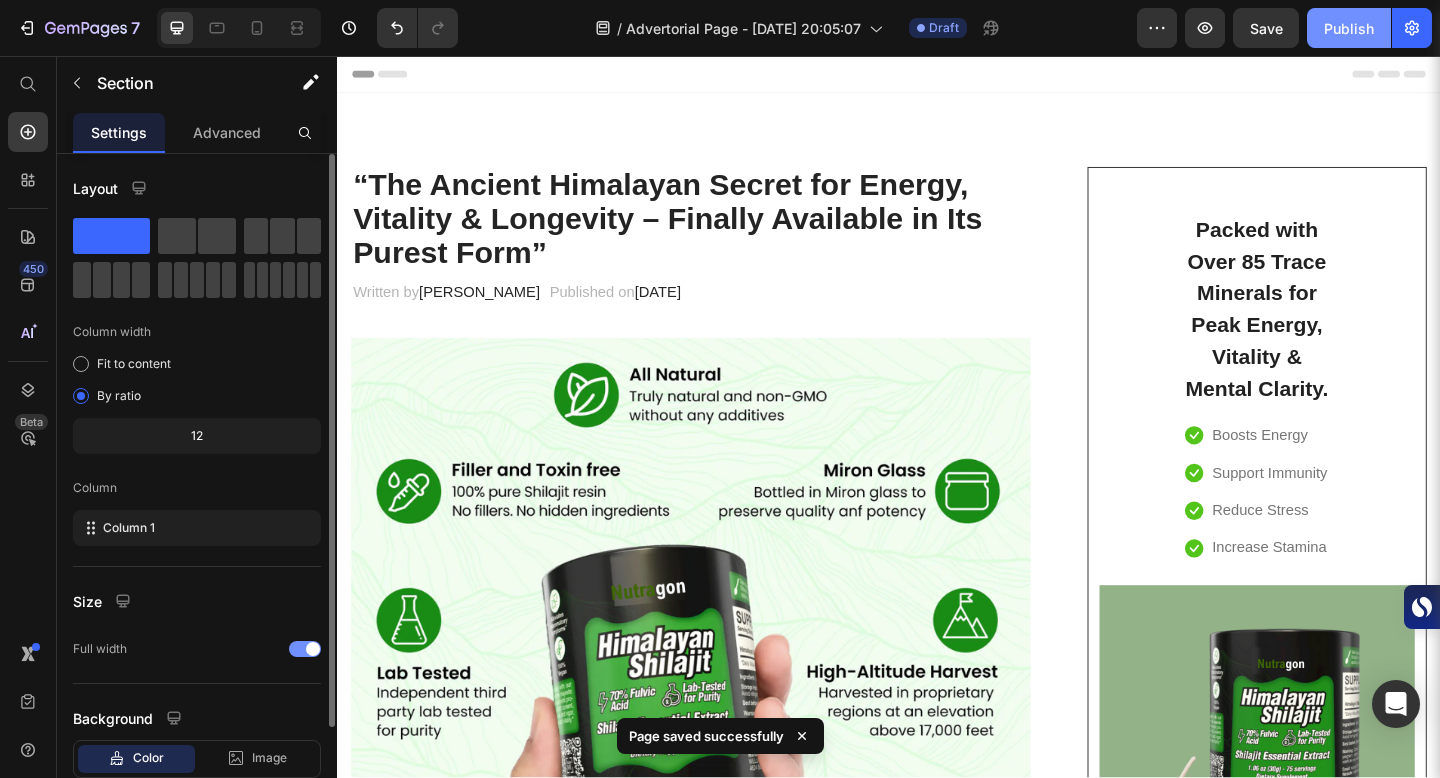 click on "Publish" at bounding box center (1349, 28) 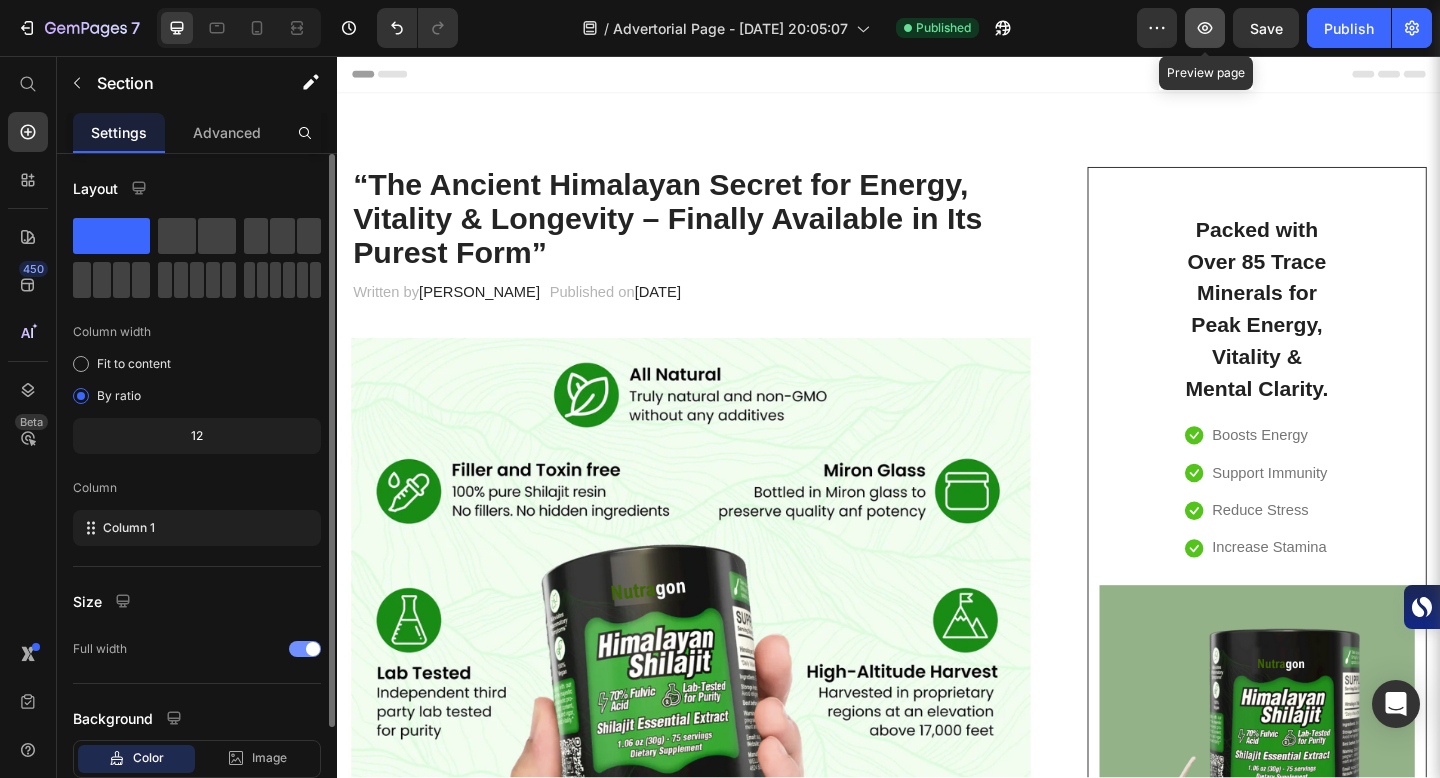 click 